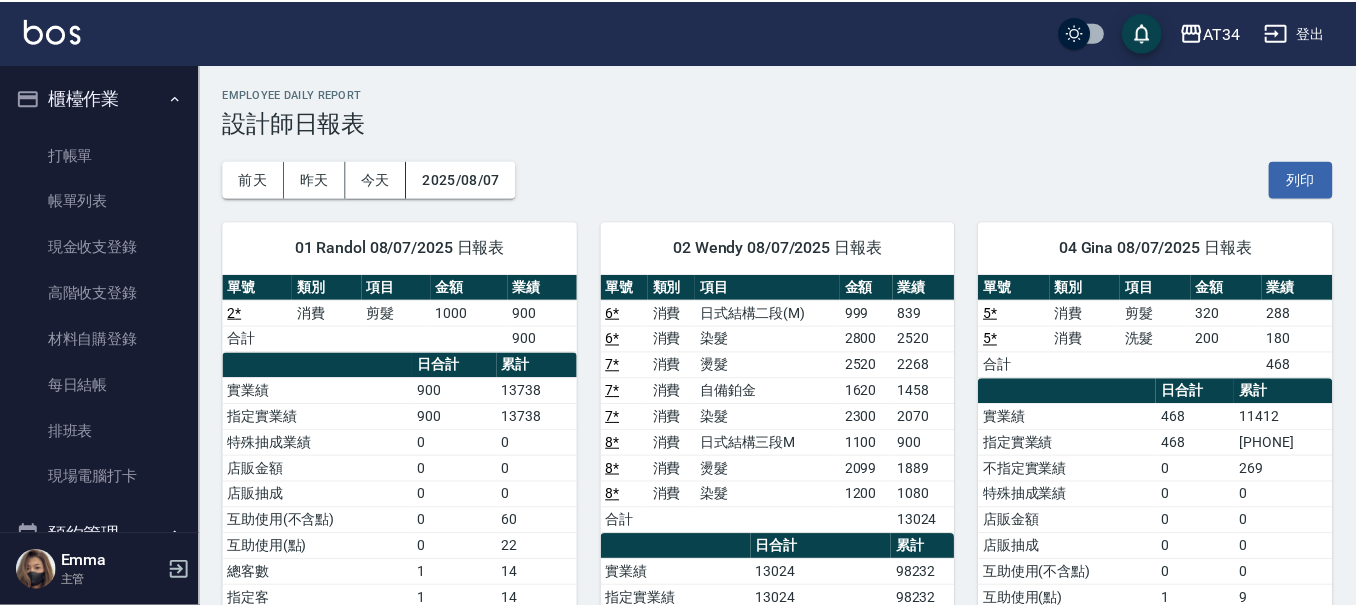 scroll, scrollTop: 0, scrollLeft: 0, axis: both 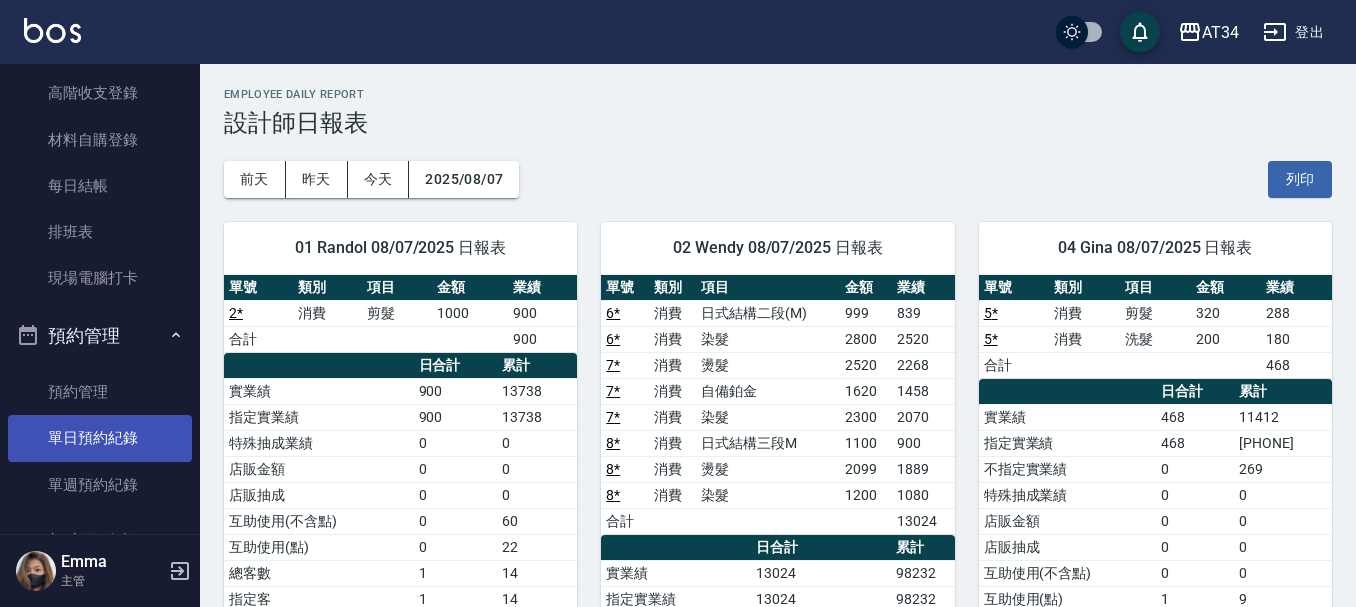 click on "預約管理" at bounding box center [100, 392] 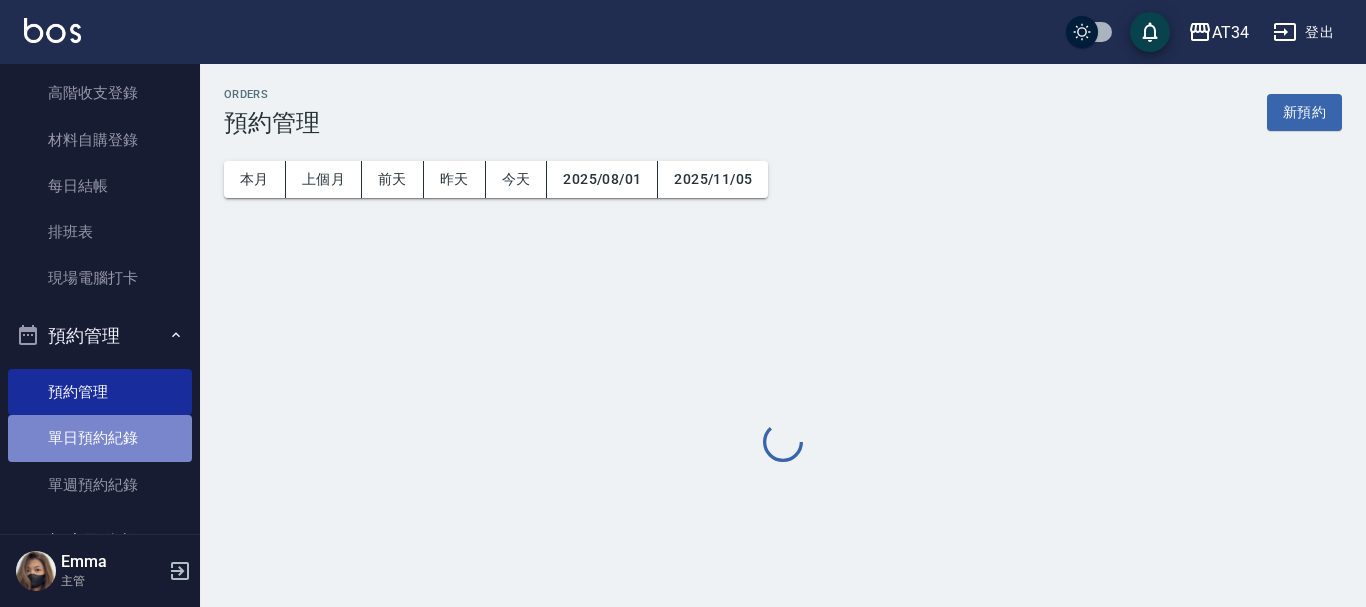 click on "單日預約紀錄" at bounding box center [100, 438] 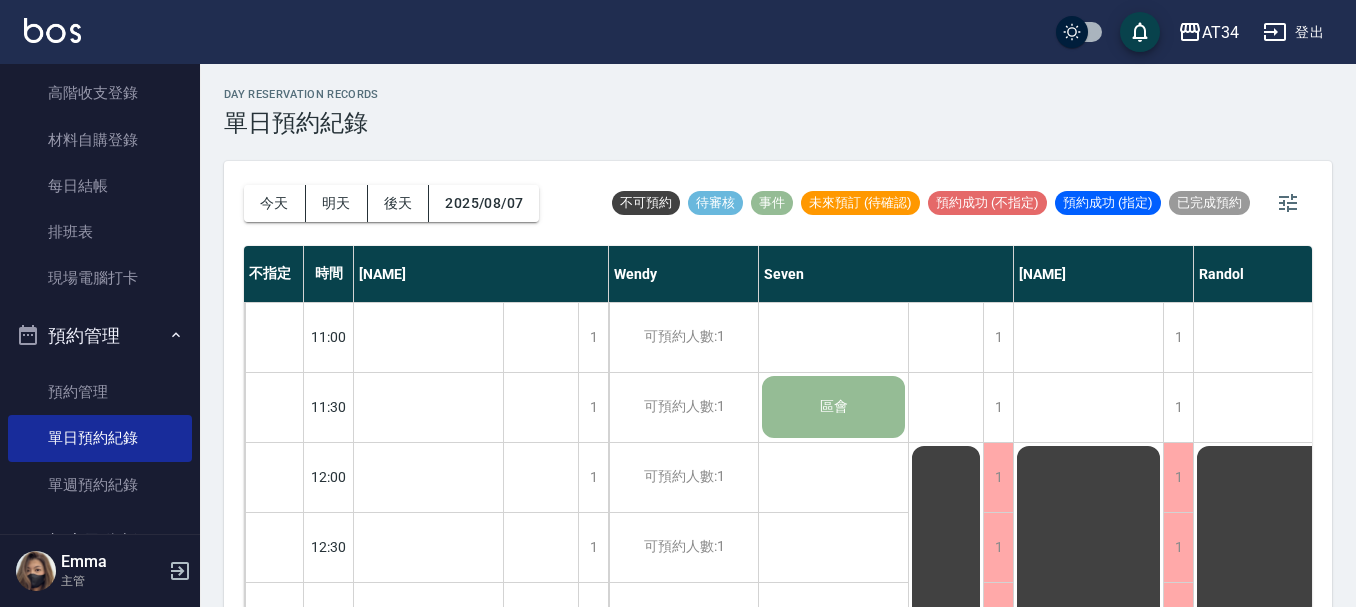 scroll, scrollTop: 0, scrollLeft: 926, axis: horizontal 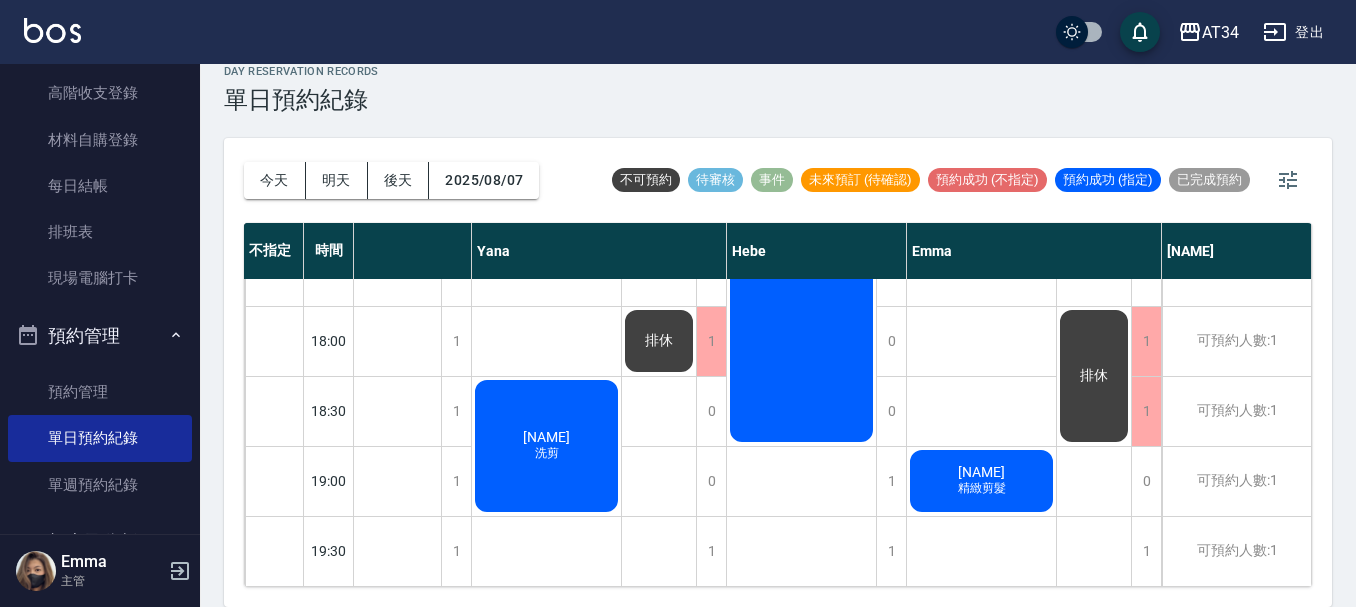 click on "[LAST]" at bounding box center (-833, 61) 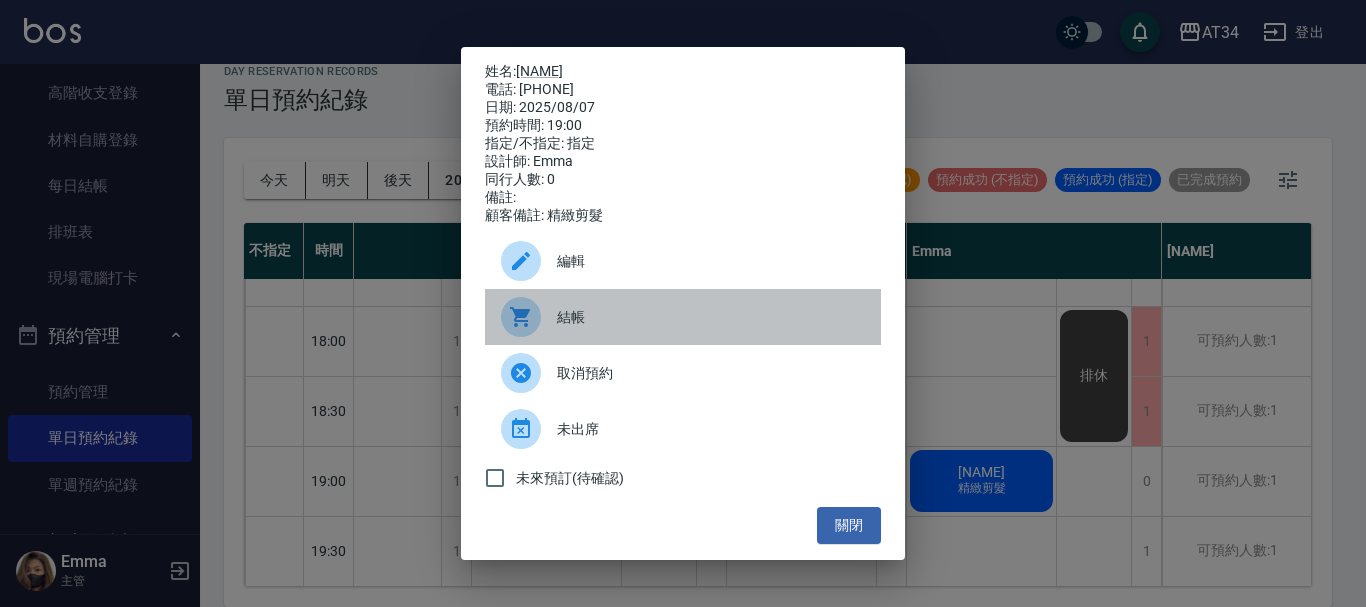 click on "結帳" at bounding box center (711, 317) 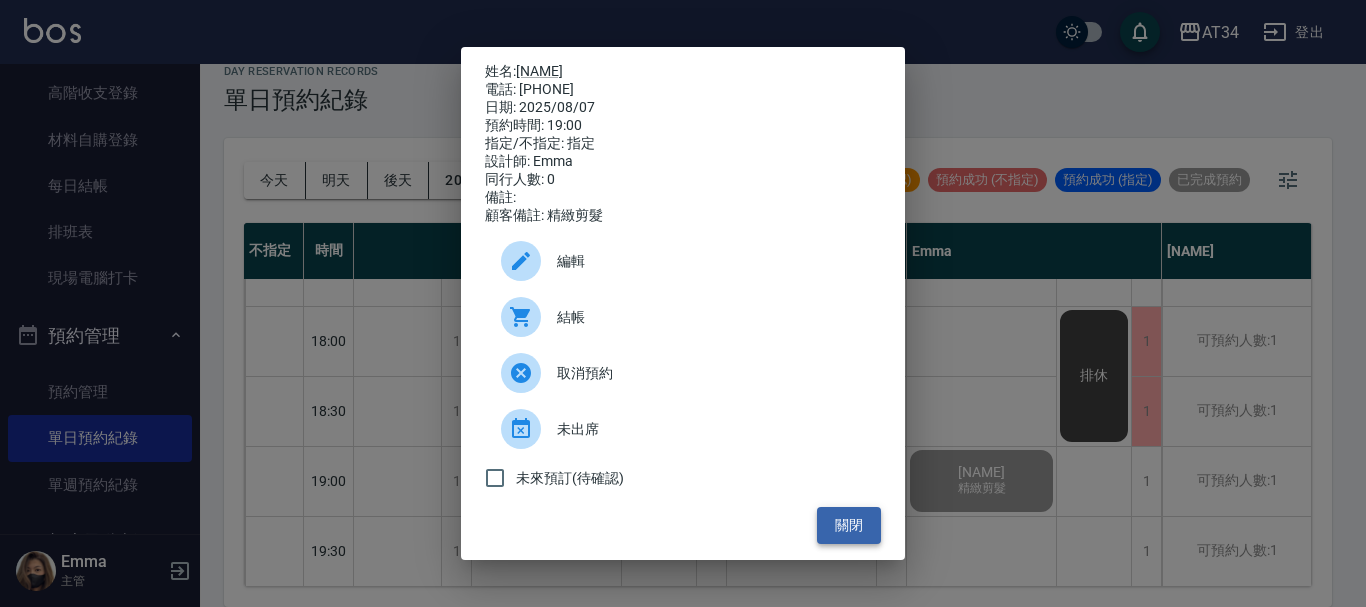 click on "關閉" at bounding box center [849, 525] 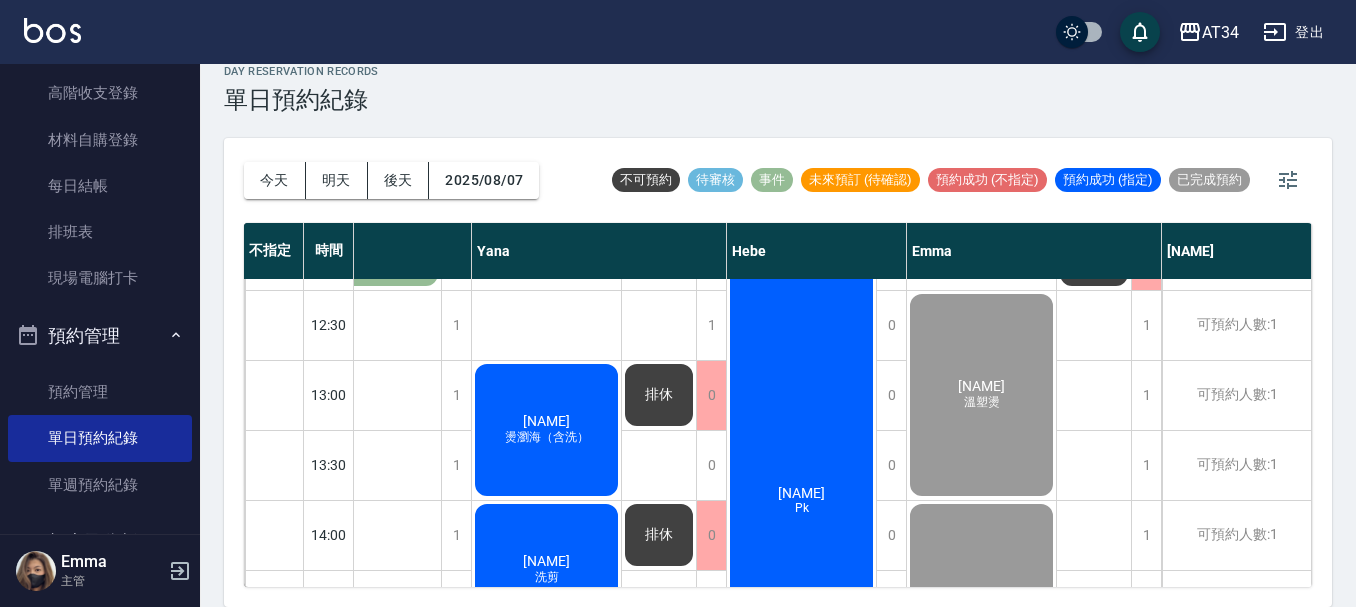 scroll, scrollTop: 200, scrollLeft: 1262, axis: both 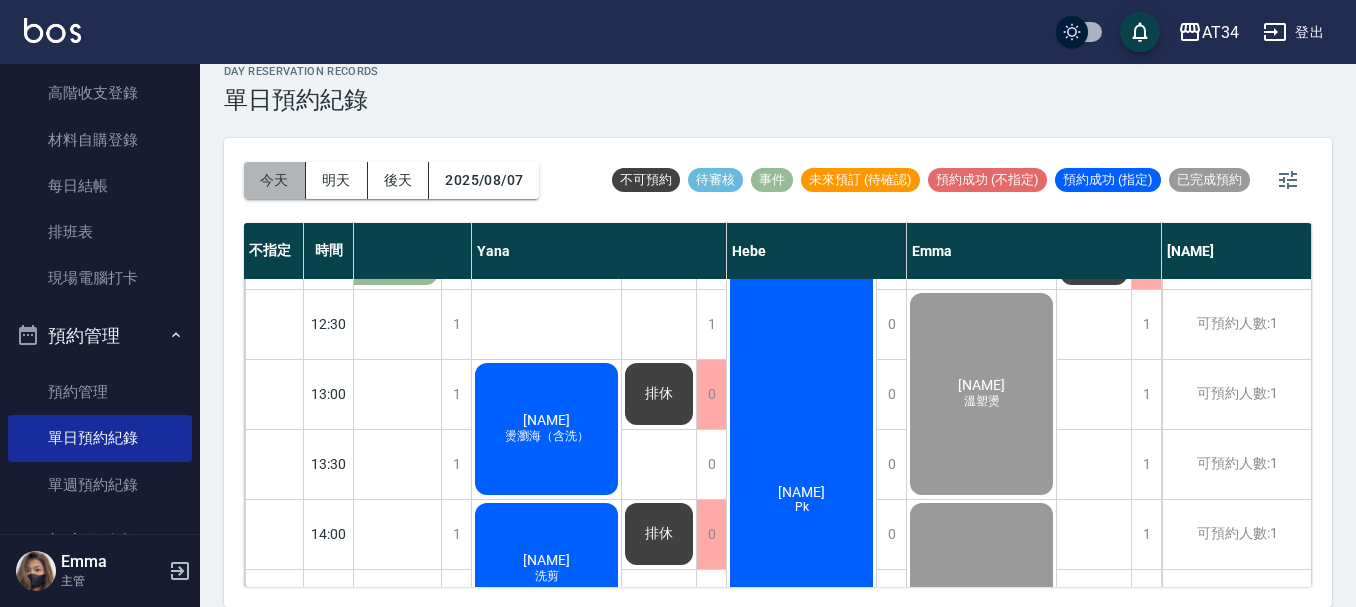 click on "今天" at bounding box center [275, 180] 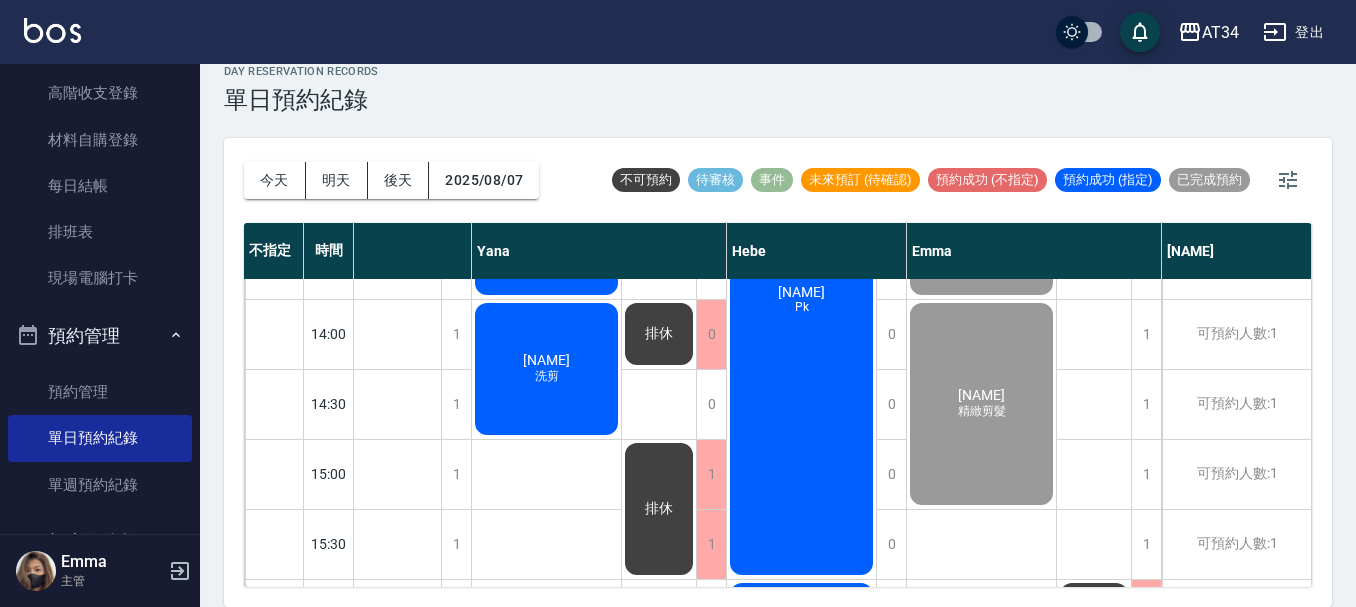 scroll, scrollTop: 600, scrollLeft: 1262, axis: both 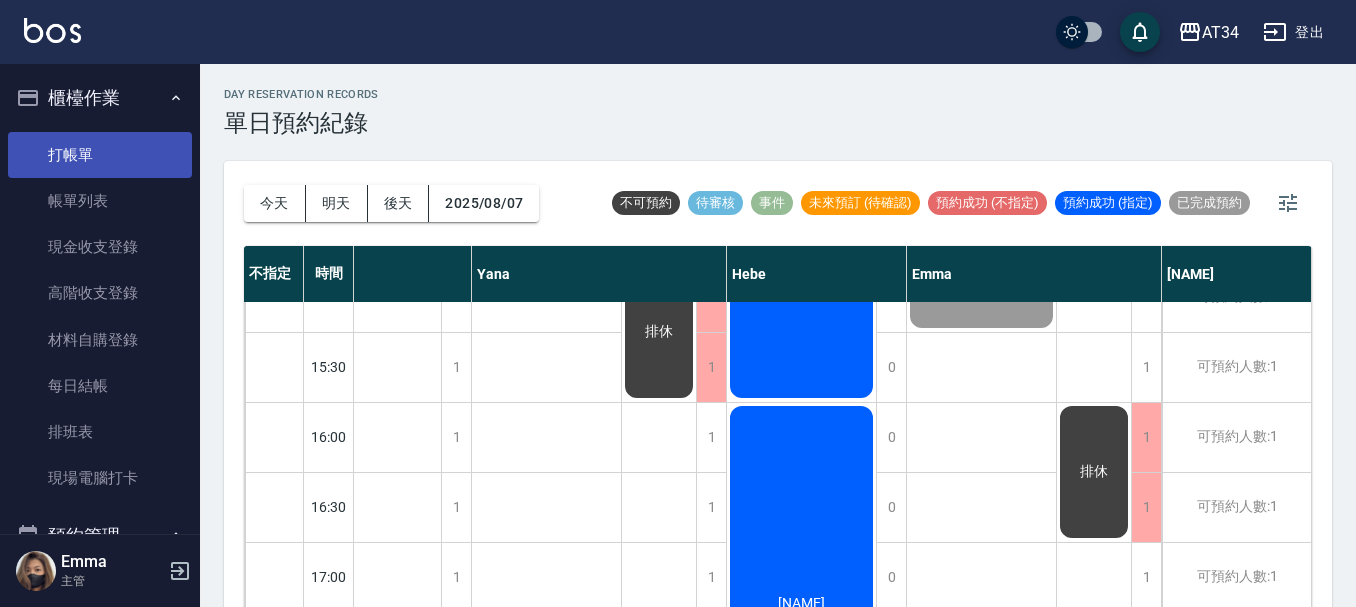 click on "打帳單" at bounding box center (100, 155) 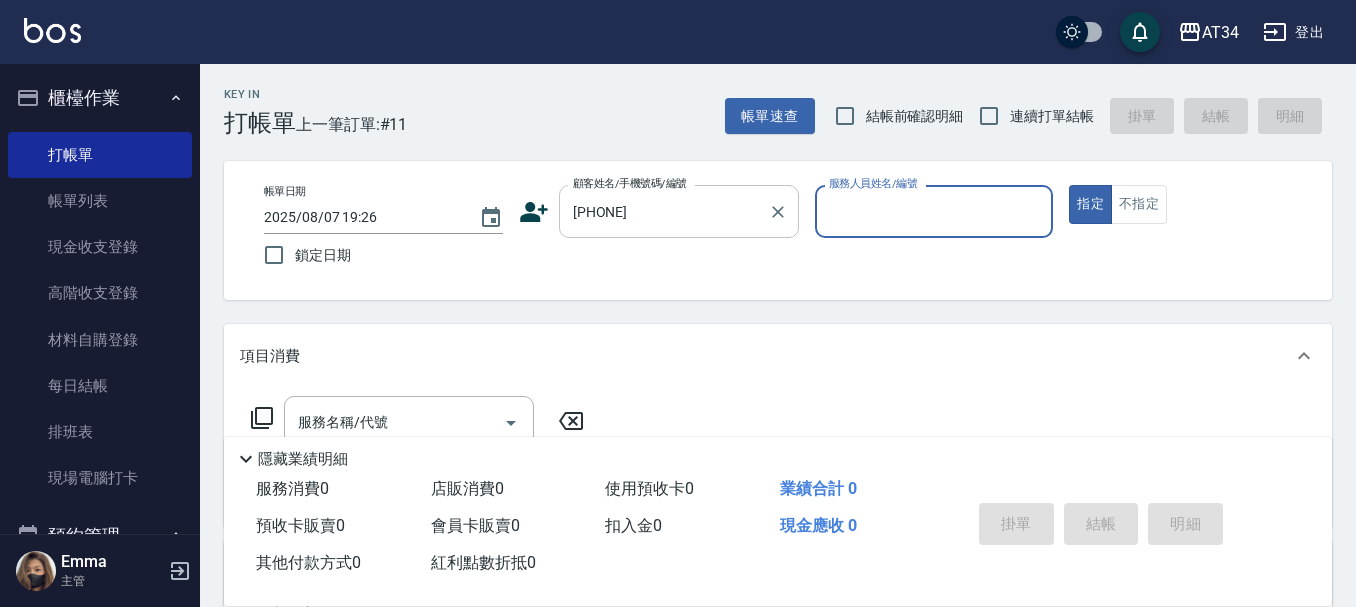 click on "0911207323" at bounding box center (664, 211) 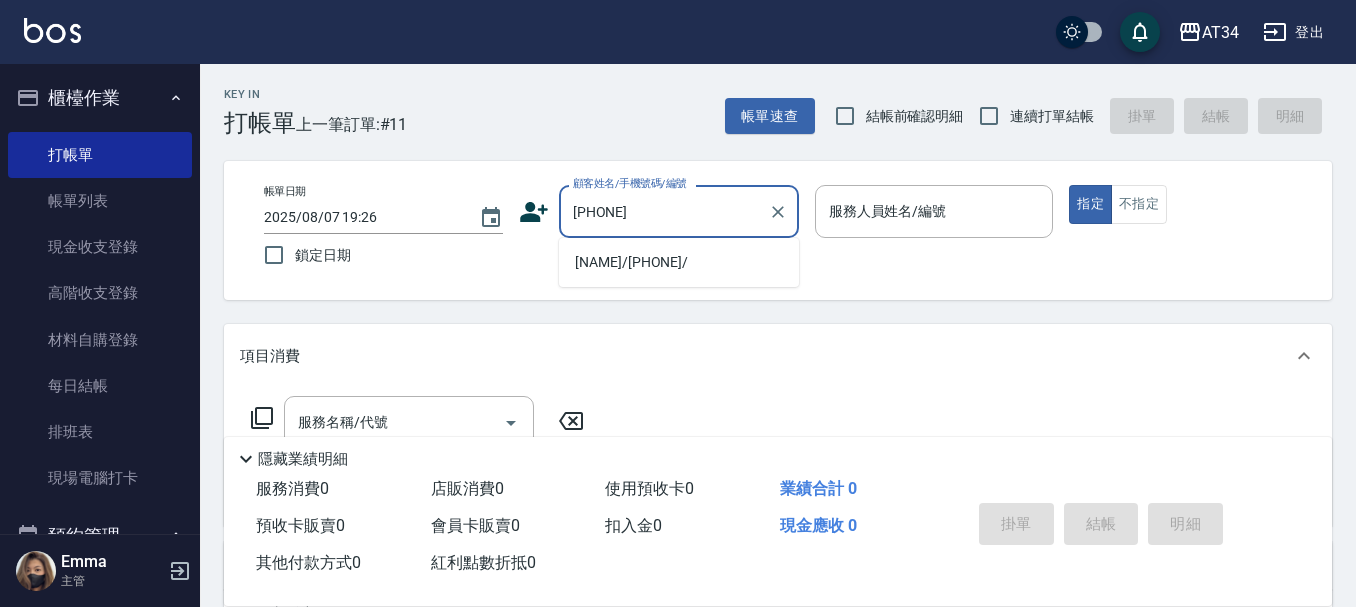 click on "呂芸慧/0911207321/" at bounding box center (679, 262) 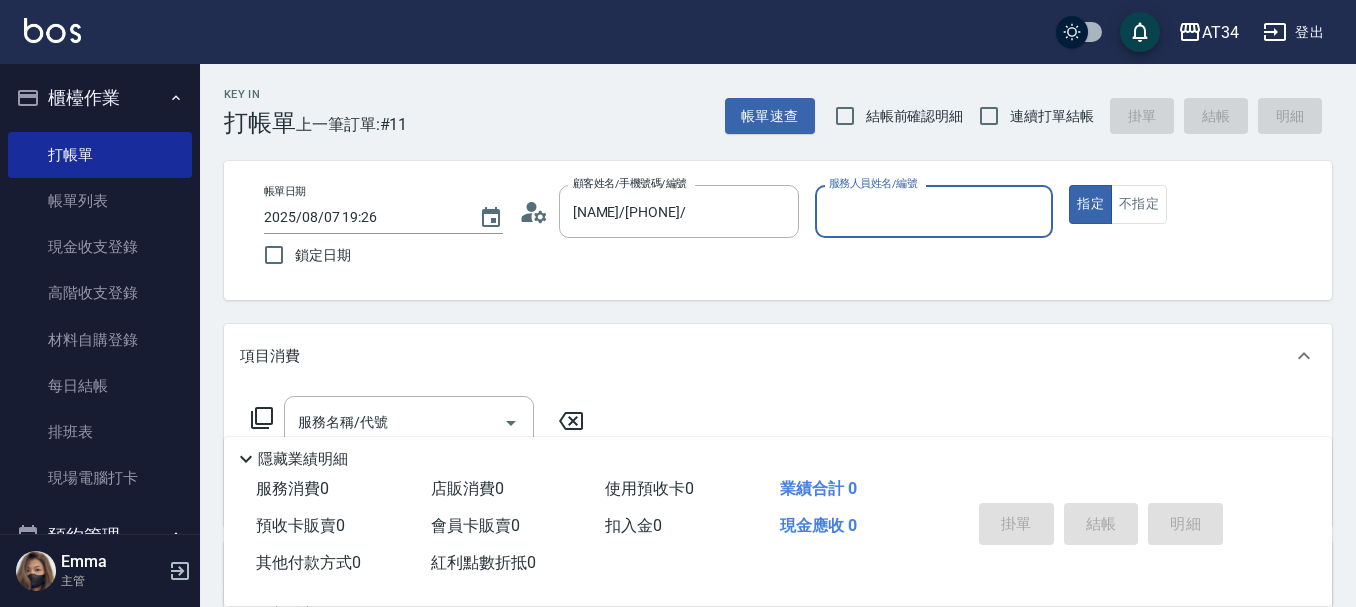 click 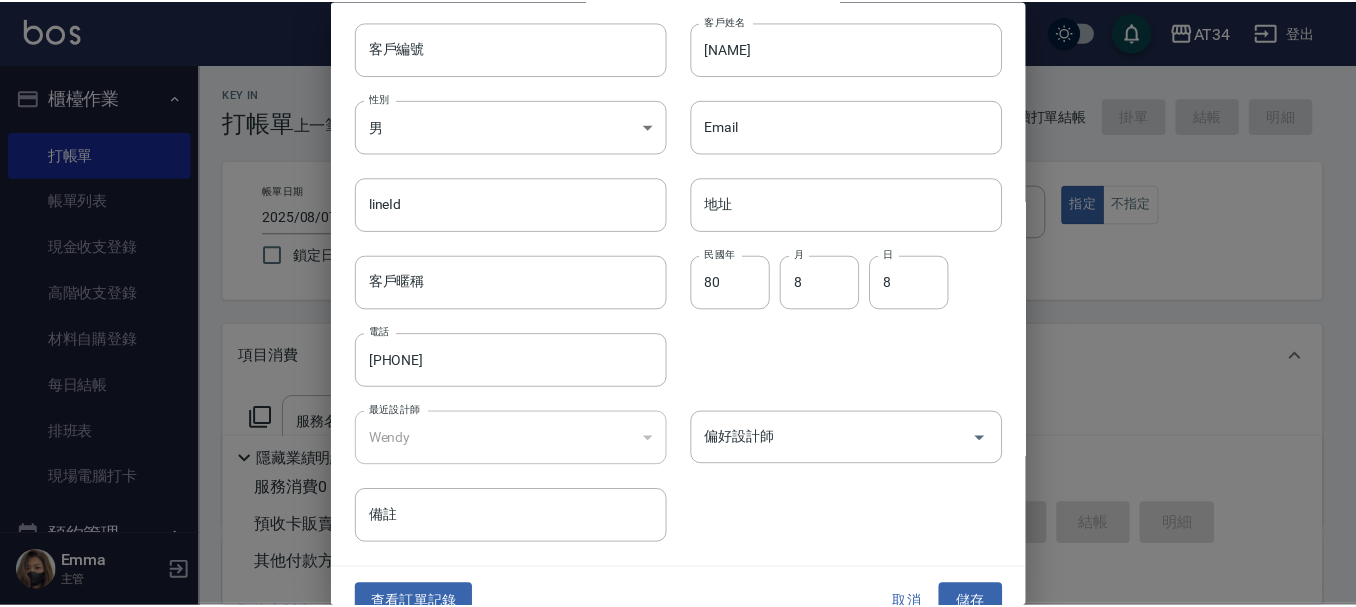 scroll, scrollTop: 86, scrollLeft: 0, axis: vertical 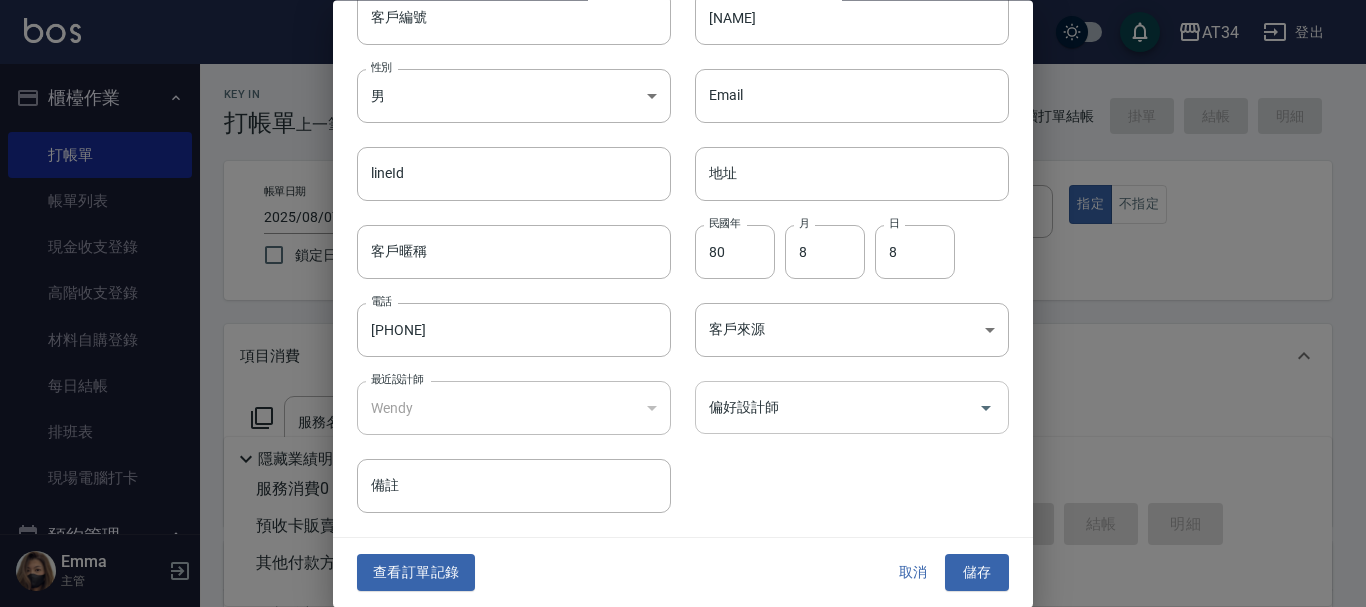 click on "偏好設計師" at bounding box center [837, 408] 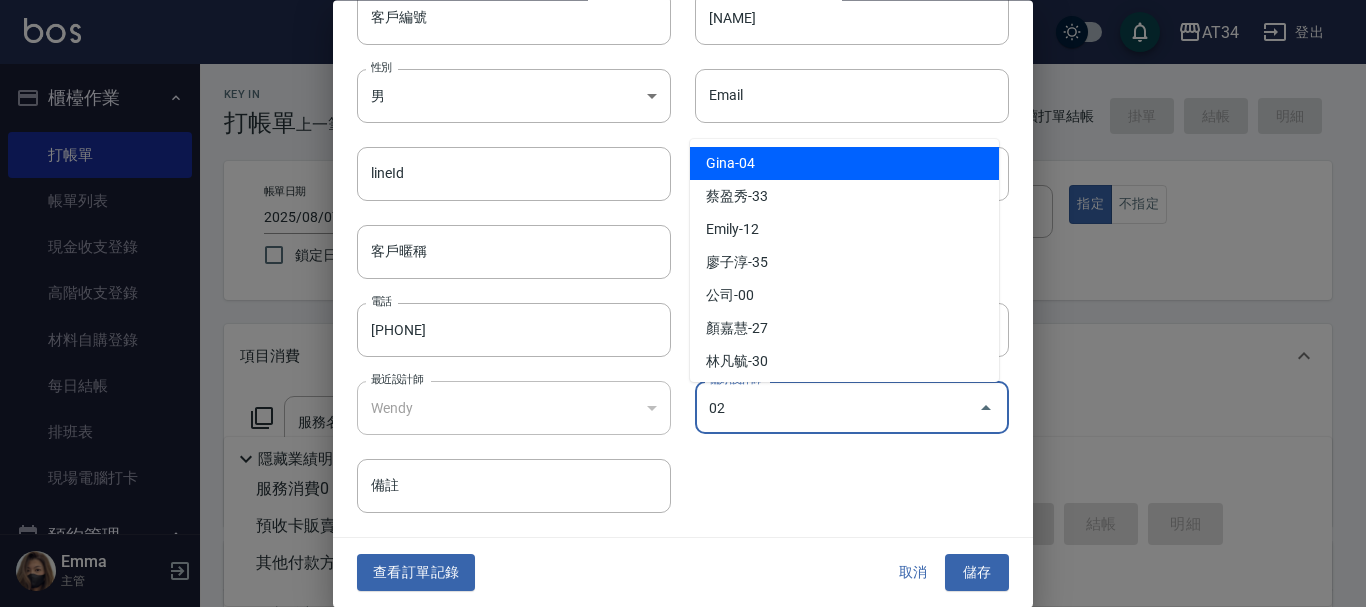 type on "Wendy" 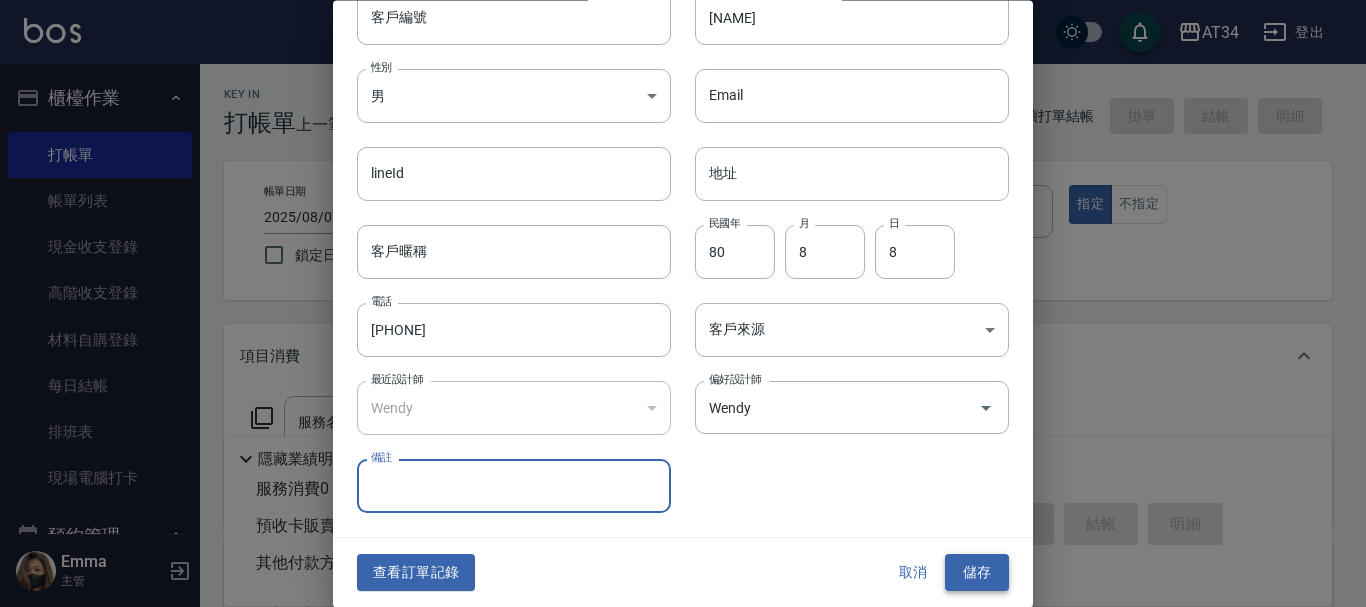 click on "儲存" at bounding box center [977, 573] 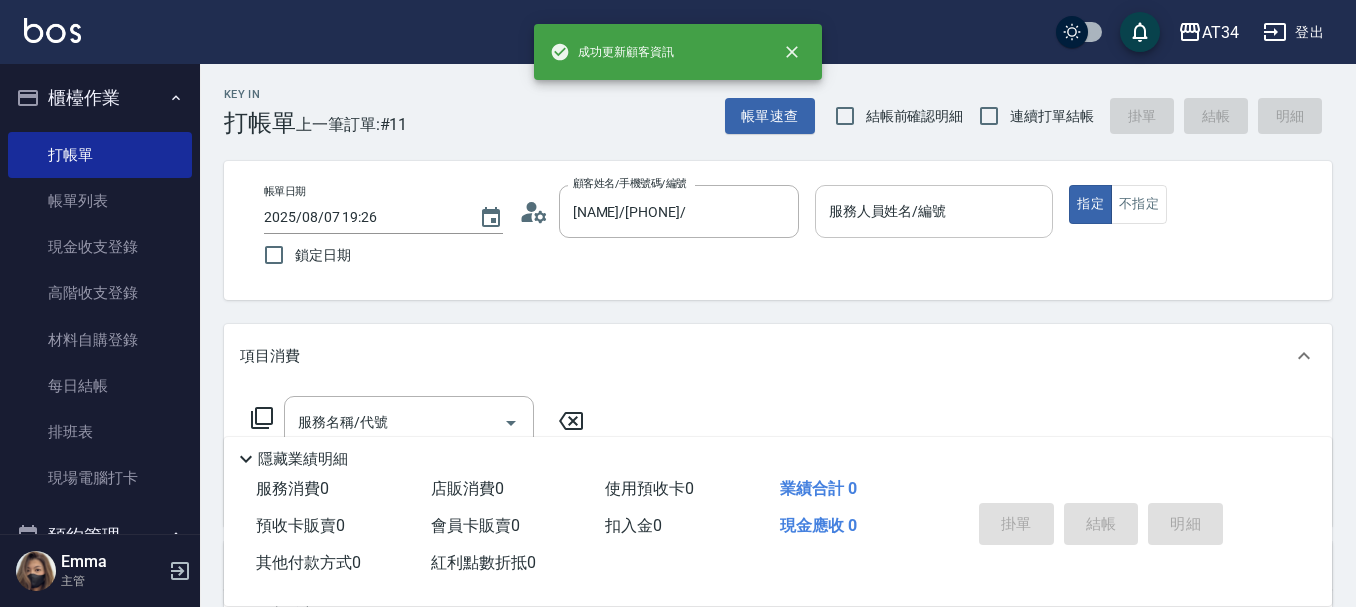 click on "服務人員姓名/編號 服務人員姓名/編號" at bounding box center [934, 211] 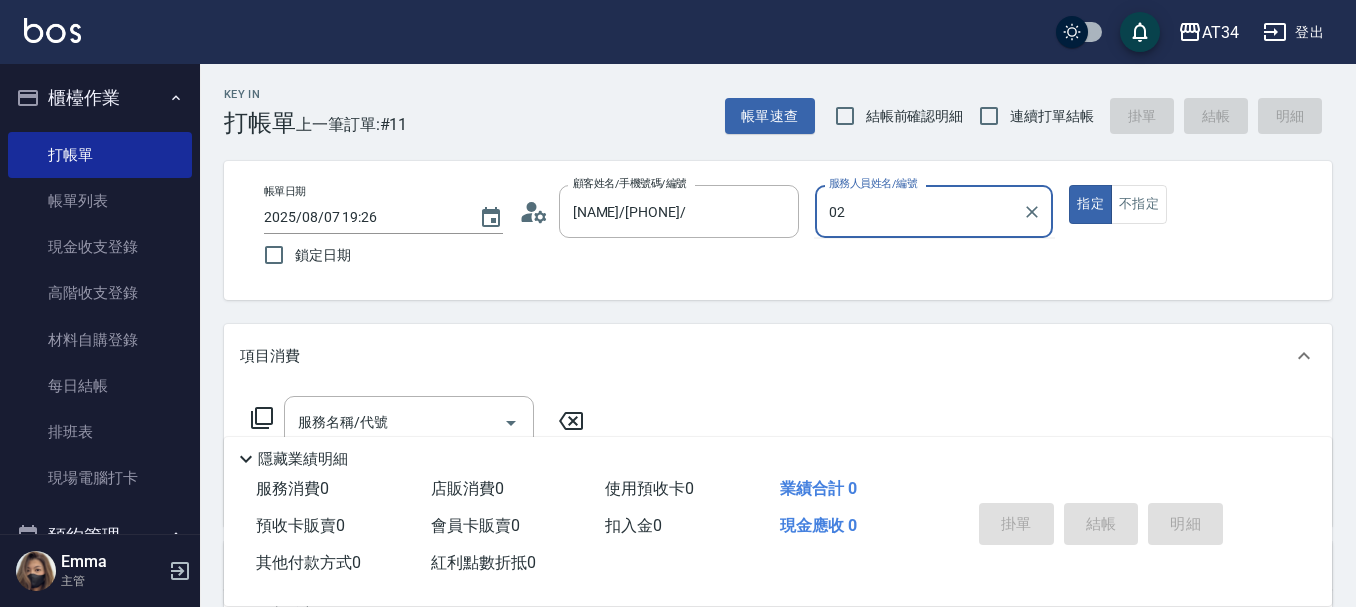 type on "Wendy-02" 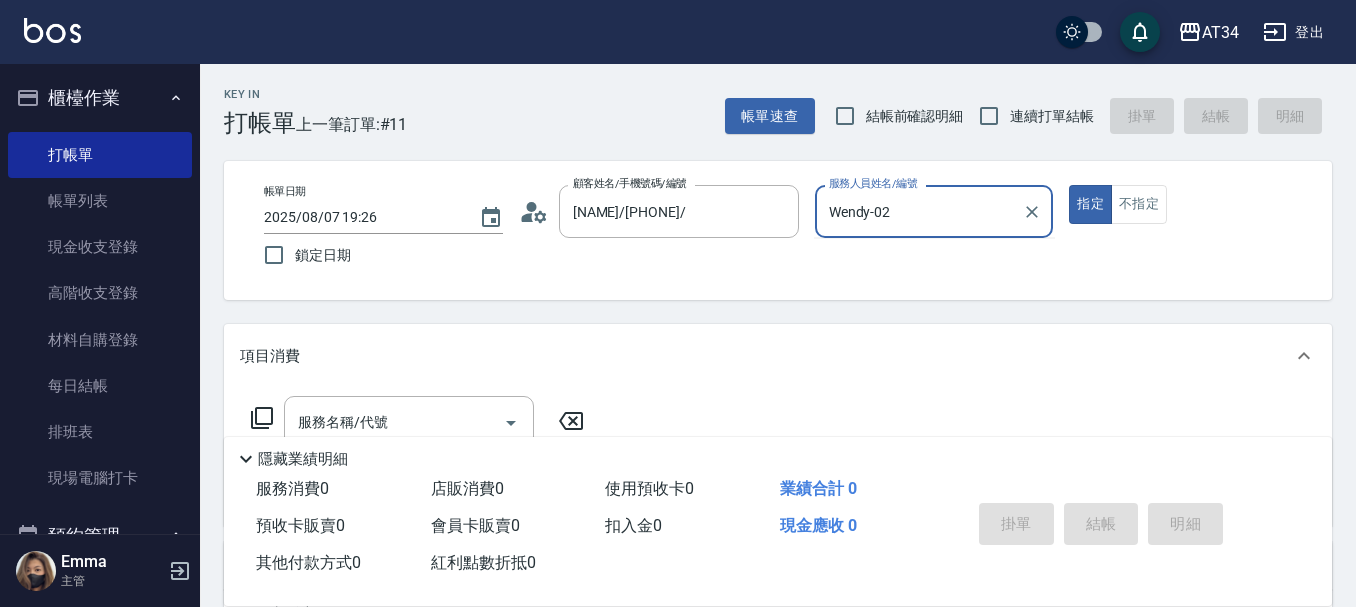 type on "true" 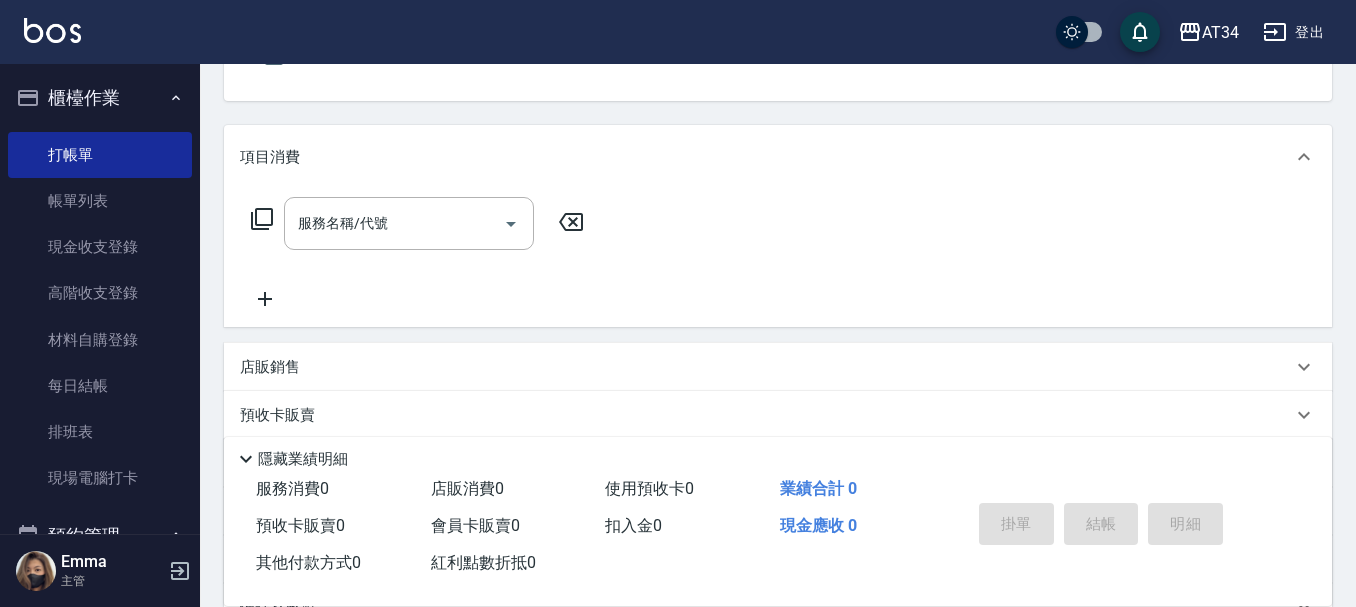 scroll, scrollTop: 200, scrollLeft: 0, axis: vertical 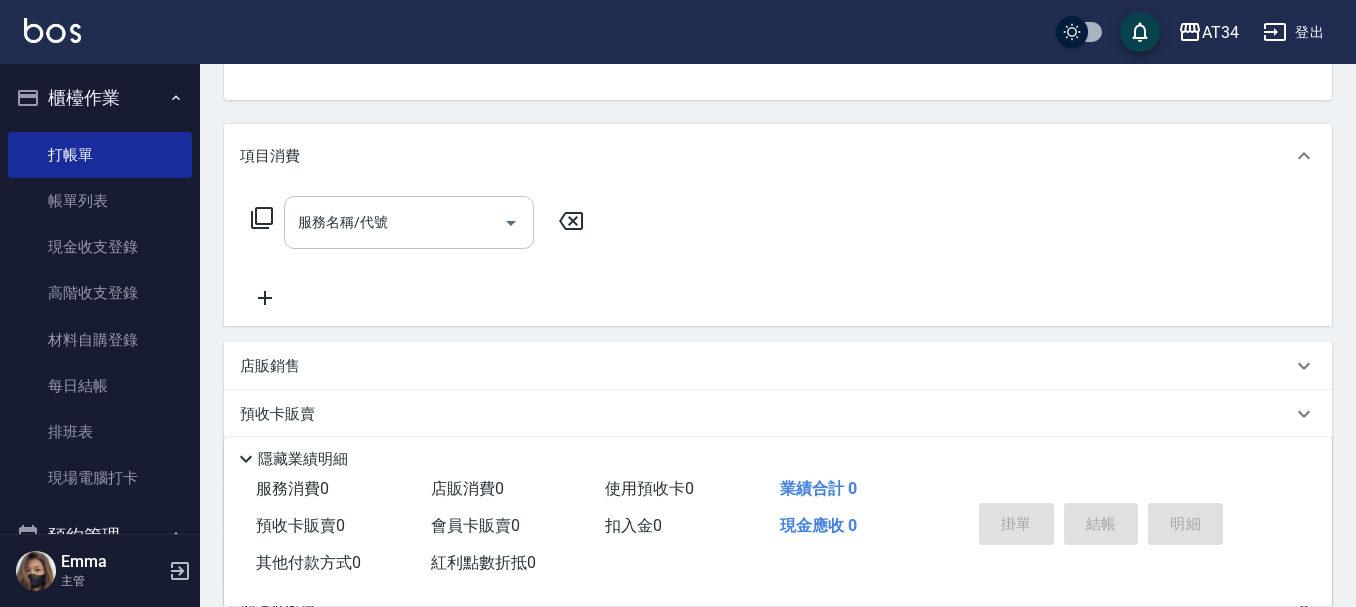 click on "服務名稱/代號" at bounding box center [394, 222] 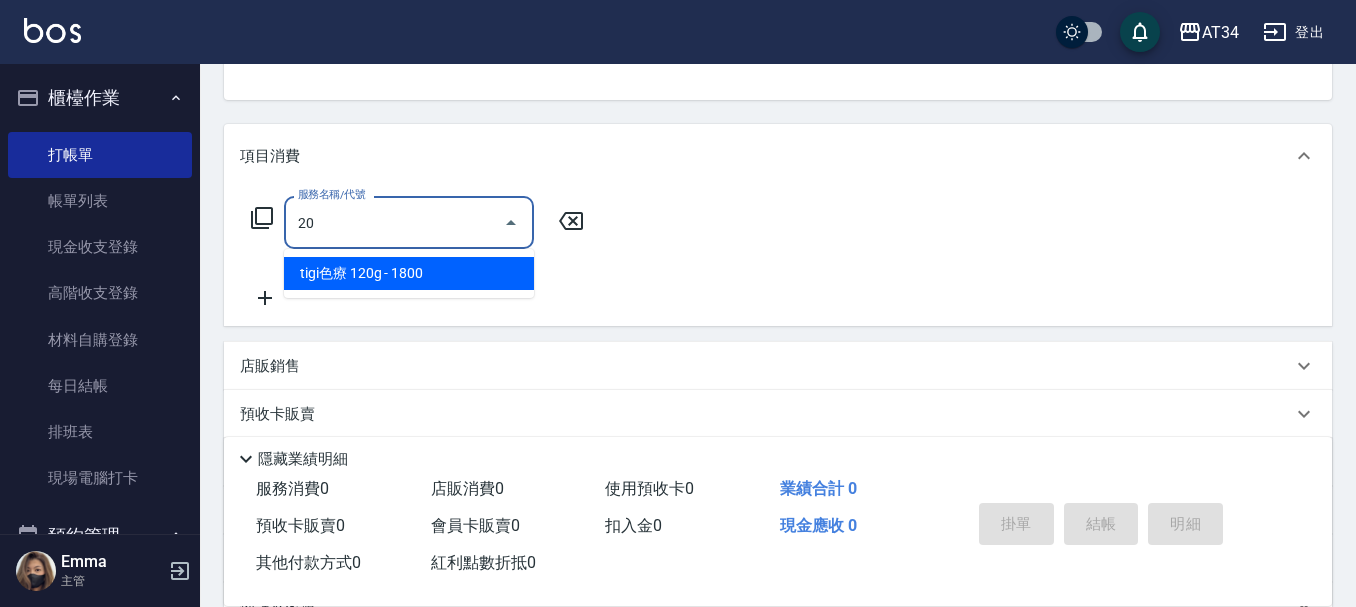 type on "201" 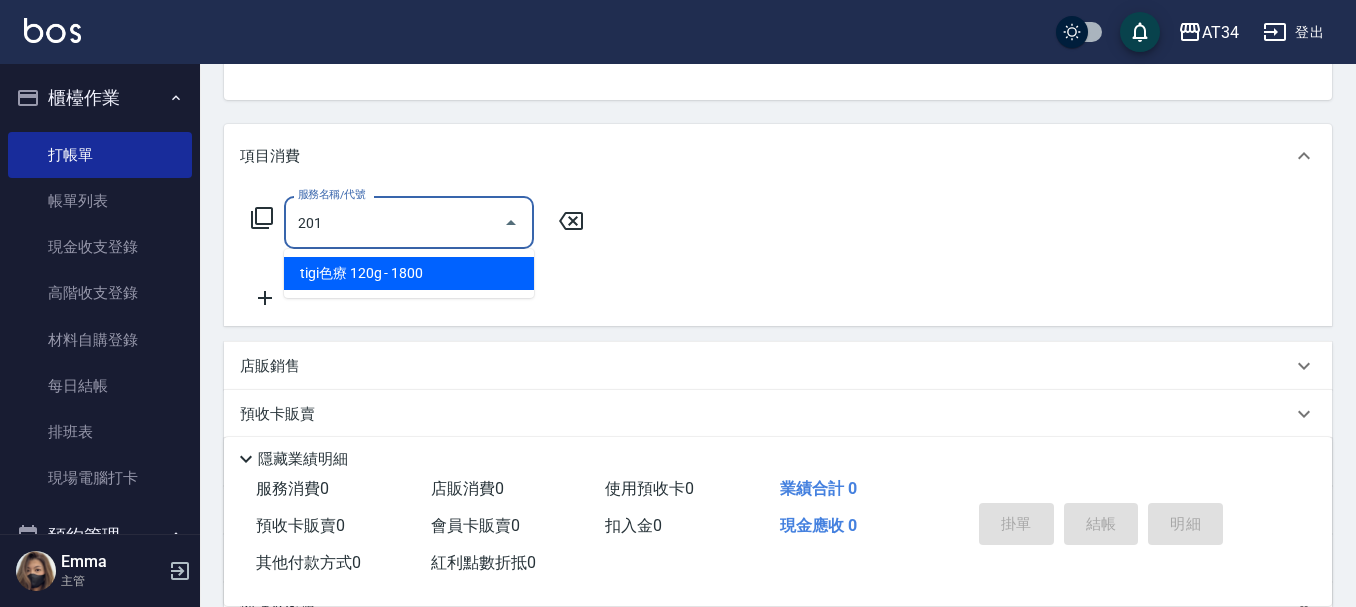 type on "30" 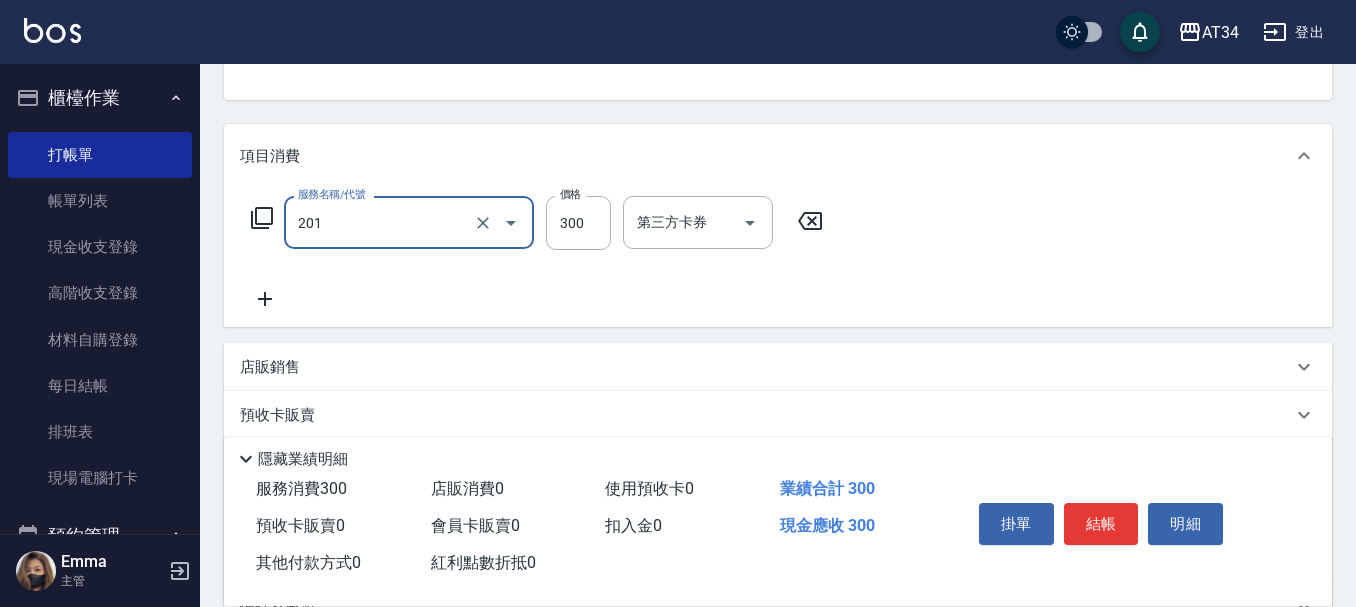 type on "洗髮(201)" 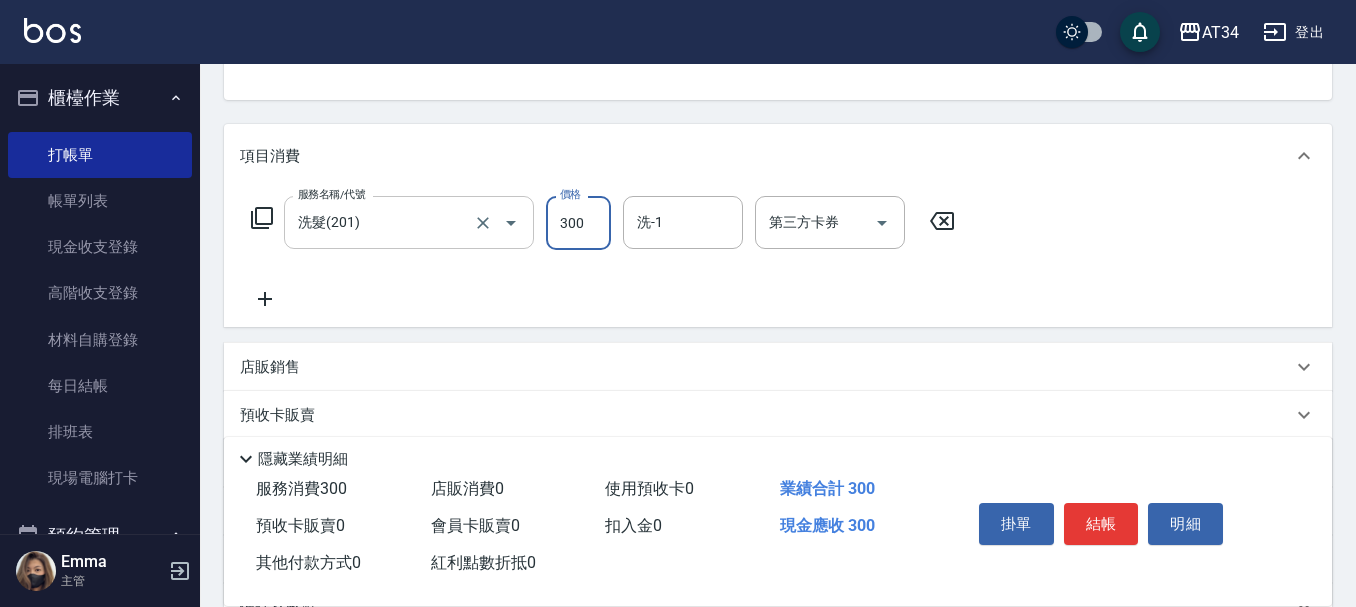 type on "0" 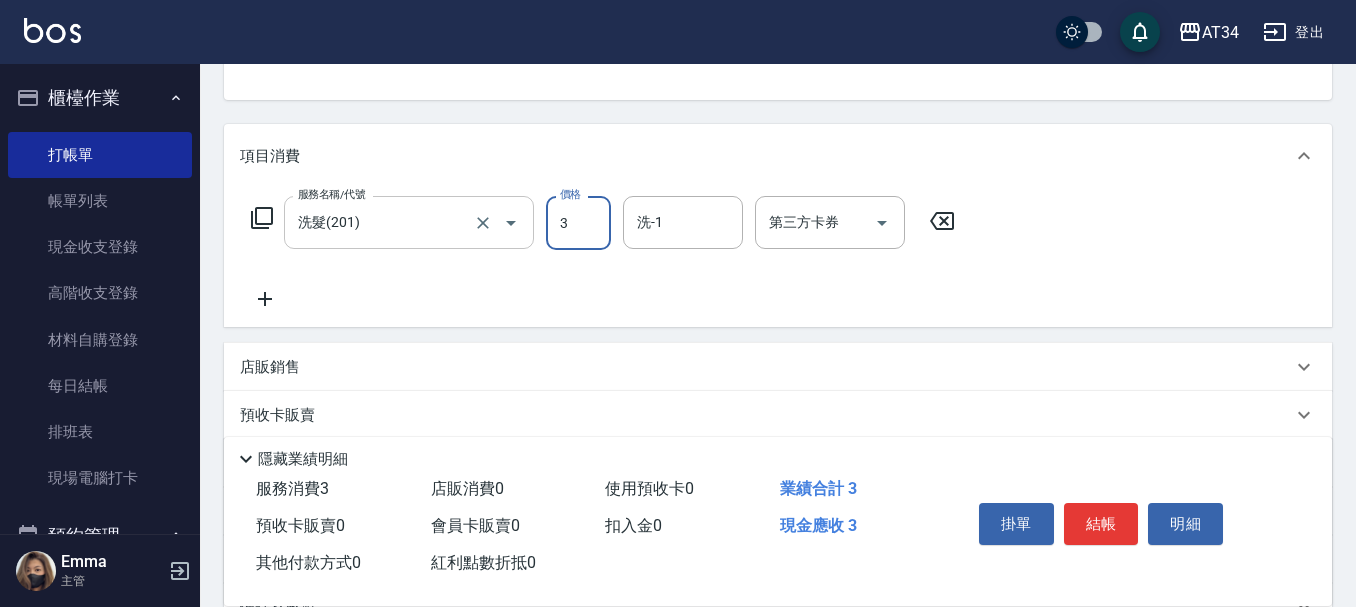 type on "30" 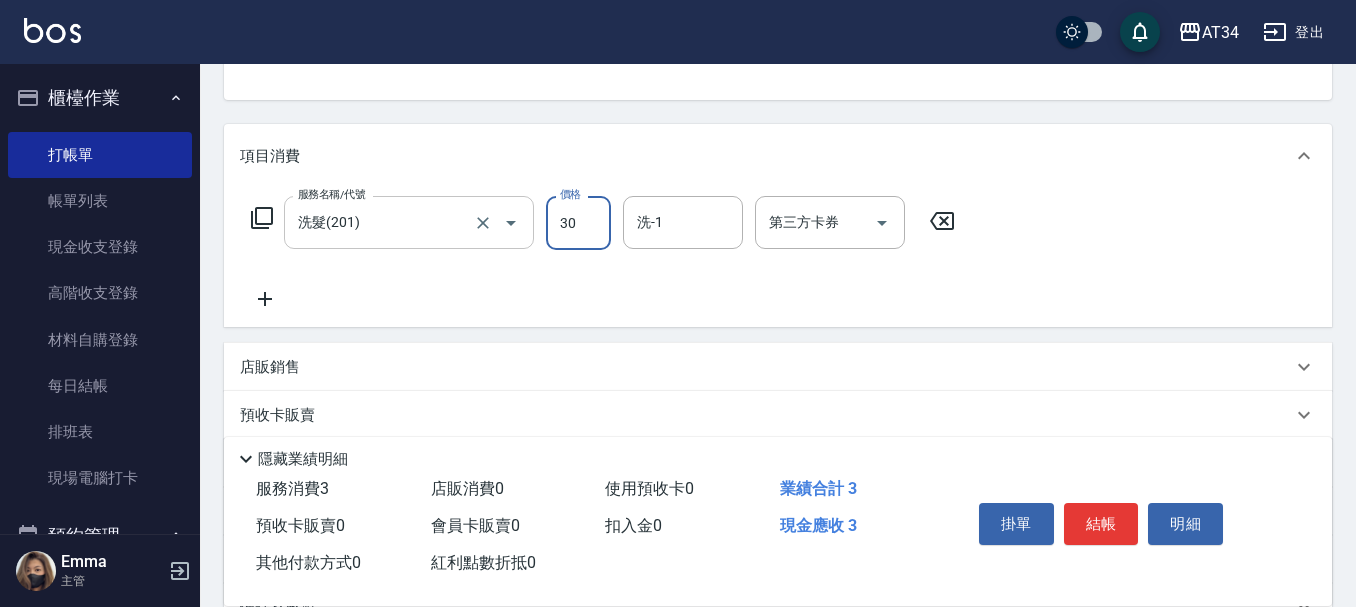 type on "30" 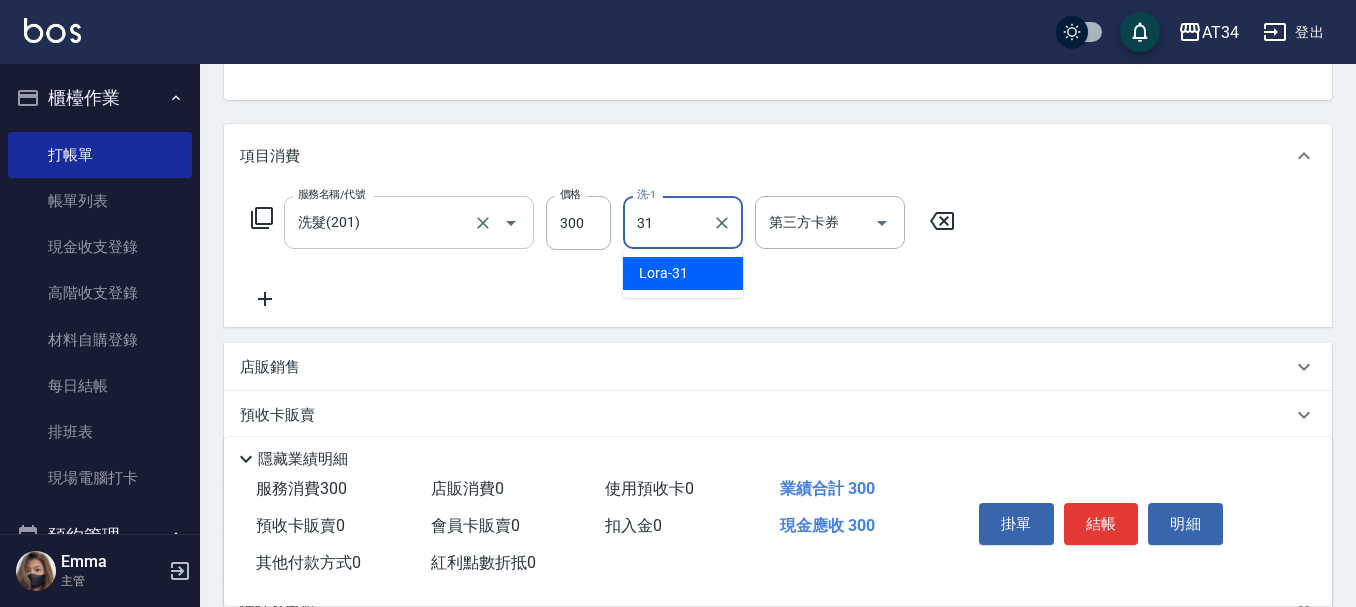 type on "Lora-31" 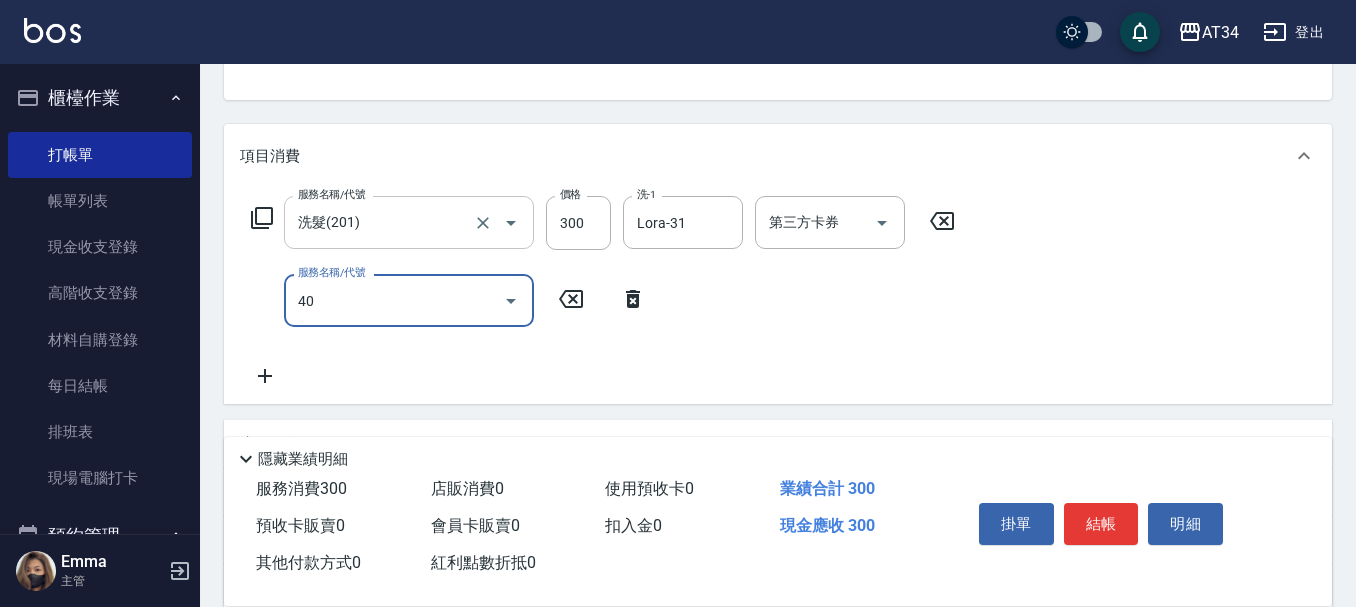 type on "401" 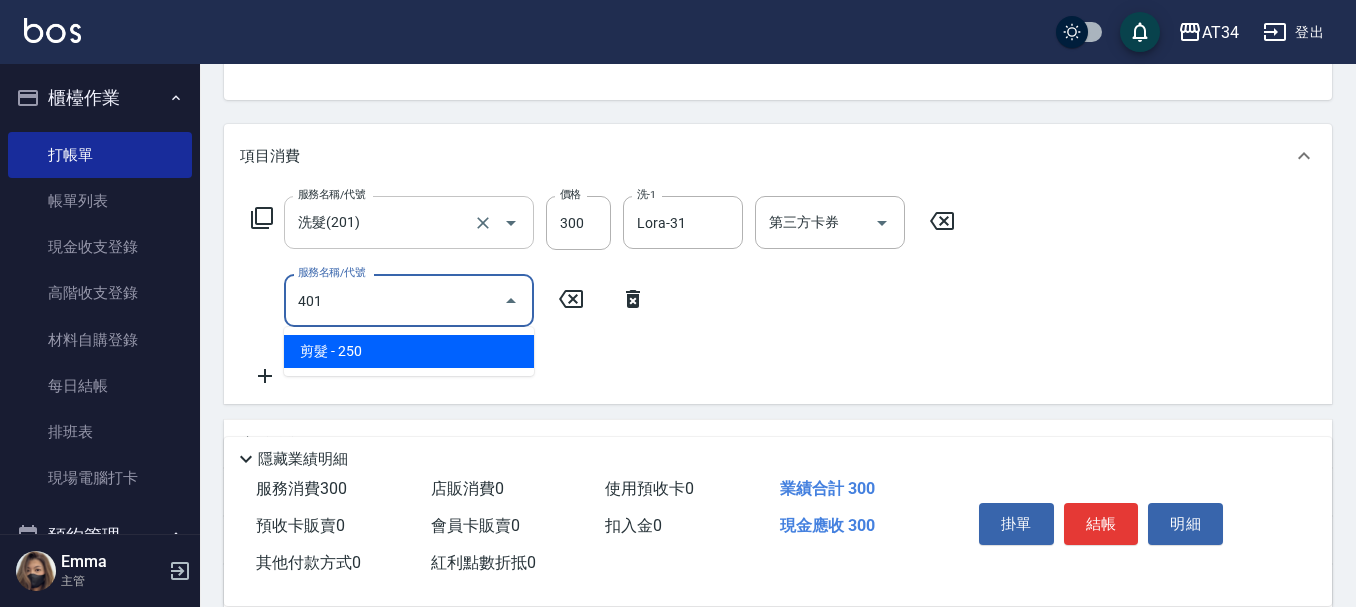 type on "50" 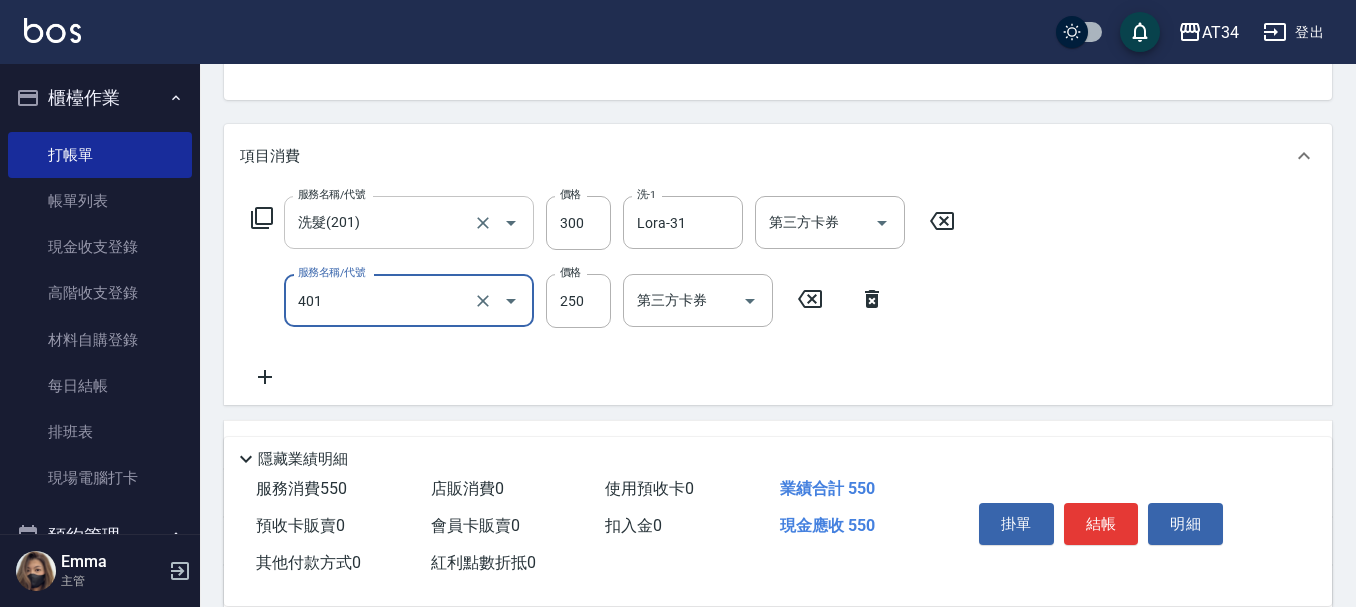 type on "剪髮(401)" 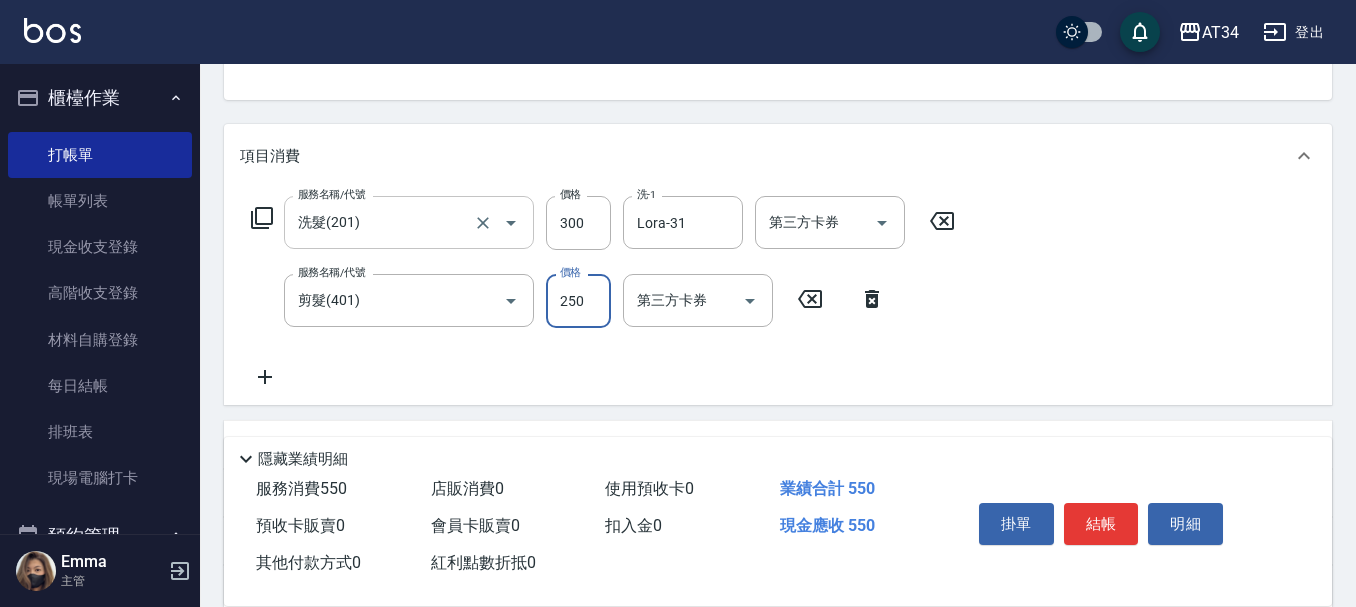 type on "3" 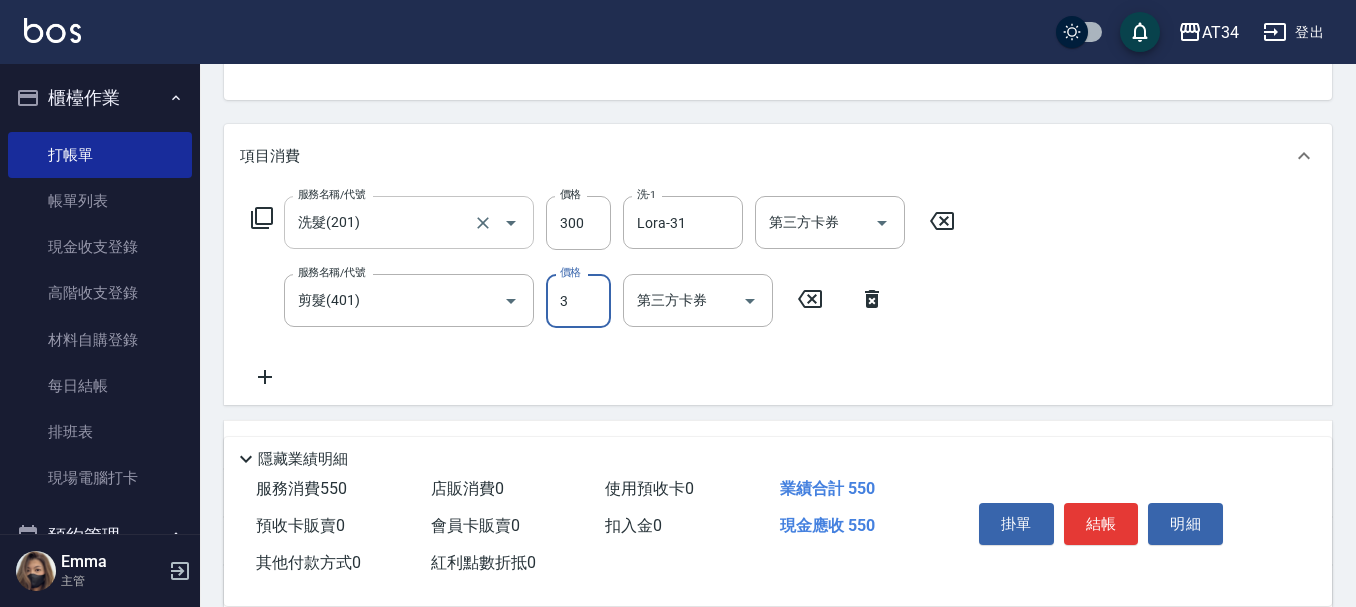 type on "30" 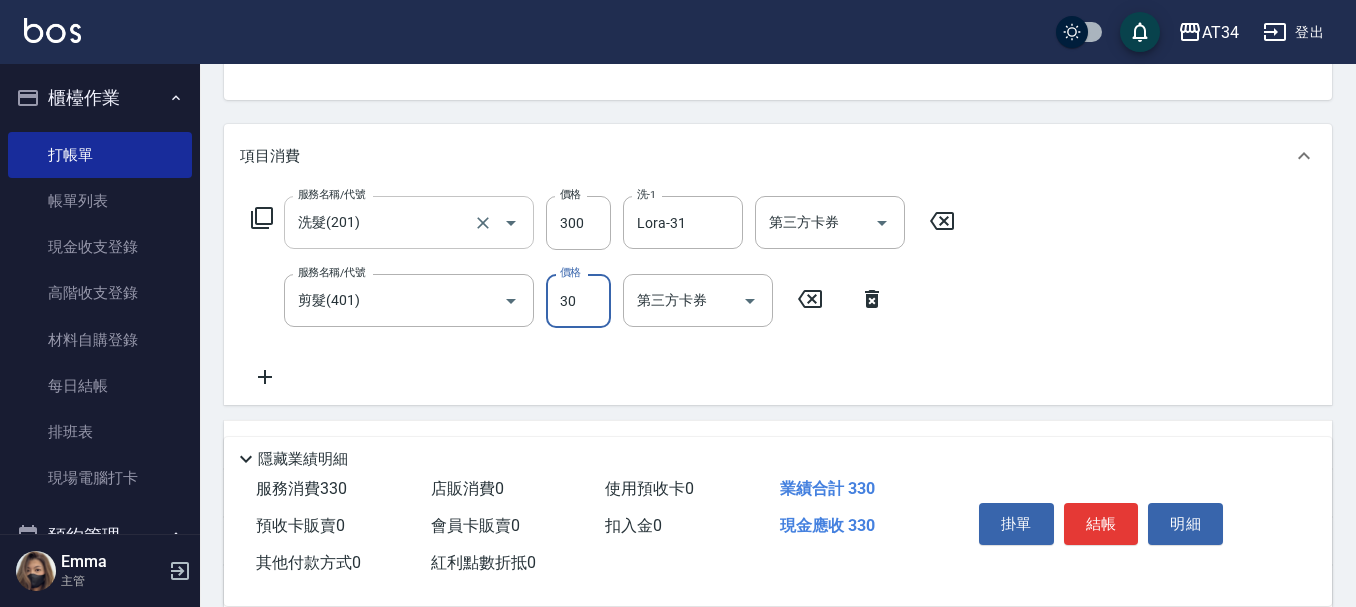 type on "300" 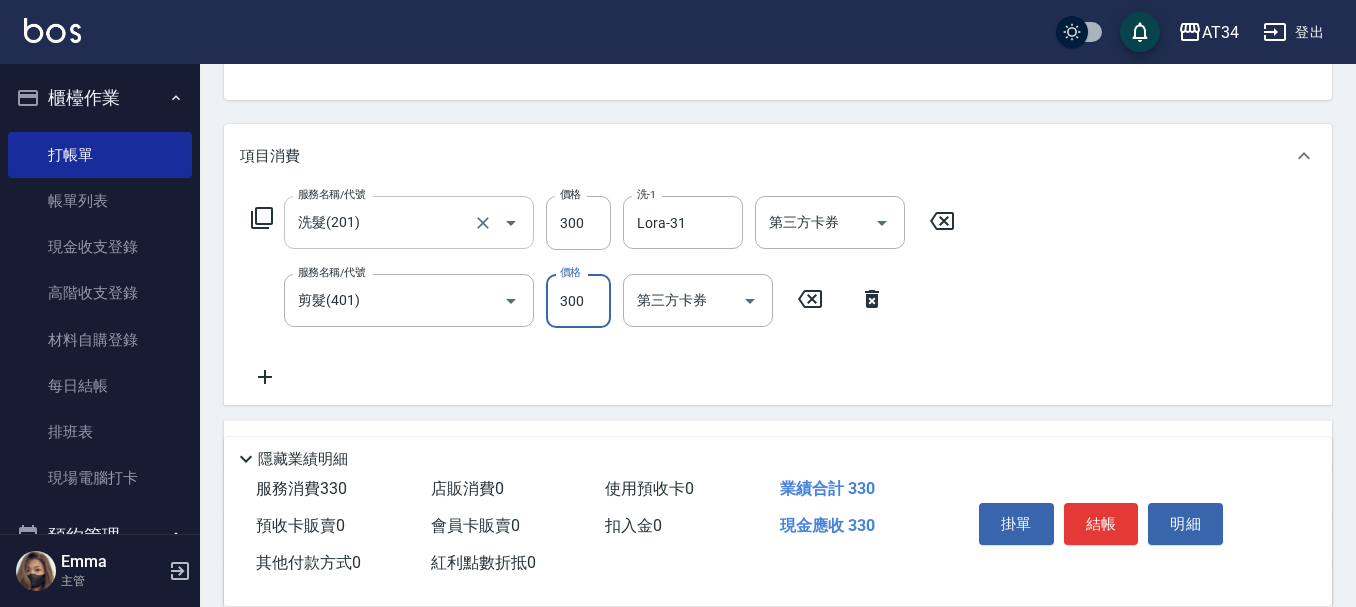 type on "60" 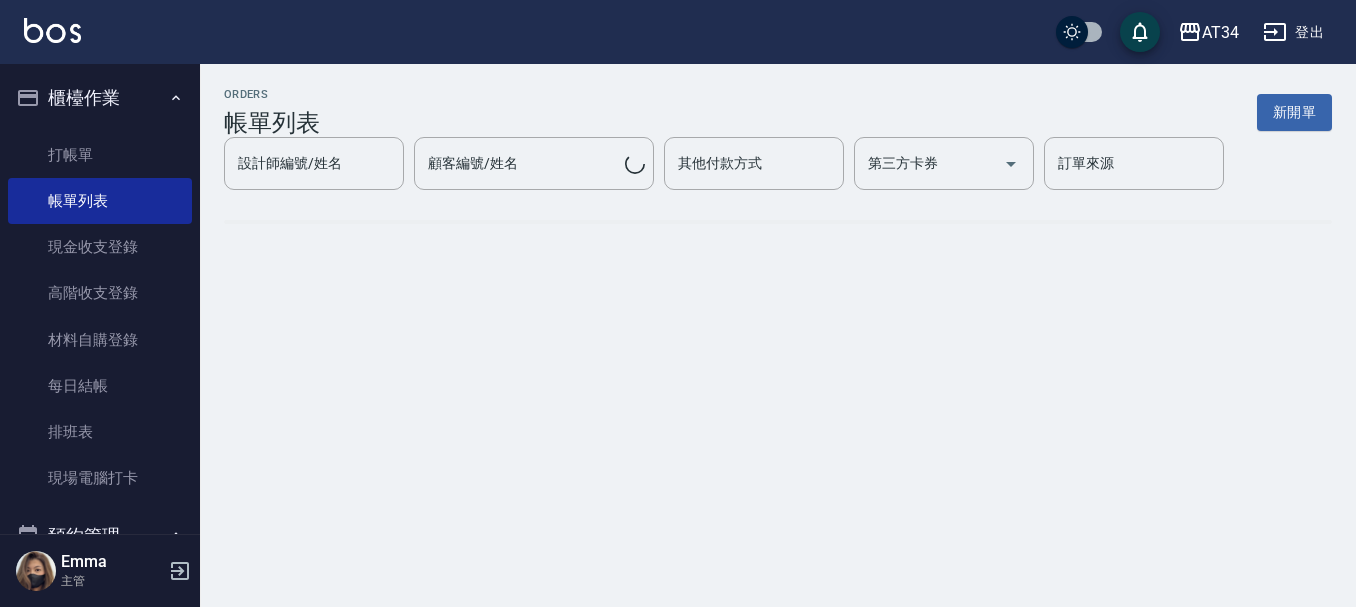 scroll, scrollTop: 0, scrollLeft: 0, axis: both 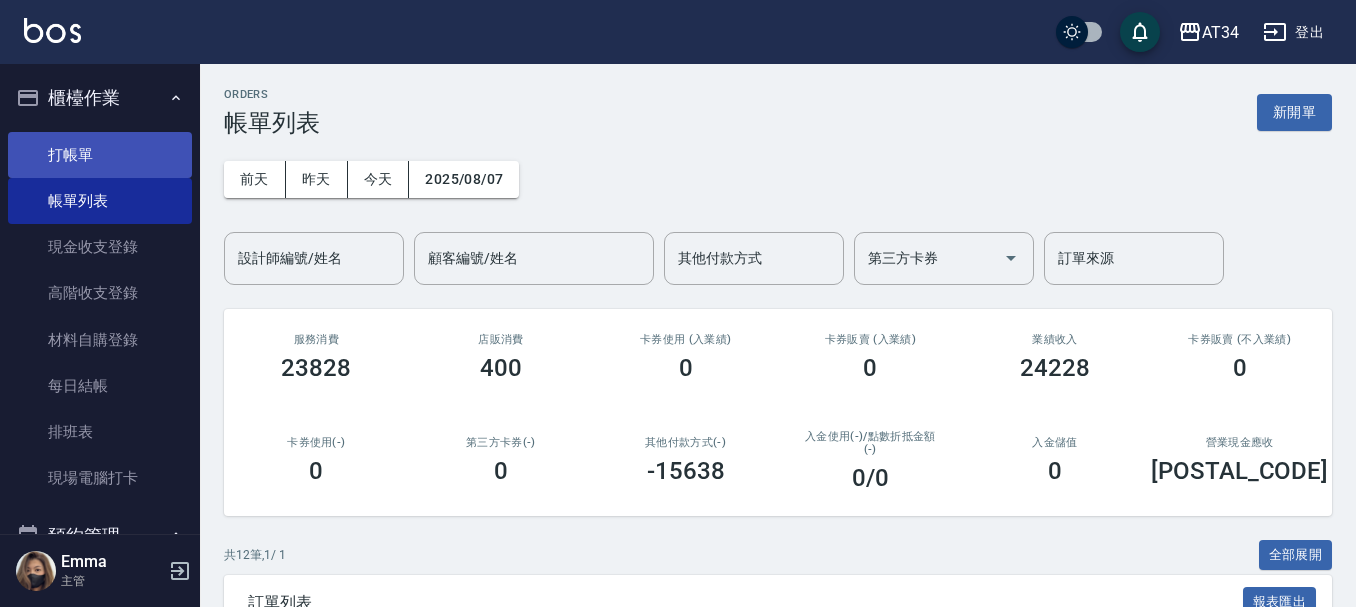 click on "打帳單" at bounding box center [100, 155] 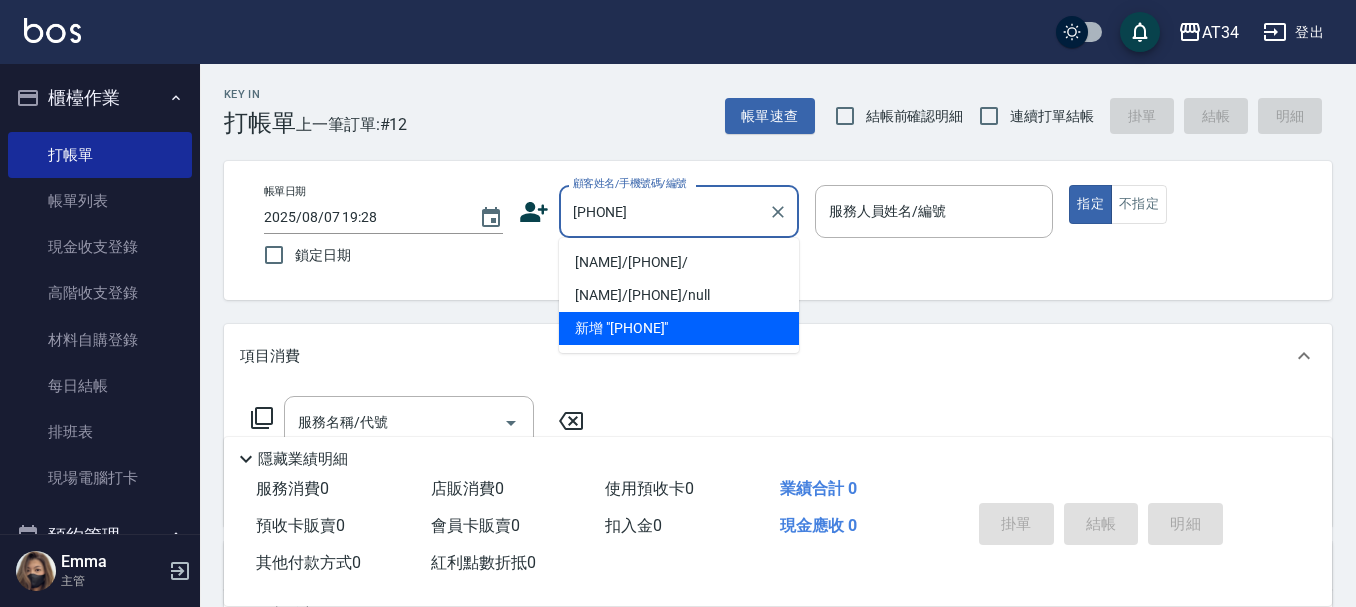 type on "陳品言/0905199866/" 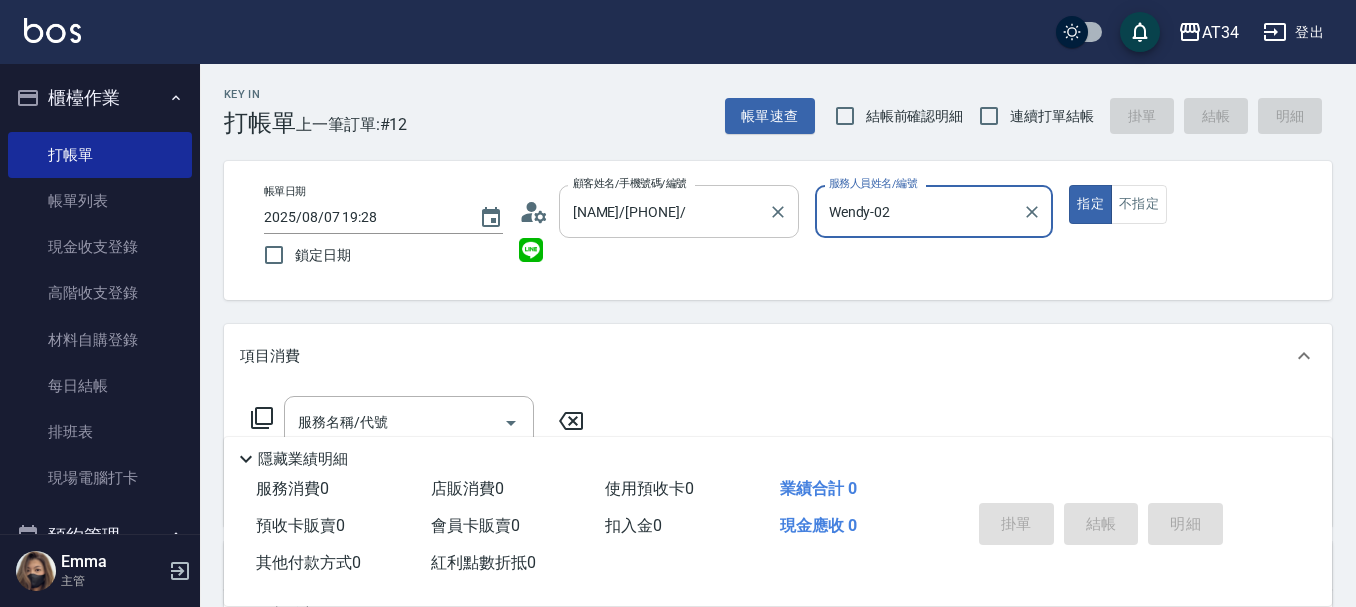 type on "Wendy-02" 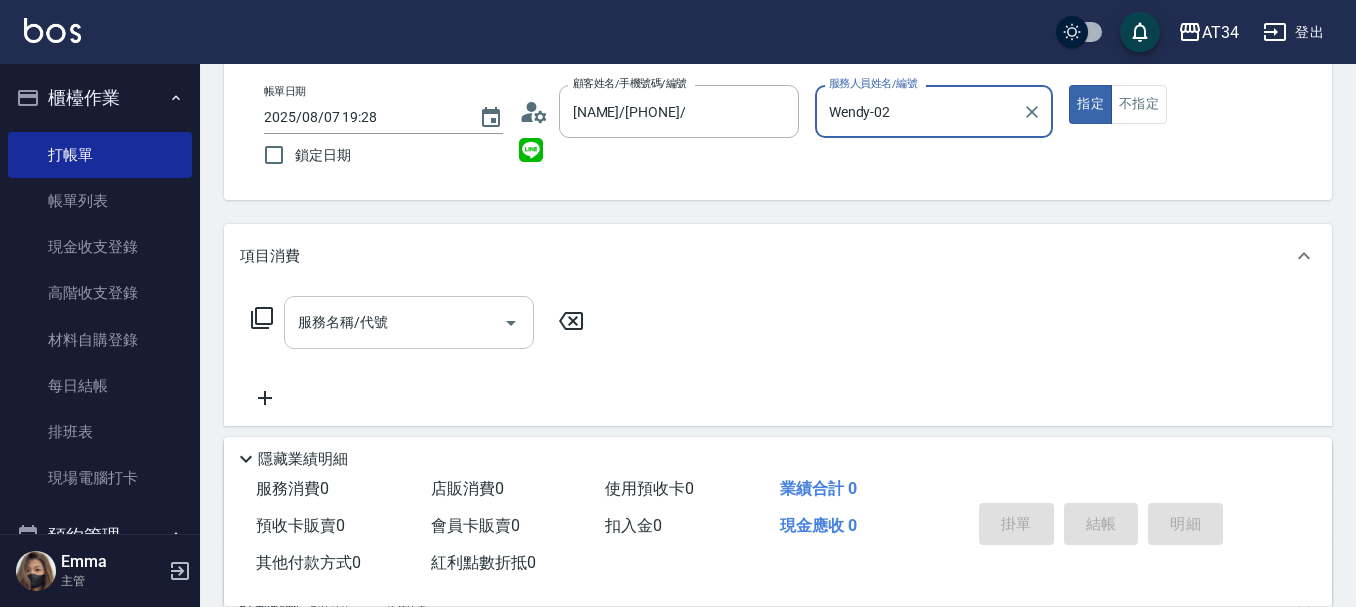 click on "服務名稱/代號" at bounding box center (394, 322) 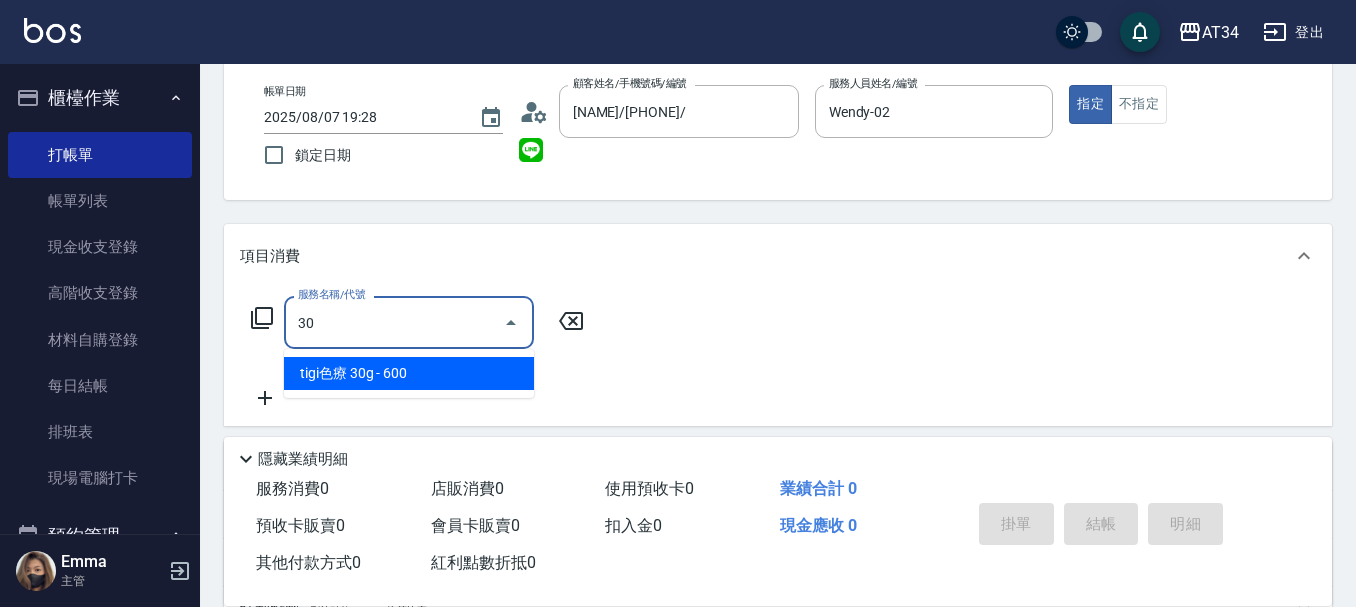 type on "301" 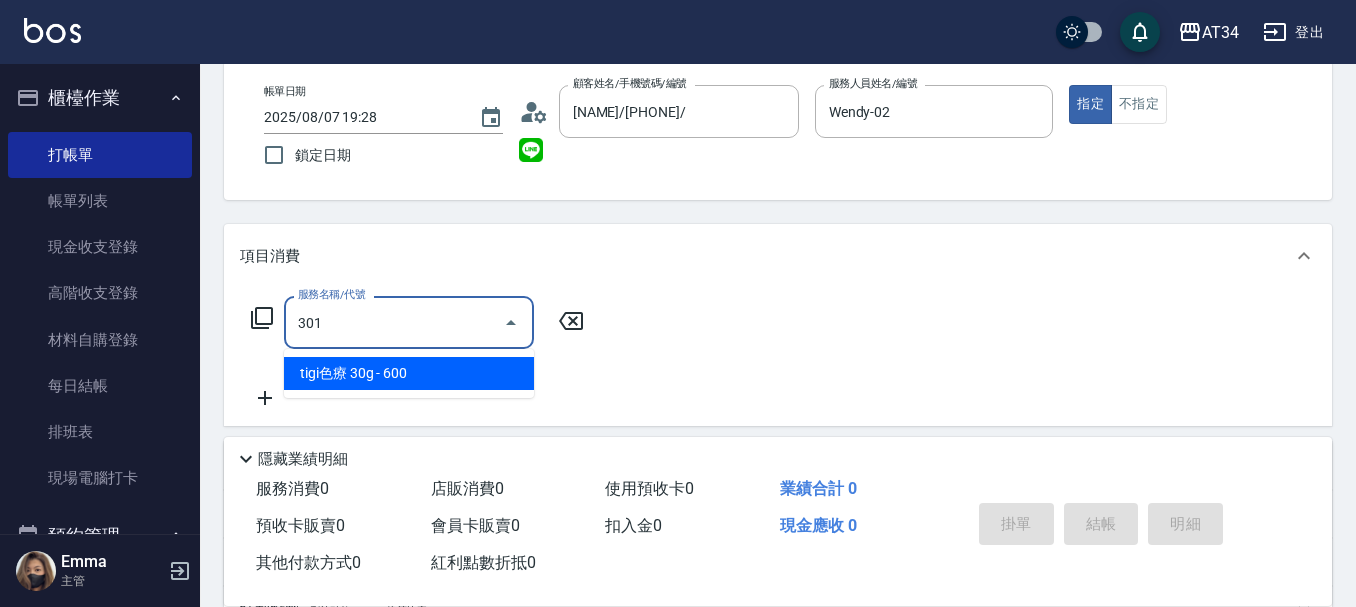 type on "150" 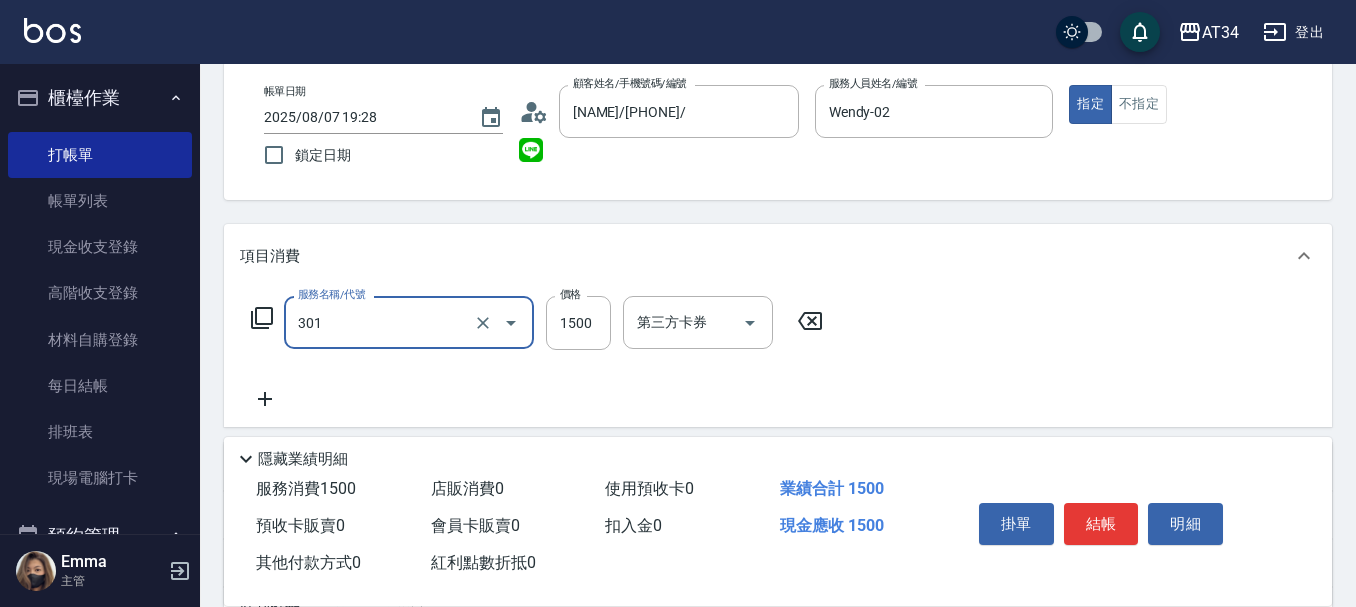 type on "燙髮(301)" 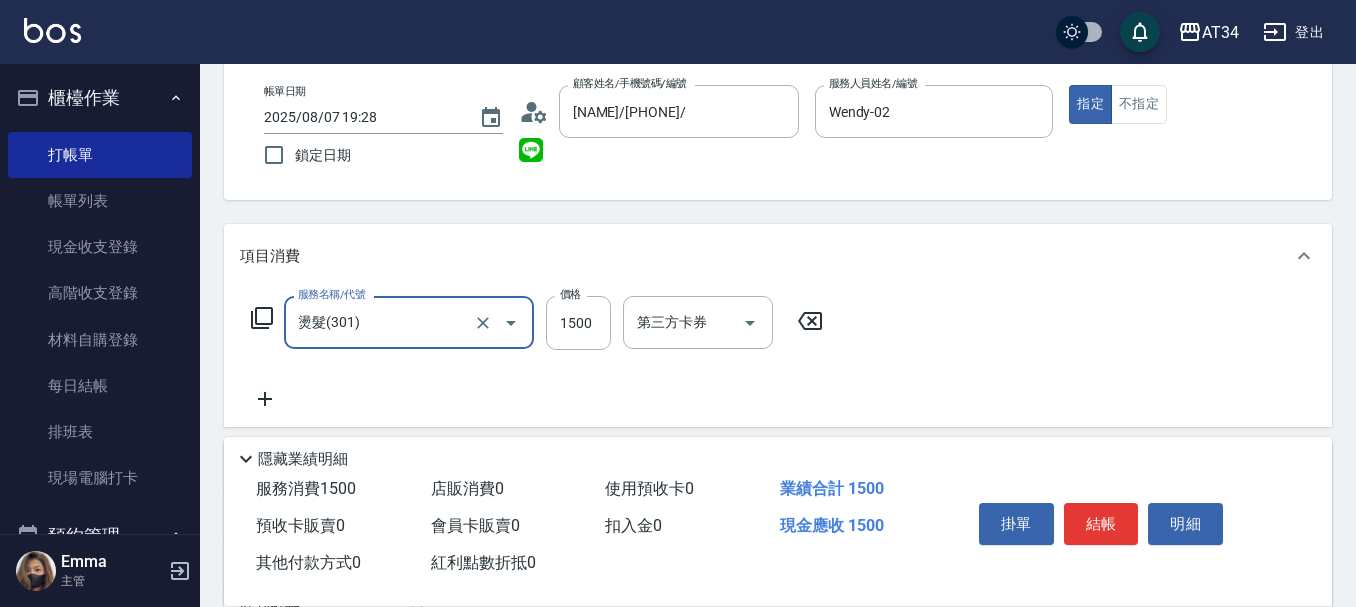 type on "2" 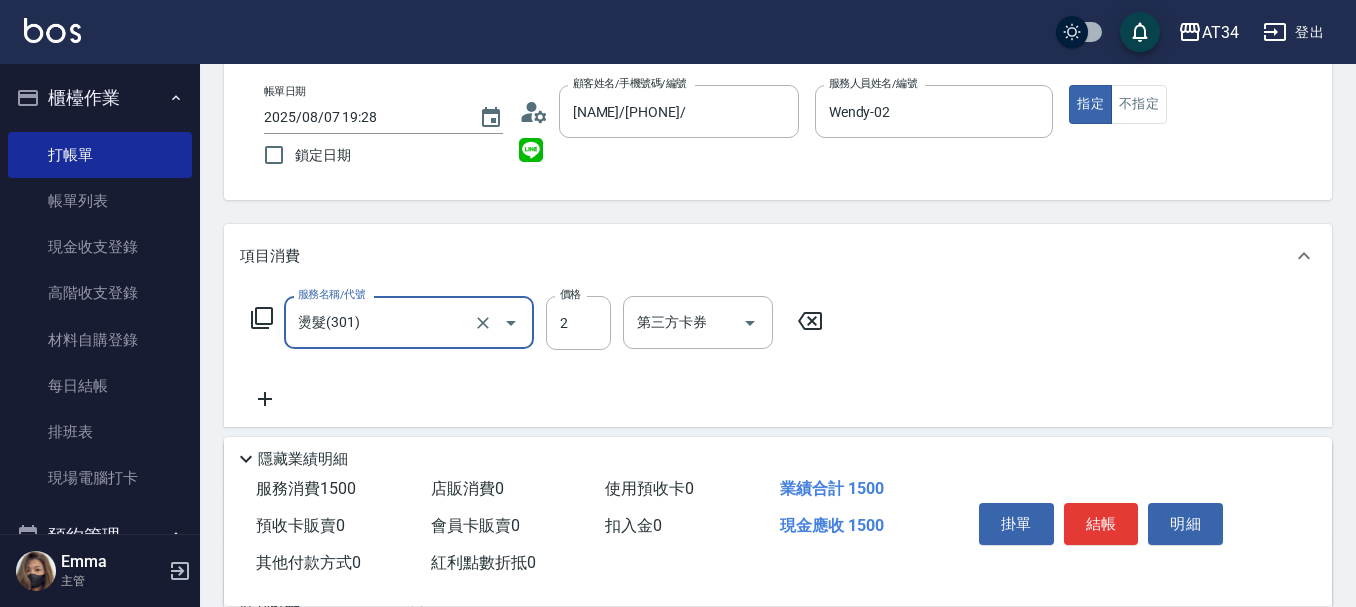 type on "0" 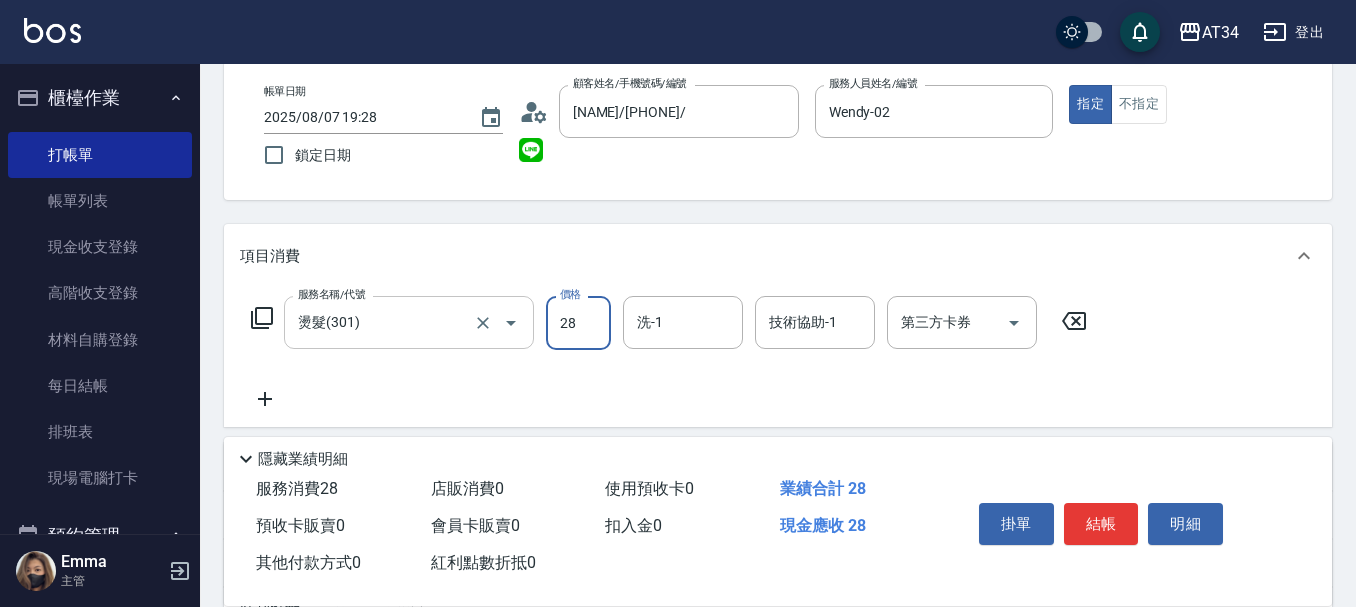 type on "280" 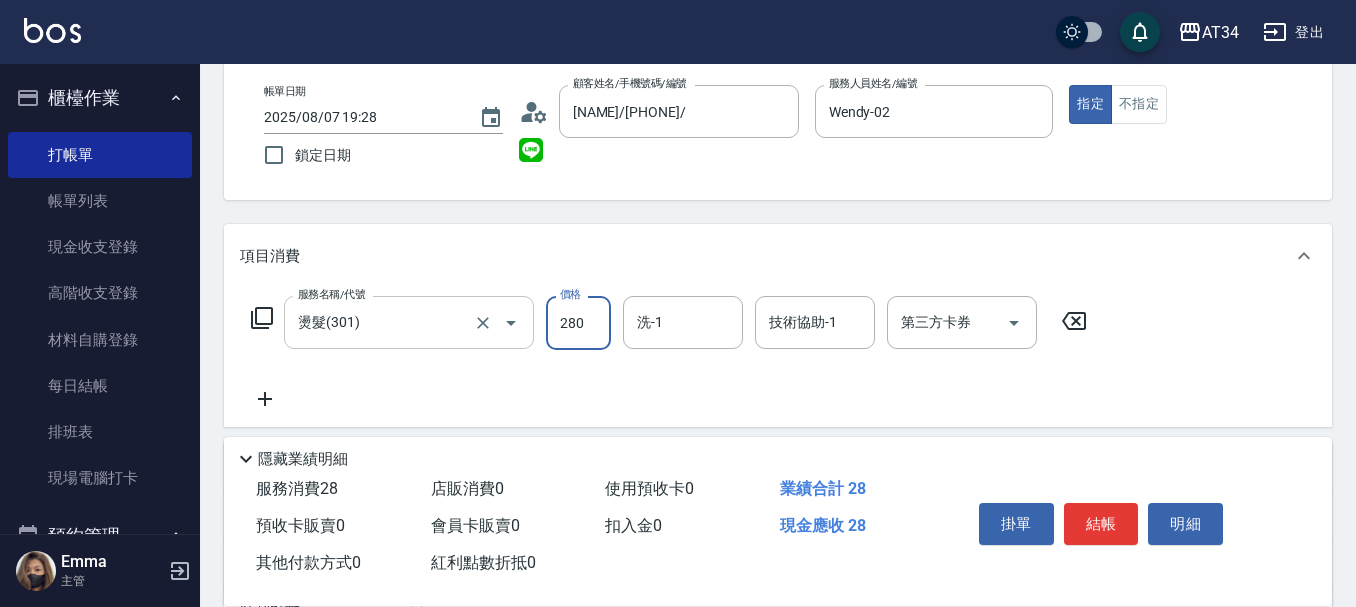 type on "20" 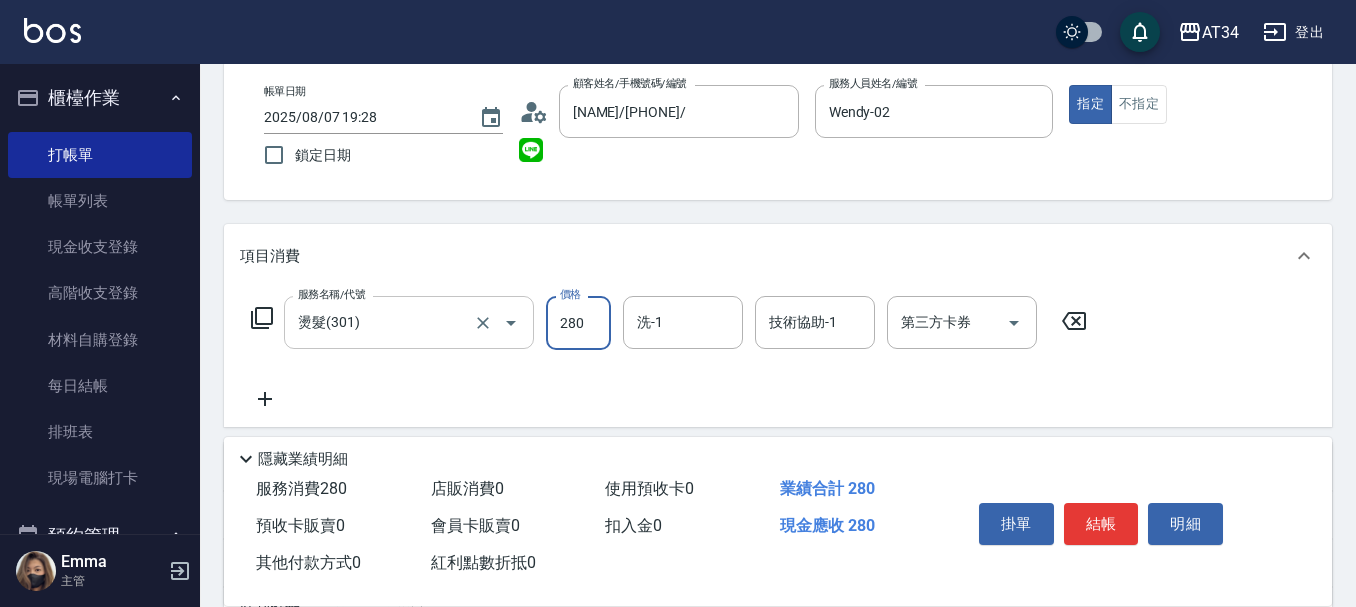 type on "280" 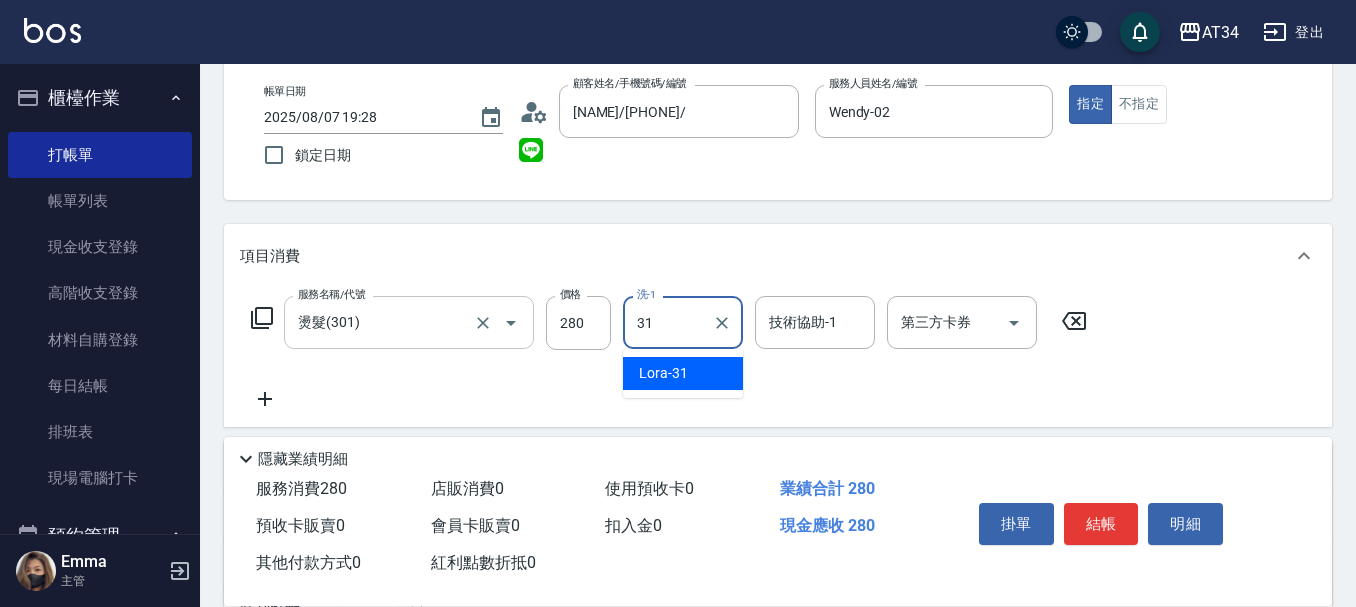 type on "Lora-31" 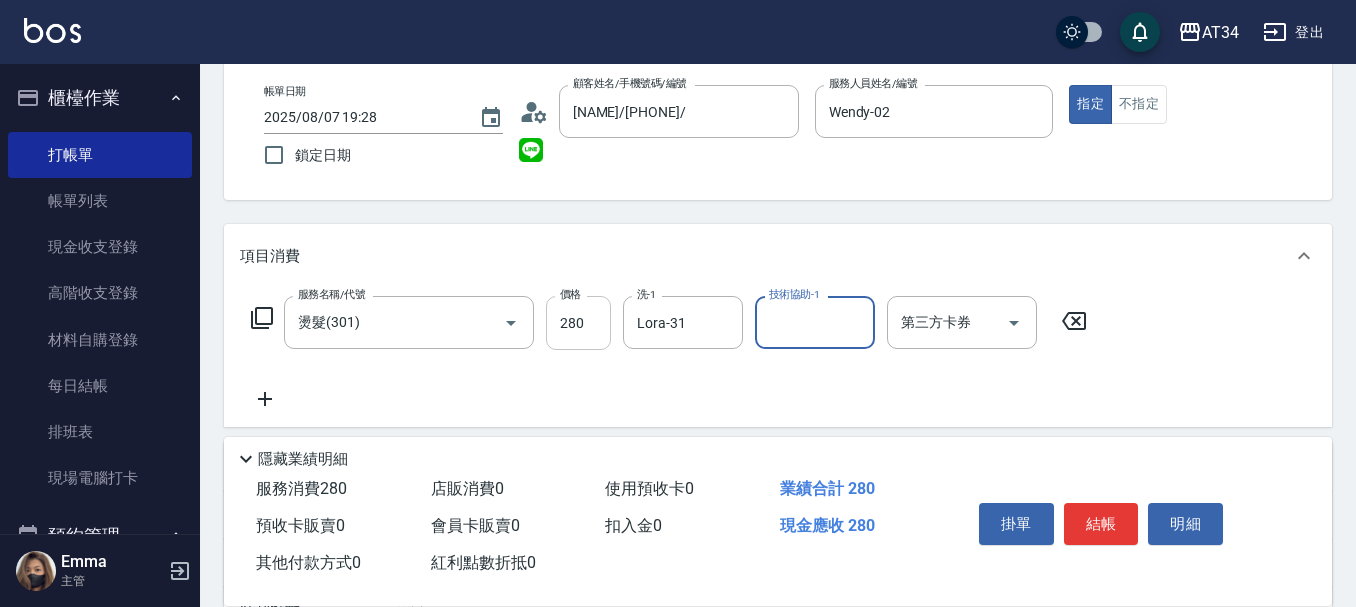 click on "280" at bounding box center [578, 323] 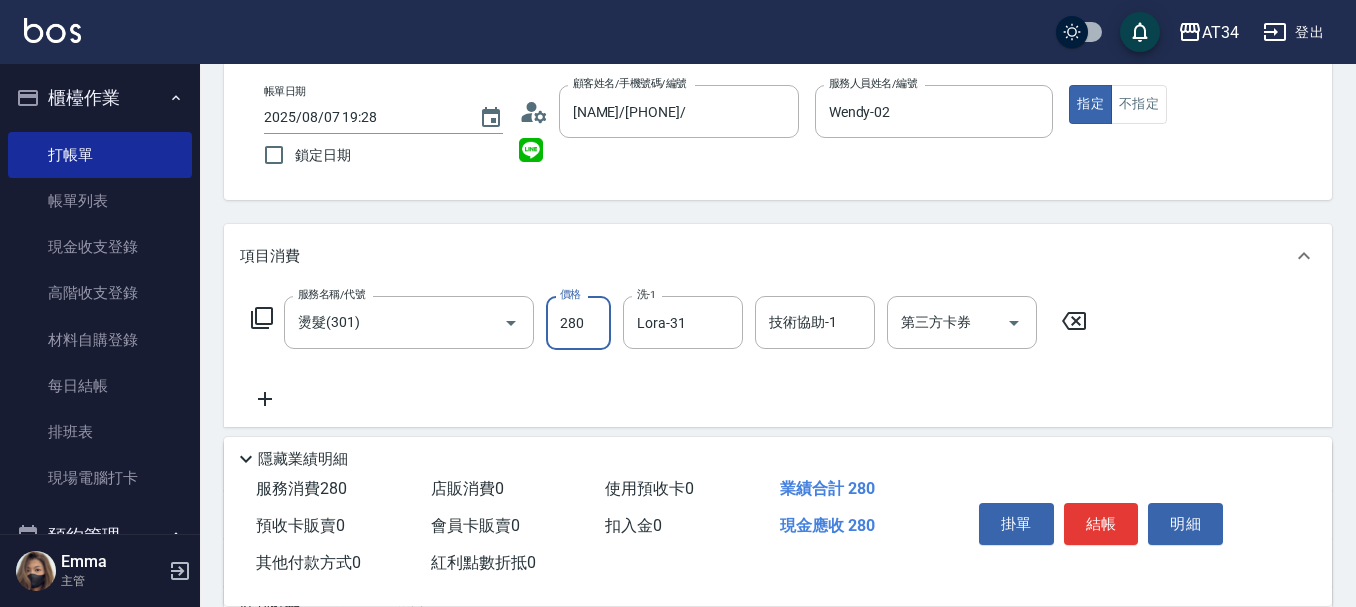 type on "2" 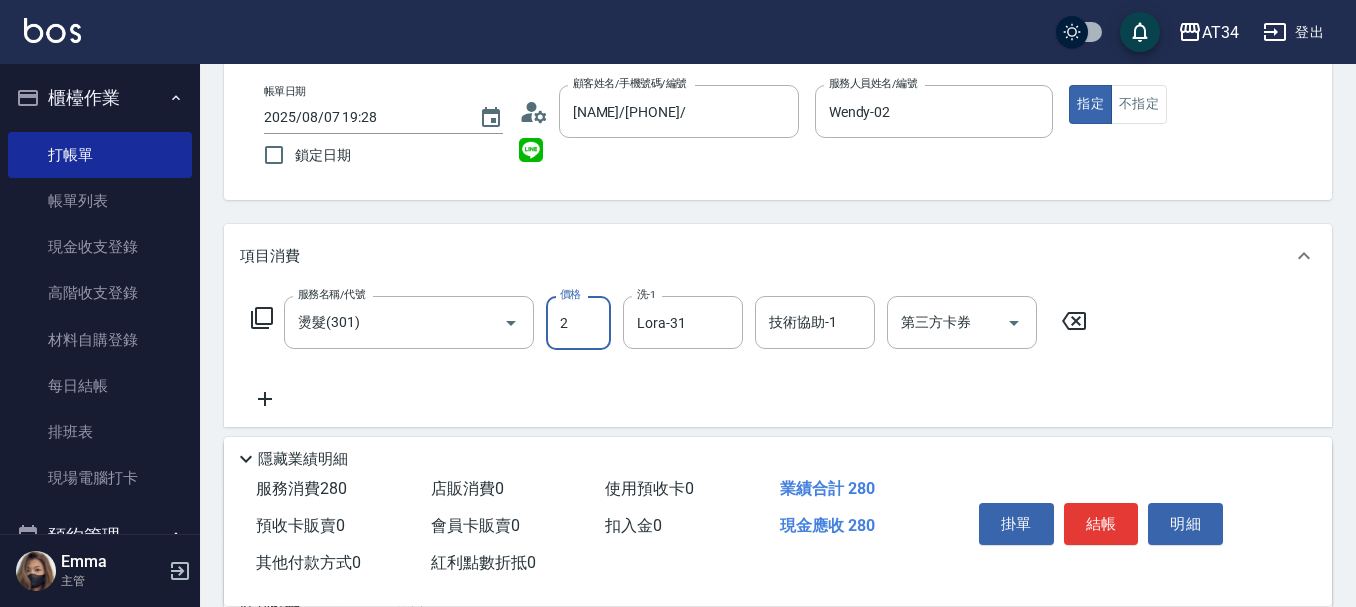 type on "0" 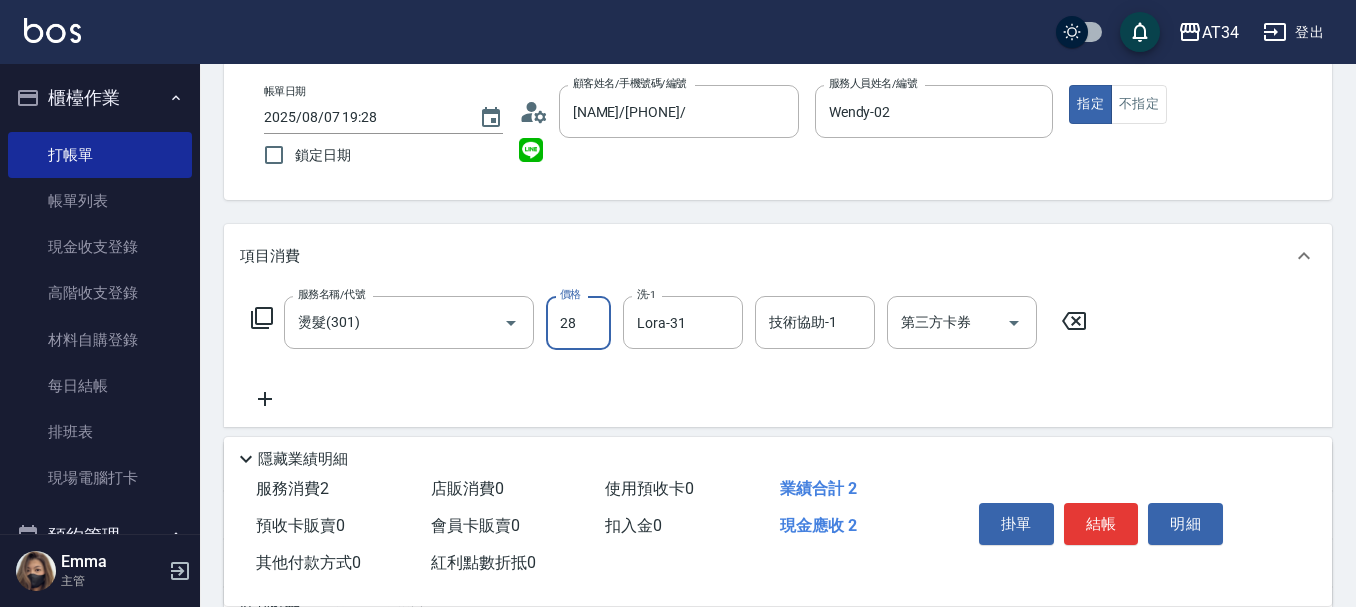 type on "280" 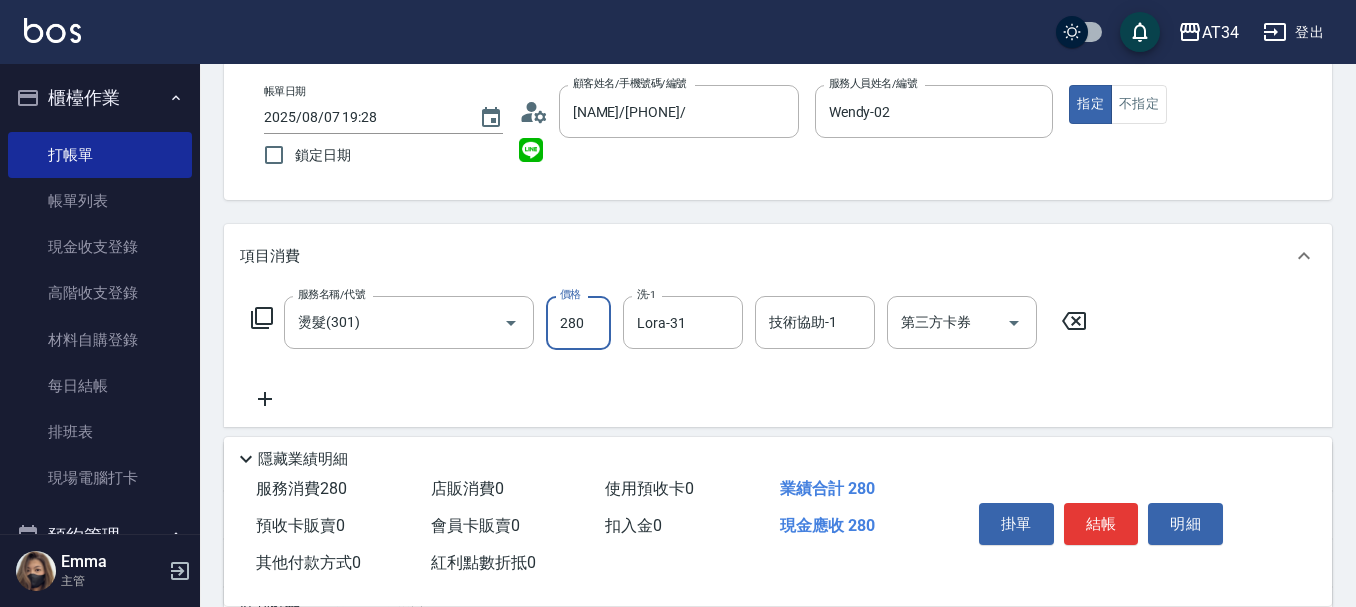 type on "280" 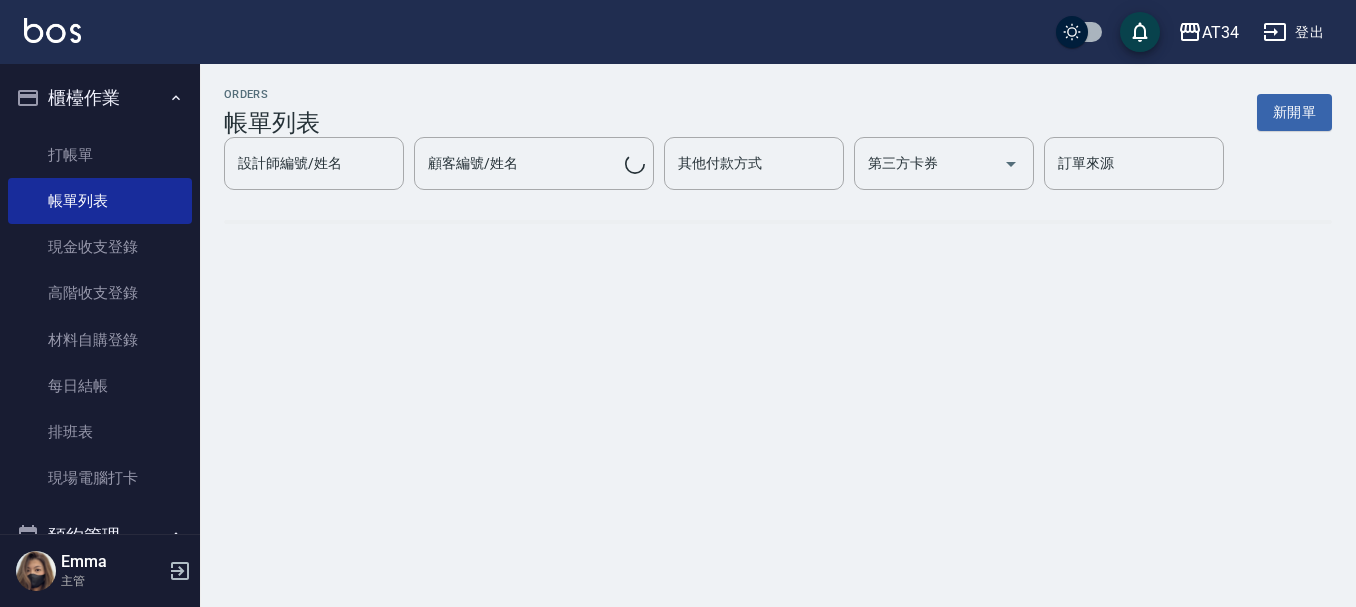 scroll, scrollTop: 0, scrollLeft: 0, axis: both 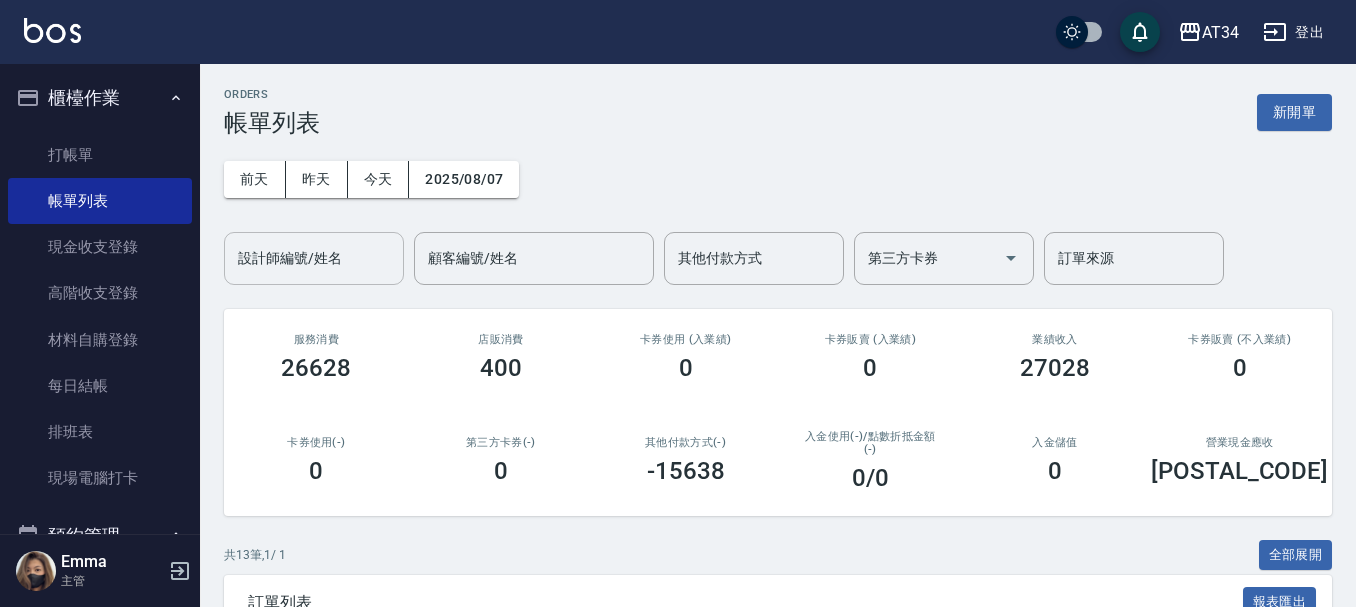 click on "設計師編號/姓名" at bounding box center (314, 258) 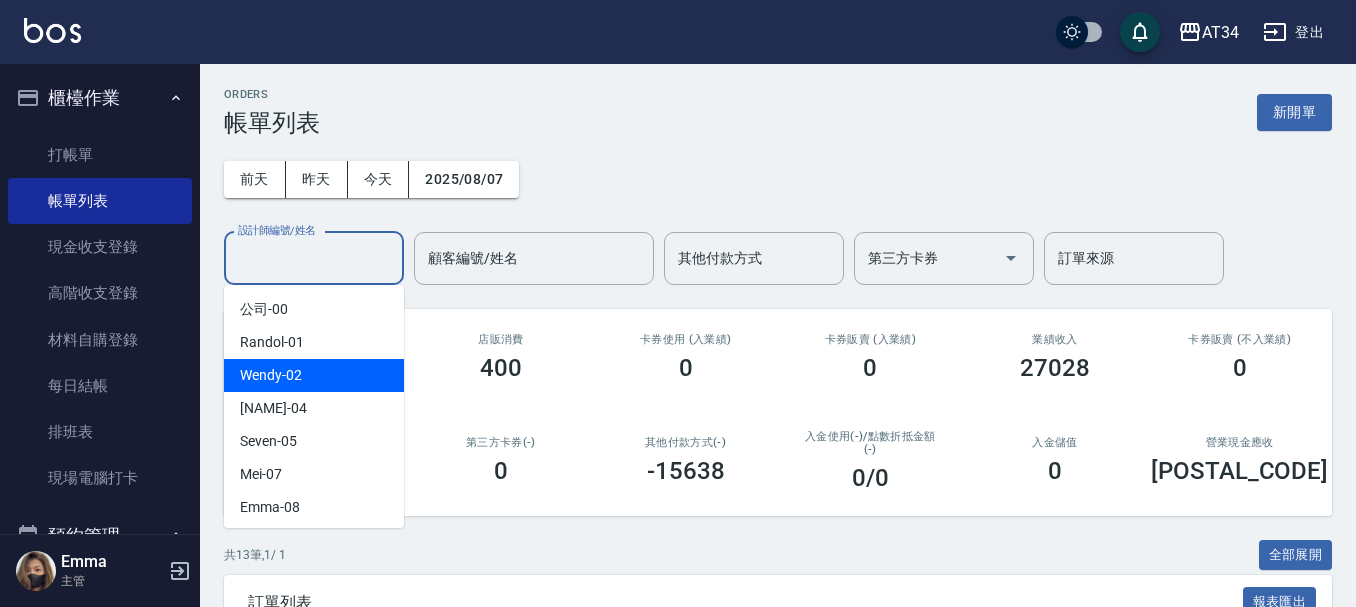 click on "Wendy -02" at bounding box center [314, 375] 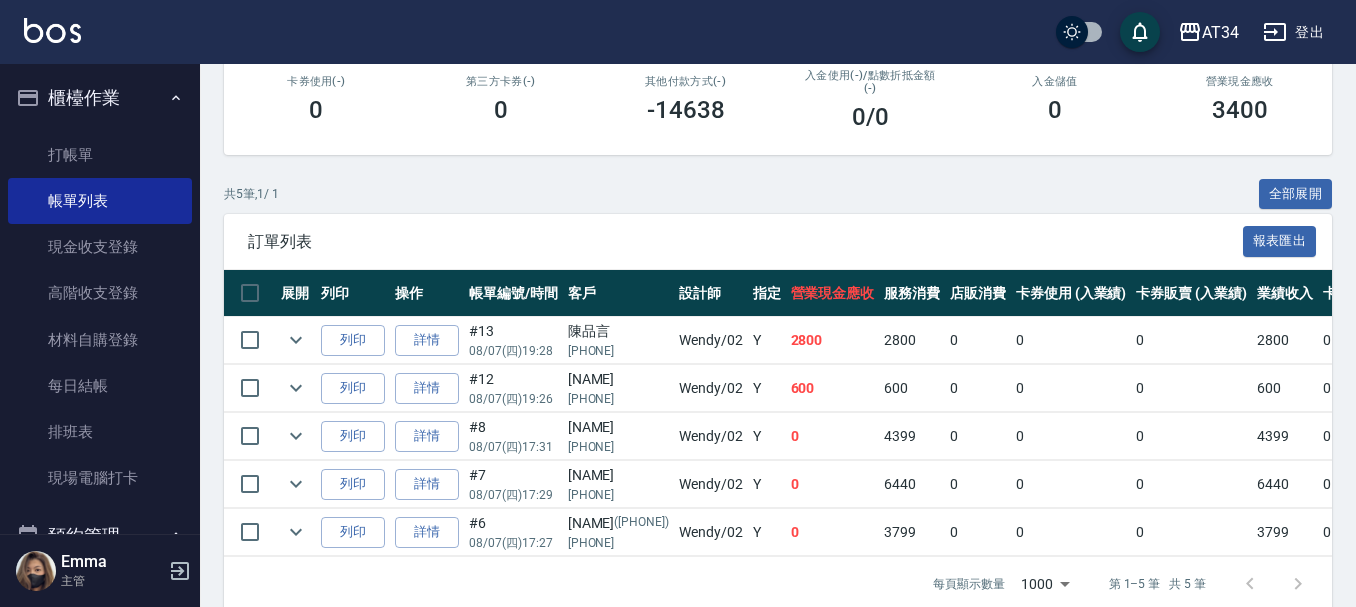 scroll, scrollTop: 404, scrollLeft: 0, axis: vertical 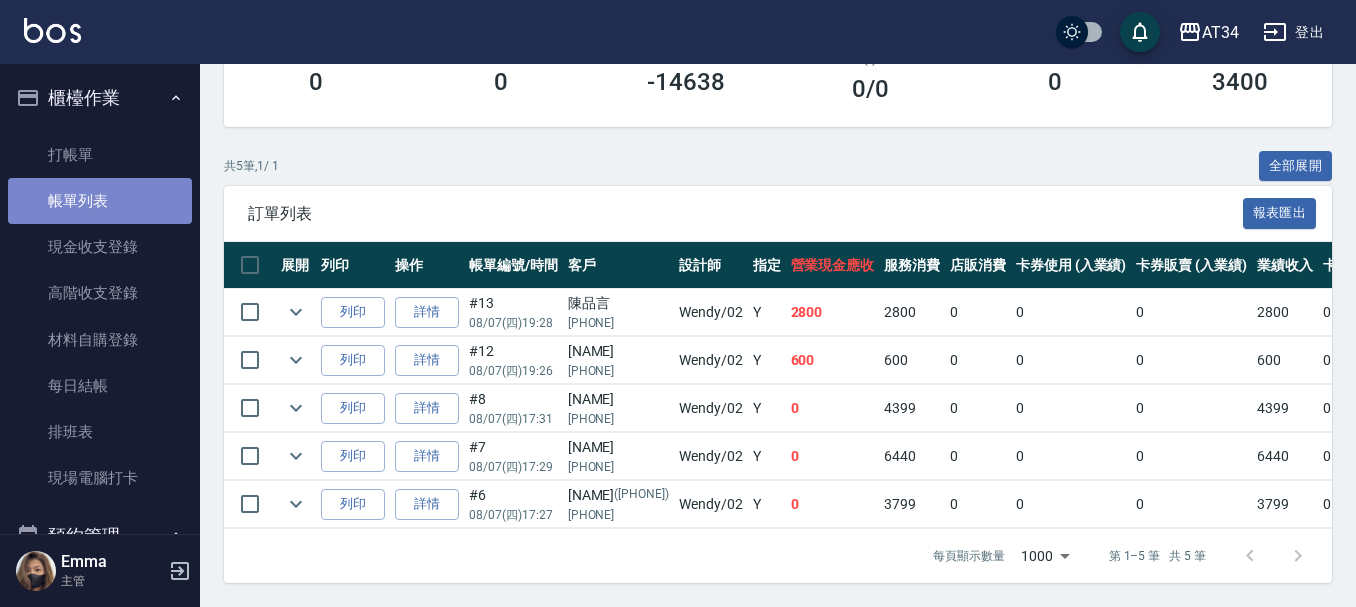 click on "帳單列表" at bounding box center [100, 201] 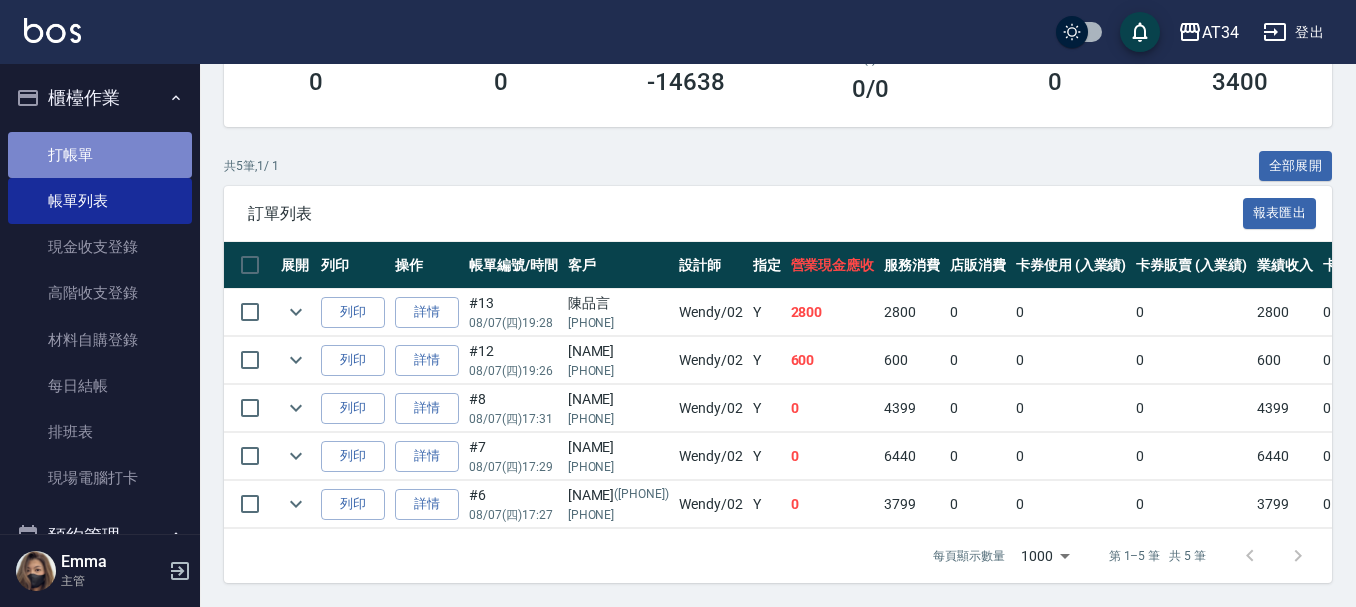 click on "打帳單" at bounding box center (100, 155) 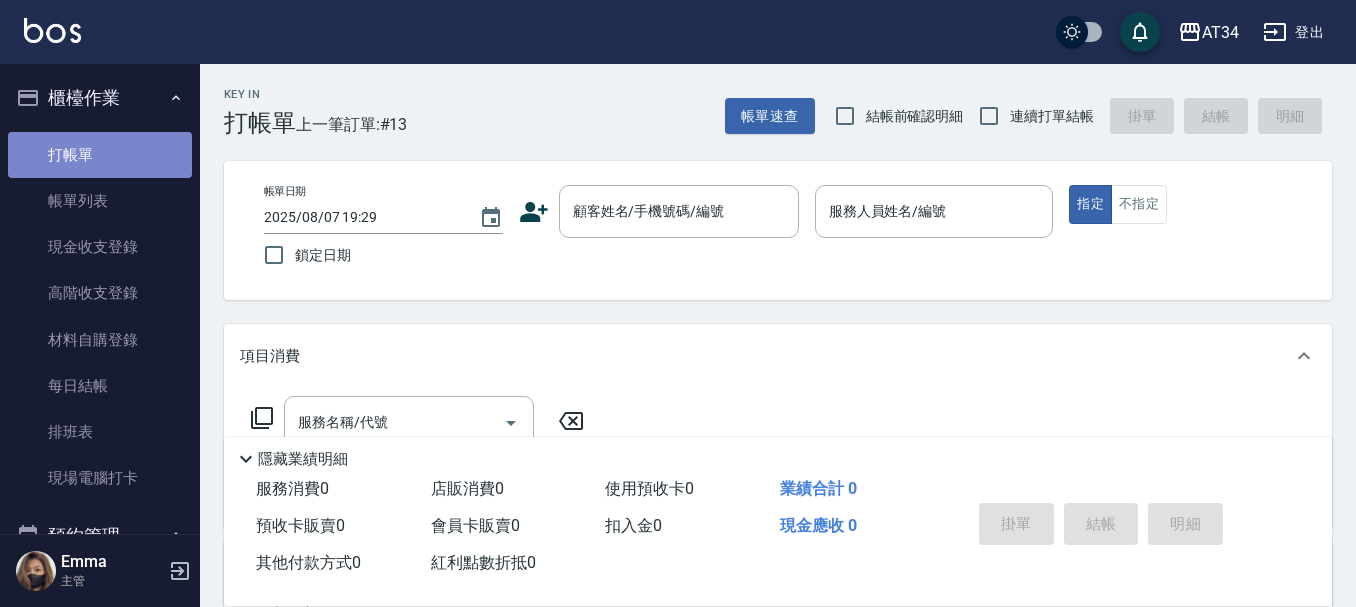 click on "打帳單" at bounding box center (100, 155) 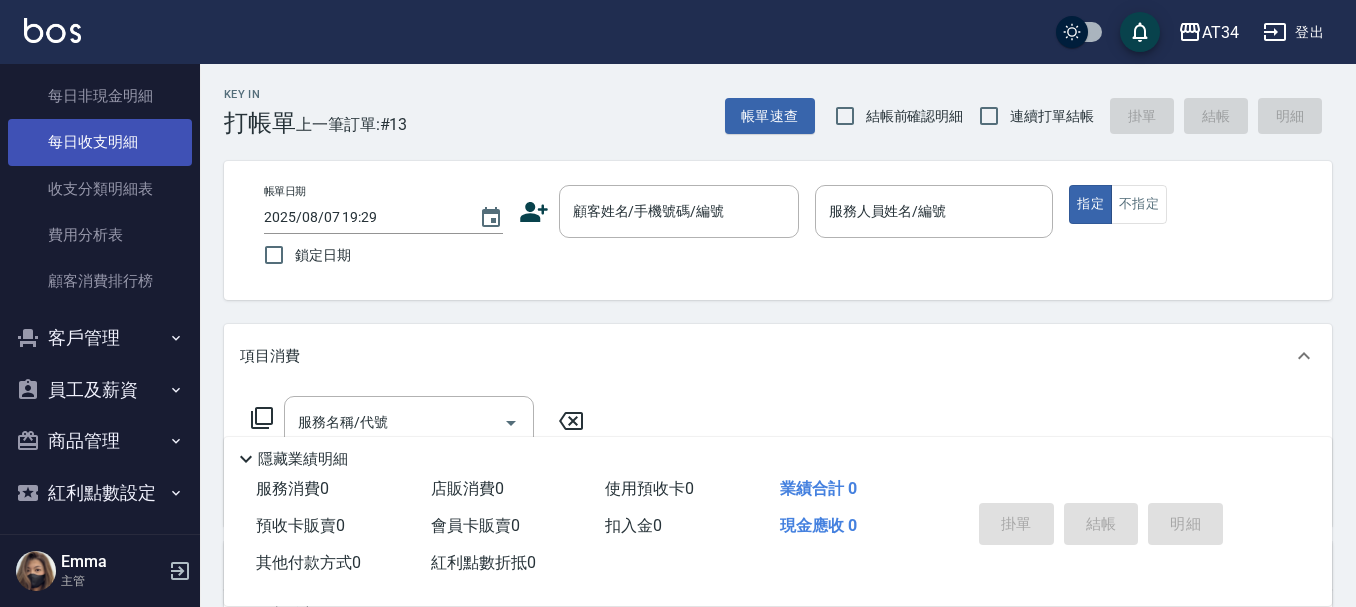 scroll, scrollTop: 1826, scrollLeft: 0, axis: vertical 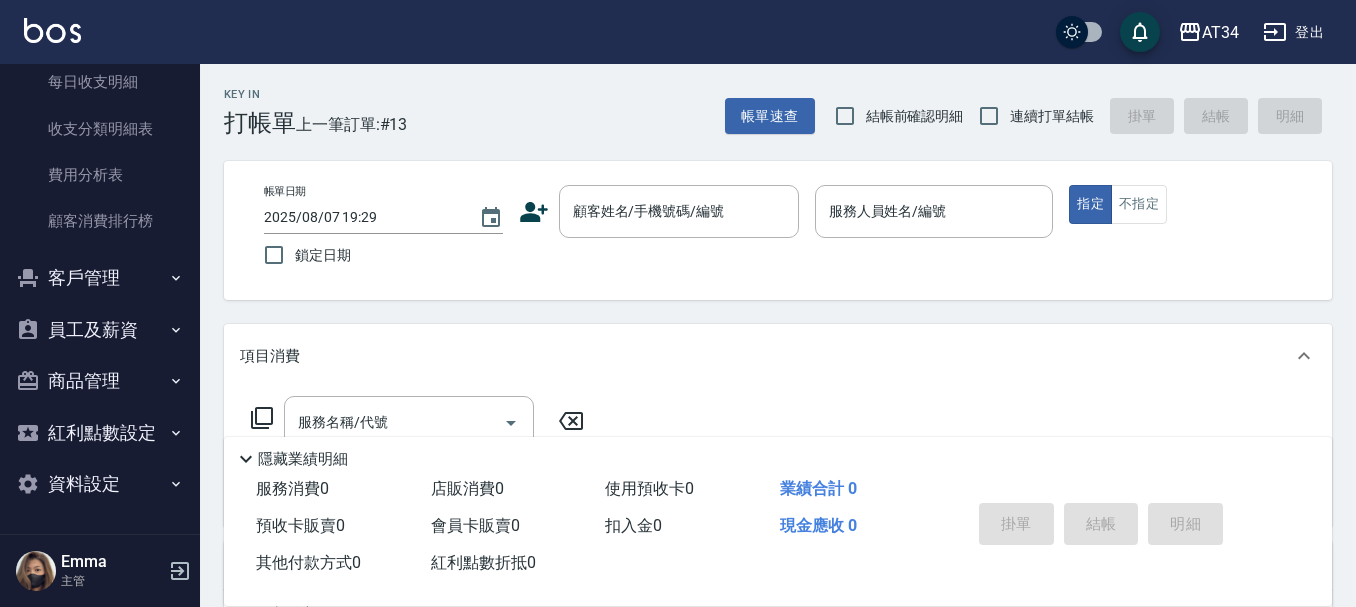 click on "客戶管理" at bounding box center [100, 278] 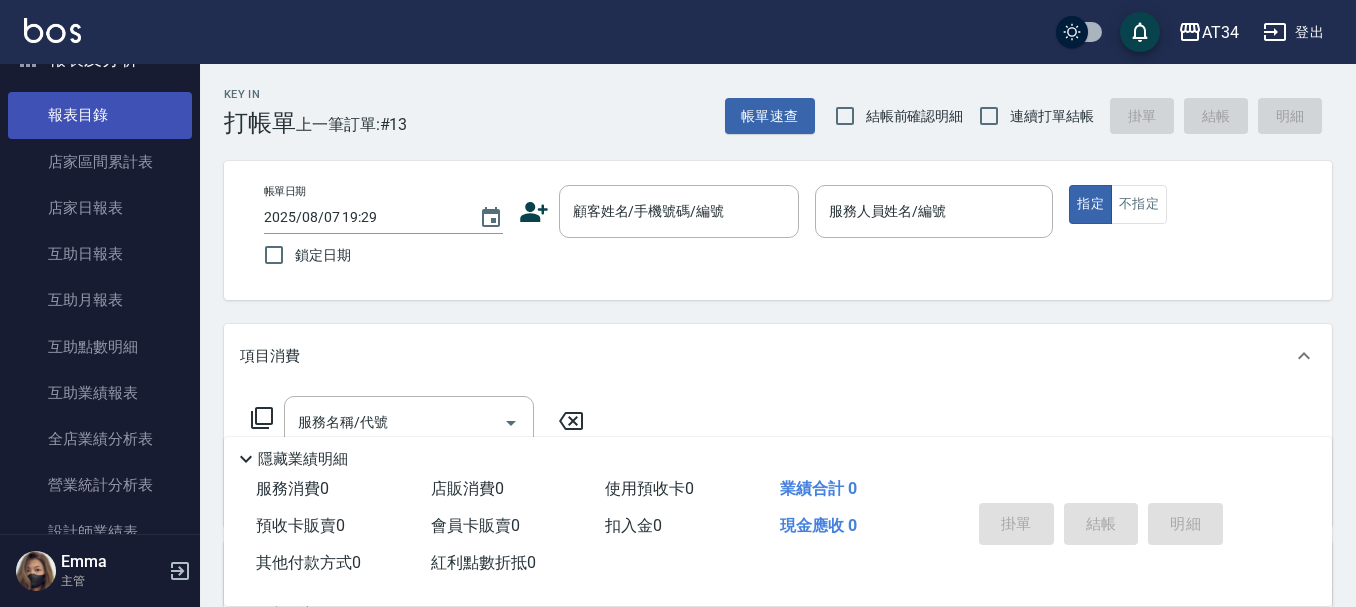 scroll, scrollTop: 426, scrollLeft: 0, axis: vertical 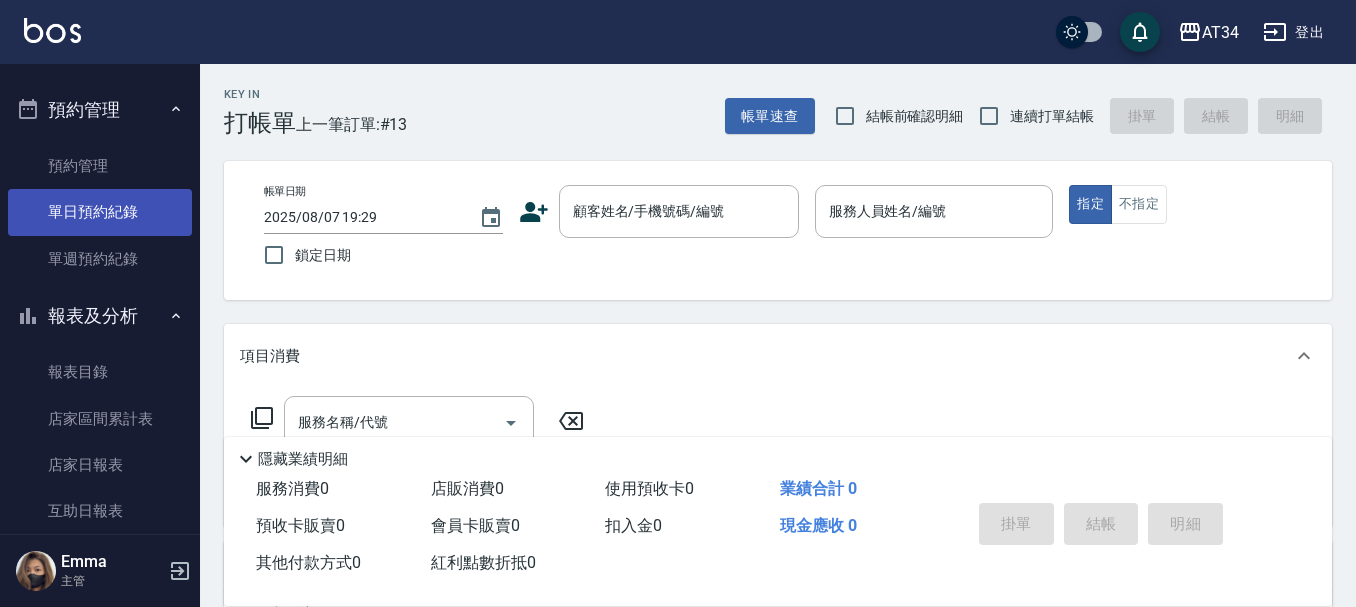 click on "單日預約紀錄" at bounding box center [100, 212] 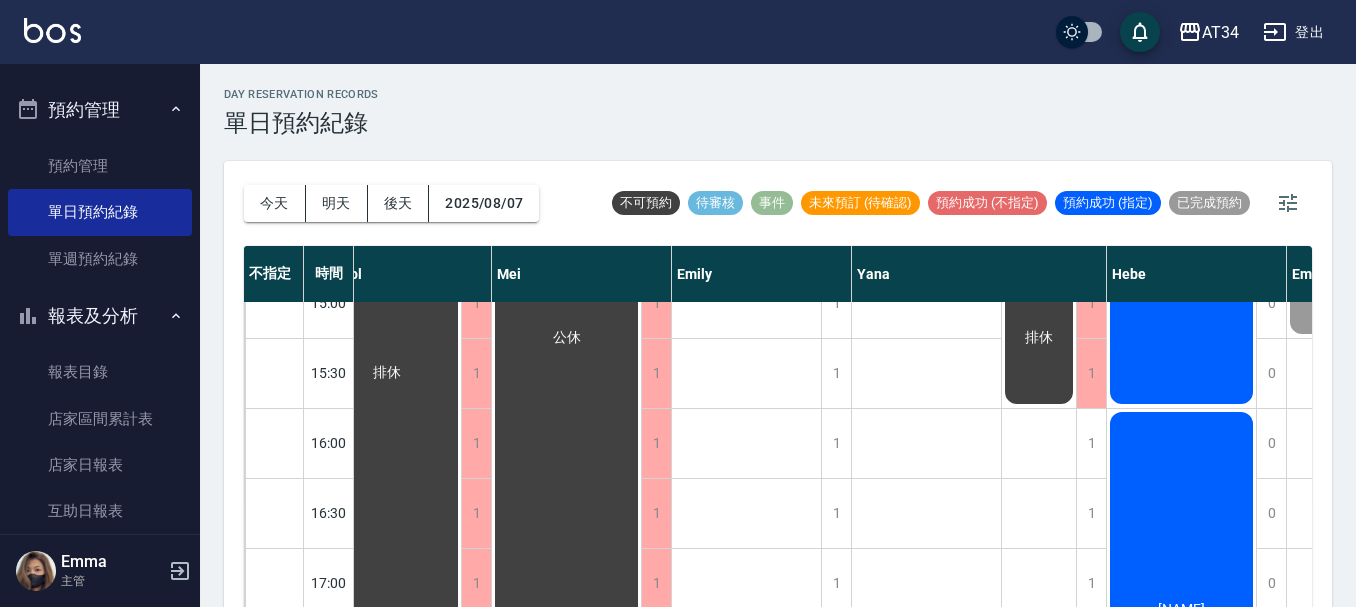scroll, scrollTop: 700, scrollLeft: 882, axis: both 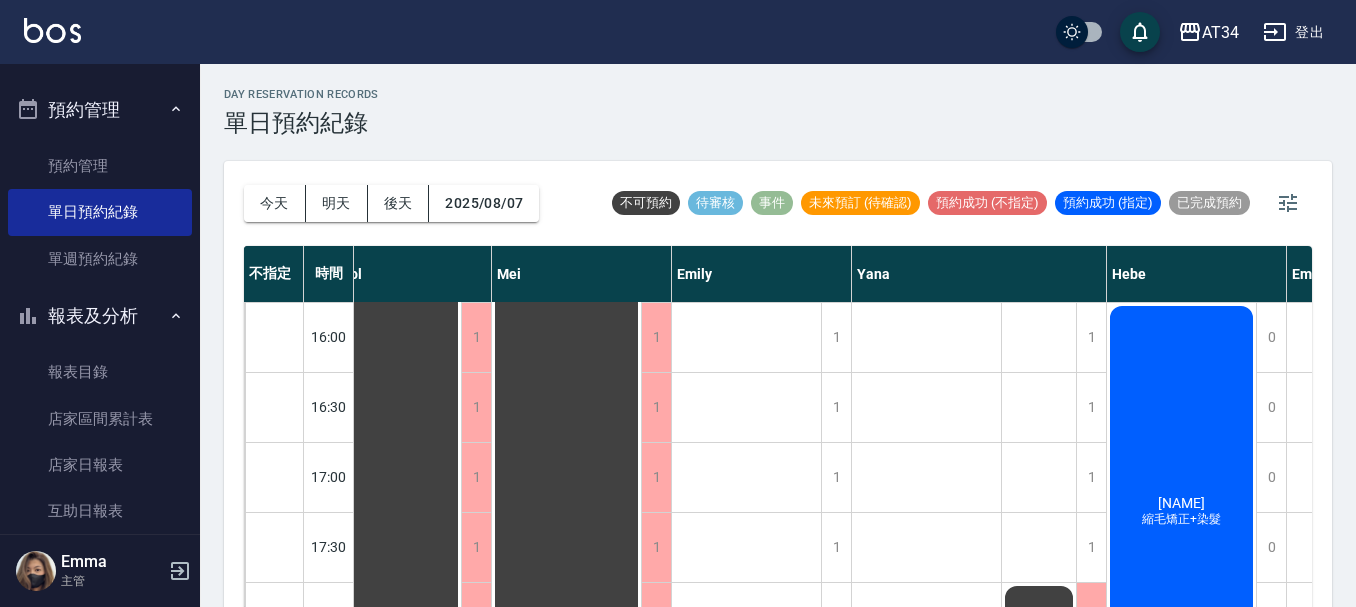 click on "[LAST]" at bounding box center (-453, 337) 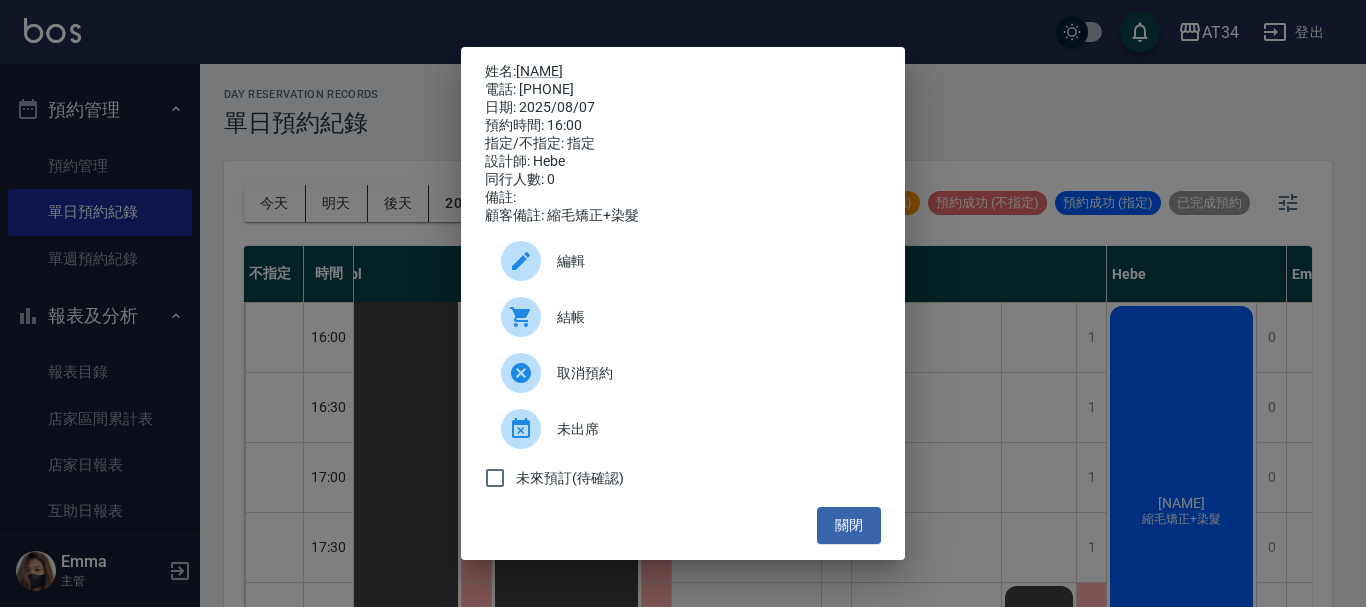click on "結帳" at bounding box center (683, 317) 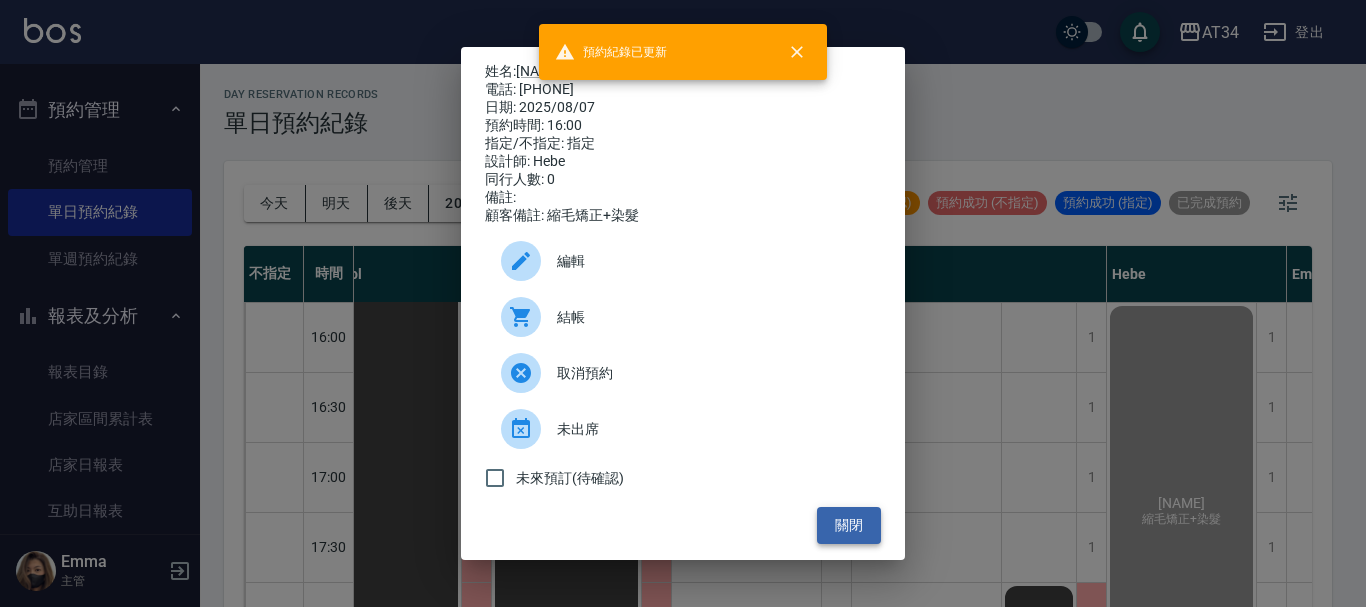 click on "關閉" at bounding box center [849, 525] 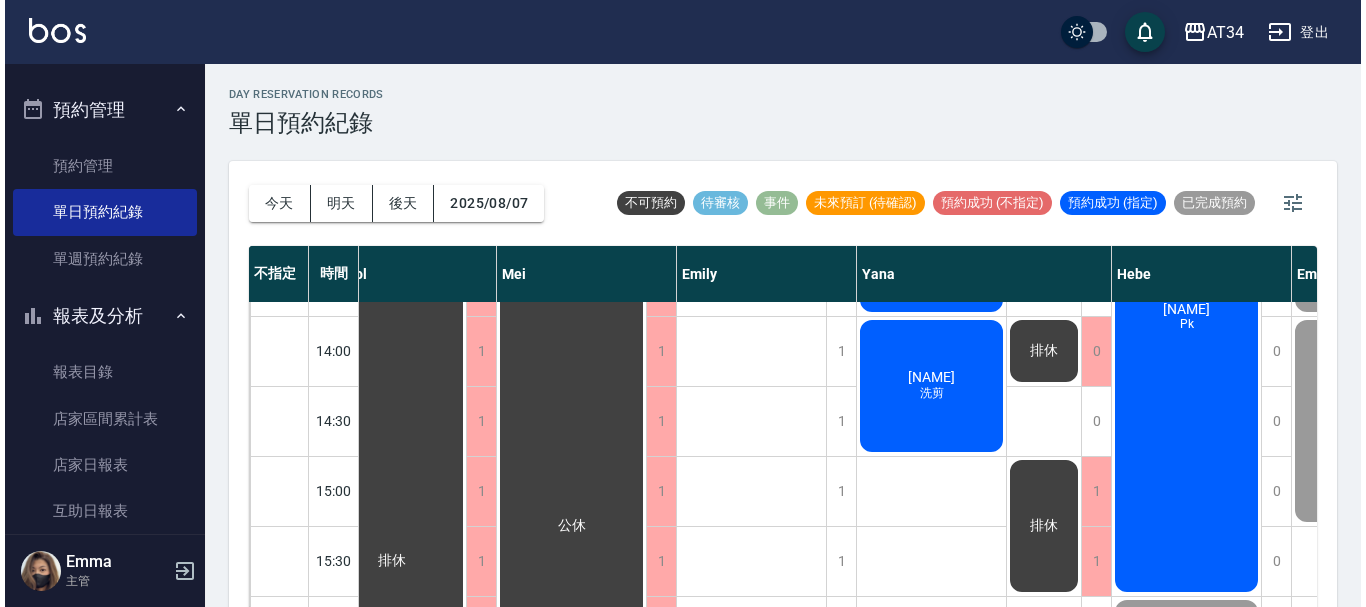 scroll, scrollTop: 368, scrollLeft: 882, axis: both 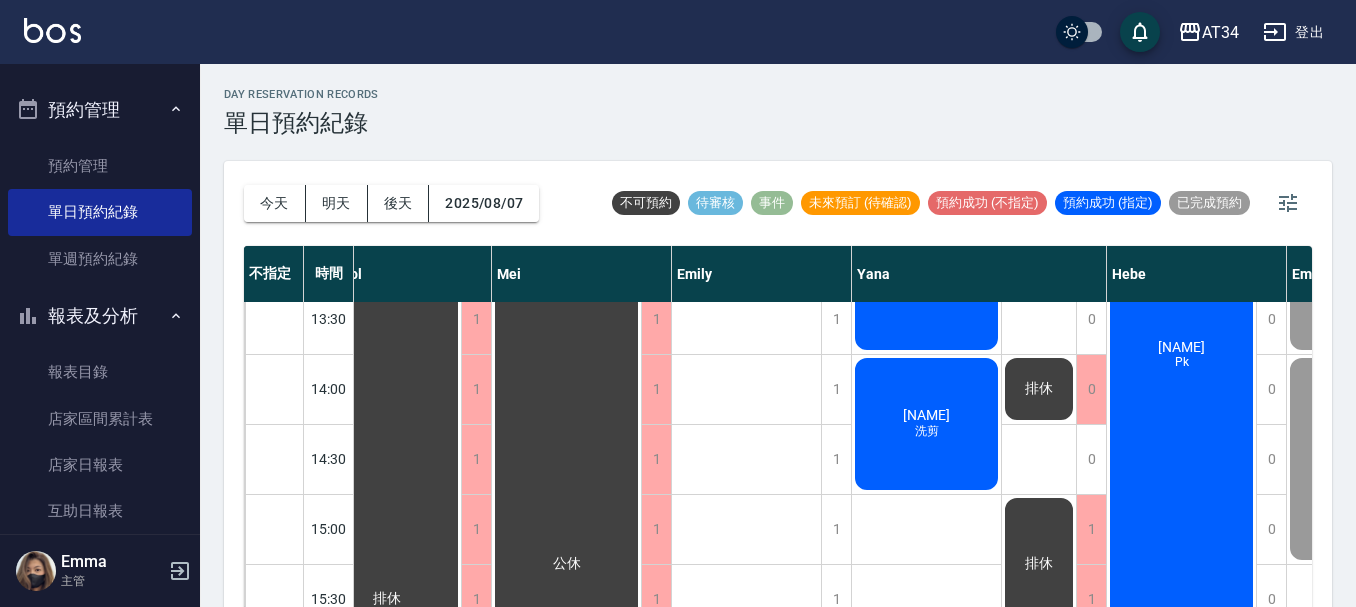 click on "薛竹芸 Pk" at bounding box center [-454, 669] 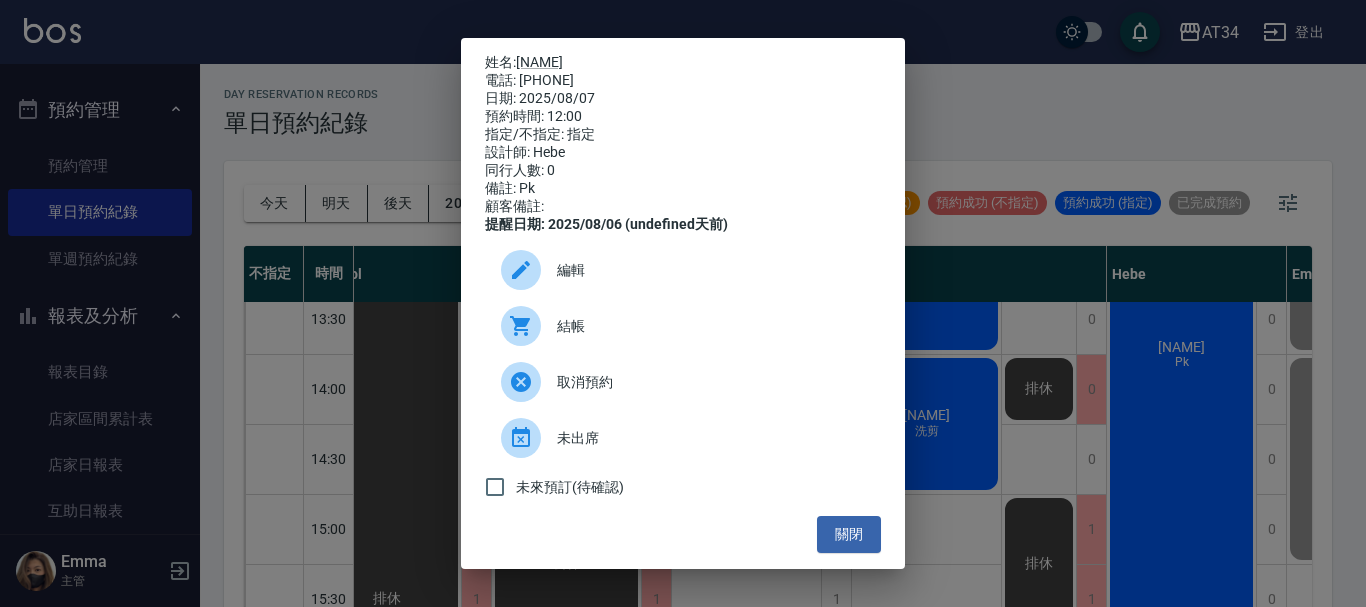 click on "結帳" at bounding box center [683, 326] 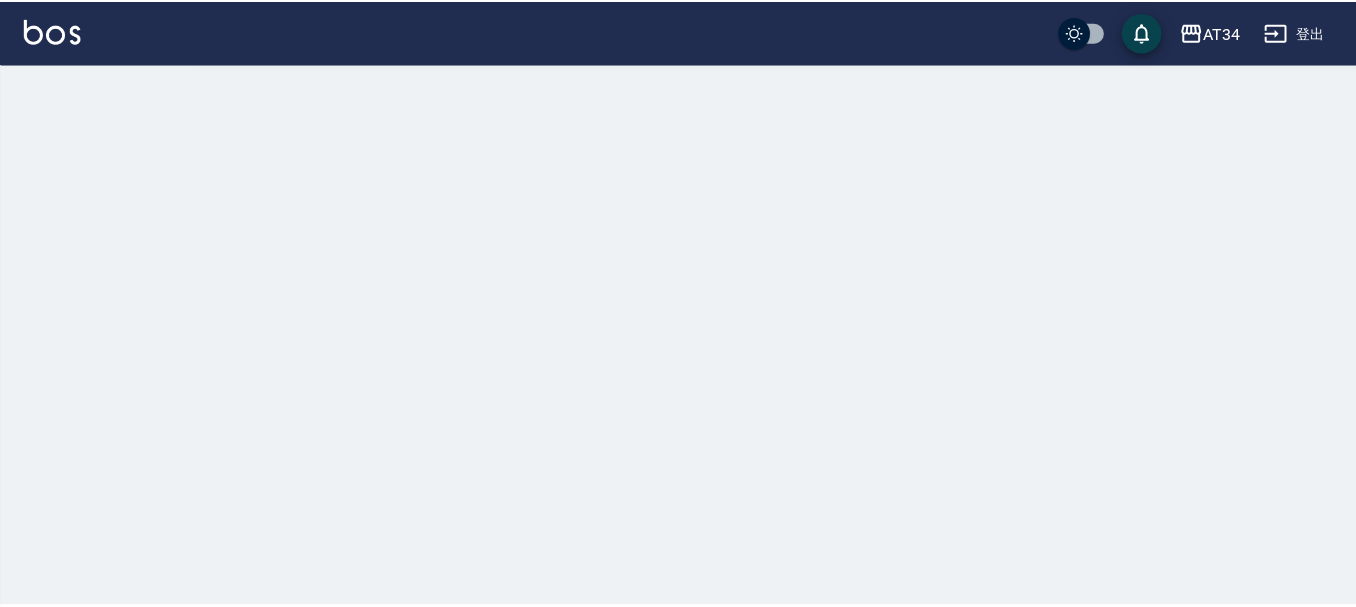 scroll, scrollTop: 0, scrollLeft: 0, axis: both 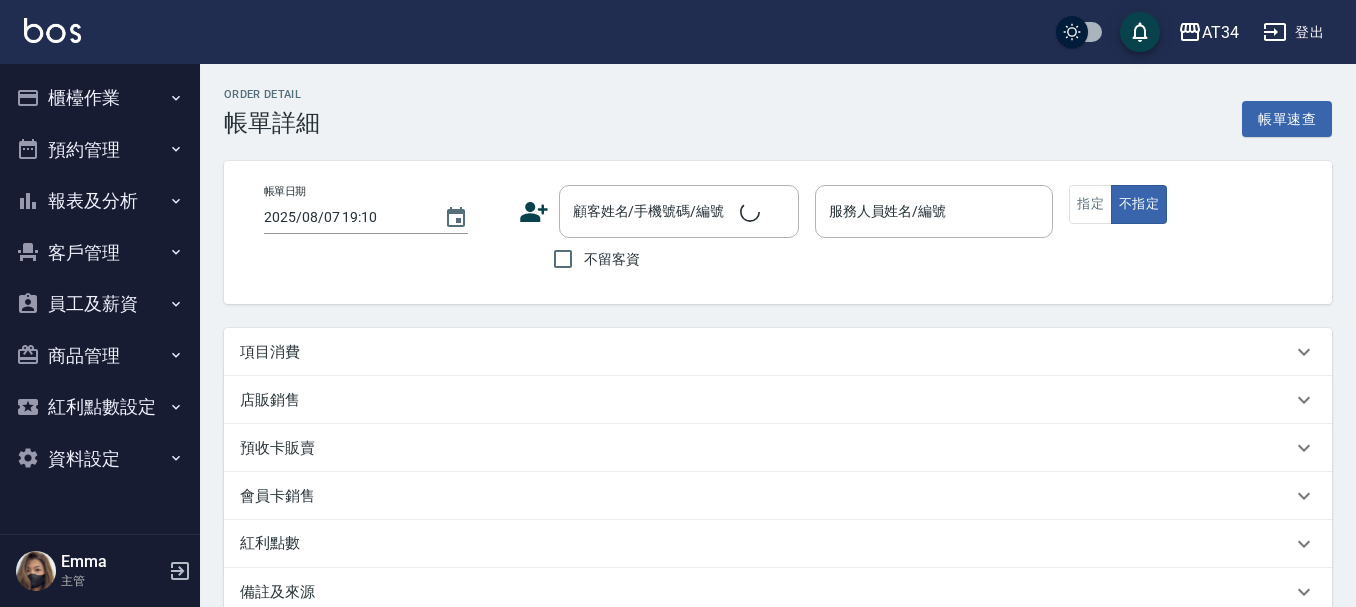 type on "[DATE] [TIME]" 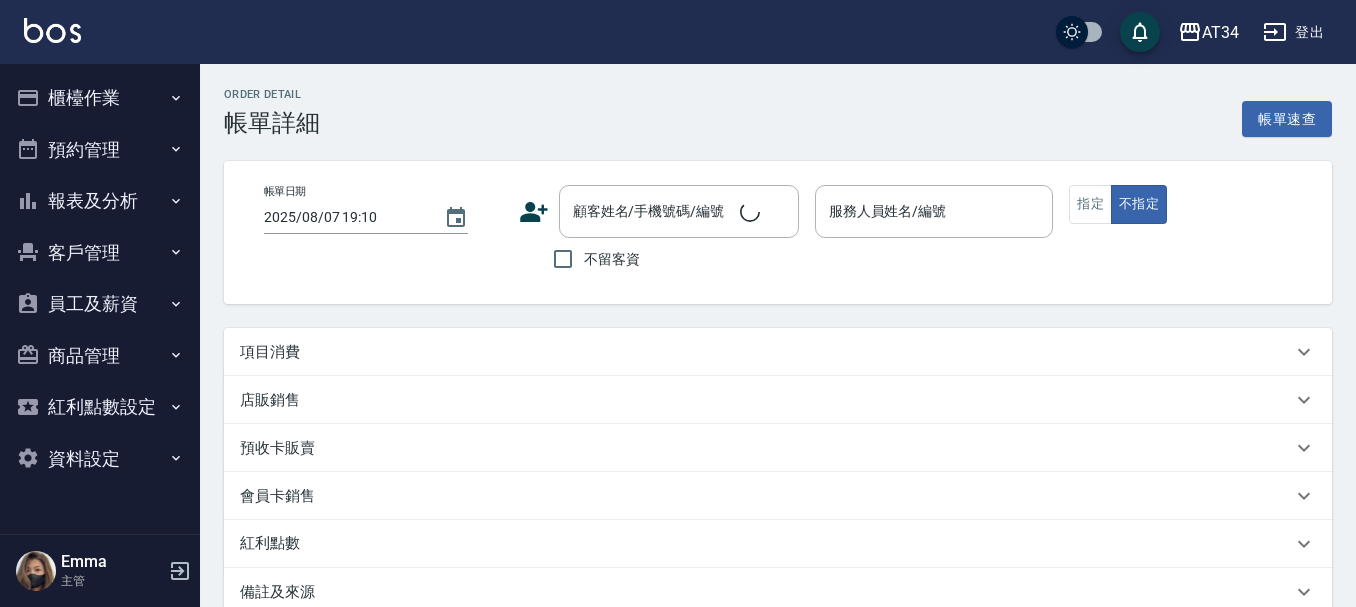 type on "Emma-08" 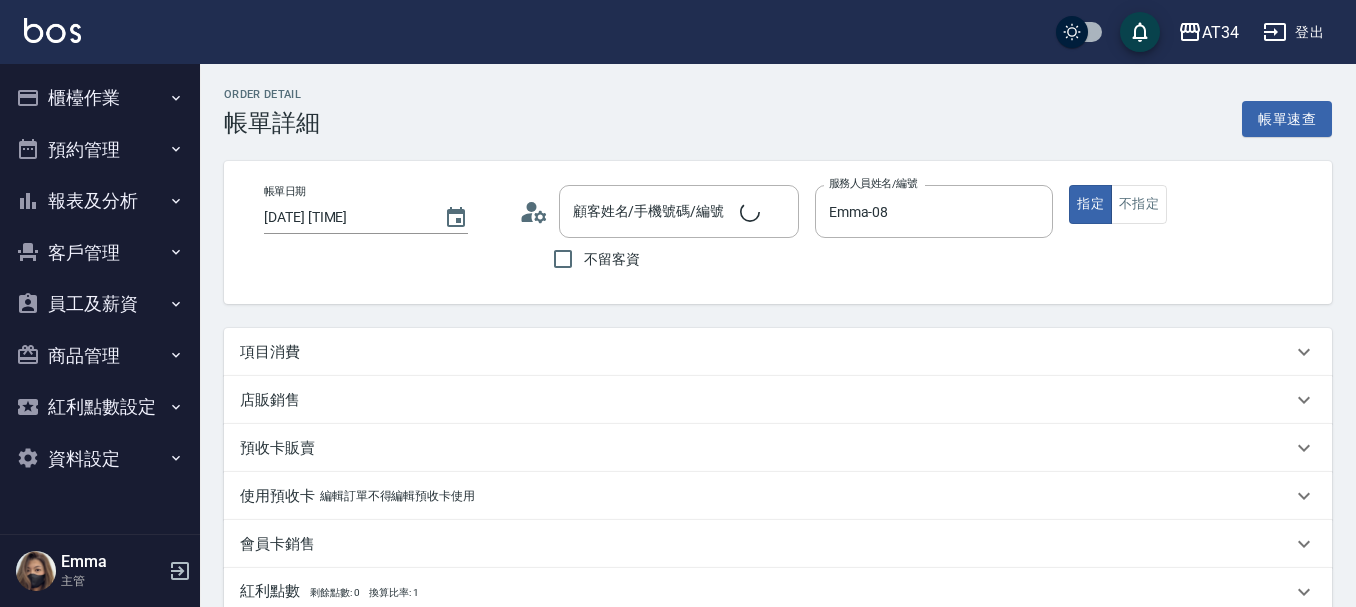 type on "[FIRST] [LAST]/[PHONE]/null" 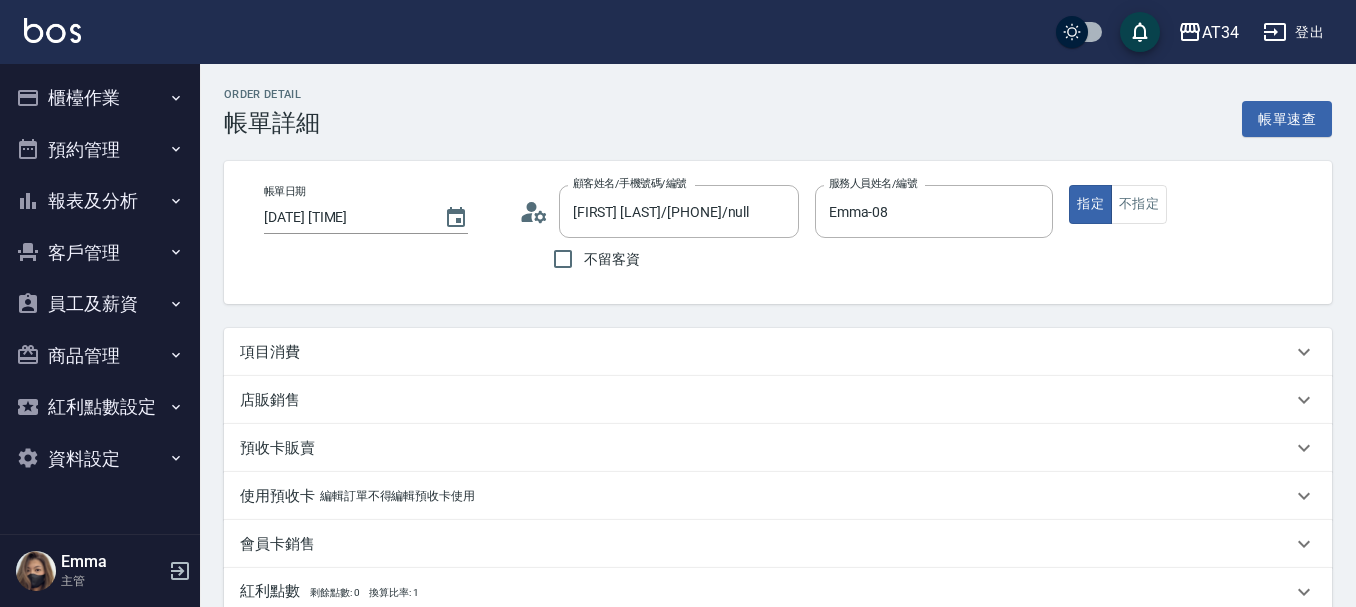 click on "項目消費" at bounding box center [766, 352] 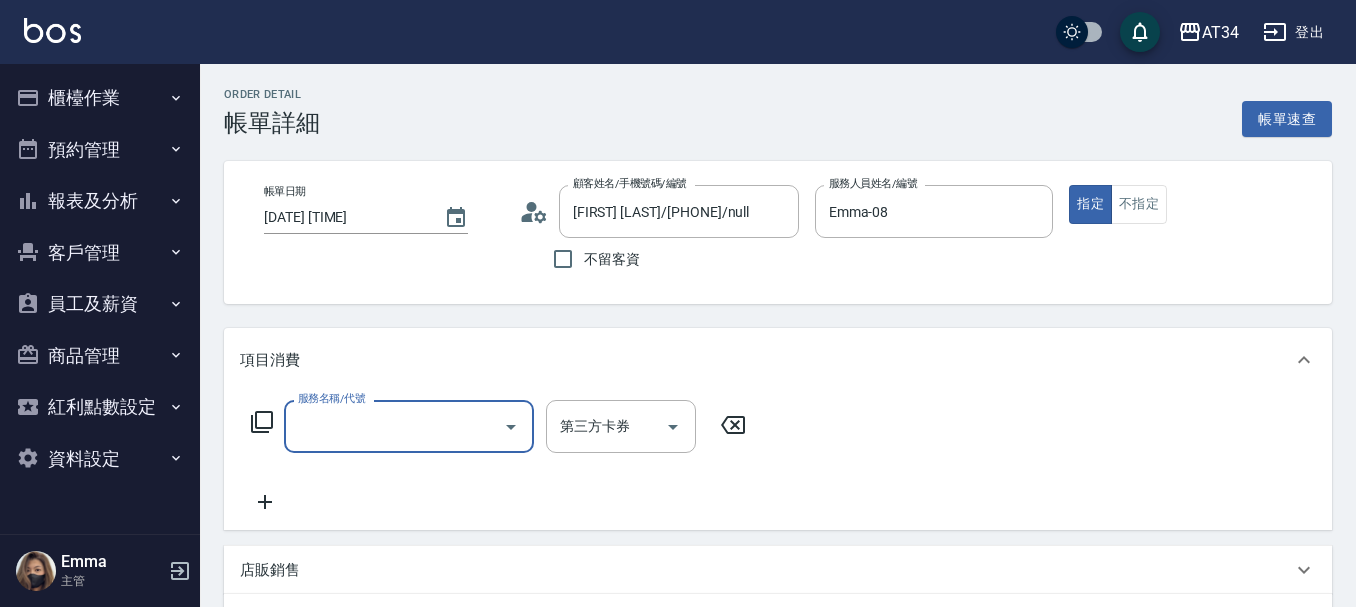 scroll, scrollTop: 0, scrollLeft: 0, axis: both 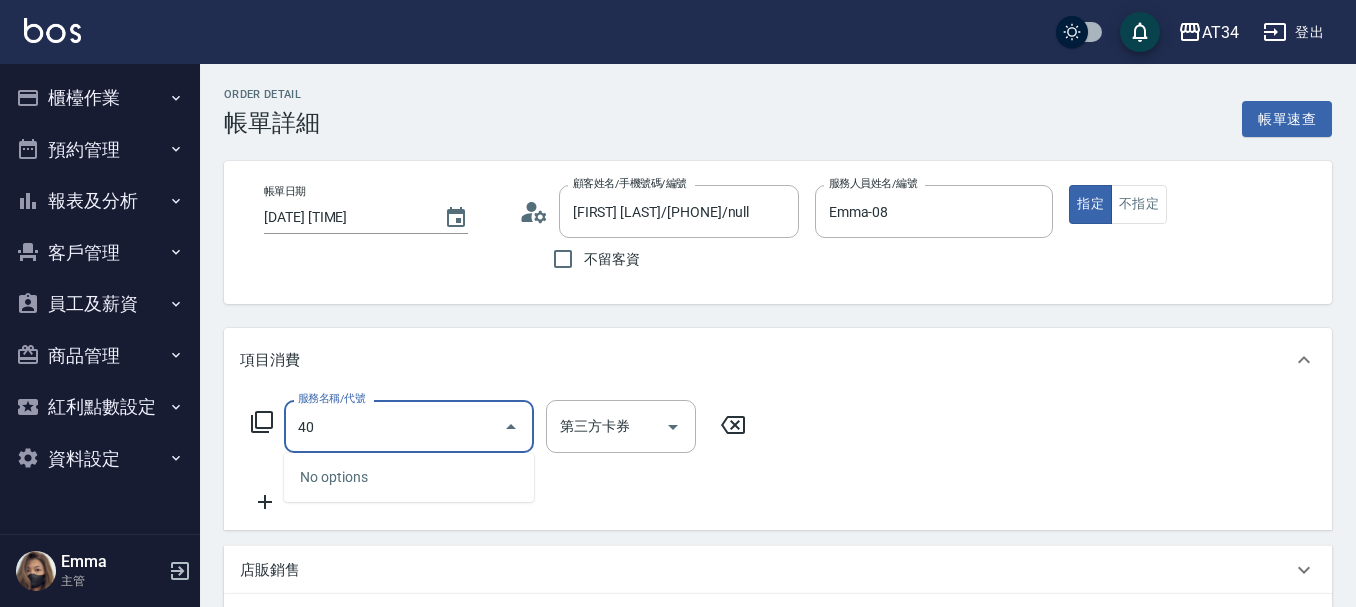 type on "401" 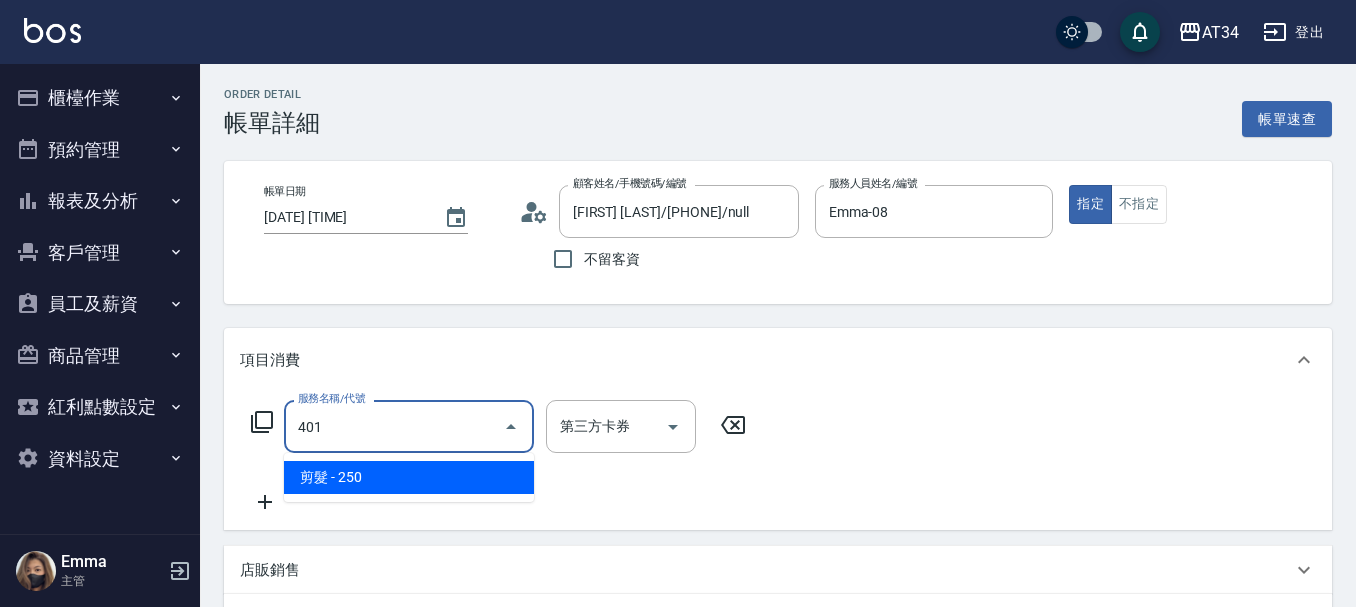 type on "20" 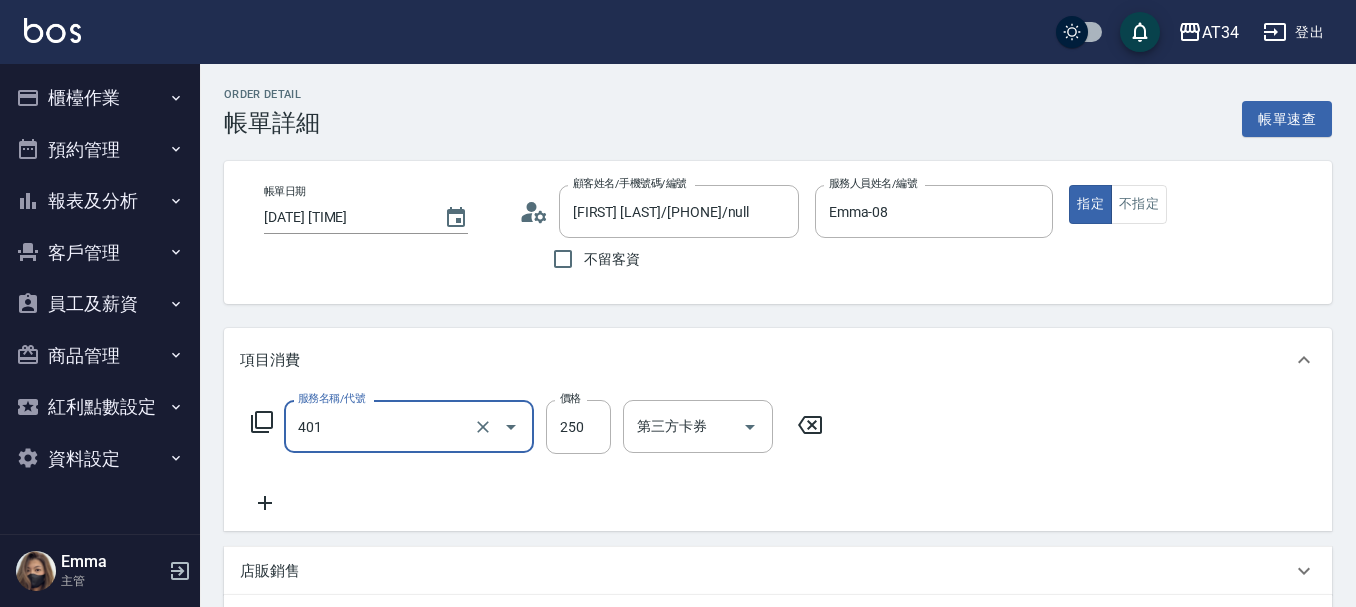 type on "剪髮(401)" 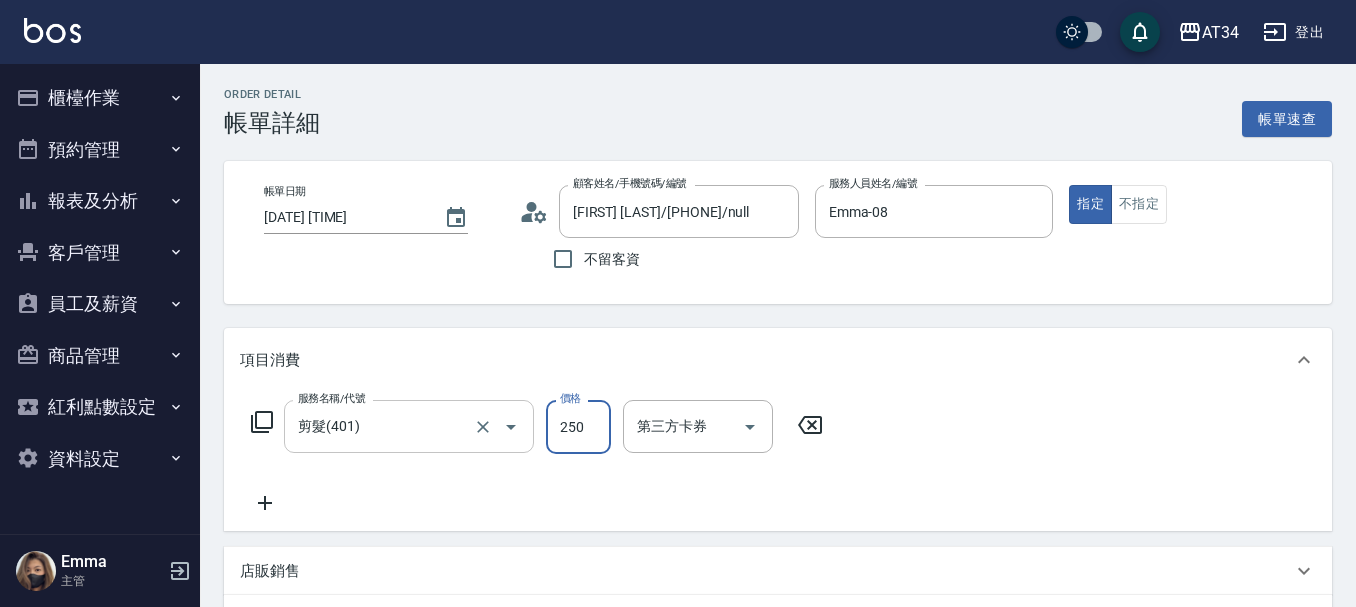 type on "0" 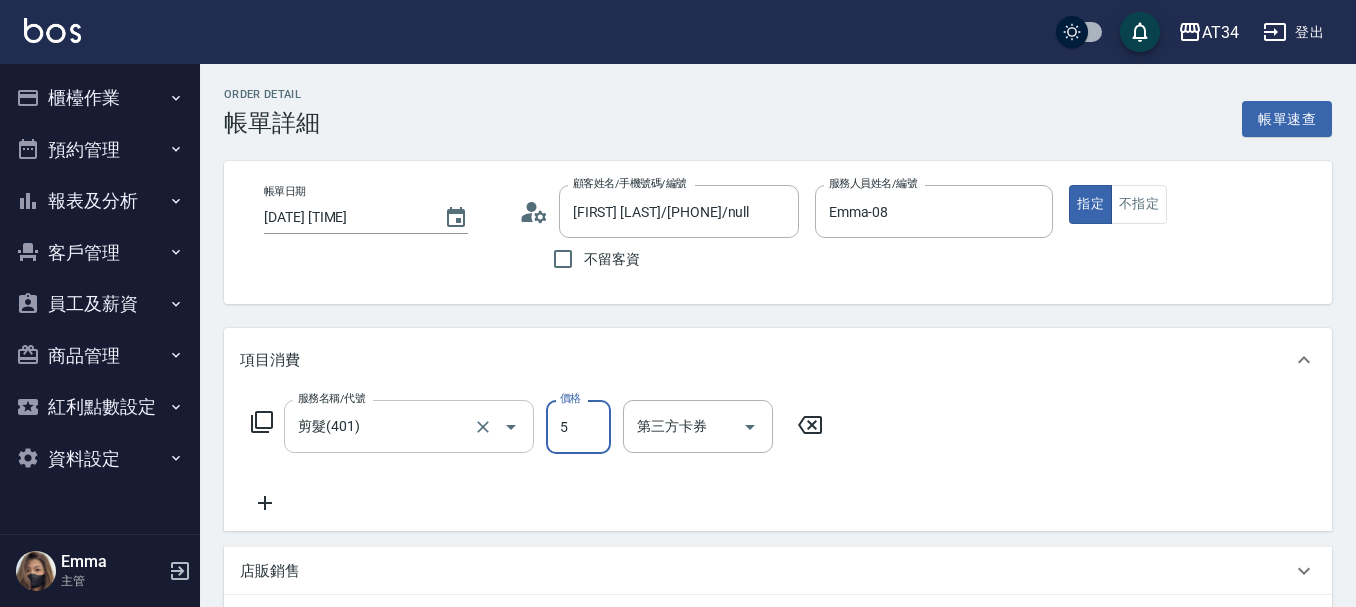 type on "50" 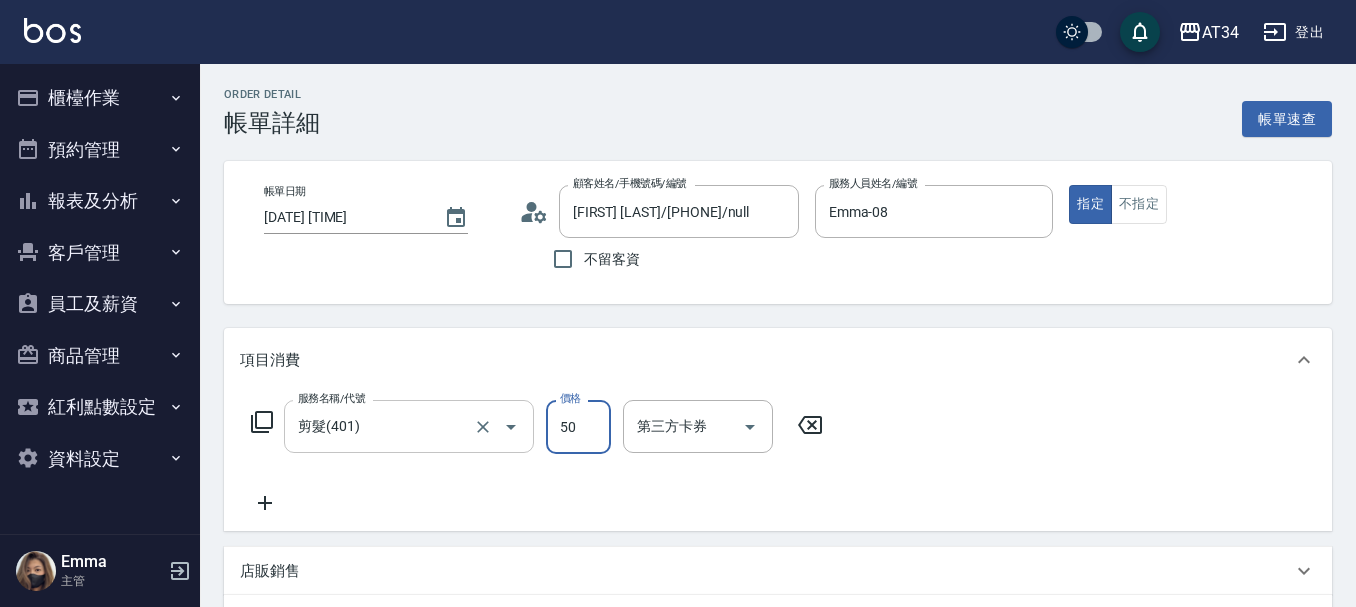 type on "50" 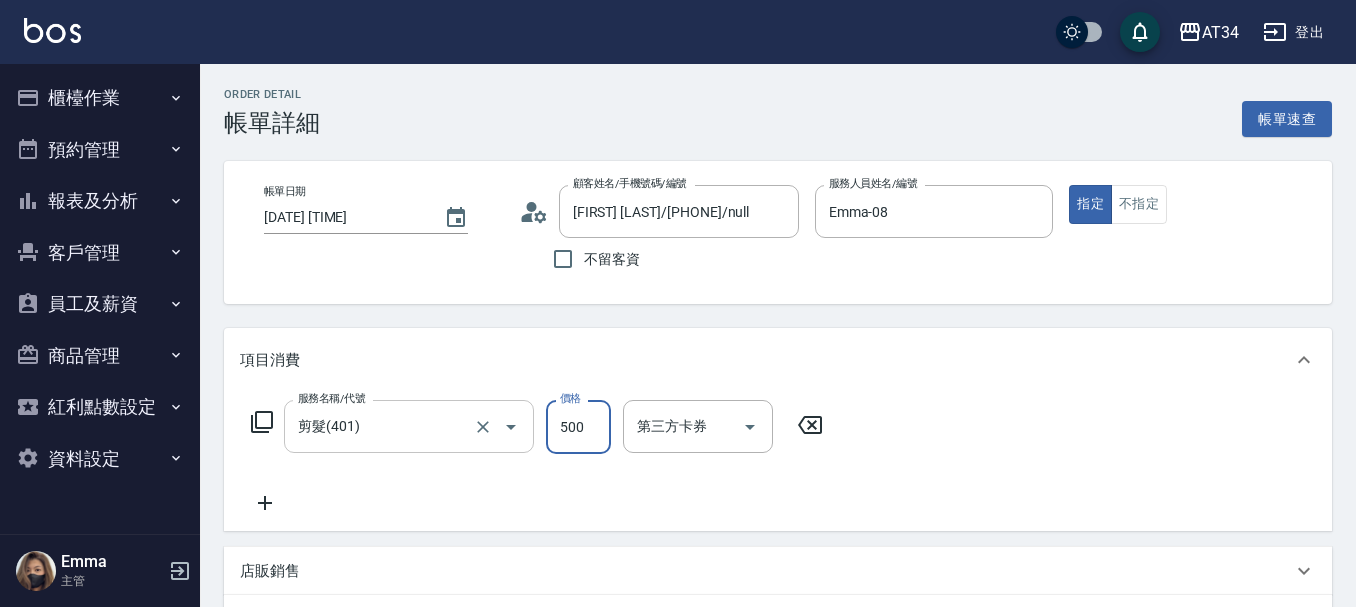 type on "500" 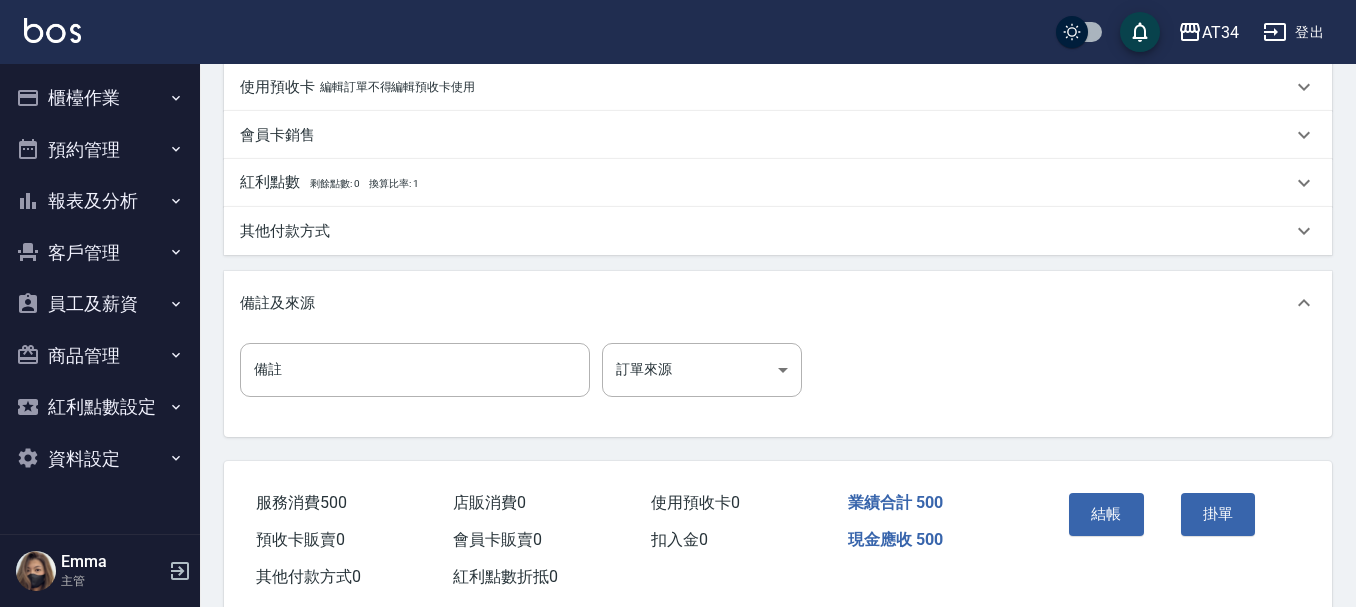 scroll, scrollTop: 600, scrollLeft: 0, axis: vertical 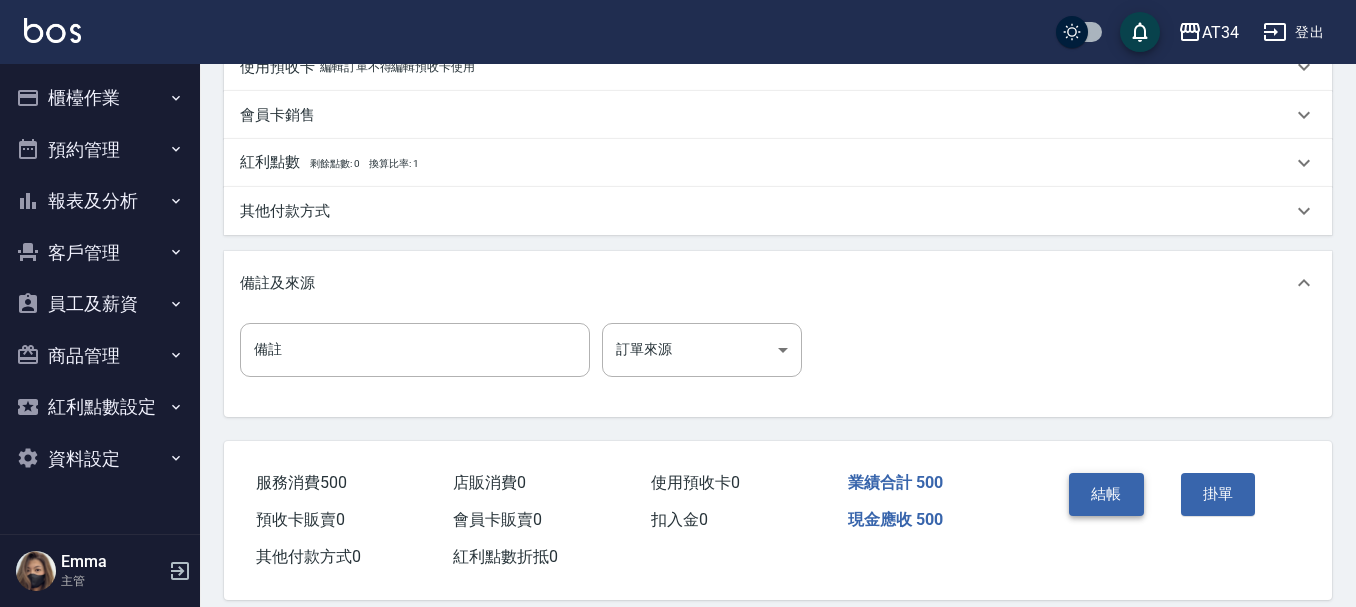 click on "結帳" at bounding box center [1106, 494] 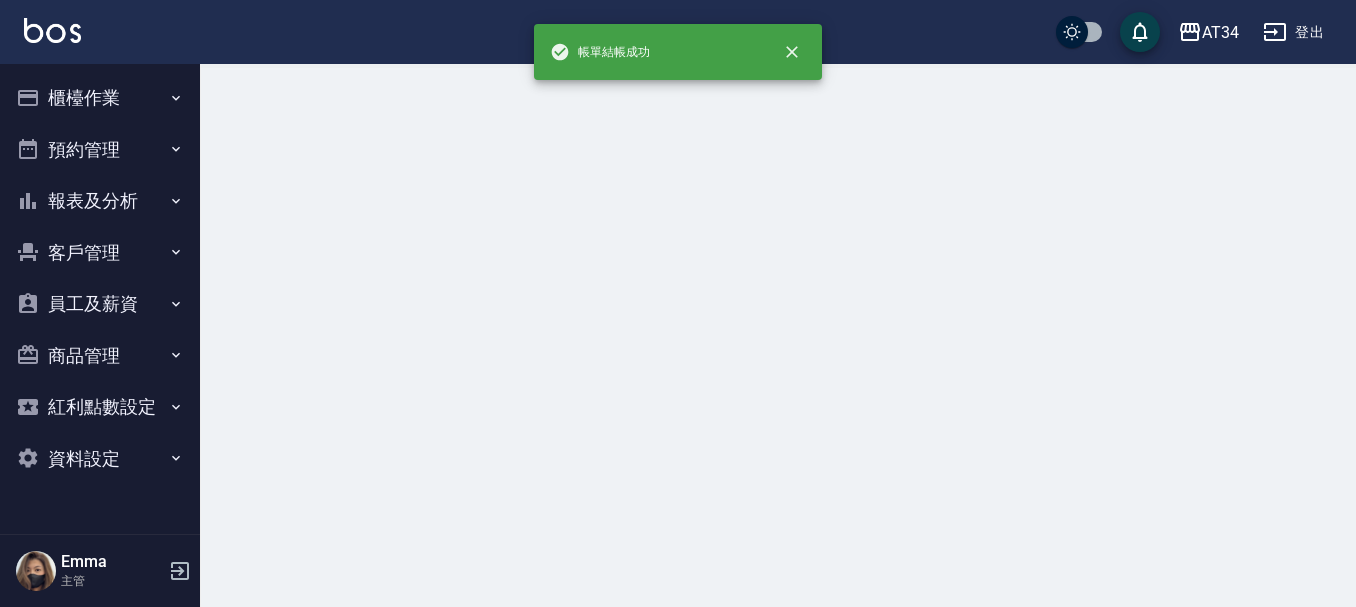 scroll, scrollTop: 0, scrollLeft: 0, axis: both 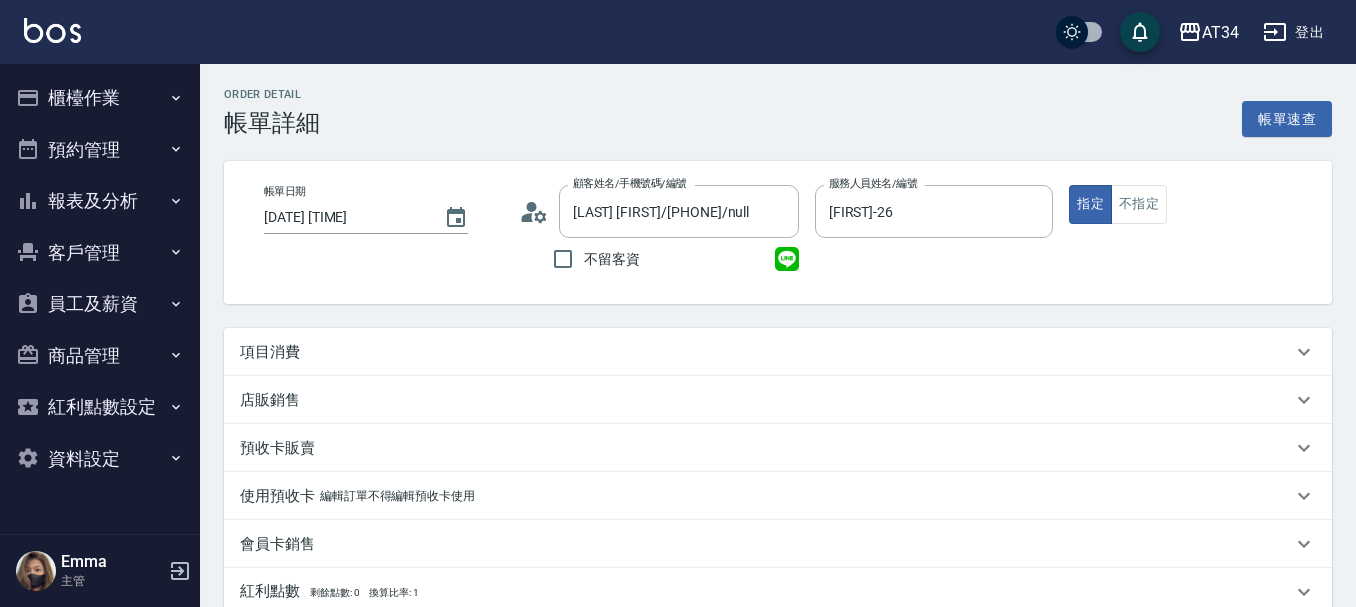 click on "顧客姓名/手機號碼/編號 呂欣鈺/0905560322/null 顧客姓名/手機號碼/編號" at bounding box center (659, 211) 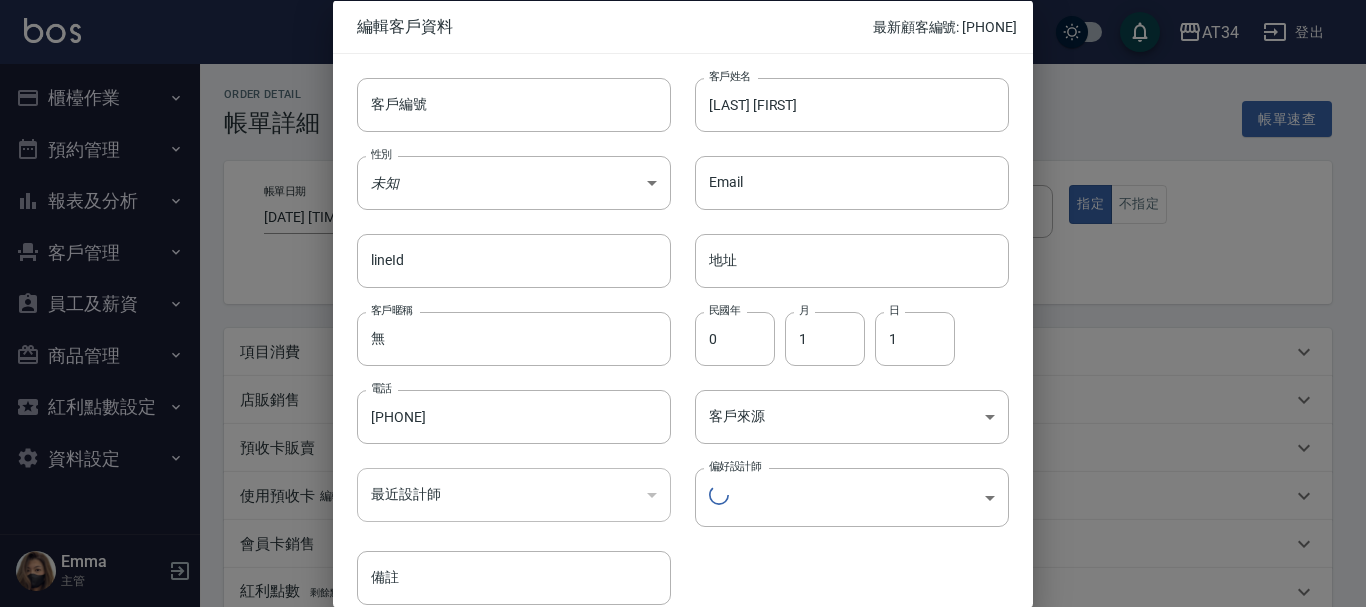 type 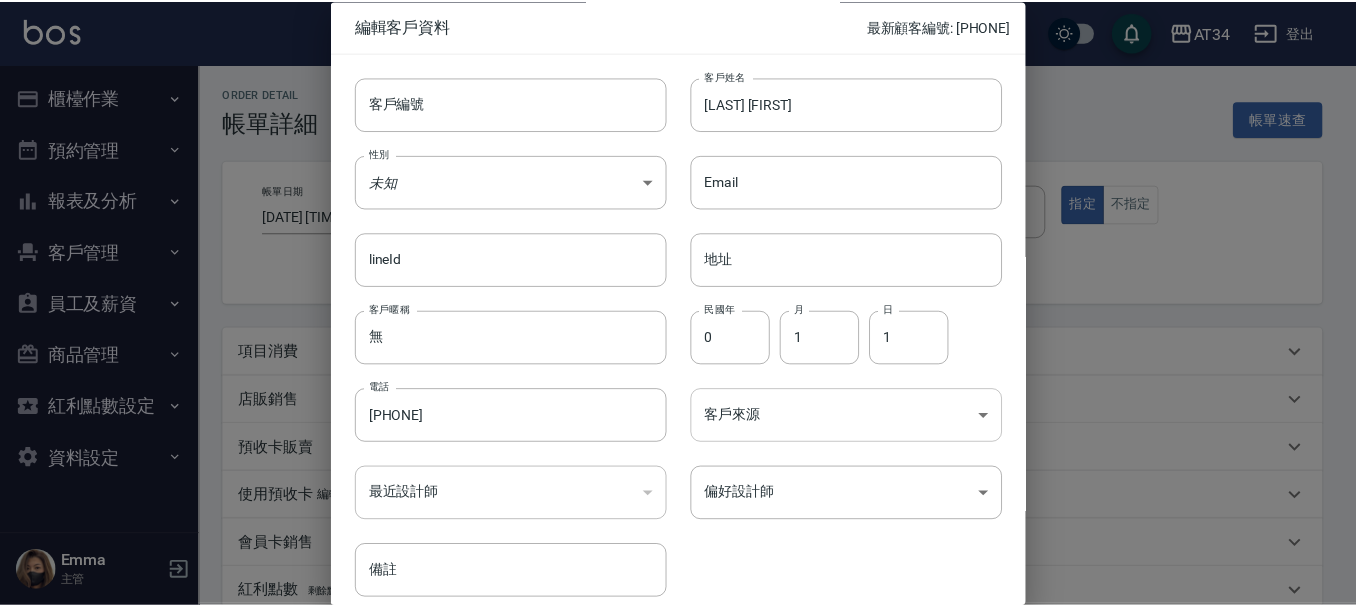 scroll, scrollTop: 86, scrollLeft: 0, axis: vertical 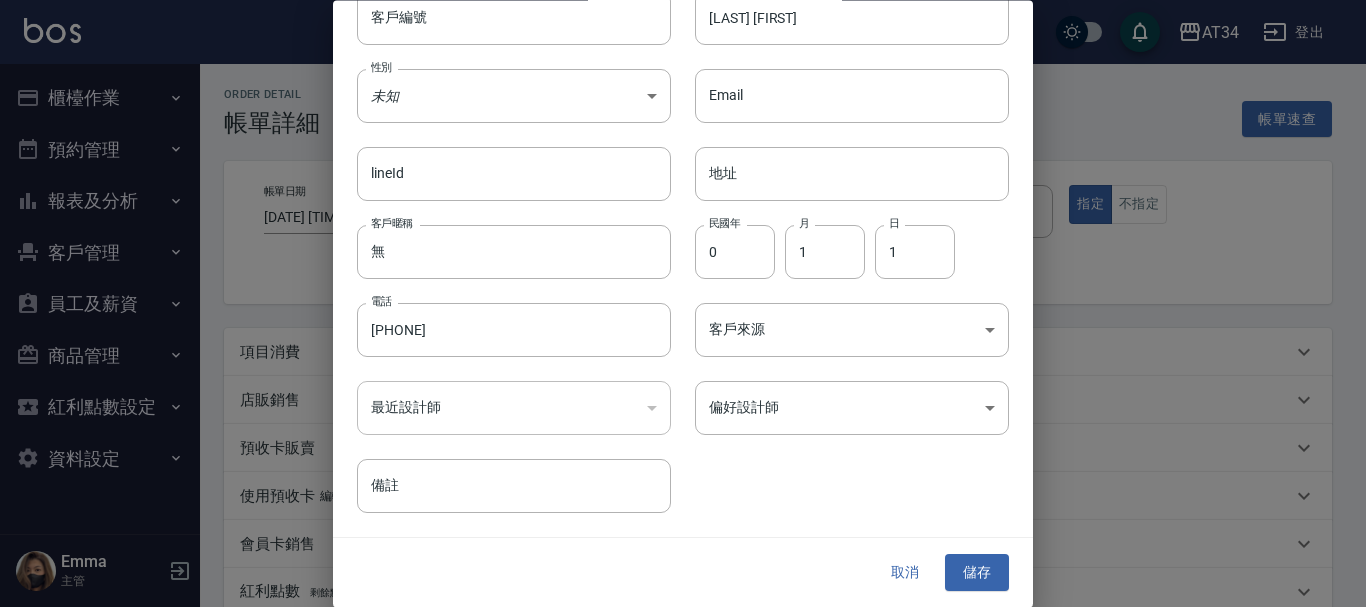 drag, startPoint x: 921, startPoint y: 562, endPoint x: 907, endPoint y: 568, distance: 15.231546 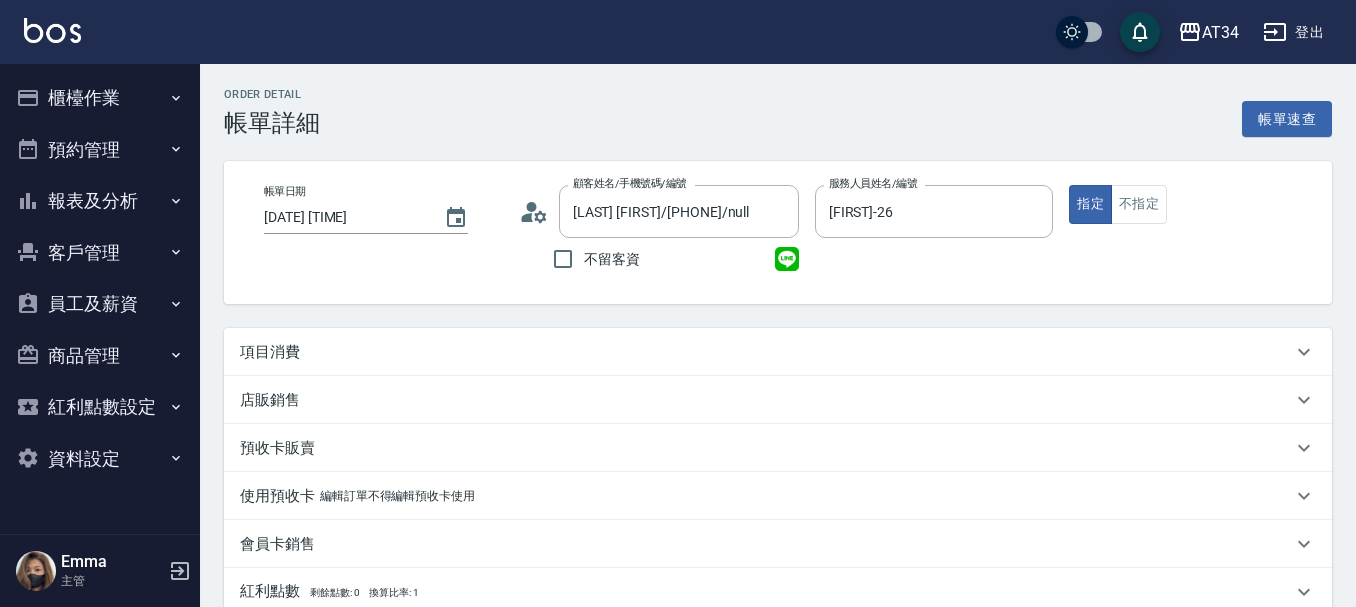 click on "項目消費" at bounding box center [778, 352] 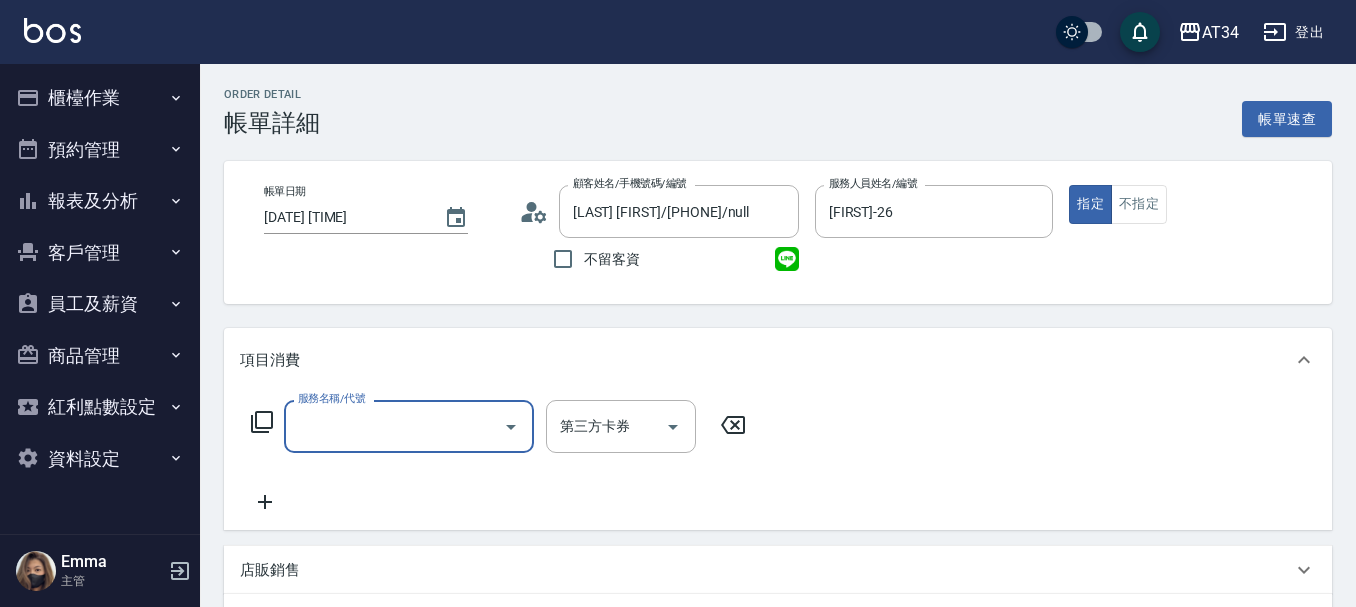 scroll, scrollTop: 0, scrollLeft: 0, axis: both 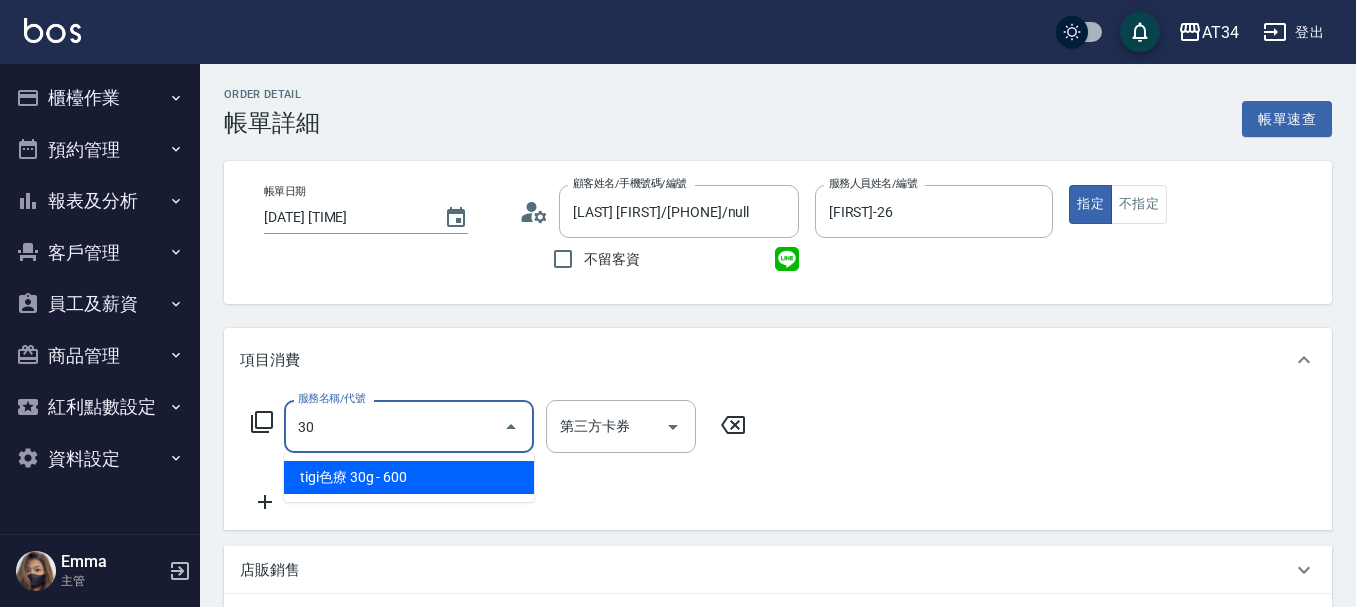 type on "301" 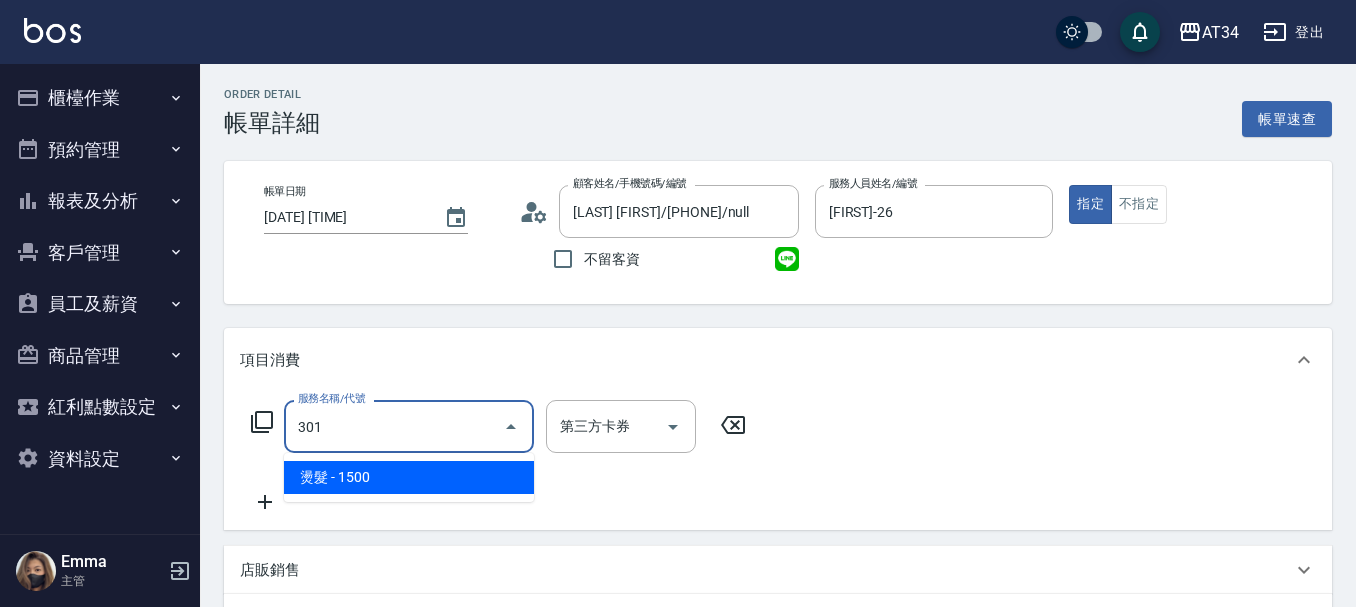 type on "150" 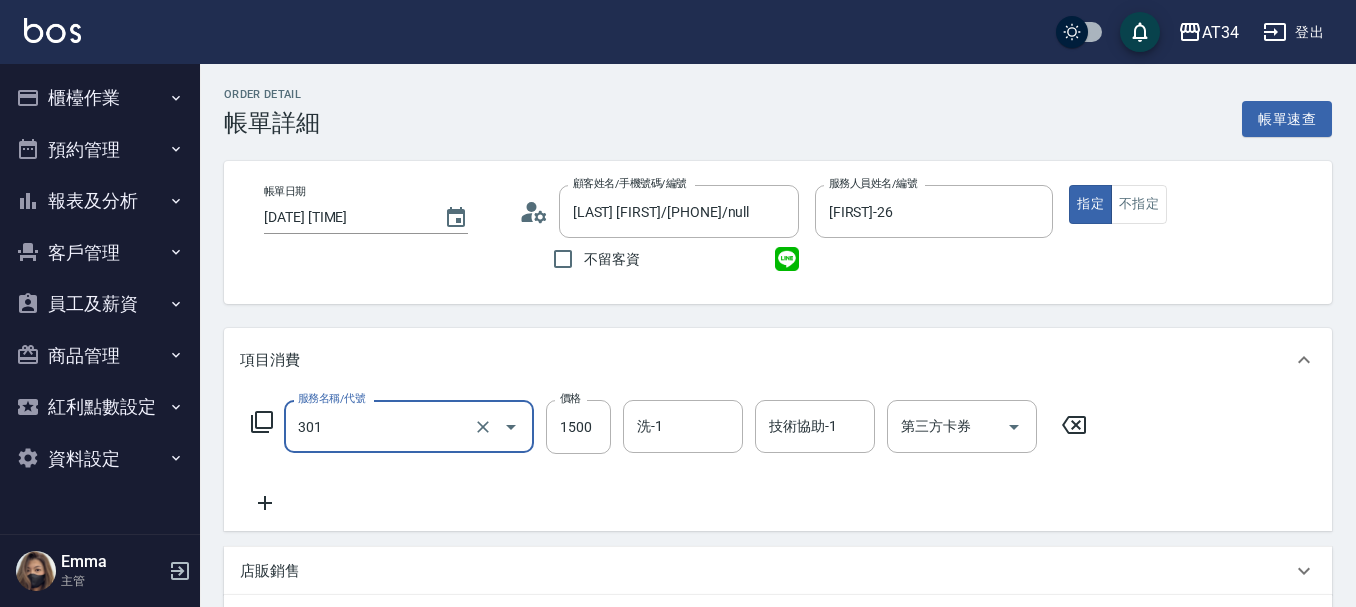 type on "燙髮(301)" 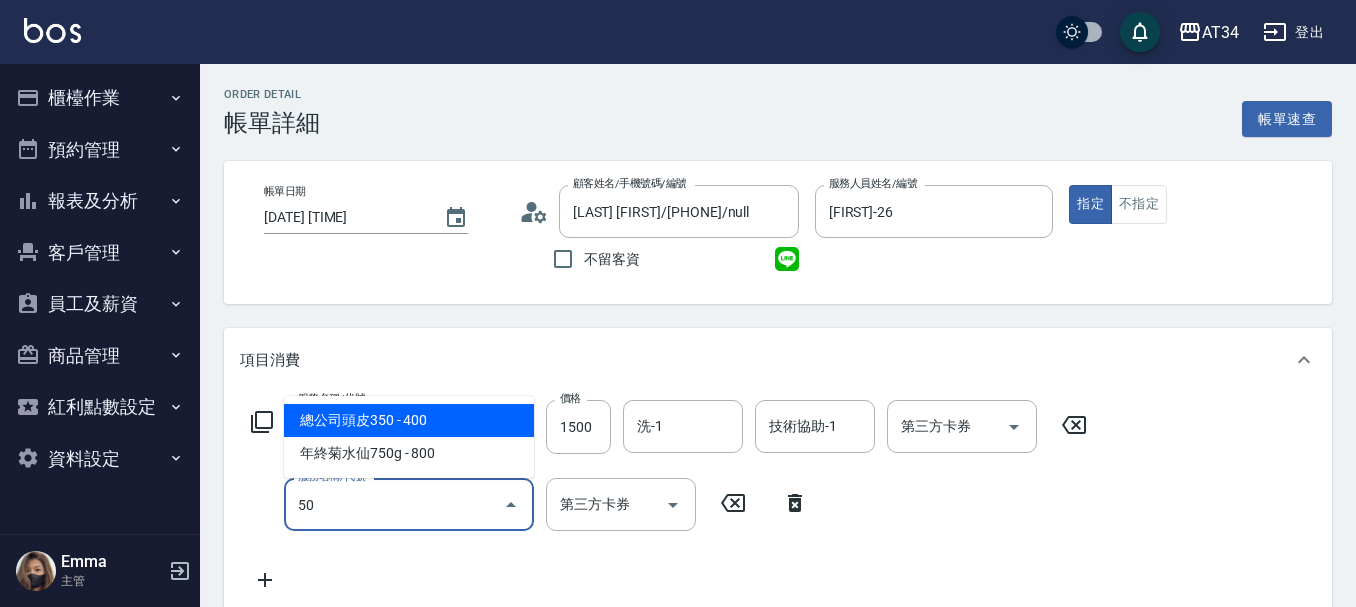 type on "501" 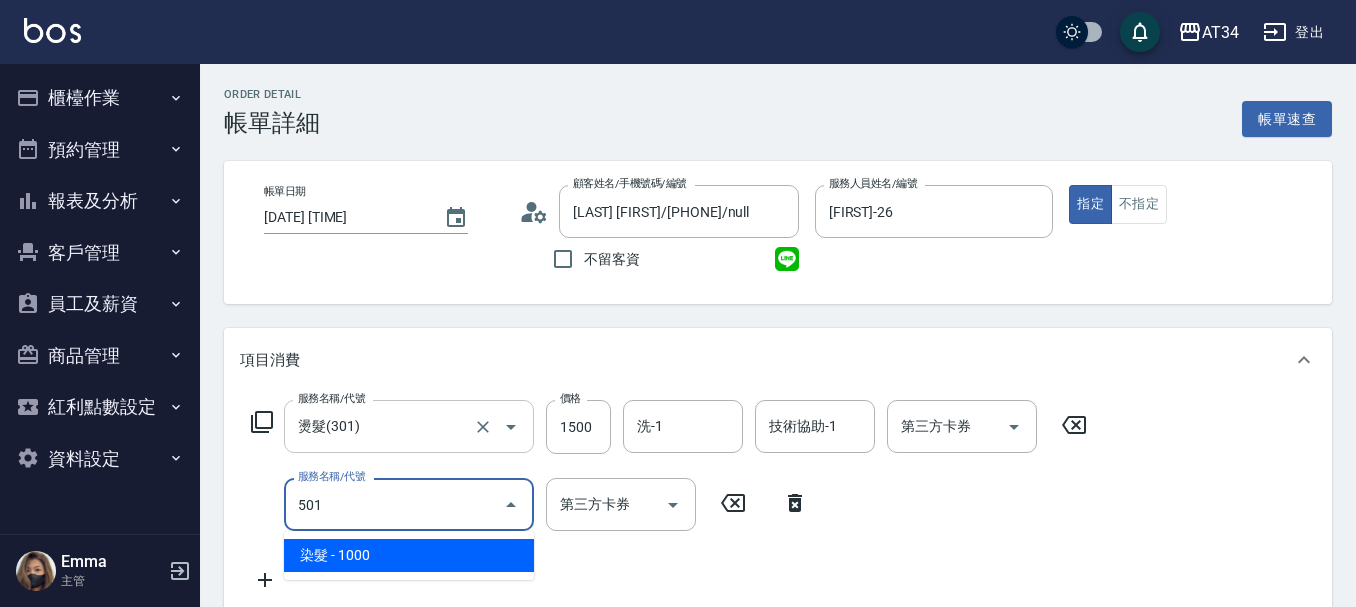type on "250" 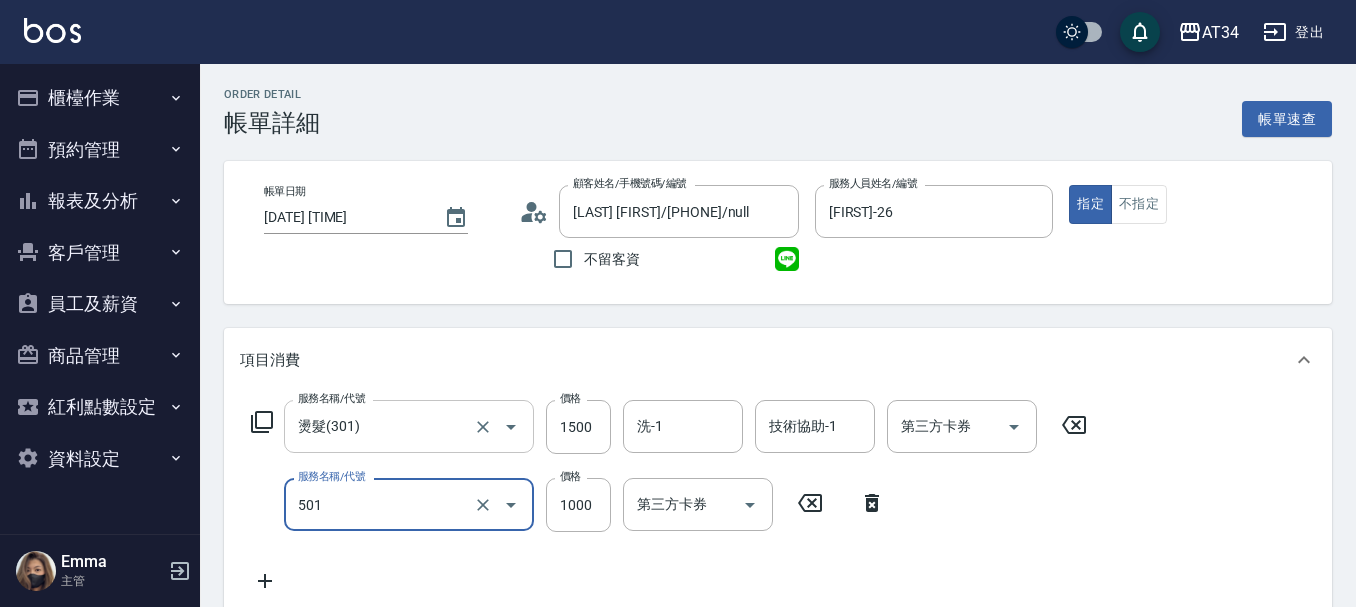 type on "染髮(501)" 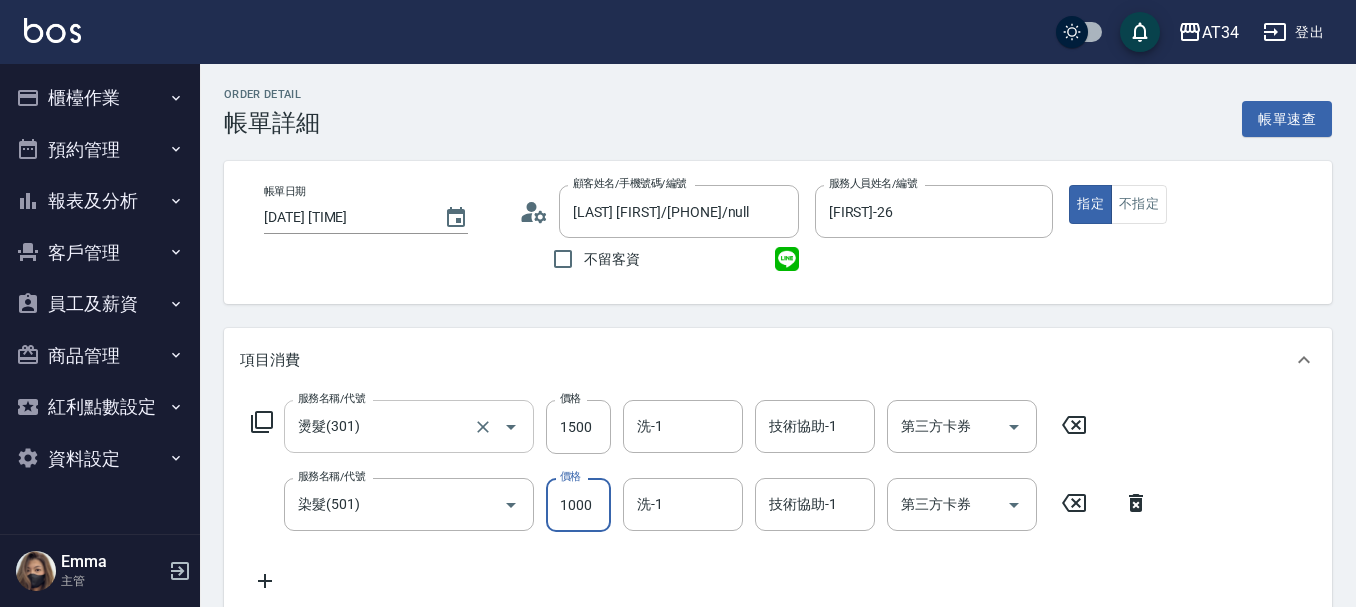type on "150" 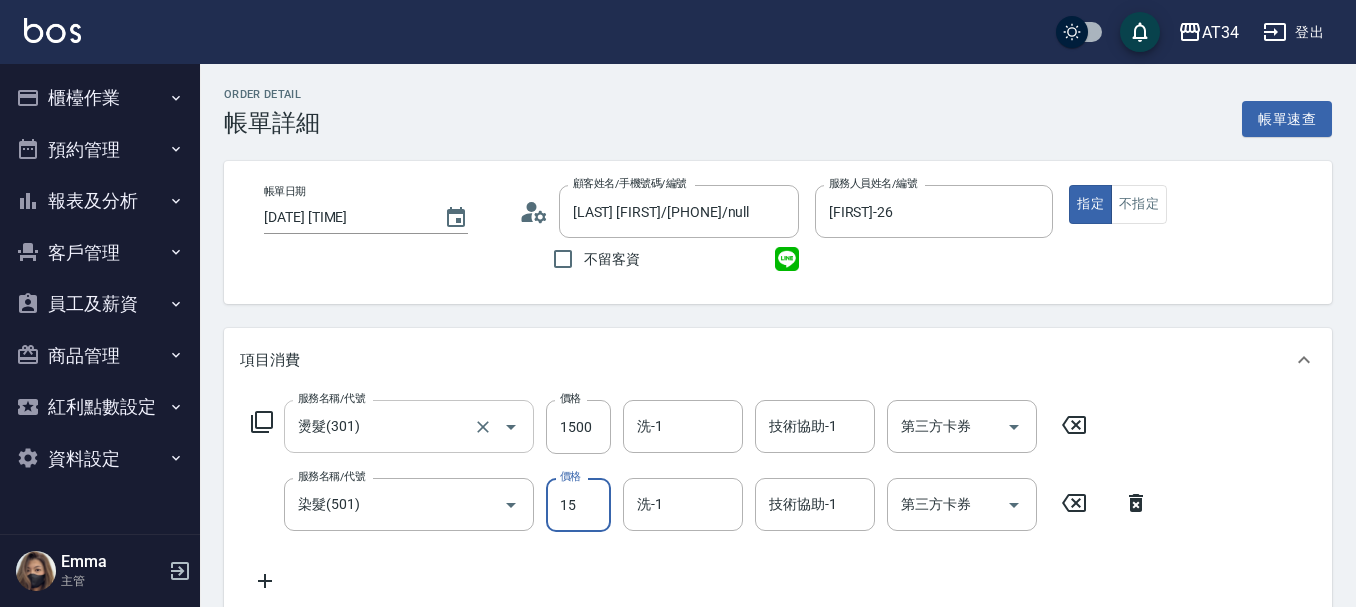 type on "150" 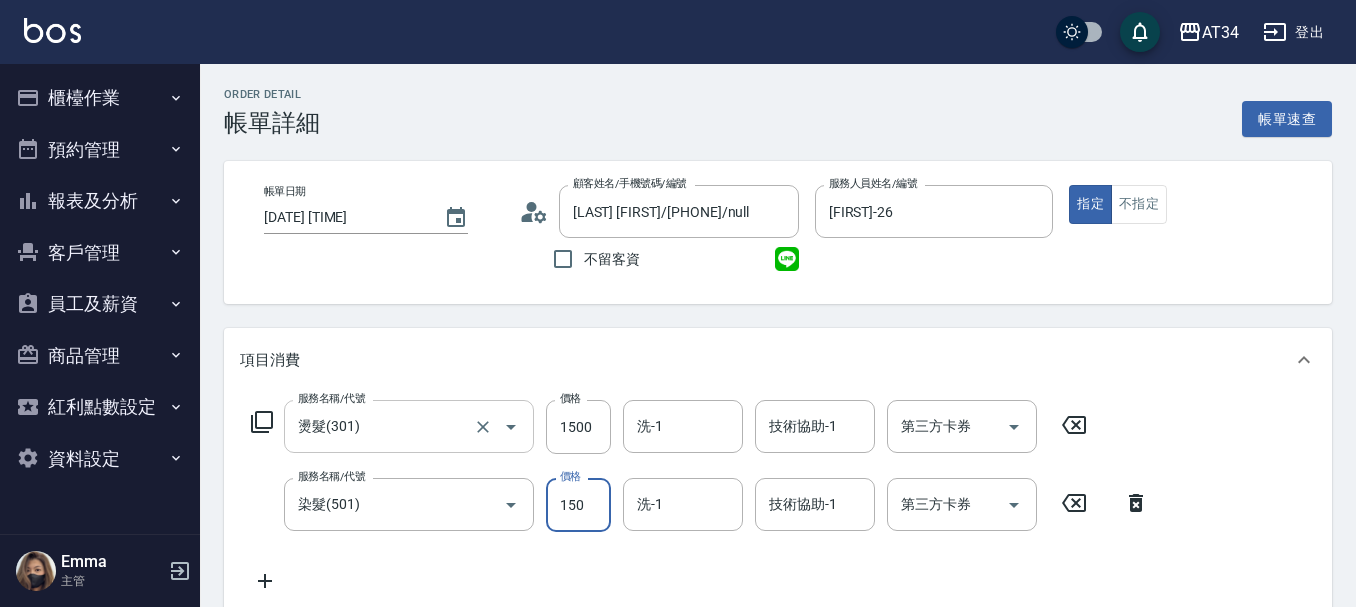 type on "1500" 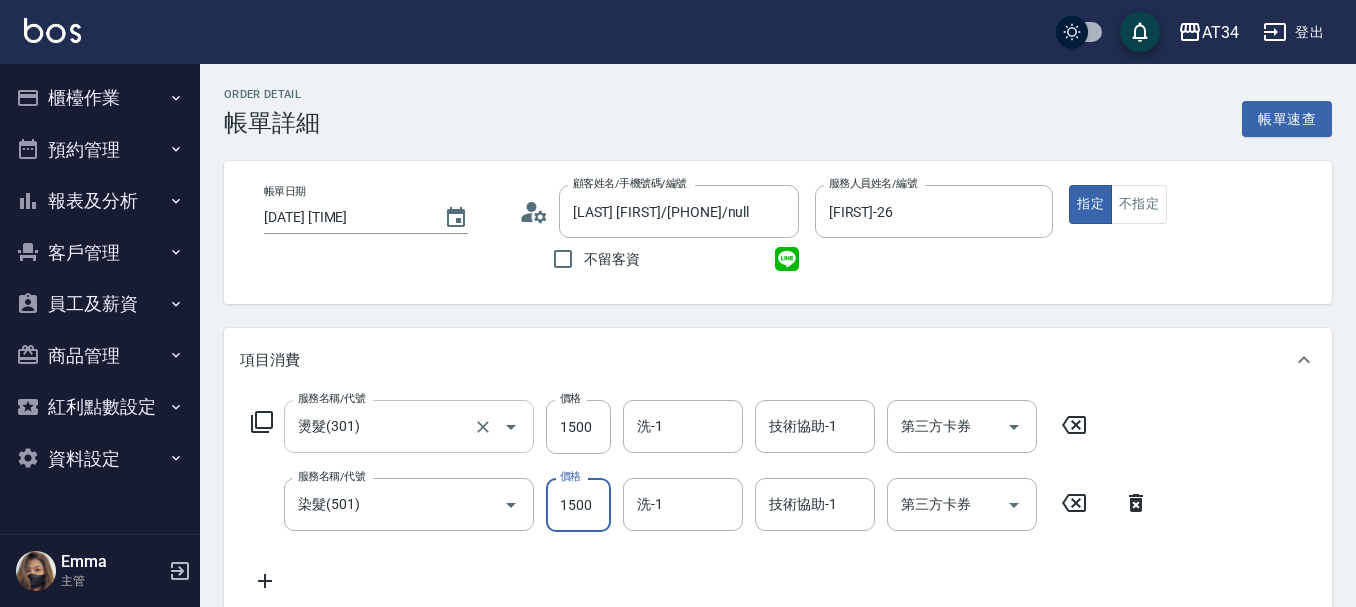 type on "1650" 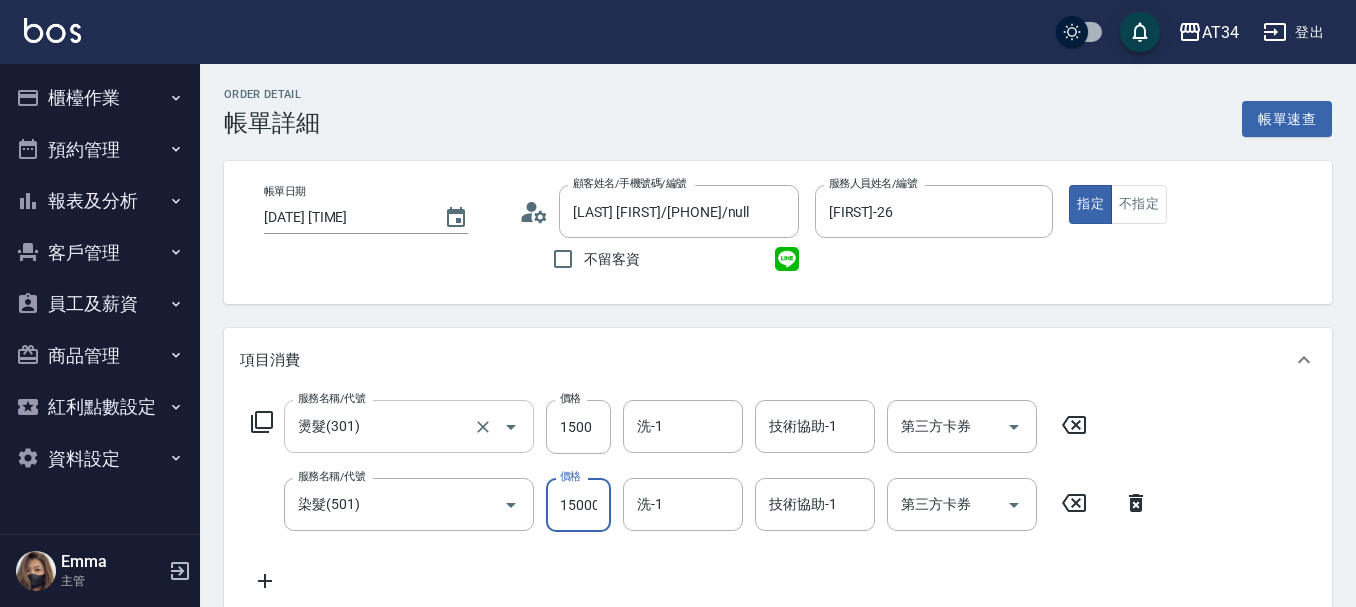 scroll, scrollTop: 0, scrollLeft: 2, axis: horizontal 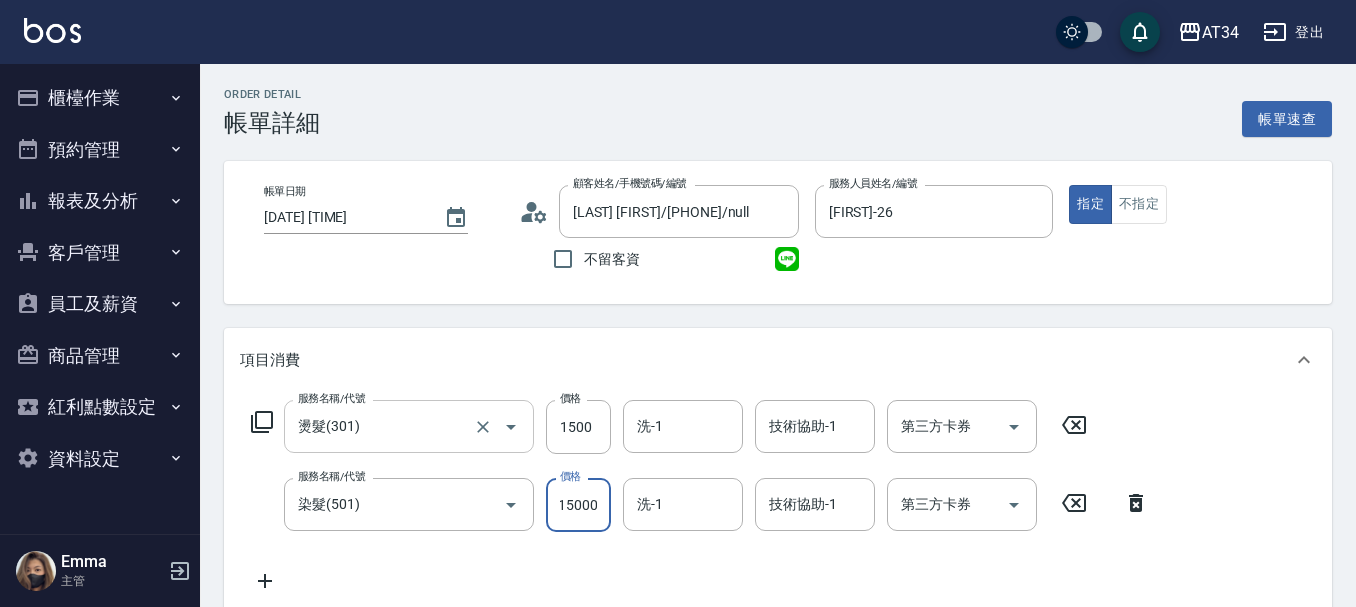 type on "300" 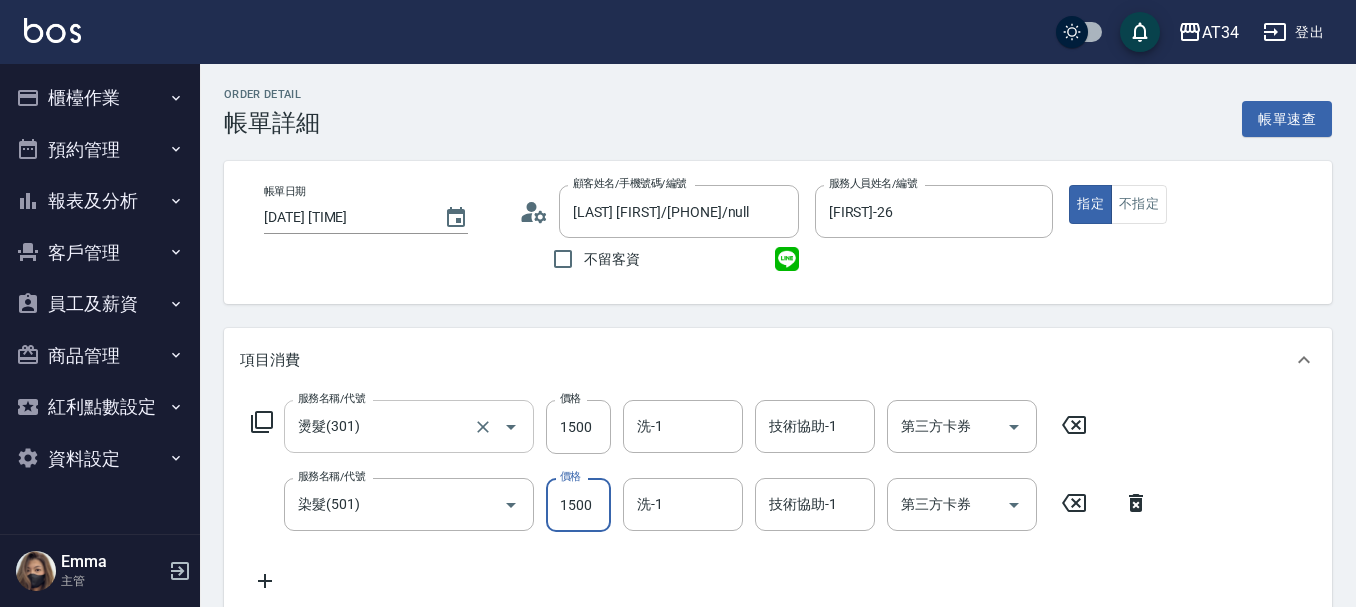 scroll, scrollTop: 0, scrollLeft: 0, axis: both 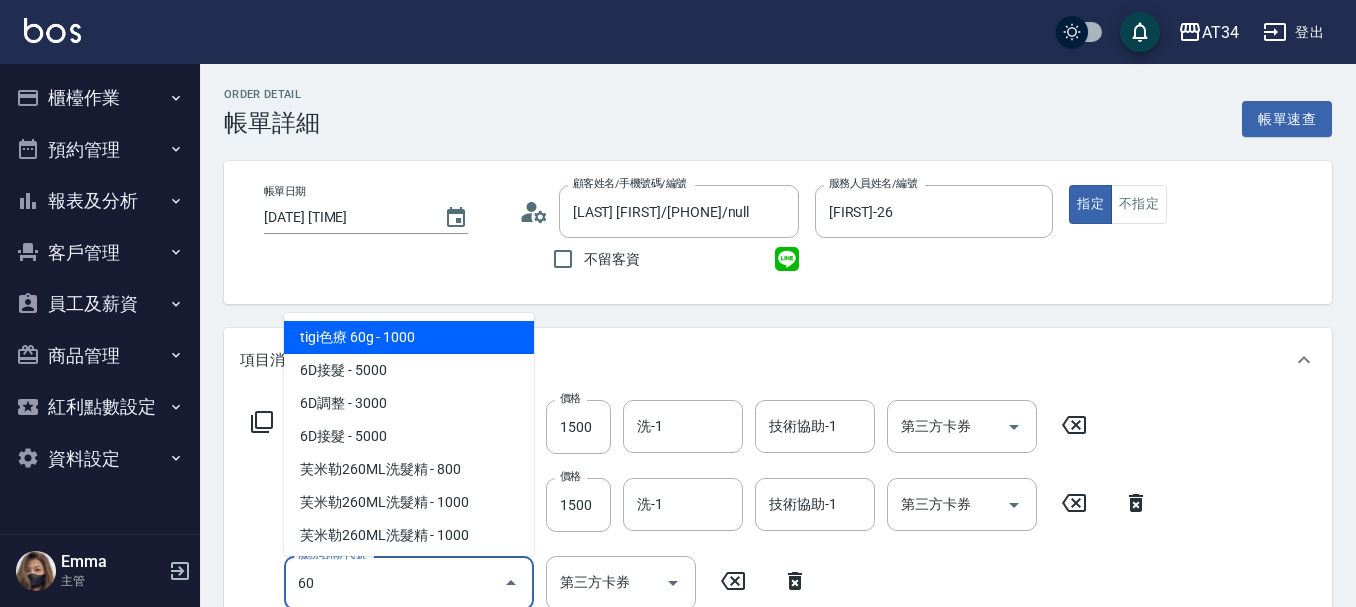 type on "601" 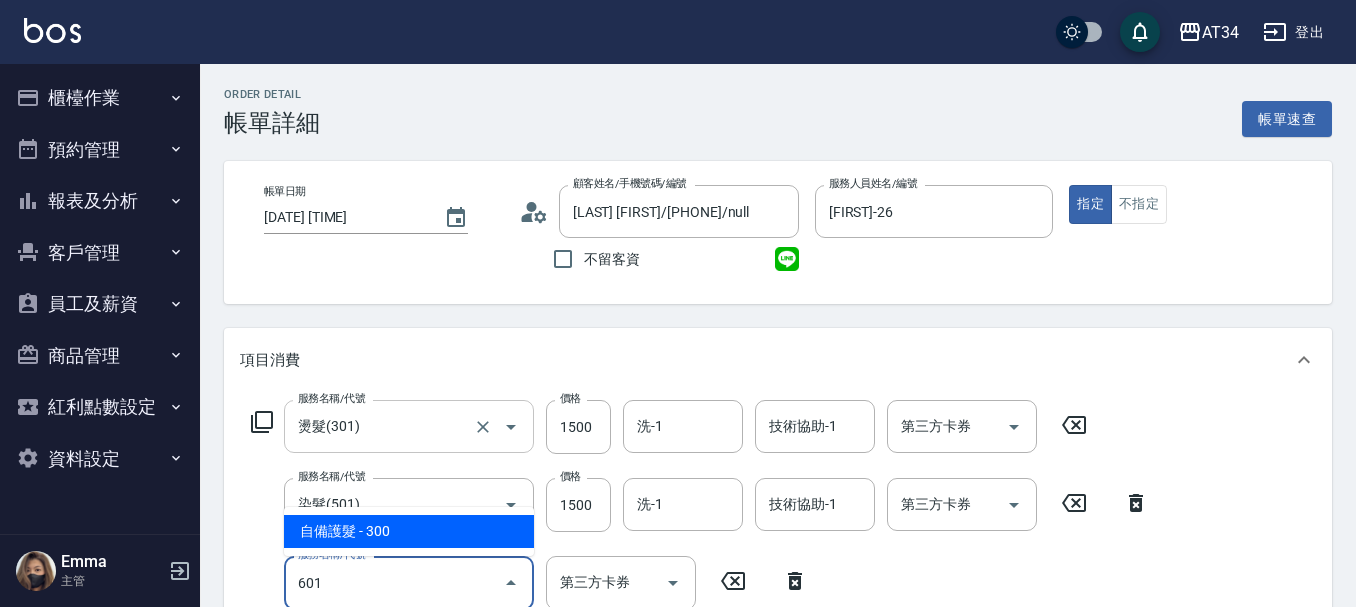 type on "330" 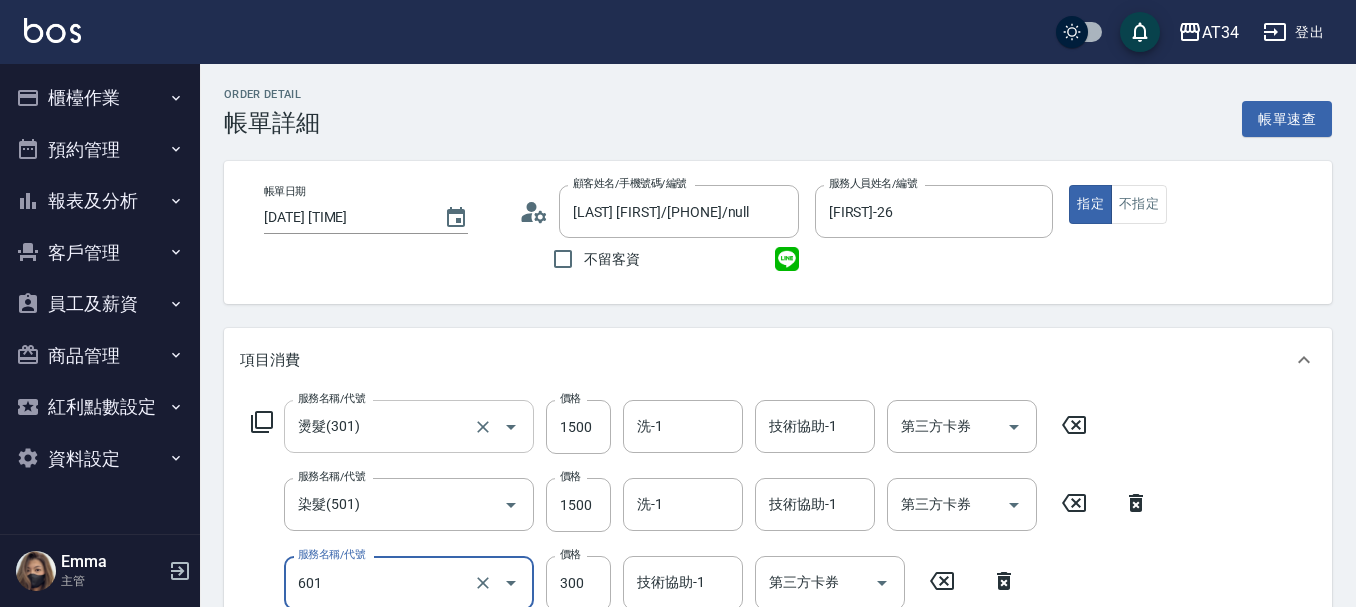 type on "自備護髮(601)" 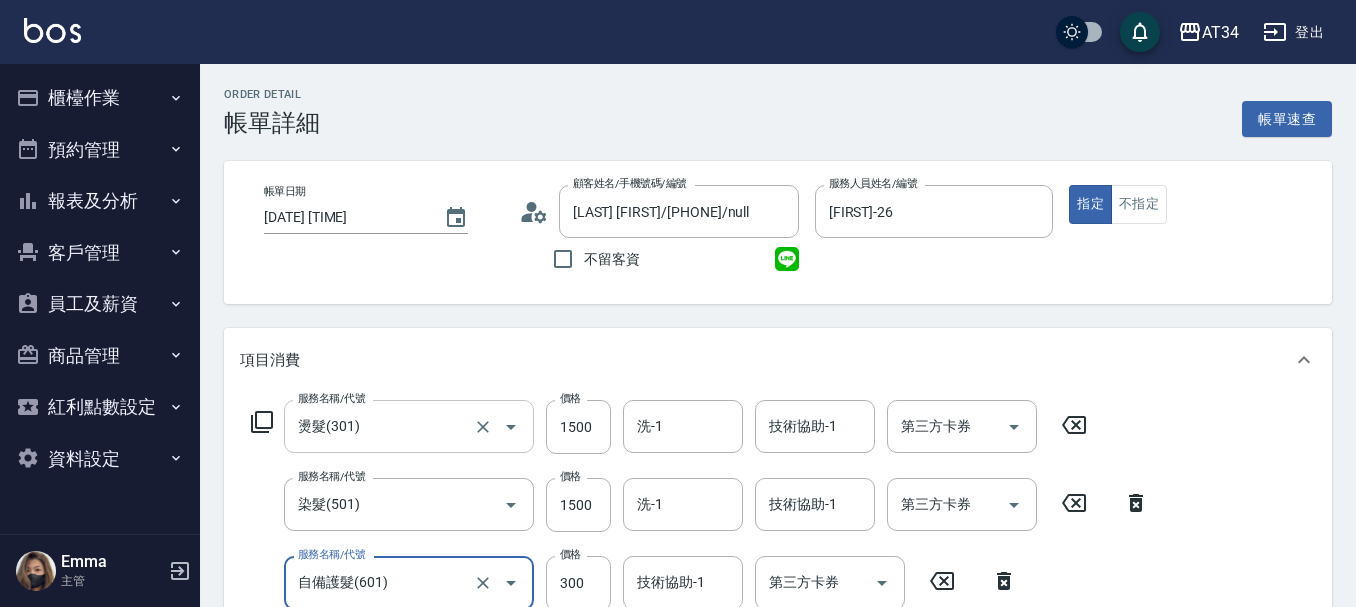 scroll, scrollTop: 4, scrollLeft: 0, axis: vertical 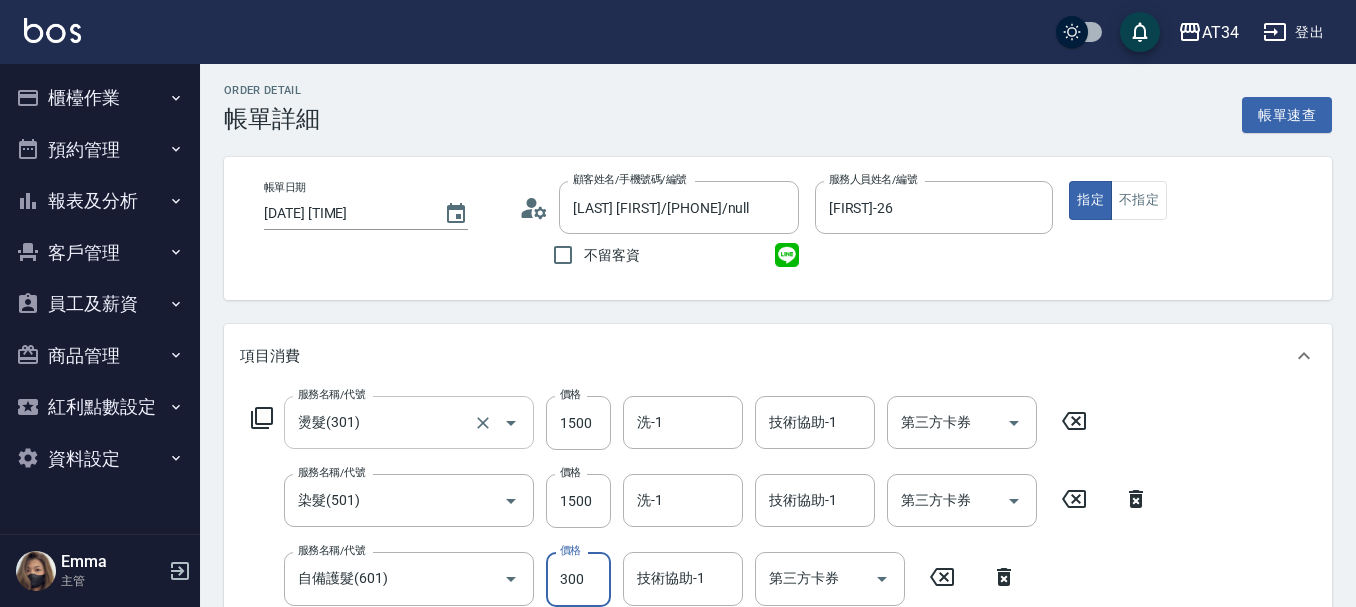 type on "300" 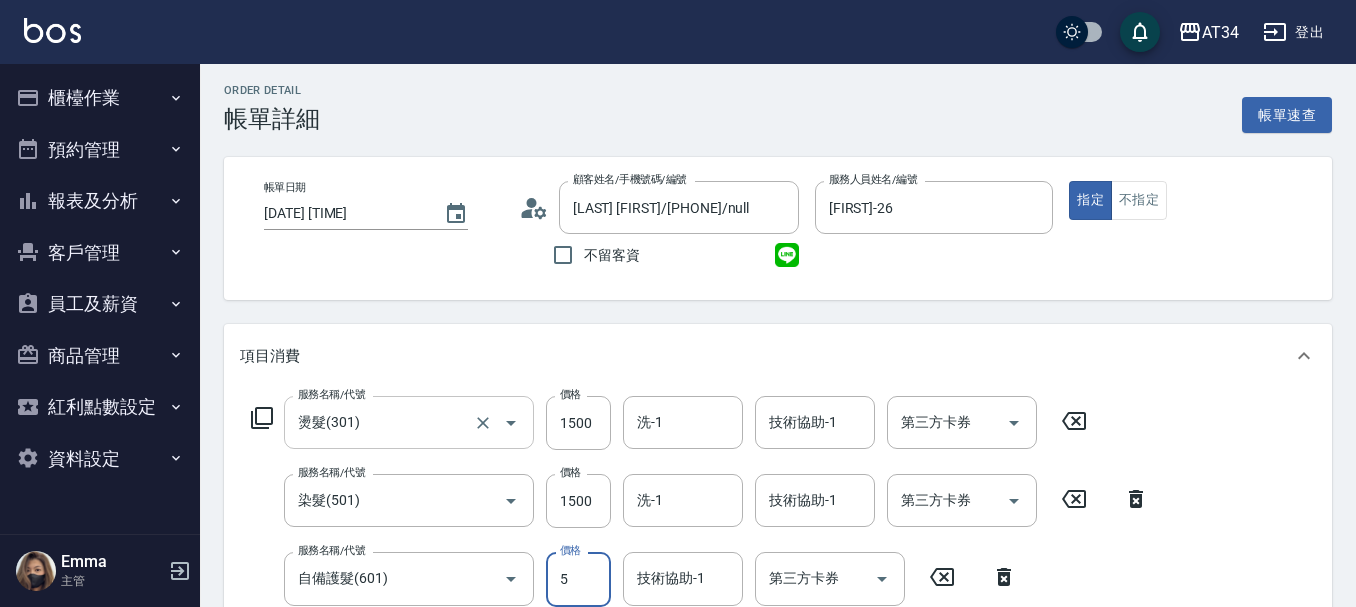 type on "50" 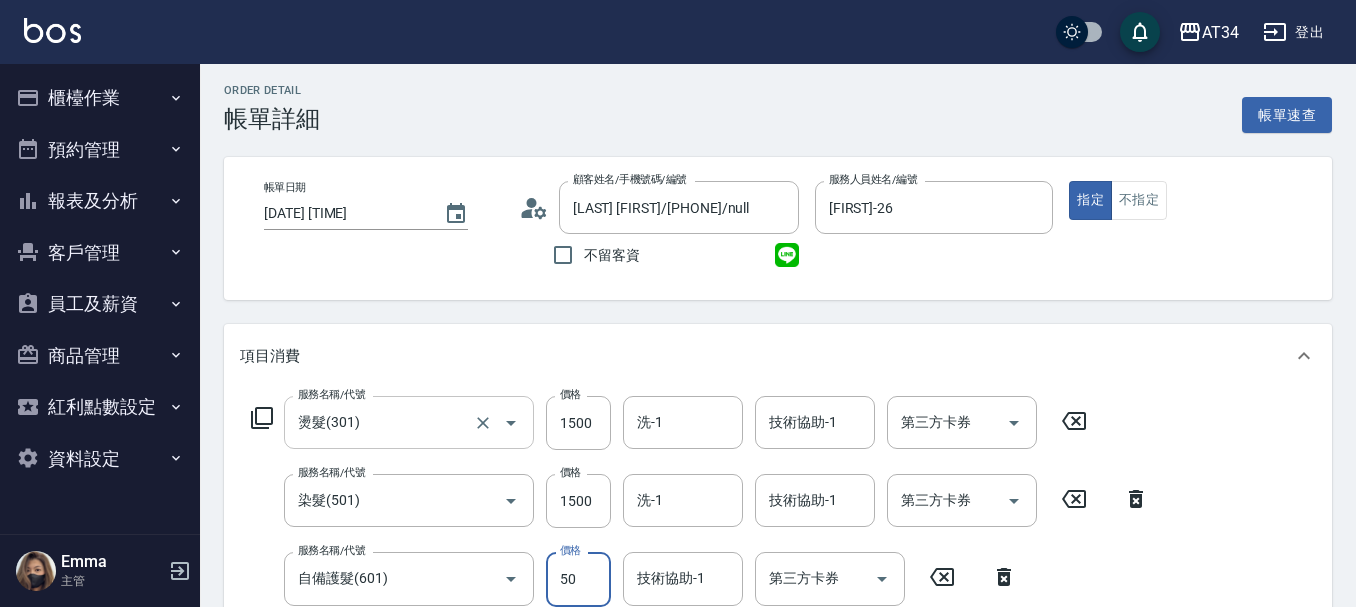 type on "350" 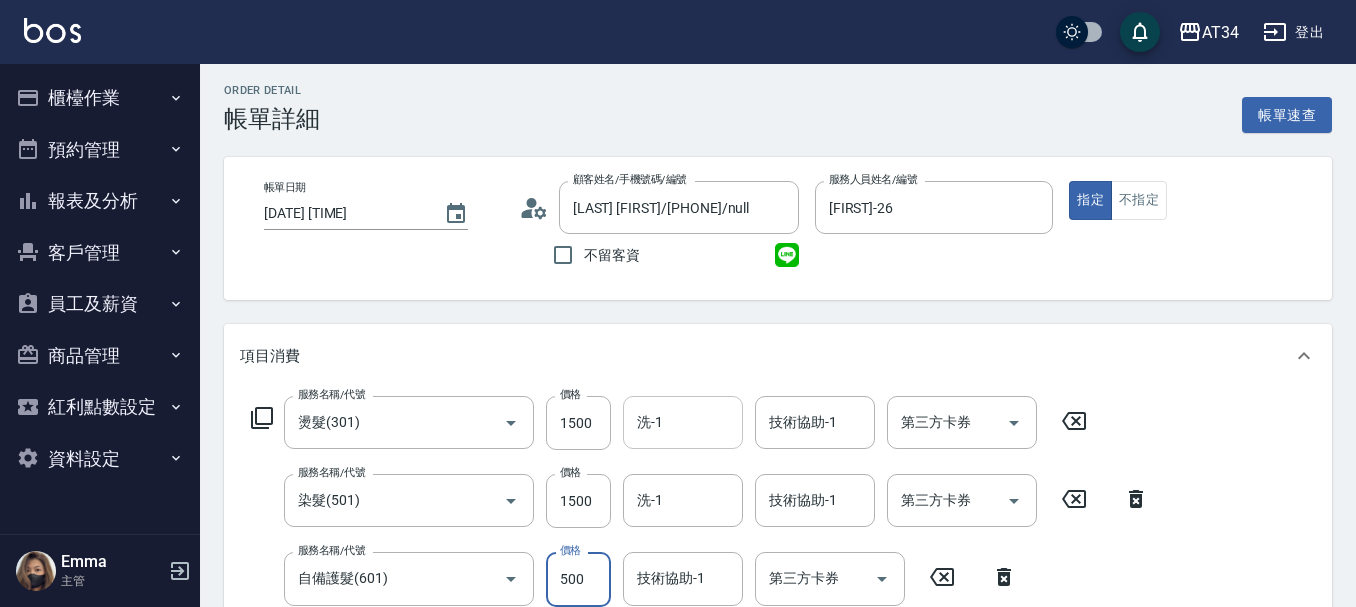 type on "500" 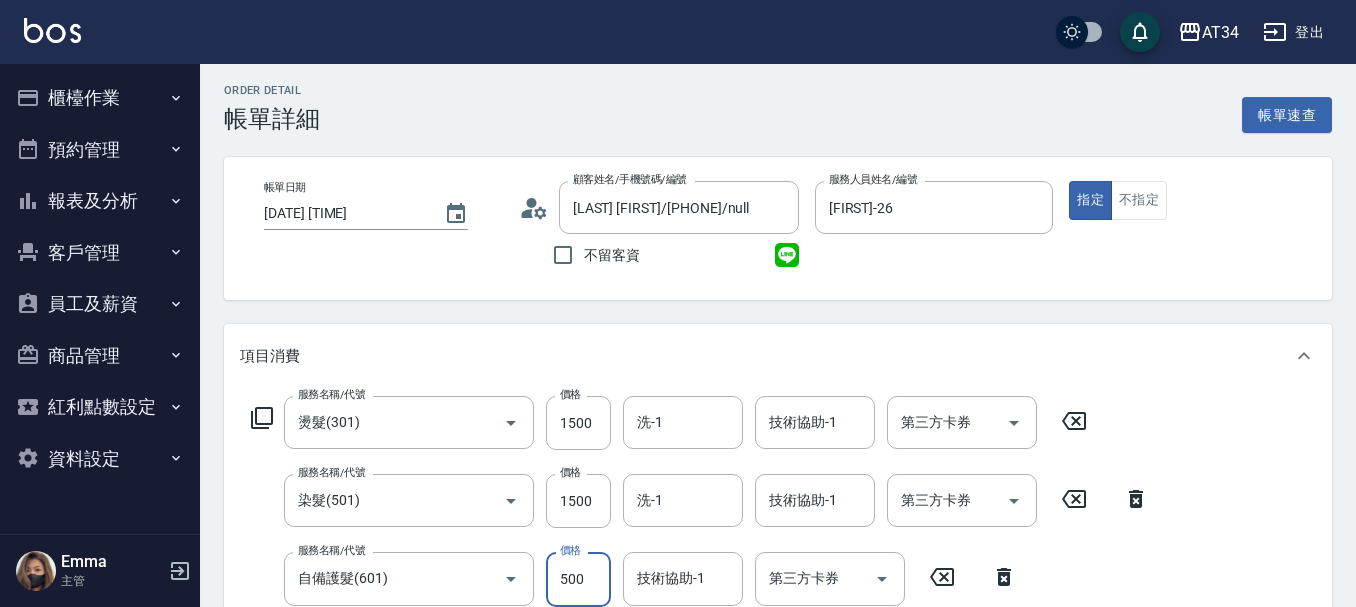 click on "洗-1 洗-1" at bounding box center [683, 422] 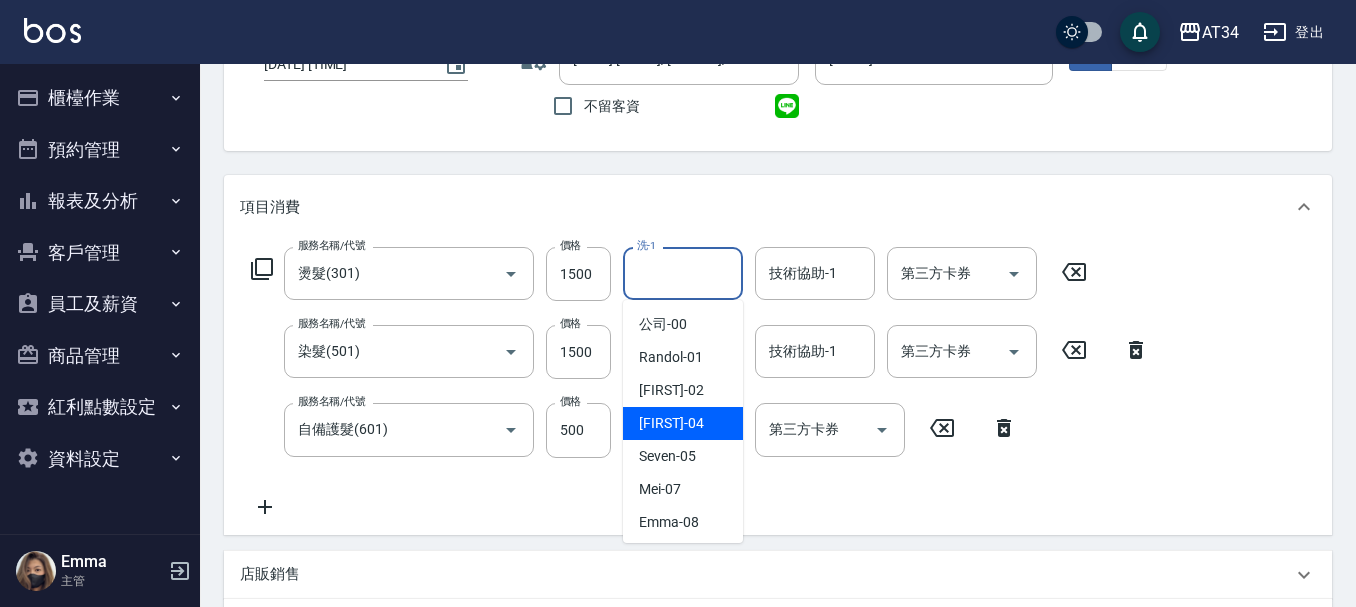 scroll, scrollTop: 104, scrollLeft: 0, axis: vertical 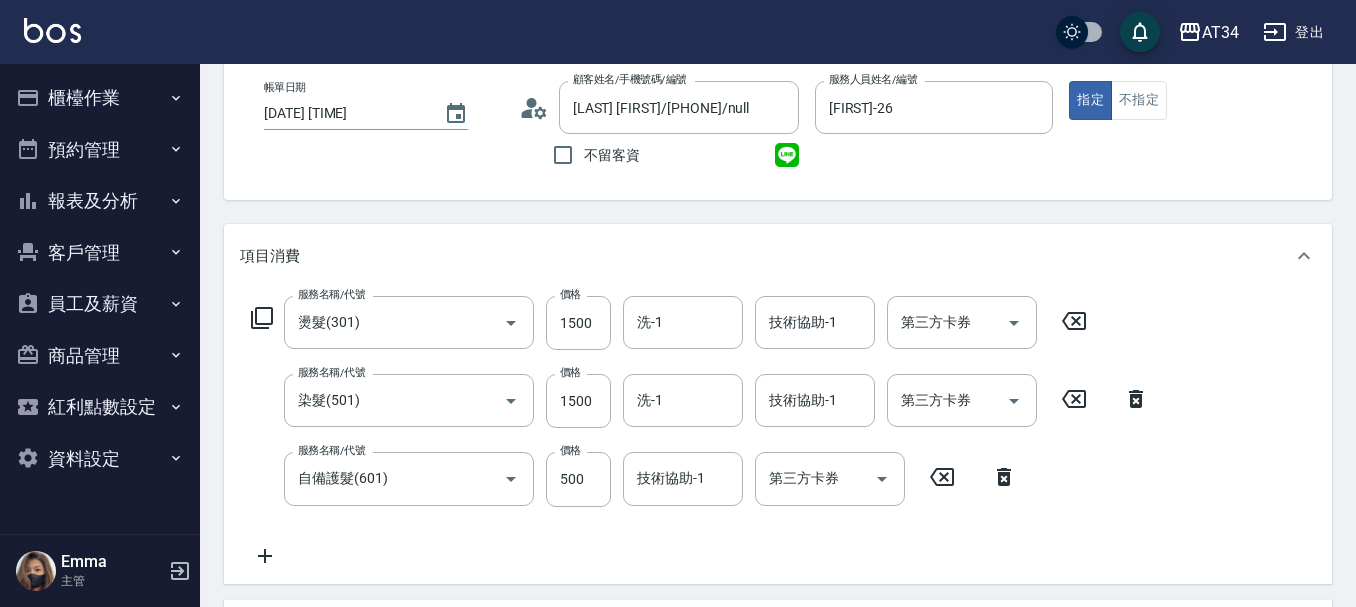 click 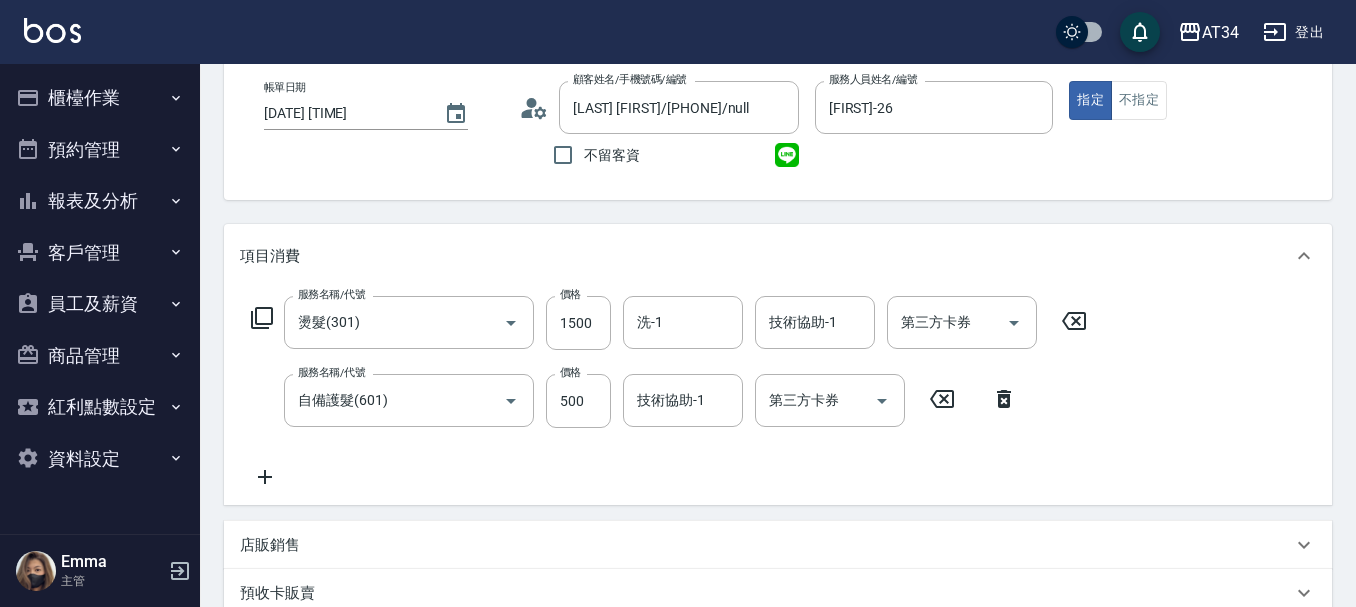 click 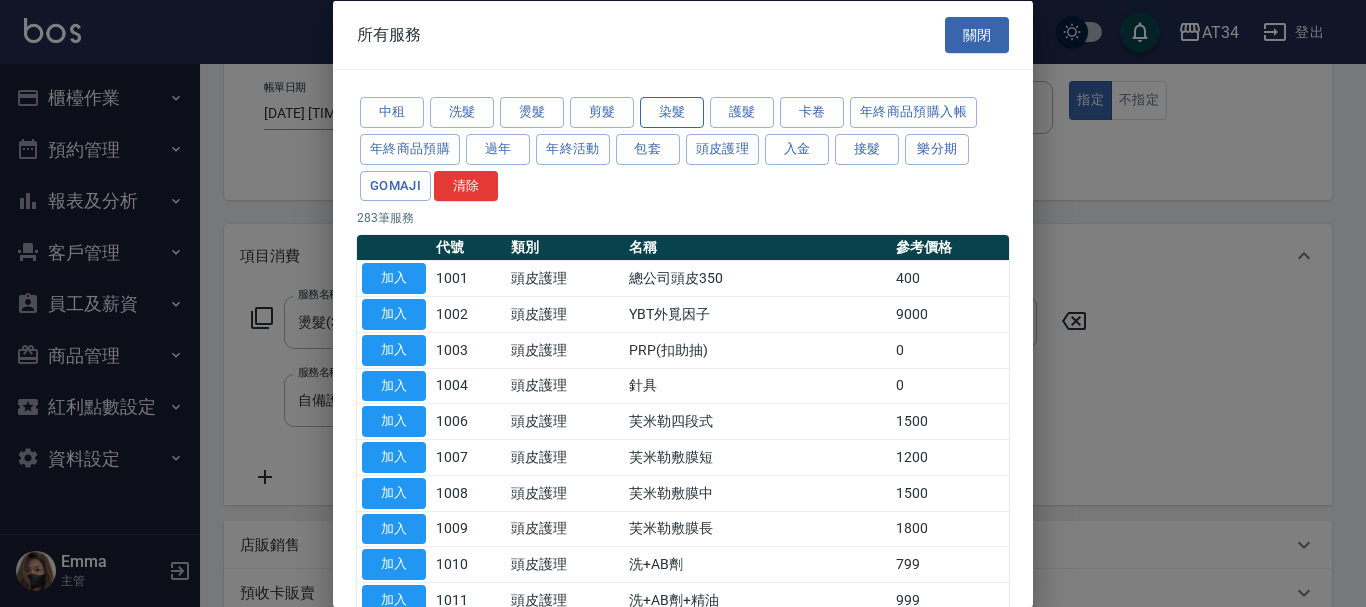 click on "染髮" at bounding box center [672, 112] 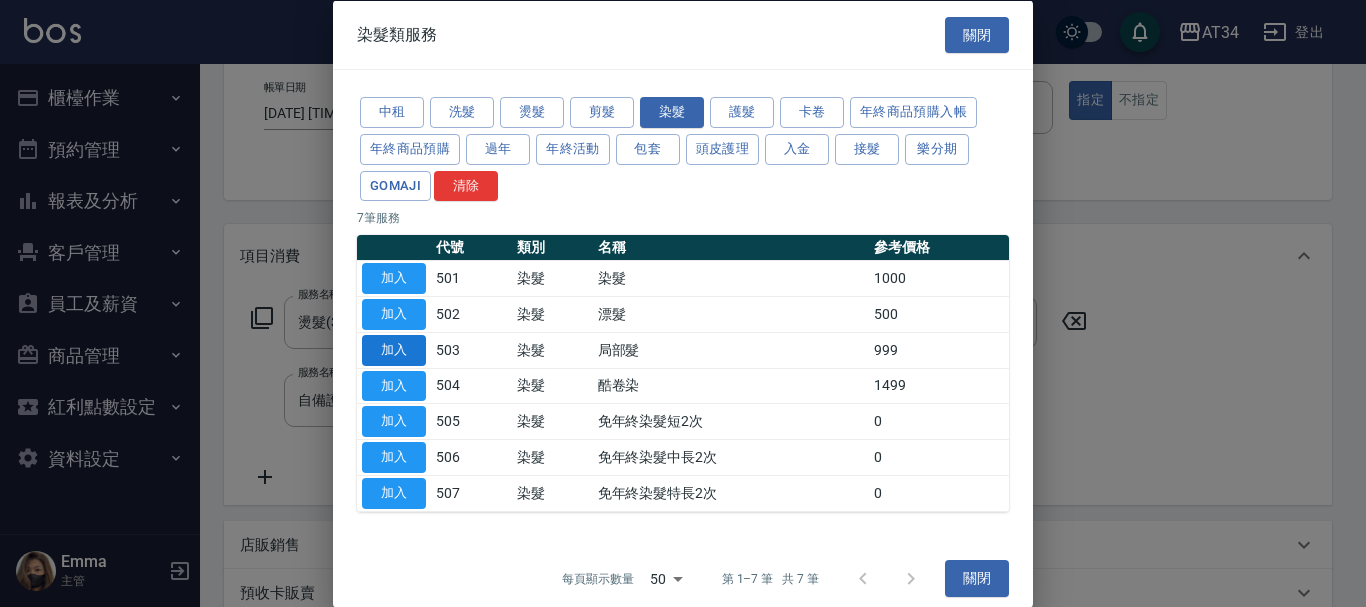 click on "加入" at bounding box center [394, 349] 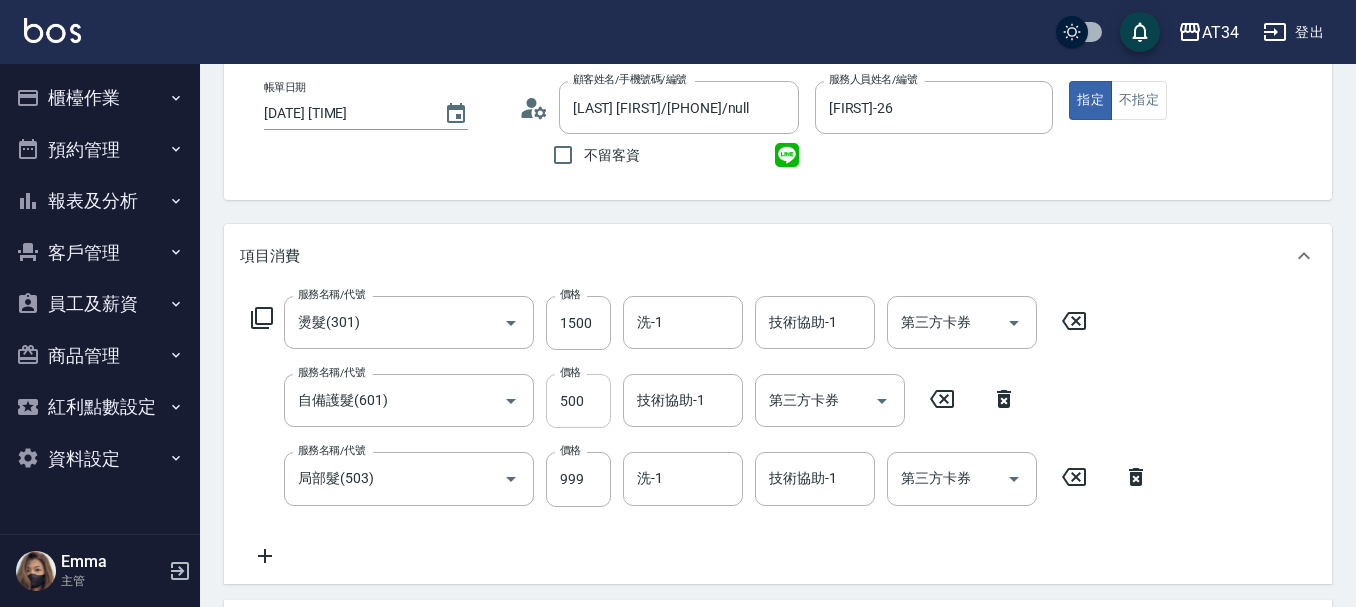 click on "500" at bounding box center [578, 401] 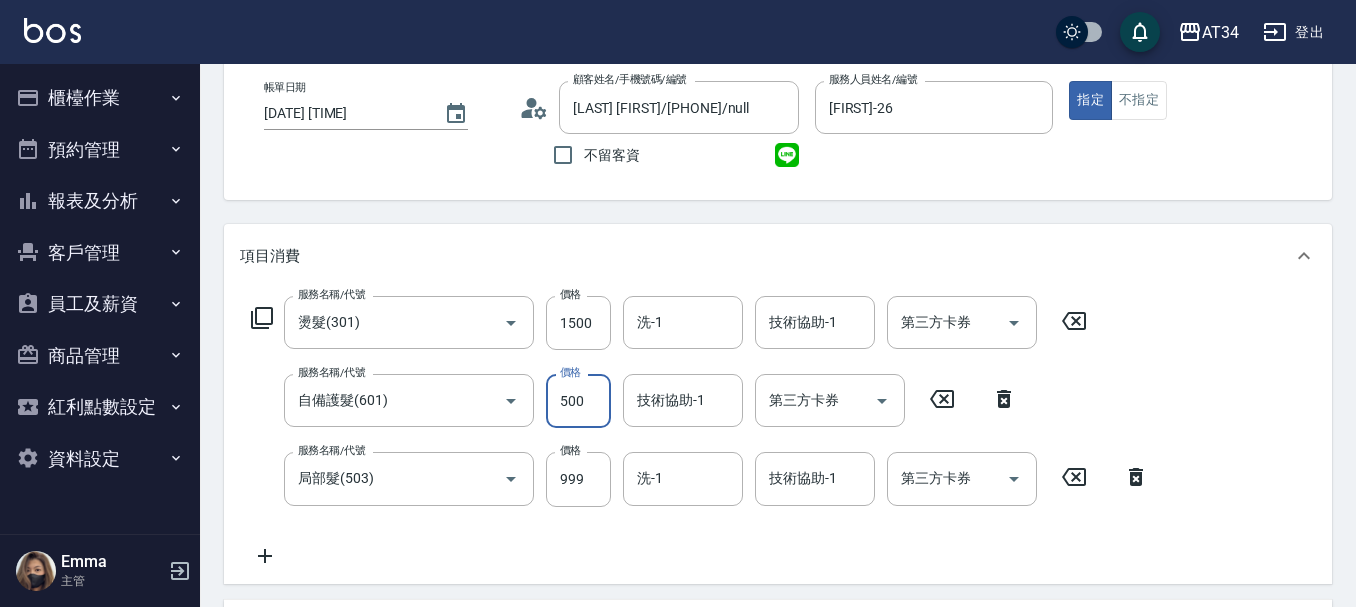 type on "250" 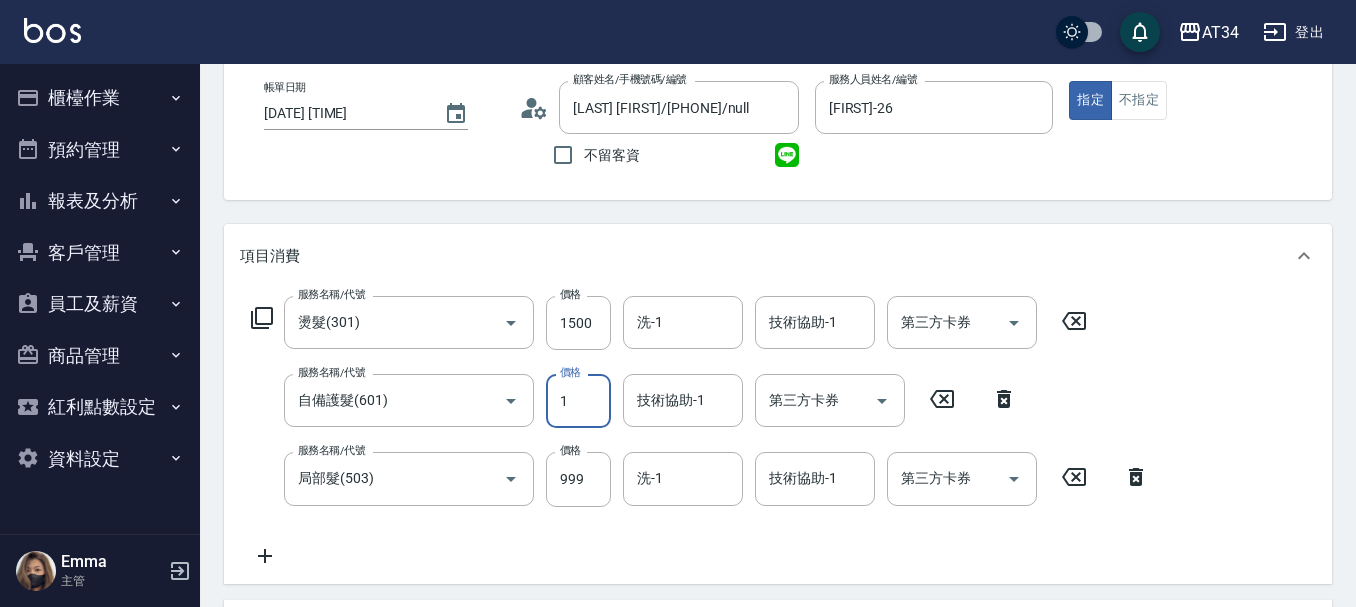 type on "15" 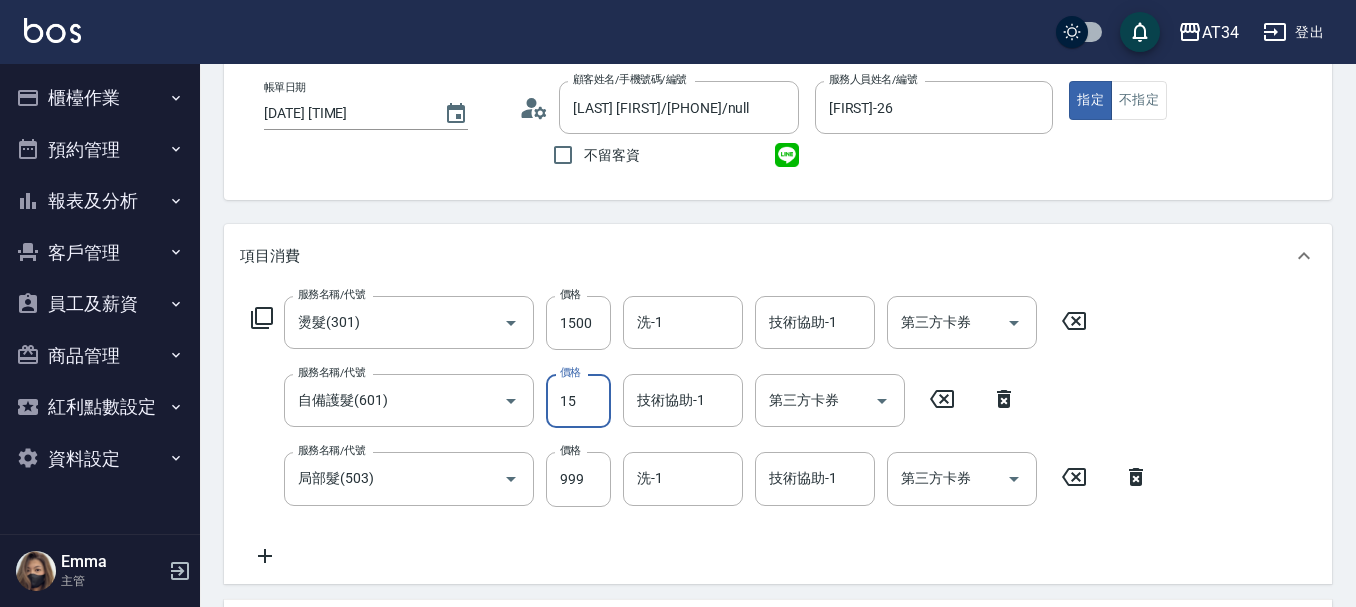type on "260" 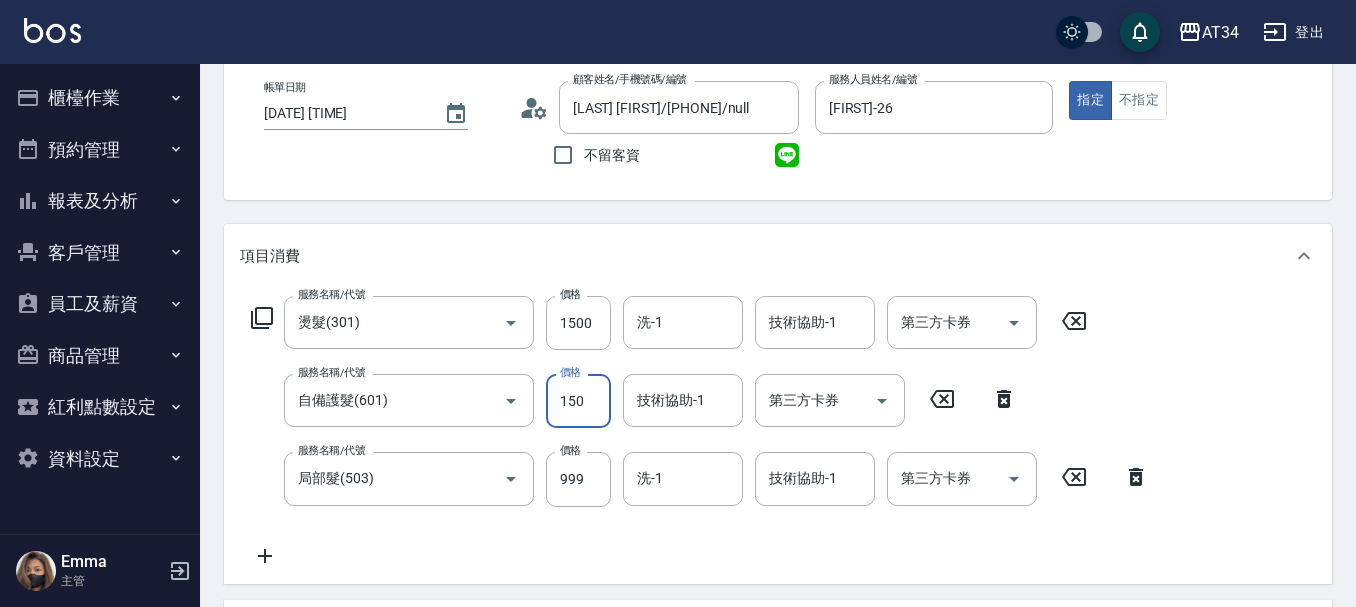 type on "390" 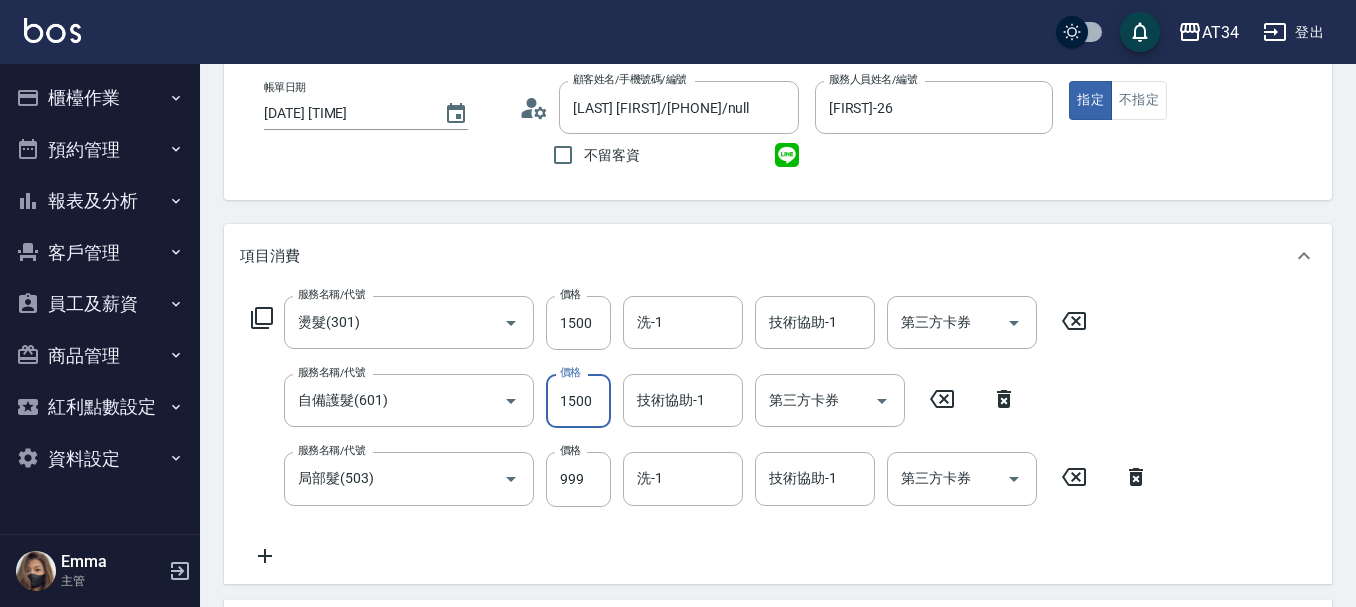 type on "1500" 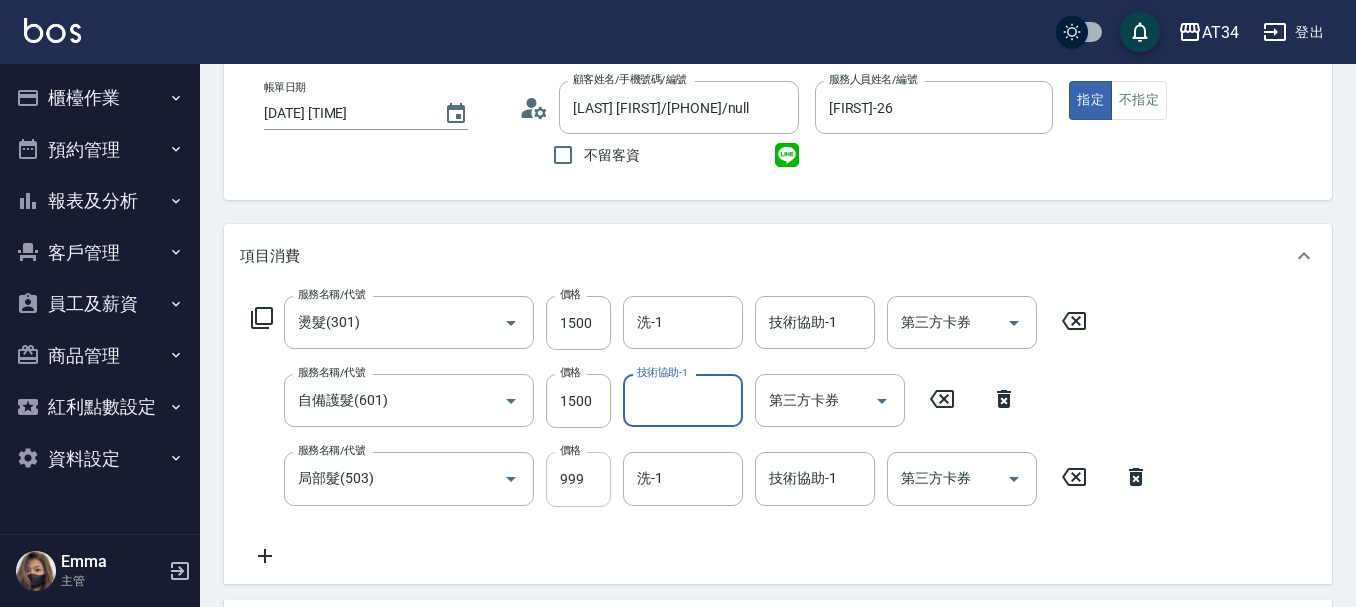 click on "999" at bounding box center [578, 479] 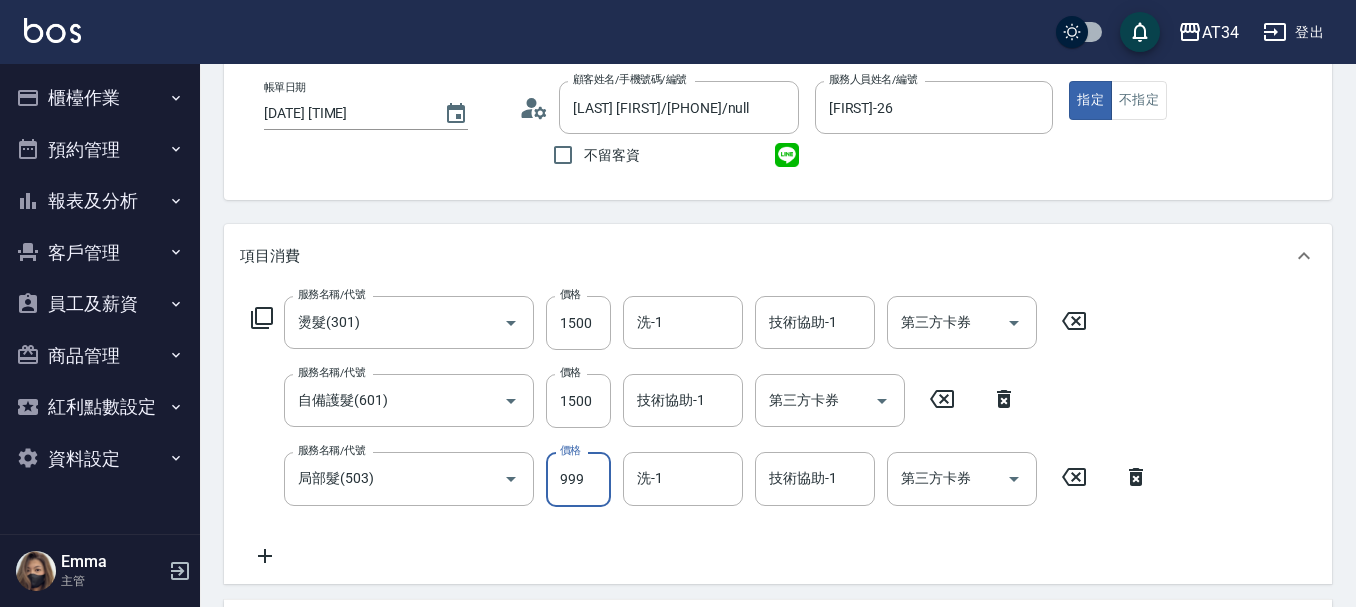 type on "1" 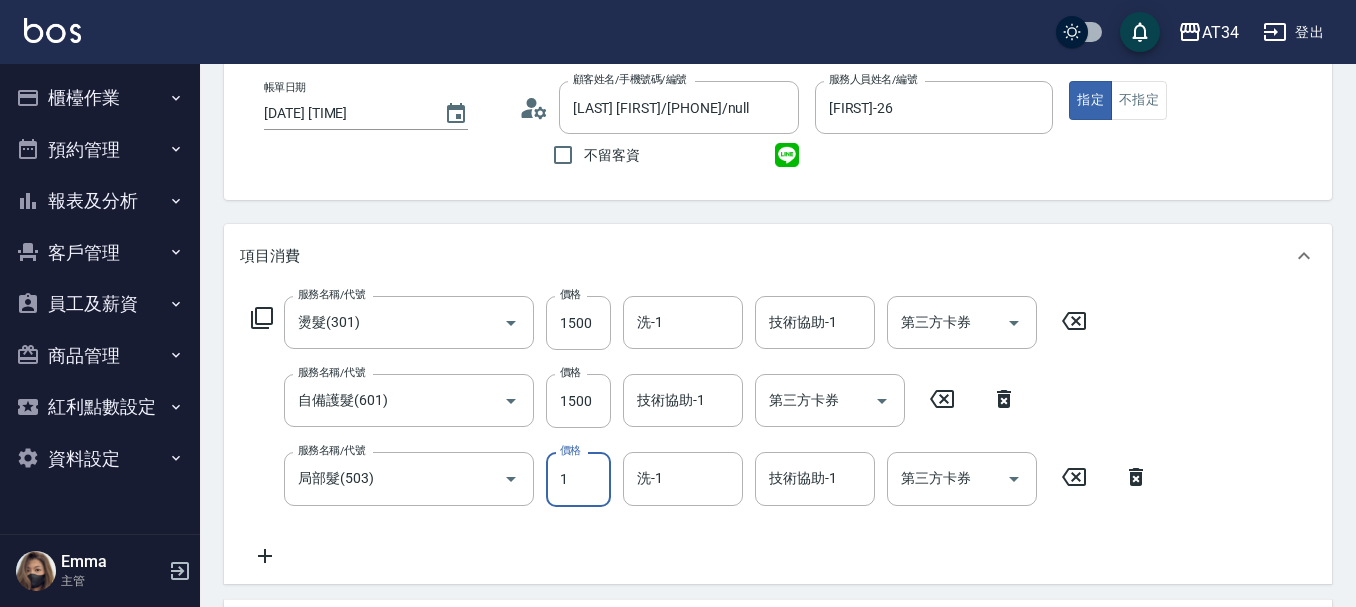 type on "300" 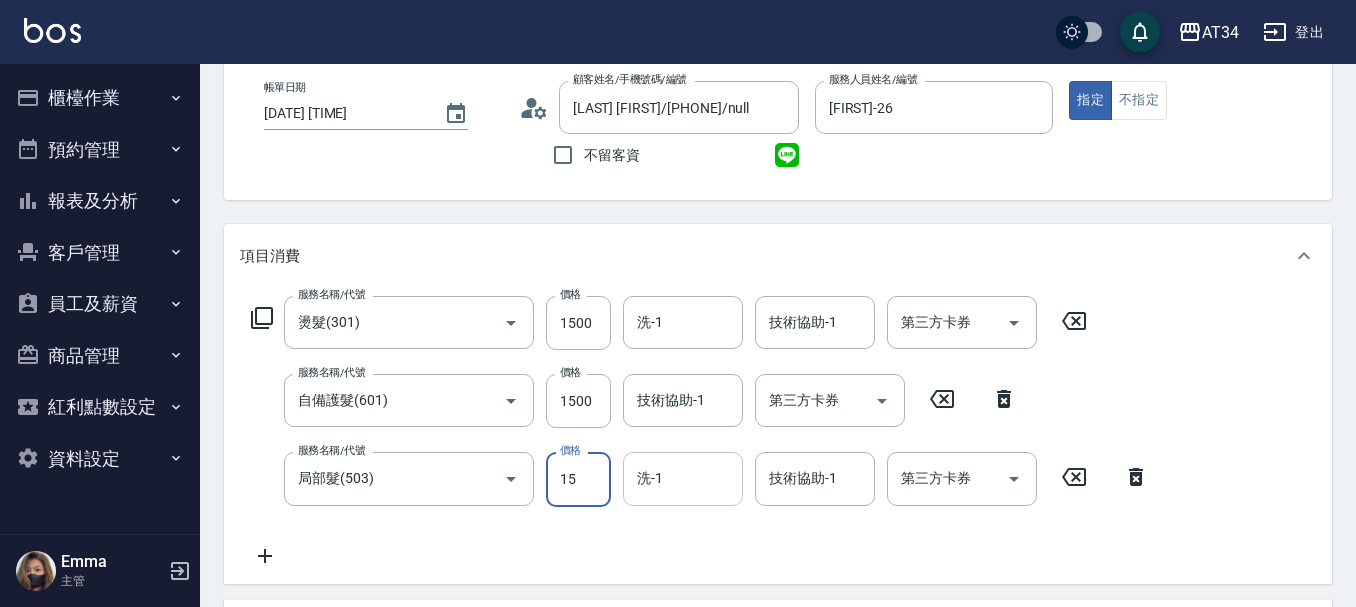 type on "310" 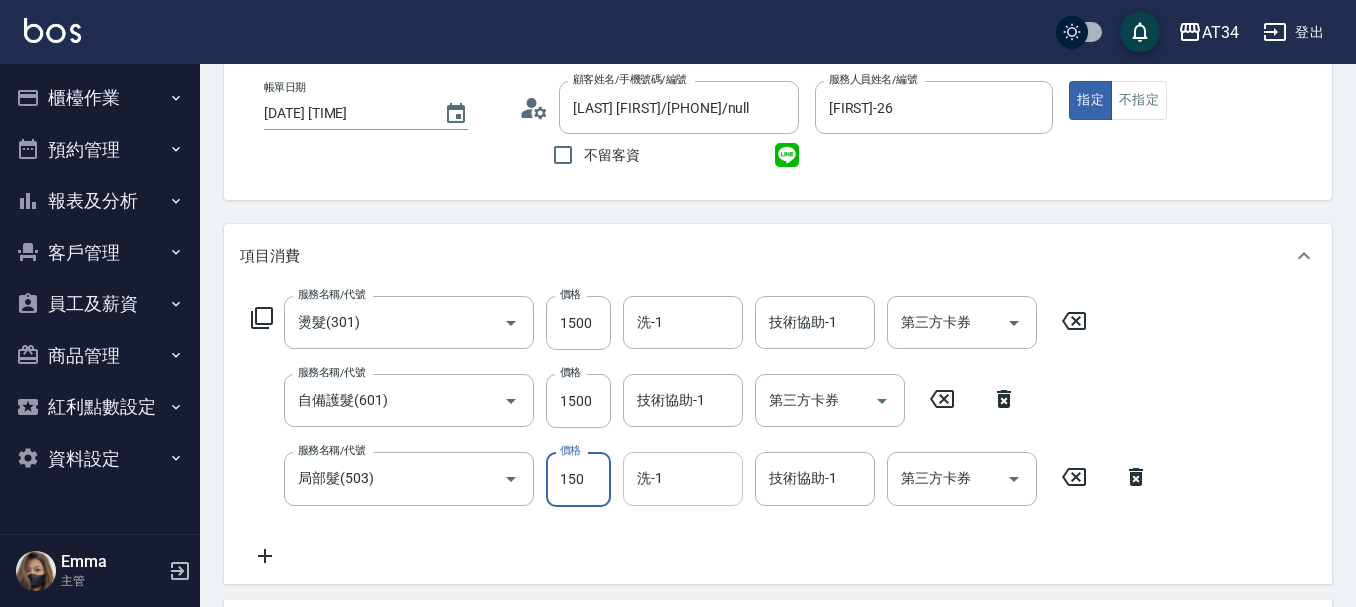 type on "450" 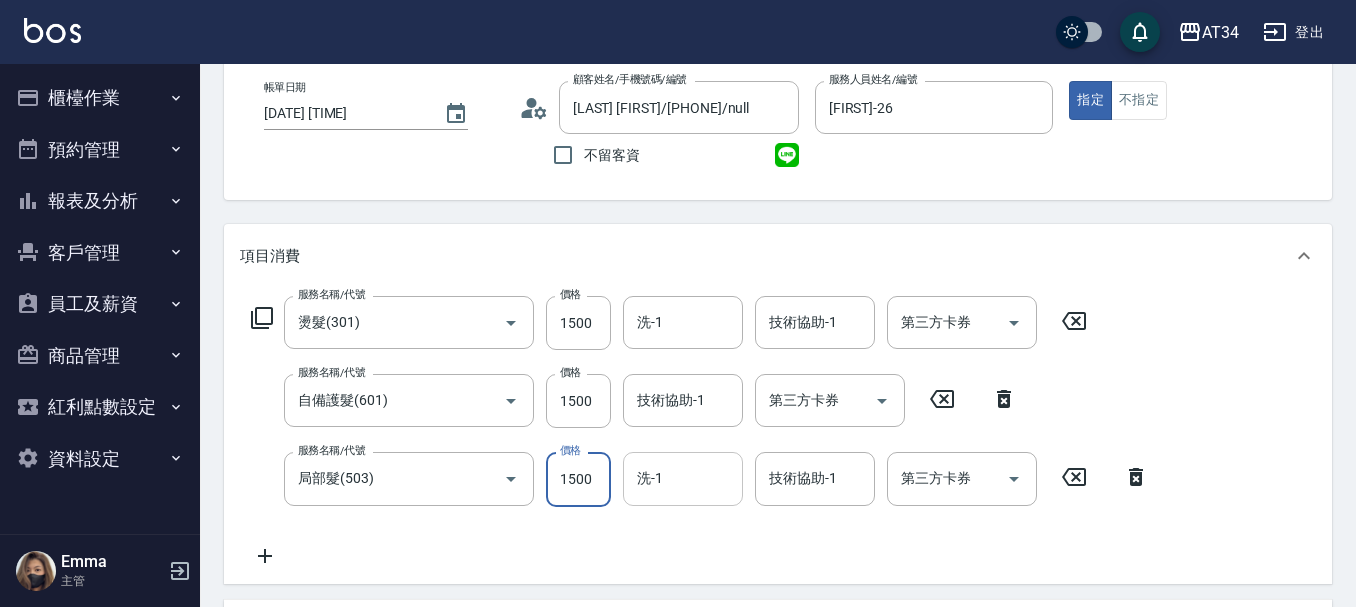 type on "1500" 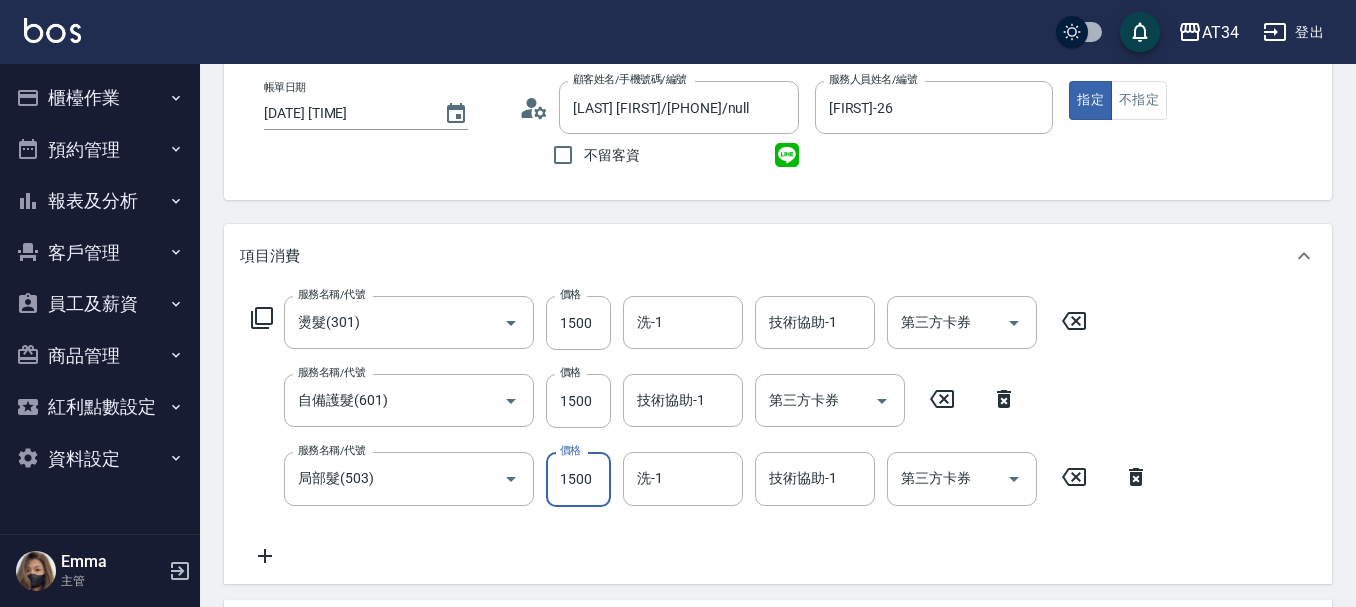 click on "洗-1 洗-1" at bounding box center (683, 478) 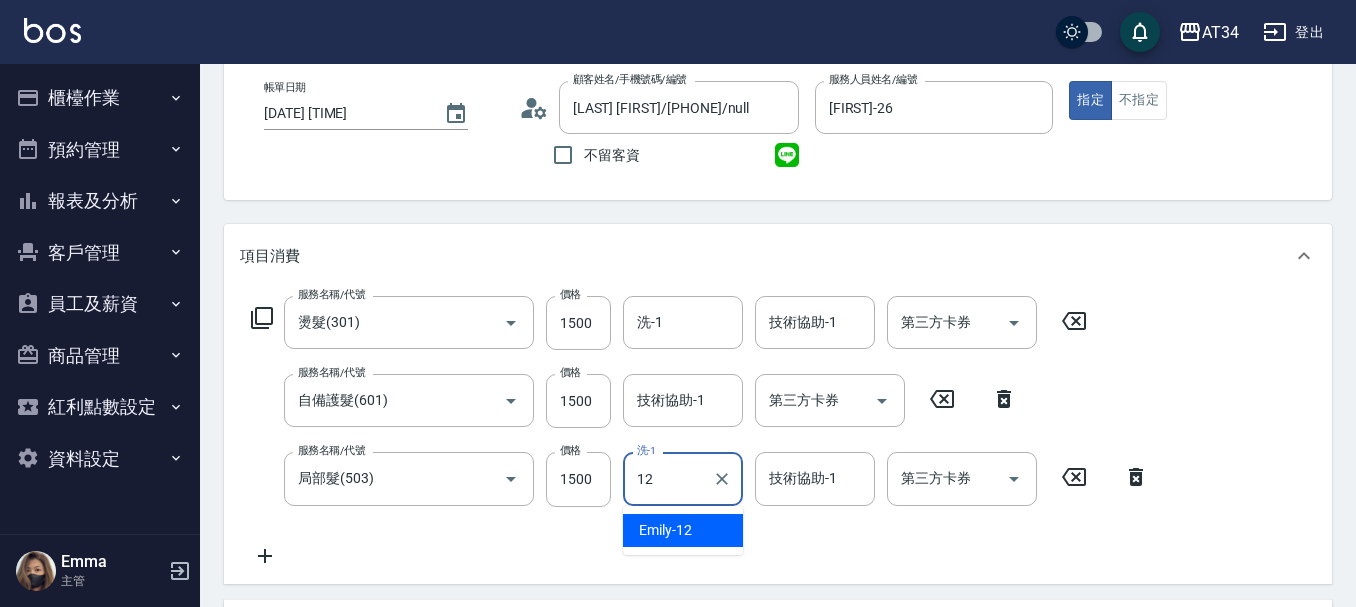 type on "Emily-12" 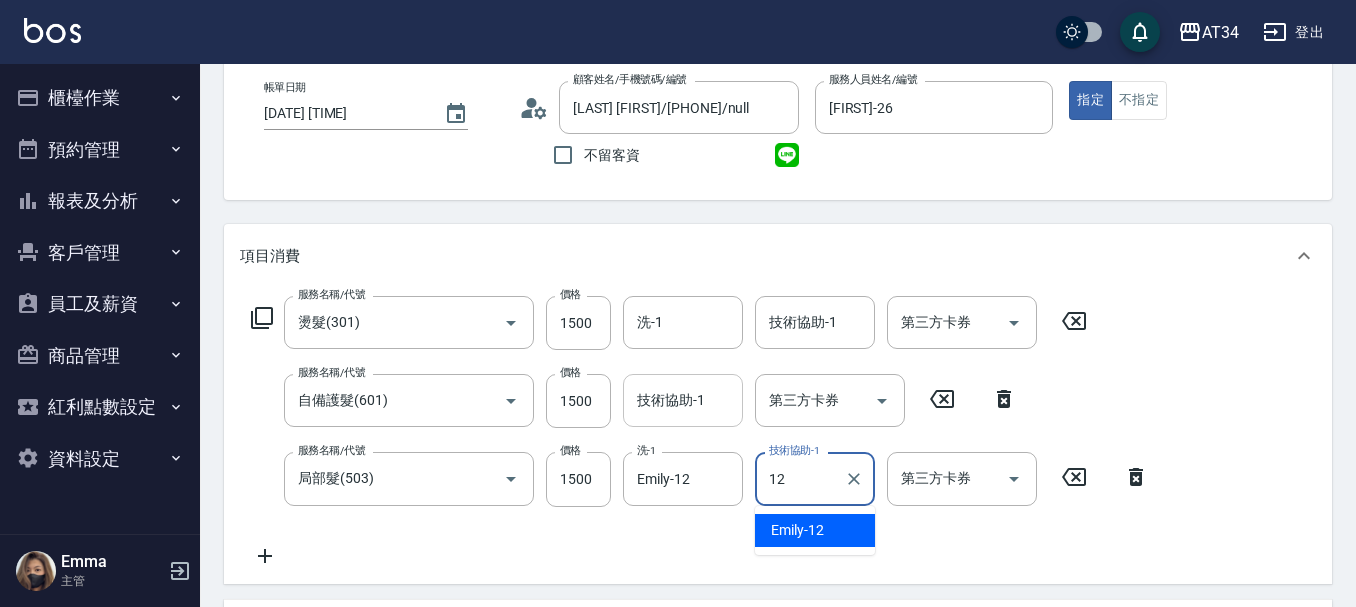 type on "Emily-12" 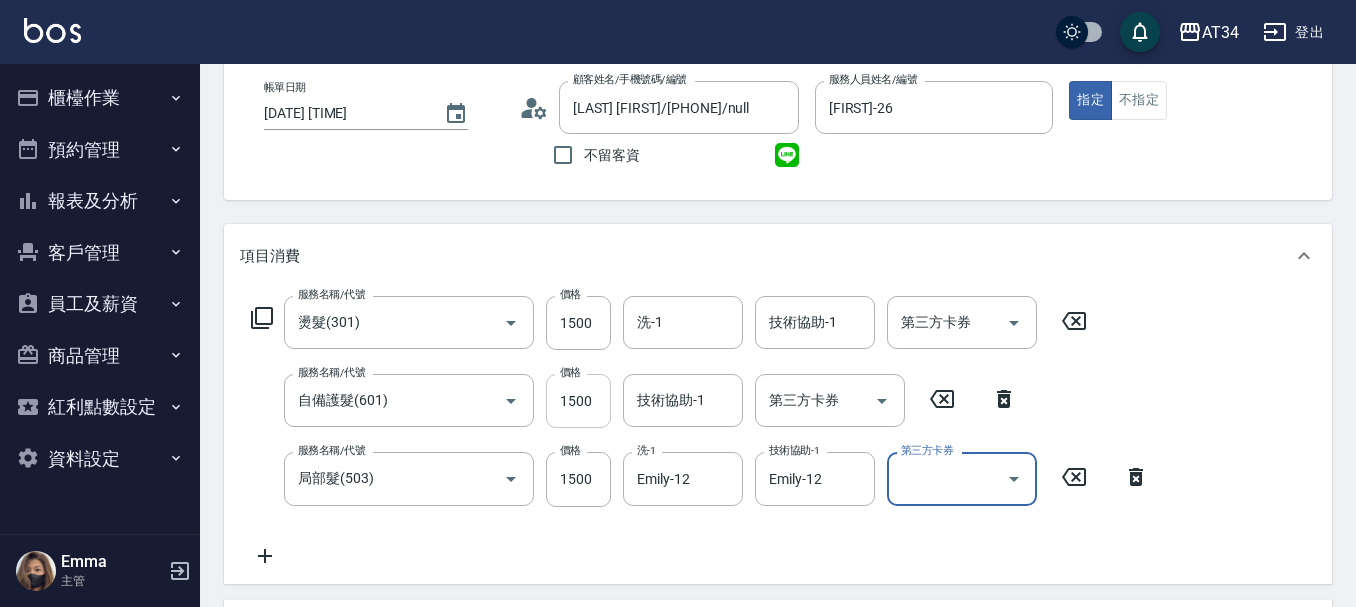click on "1500" at bounding box center (578, 401) 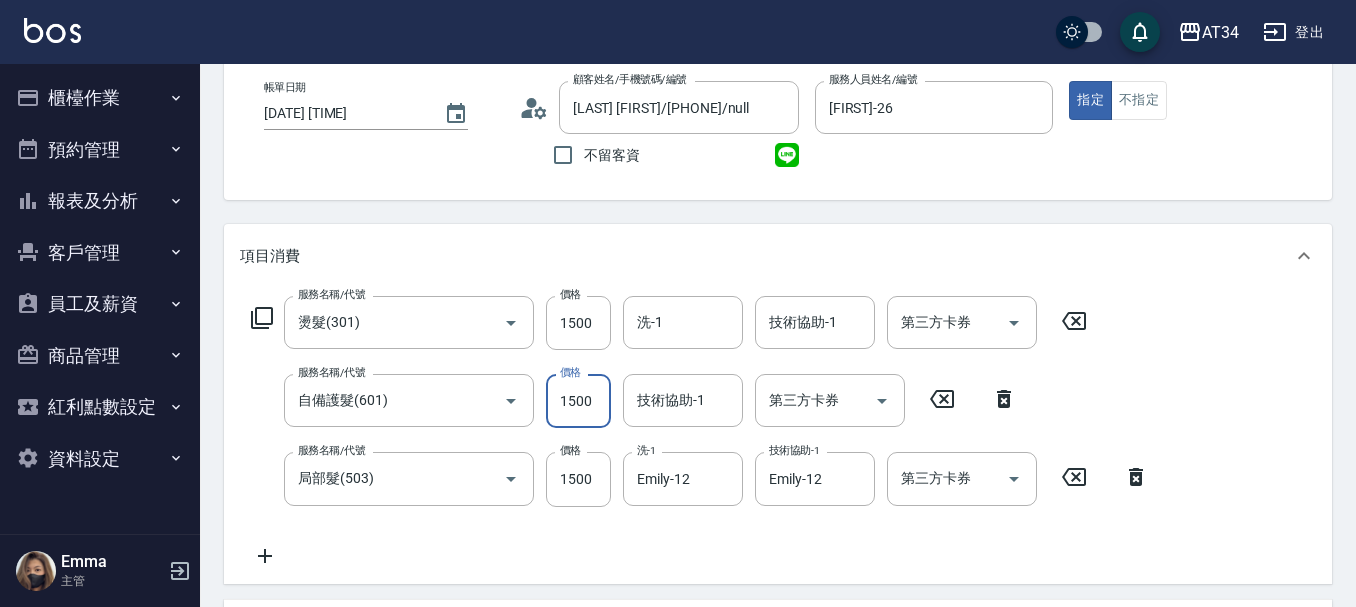 type on "300" 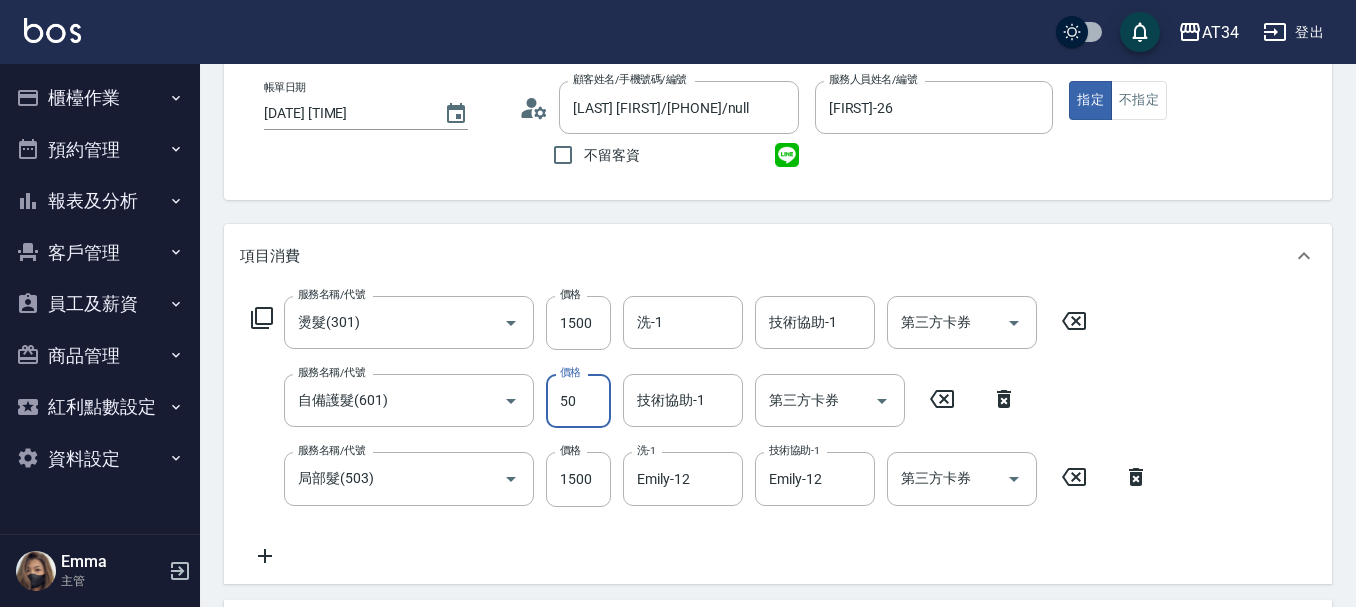 type on "500" 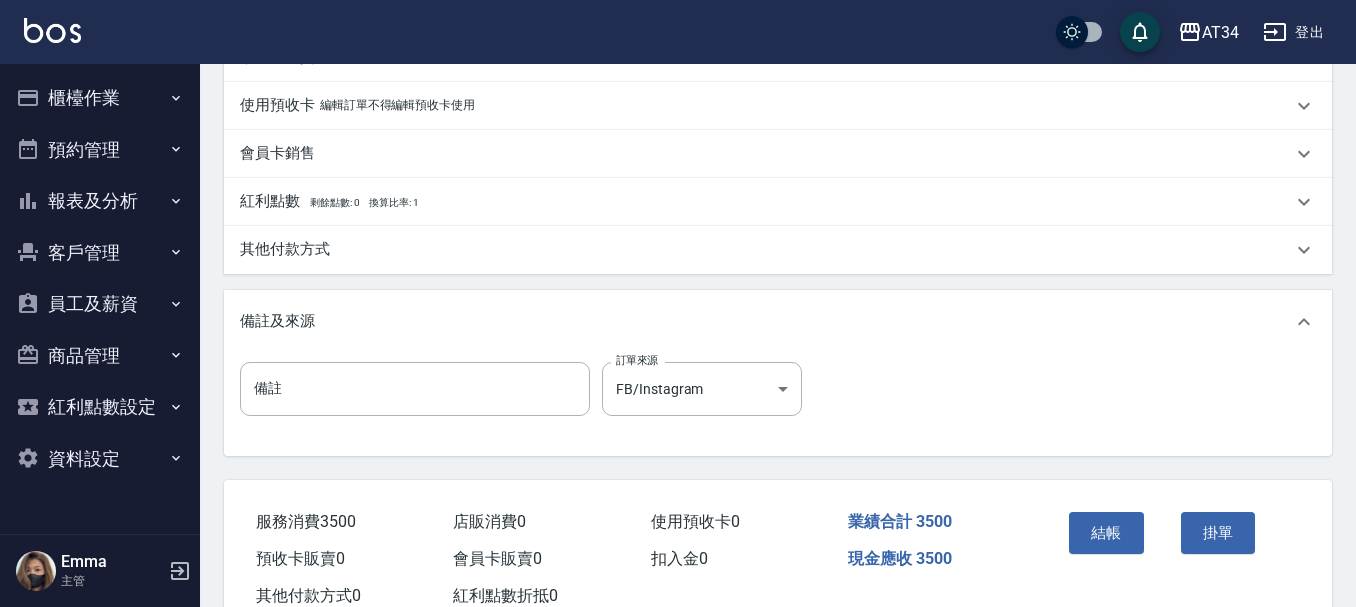 scroll, scrollTop: 783, scrollLeft: 0, axis: vertical 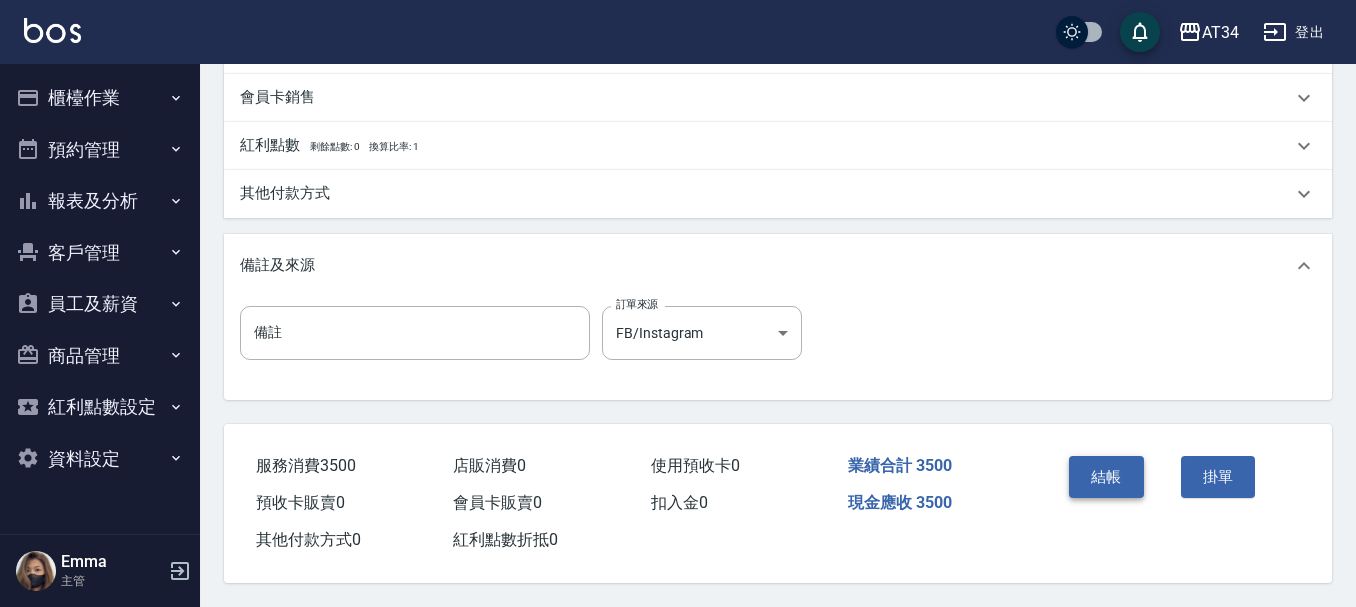 type on "500" 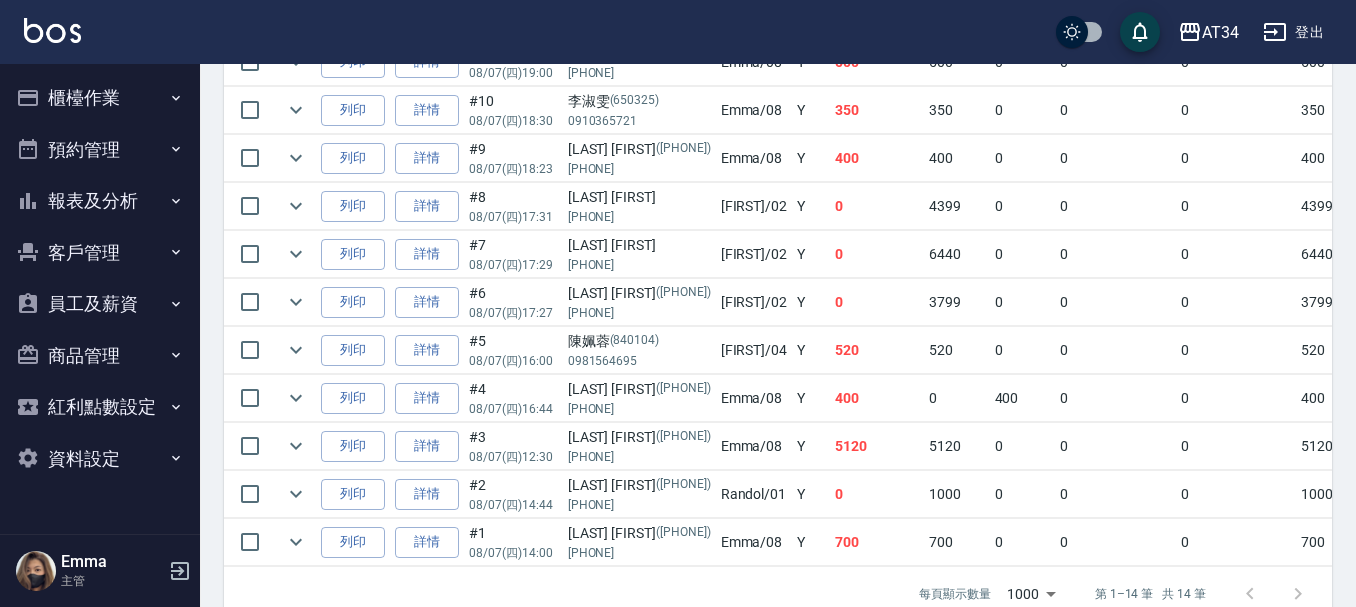 scroll, scrollTop: 0, scrollLeft: 0, axis: both 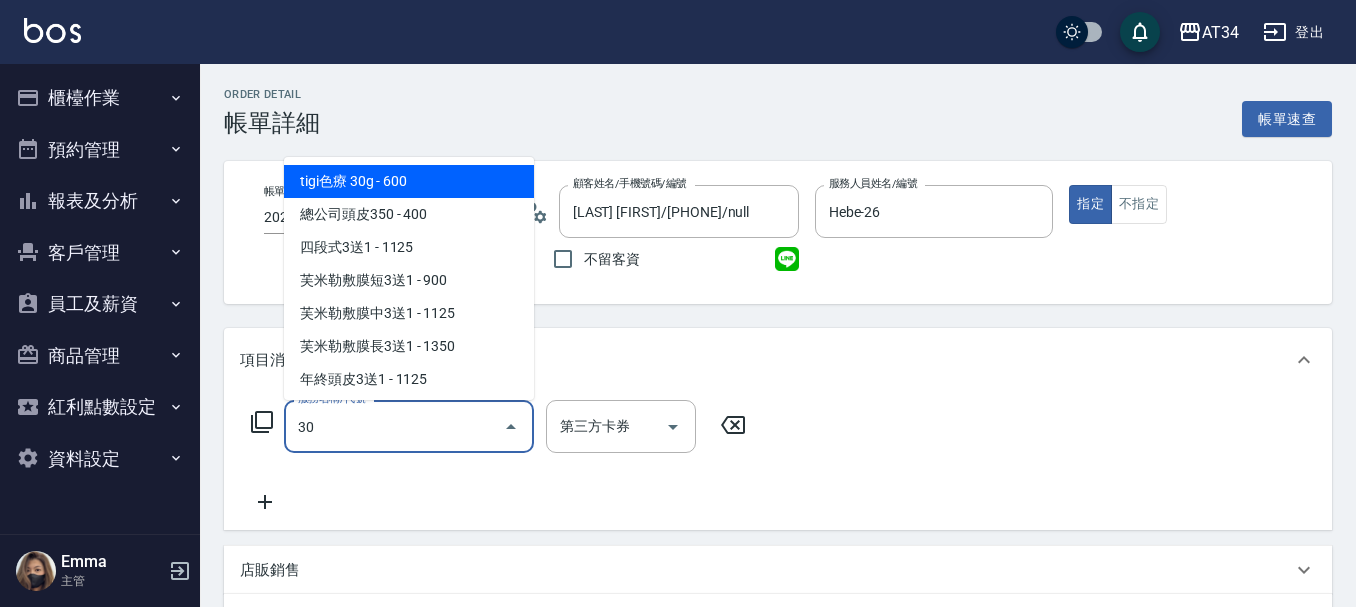 type on "301" 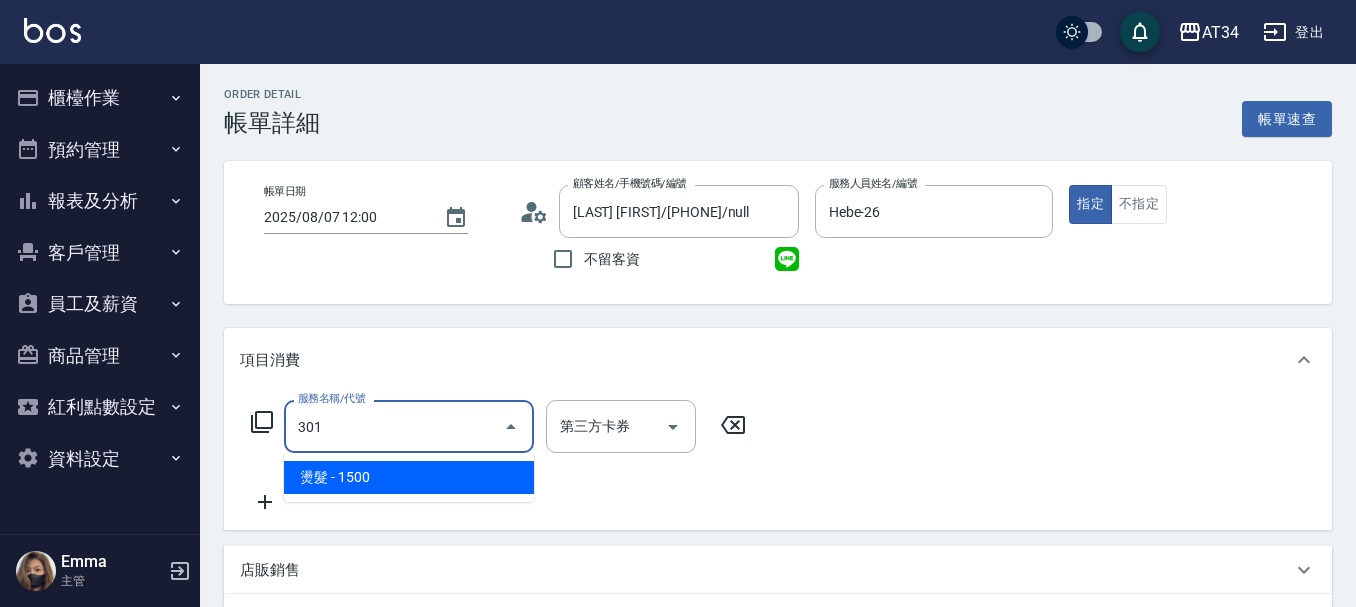 type on "150" 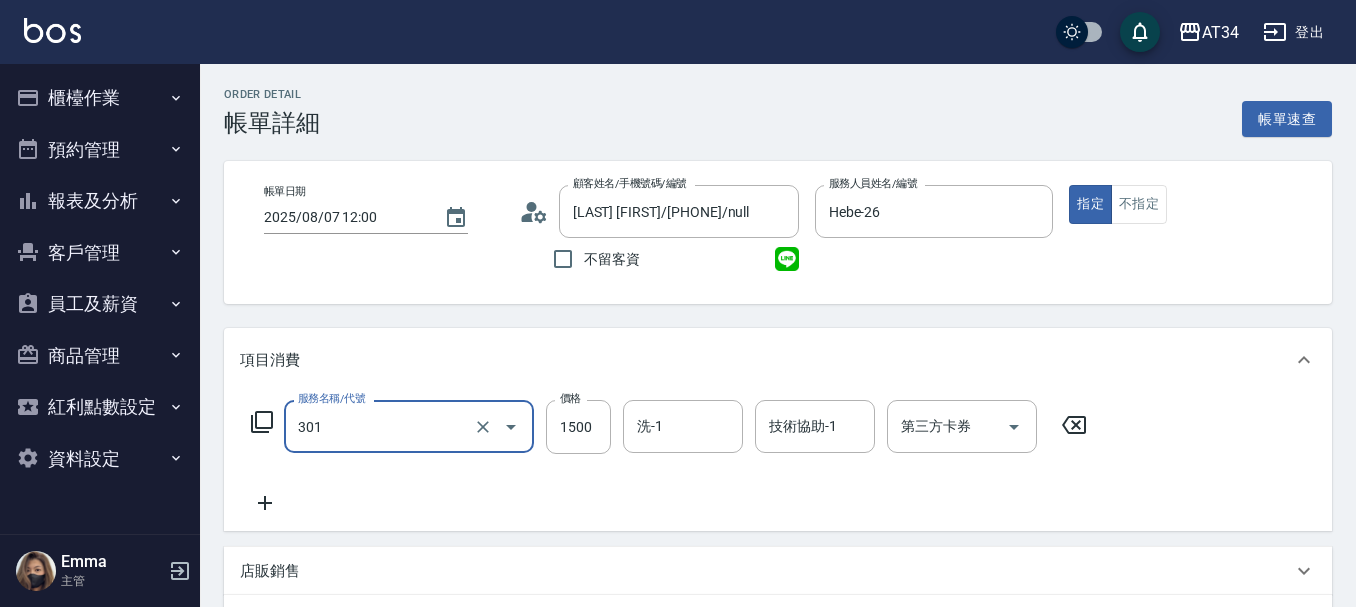 type on "燙髮(301)" 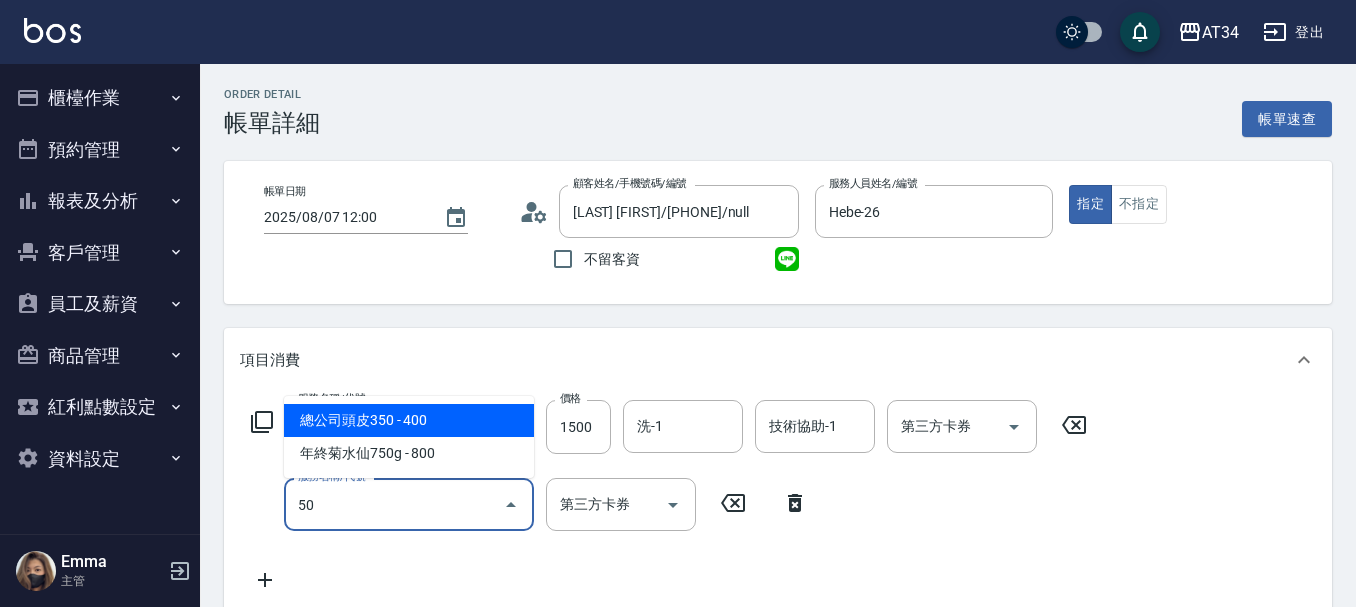 type on "501" 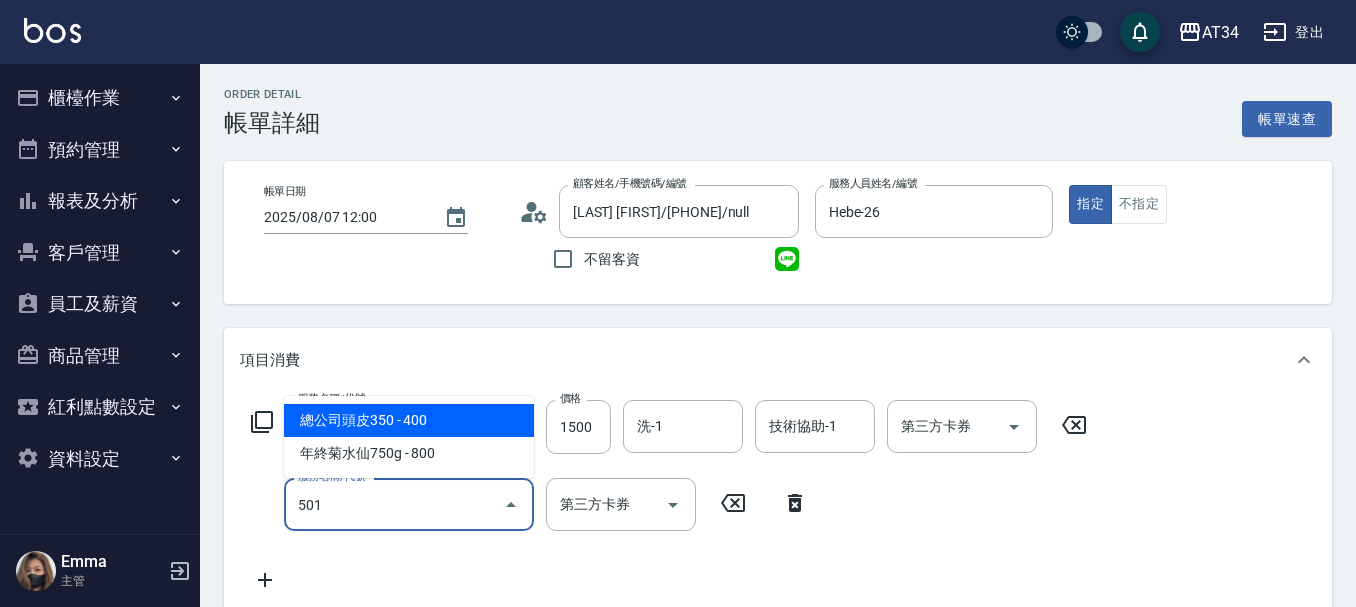 type on "250" 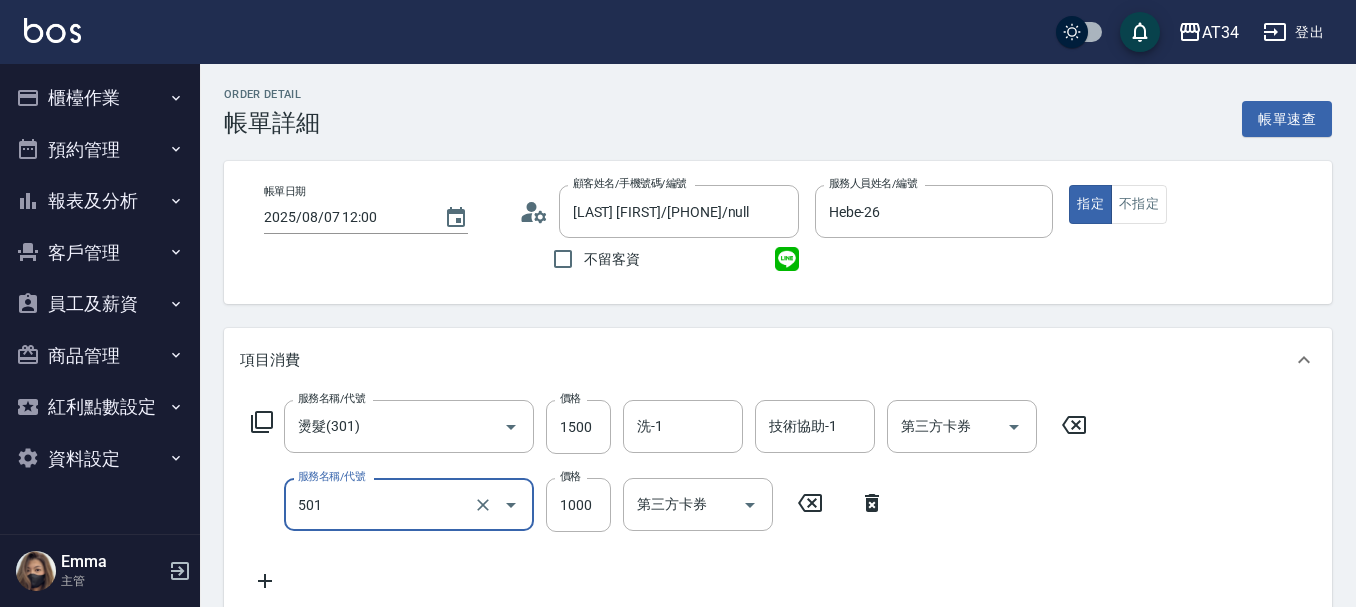 type on "染髮(501)" 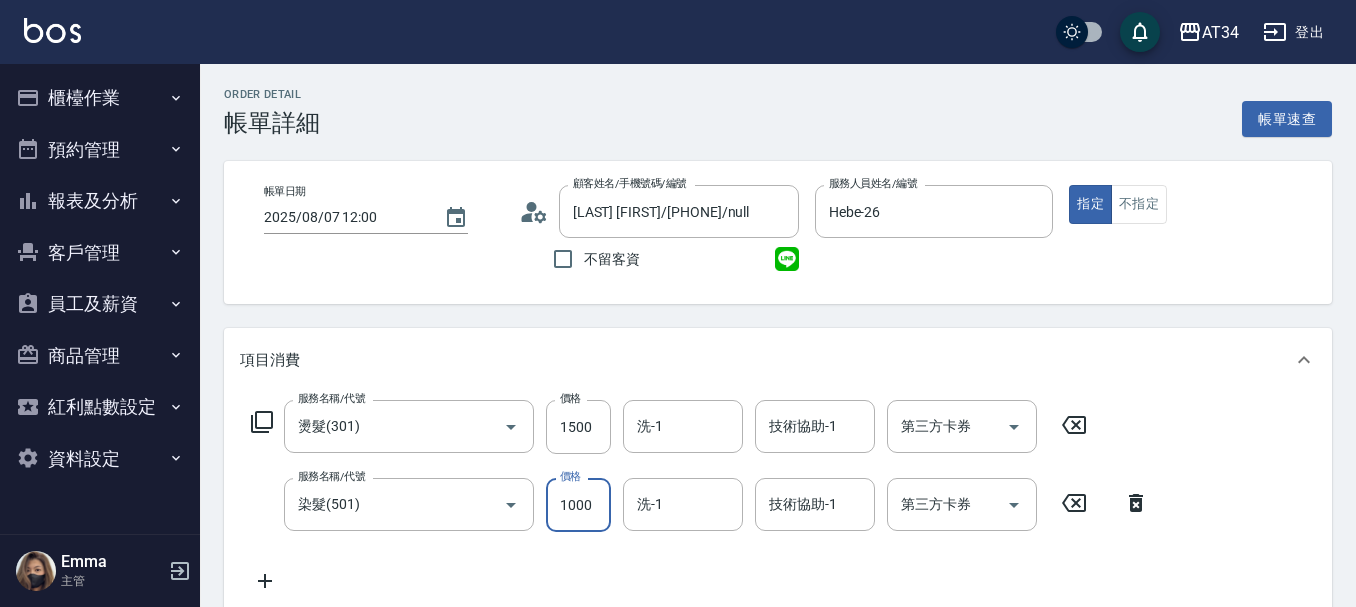 type on "150" 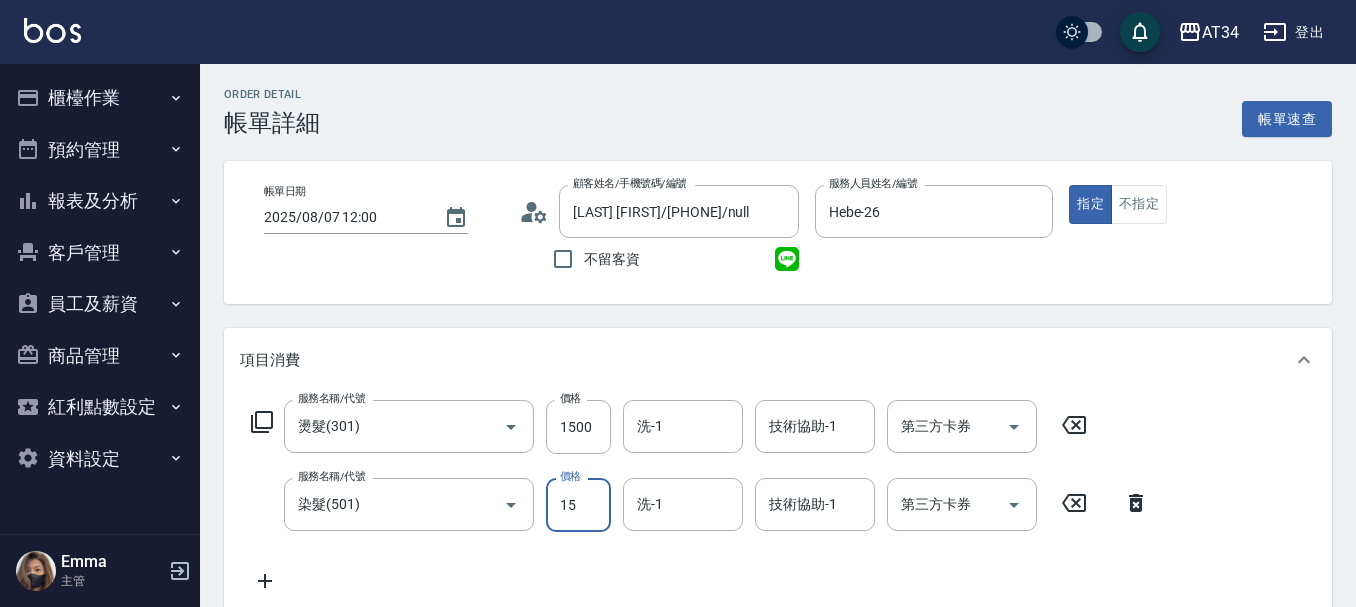 type on "150" 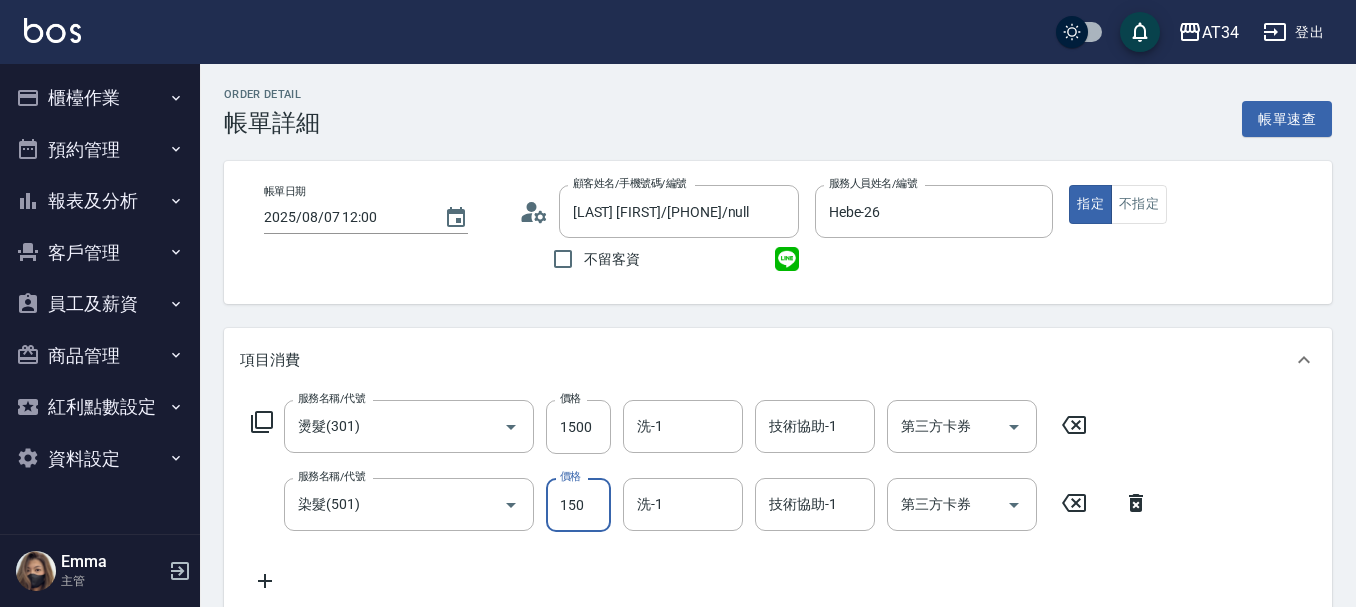 type on "300" 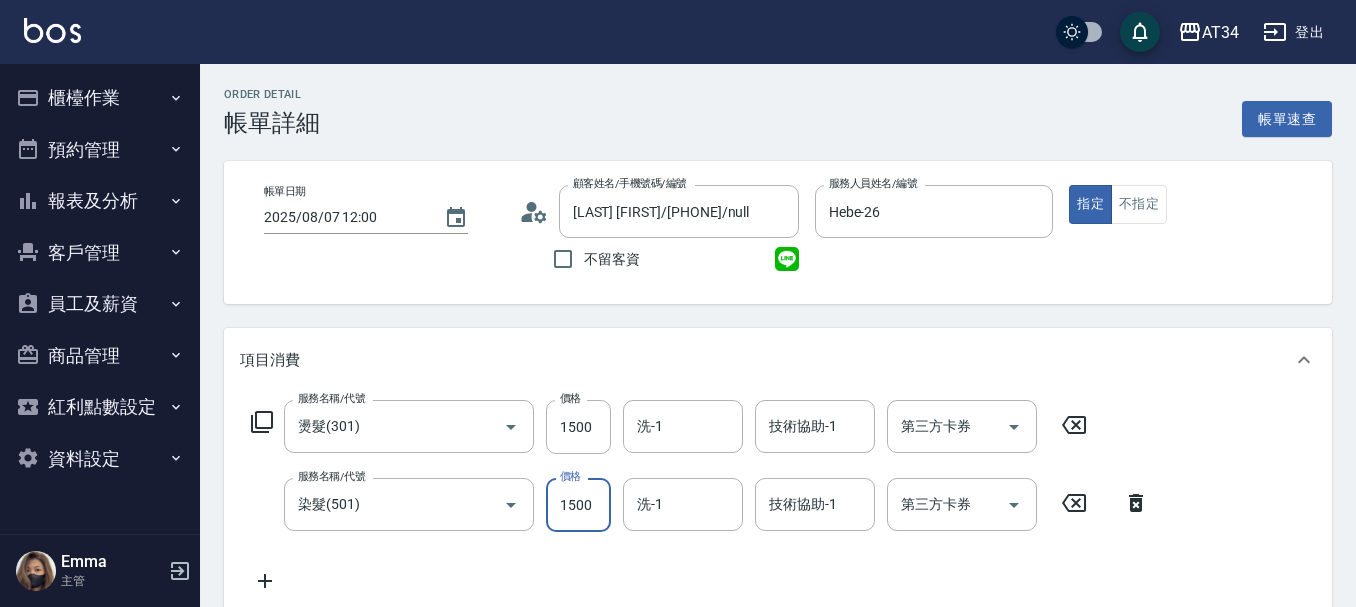 type on "1500" 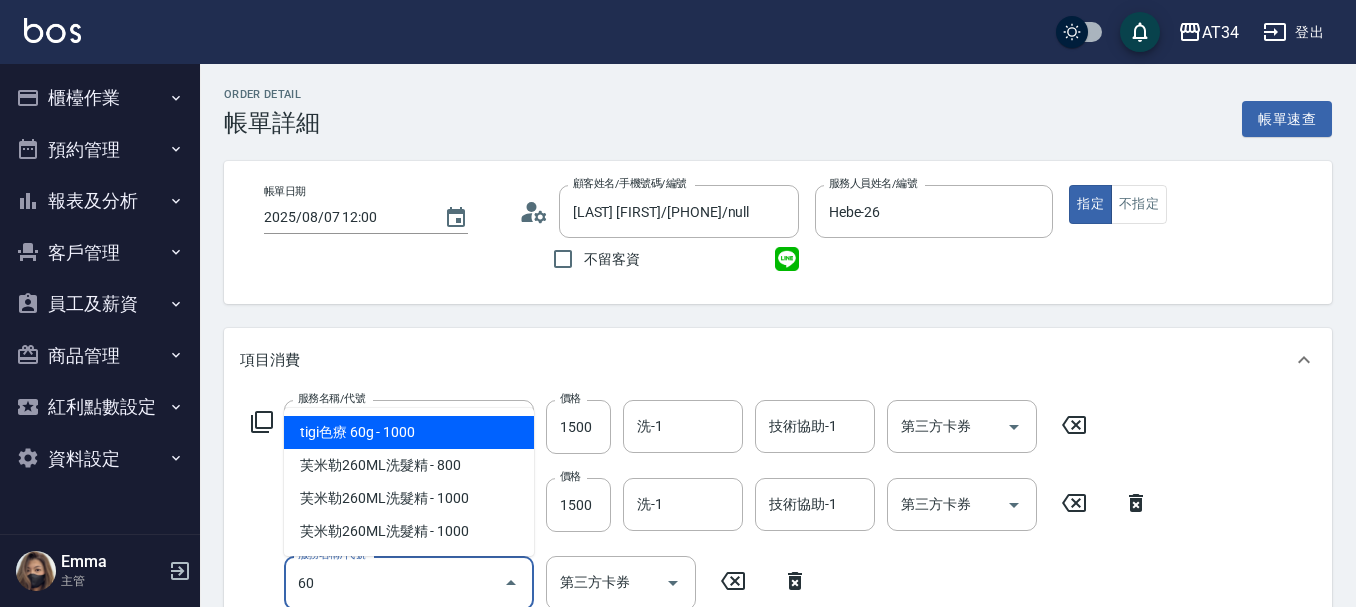 type on "601" 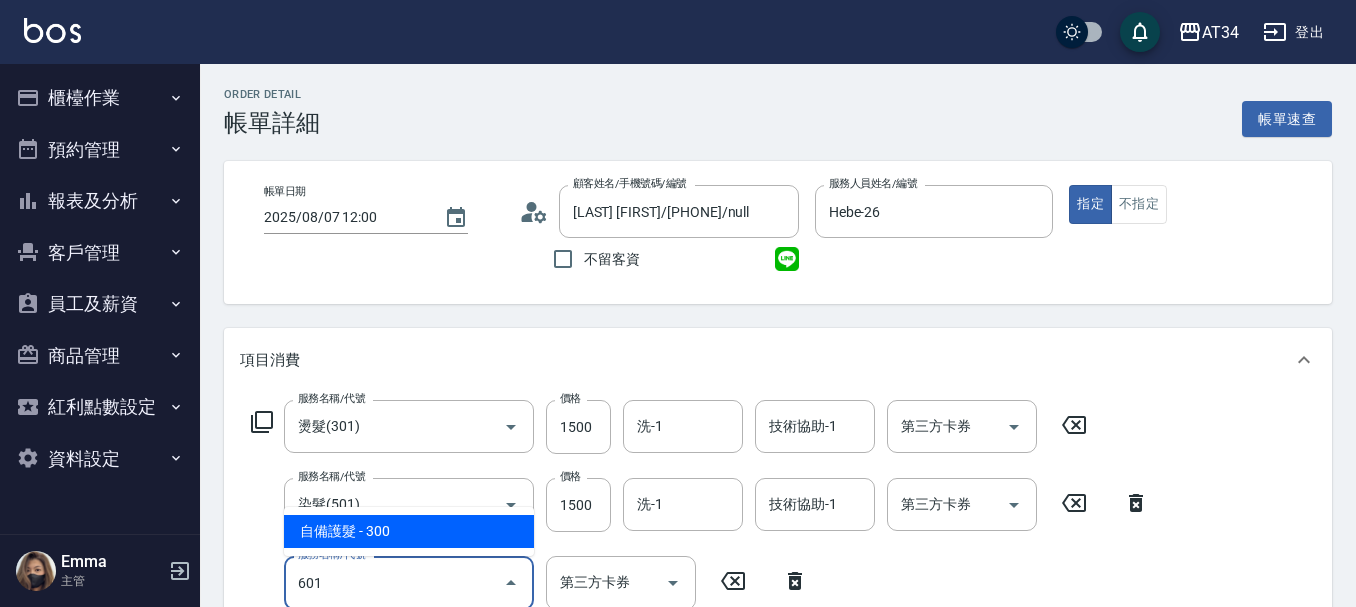type on "330" 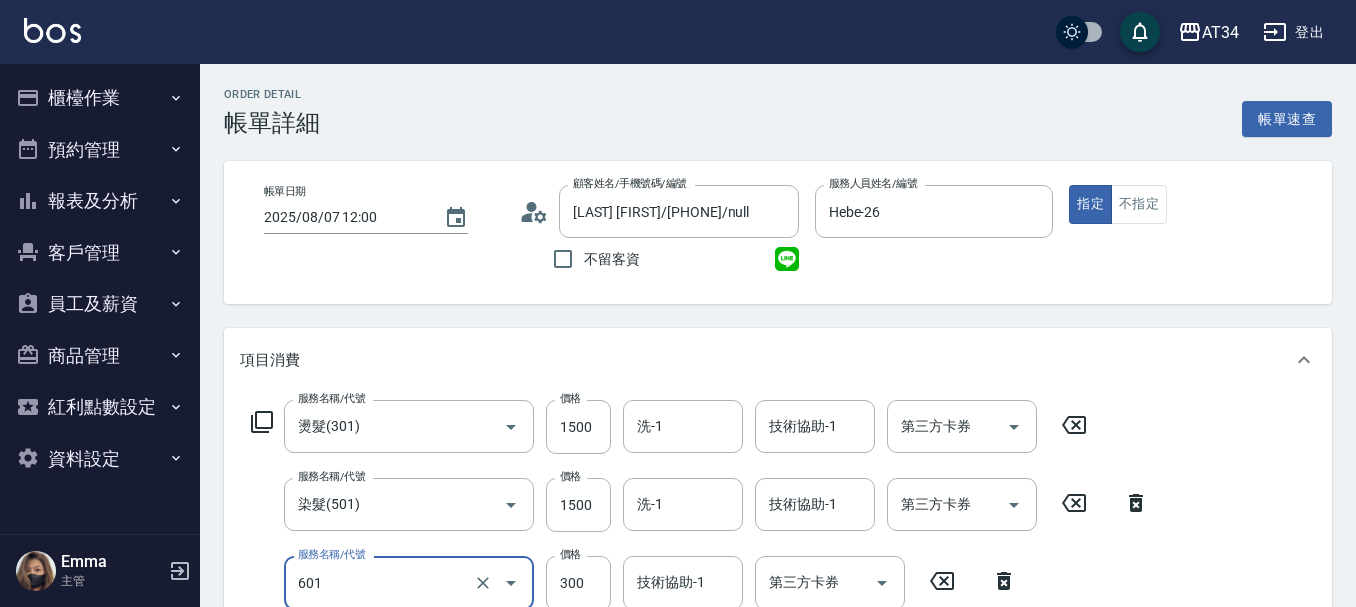 scroll, scrollTop: 4, scrollLeft: 0, axis: vertical 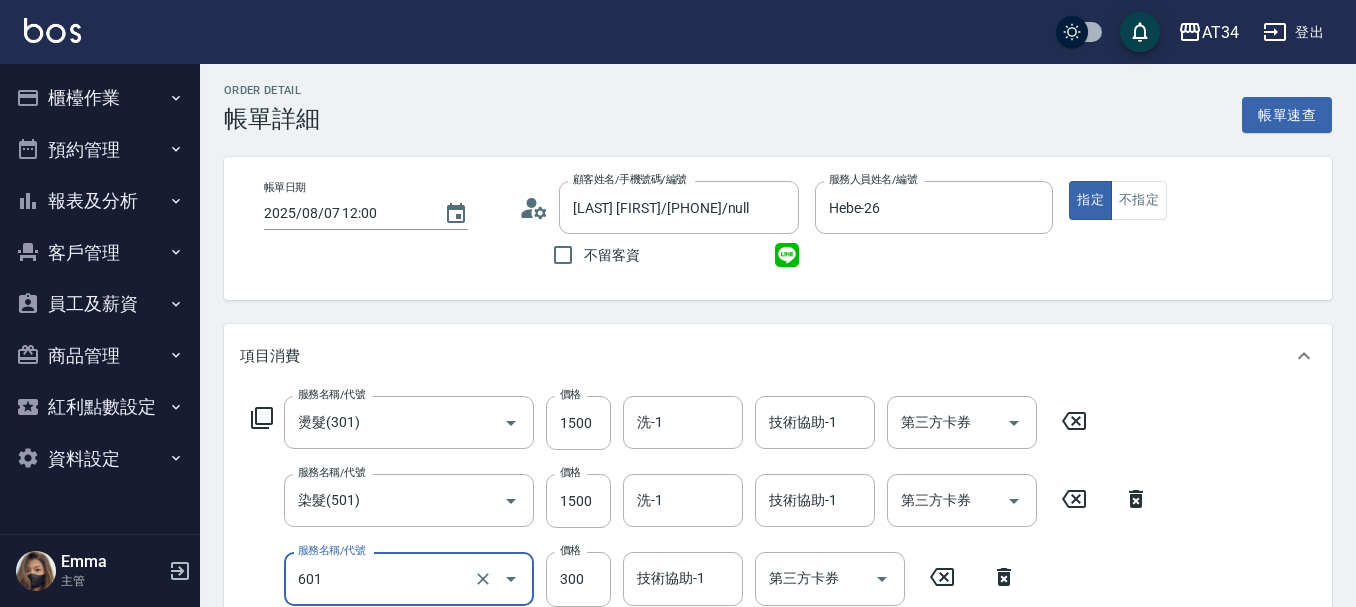 type on "自備護髮(601)" 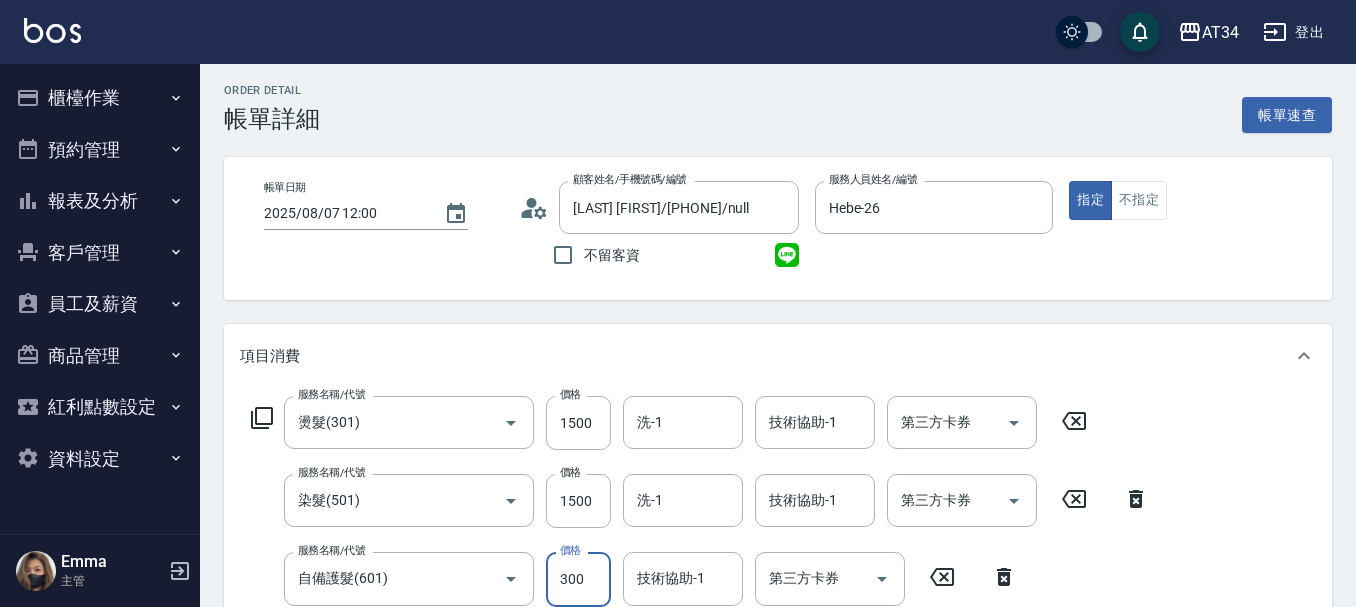 type on "300" 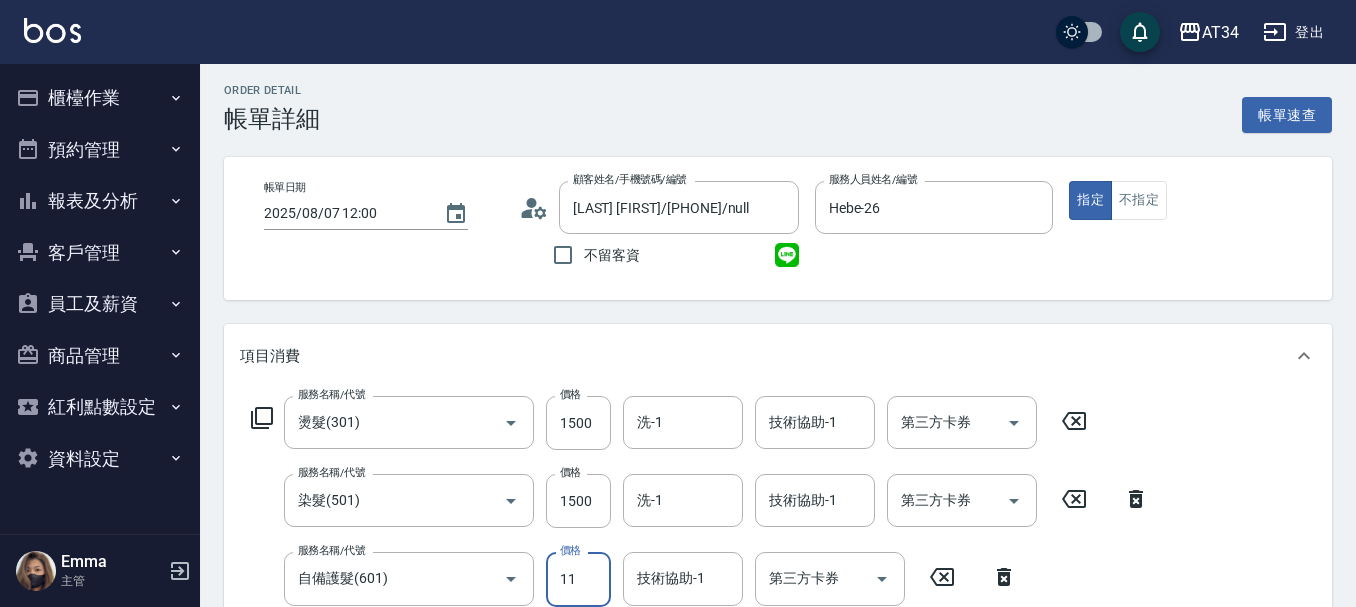 type on "110" 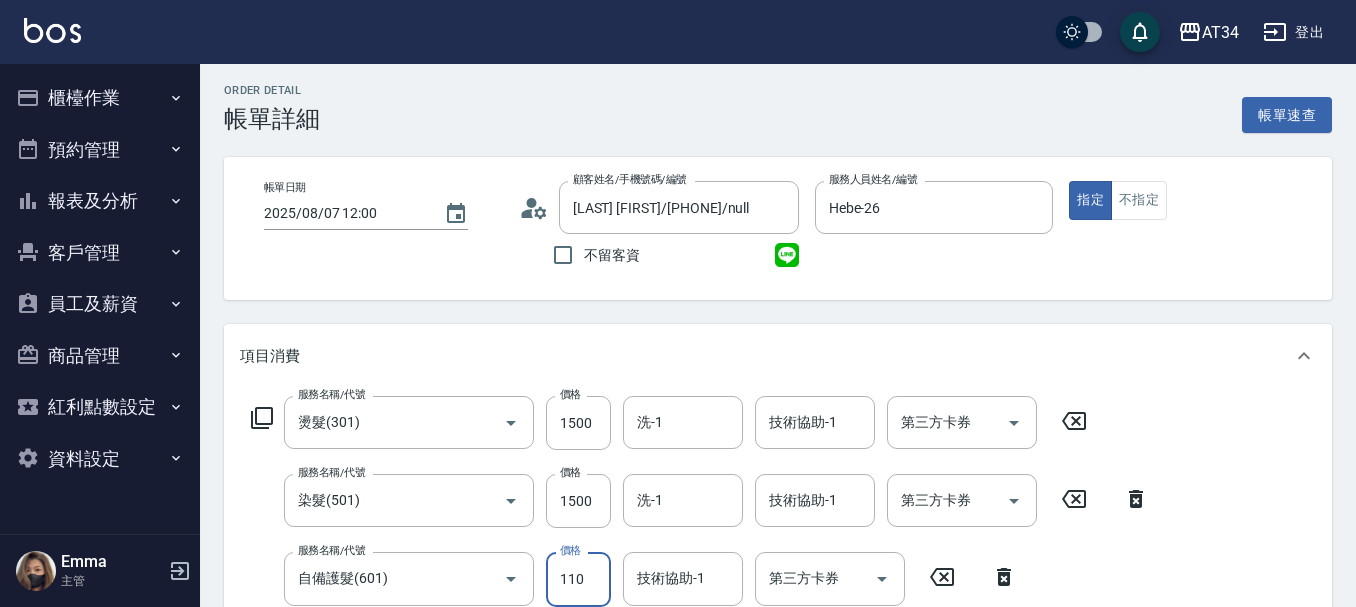 type on "410" 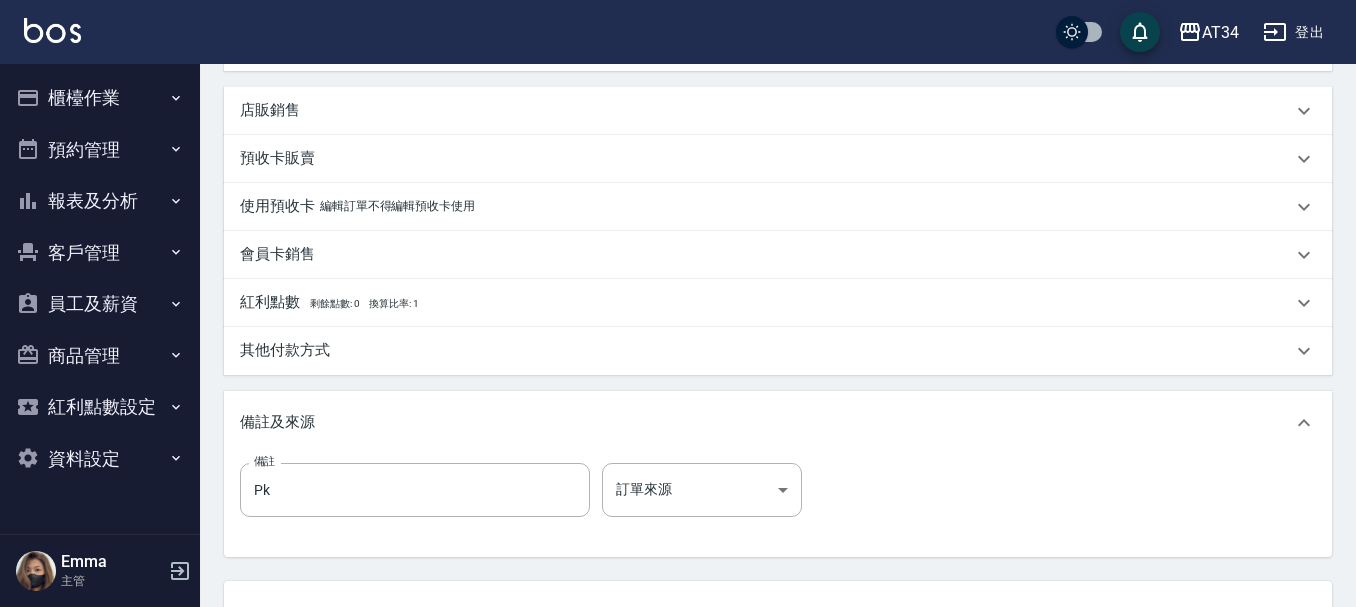 scroll, scrollTop: 783, scrollLeft: 0, axis: vertical 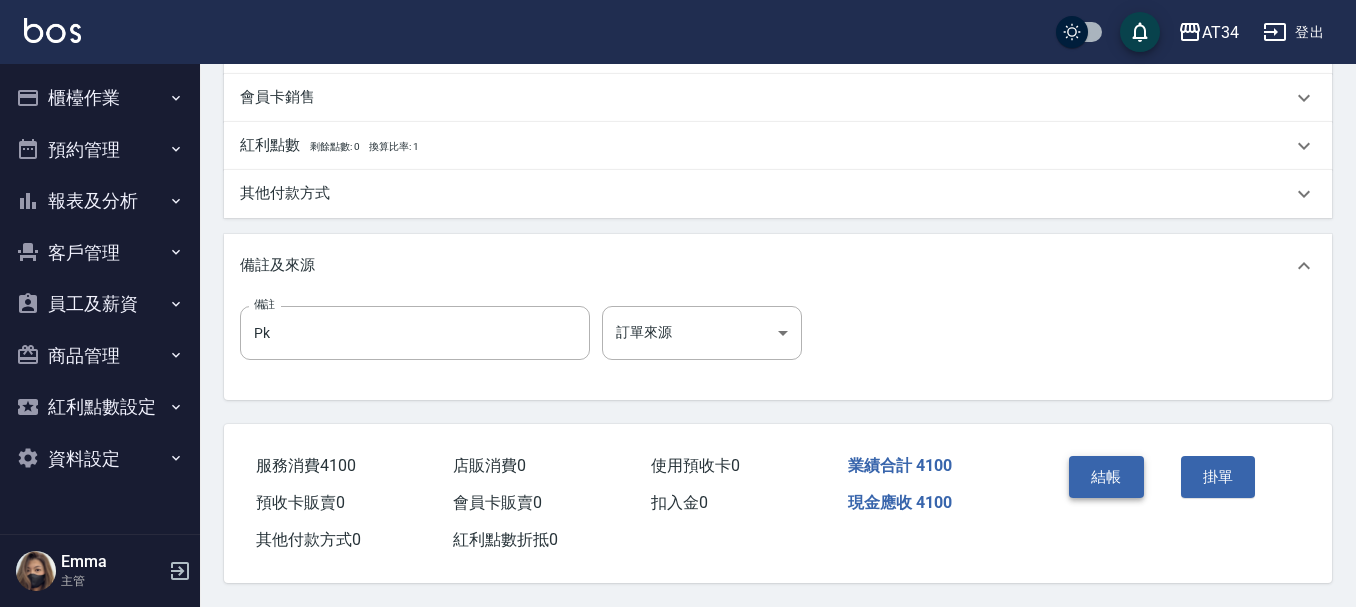 type on "1100" 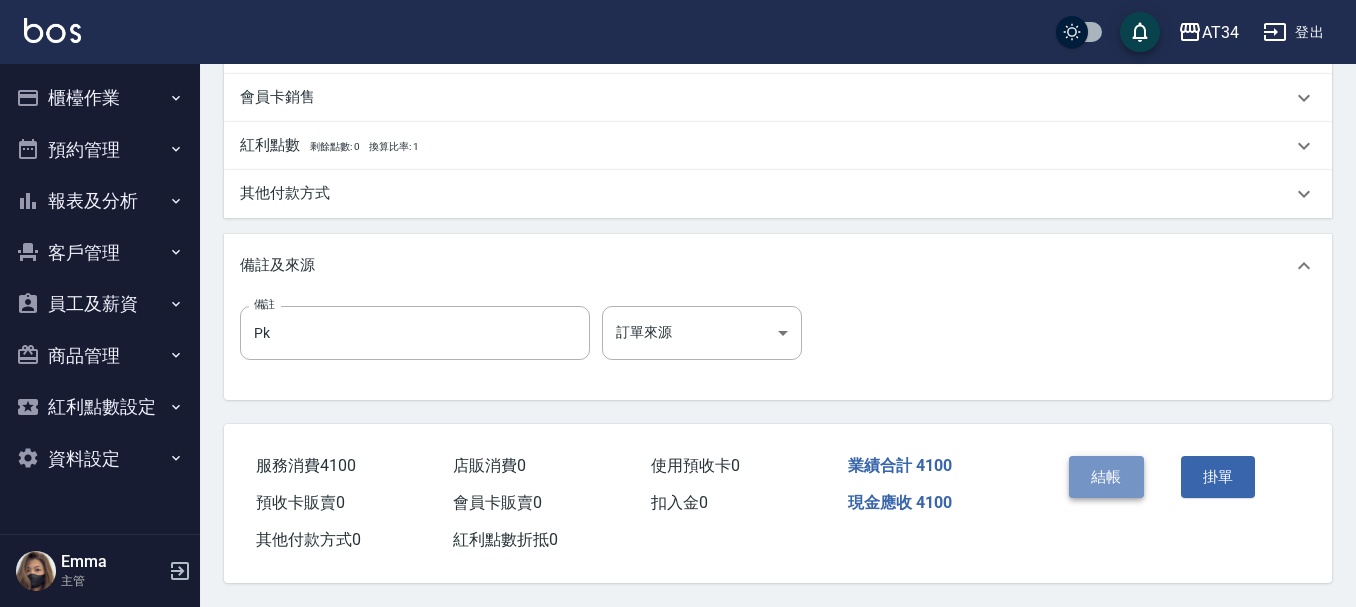 click on "結帳" at bounding box center (1106, 477) 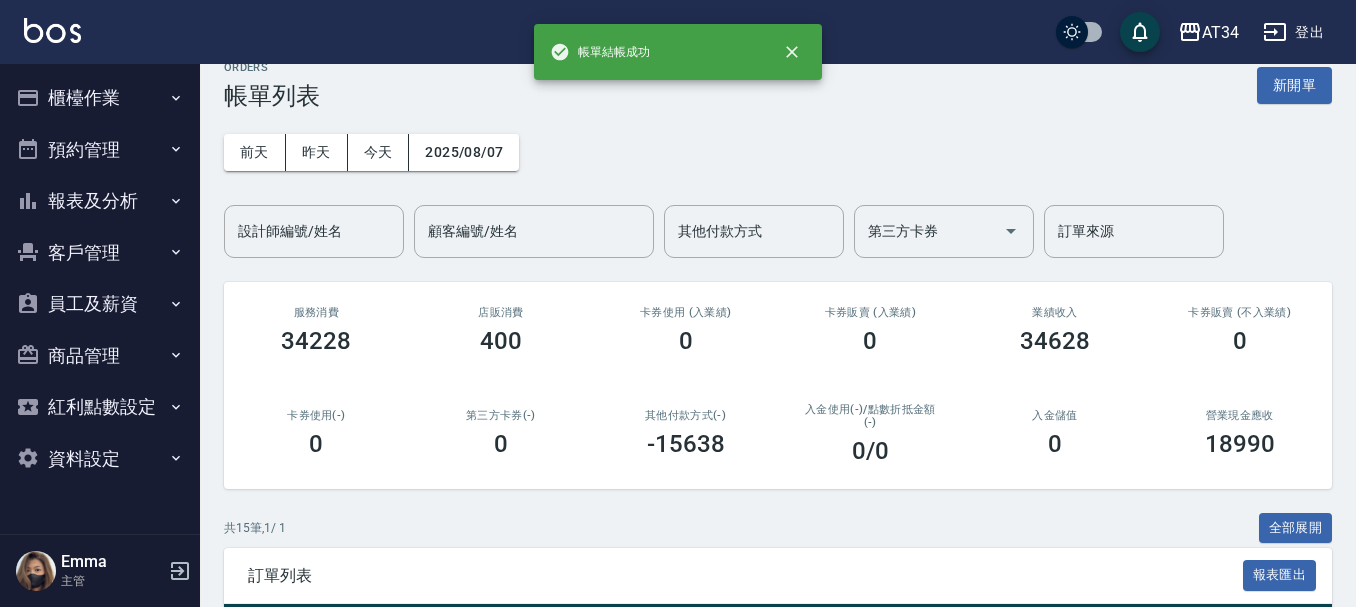 scroll, scrollTop: 200, scrollLeft: 0, axis: vertical 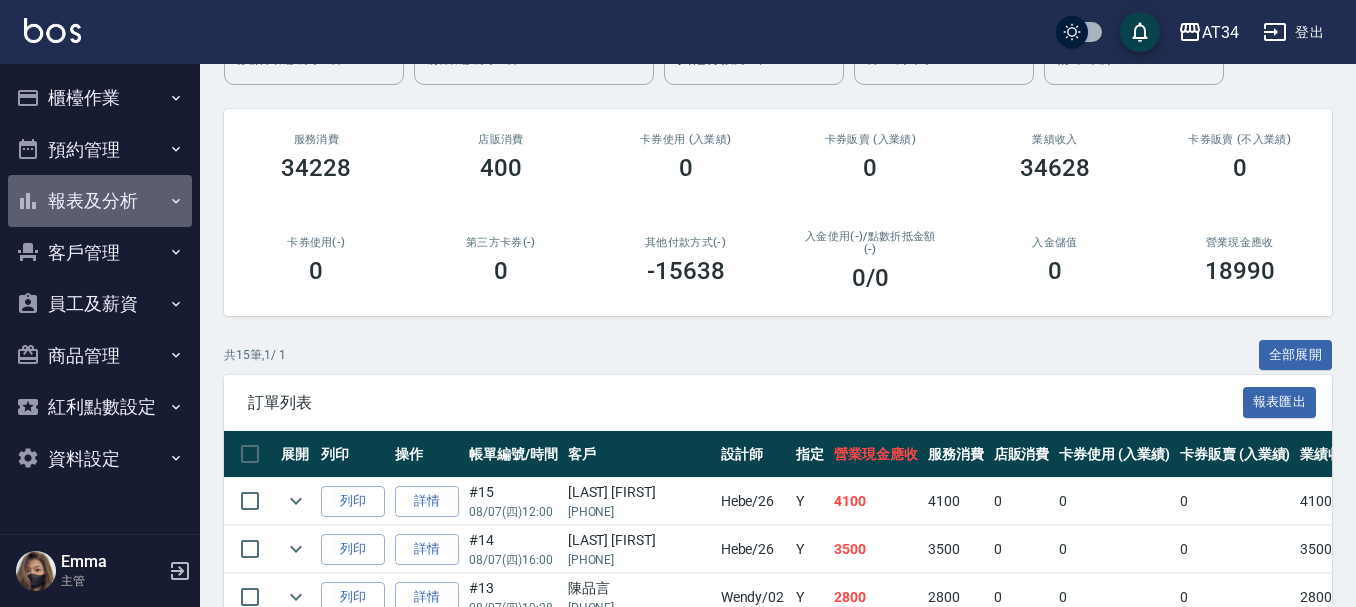 click on "報表及分析" at bounding box center [100, 201] 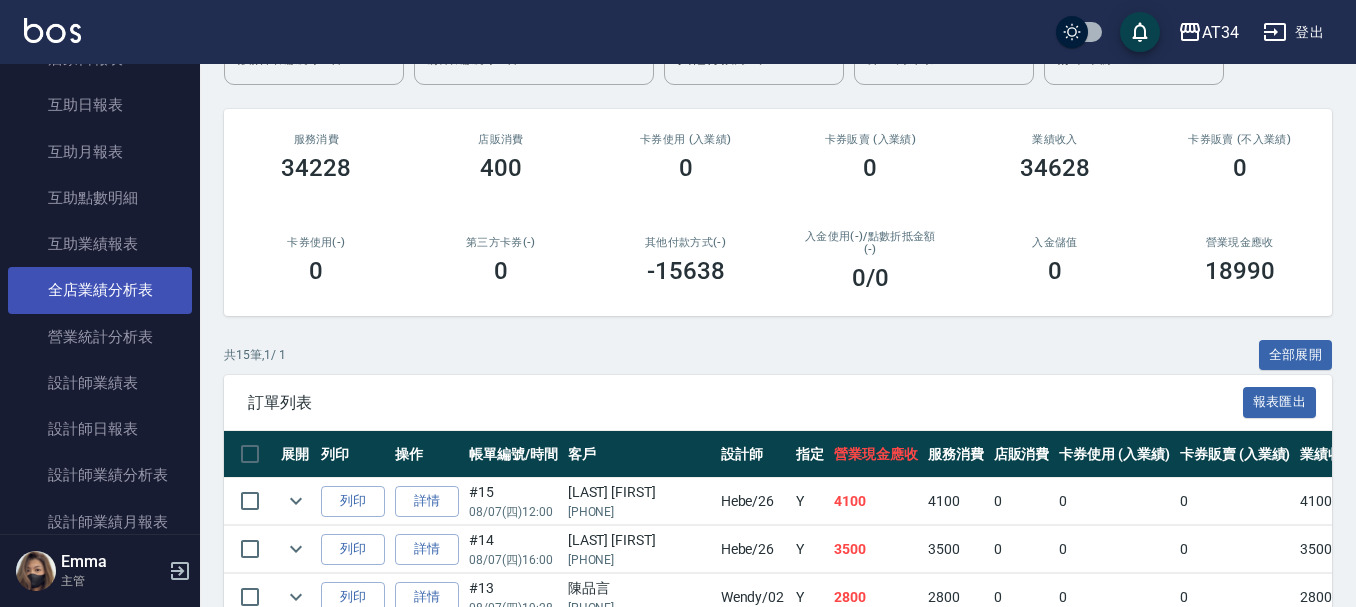 scroll, scrollTop: 200, scrollLeft: 0, axis: vertical 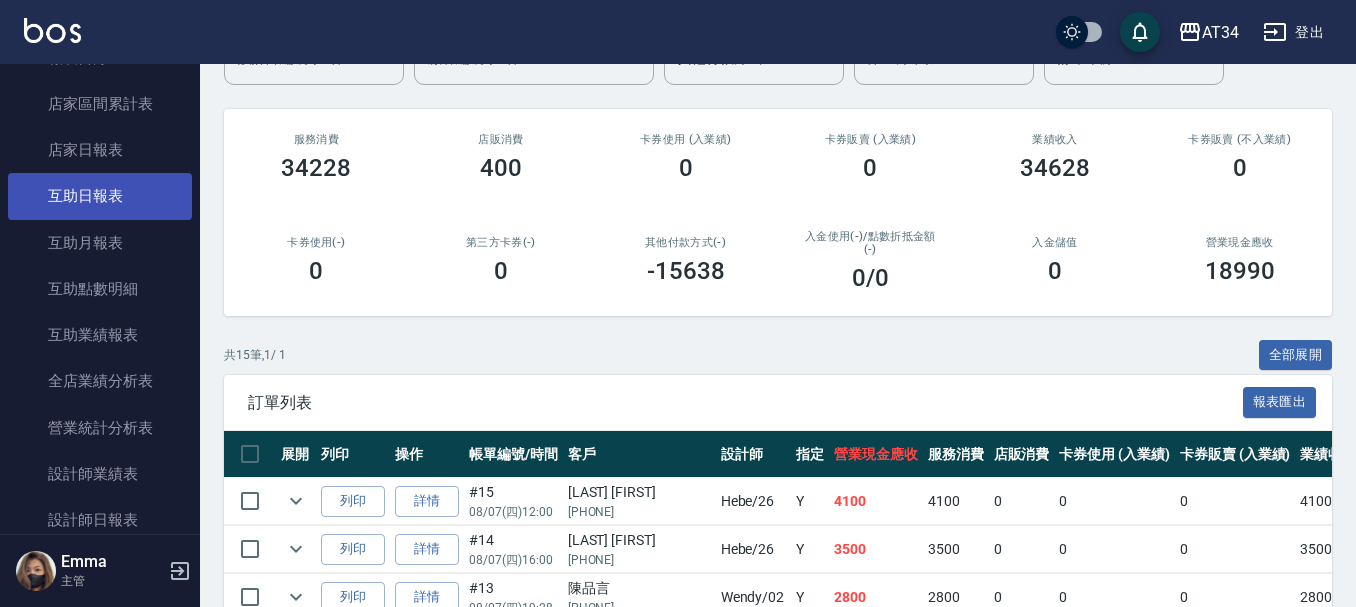 click on "互助日報表" at bounding box center [100, 196] 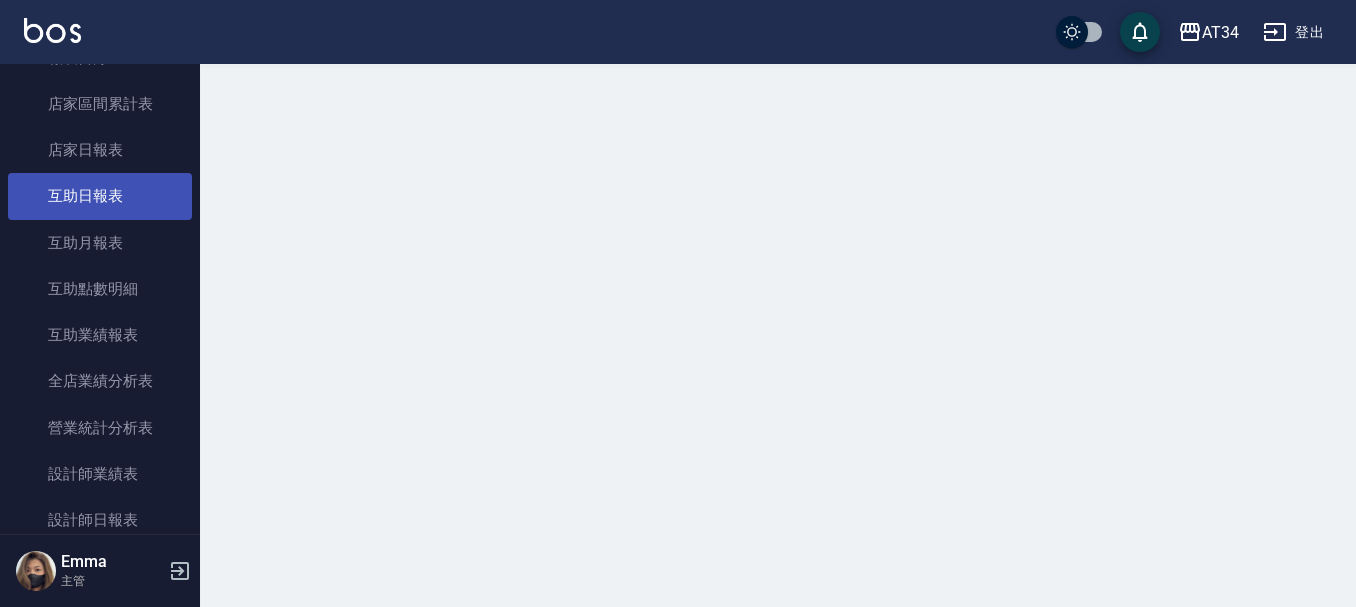 scroll, scrollTop: 0, scrollLeft: 0, axis: both 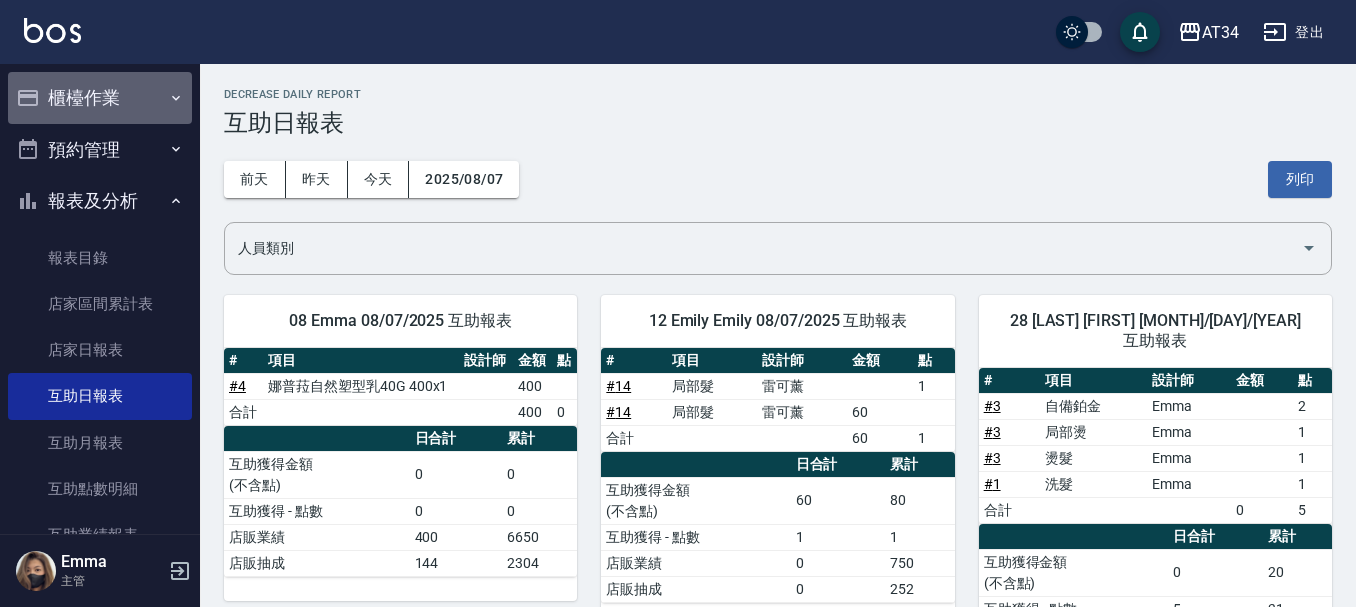 click on "櫃檯作業" at bounding box center (100, 98) 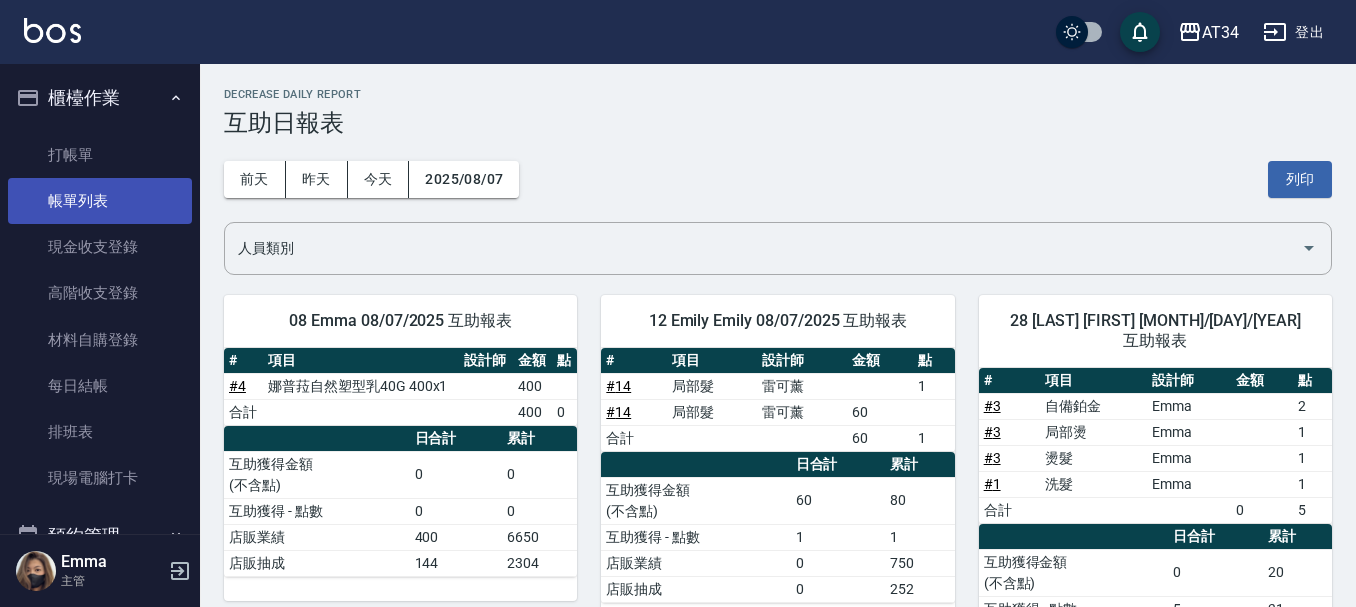 click on "帳單列表" at bounding box center [100, 201] 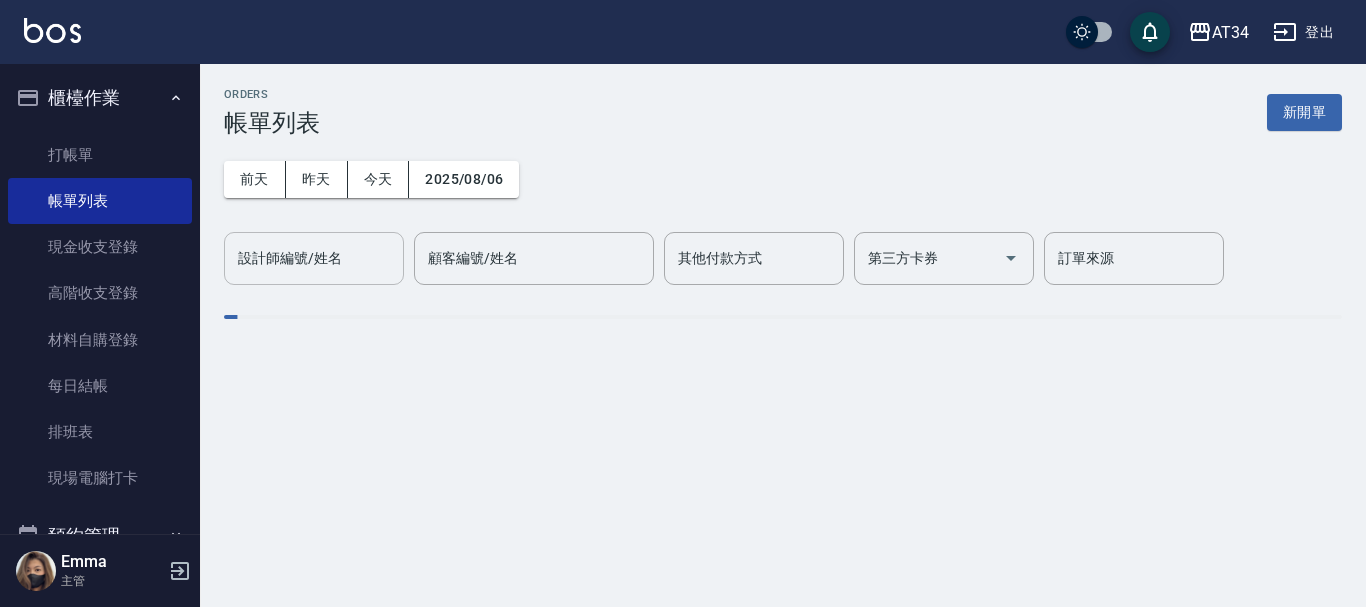 click on "ORDERS 帳單列表 新開單 前天 昨天 今天 2025/08/06 設計師編號/姓名 設計師編號/姓名 顧客編號/姓名 顧客編號/姓名 其他付款方式 其他付款方式 第三方卡券 第三方卡券 訂單來源 訂單來源" at bounding box center (783, 218) 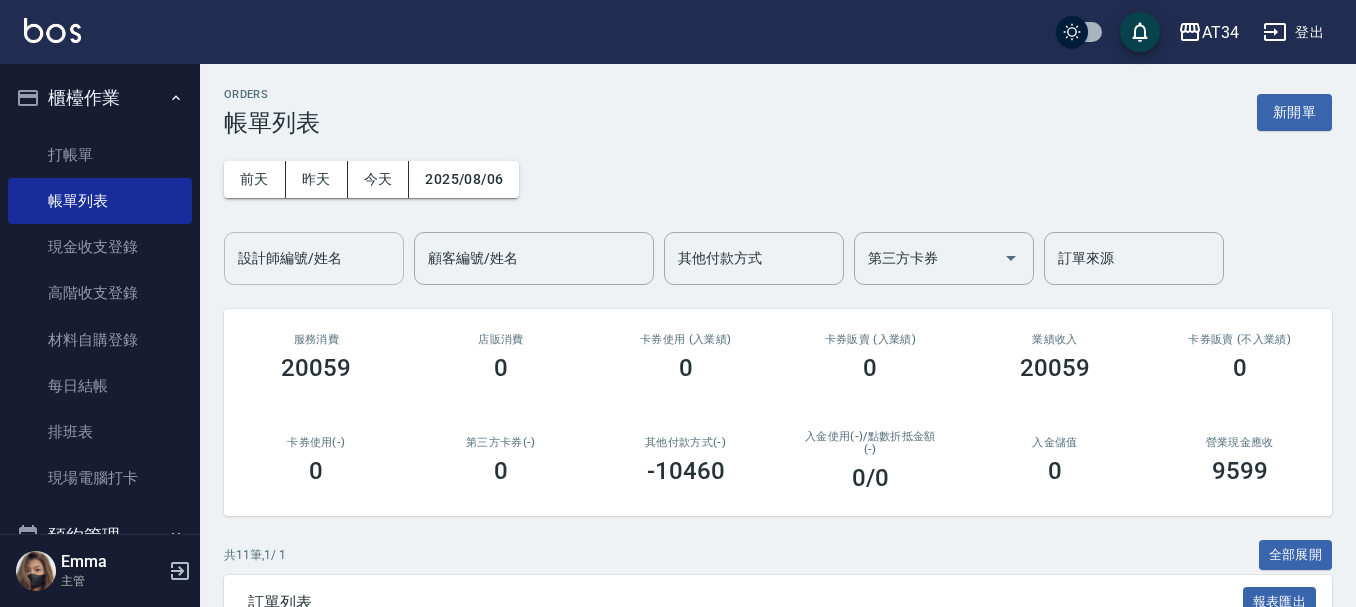 click on "設計師編號/姓名" at bounding box center [314, 258] 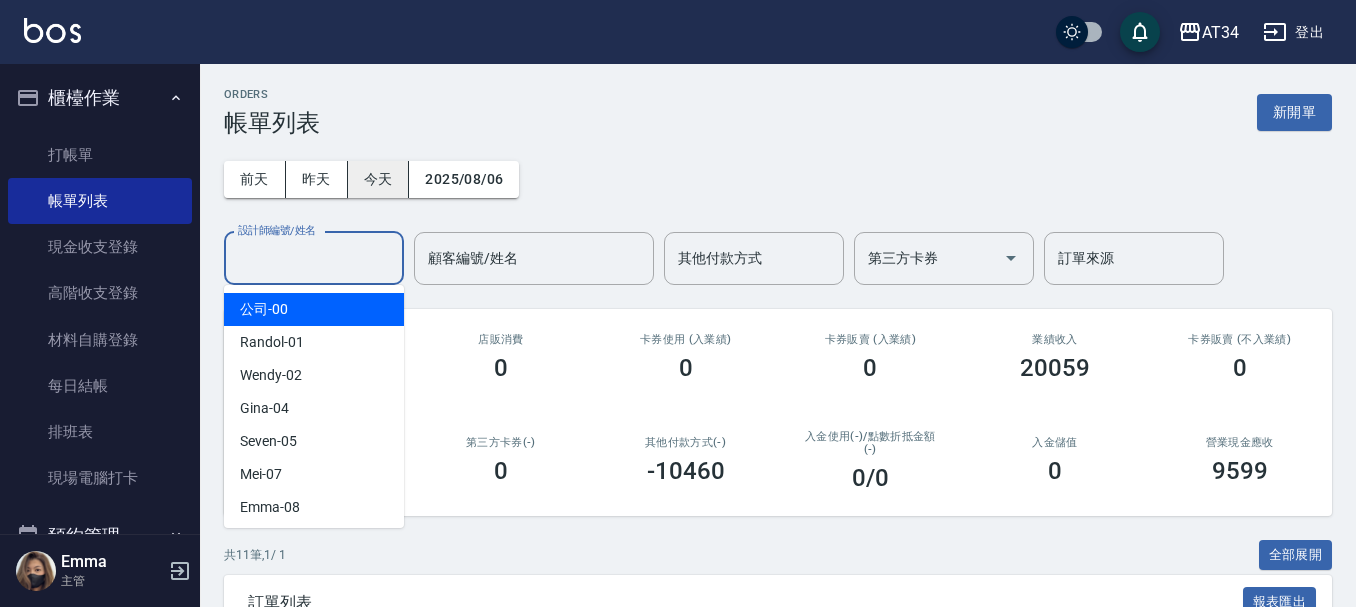 click on "今天" at bounding box center [379, 179] 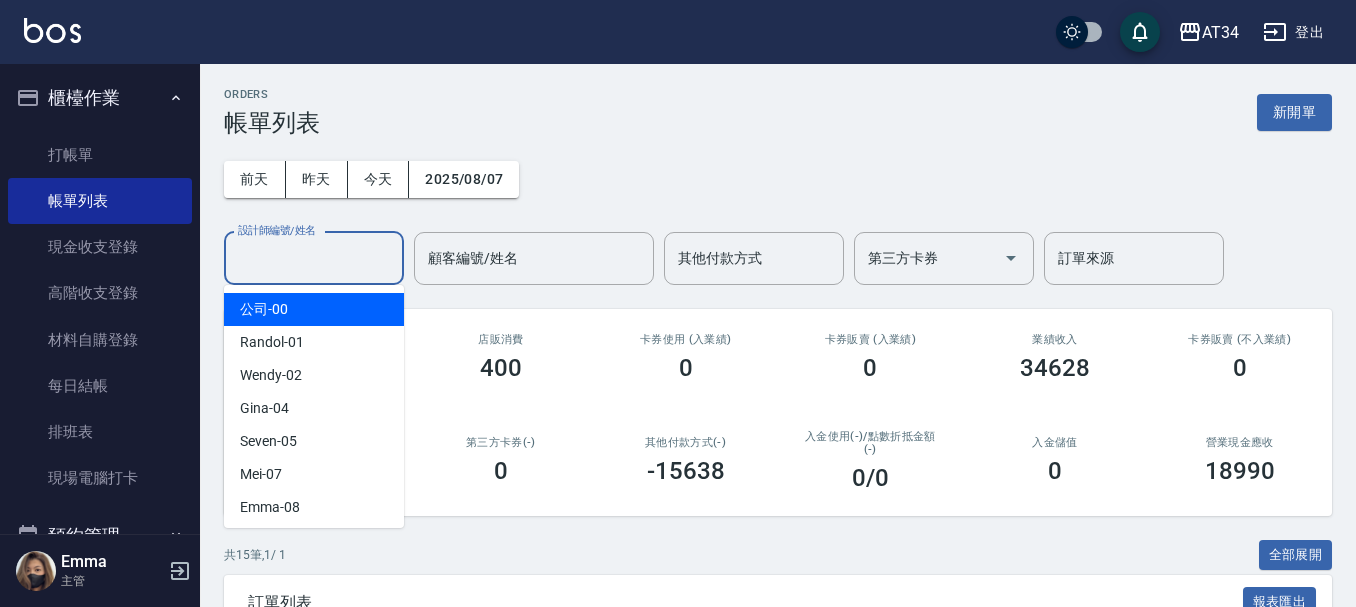 click on "設計師編號/姓名" at bounding box center [314, 258] 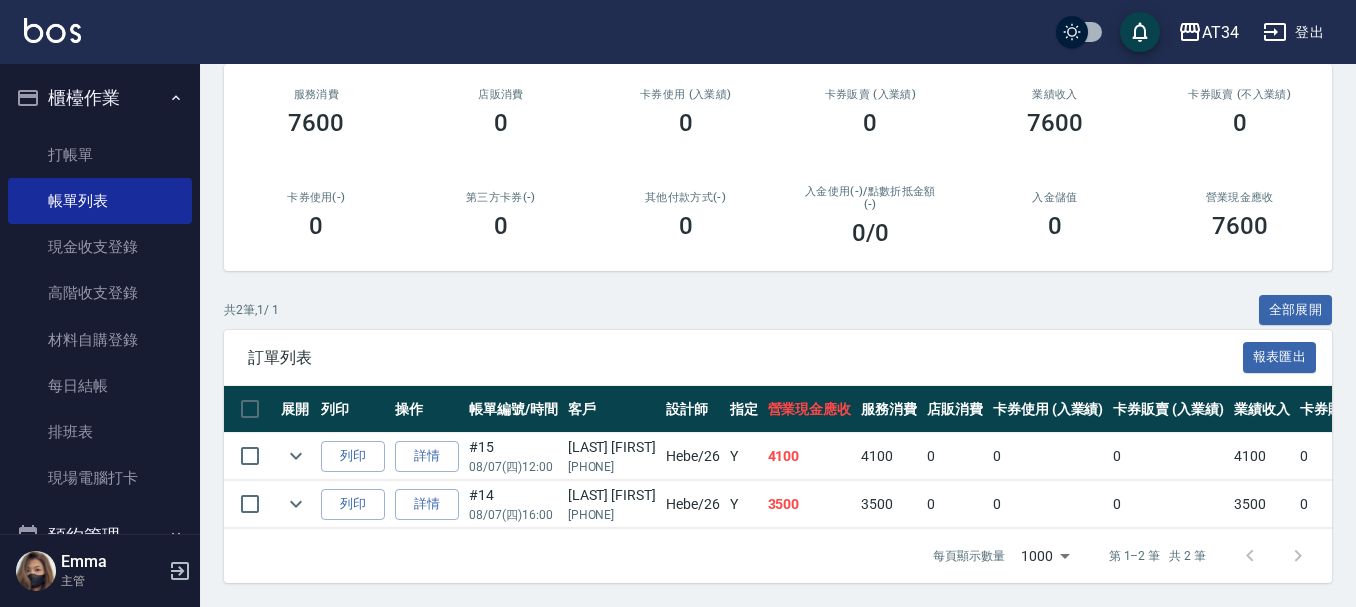 scroll, scrollTop: 260, scrollLeft: 0, axis: vertical 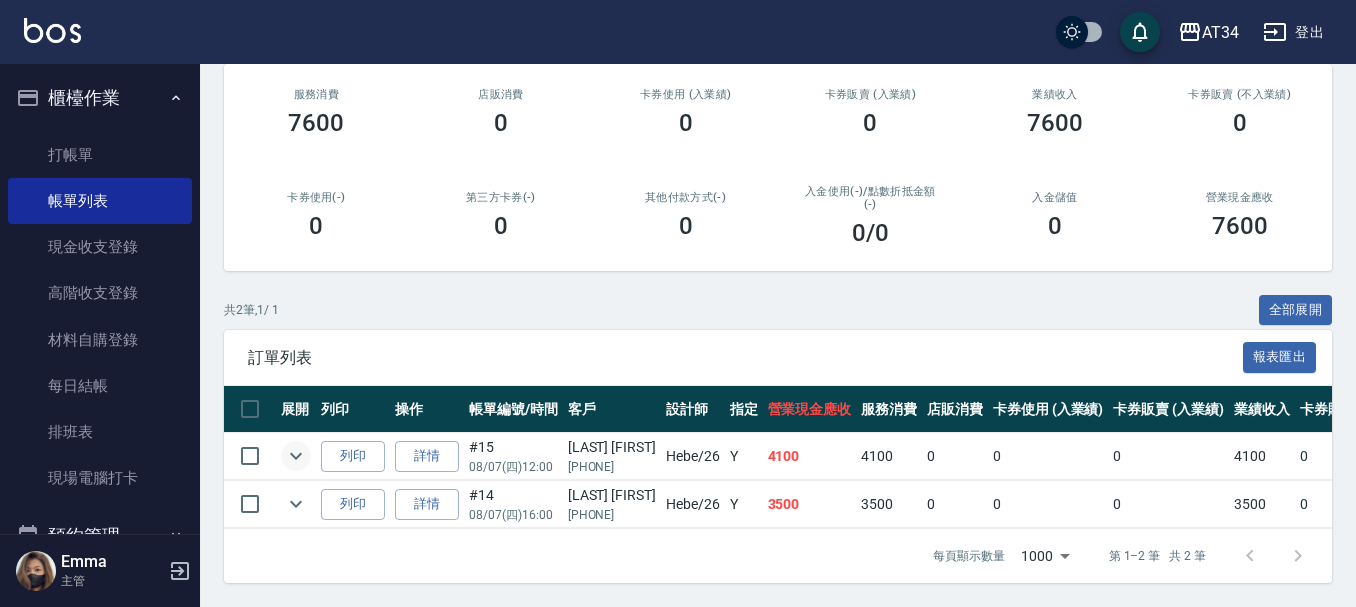 type on "Hebe-26" 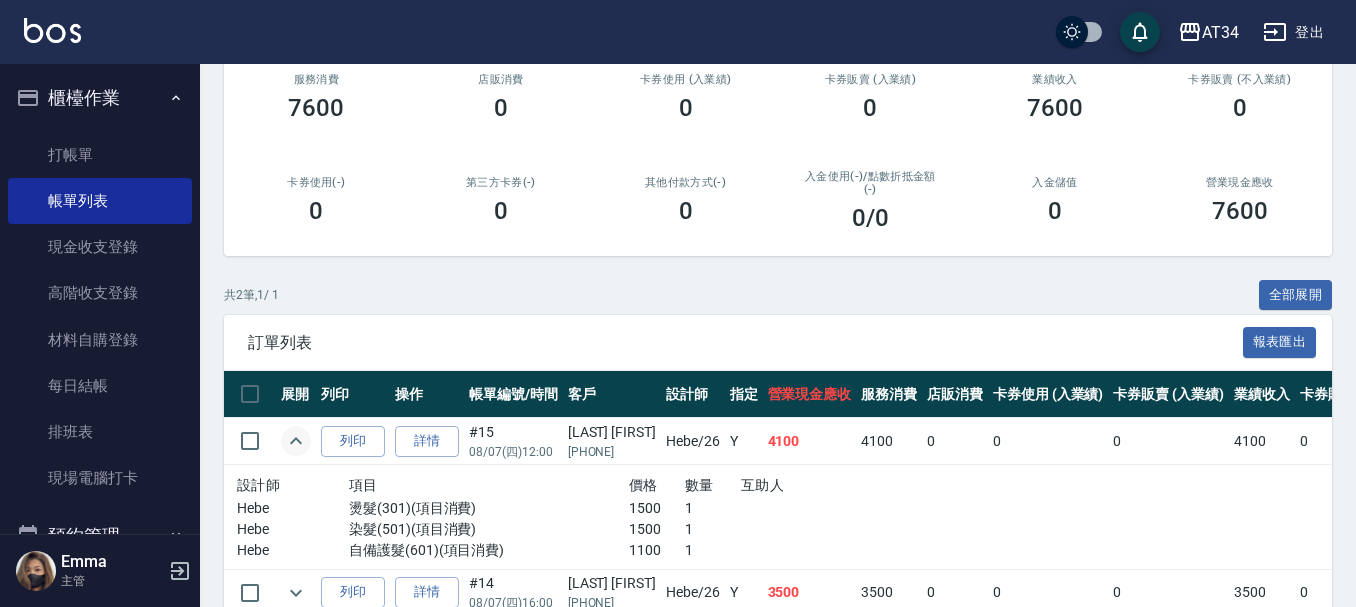 scroll, scrollTop: 364, scrollLeft: 0, axis: vertical 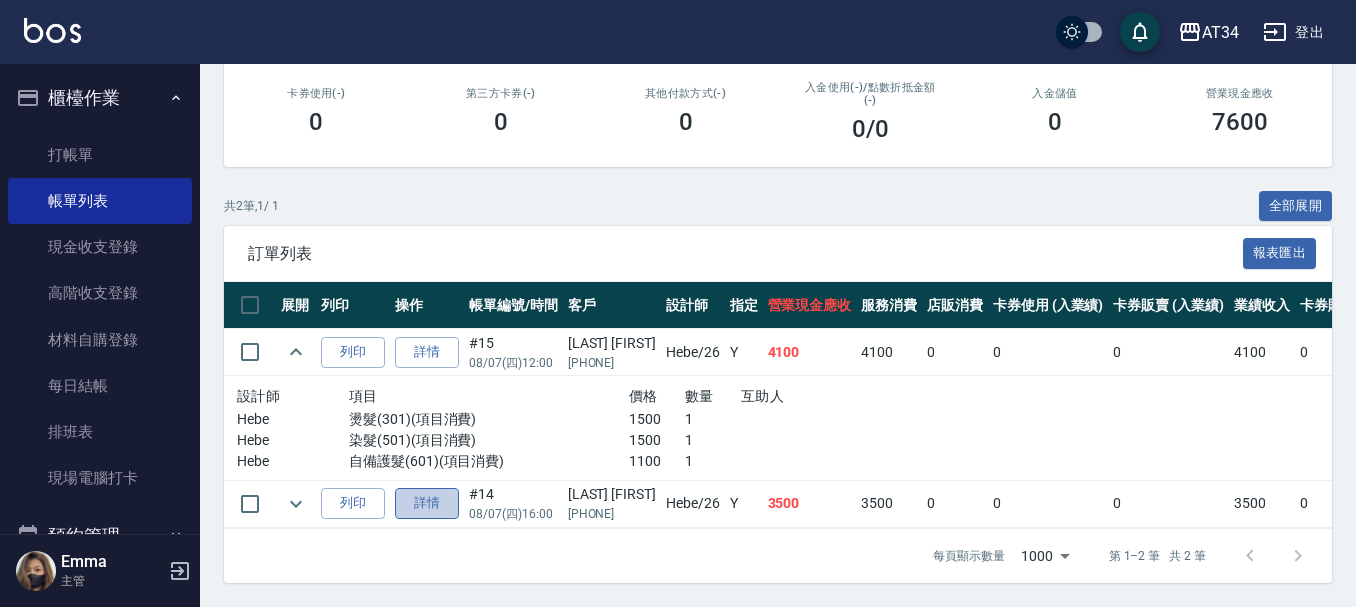 click on "詳情" at bounding box center [427, 503] 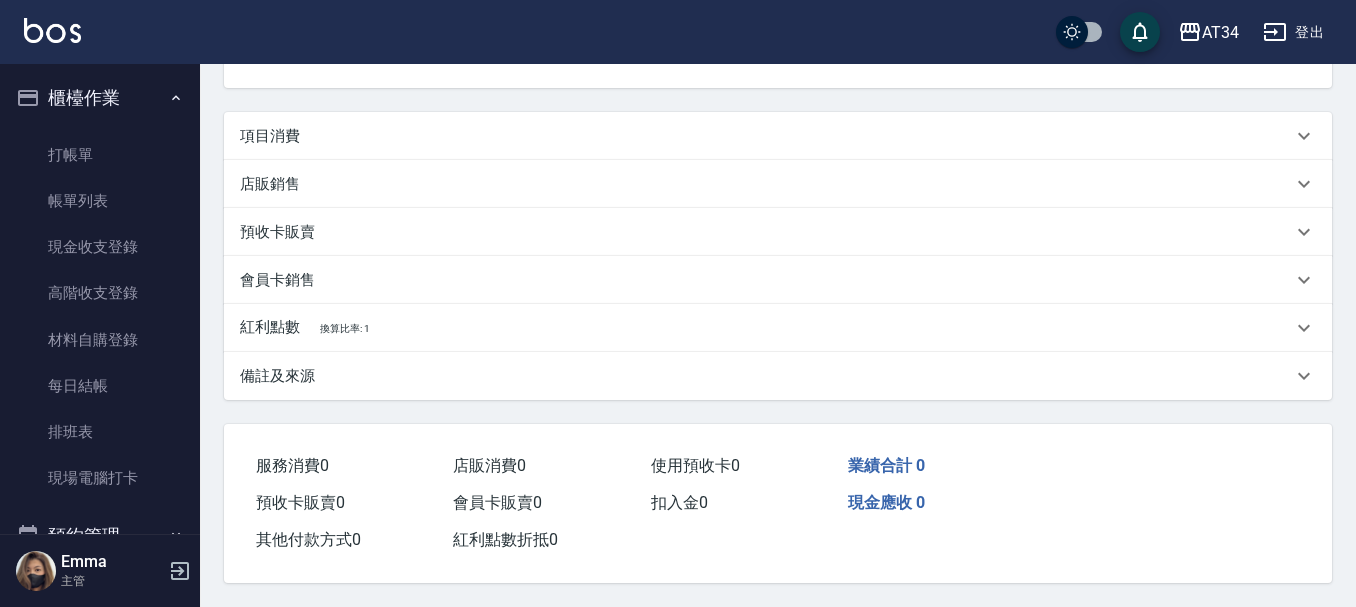 scroll, scrollTop: 0, scrollLeft: 0, axis: both 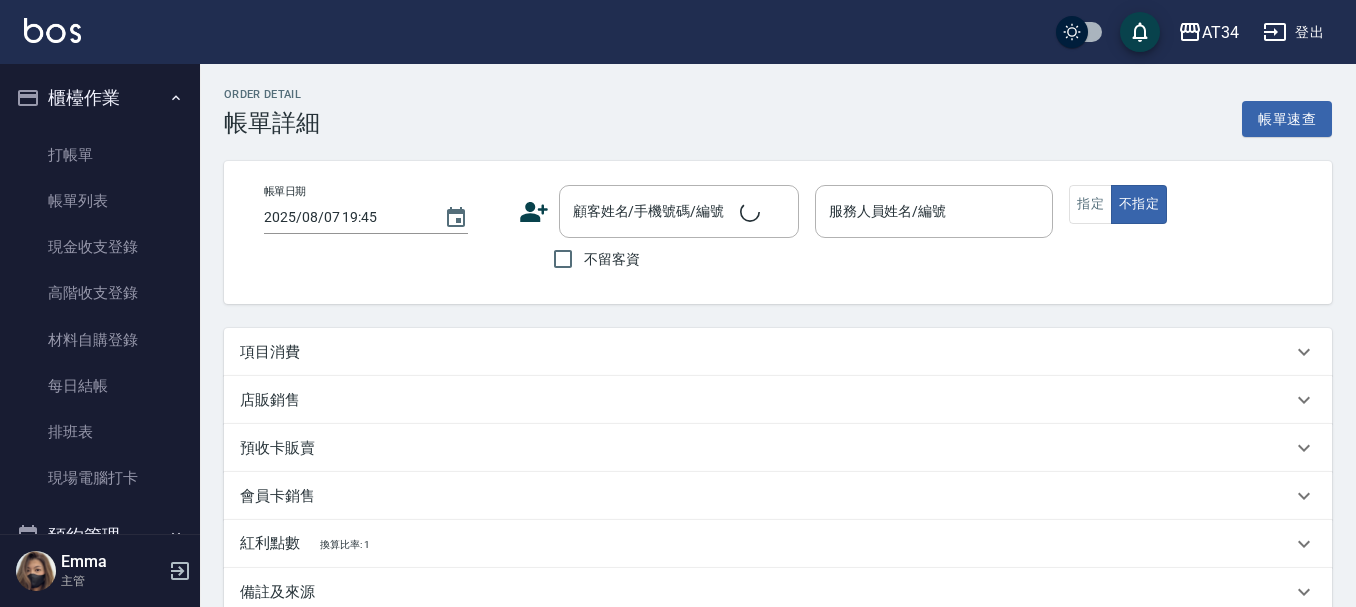 type on "2025/08/07 16:00" 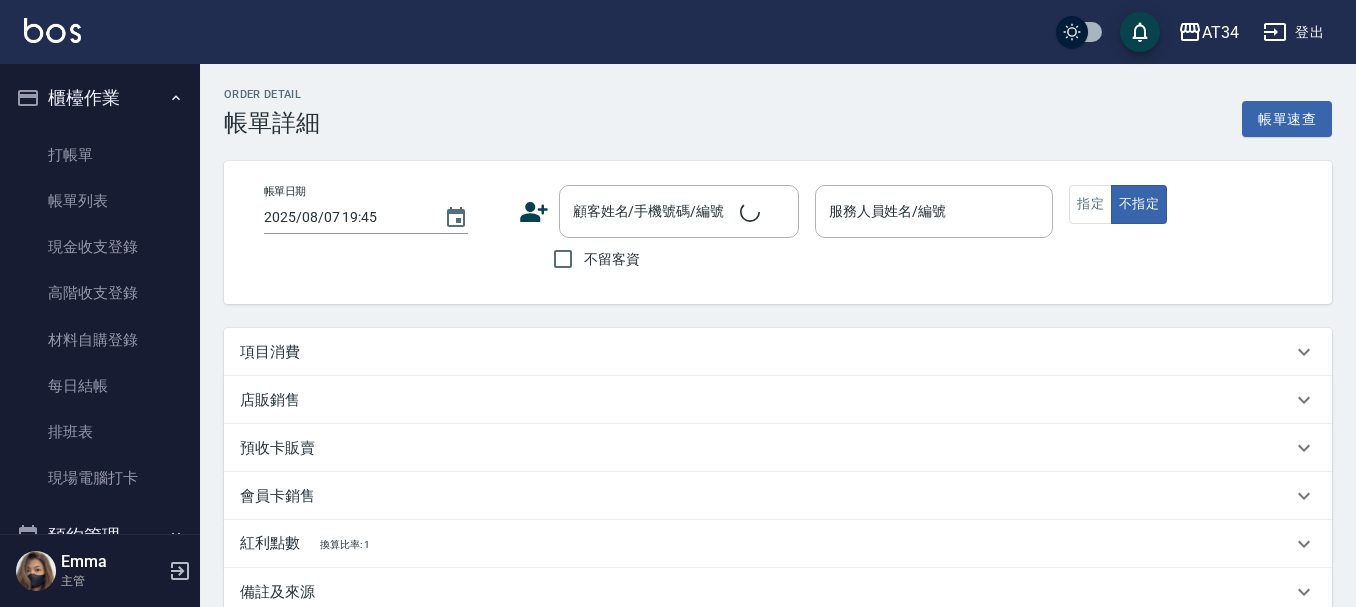 type on "Hebe-26" 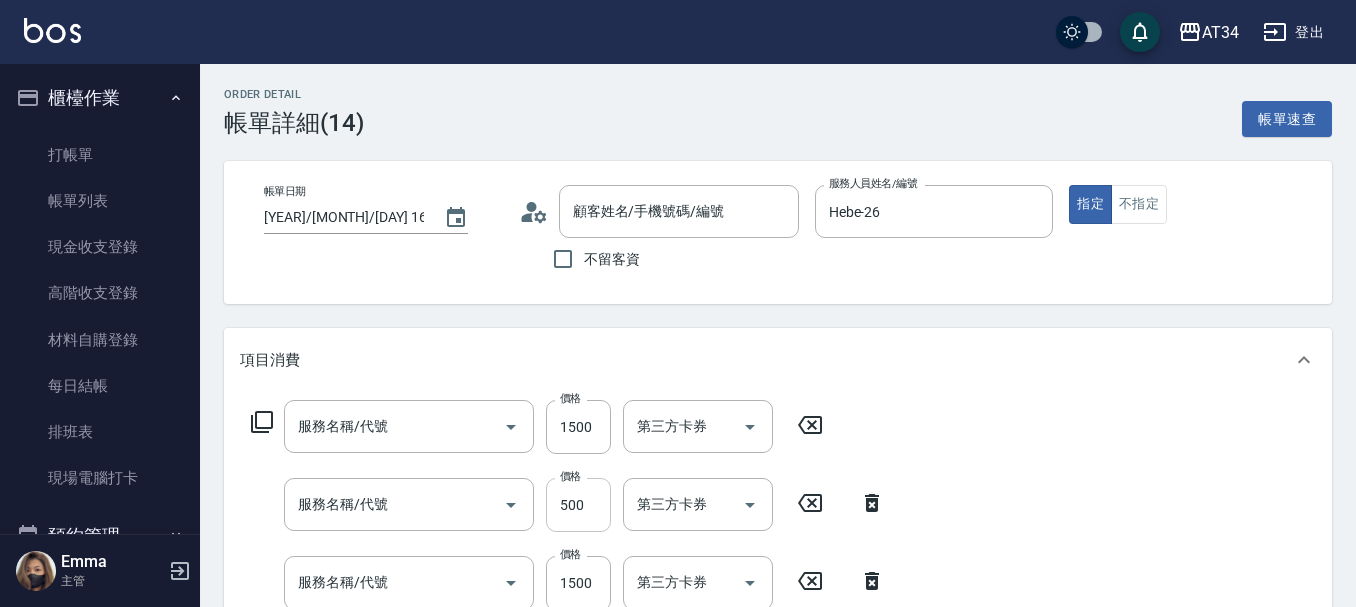type on "呂欣鈺/0905560322/null" 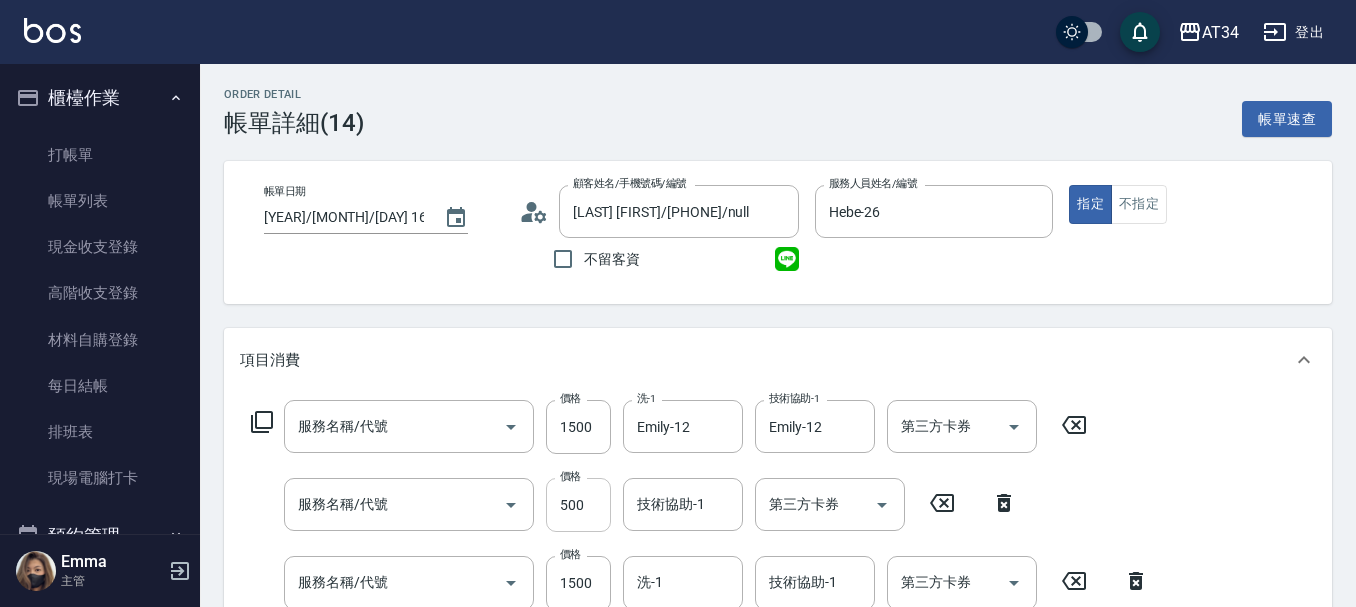 type on "局部髮(503)" 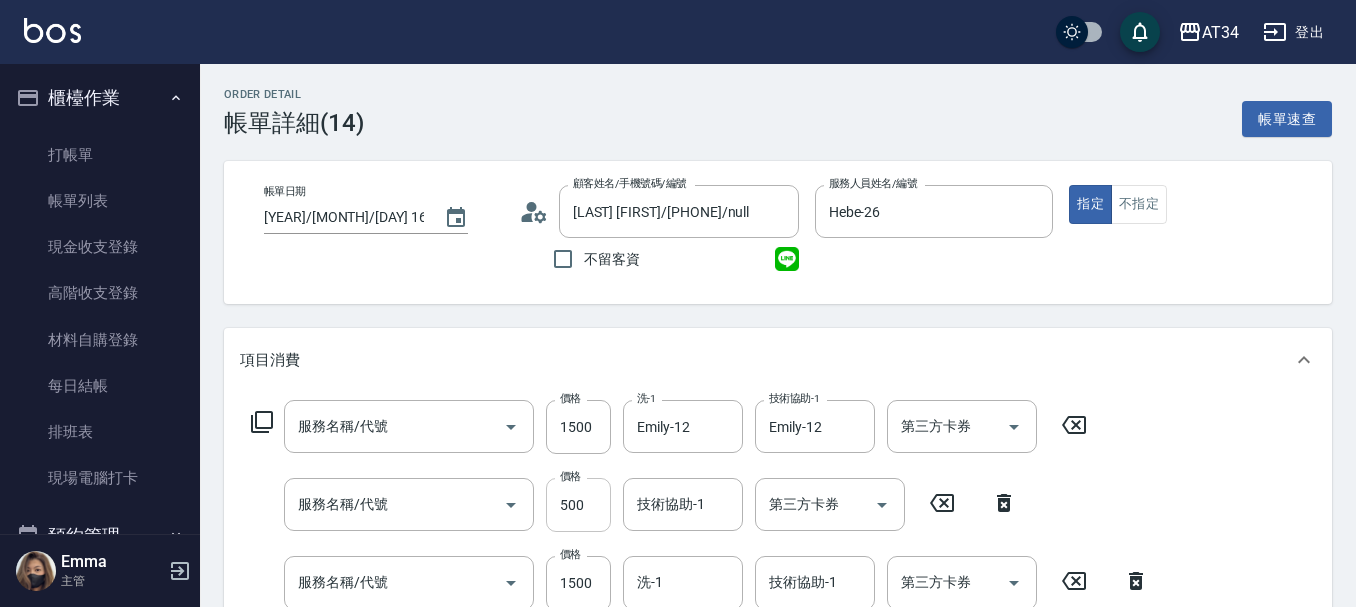 type on "燙髮(301)" 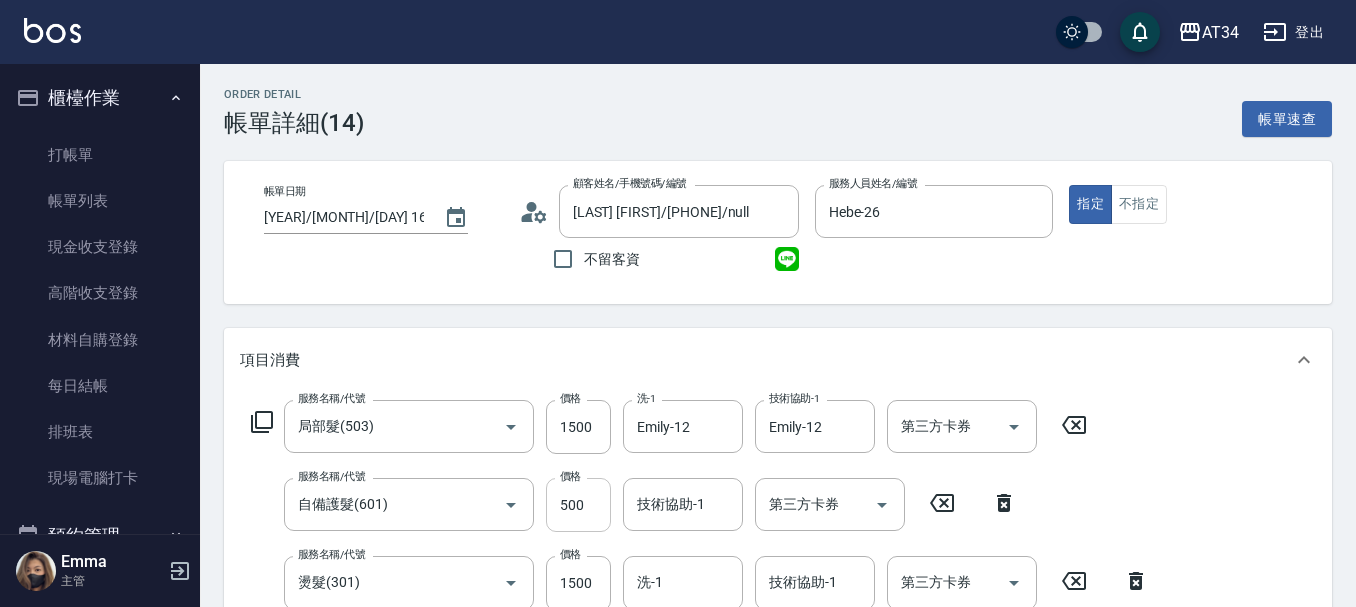 scroll, scrollTop: 100, scrollLeft: 0, axis: vertical 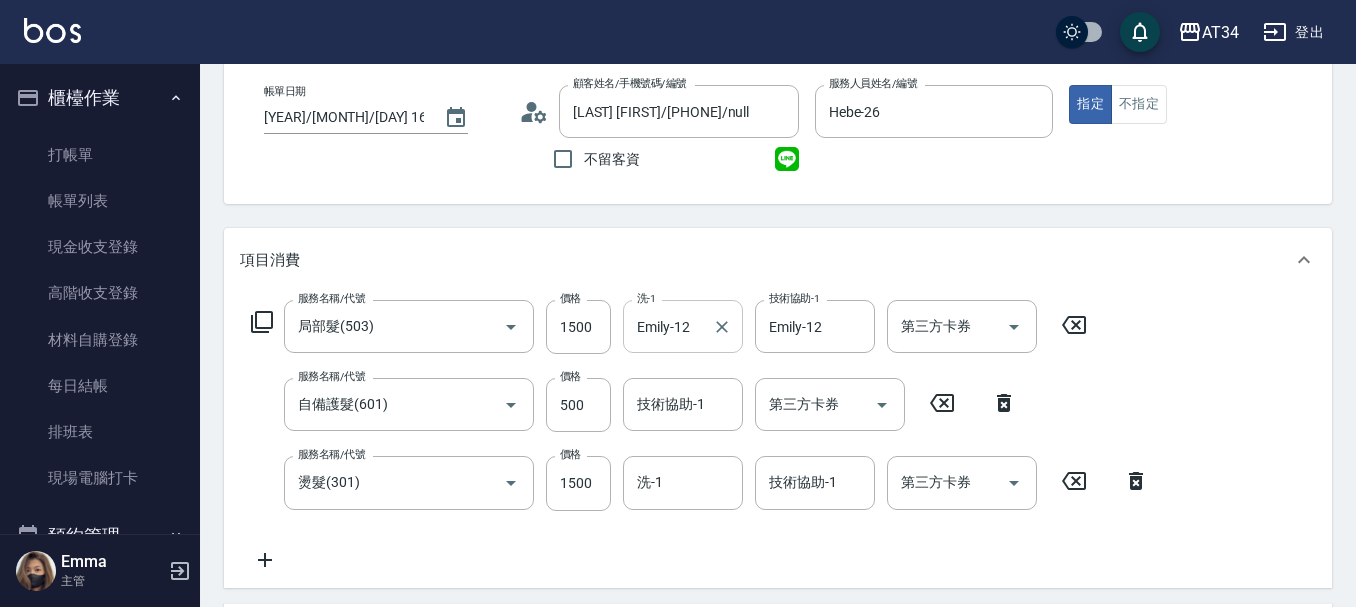 click on "Emily-12" at bounding box center [668, 326] 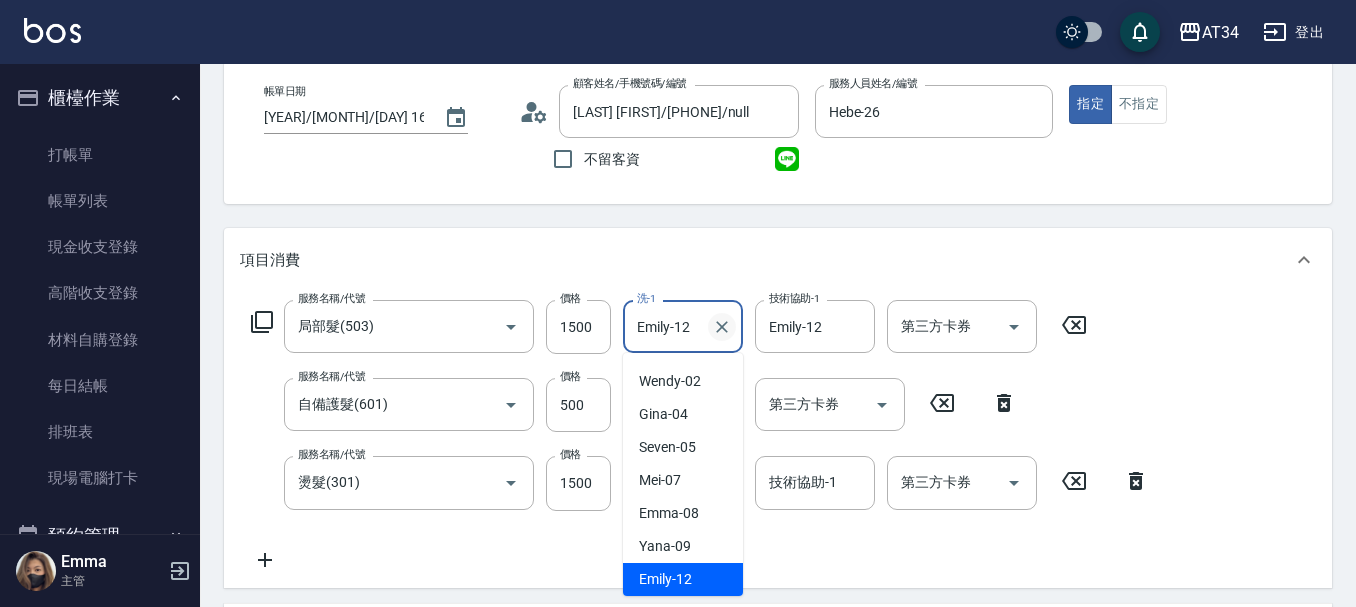 click 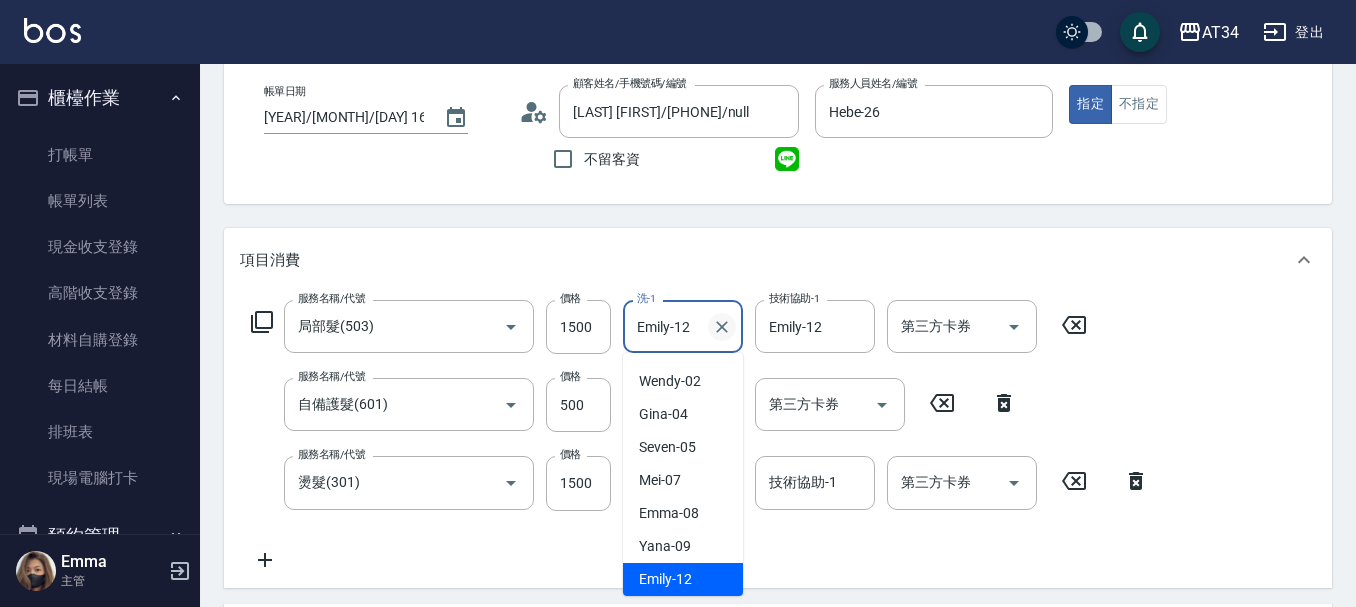 type 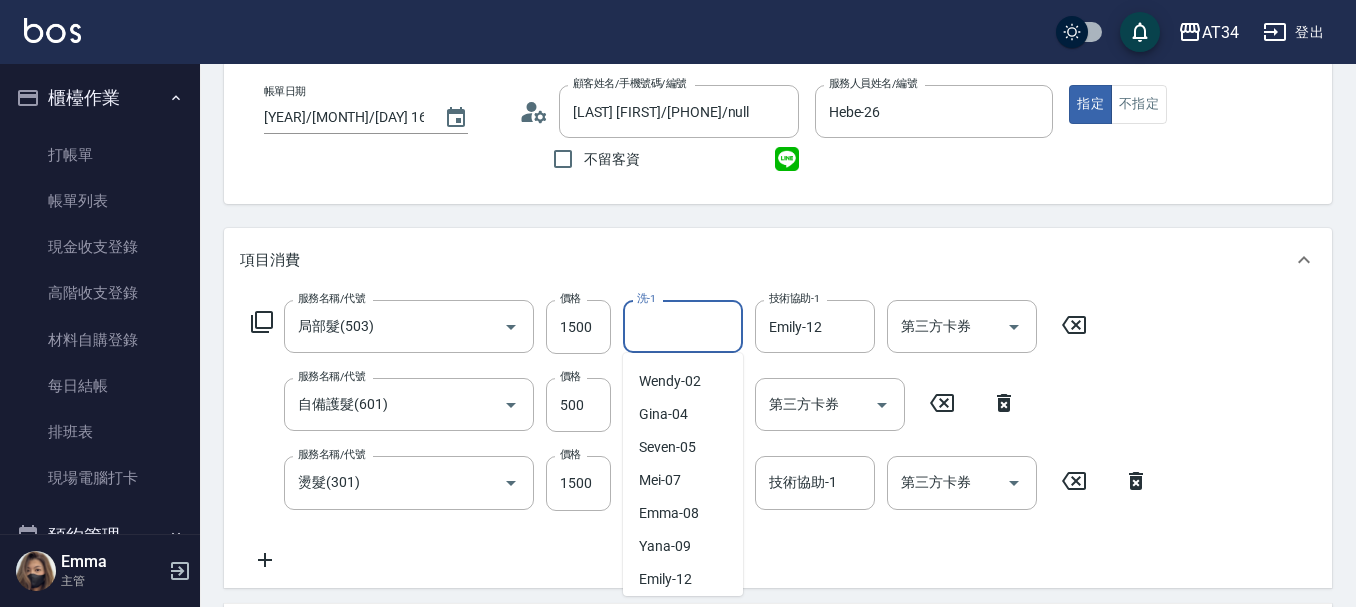 scroll, scrollTop: 8, scrollLeft: 0, axis: vertical 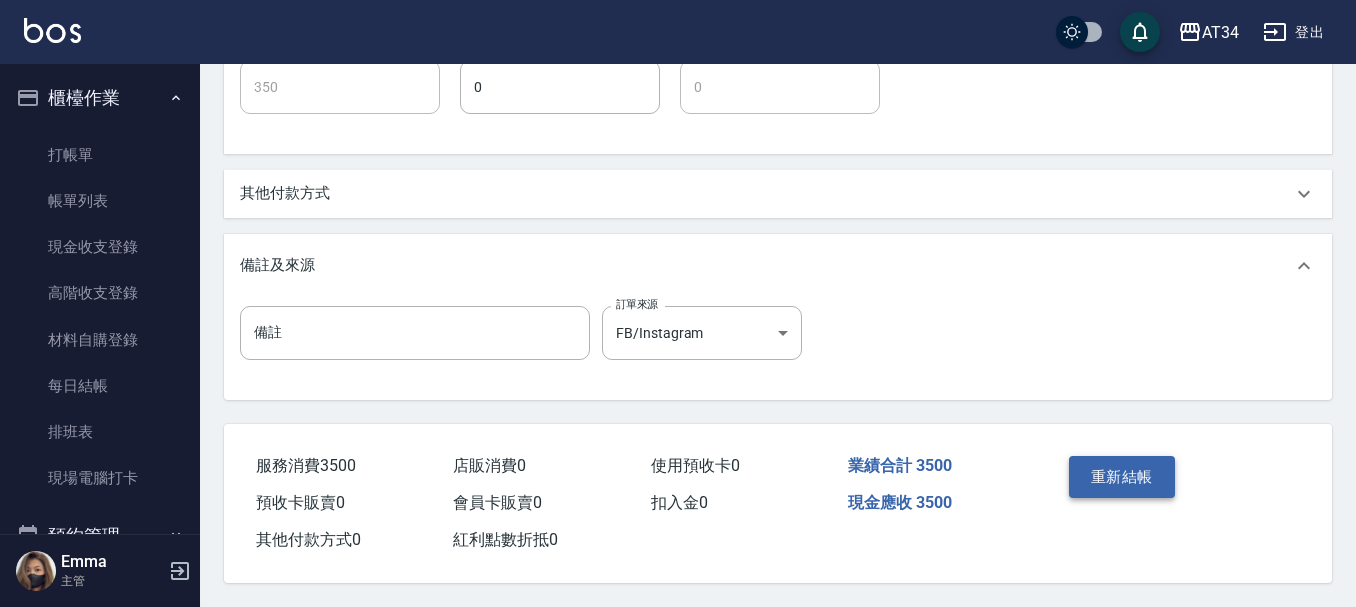 click on "重新結帳" at bounding box center (1122, 477) 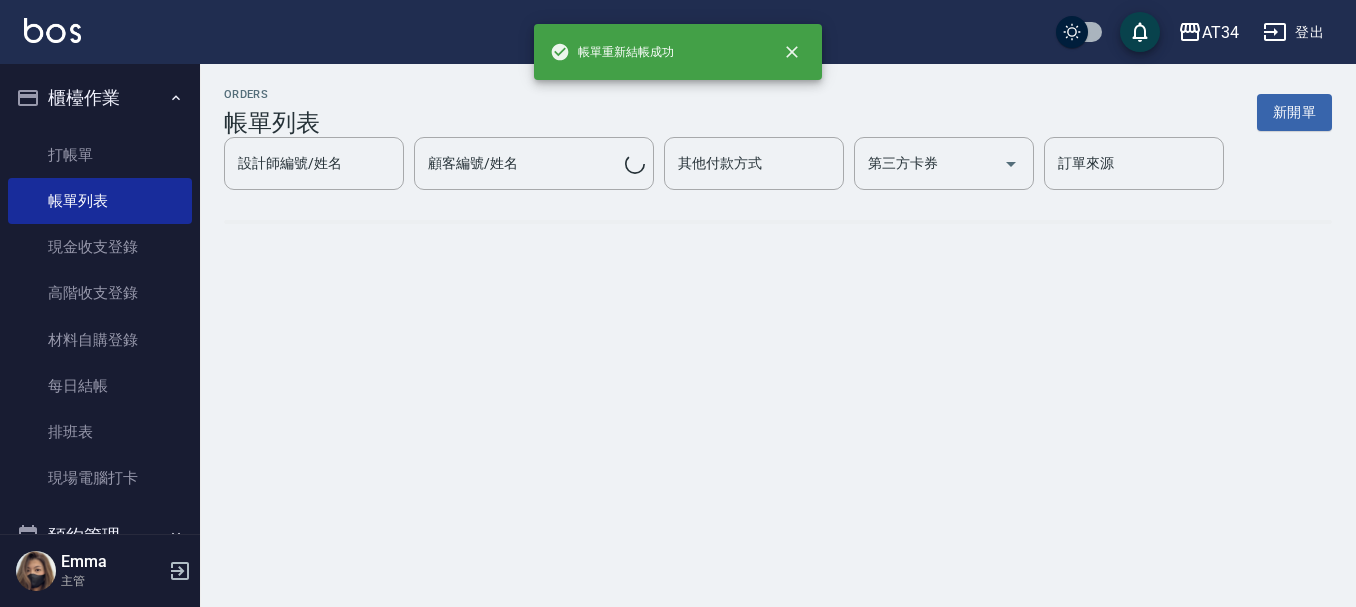 scroll, scrollTop: 0, scrollLeft: 0, axis: both 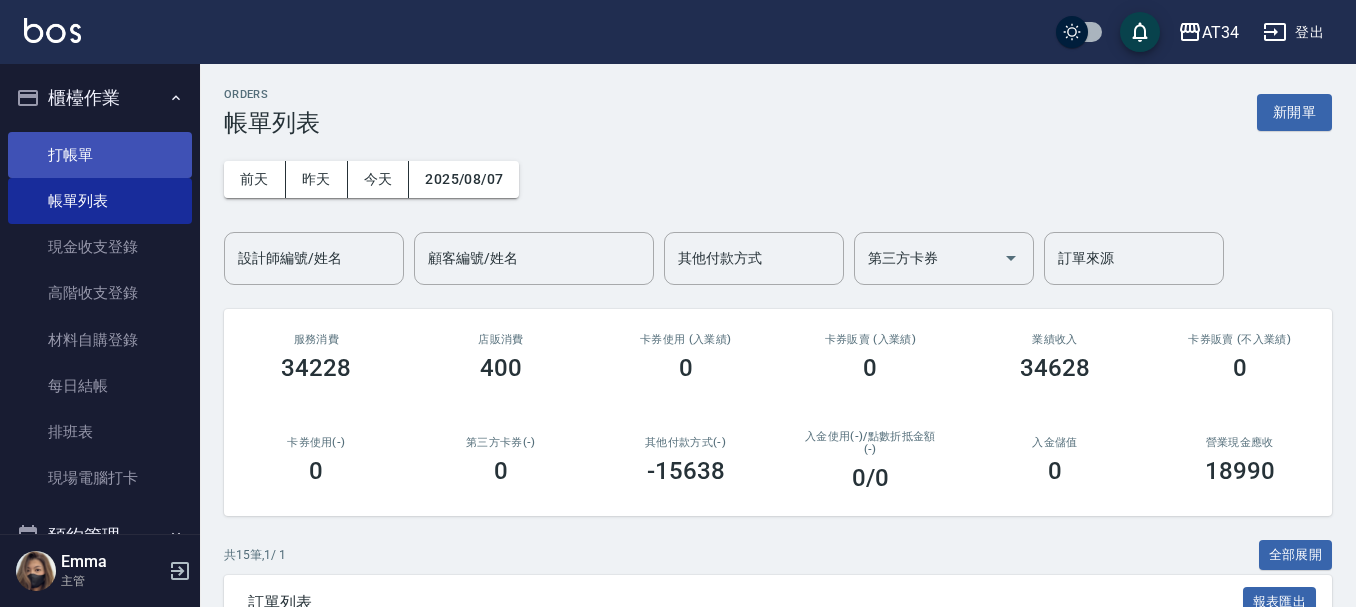 click on "打帳單" at bounding box center (100, 155) 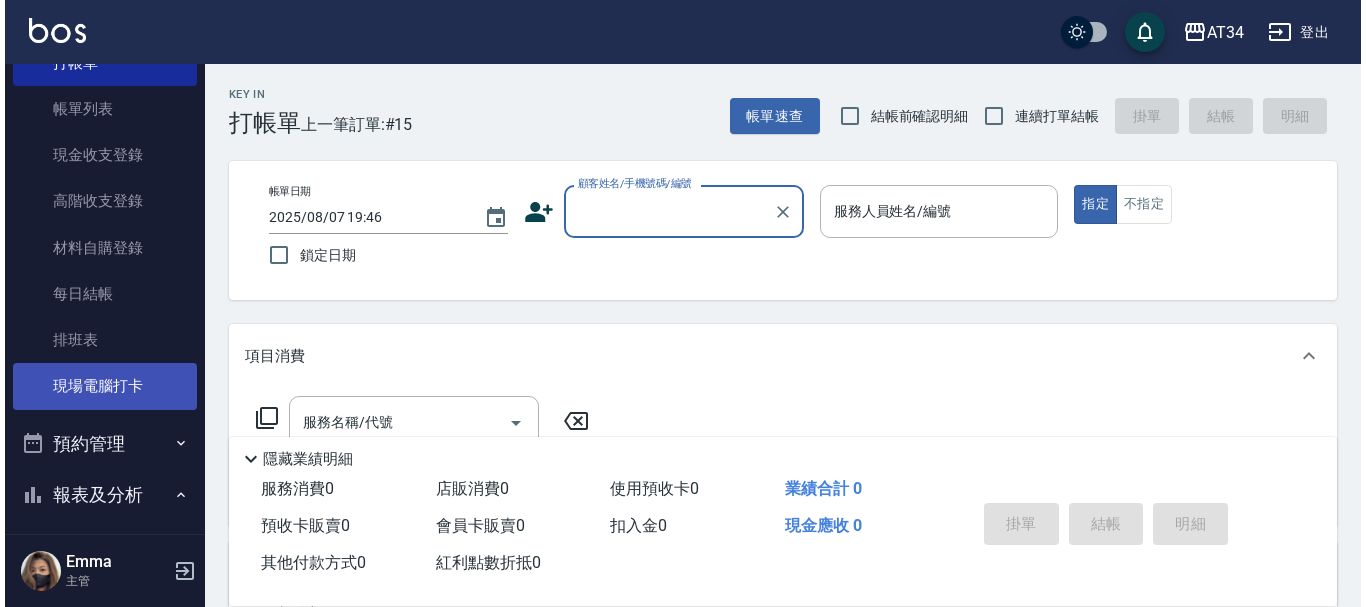 scroll, scrollTop: 200, scrollLeft: 0, axis: vertical 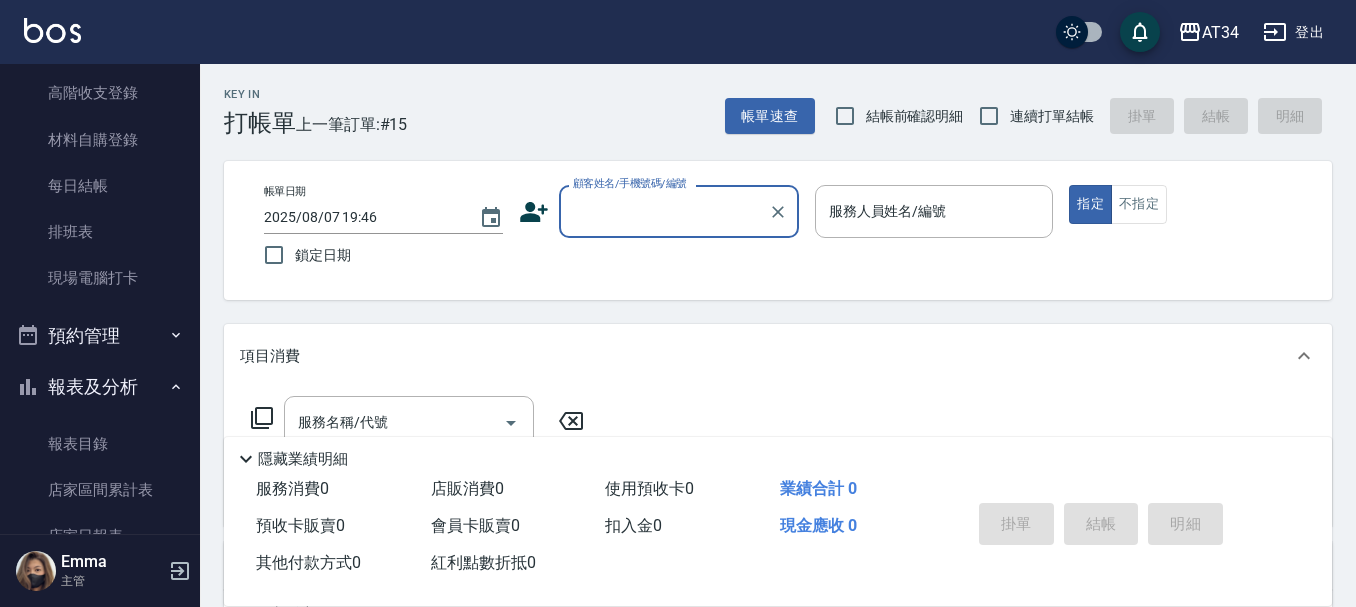 click on "預約管理" at bounding box center [100, 336] 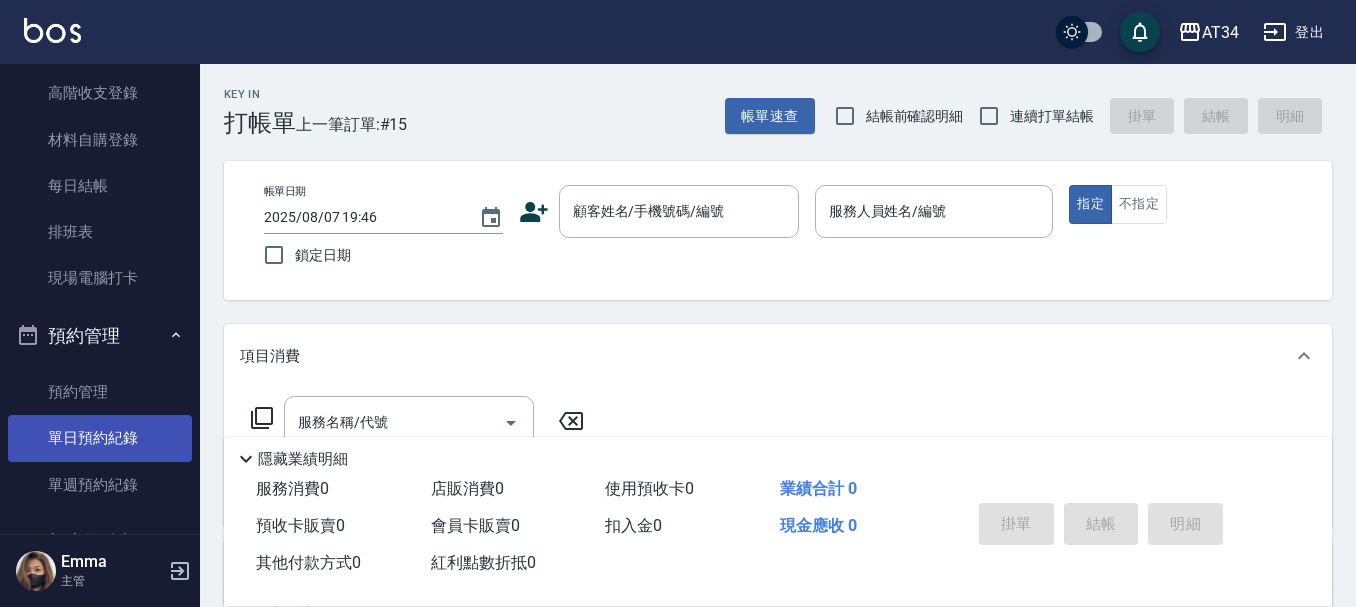 click on "單日預約紀錄" at bounding box center (100, 438) 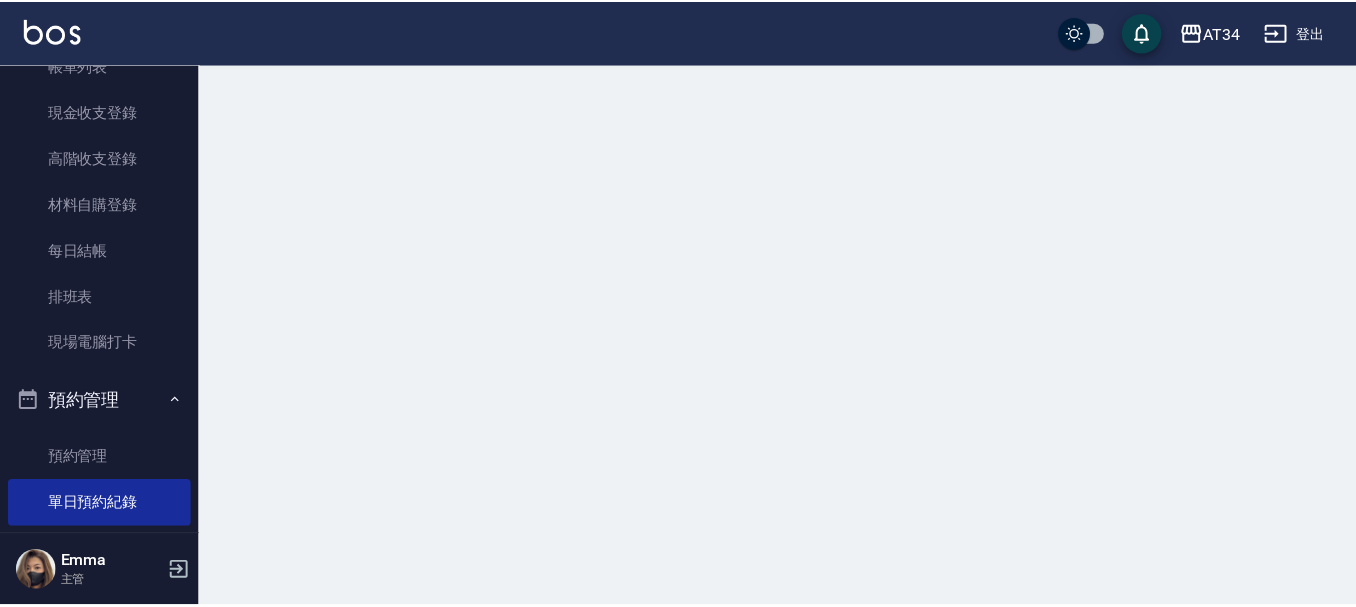 scroll, scrollTop: 100, scrollLeft: 0, axis: vertical 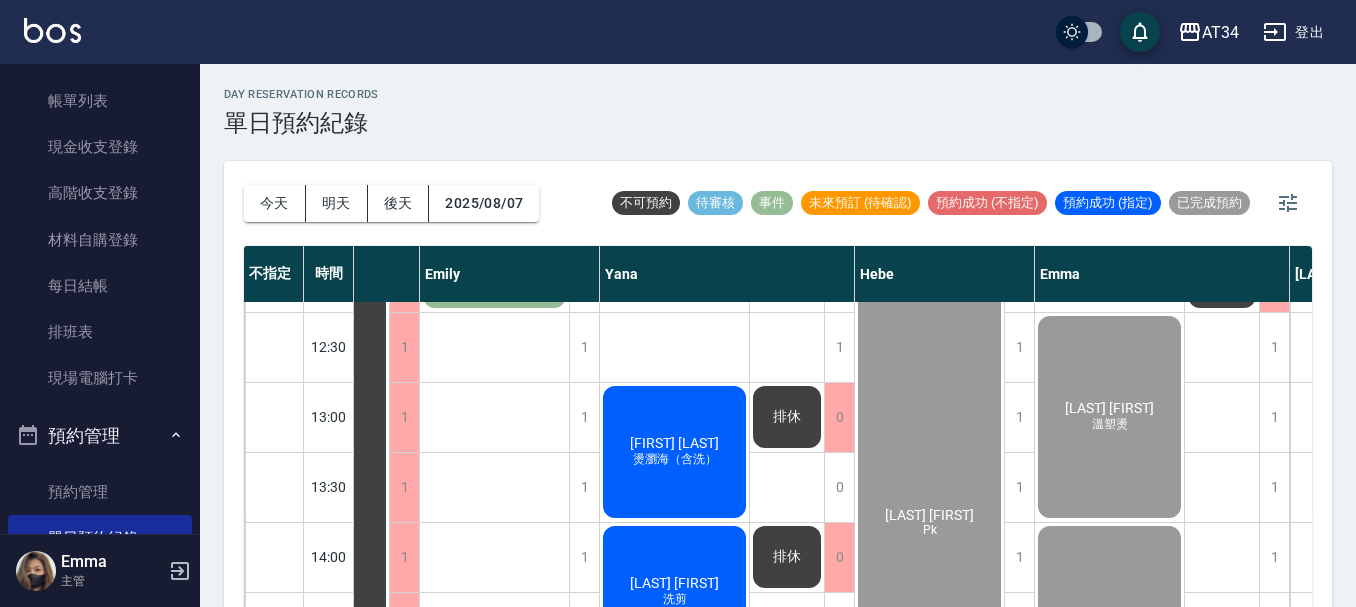 click on "[LAST]" at bounding box center [-705, 837] 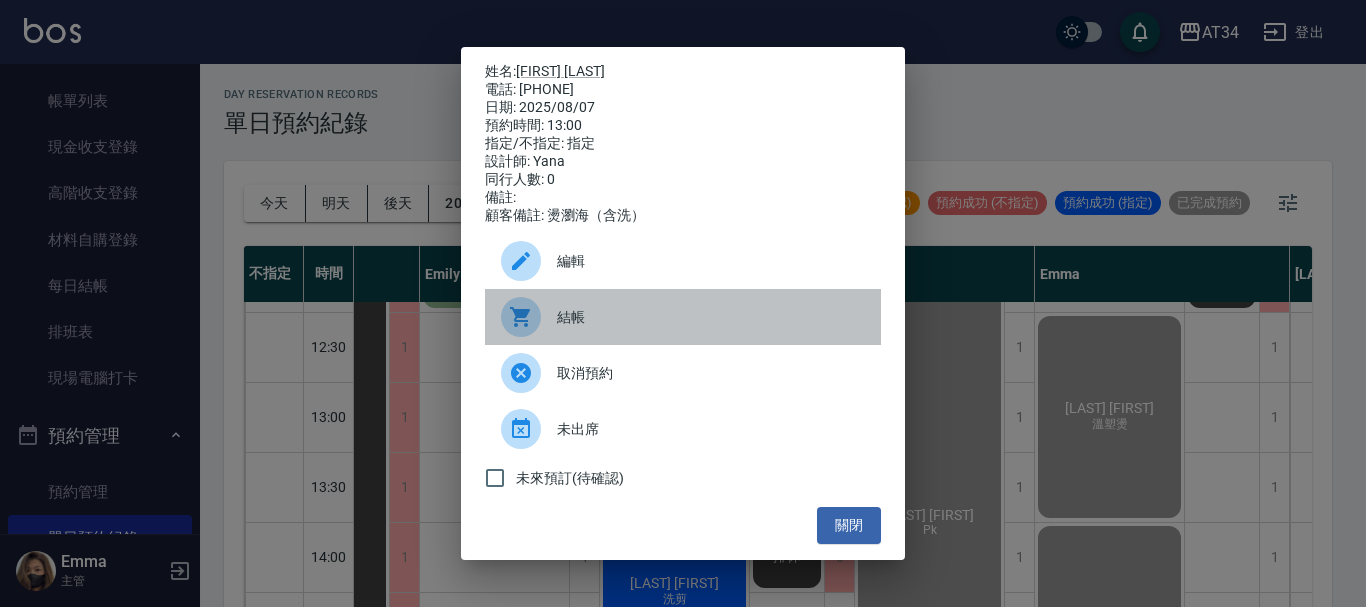 click at bounding box center (521, 317) 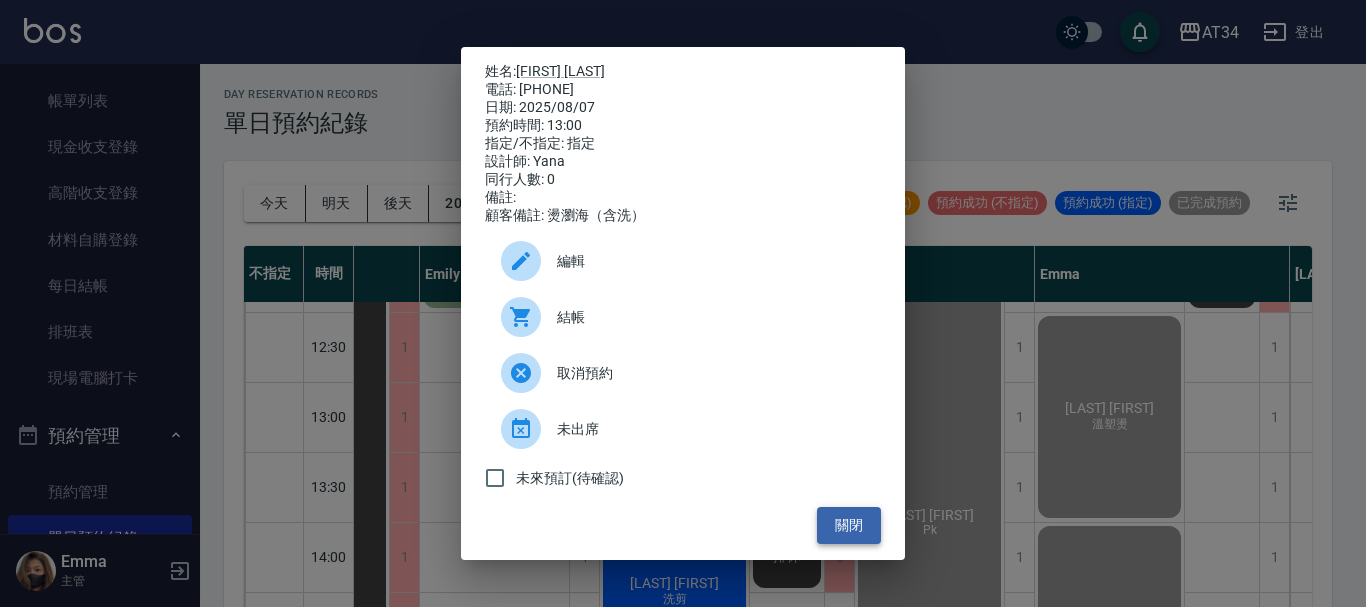 click on "關閉" at bounding box center [849, 525] 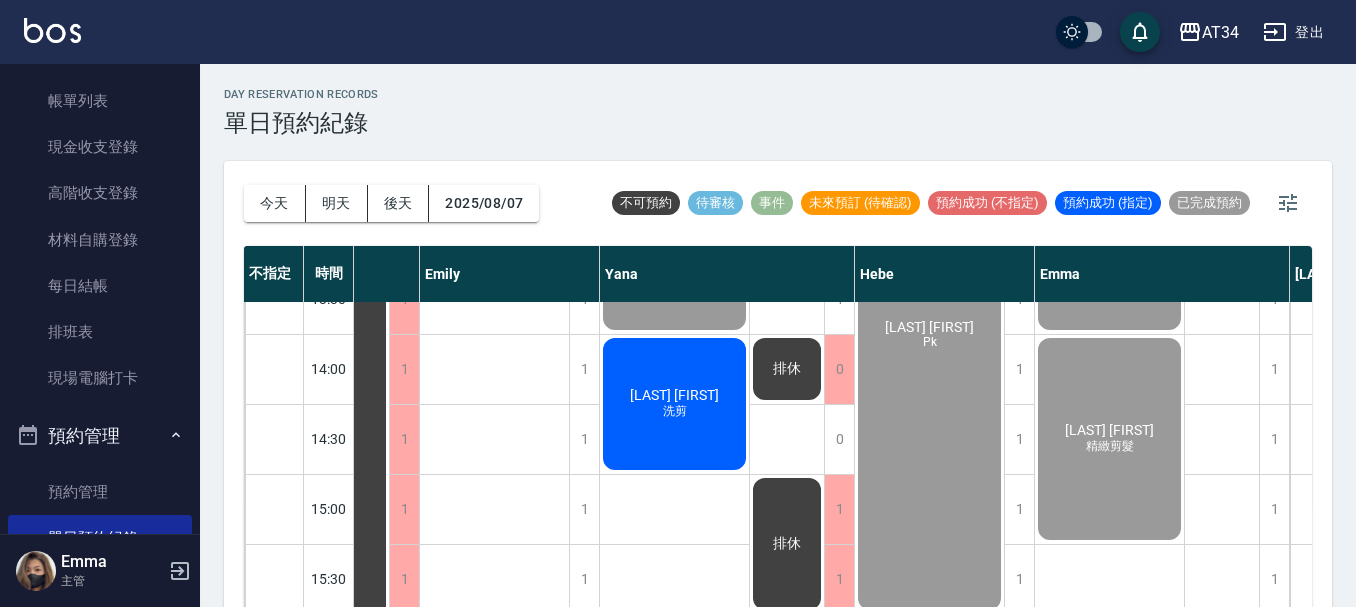 scroll, scrollTop: 400, scrollLeft: 1134, axis: both 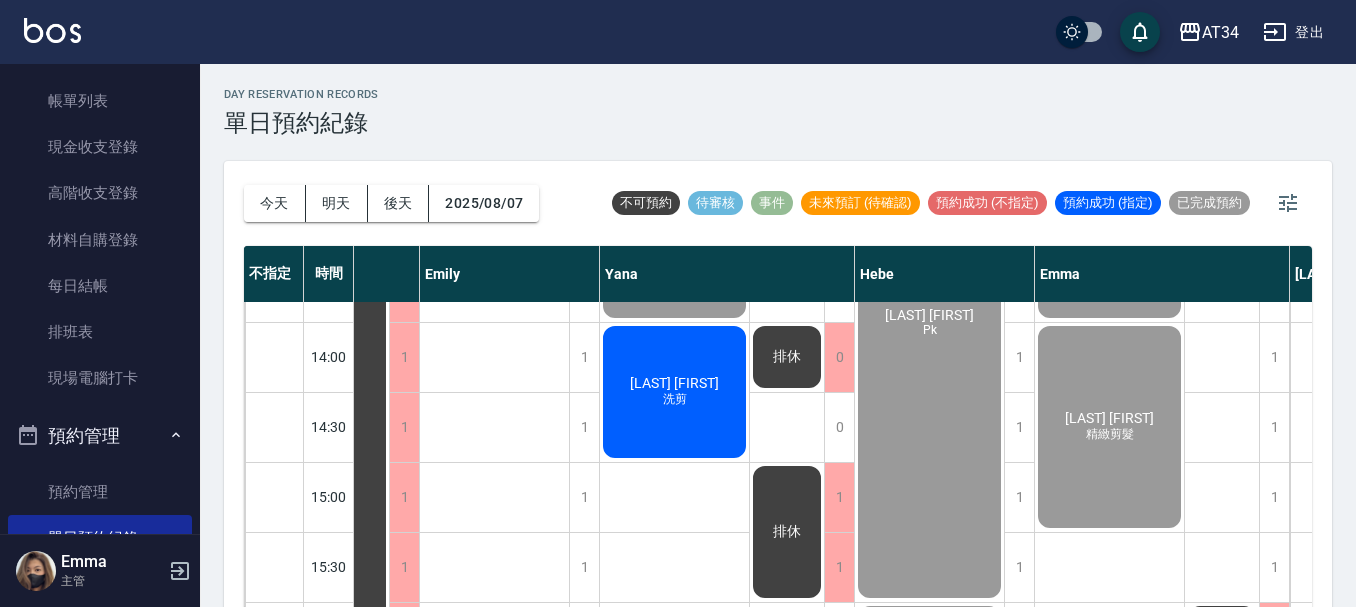 click on "陳冠文 洗剪" at bounding box center (-706, 637) 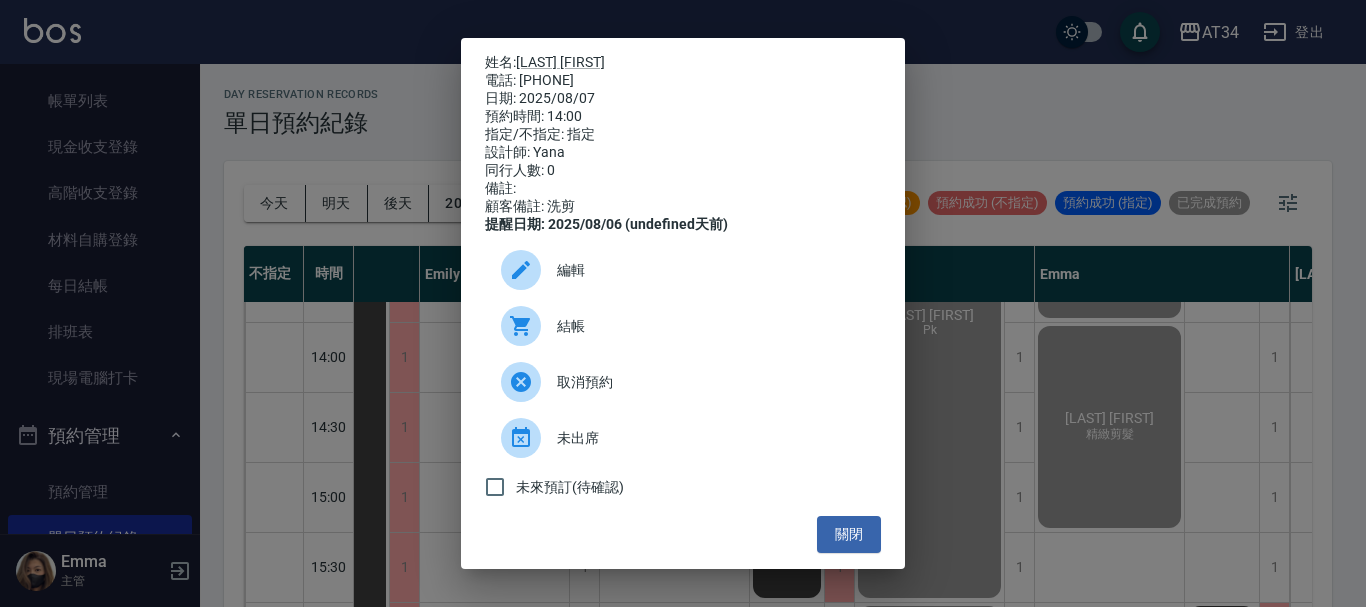 click 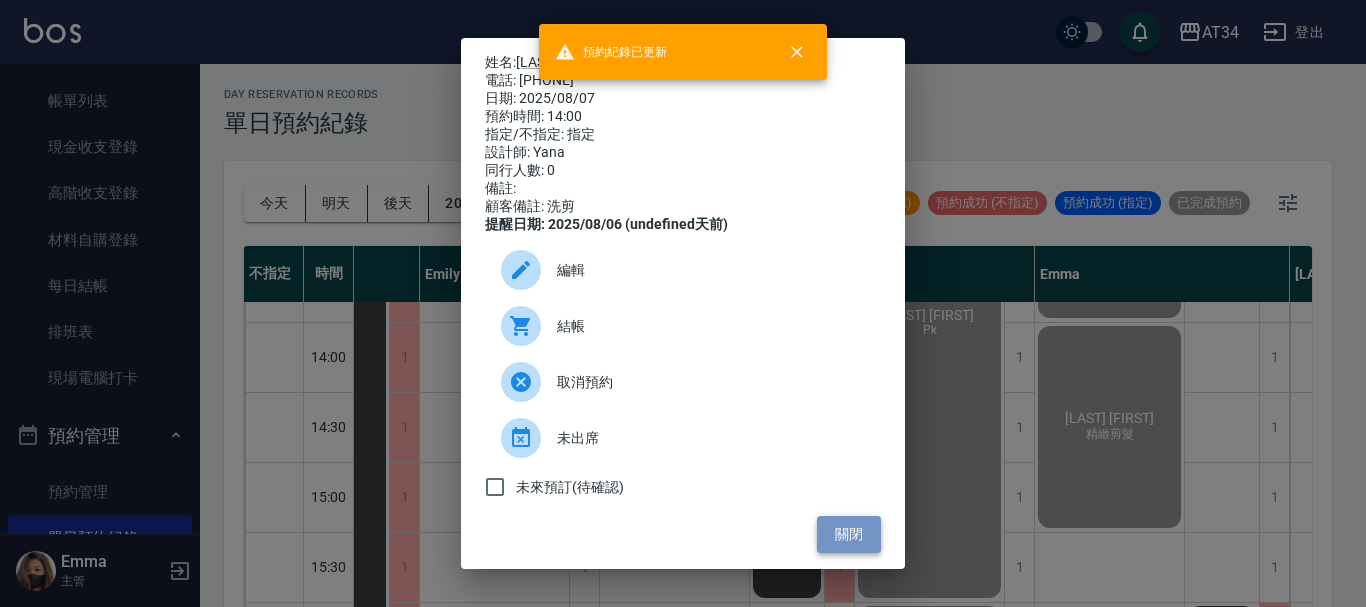click on "關閉" at bounding box center (849, 534) 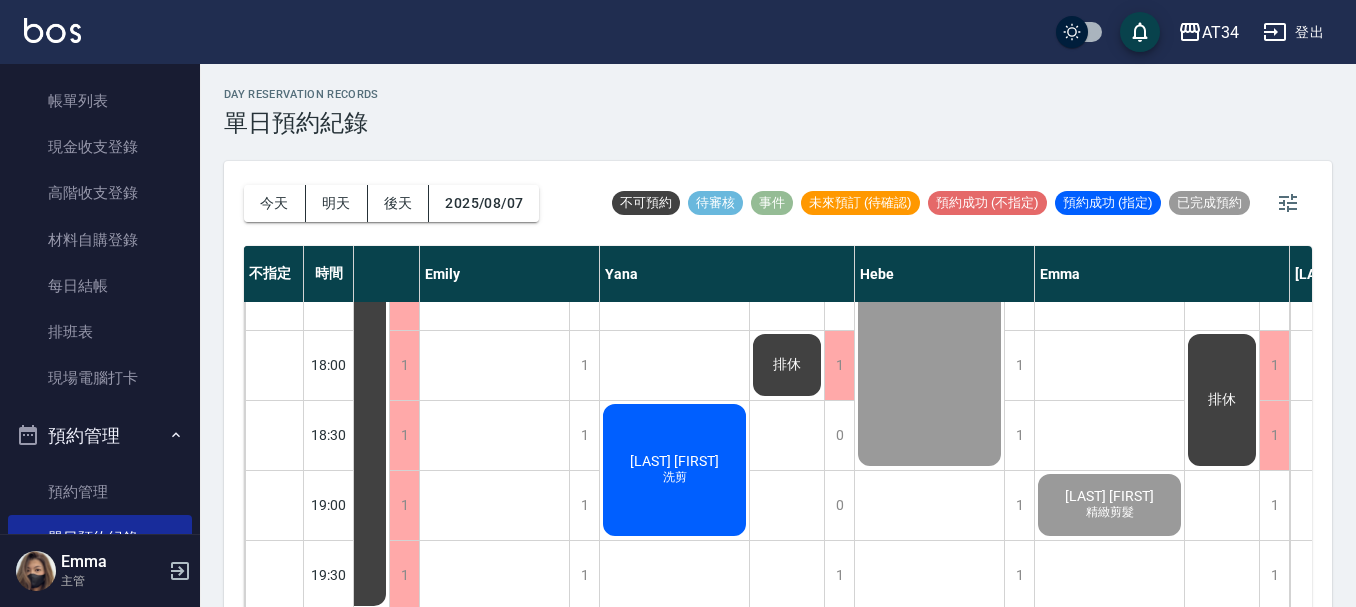 scroll, scrollTop: 968, scrollLeft: 1134, axis: both 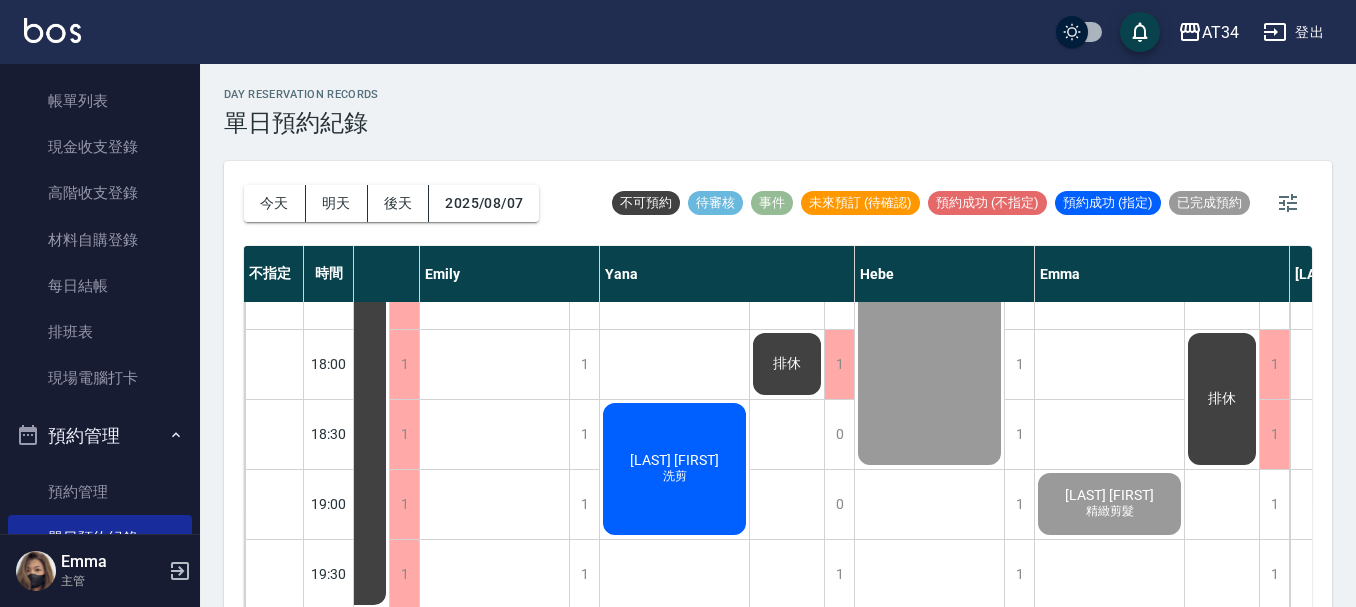 click on "張子芃 洗剪" at bounding box center [-706, 84] 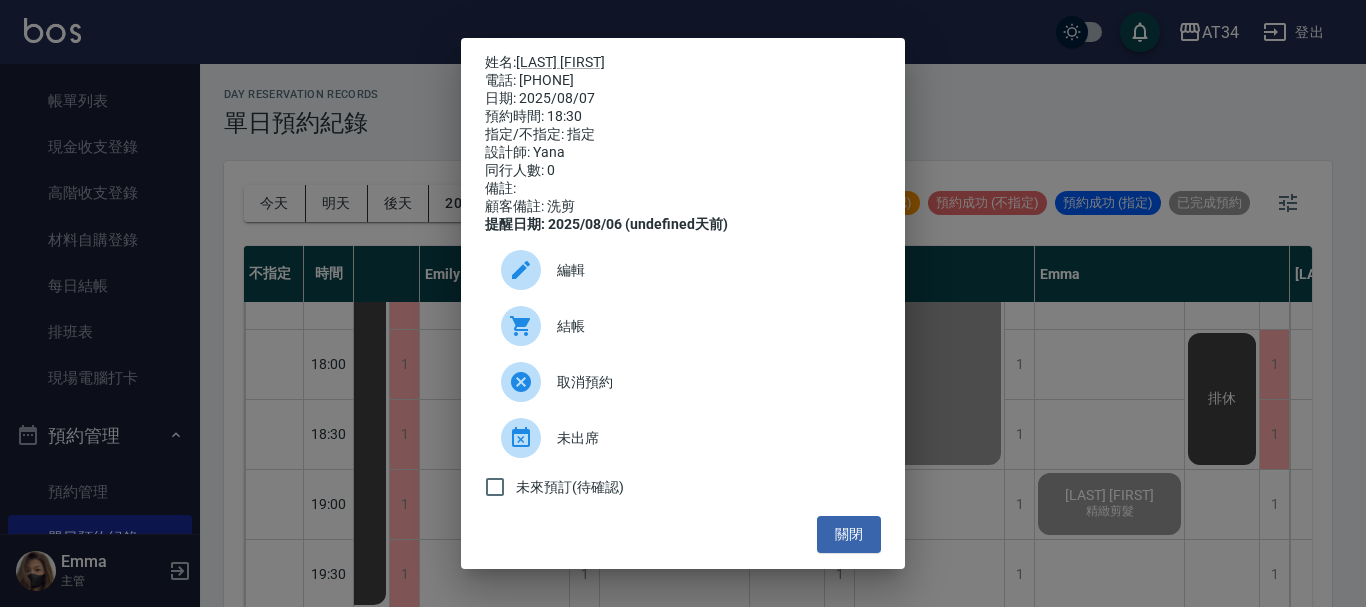 click on "結帳" at bounding box center (711, 326) 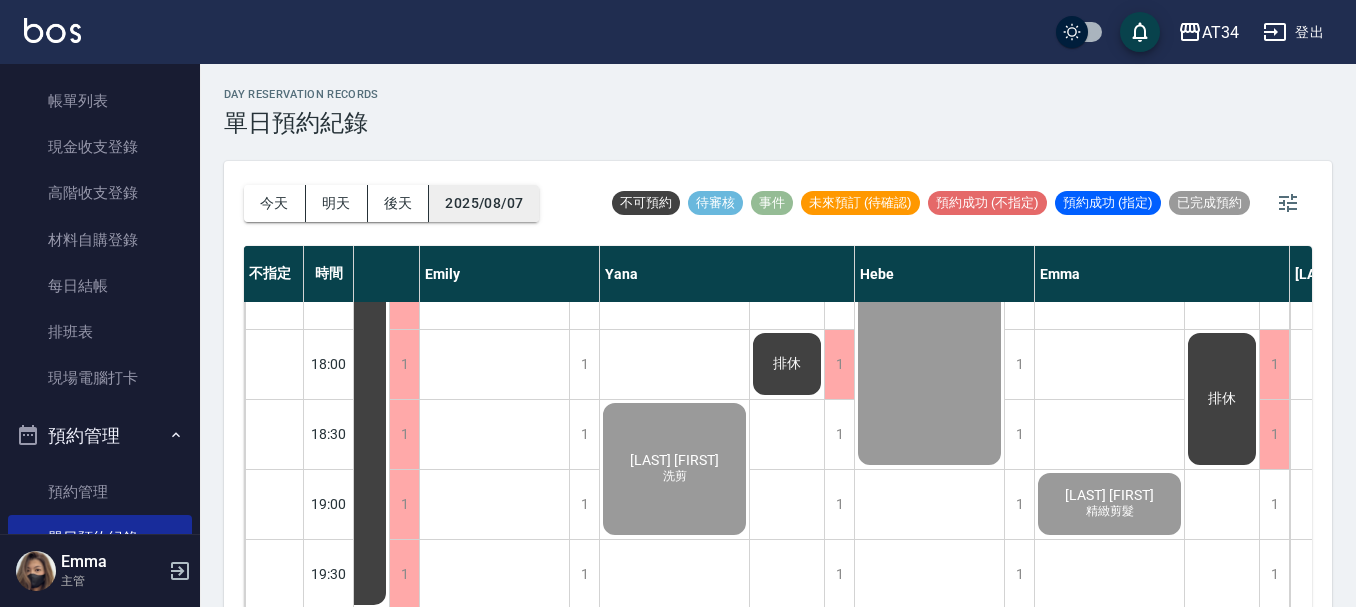click on "2025/08/07" at bounding box center [484, 203] 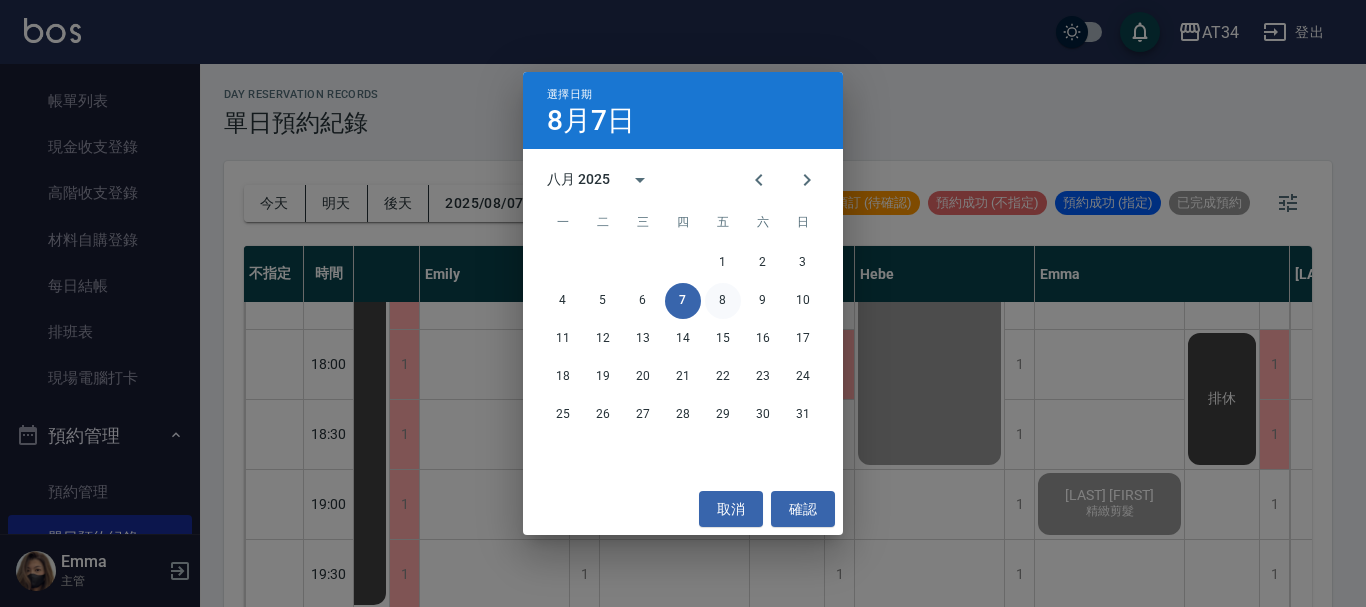 click on "8" at bounding box center (723, 301) 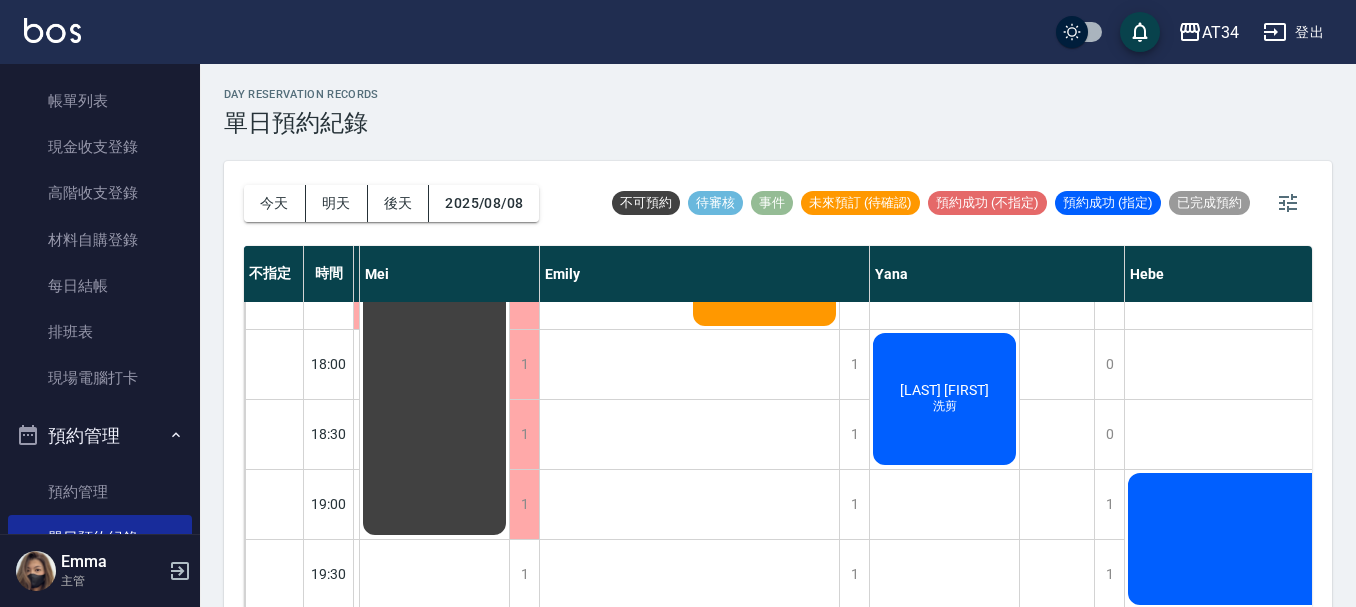 scroll, scrollTop: 968, scrollLeft: 1293, axis: both 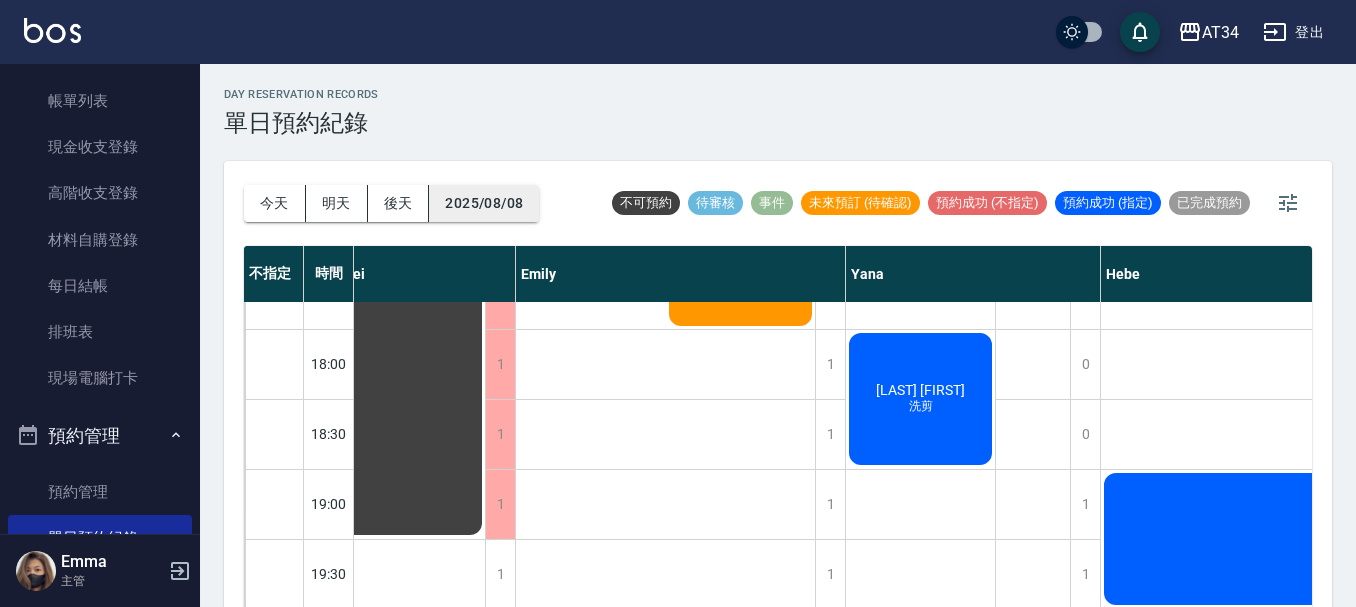 click on "2025/08/08" at bounding box center (484, 203) 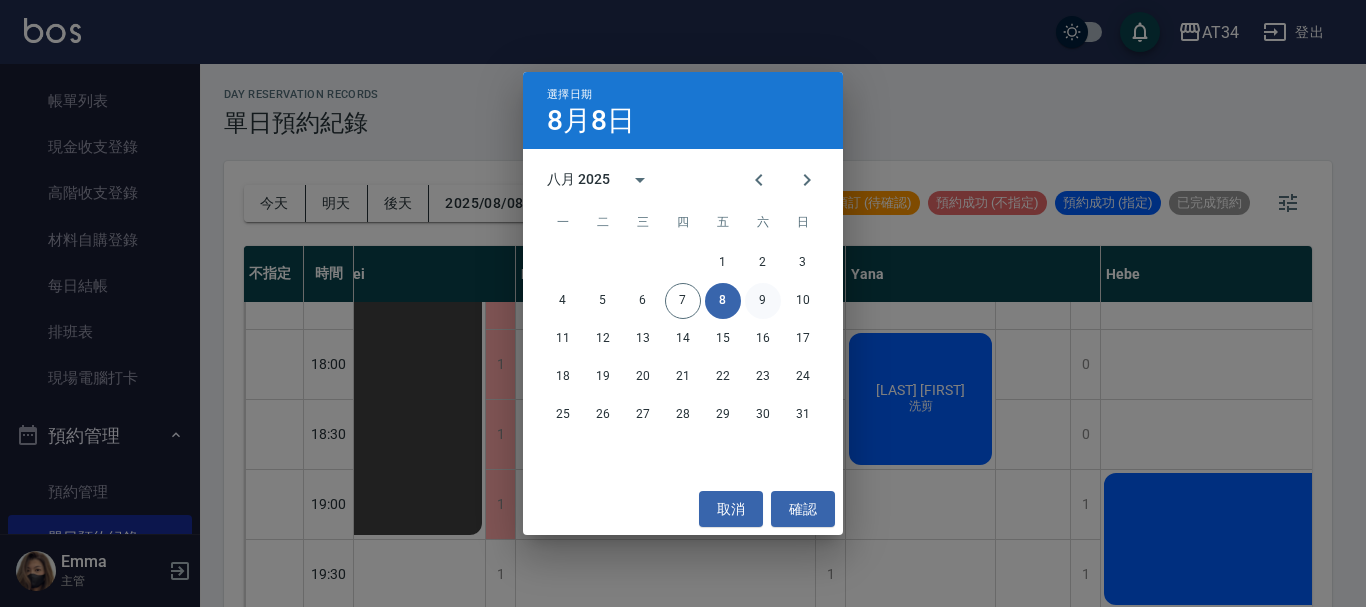 click on "9" at bounding box center (763, 301) 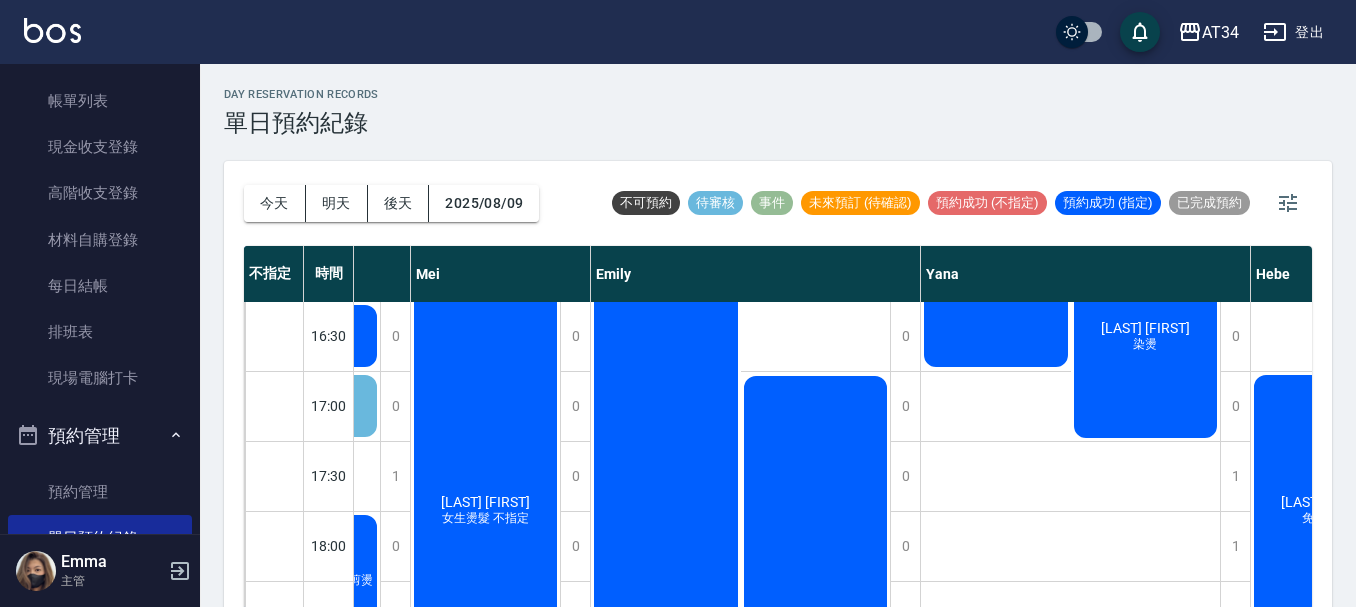 scroll, scrollTop: 768, scrollLeft: 1293, axis: both 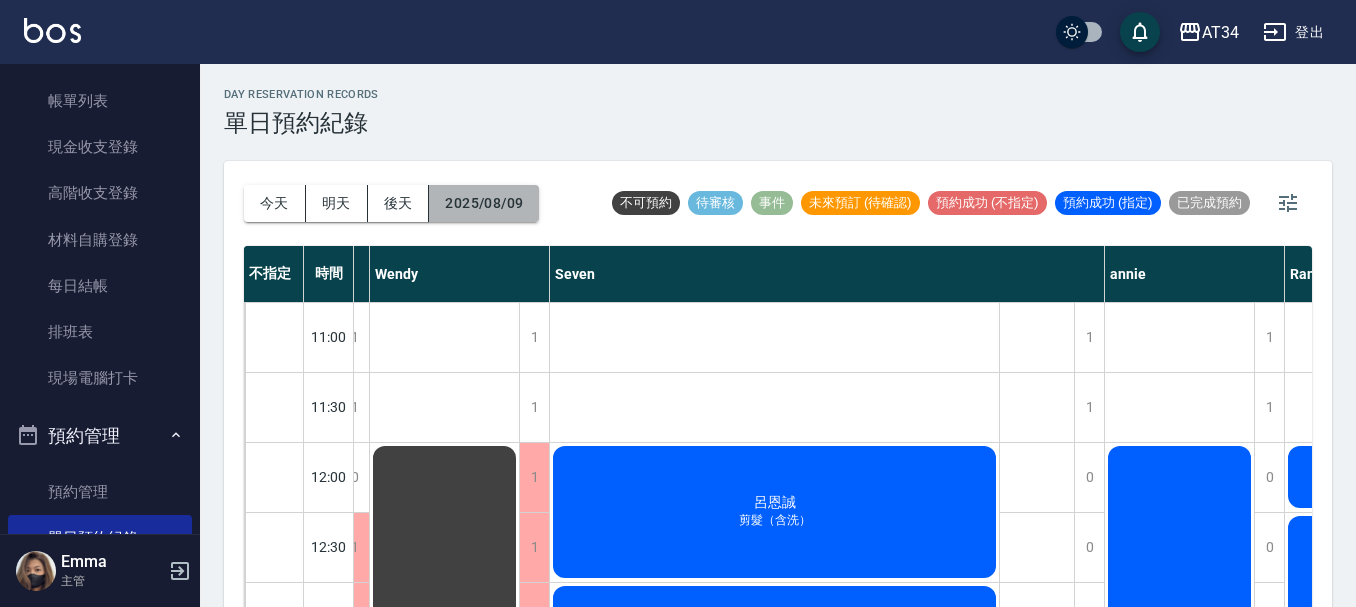 click on "2025/08/09" at bounding box center (484, 203) 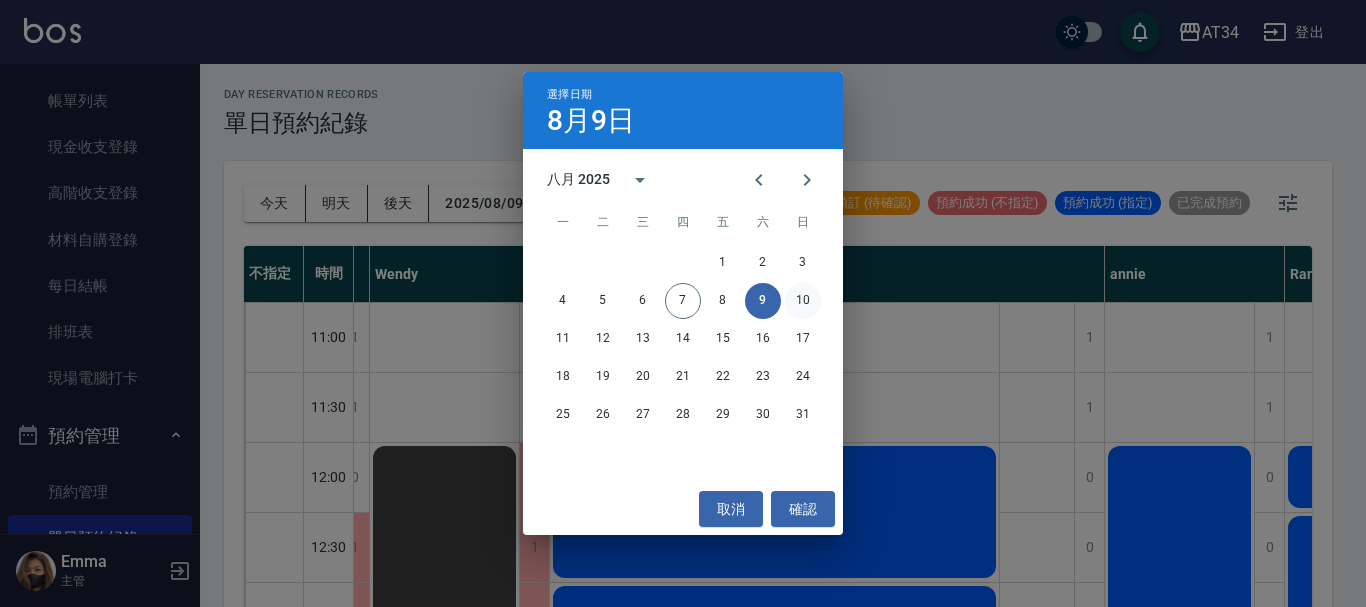 click on "10" at bounding box center [803, 301] 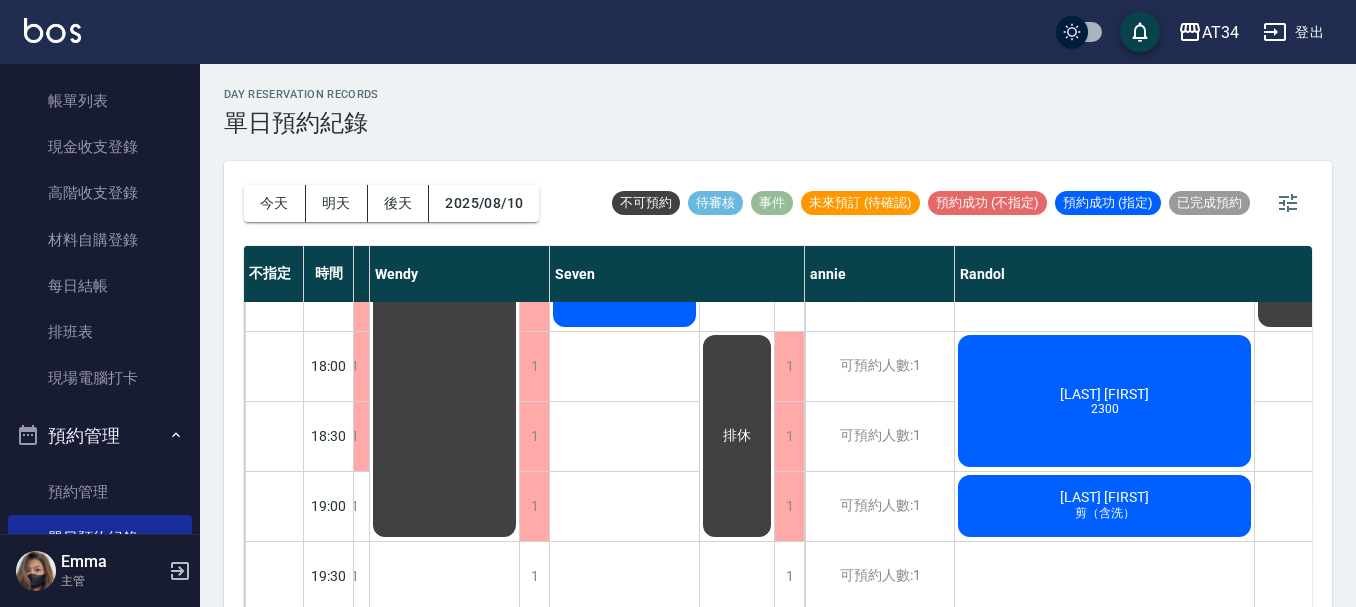 scroll, scrollTop: 968, scrollLeft: 239, axis: both 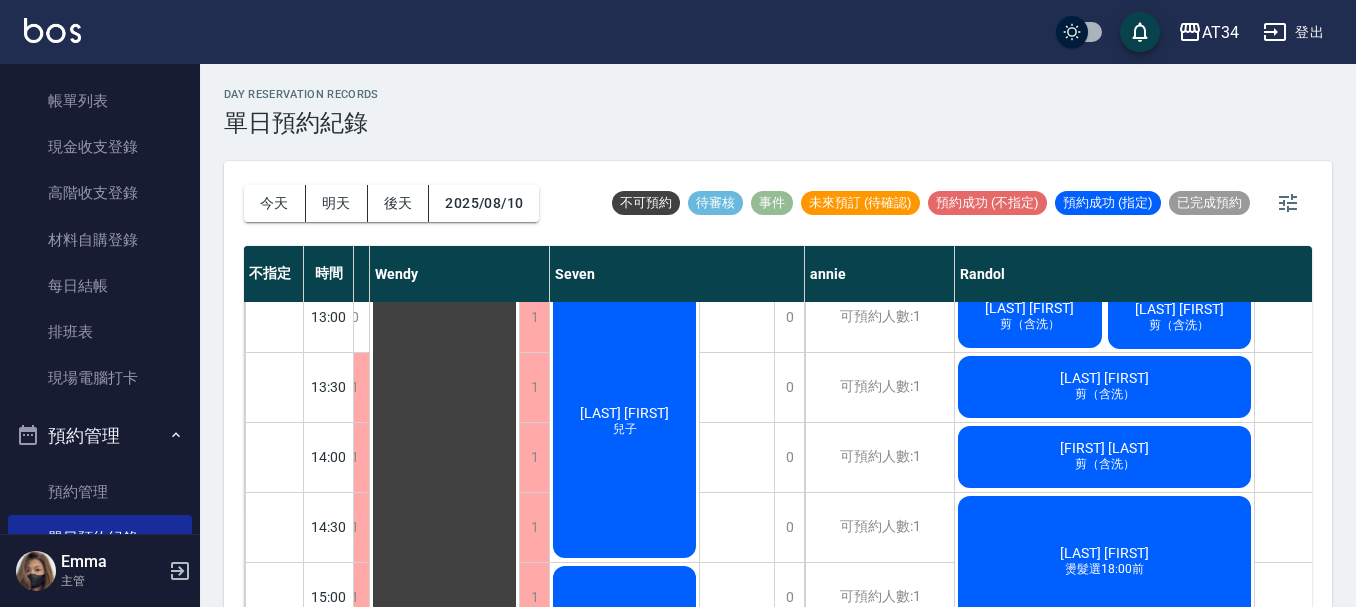 click on "劉品辰 兒子" at bounding box center (189, 177) 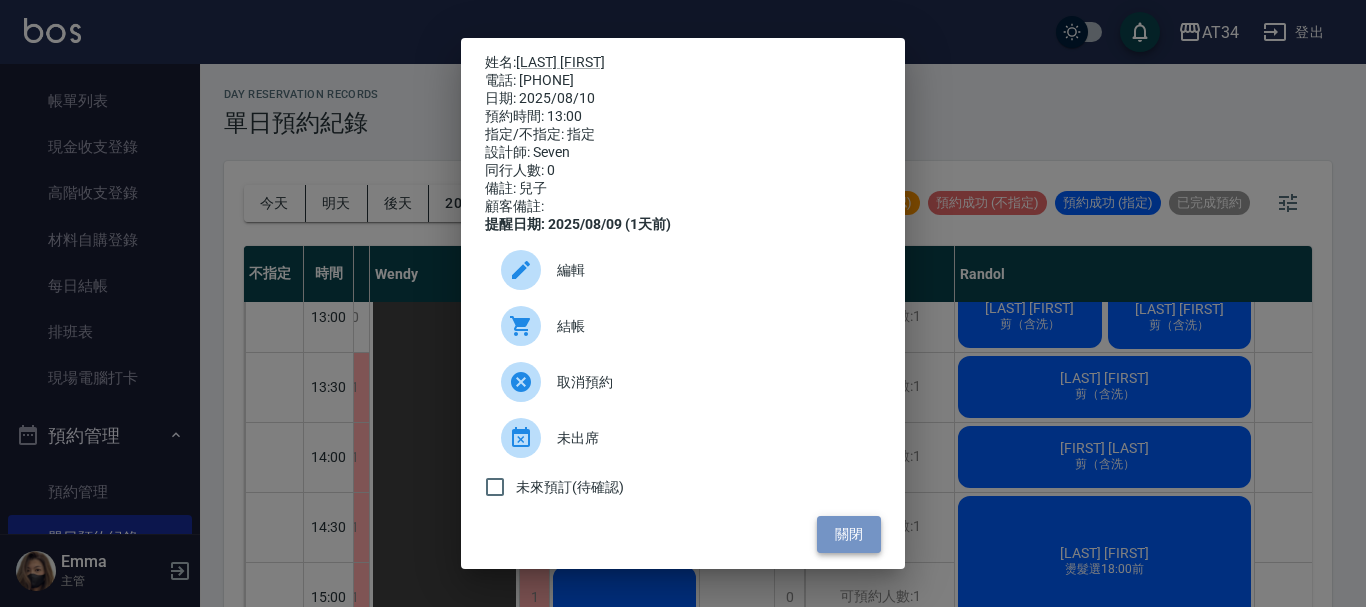 click on "關閉" at bounding box center (849, 534) 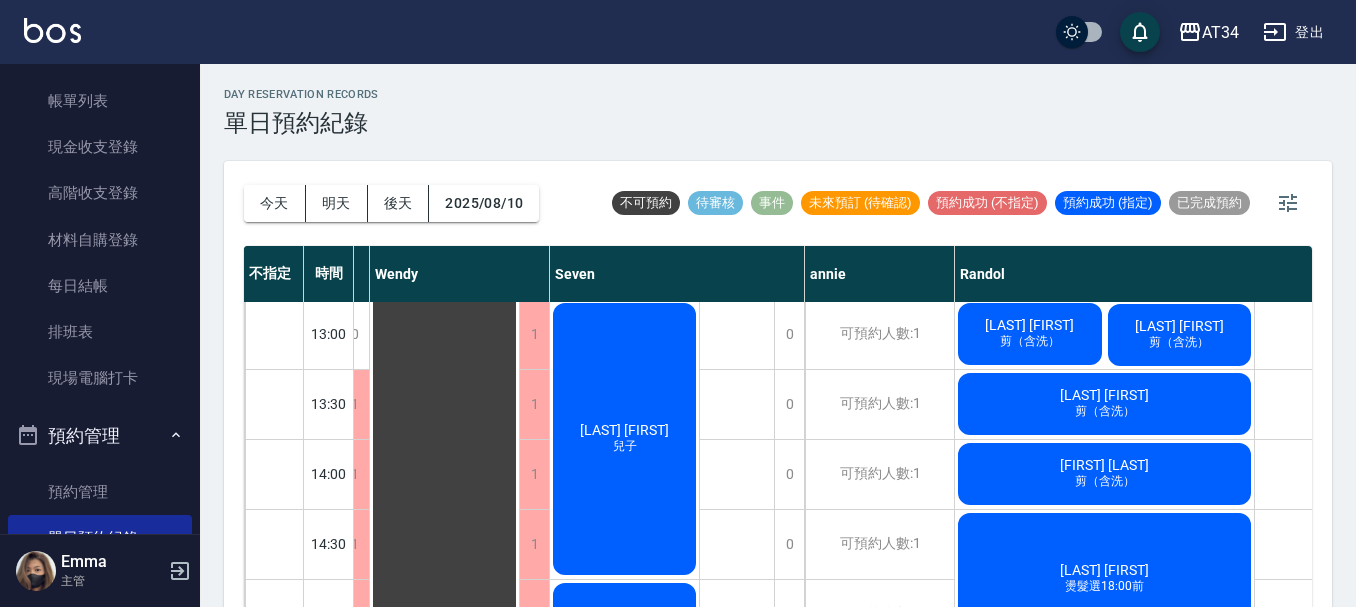 scroll, scrollTop: 300, scrollLeft: 239, axis: both 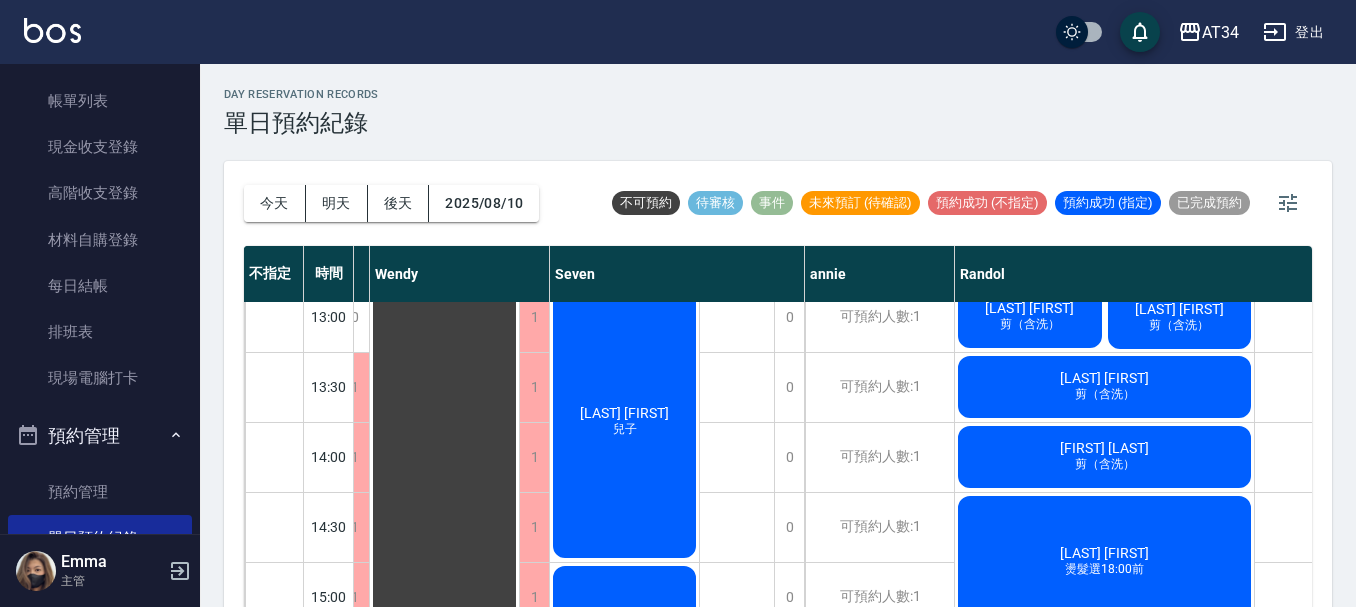 click on "劉品辰 兒子" at bounding box center (189, 177) 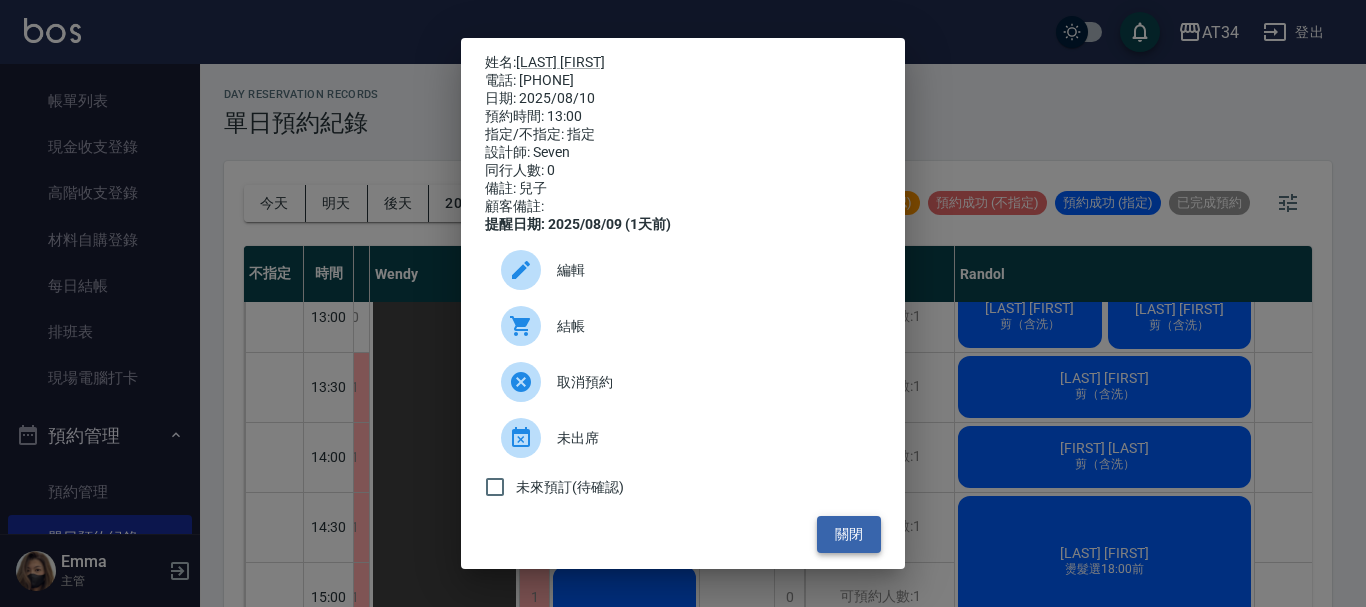 click on "關閉" at bounding box center (849, 534) 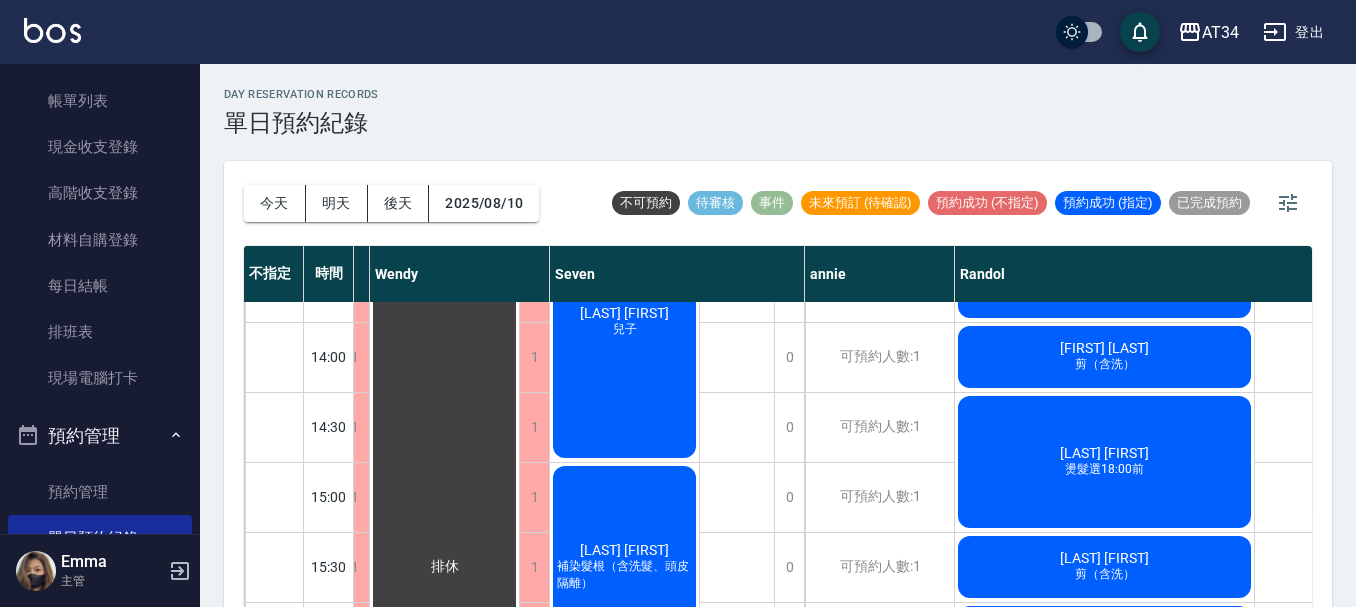 scroll, scrollTop: 500, scrollLeft: 239, axis: both 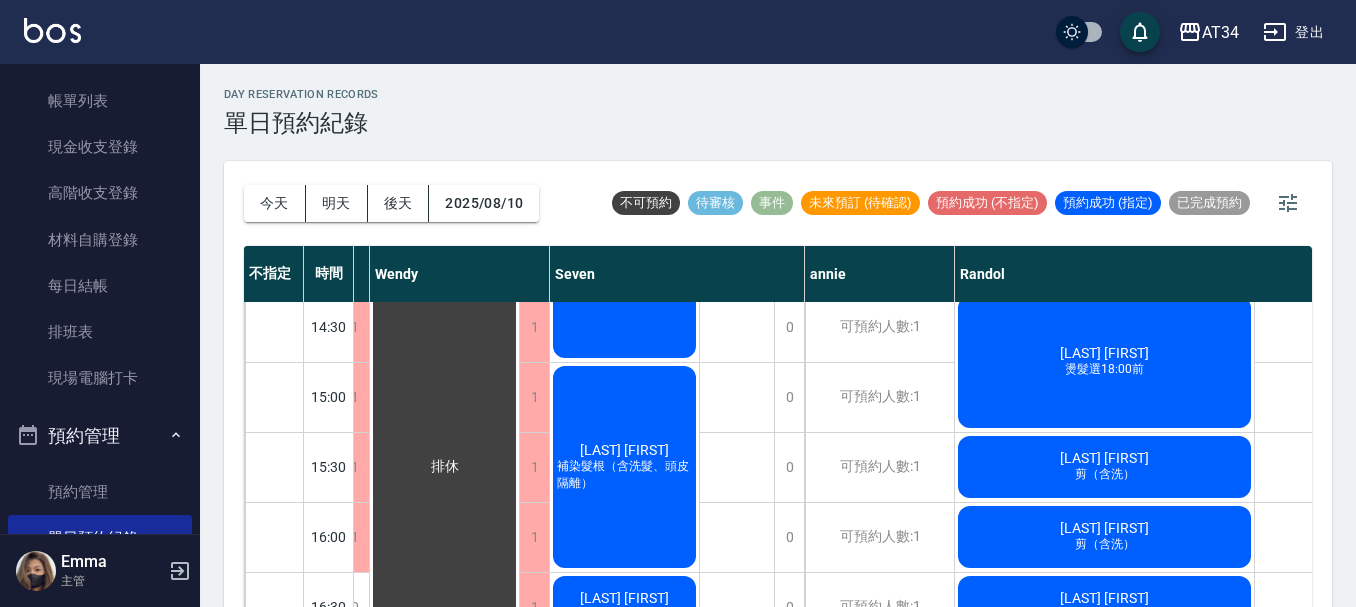 click on "補染髮根（含洗髮、頭皮隔離）" at bounding box center (190, -15) 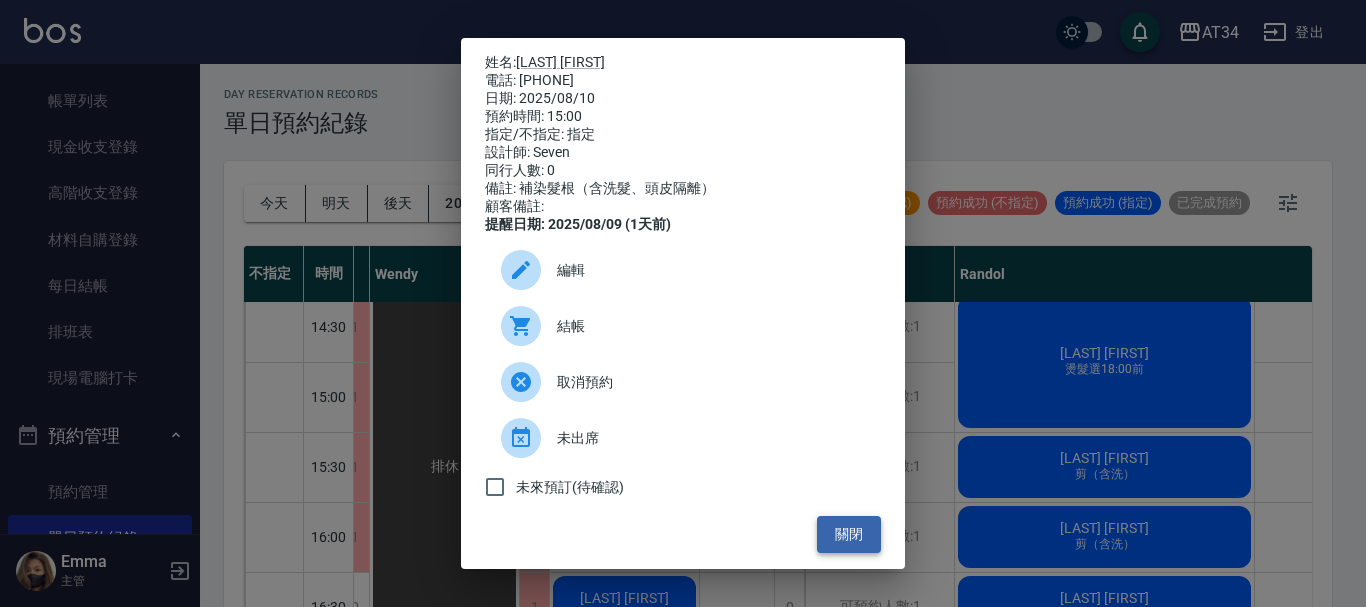 click on "關閉" at bounding box center [849, 534] 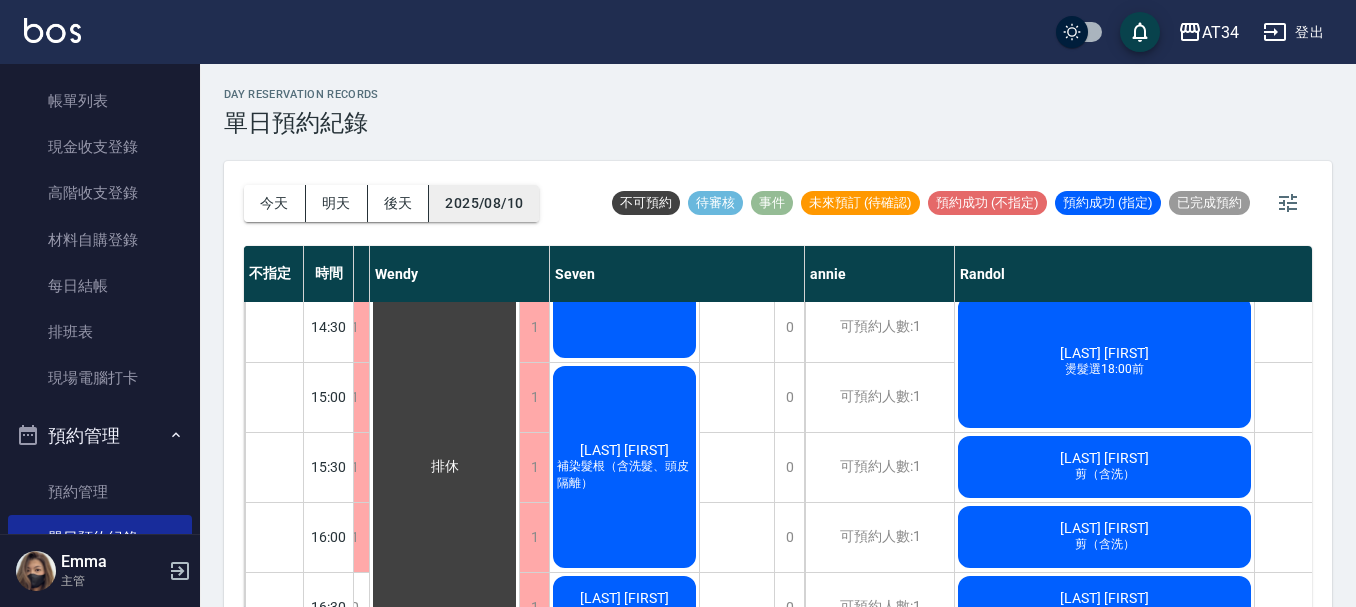 click on "2025/08/10" at bounding box center (484, 203) 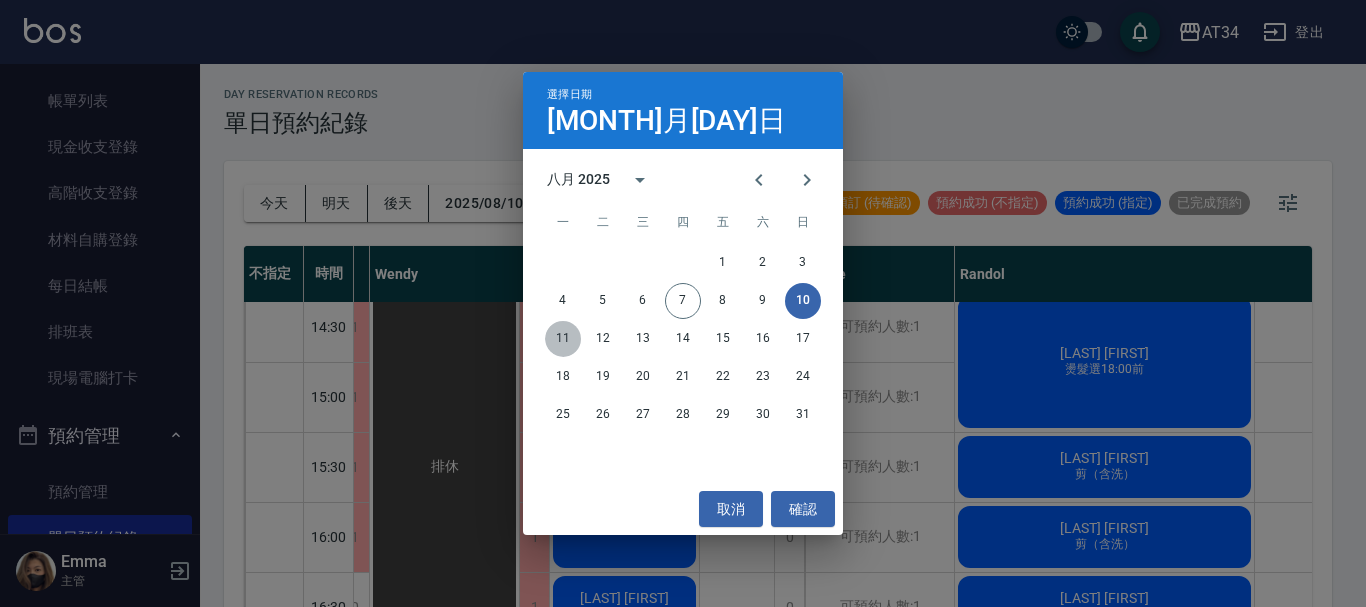 click on "11" at bounding box center (563, 339) 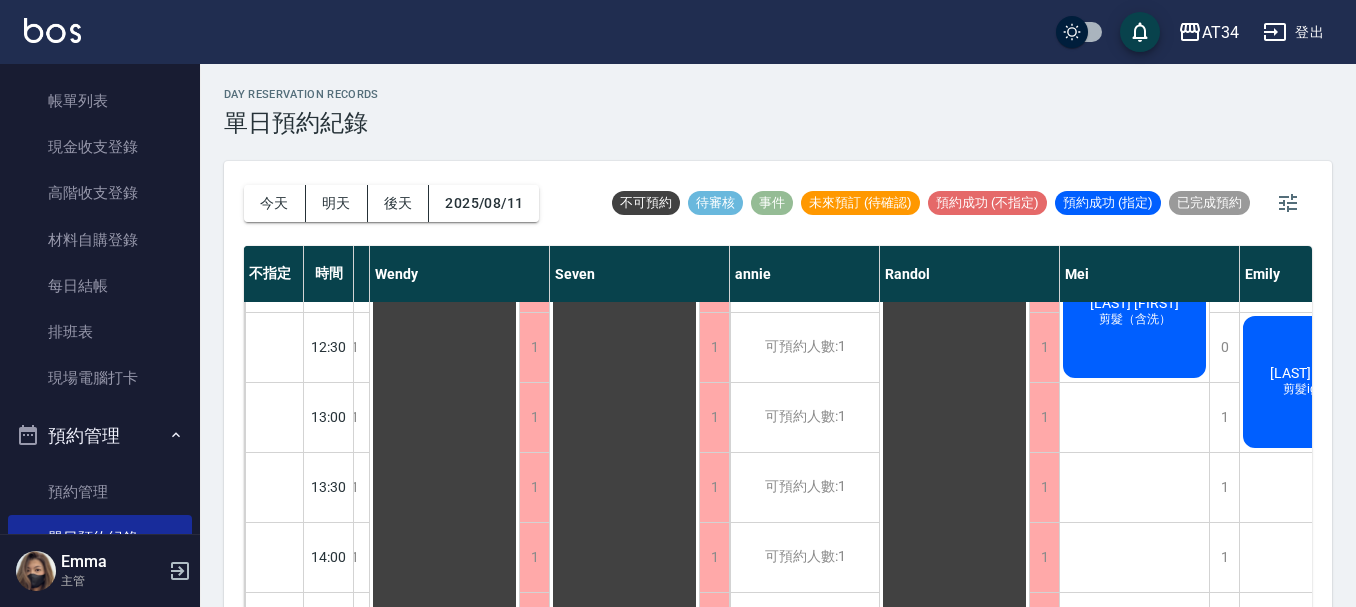 scroll, scrollTop: 0, scrollLeft: 239, axis: horizontal 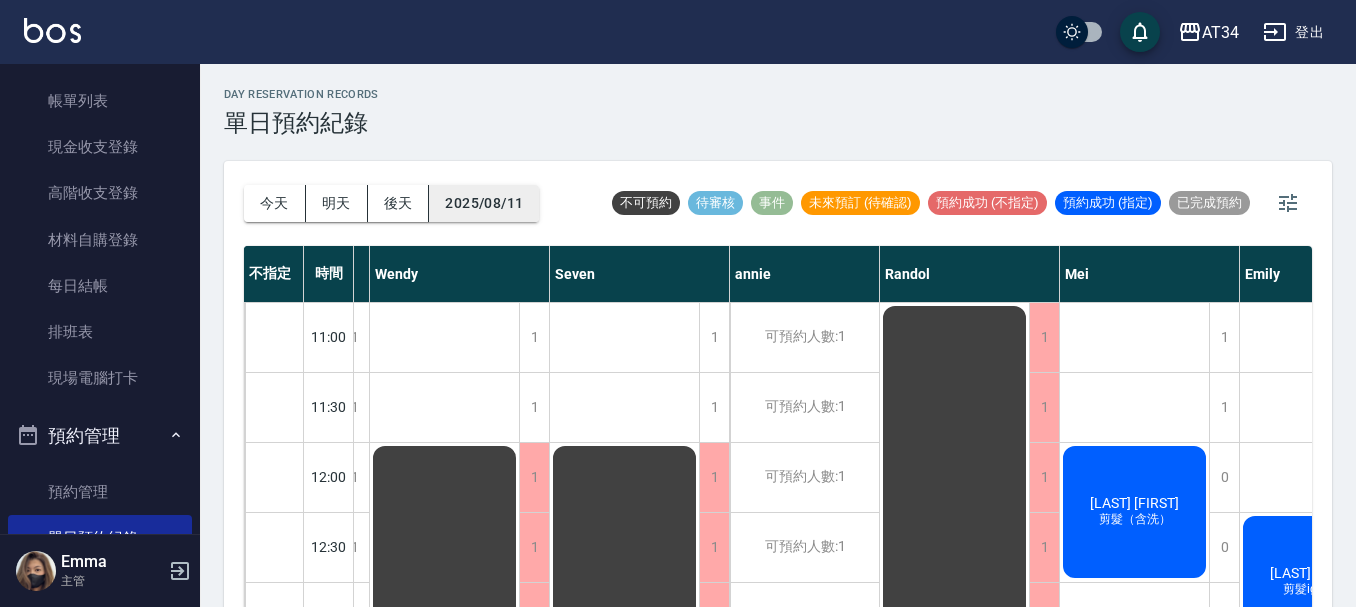click on "2025/08/11" at bounding box center [484, 203] 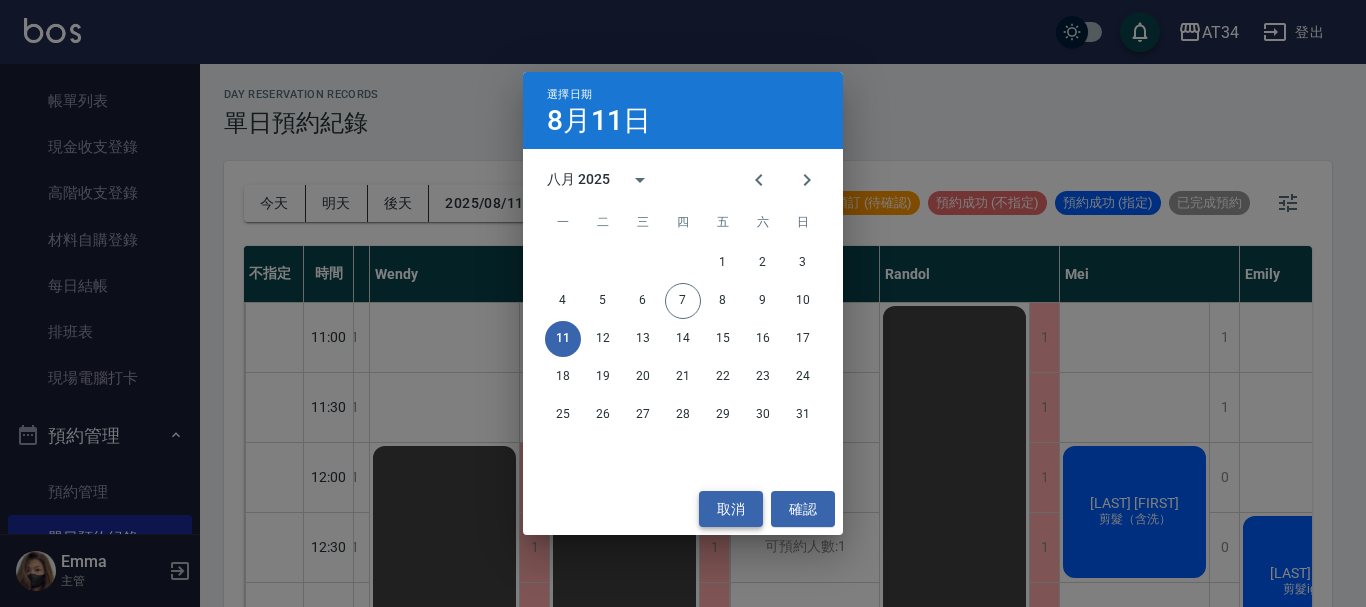 click on "取消" at bounding box center [731, 509] 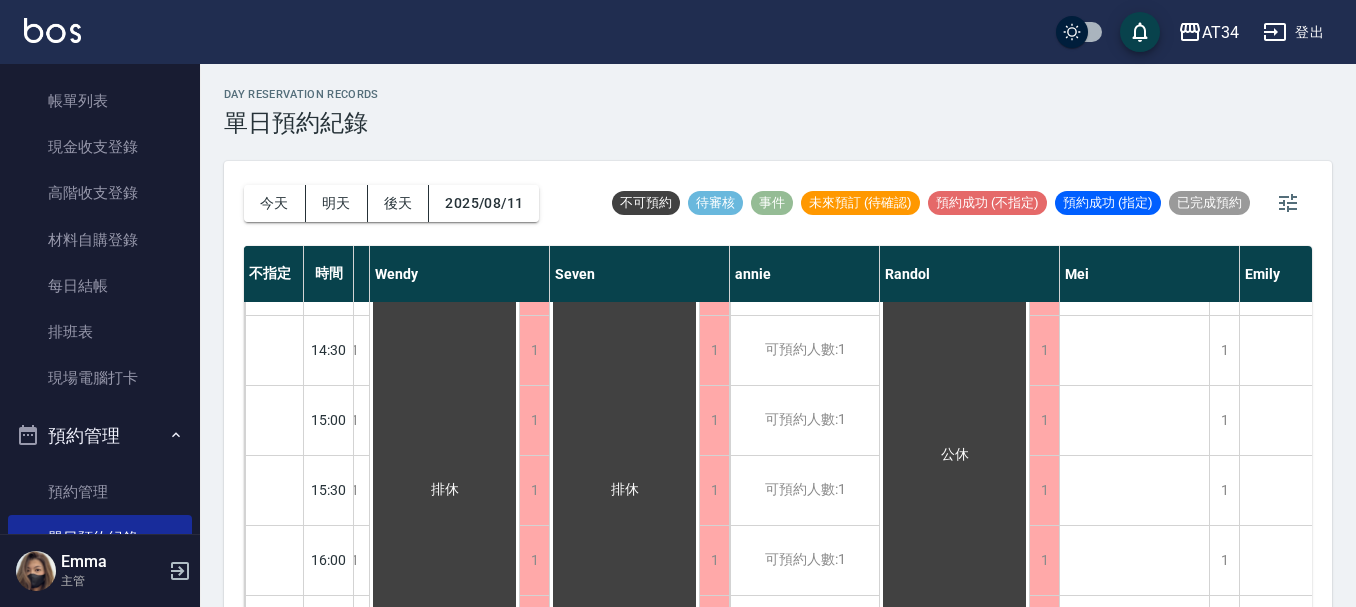 scroll, scrollTop: 500, scrollLeft: 239, axis: both 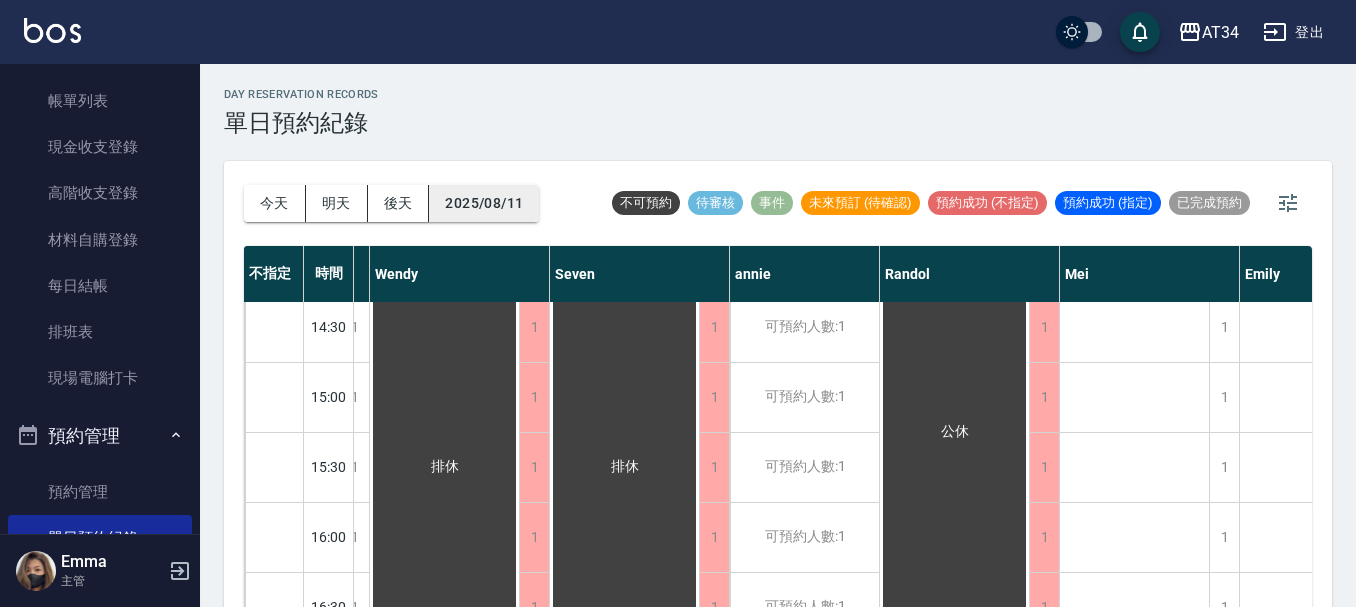click on "2025/08/11" at bounding box center (484, 203) 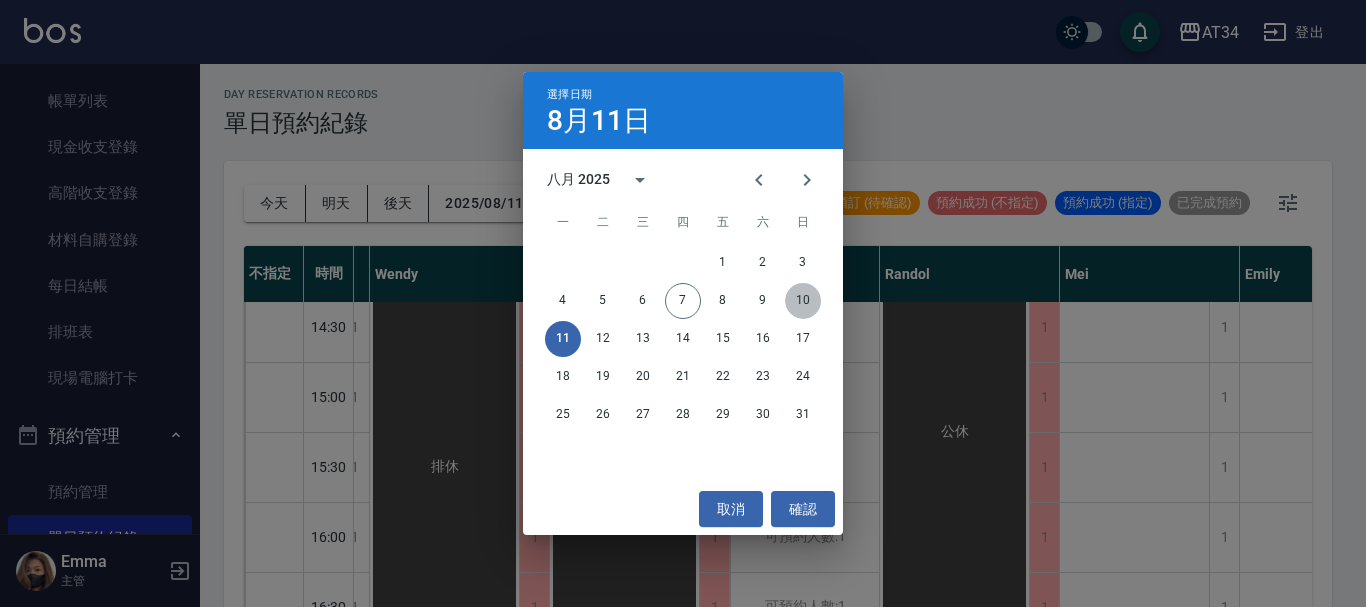 click on "10" at bounding box center [803, 301] 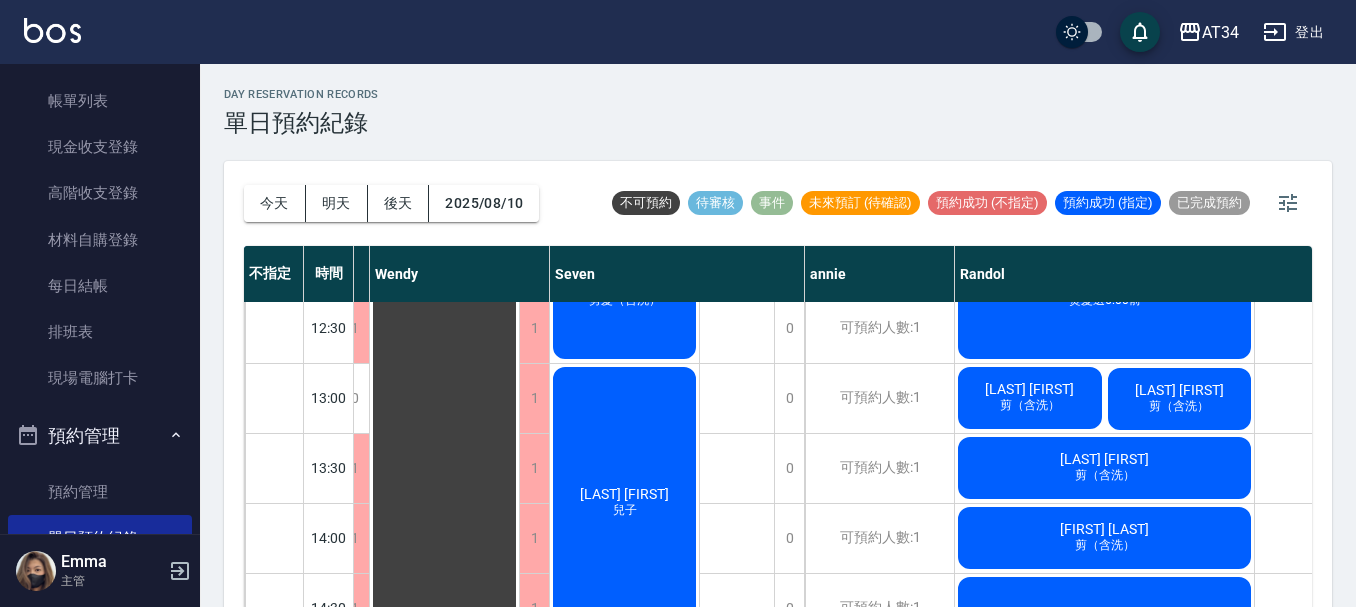 scroll, scrollTop: 200, scrollLeft: 239, axis: both 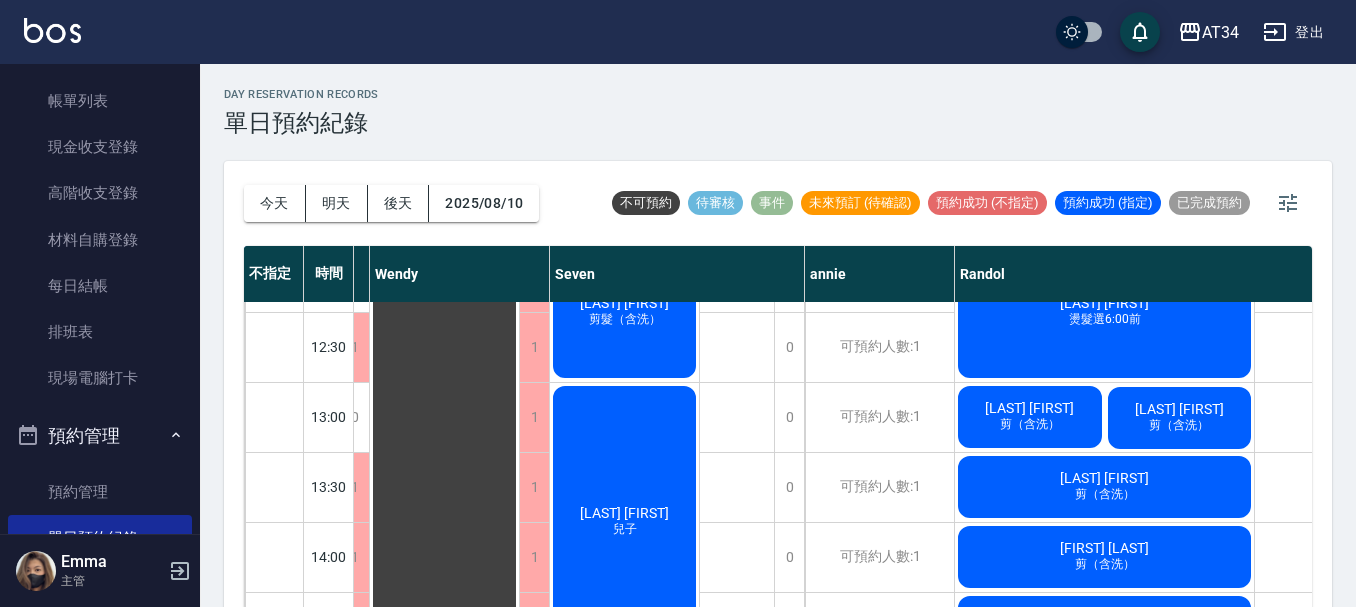 click on "劉品辰 兒子" at bounding box center [189, 277] 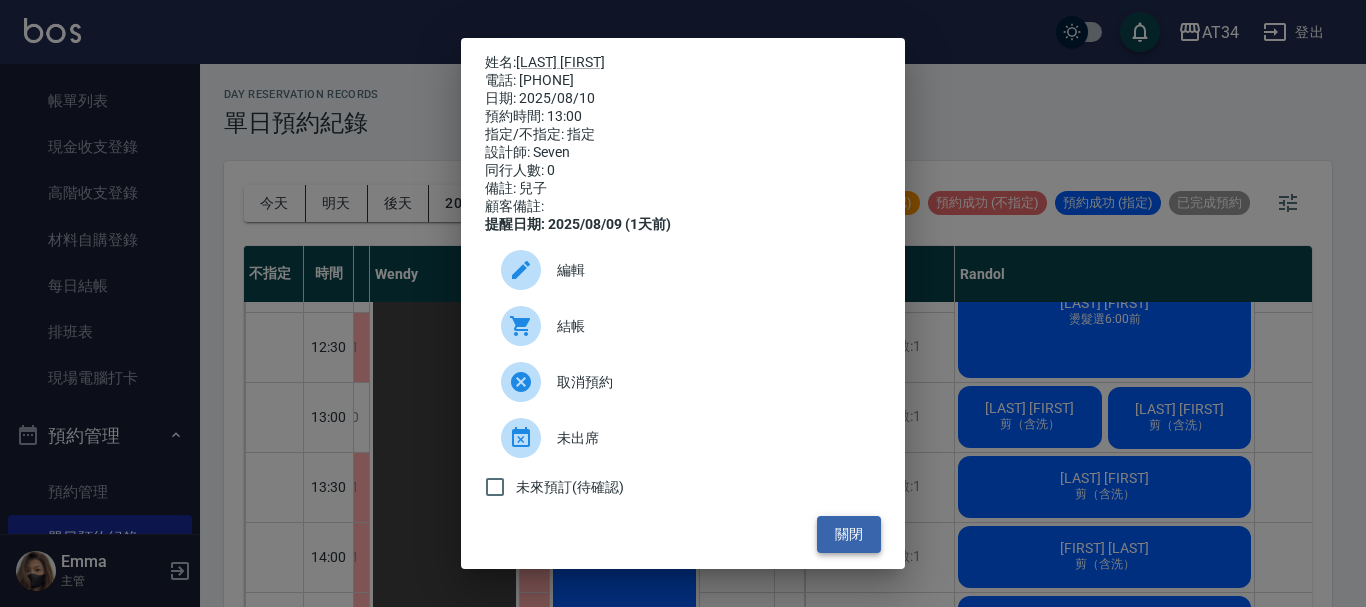 click on "關閉" at bounding box center (849, 534) 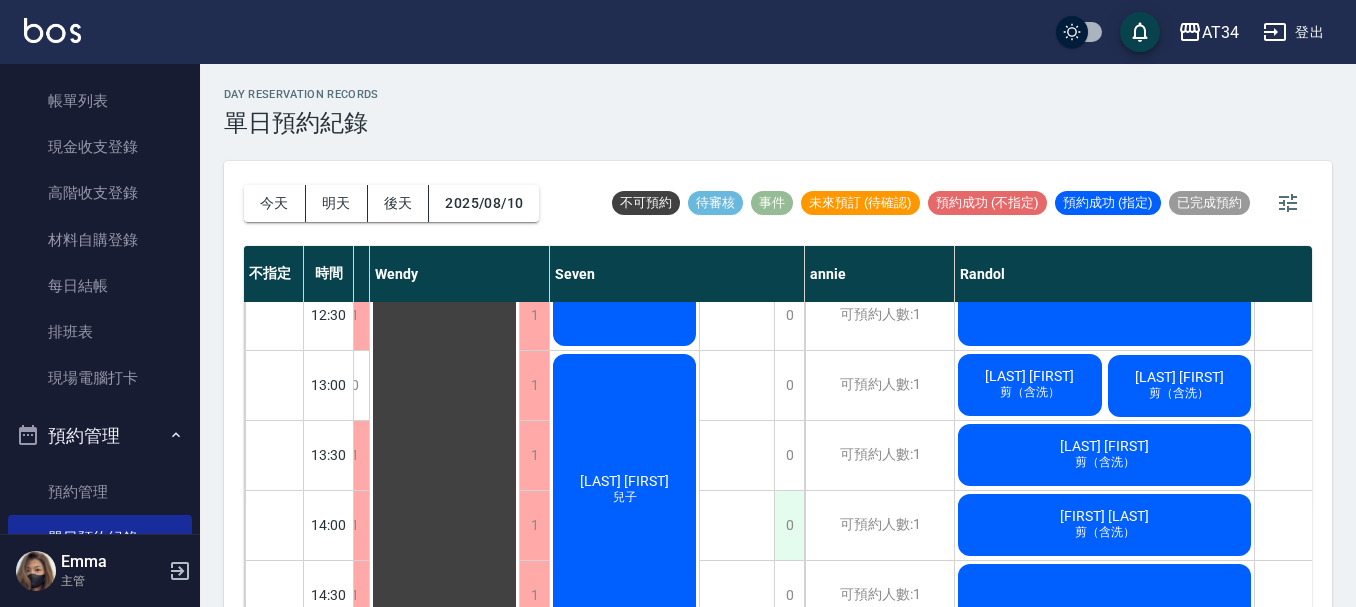scroll, scrollTop: 200, scrollLeft: 239, axis: both 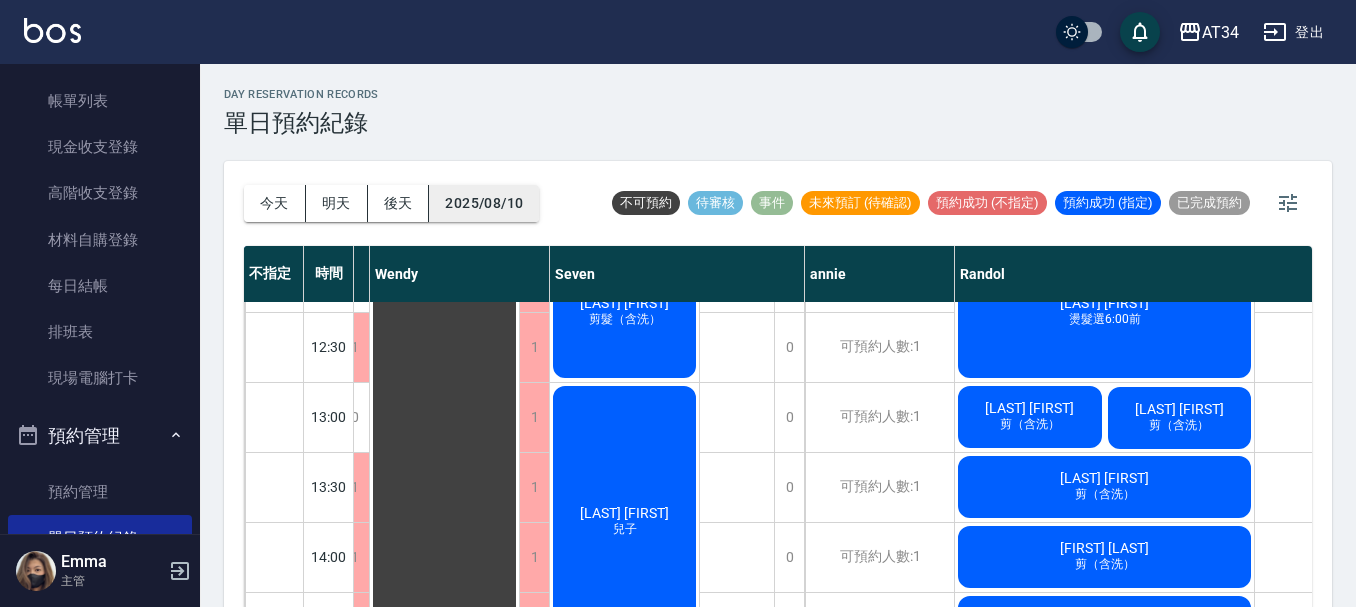 click on "2025/08/10" at bounding box center (484, 203) 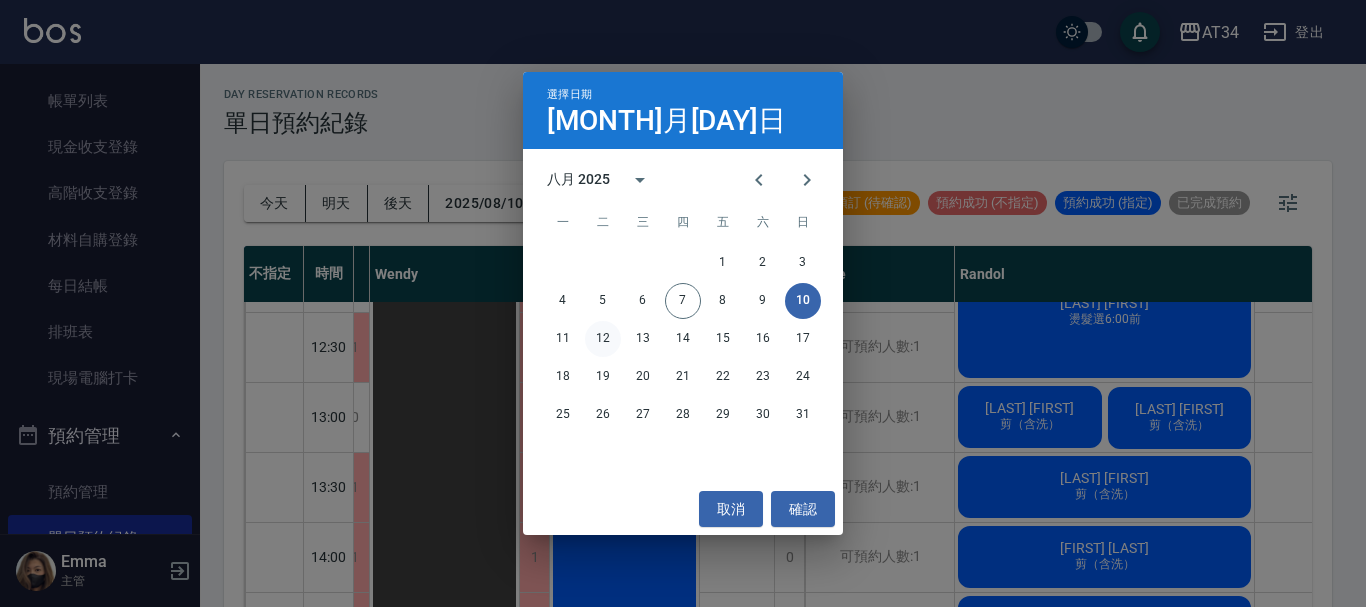 click on "12" at bounding box center [603, 339] 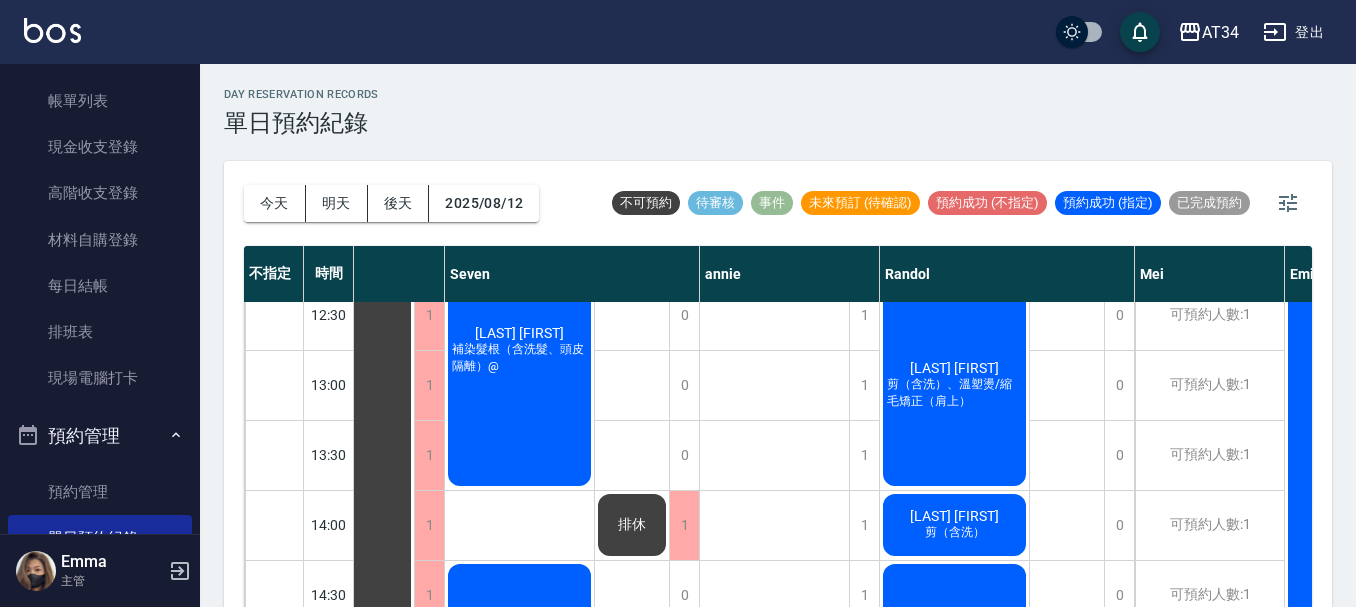 scroll, scrollTop: 0, scrollLeft: 239, axis: horizontal 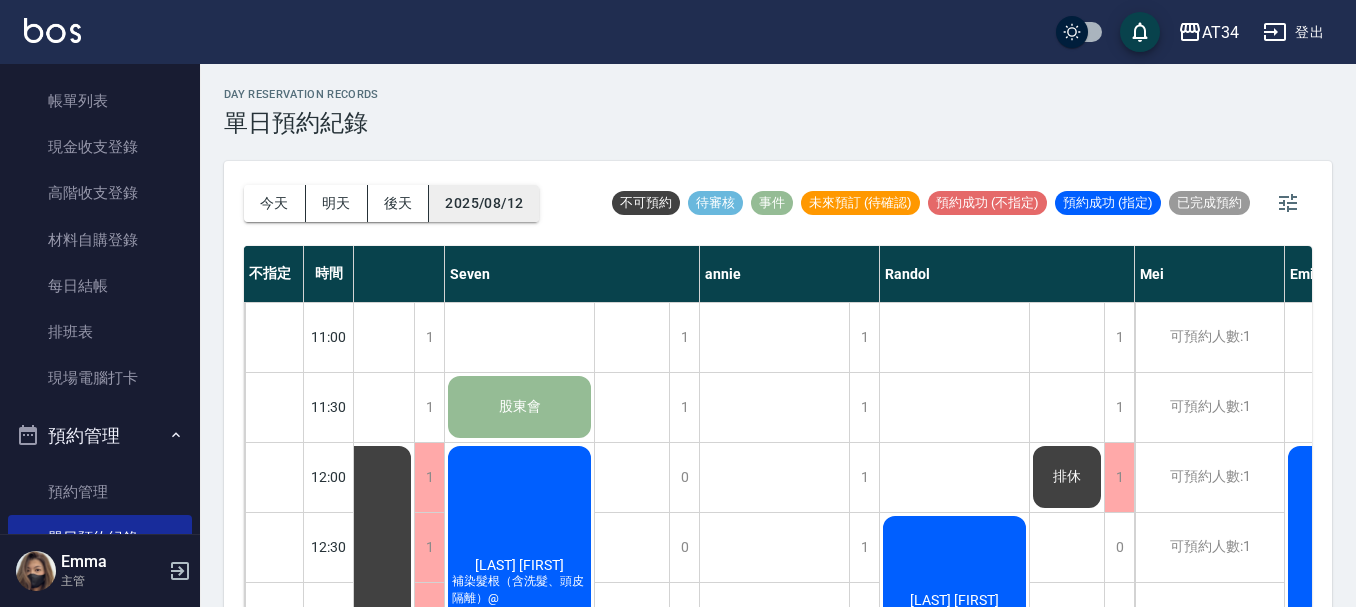 click on "2025/08/12" at bounding box center (484, 203) 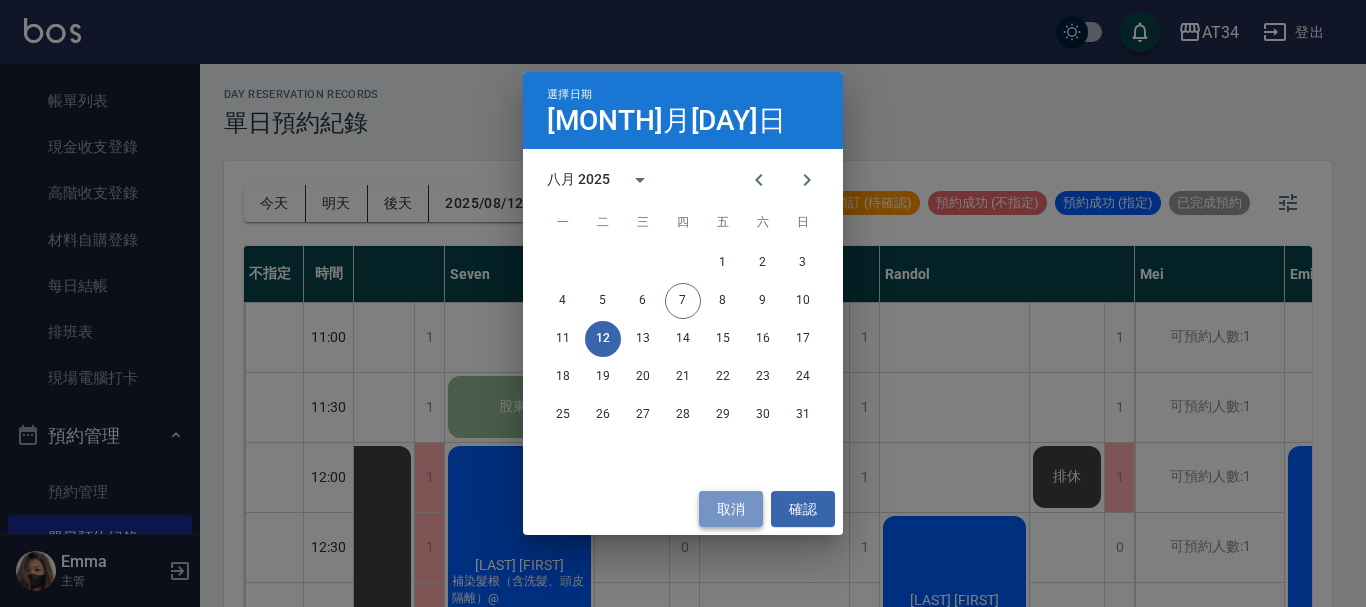click on "取消" at bounding box center [731, 509] 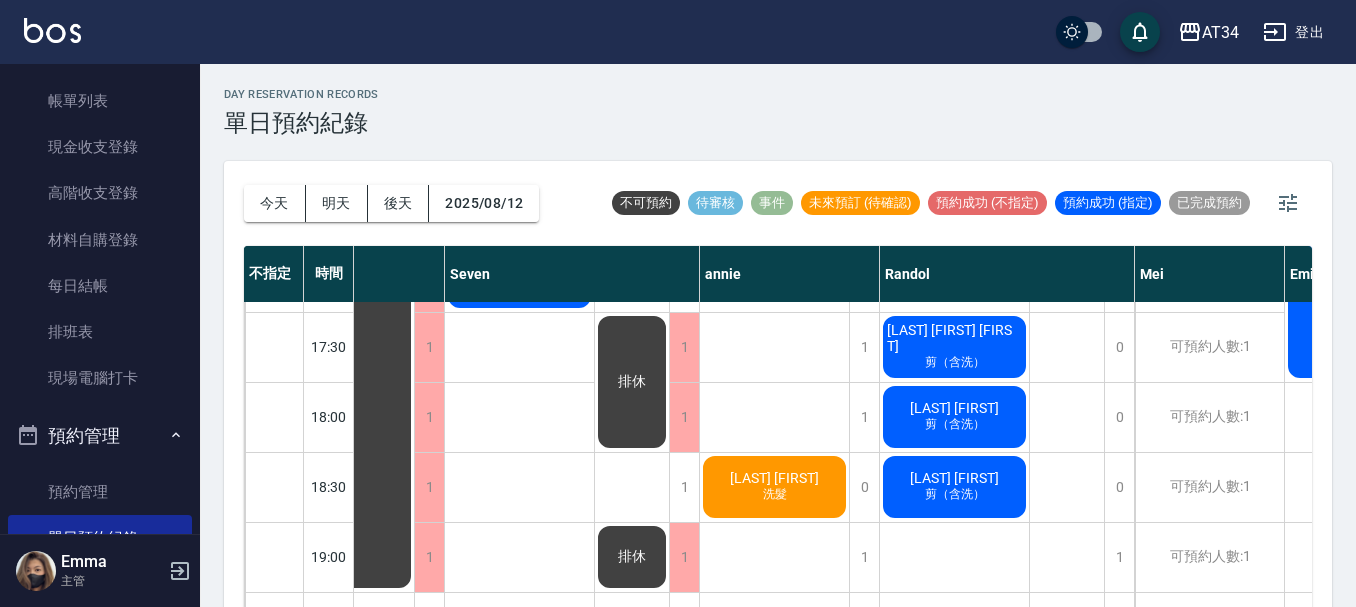 scroll, scrollTop: 800, scrollLeft: 239, axis: both 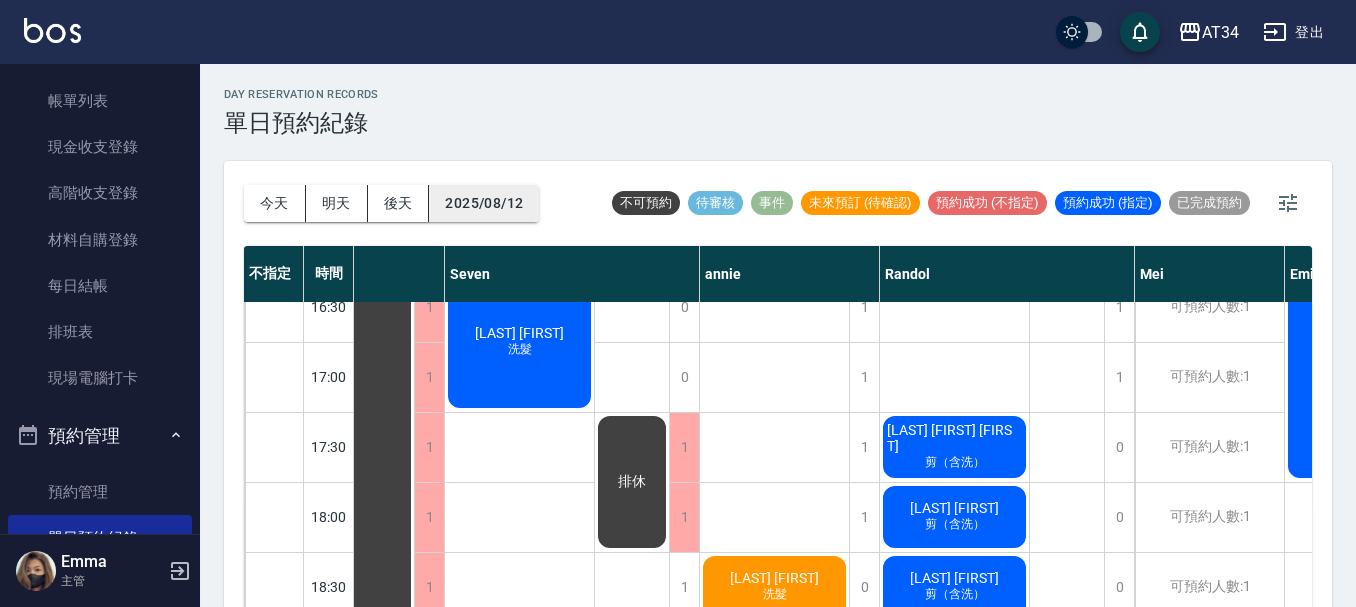click on "2025/08/12" at bounding box center [484, 203] 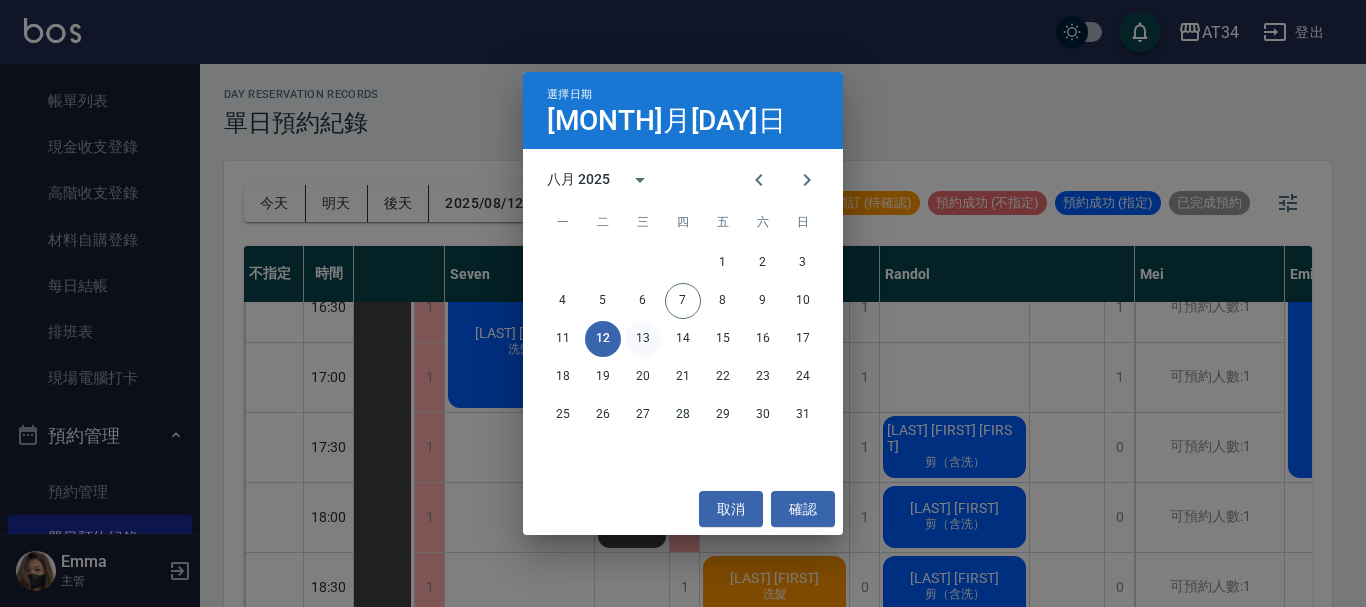 click on "13" at bounding box center (643, 339) 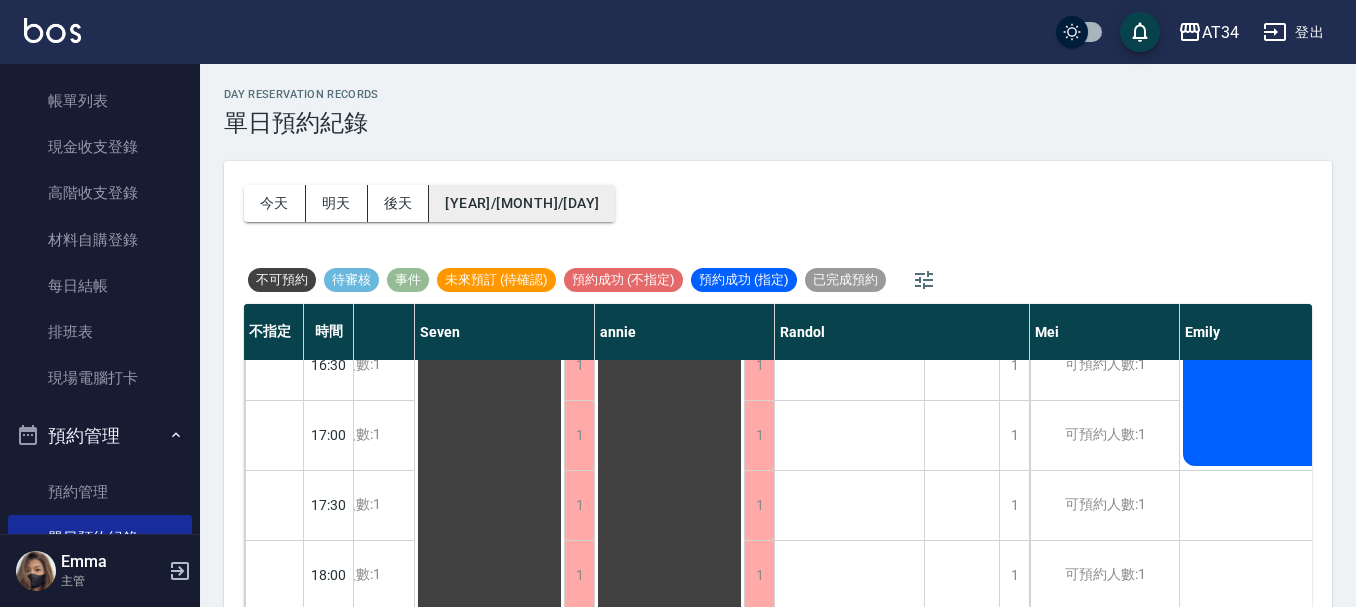 click on "2025/08/13" at bounding box center (522, 203) 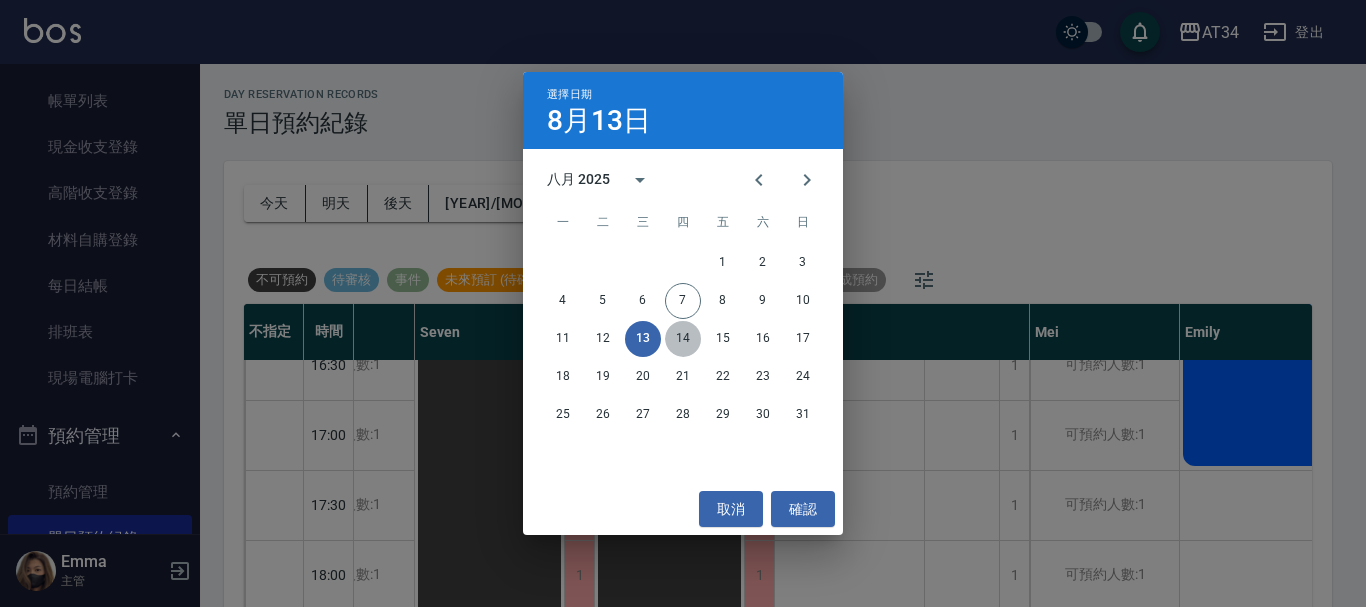 click on "14" at bounding box center [683, 339] 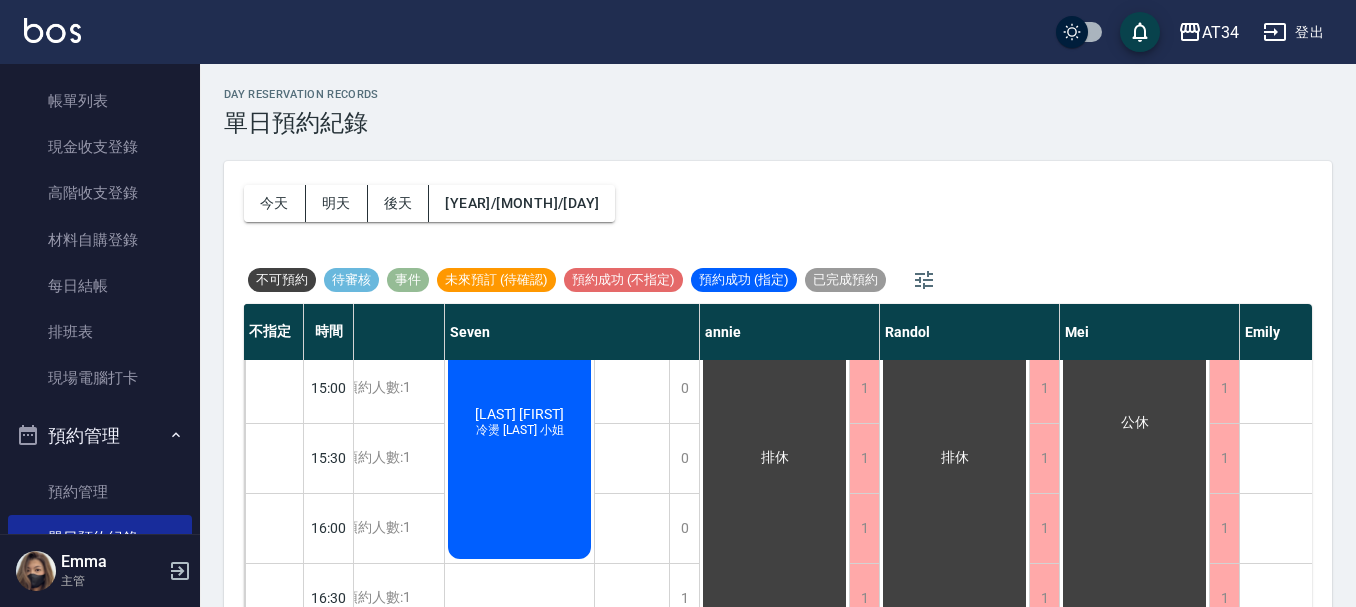 scroll, scrollTop: 600, scrollLeft: 239, axis: both 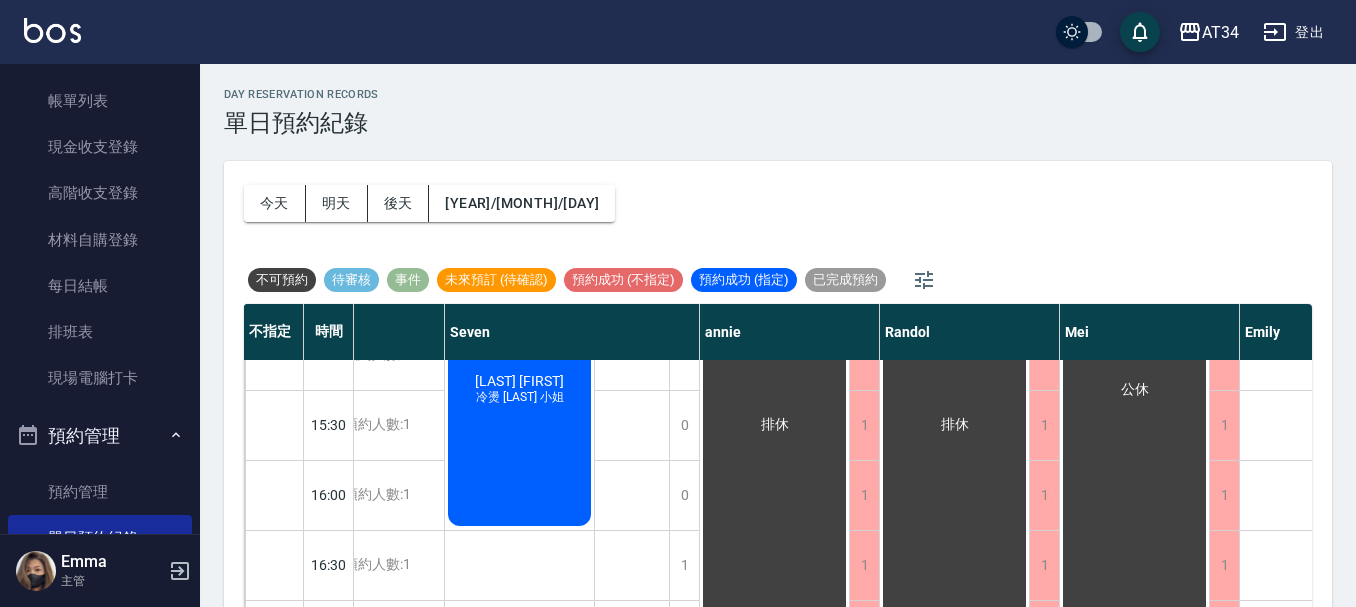 click on "林俊龍 冷燙 蔡小姐" at bounding box center [189, 425] 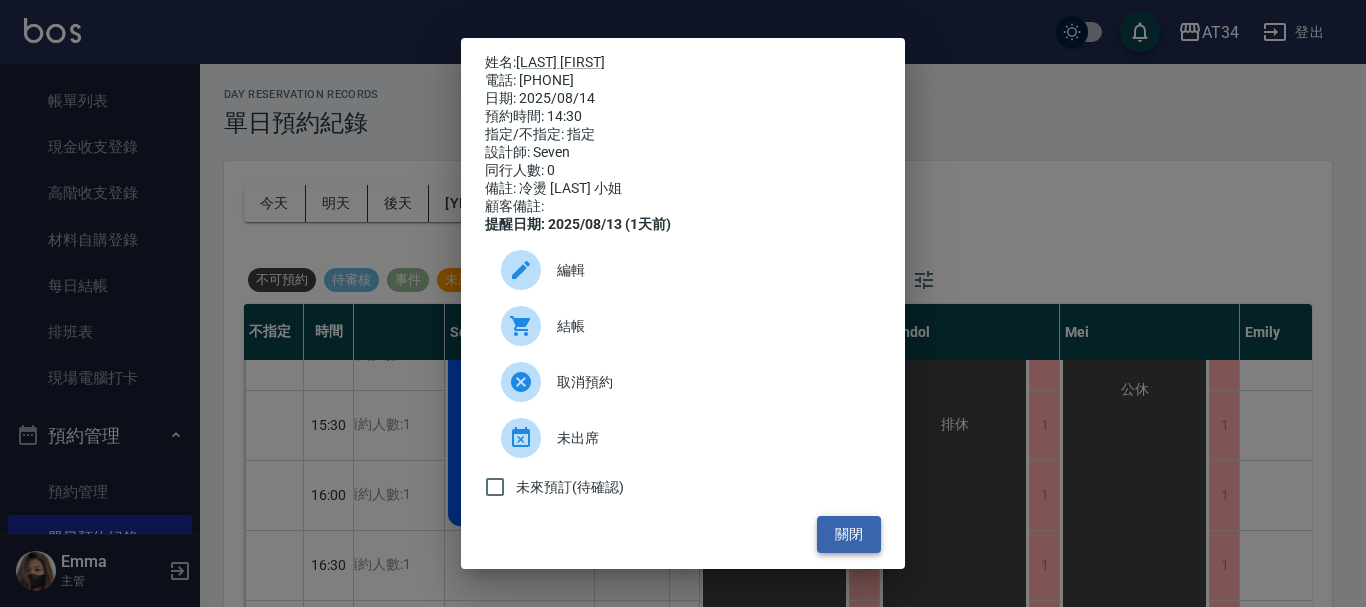 click on "關閉" at bounding box center [849, 534] 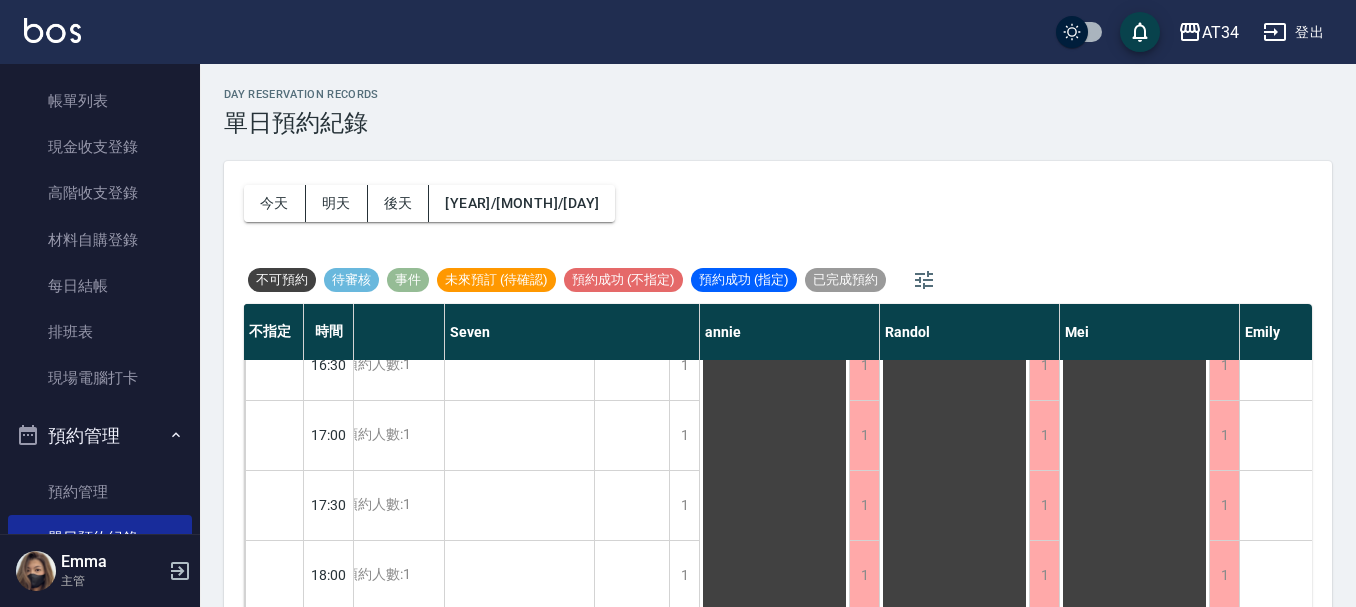 scroll, scrollTop: 700, scrollLeft: 239, axis: both 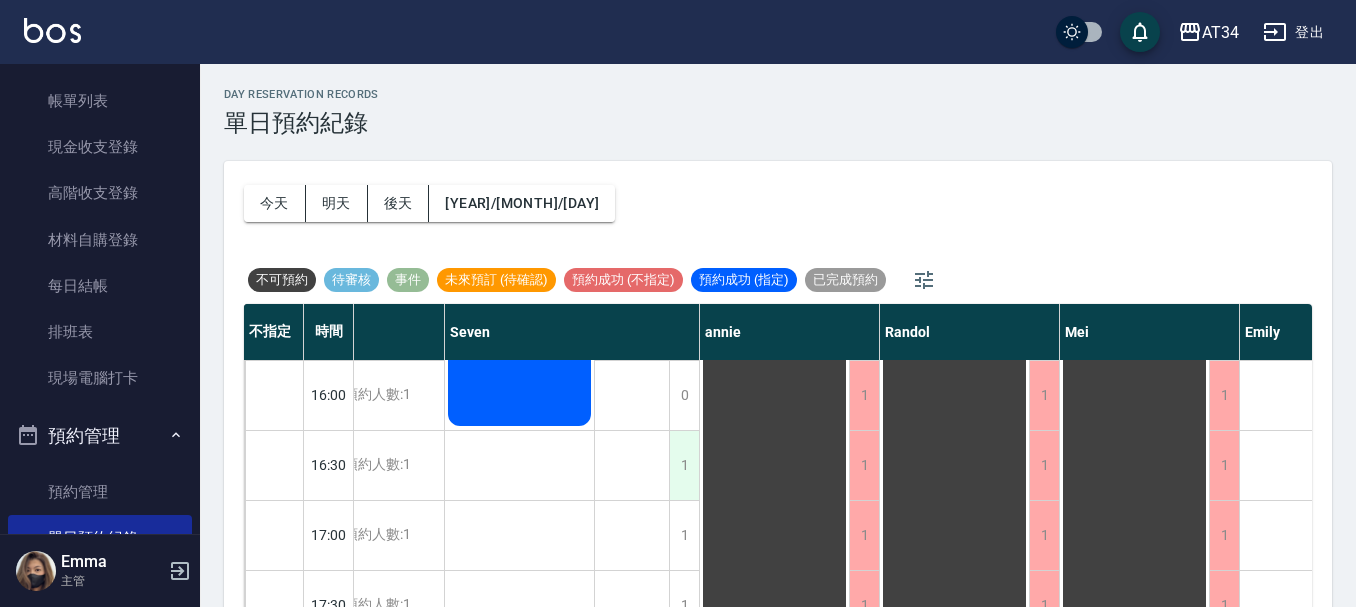 click on "1" at bounding box center [684, 465] 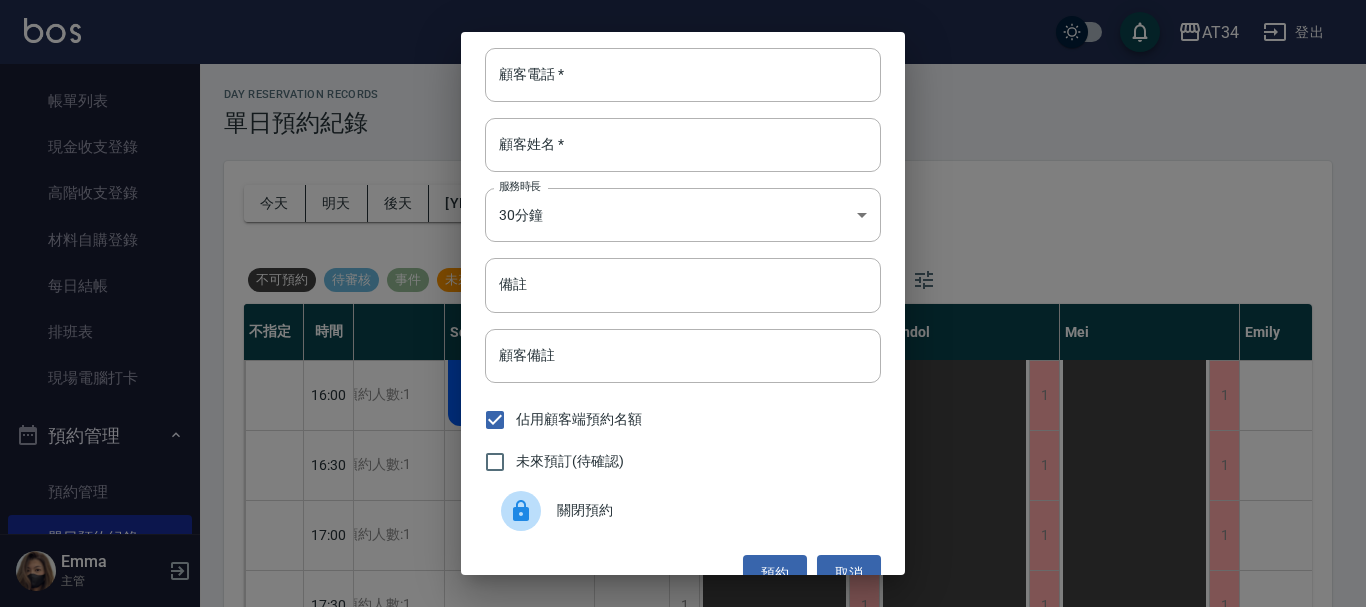 click on "顧客電話   * 顧客電話   * 顧客姓名   * 顧客姓名   * 服務時長 30分鐘 1 服務時長 備註 備註 顧客備註 顧客備註 佔用顧客端預約名額 未來預訂(待確認) 關閉預約 預約 取消" at bounding box center [683, 303] 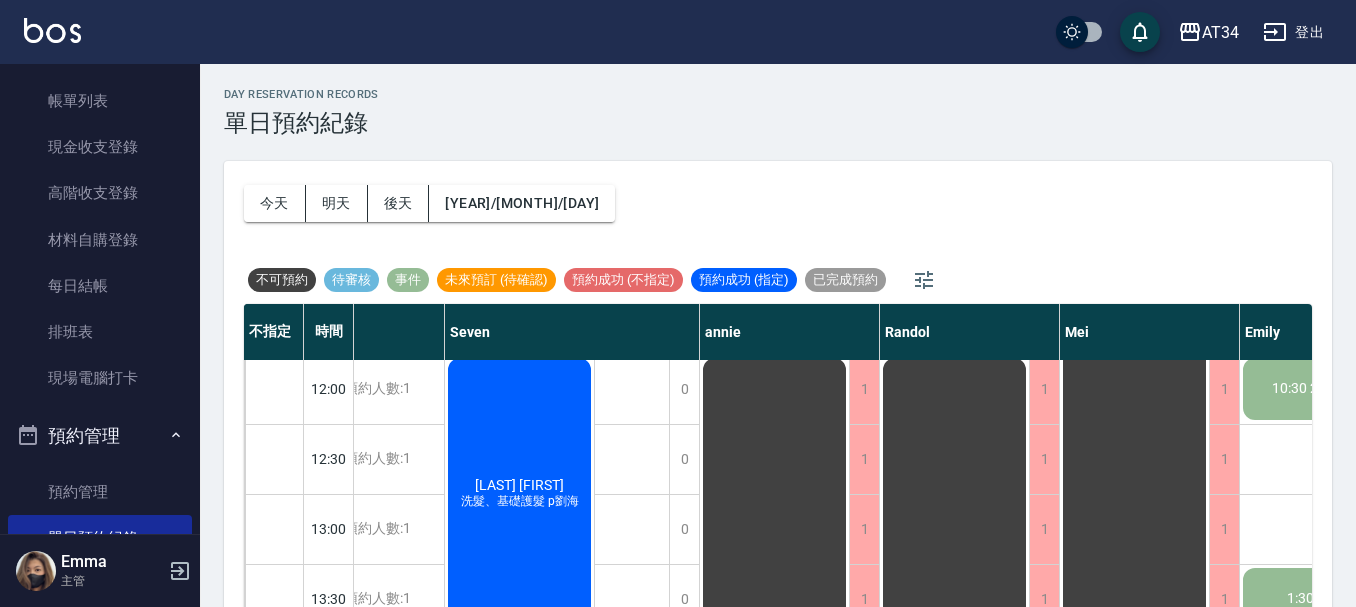 scroll, scrollTop: 100, scrollLeft: 239, axis: both 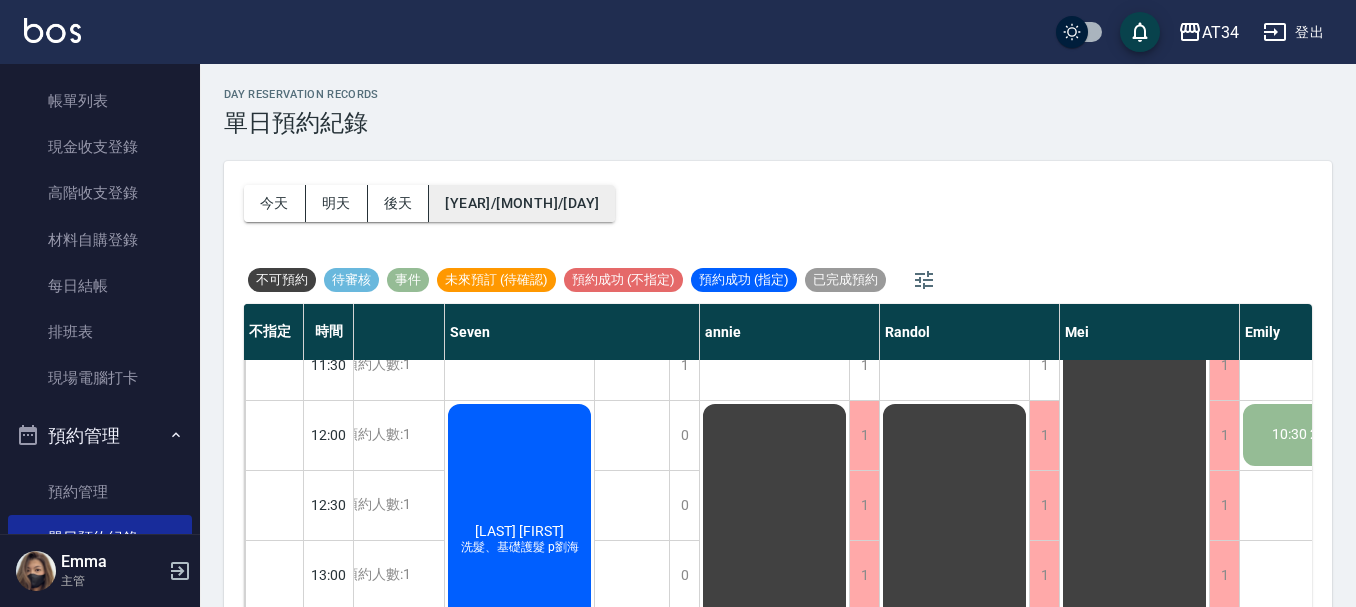click on "2025/08/14" at bounding box center (522, 203) 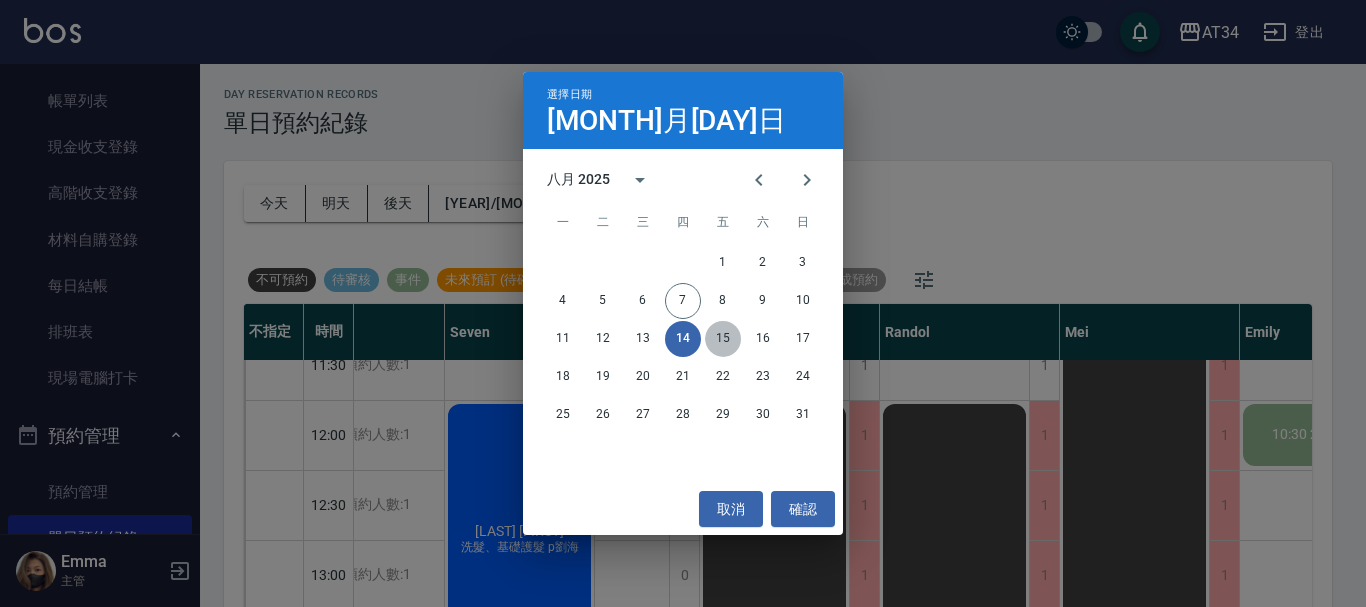 click on "15" at bounding box center (723, 339) 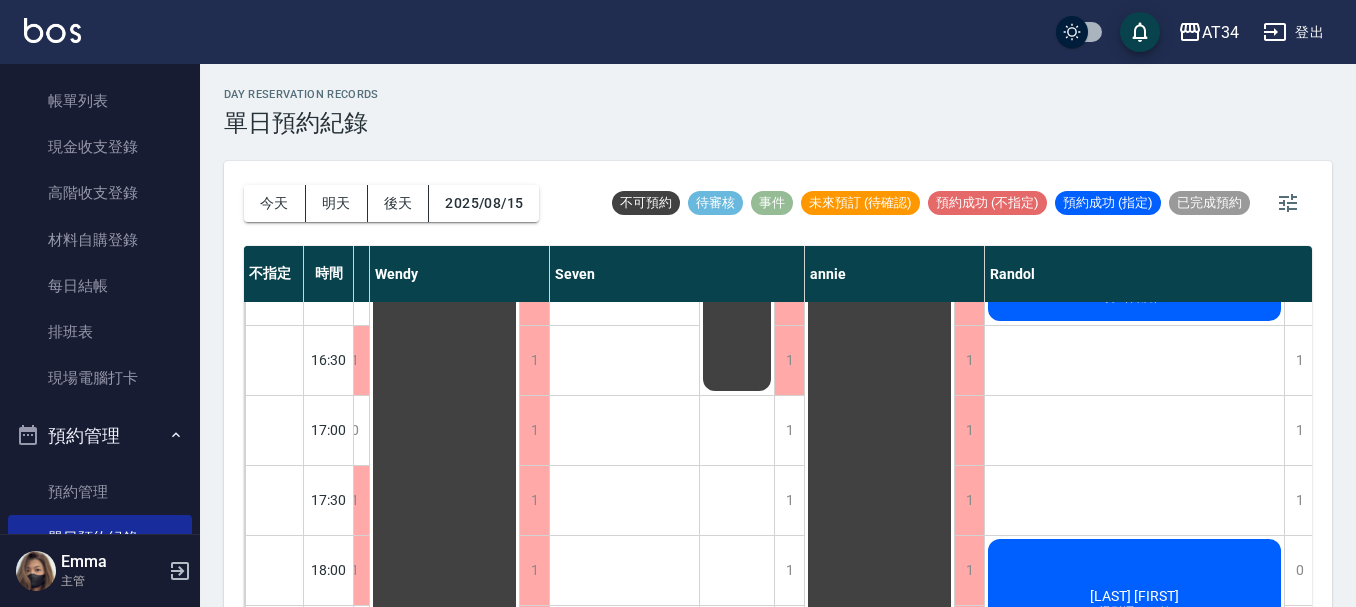 scroll, scrollTop: 700, scrollLeft: 239, axis: both 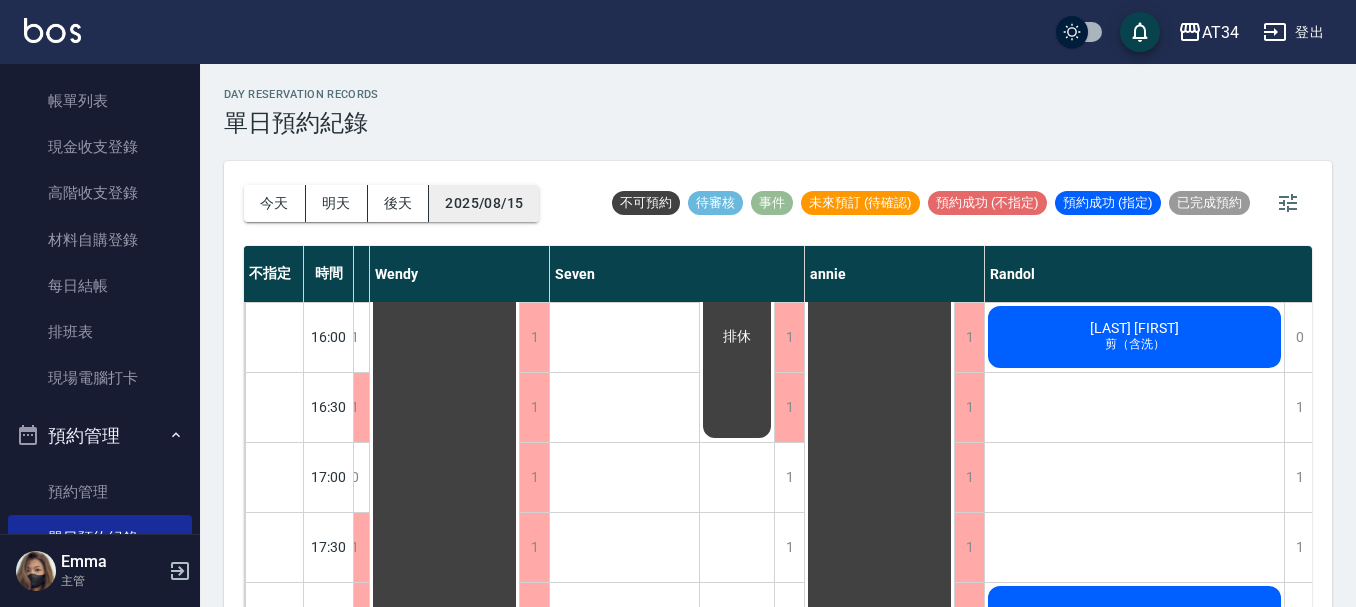 click on "2025/08/15" at bounding box center [484, 203] 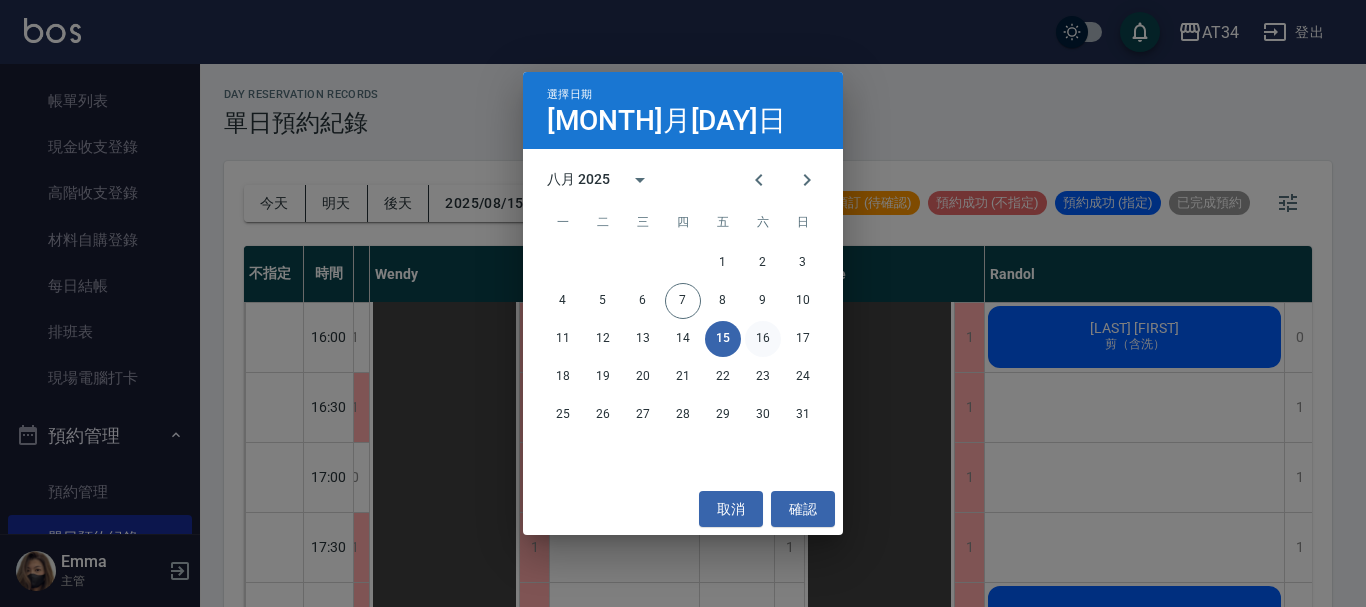 click on "16" at bounding box center (763, 339) 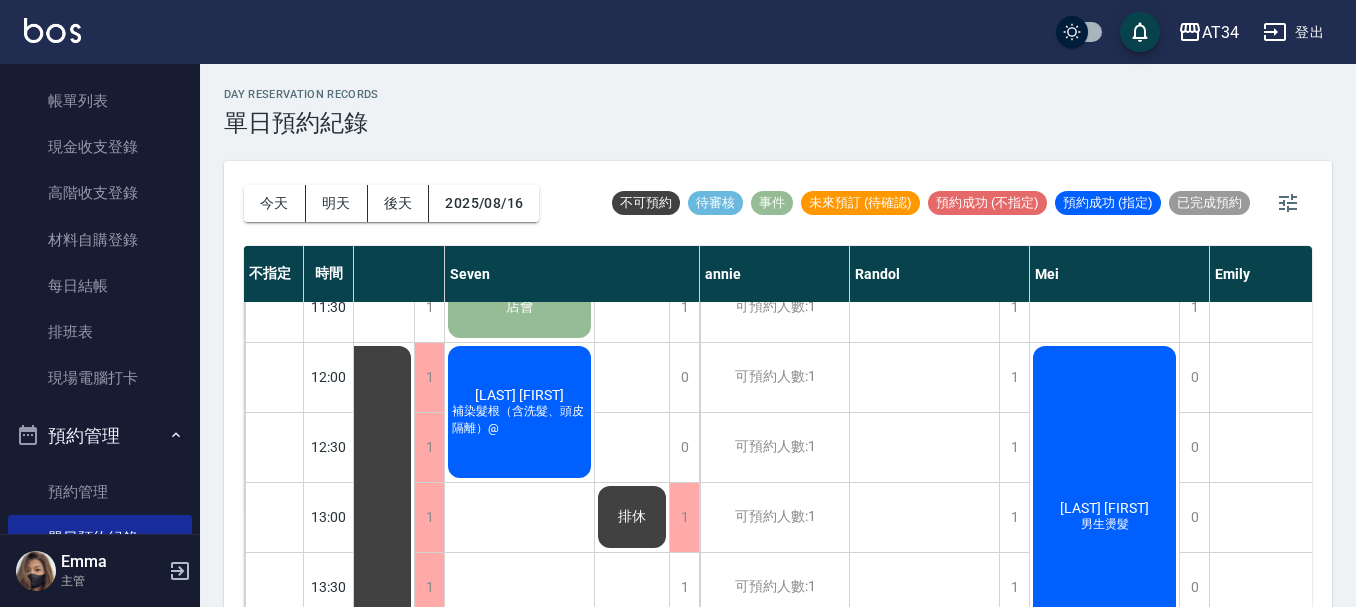scroll, scrollTop: 0, scrollLeft: 239, axis: horizontal 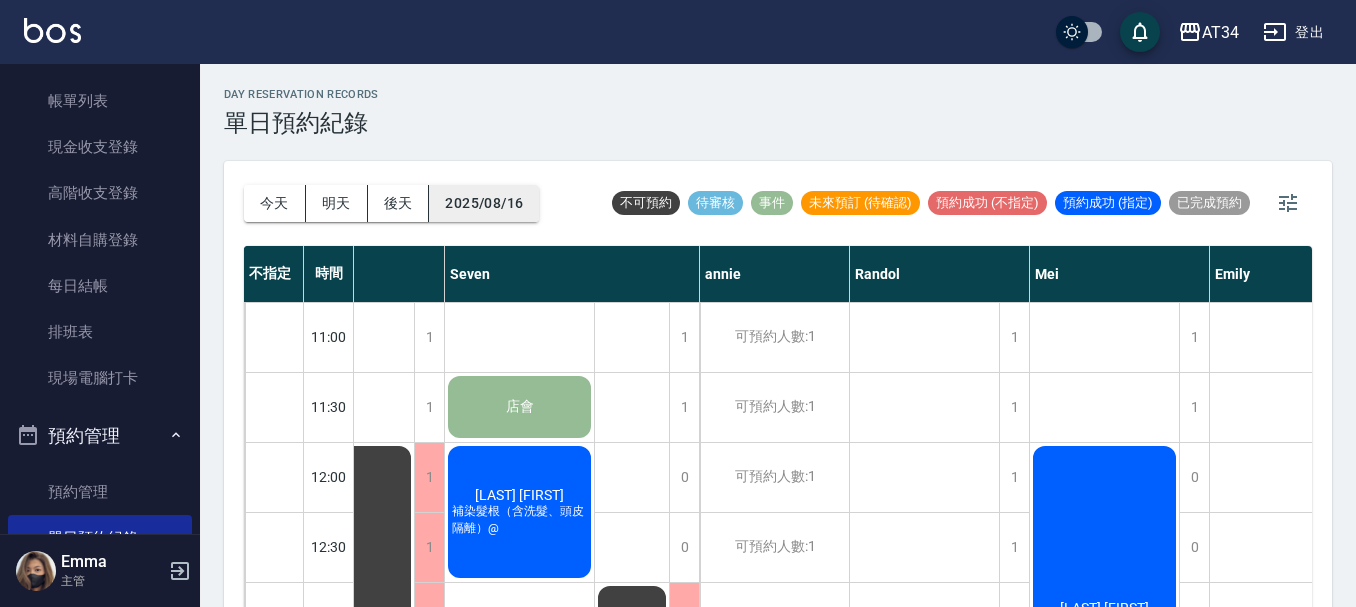 click on "2025/08/16" at bounding box center [484, 203] 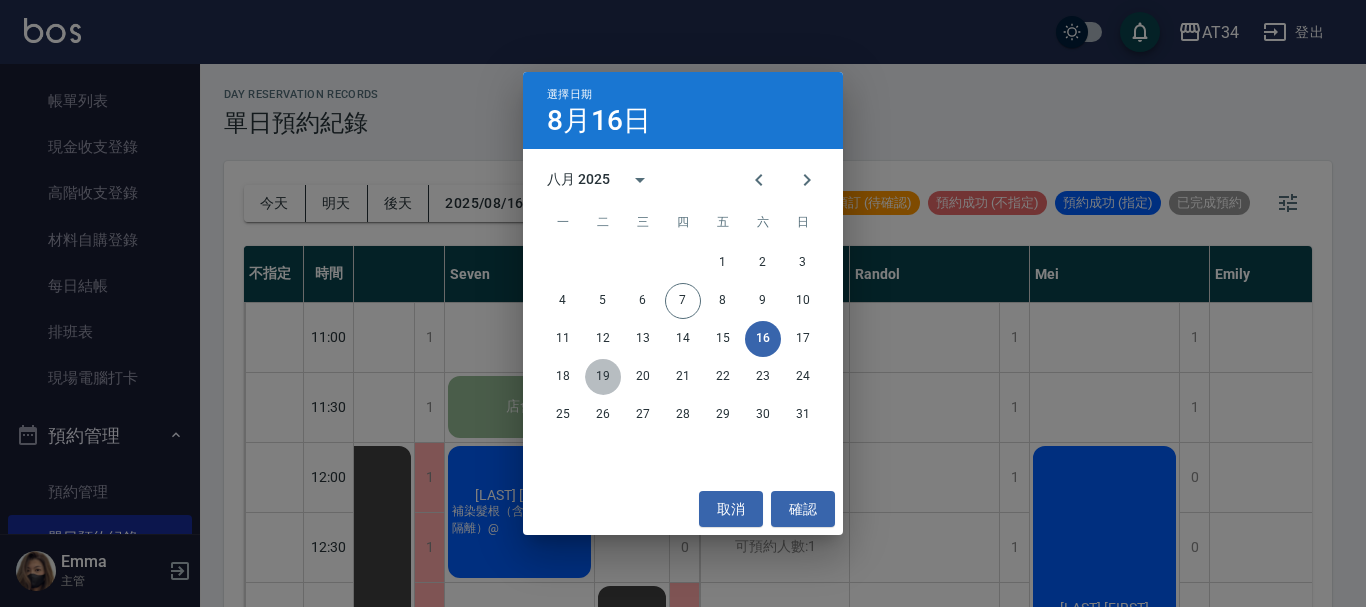 click on "19" at bounding box center (603, 377) 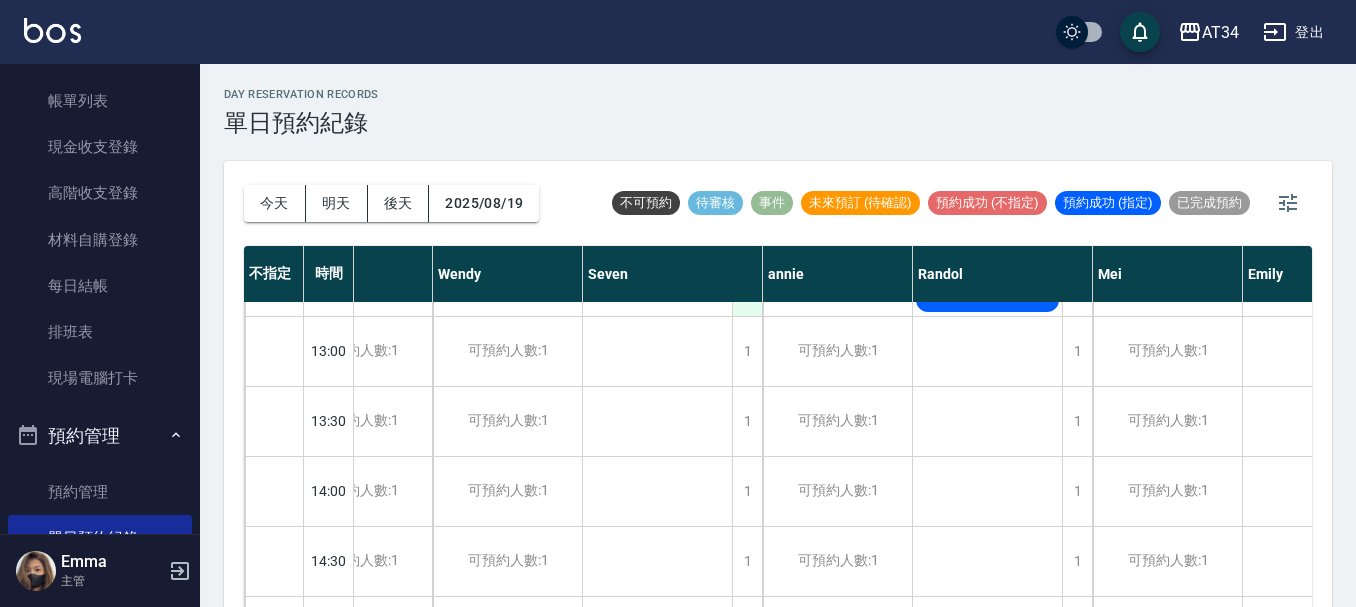 scroll, scrollTop: 300, scrollLeft: 71, axis: both 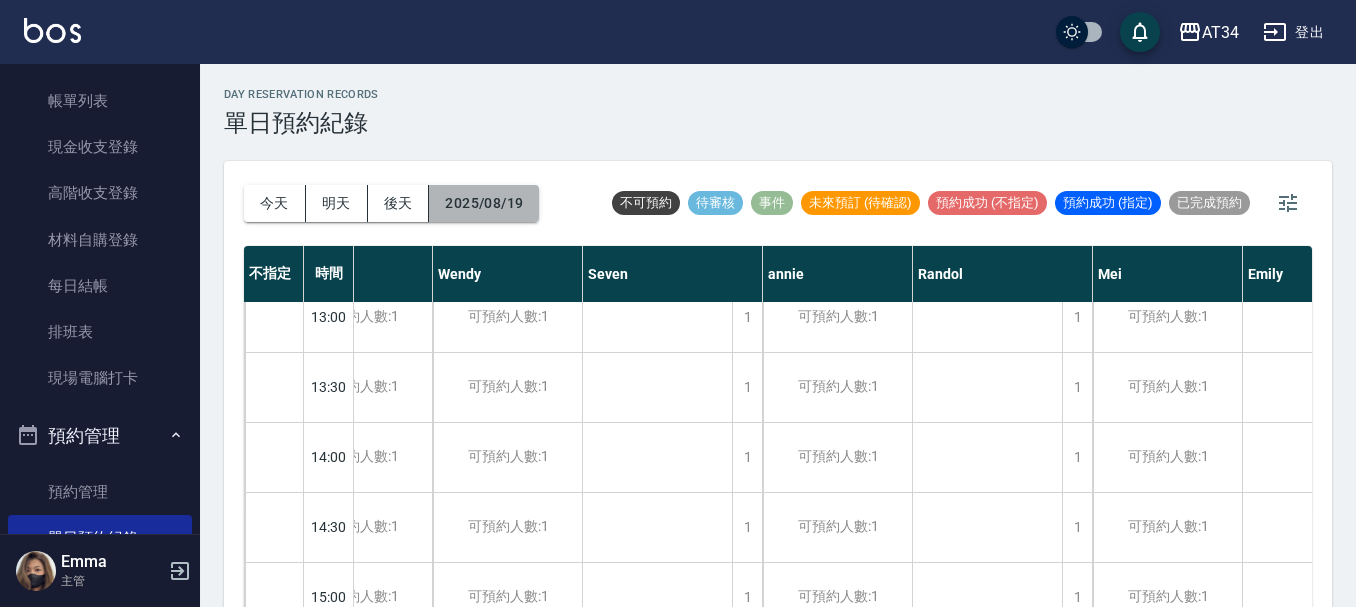 click on "2025/08/19" at bounding box center (484, 203) 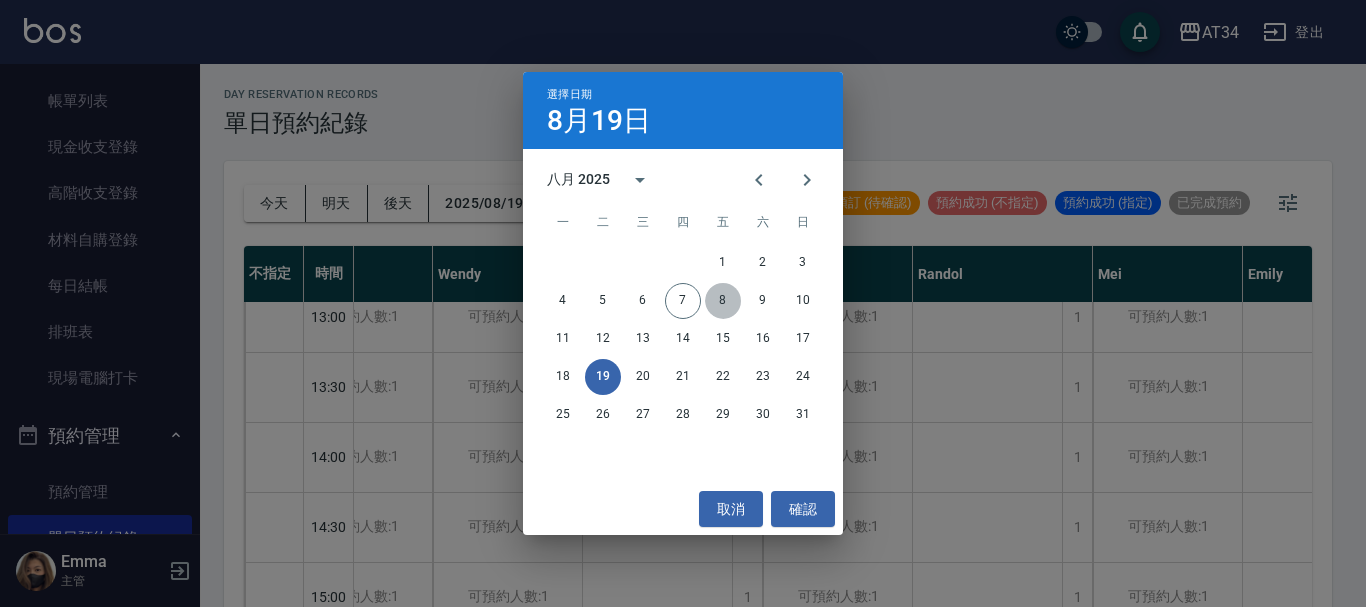 click on "8" at bounding box center [723, 301] 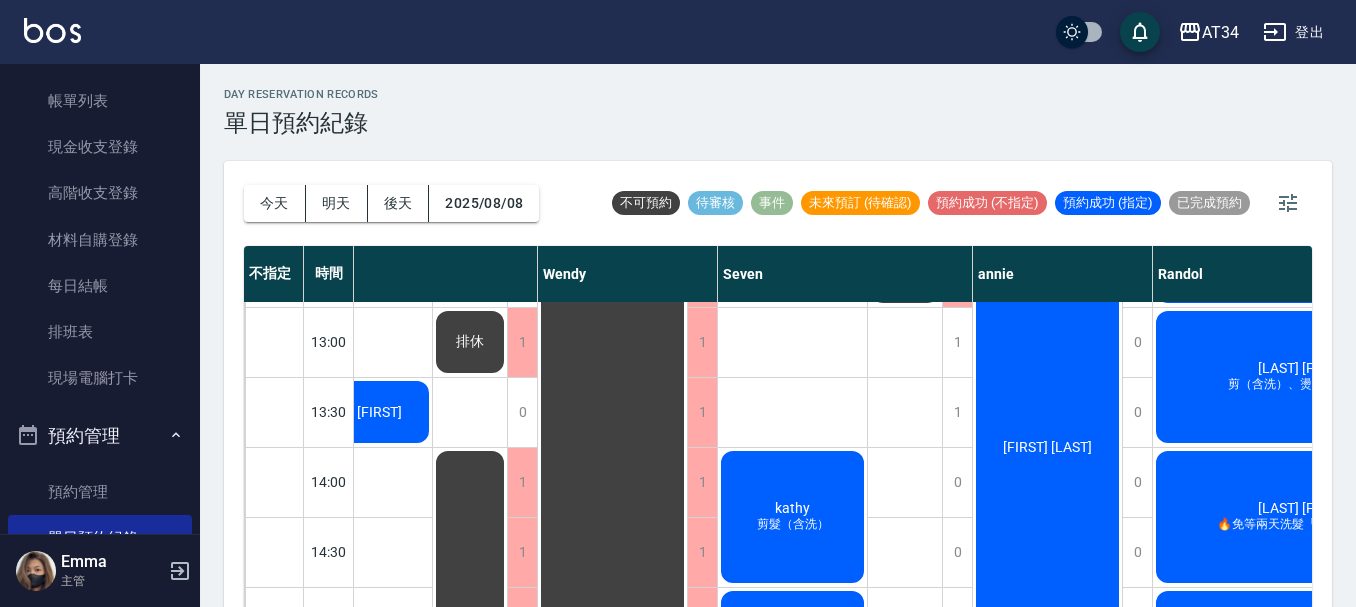 scroll, scrollTop: 400, scrollLeft: 71, axis: both 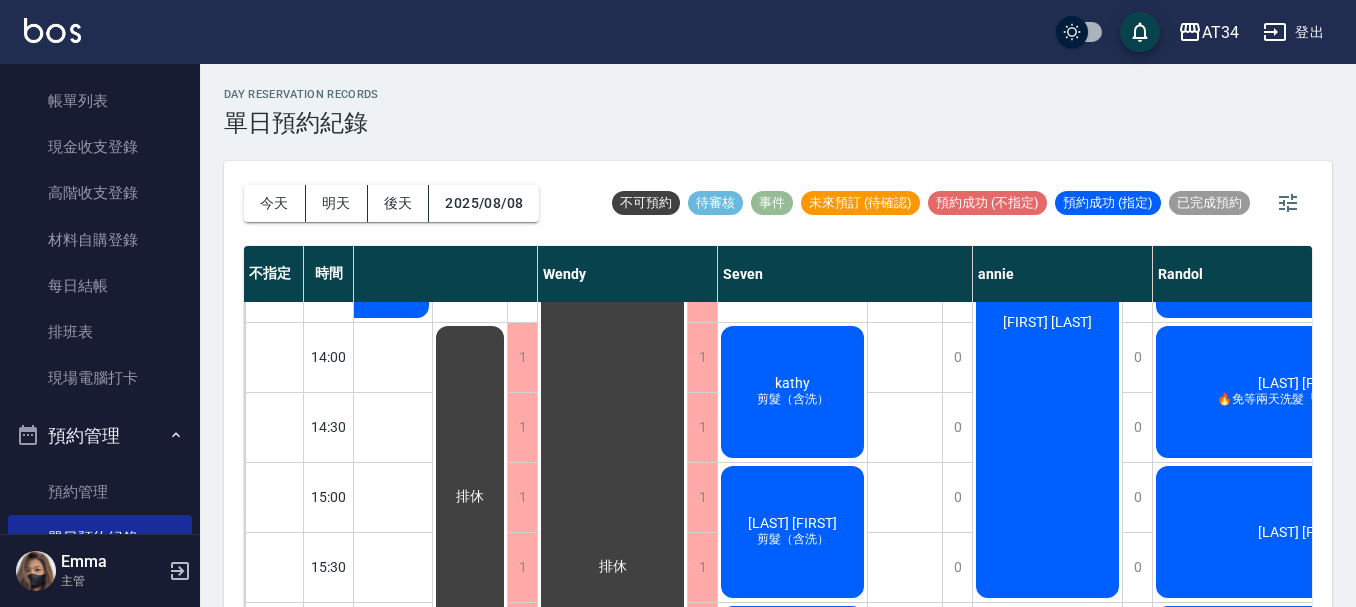 click on "剪髮（含洗）" at bounding box center (358, 295) 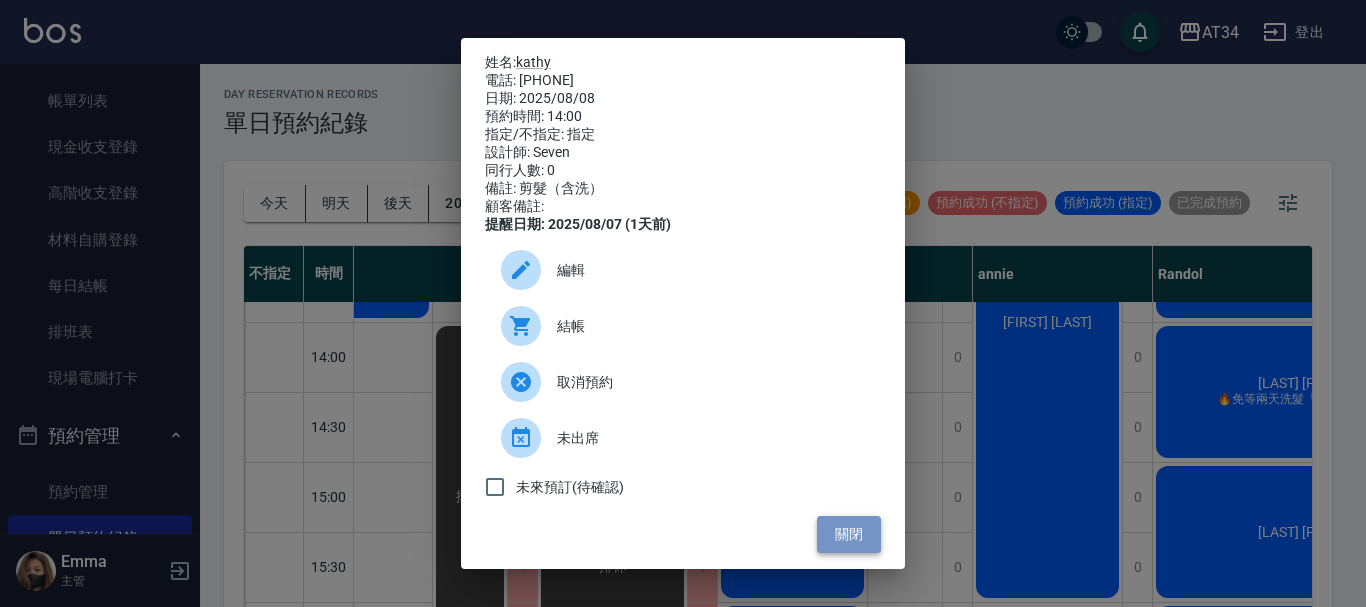 click on "關閉" at bounding box center [849, 534] 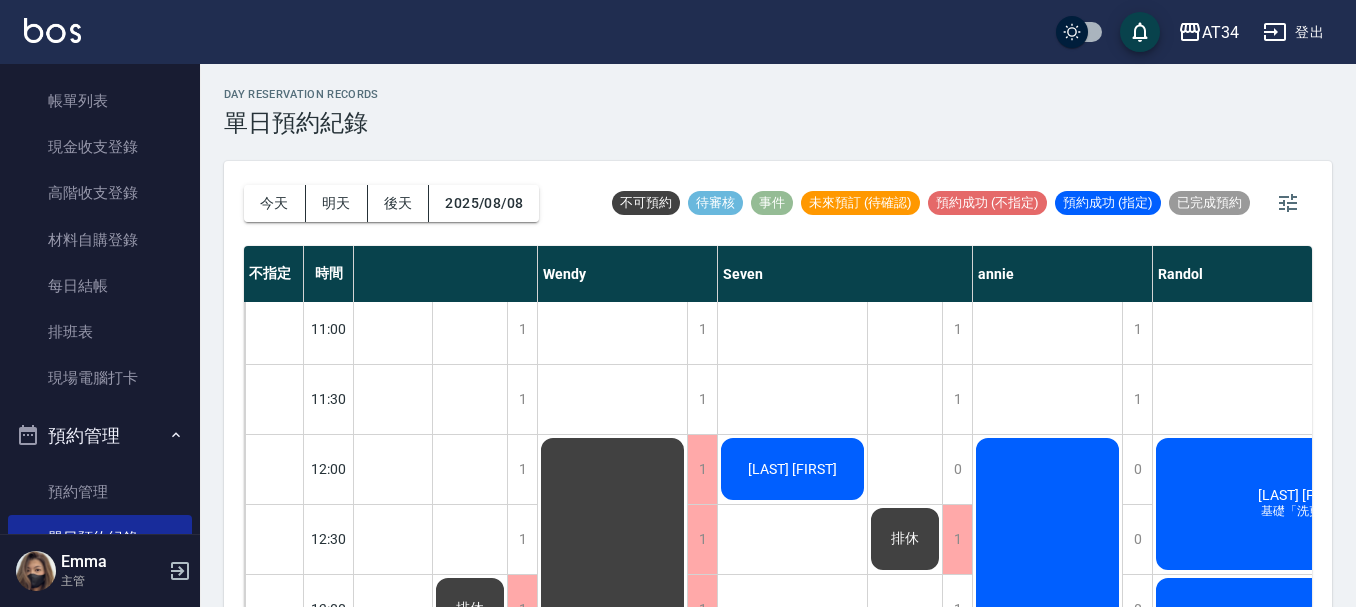 scroll, scrollTop: 0, scrollLeft: 71, axis: horizontal 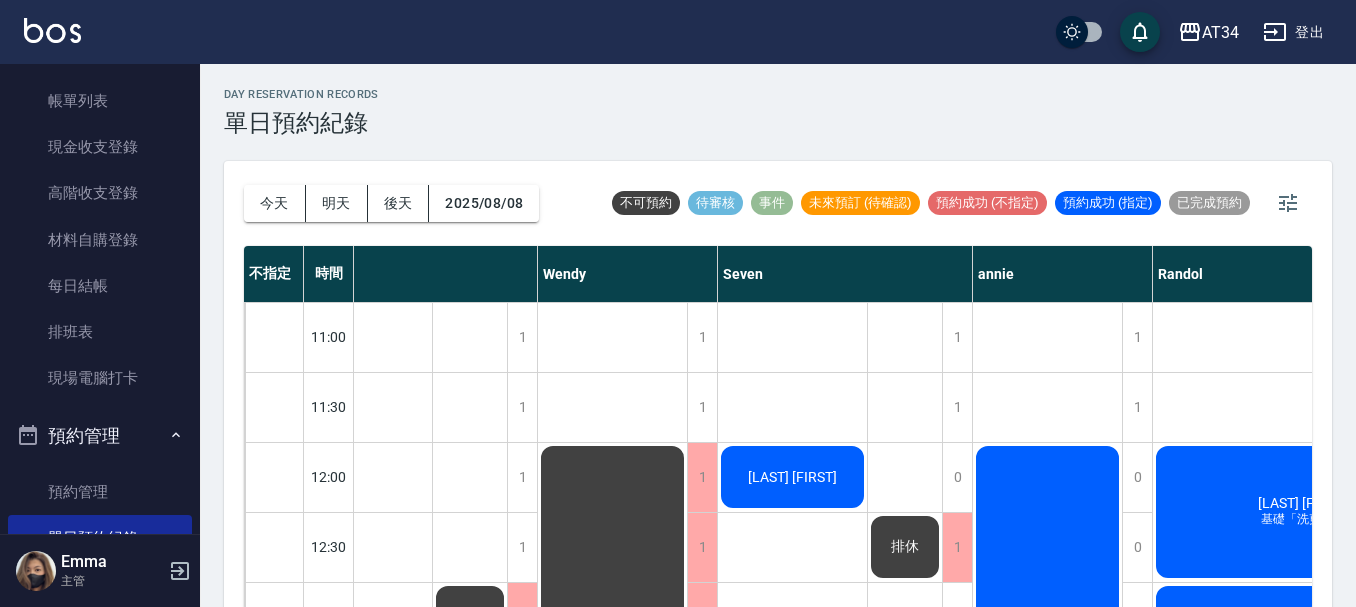 click on "陳奕伶" at bounding box center (357, 687) 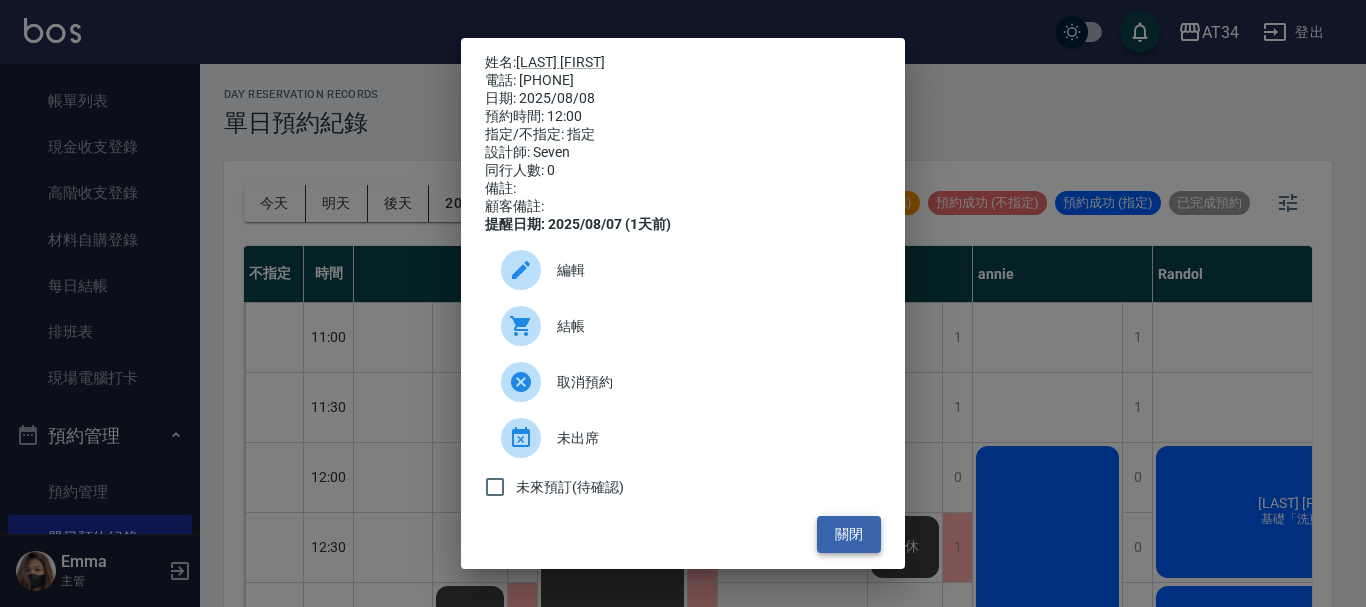 click on "關閉" at bounding box center [849, 534] 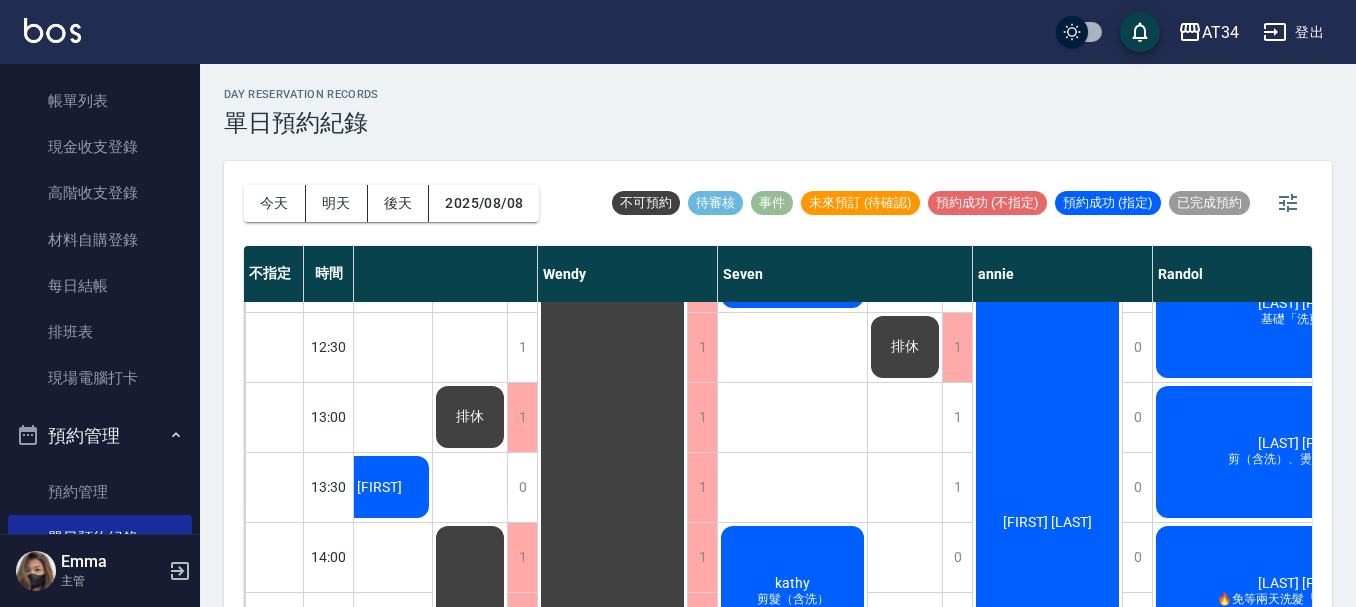 scroll, scrollTop: 100, scrollLeft: 71, axis: both 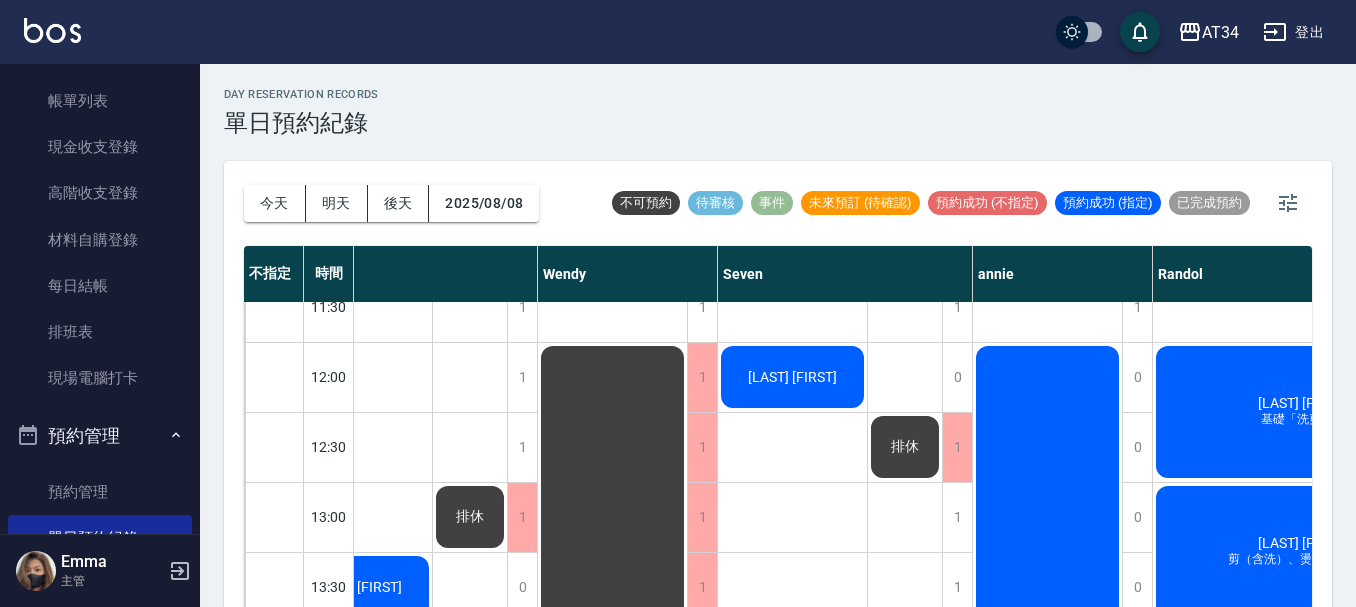 click on "陳奕伶" at bounding box center (357, 587) 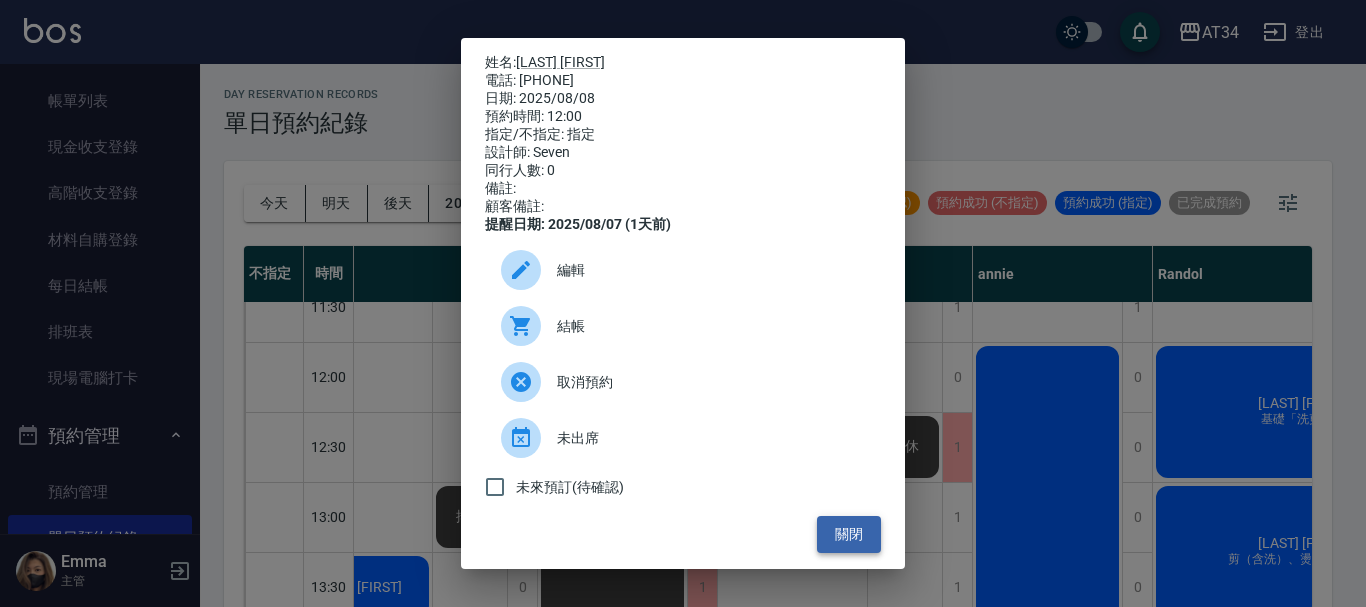 click on "關閉" at bounding box center (849, 534) 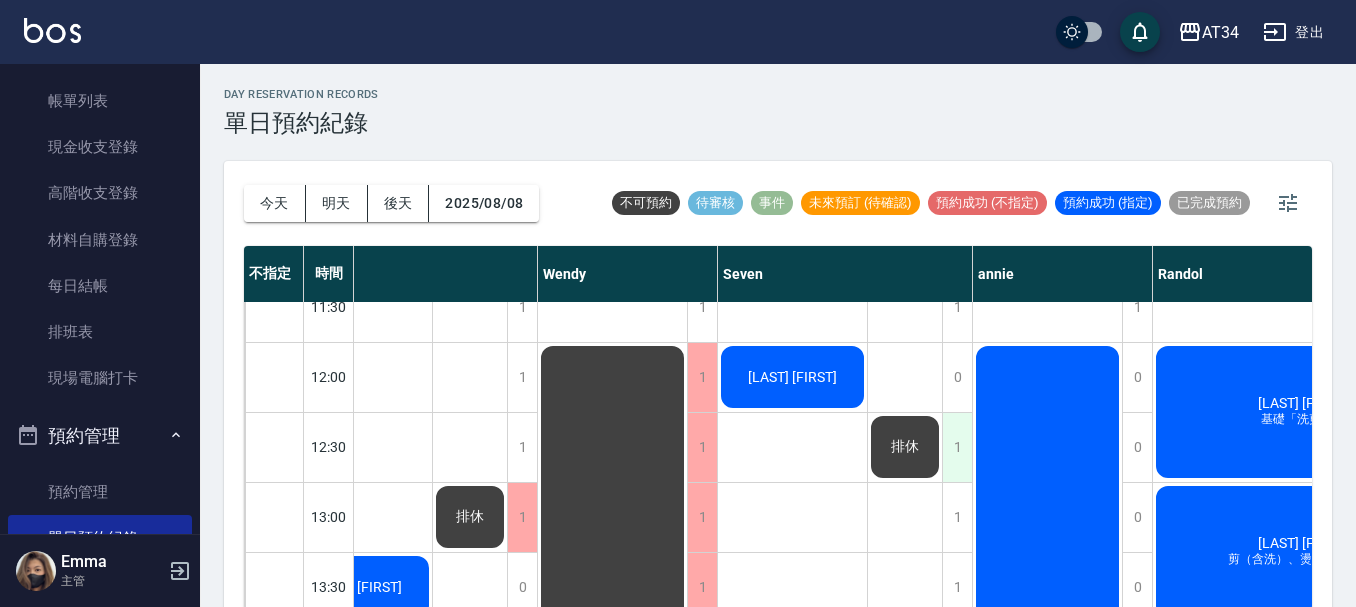 scroll, scrollTop: 200, scrollLeft: 71, axis: both 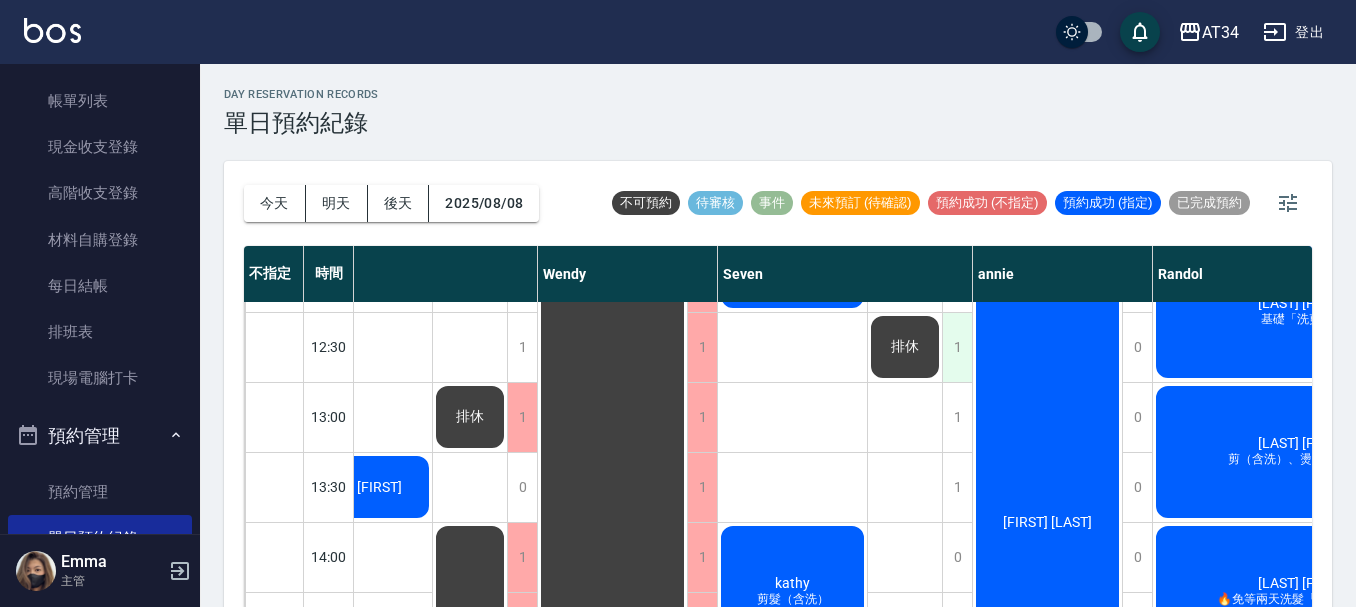 click on "1" at bounding box center (957, 347) 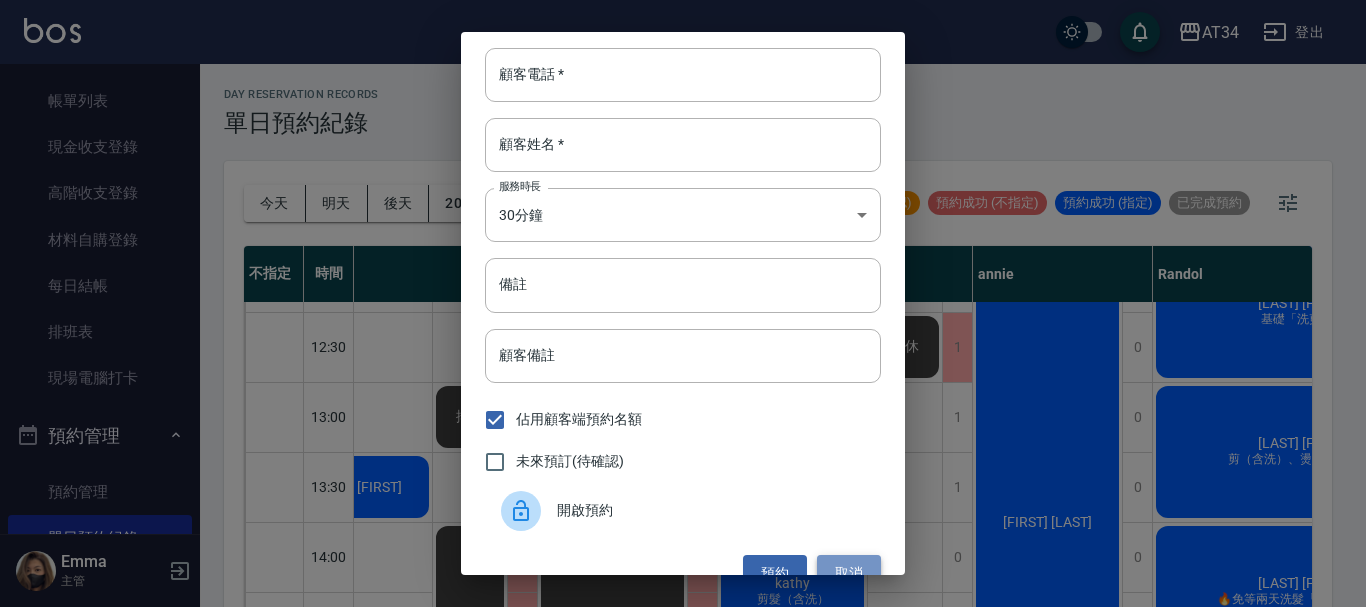 click on "取消" at bounding box center [849, 573] 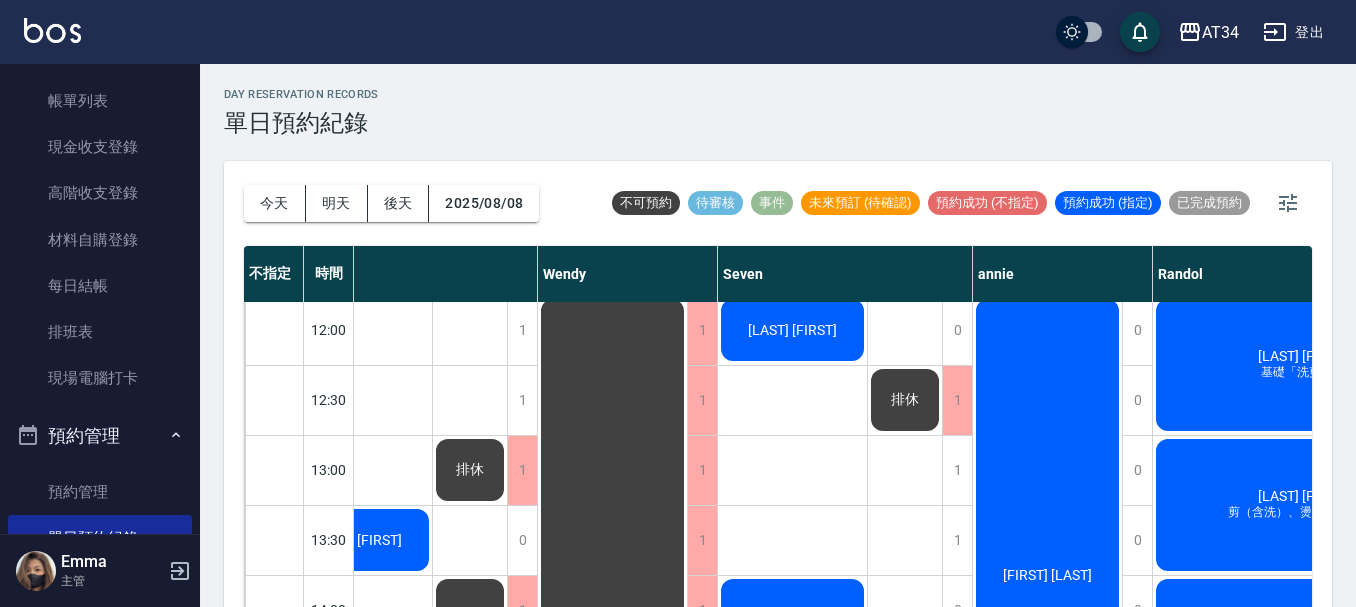 scroll, scrollTop: 100, scrollLeft: 71, axis: both 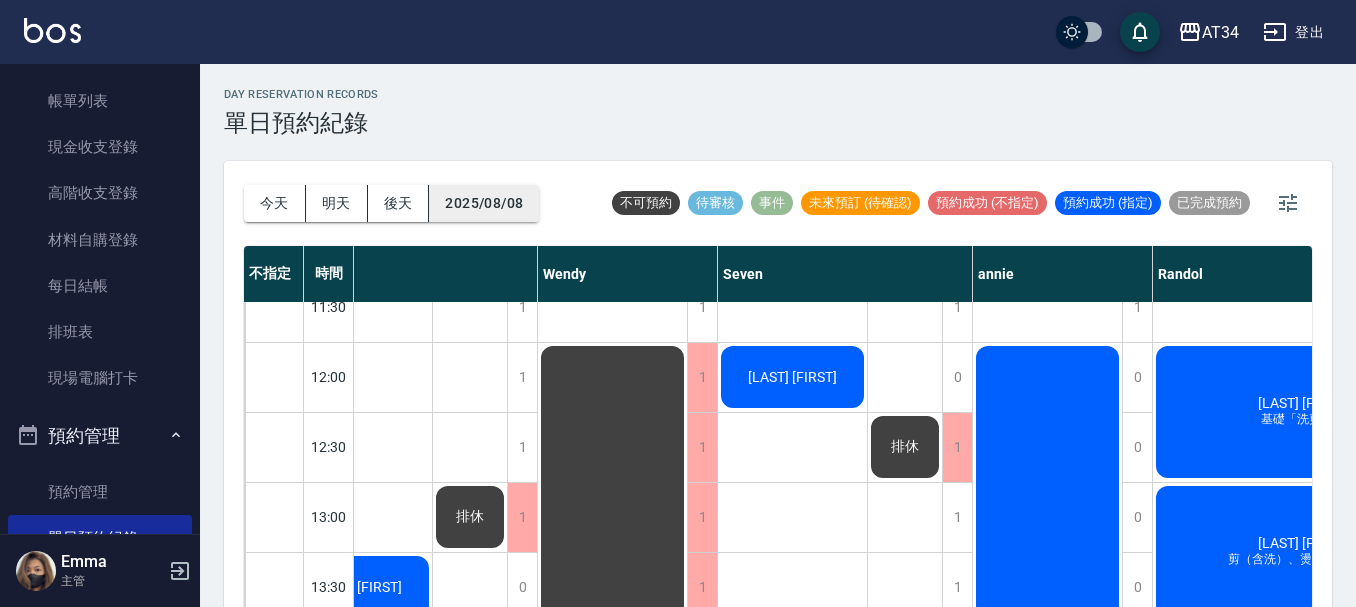 click on "2025/08/08" at bounding box center (484, 203) 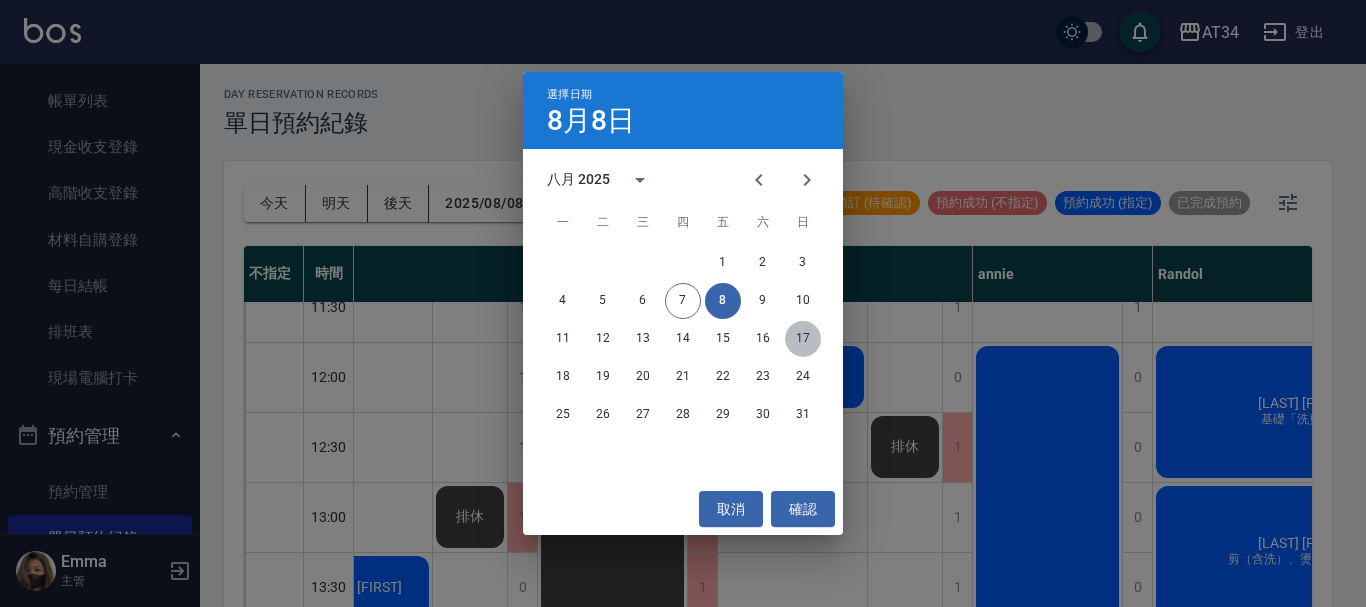 click on "17" at bounding box center (803, 339) 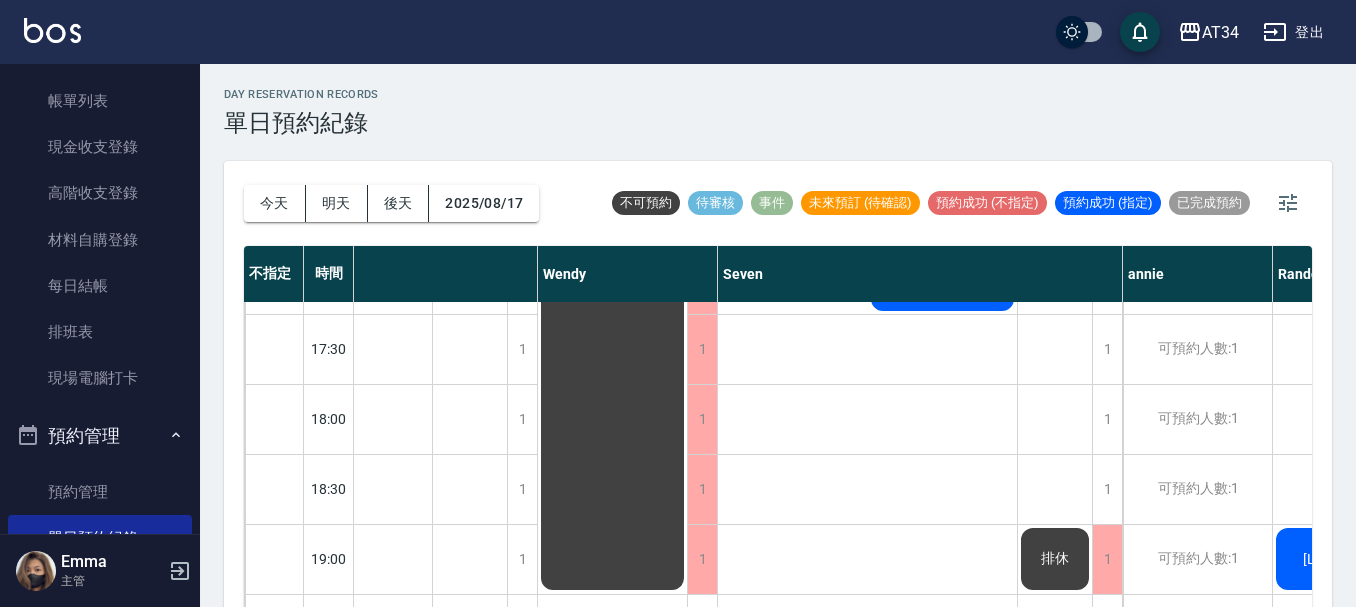 scroll, scrollTop: 900, scrollLeft: 71, axis: both 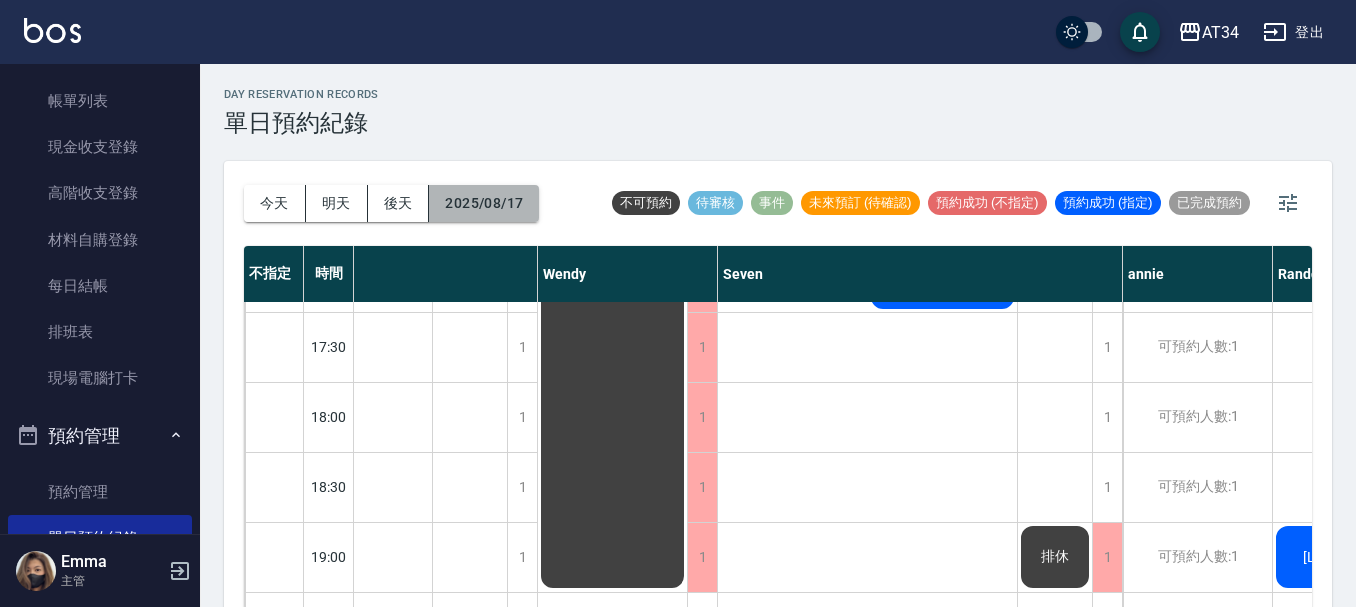click on "2025/08/17" at bounding box center [484, 203] 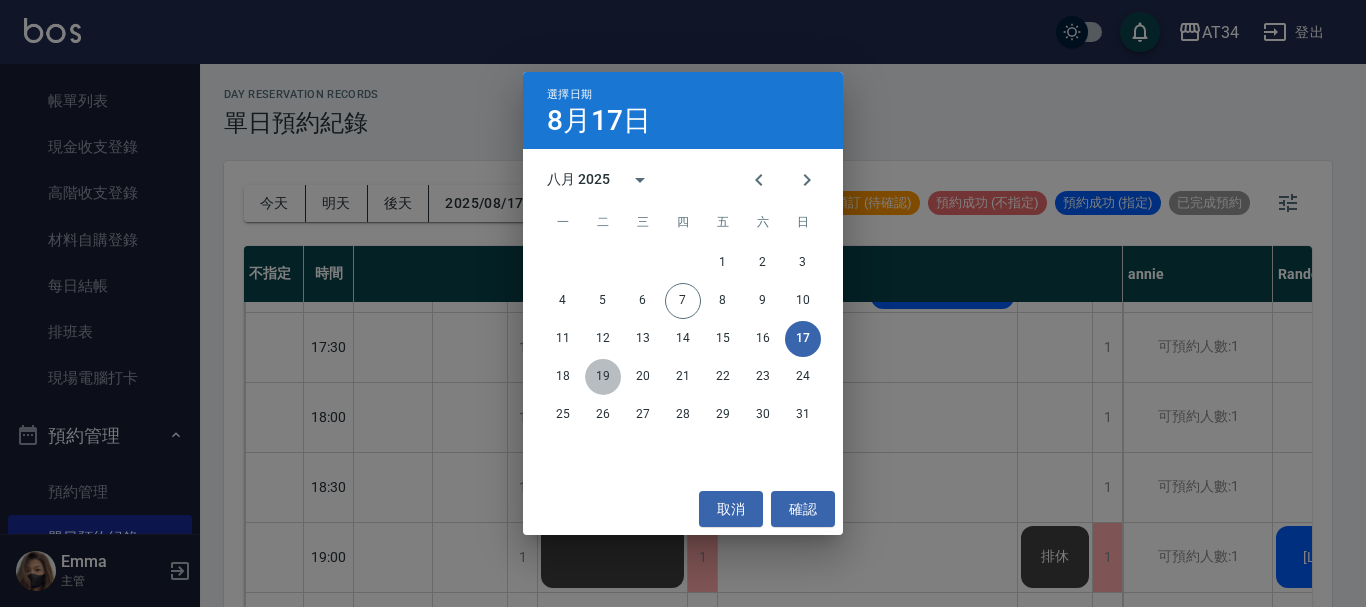 click on "19" at bounding box center [603, 377] 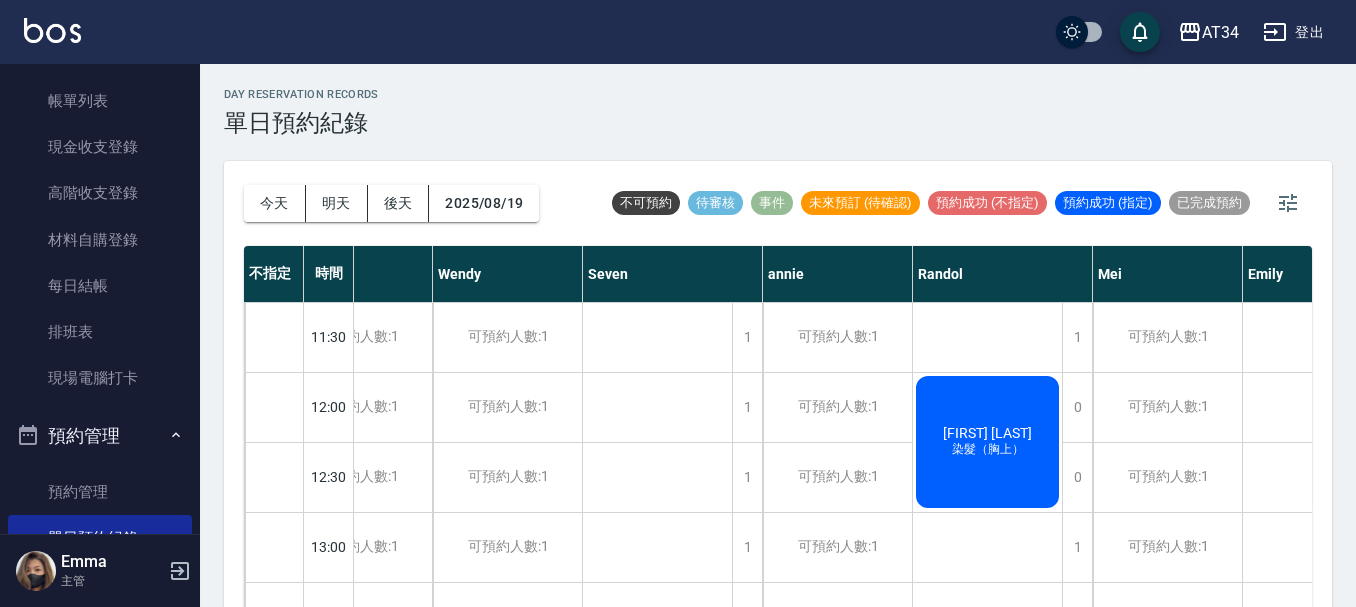 scroll, scrollTop: 100, scrollLeft: 71, axis: both 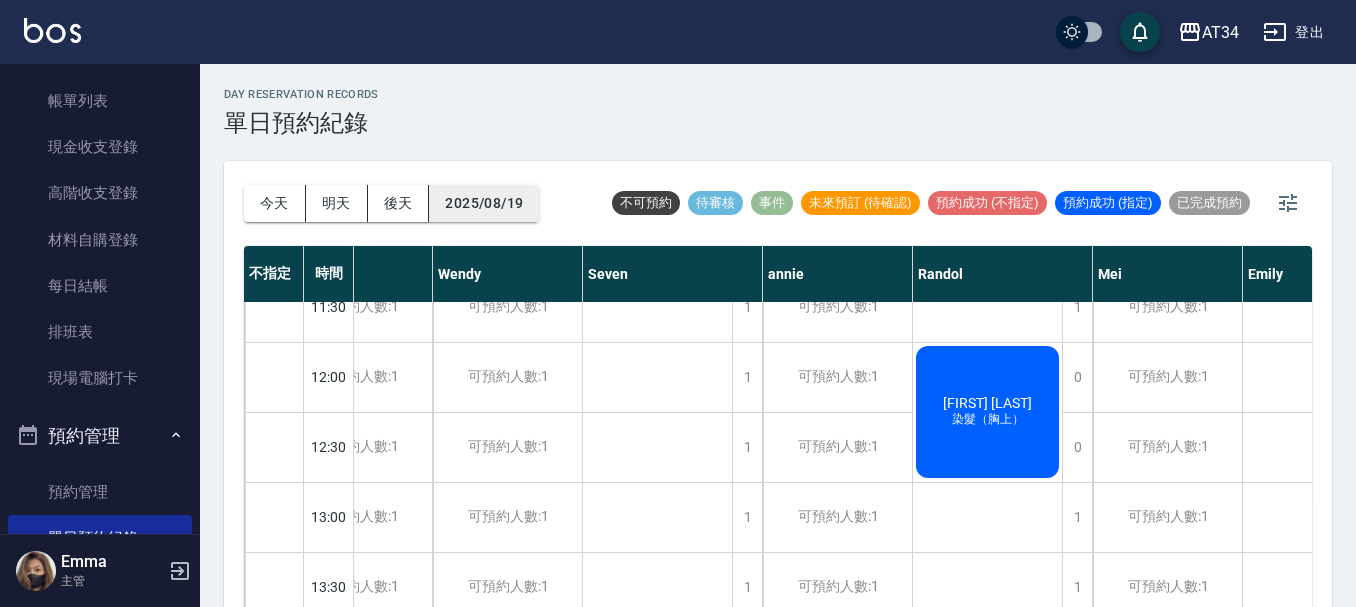 click on "2025/08/19" at bounding box center [484, 203] 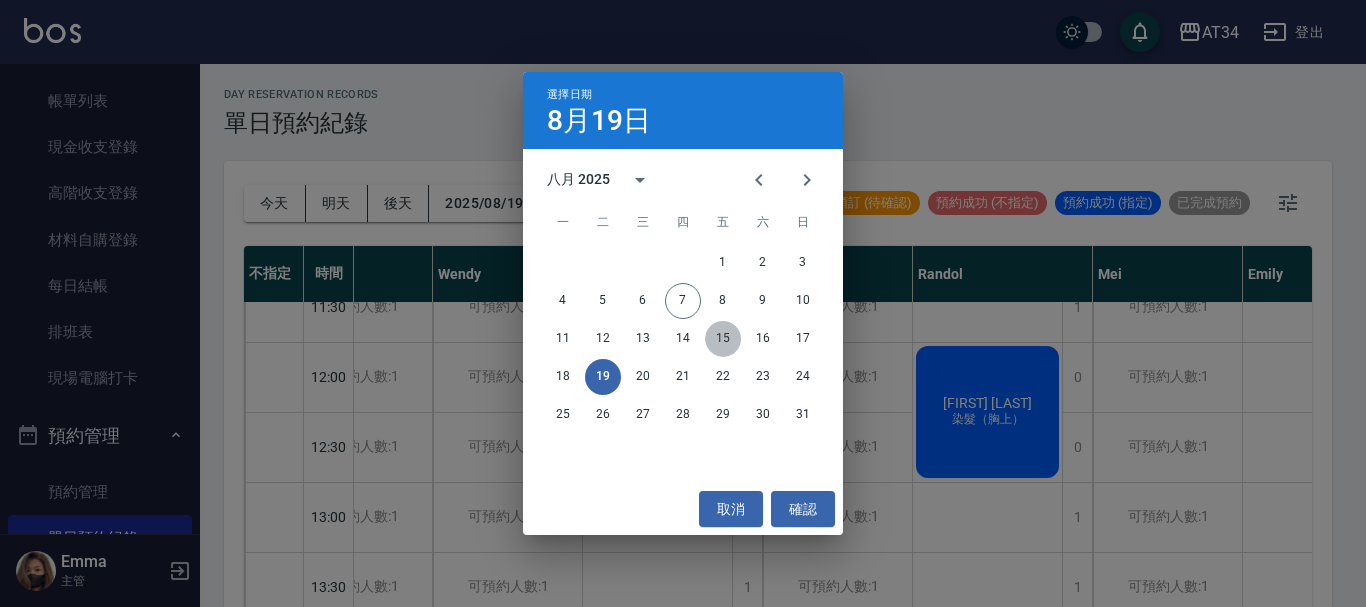 click on "15" at bounding box center (723, 339) 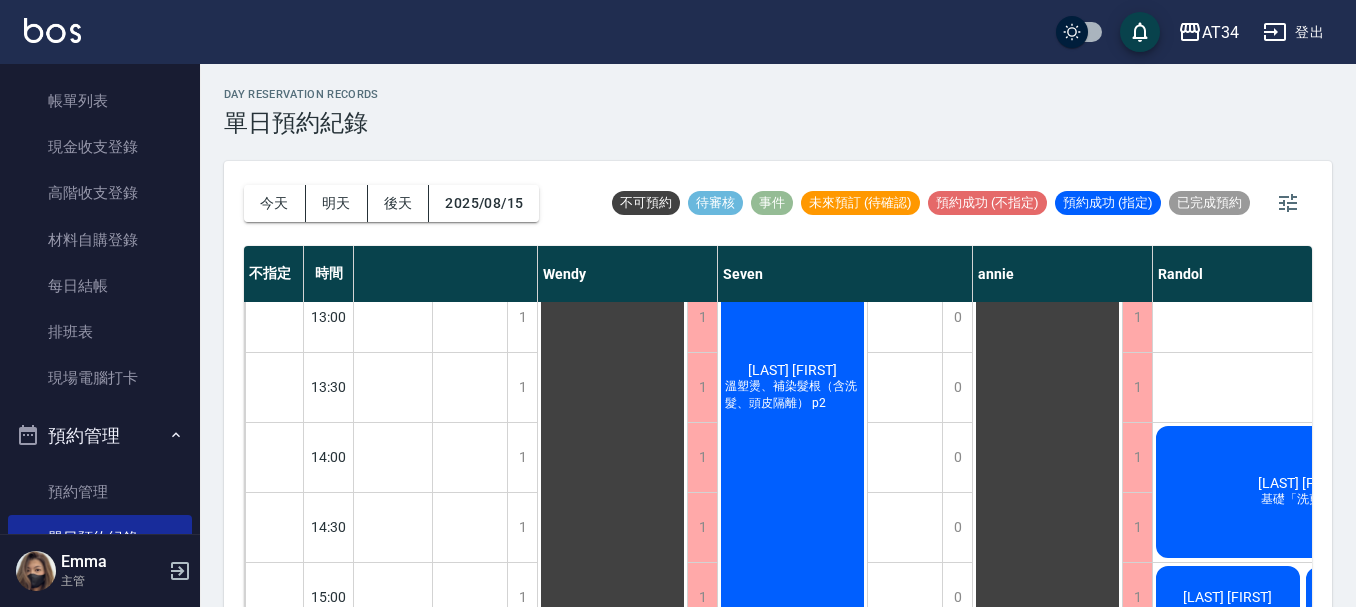 scroll, scrollTop: 400, scrollLeft: 71, axis: both 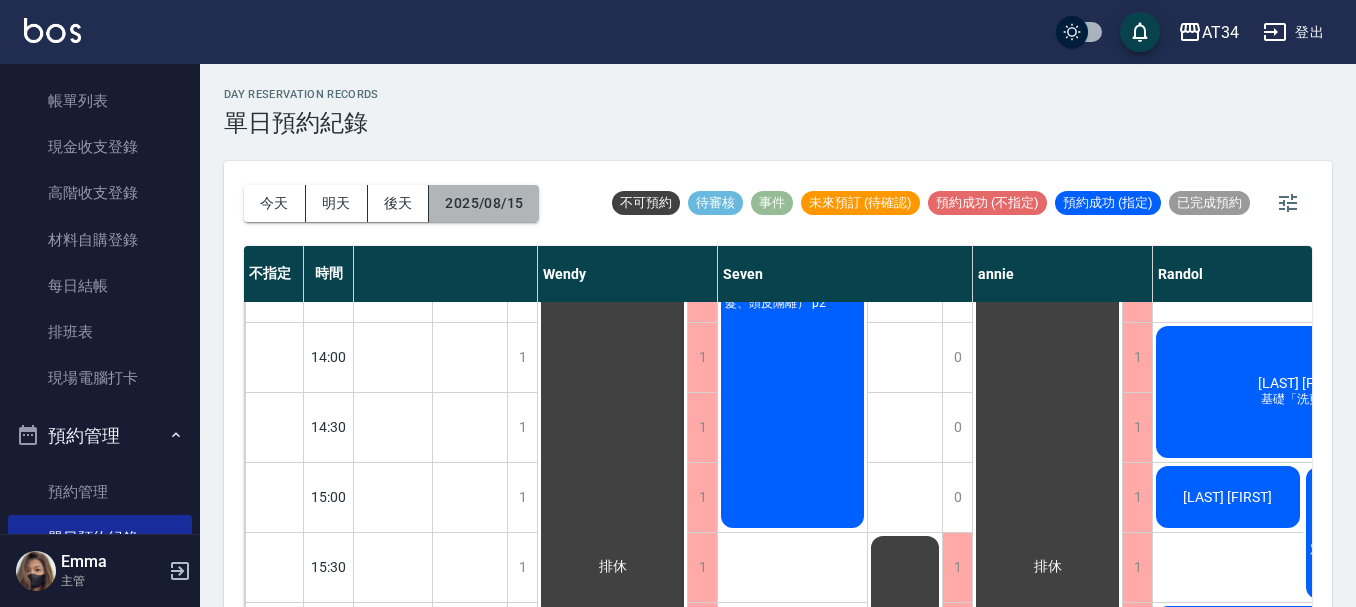 click on "2025/08/15" at bounding box center [484, 203] 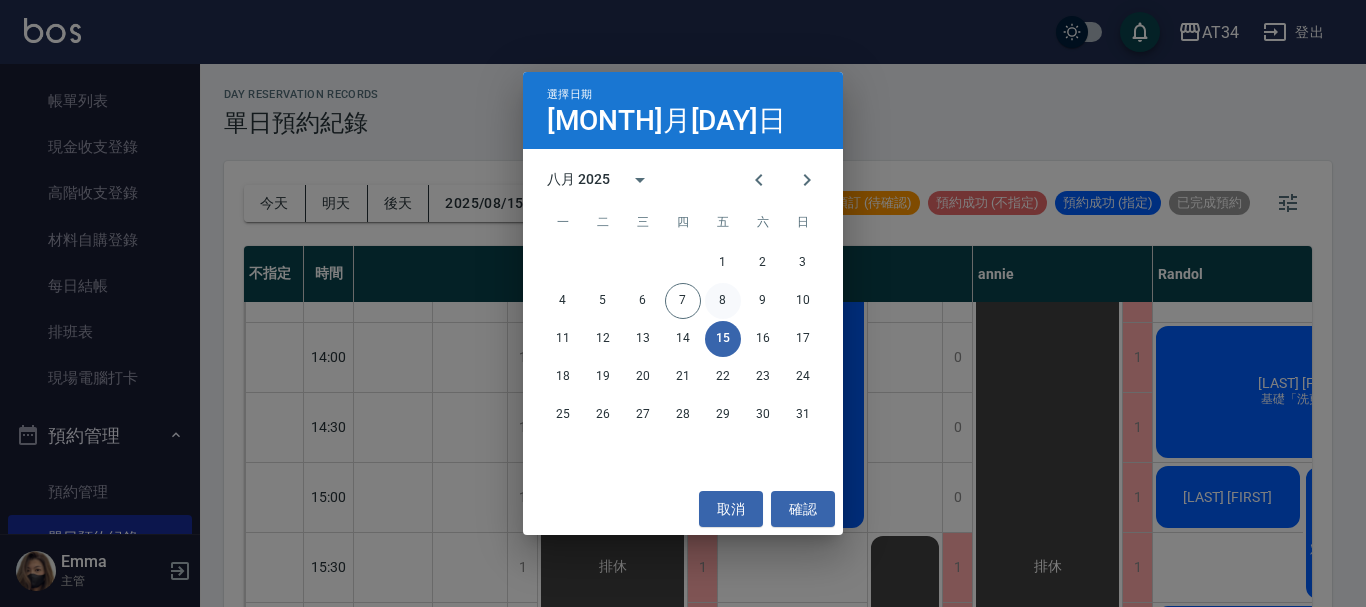 click on "8" at bounding box center [723, 301] 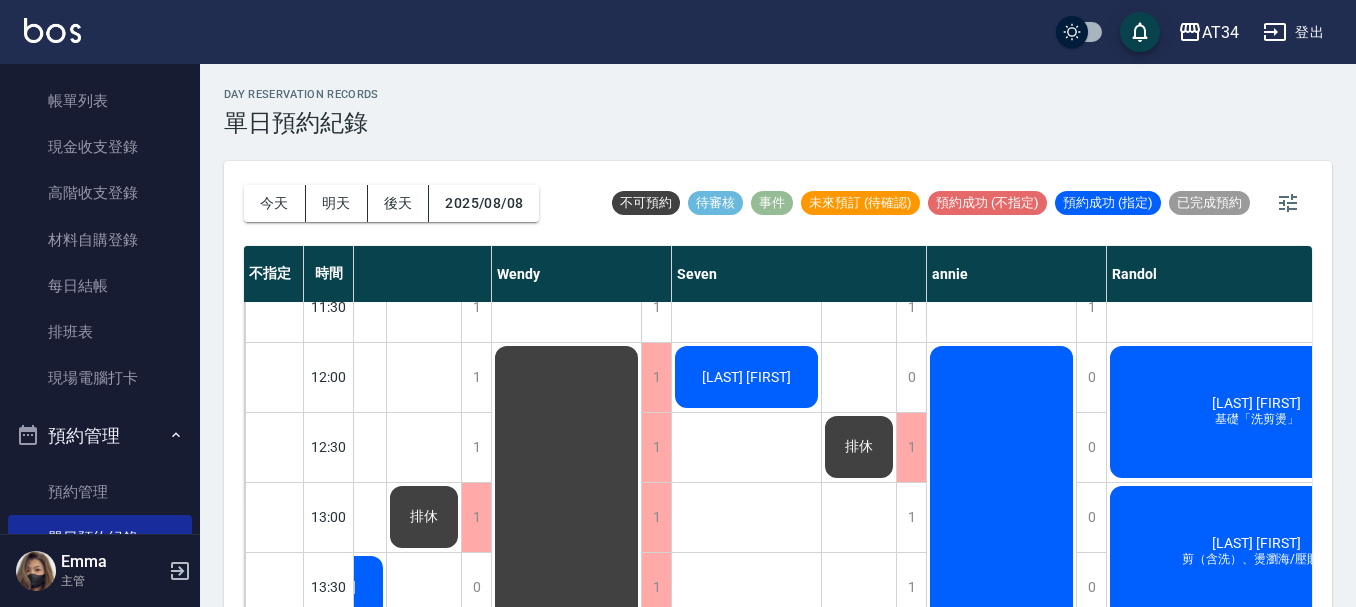 scroll, scrollTop: 0, scrollLeft: 117, axis: horizontal 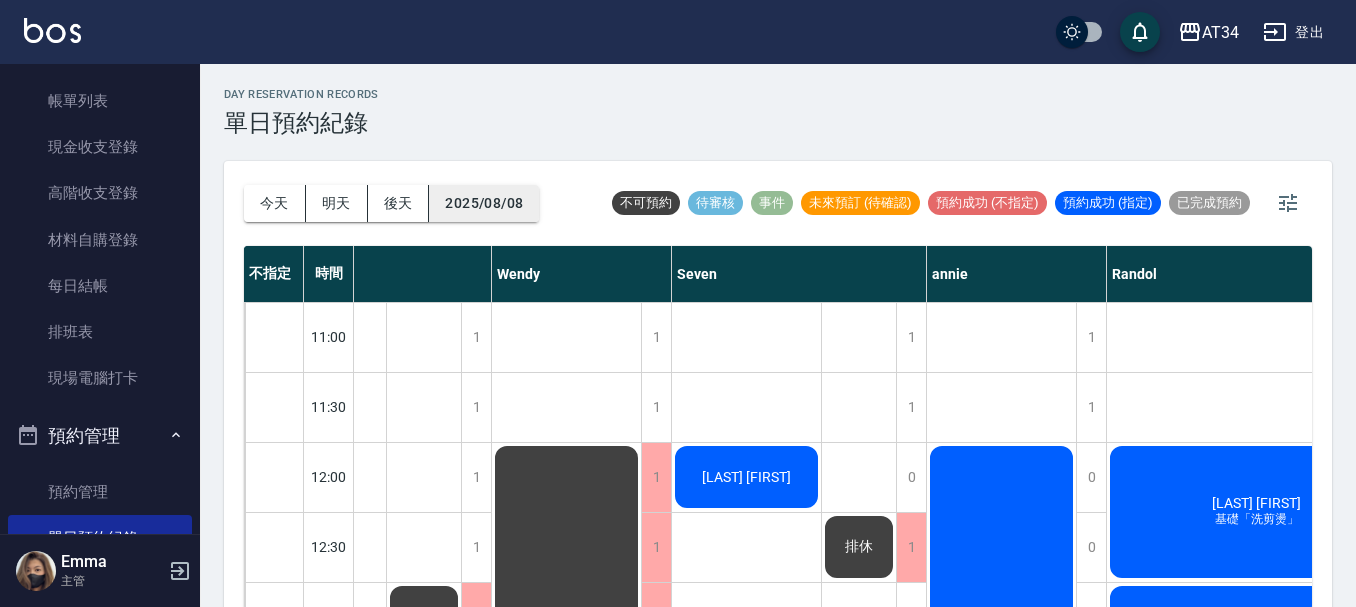 click on "2025/08/08" at bounding box center (484, 203) 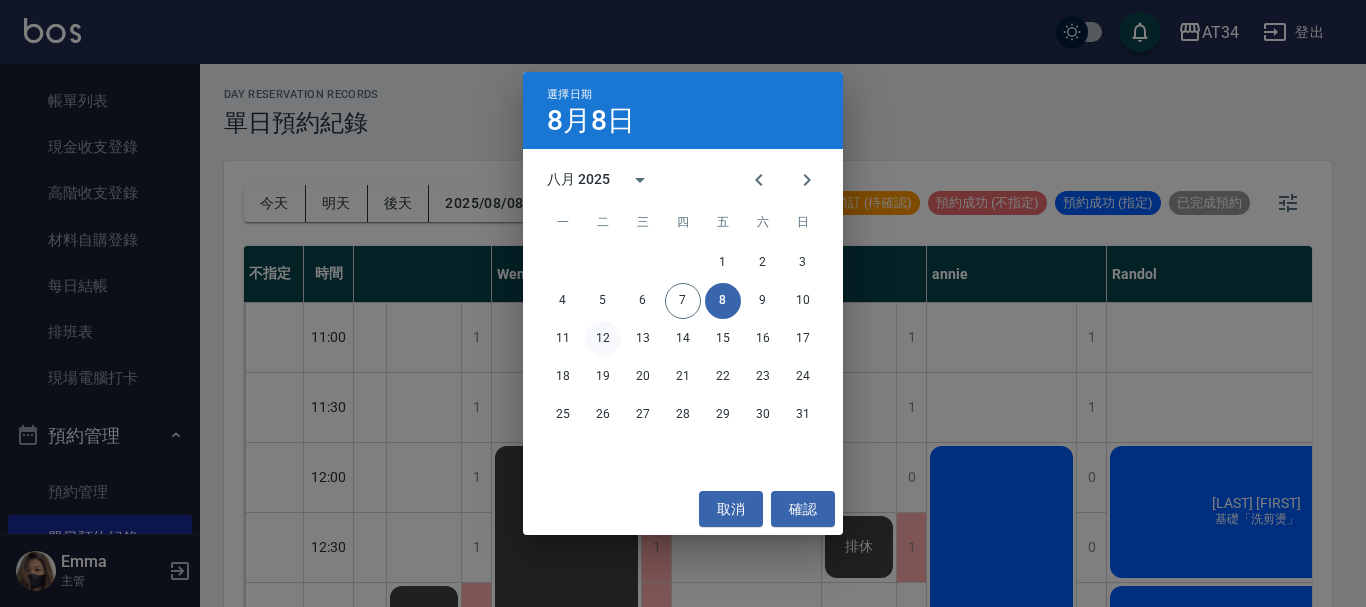 click on "12" at bounding box center [603, 339] 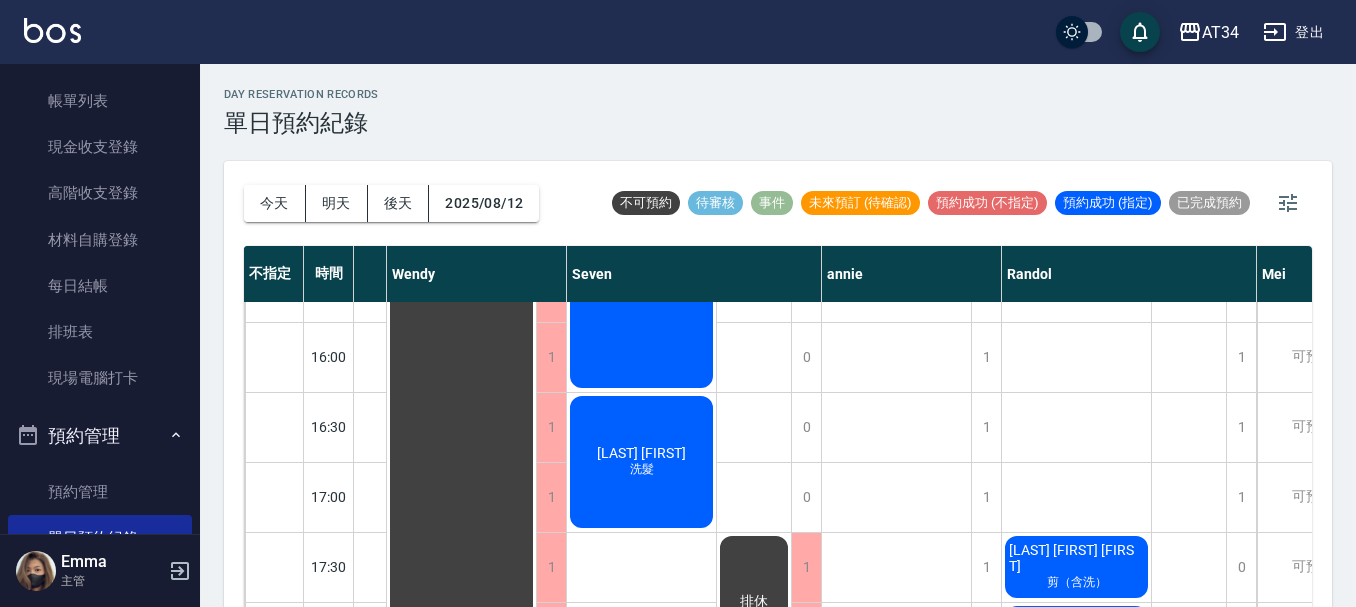 scroll, scrollTop: 600, scrollLeft: 117, axis: both 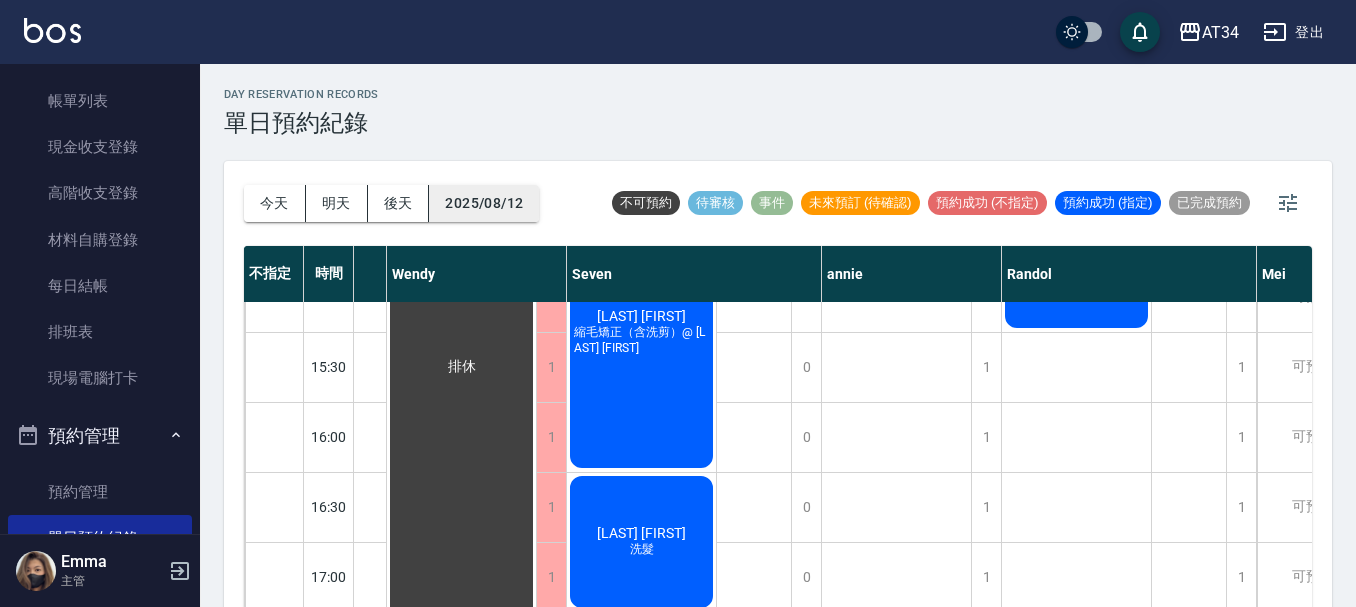 click on "2025/08/12" at bounding box center [484, 203] 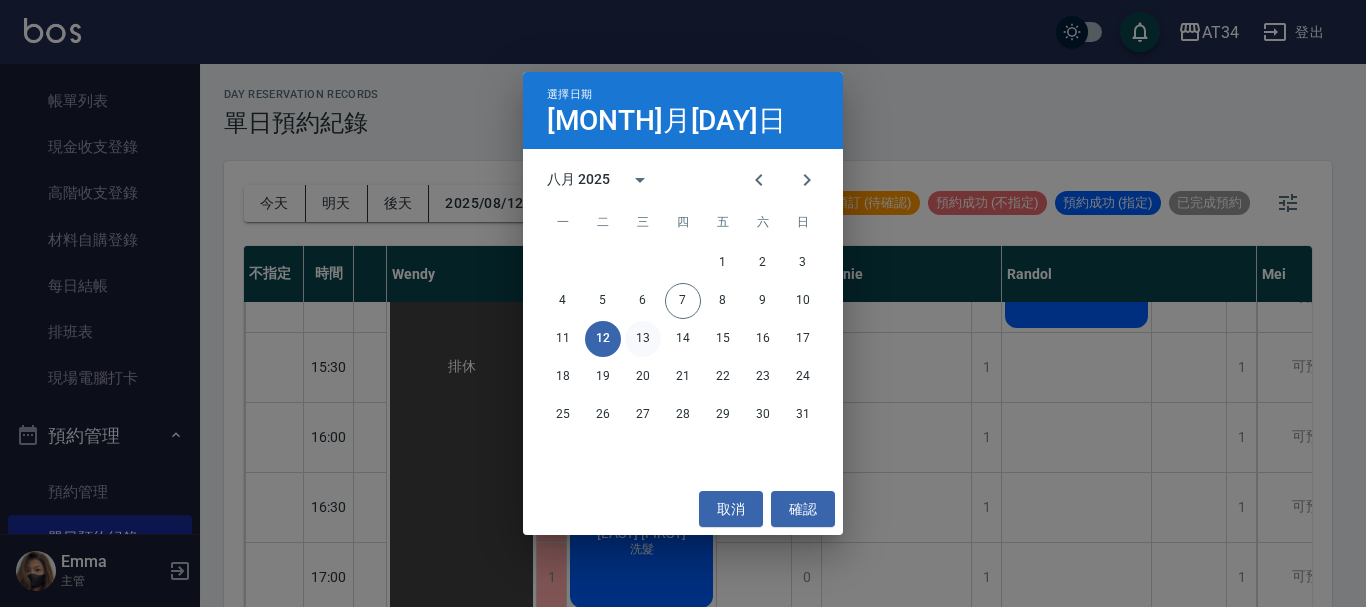 click on "13" at bounding box center [643, 339] 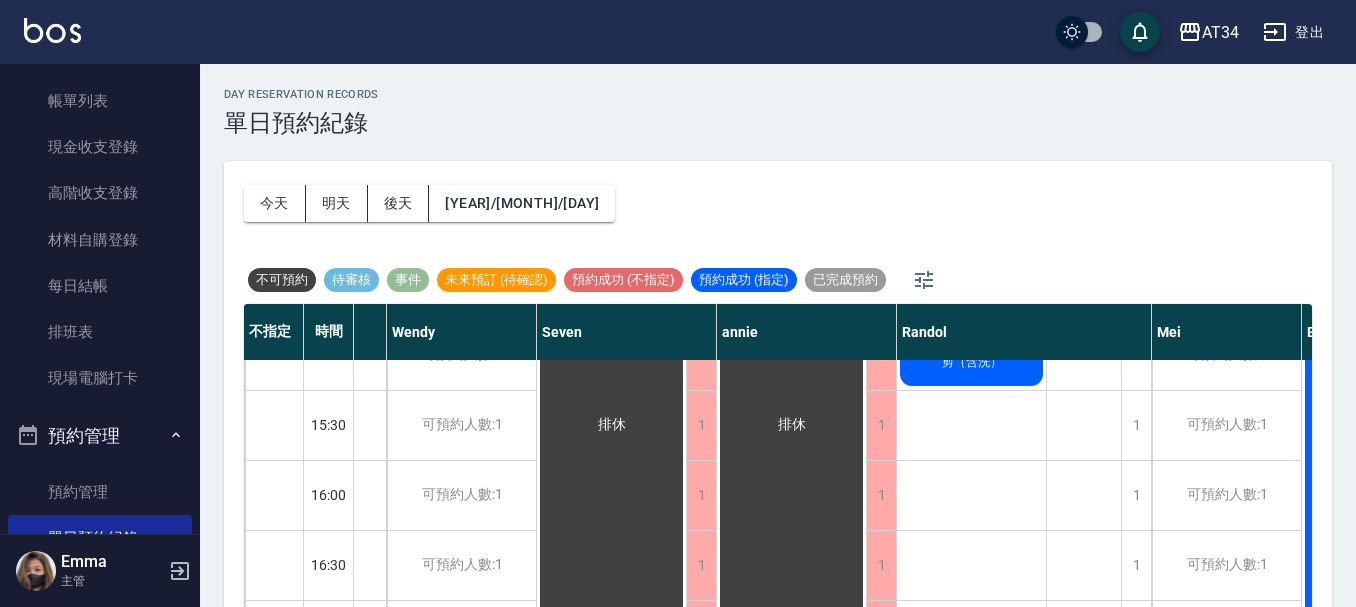 scroll, scrollTop: 700, scrollLeft: 117, axis: both 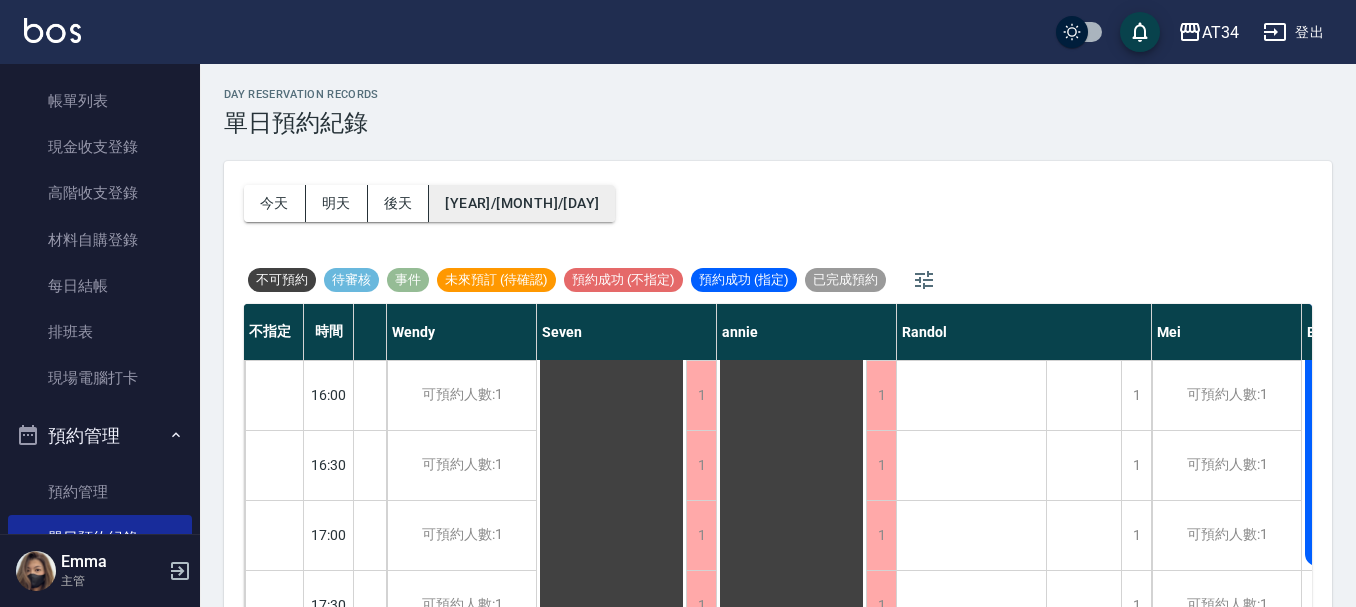 click on "2025/08/13" at bounding box center (522, 203) 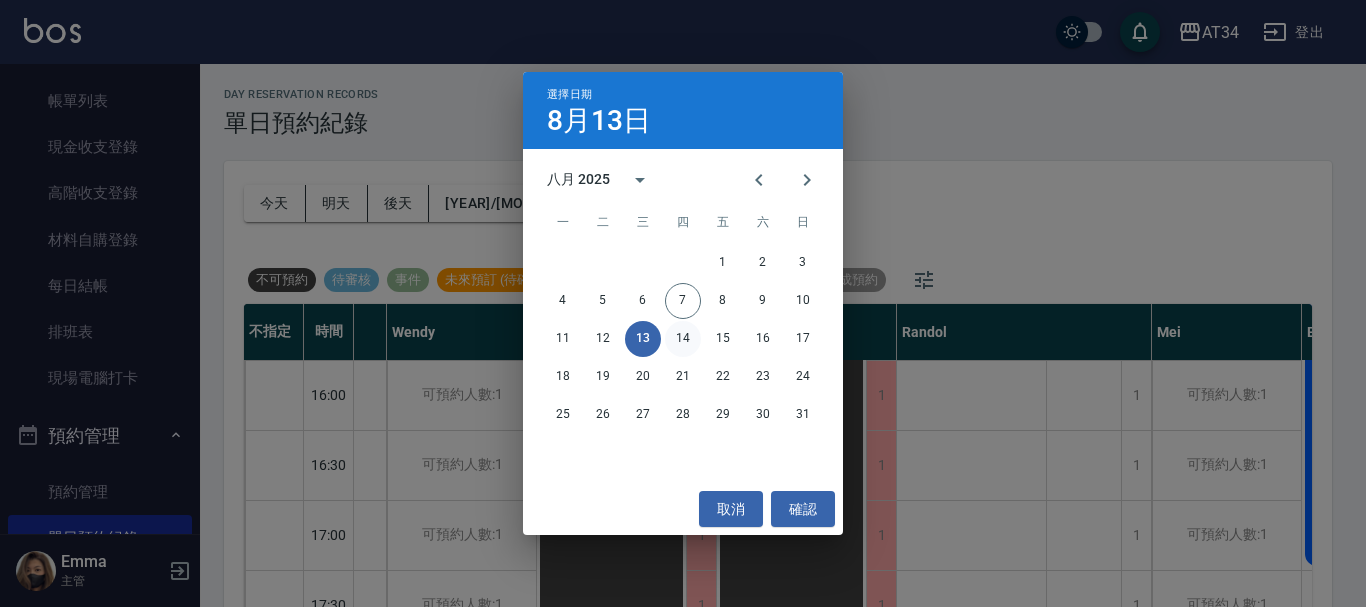 click on "14" at bounding box center (683, 339) 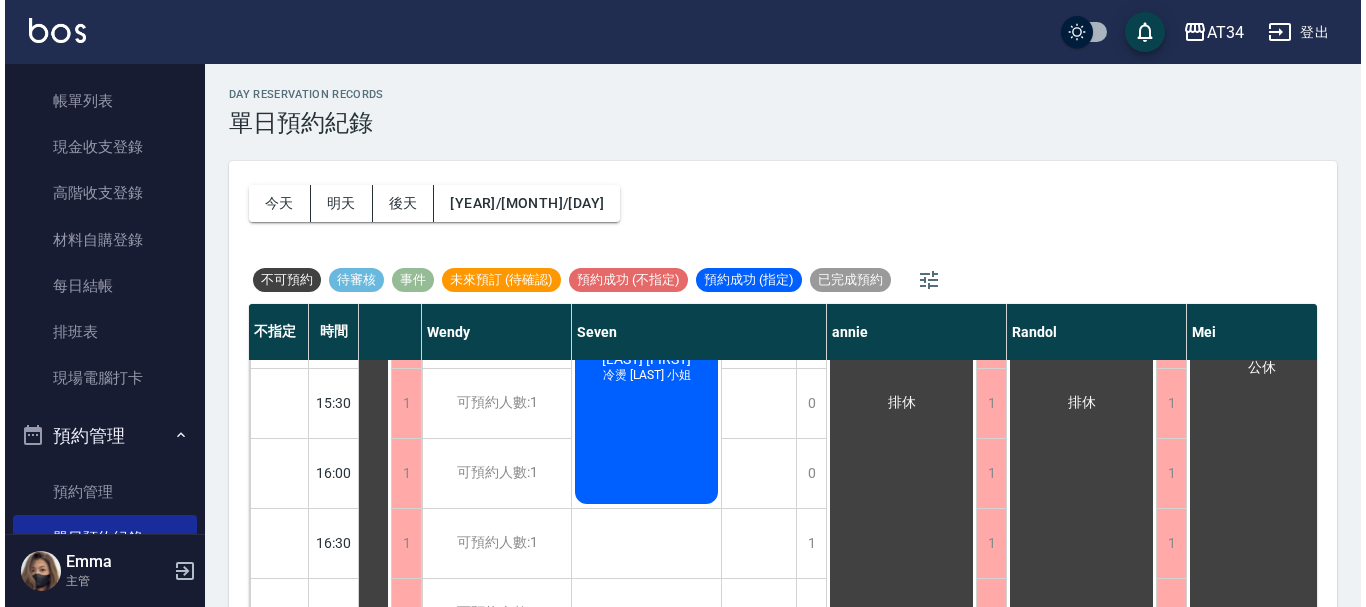 scroll, scrollTop: 700, scrollLeft: 117, axis: both 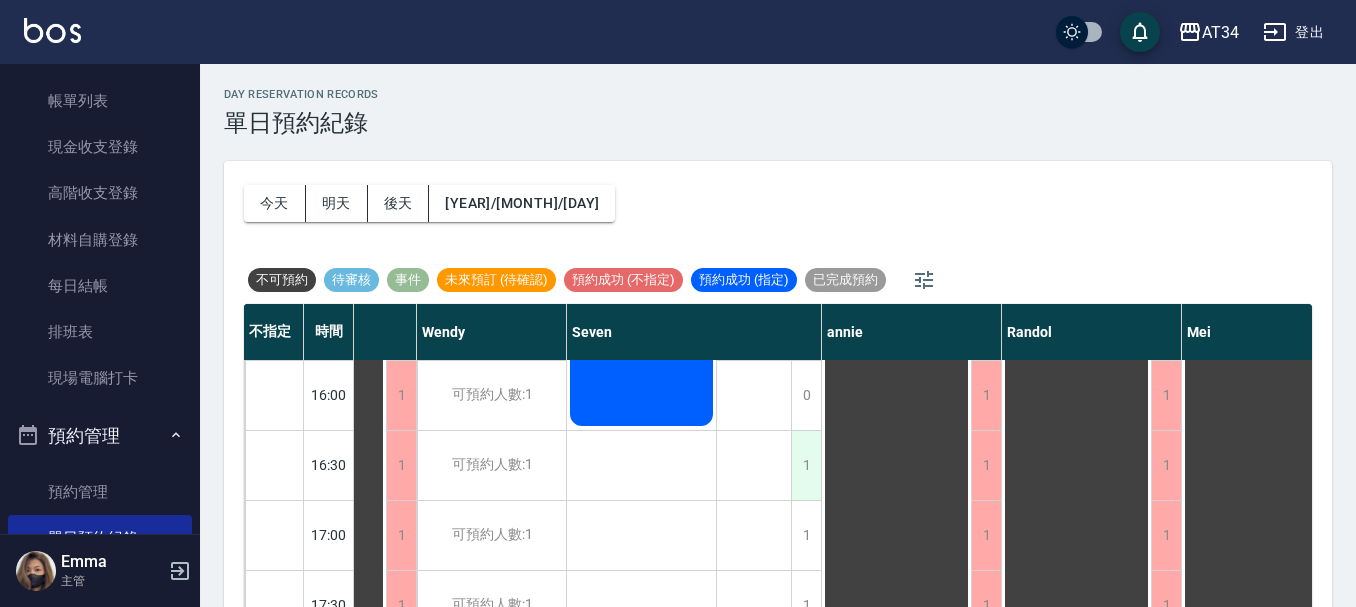 click on "1" at bounding box center (806, 465) 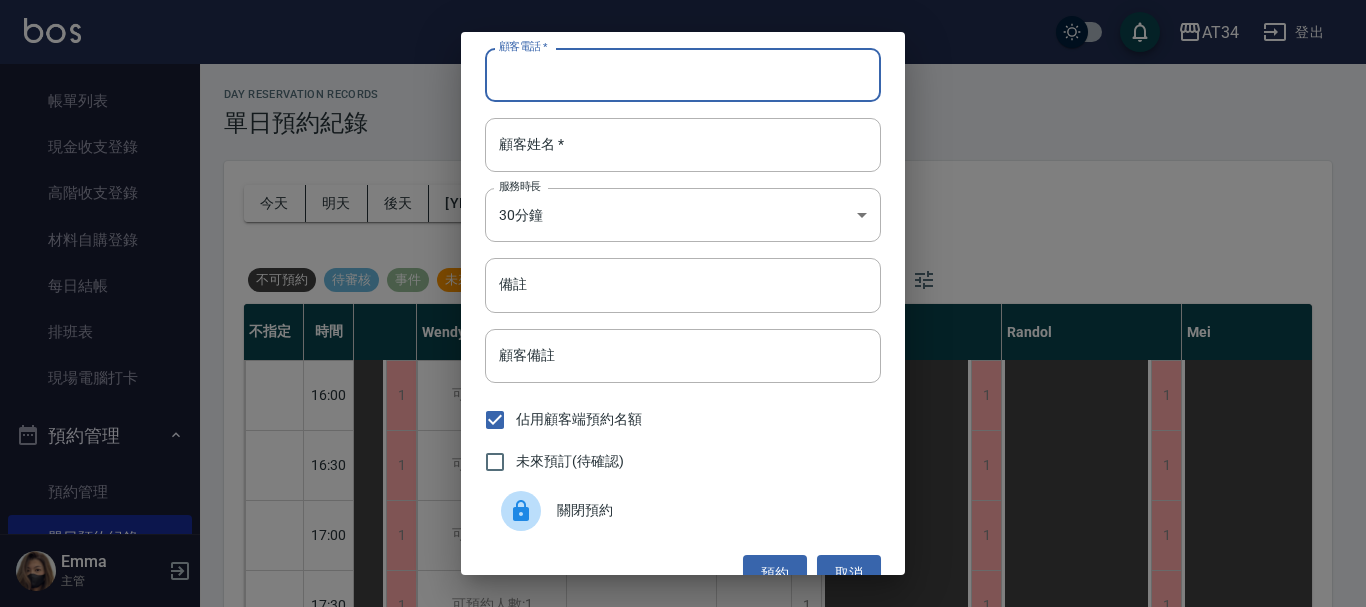 click on "顧客電話   *" at bounding box center [683, 75] 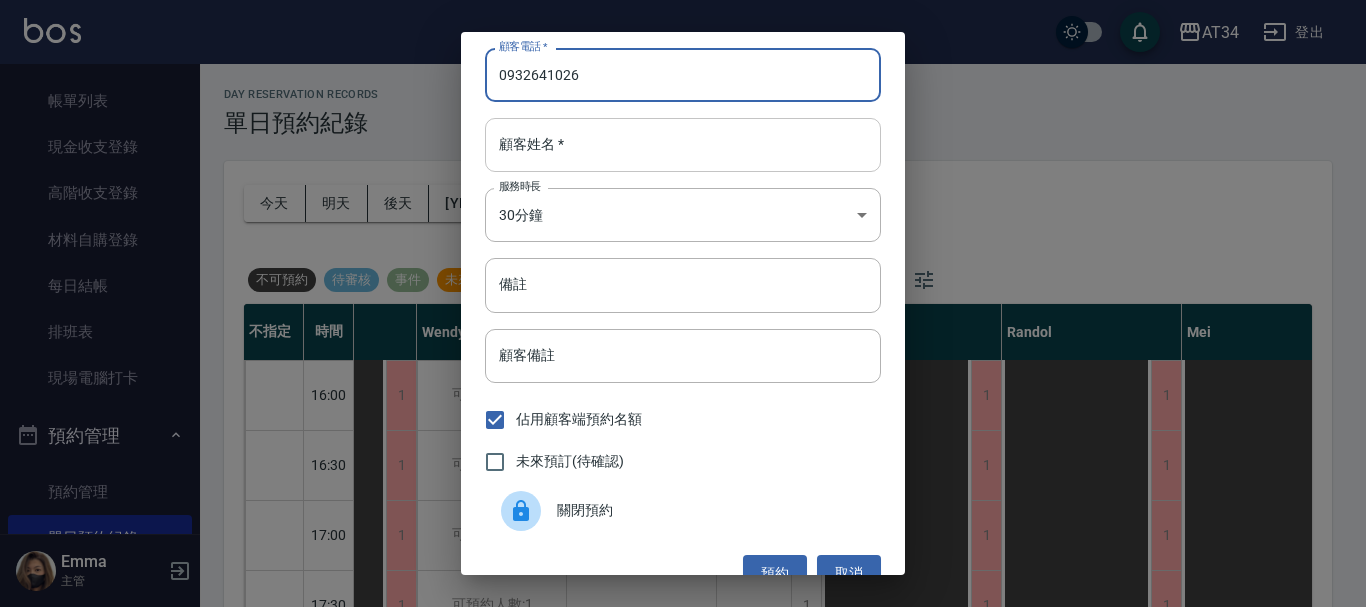 type on "0932641026" 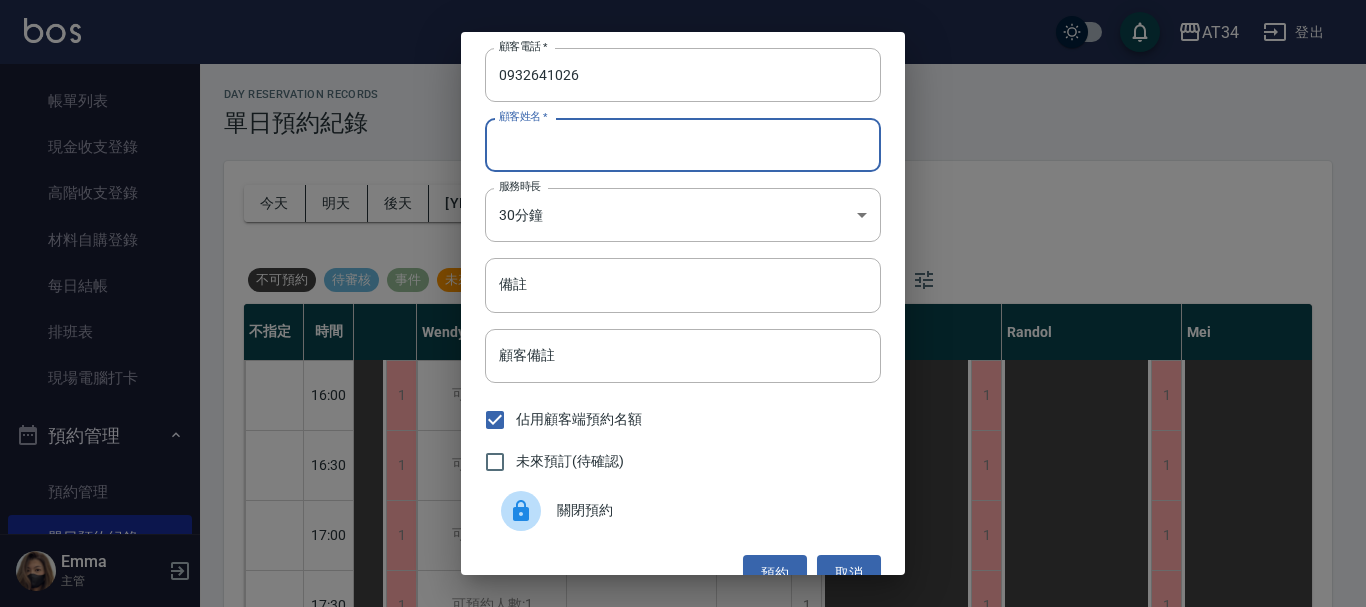 click on "顧客姓名   *" at bounding box center (683, 145) 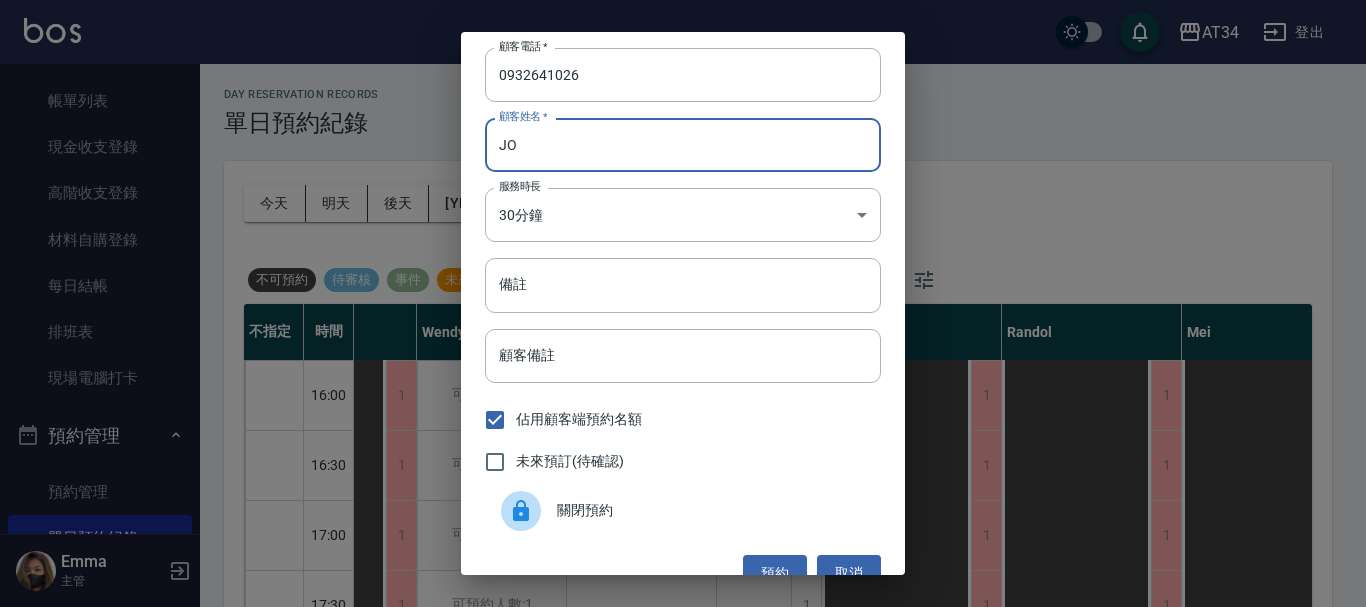 type on "J" 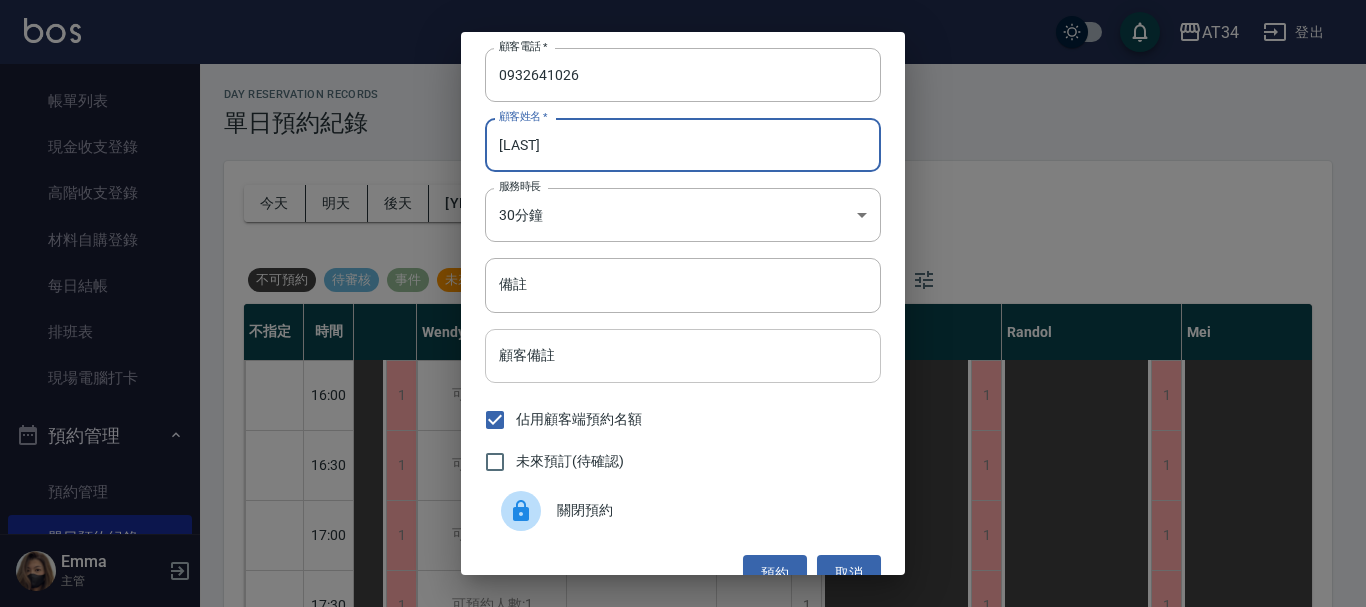 type on "魏" 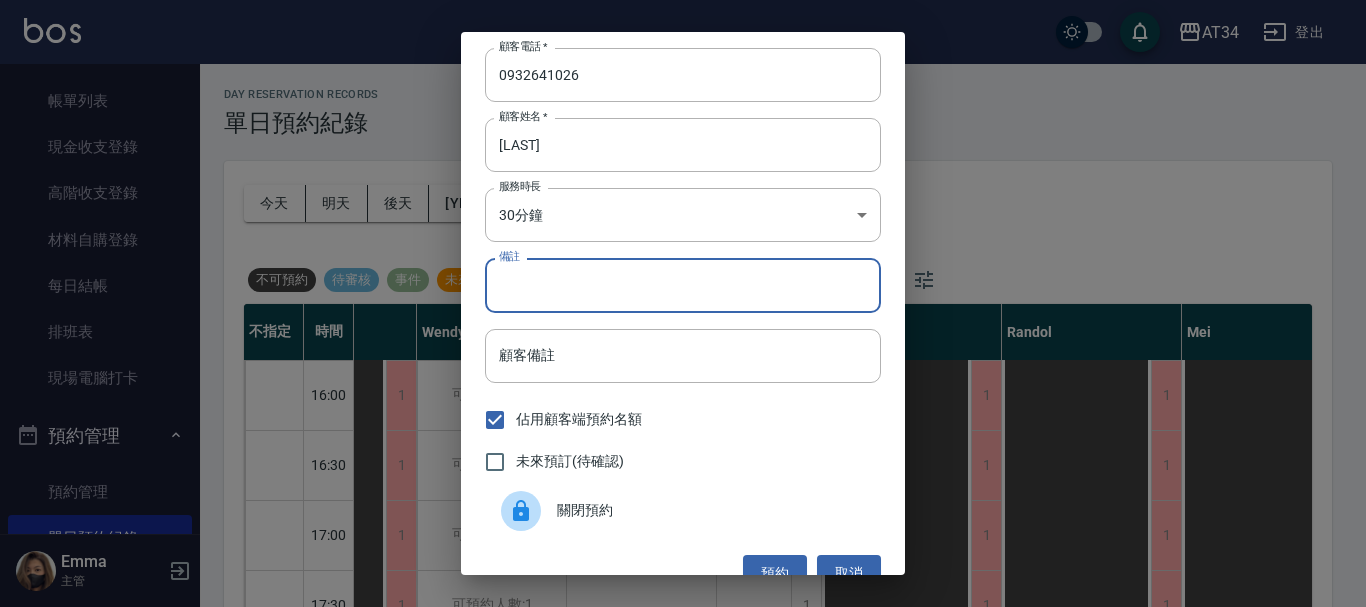 click on "備註" at bounding box center [683, 285] 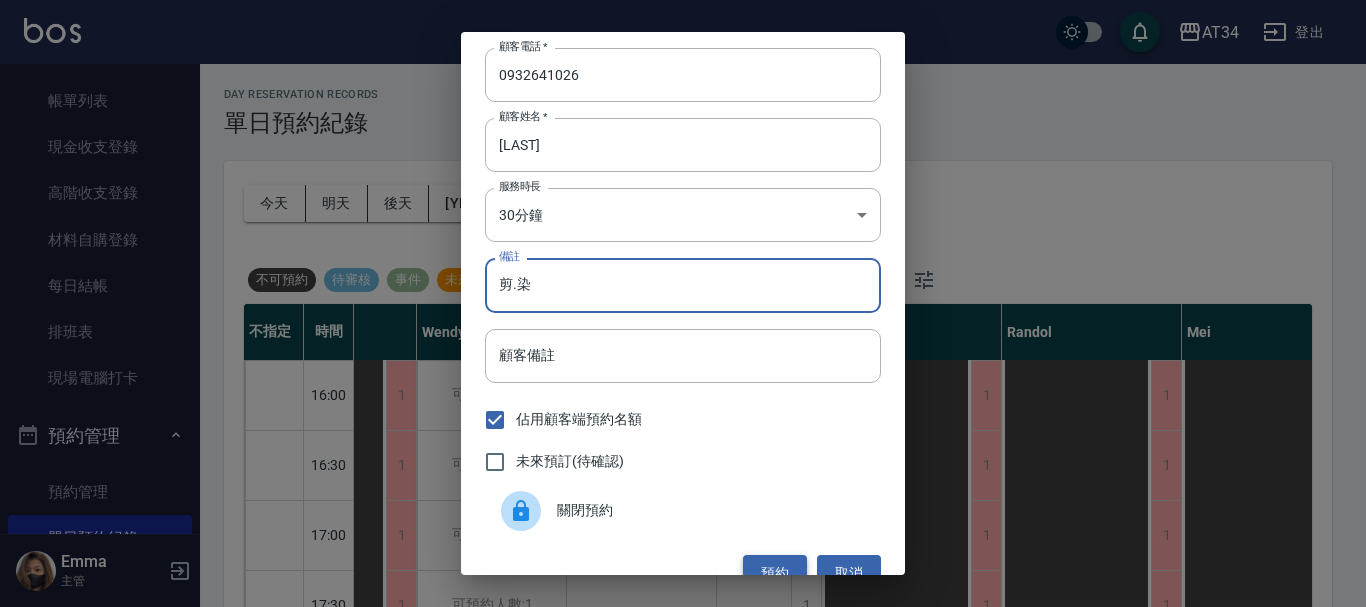 type on "剪.染" 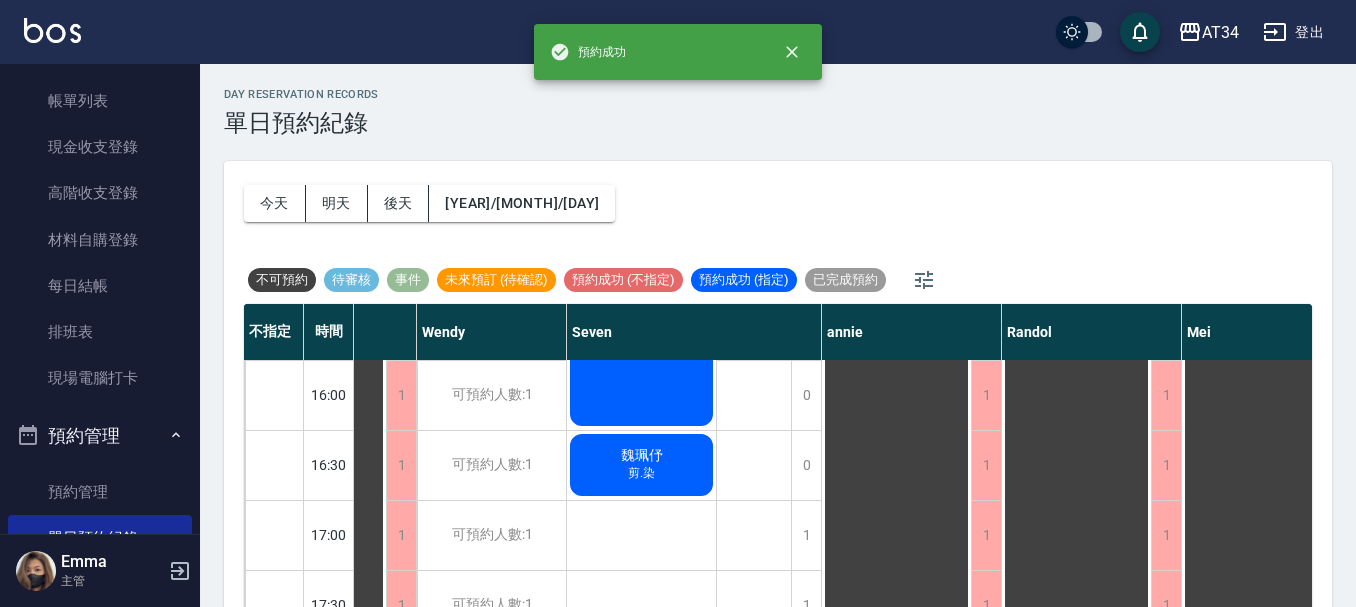click on "魏珮伃 剪.染" at bounding box center [311, 325] 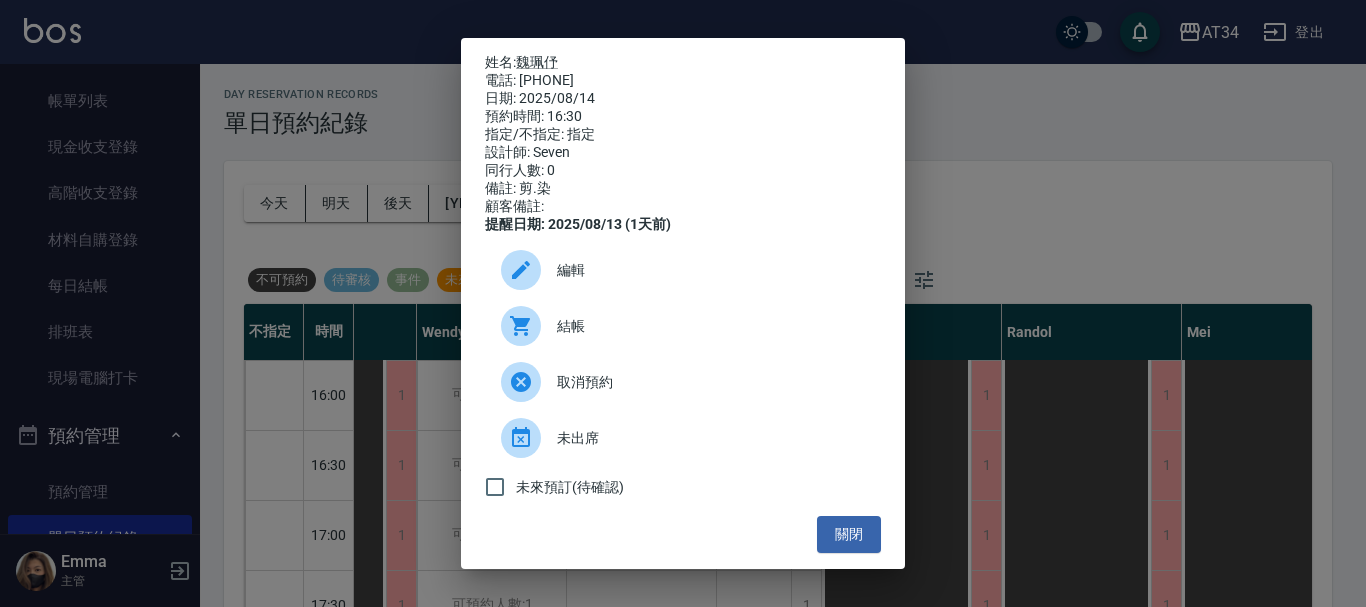 click 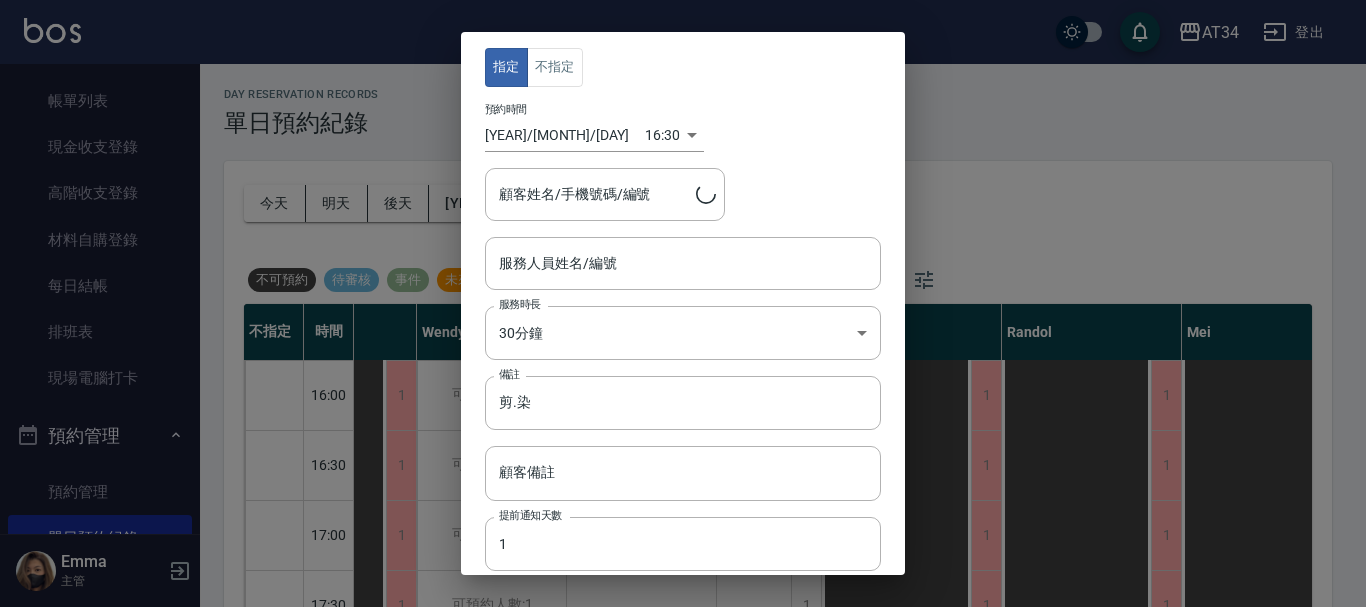 type on "Seven-05" 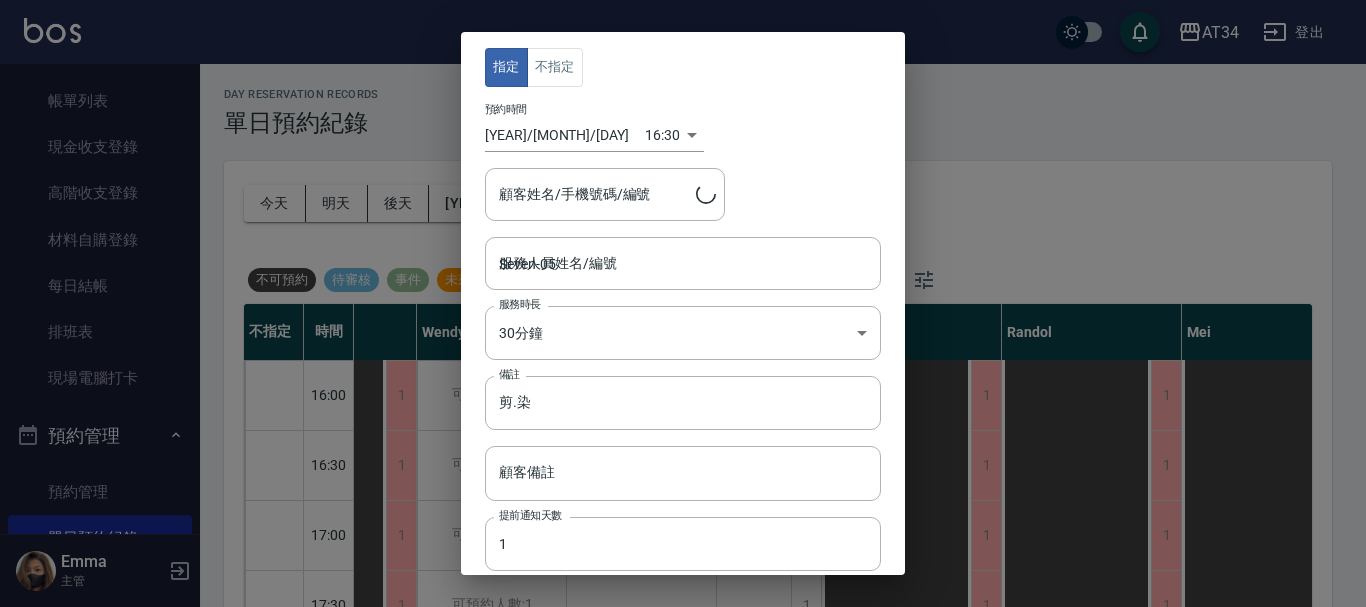 type on "魏珮伃/0932641026/0932641026" 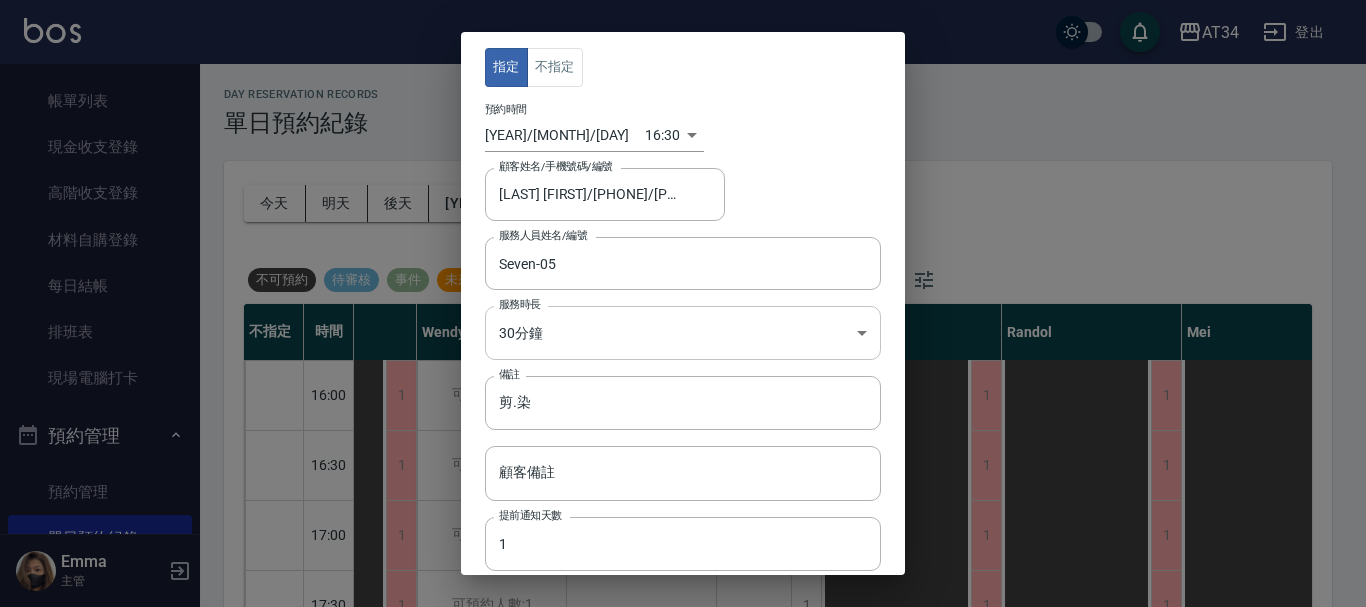 click on "AT34 登出 櫃檯作業 打帳單 帳單列表 現金收支登錄 高階收支登錄 材料自購登錄 每日結帳 排班表 現場電腦打卡 預約管理 預約管理 單日預約紀錄 單週預約紀錄 報表及分析 報表目錄 店家區間累計表 店家日報表 互助日報表 互助月報表 互助點數明細 互助業績報表 全店業績分析表 營業統計分析表 設計師業績表 設計師日報表 設計師業績分析表 設計師業績月報表 設計師排行榜 商品銷售排行榜 商品消耗明細 商品庫存表 商品庫存盤點表 單一服務項目查詢 店販抽成明細 店販分類抽成明細 顧客入金餘額表 顧客卡券餘額表 每日非現金明細 每日收支明細 收支分類明細表 費用分析表 顧客消費排行榜 客戶管理 客戶列表 客資篩選匯出 卡券管理 入金管理 員工及薪資 員工列表 全店打卡記錄 商品管理 商品分類設定 商品列表 商品進貨作業 廠商列表 盤點作業 紅利點數設定 Emma" at bounding box center (683, 344) 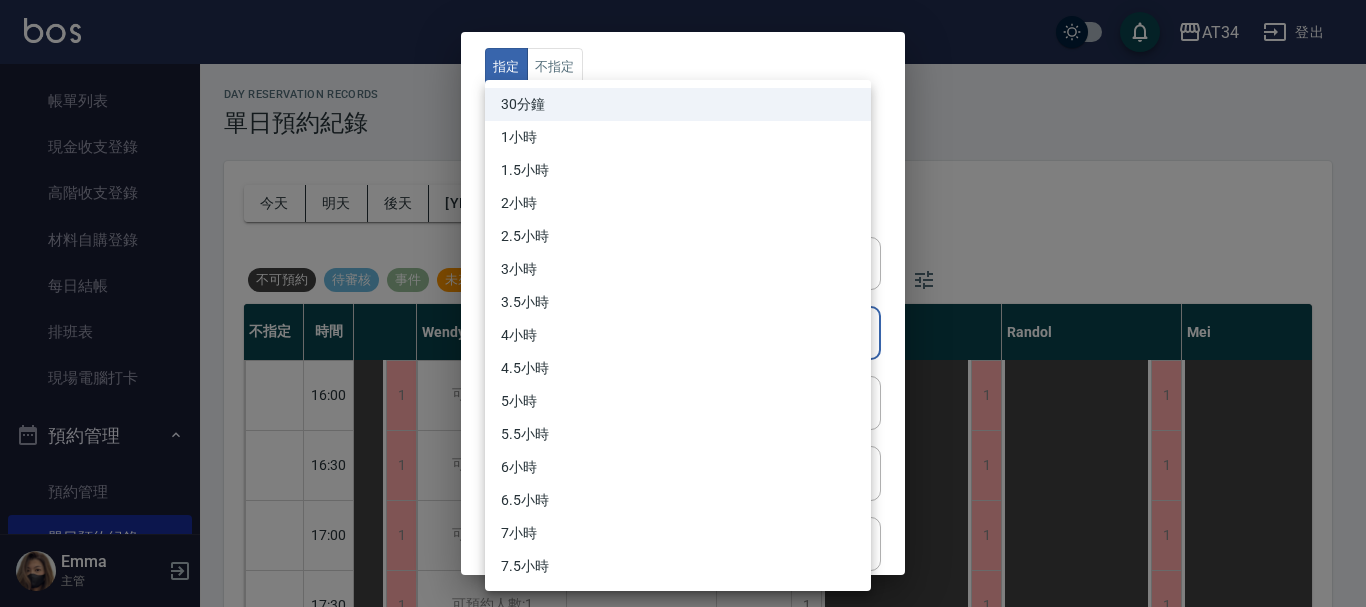 click on "6.5小時" at bounding box center [678, 500] 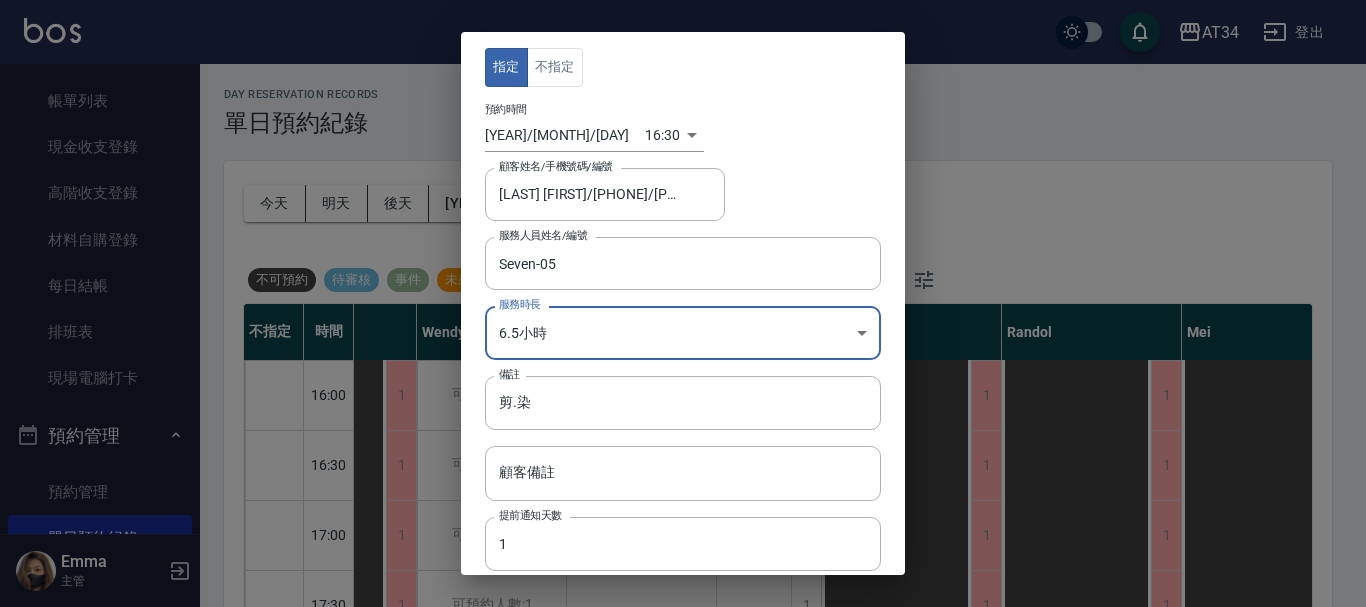 scroll, scrollTop: 26, scrollLeft: 0, axis: vertical 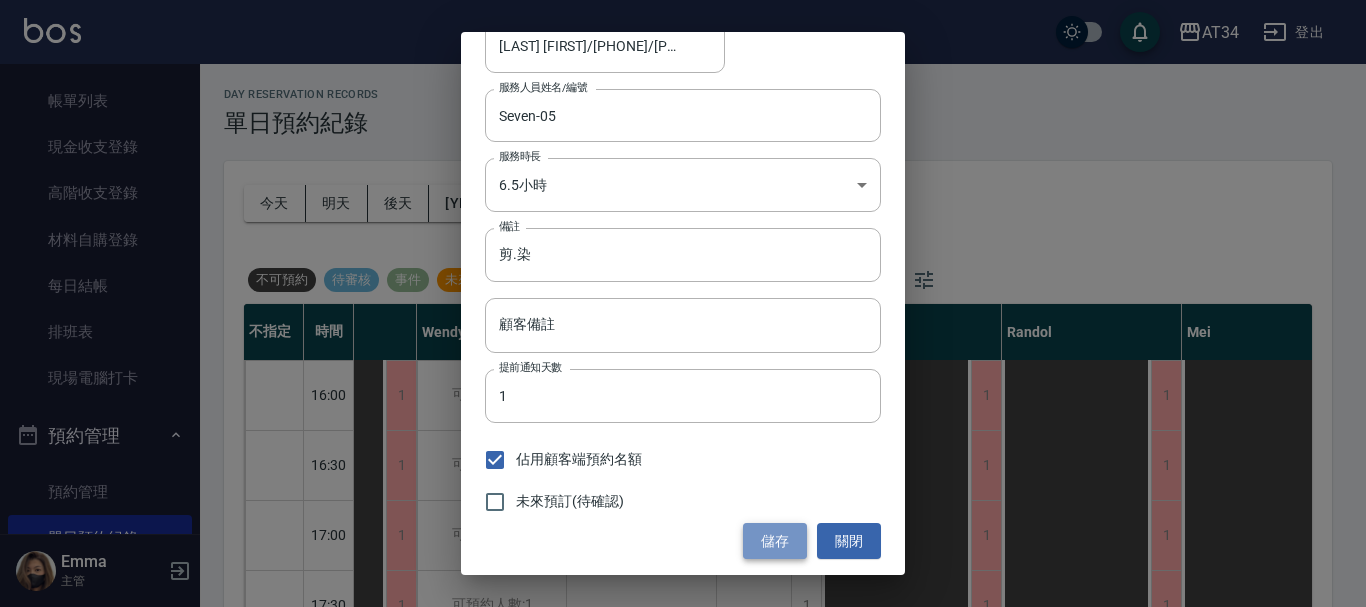 click on "儲存" at bounding box center (775, 541) 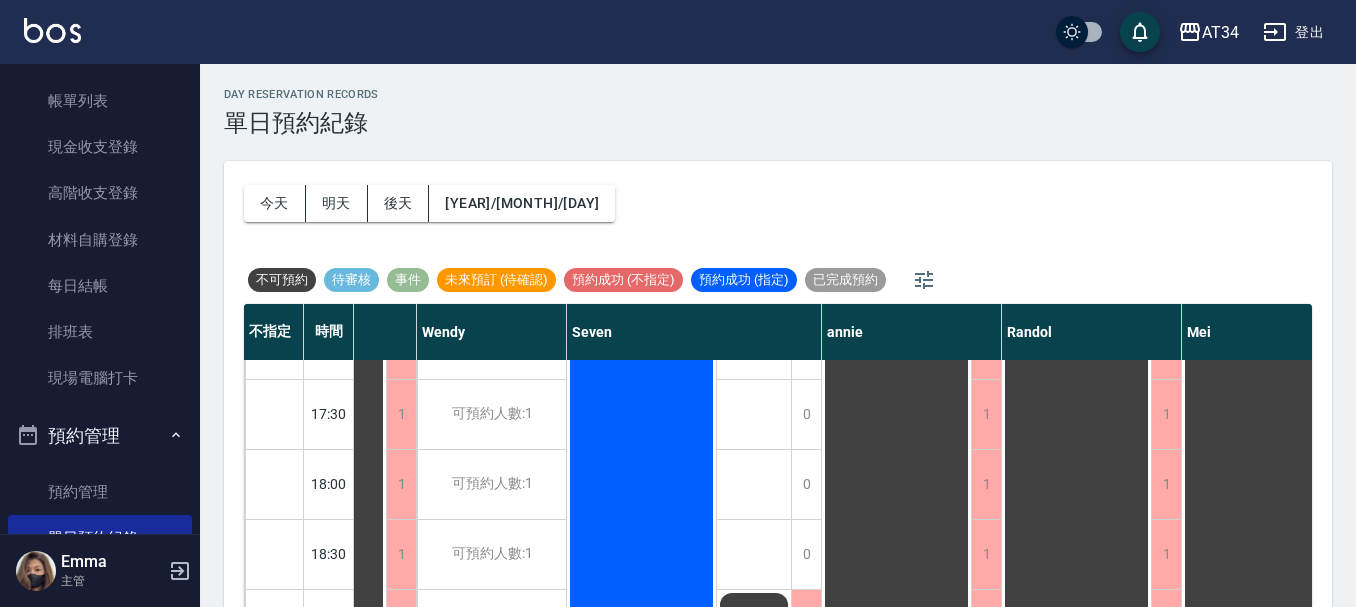scroll, scrollTop: 888, scrollLeft: 117, axis: both 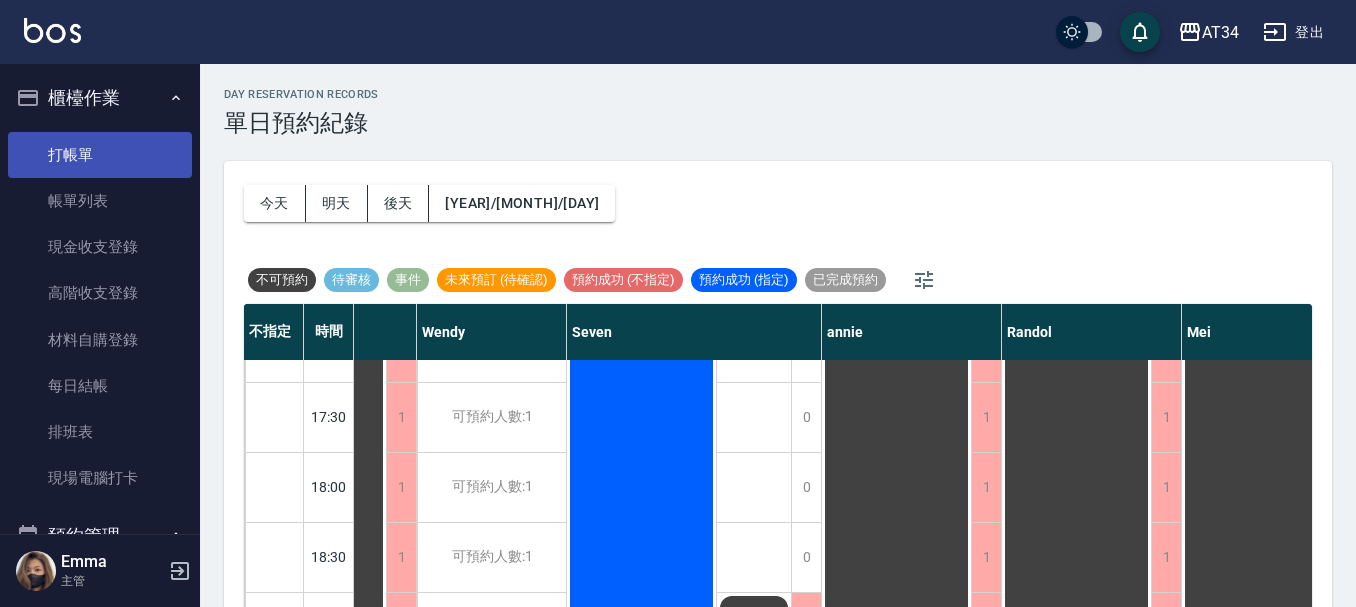 click on "打帳單" at bounding box center (100, 155) 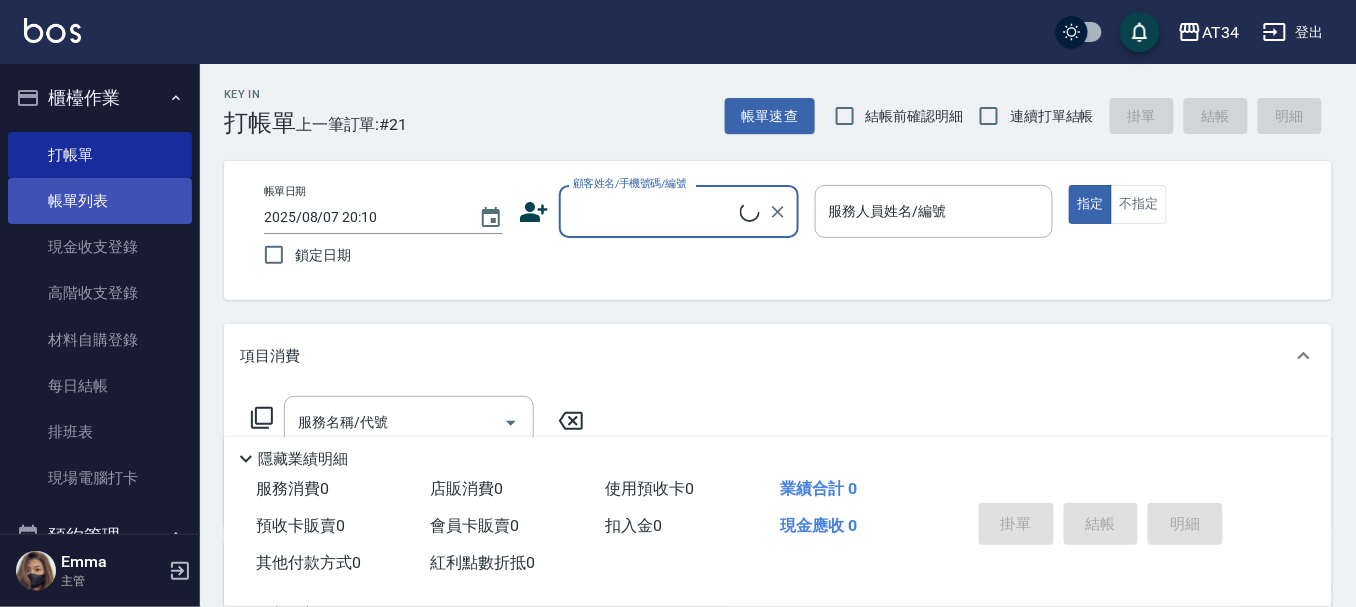 click on "帳單列表" at bounding box center (100, 201) 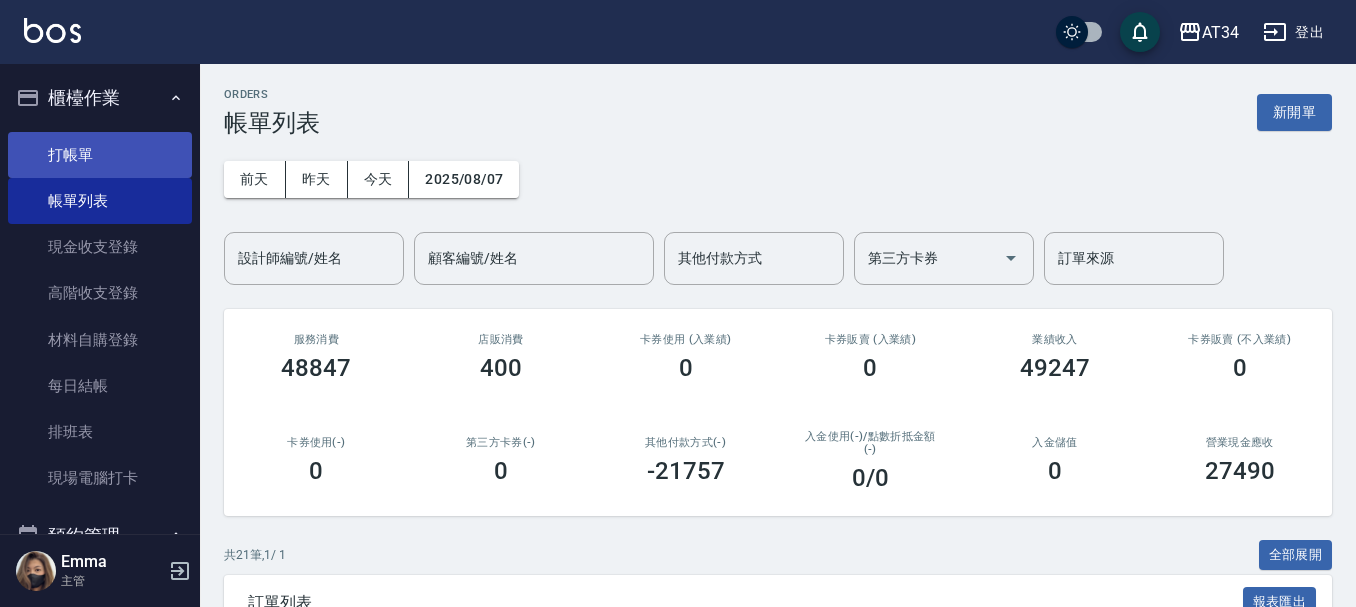 click on "打帳單" at bounding box center (100, 155) 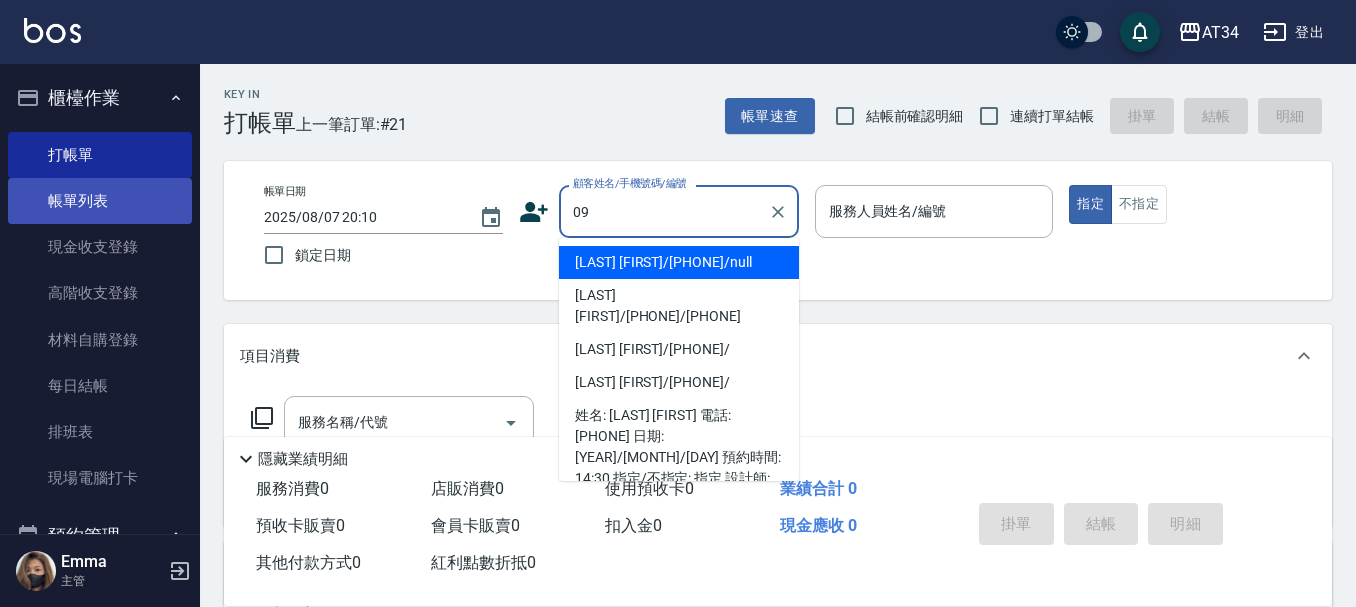 type on "09" 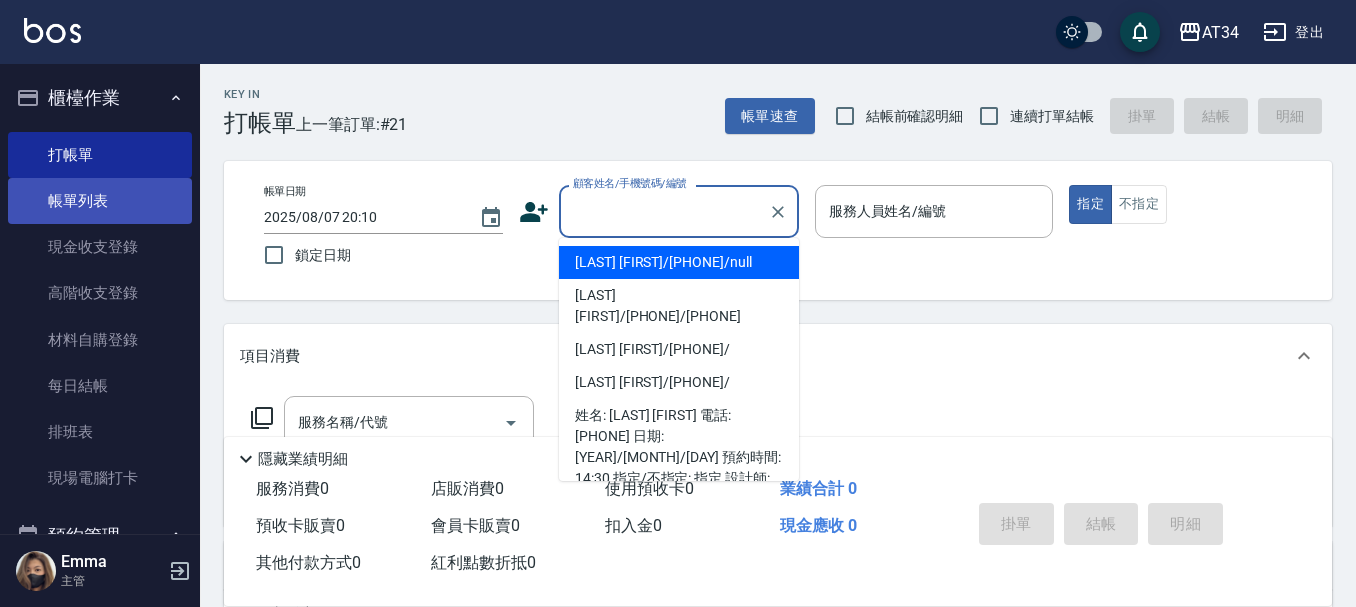 click on "帳單列表" at bounding box center [100, 201] 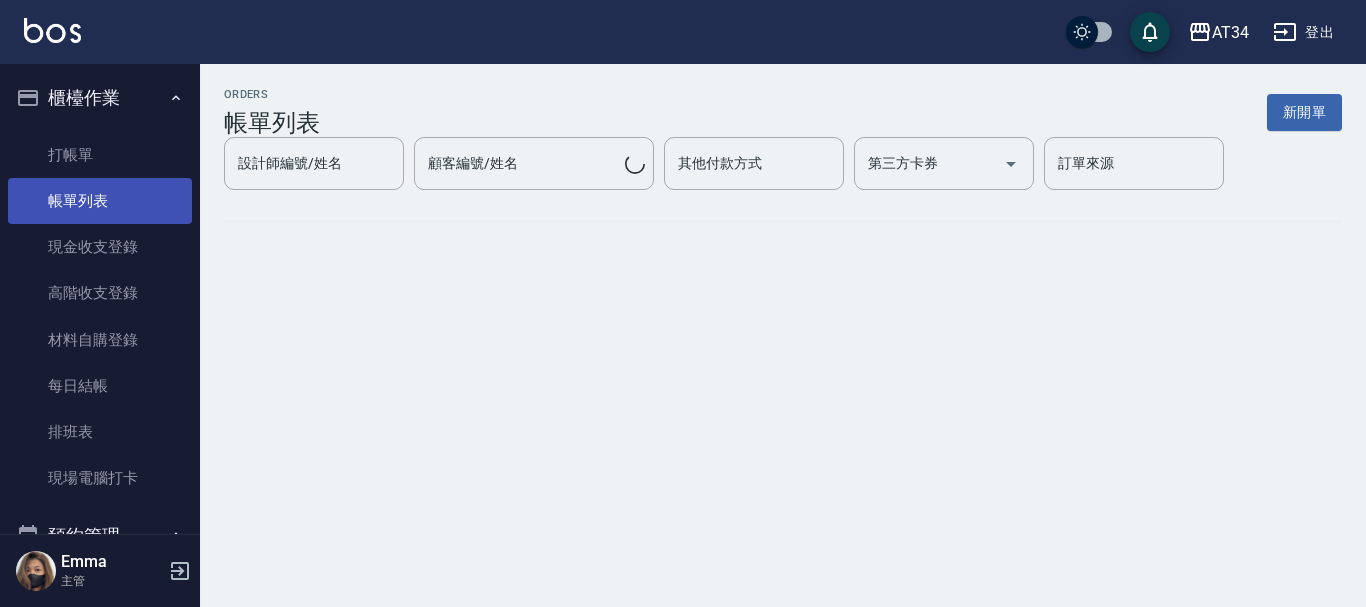 click on "帳單列表" at bounding box center (100, 201) 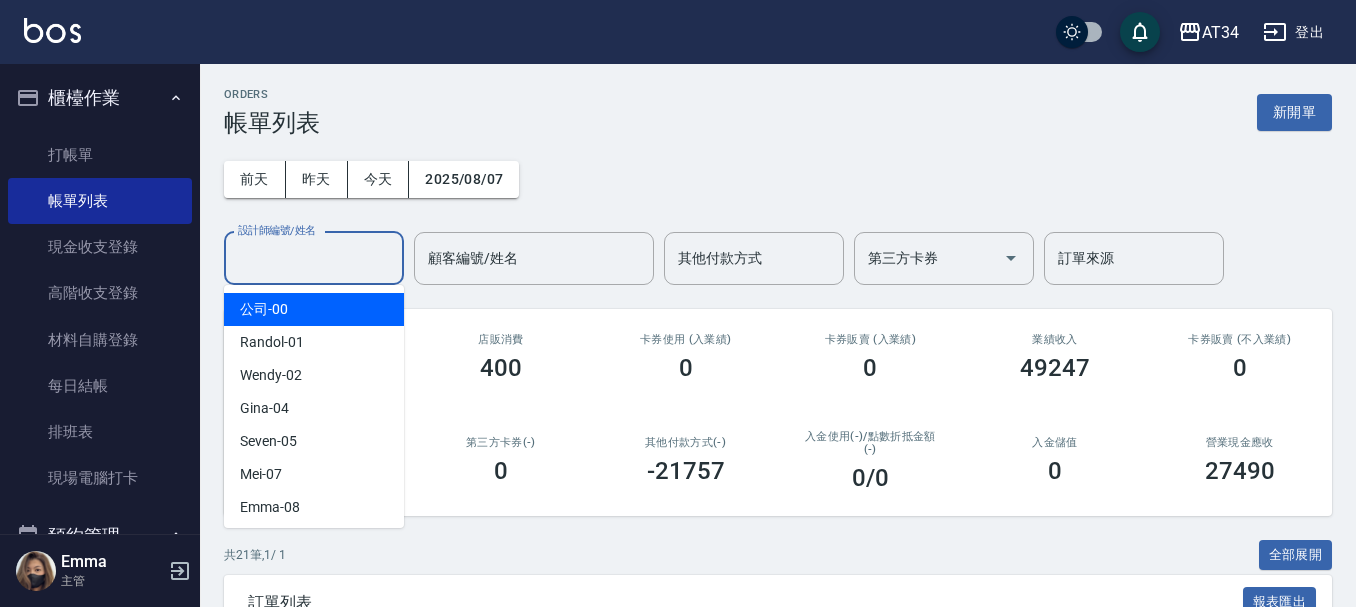 click on "設計師編號/姓名" at bounding box center [314, 258] 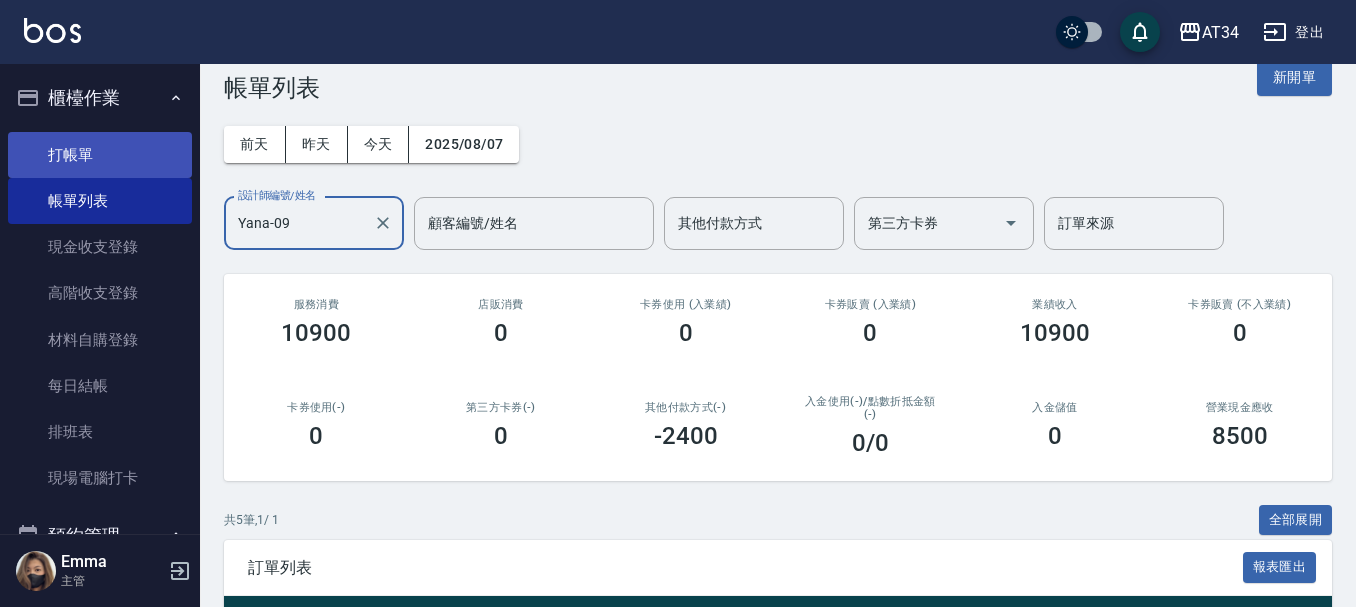 scroll, scrollTop: 4, scrollLeft: 0, axis: vertical 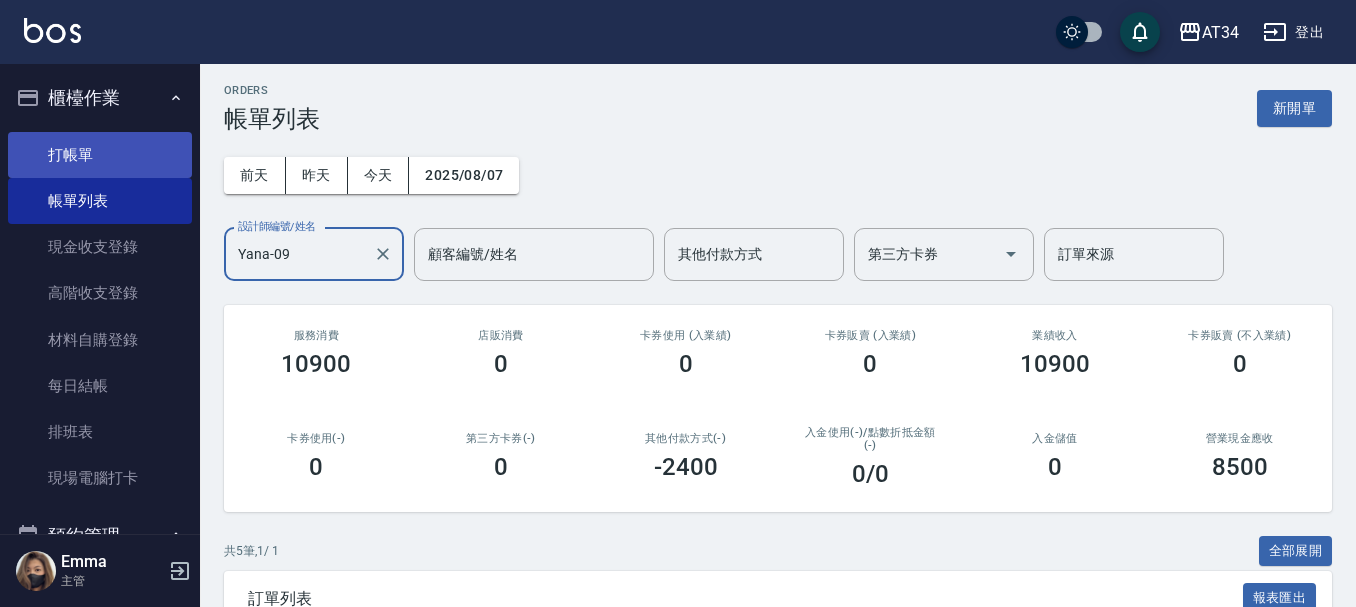 type on "Yana-09" 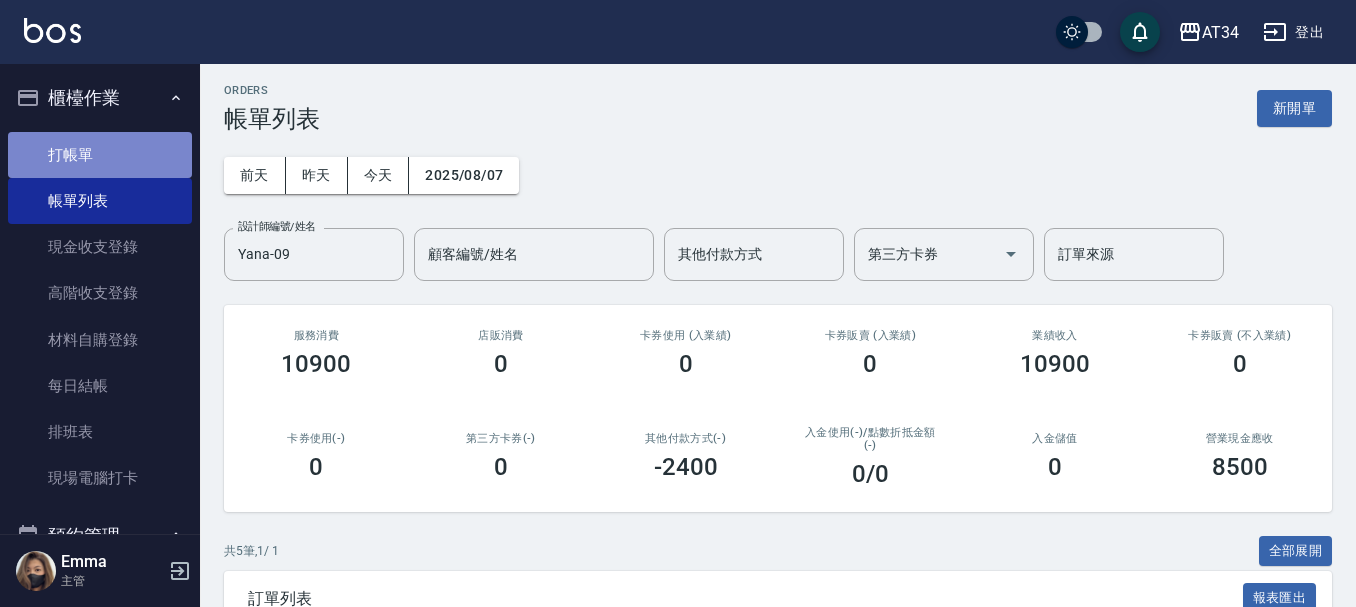 click on "打帳單" at bounding box center [100, 155] 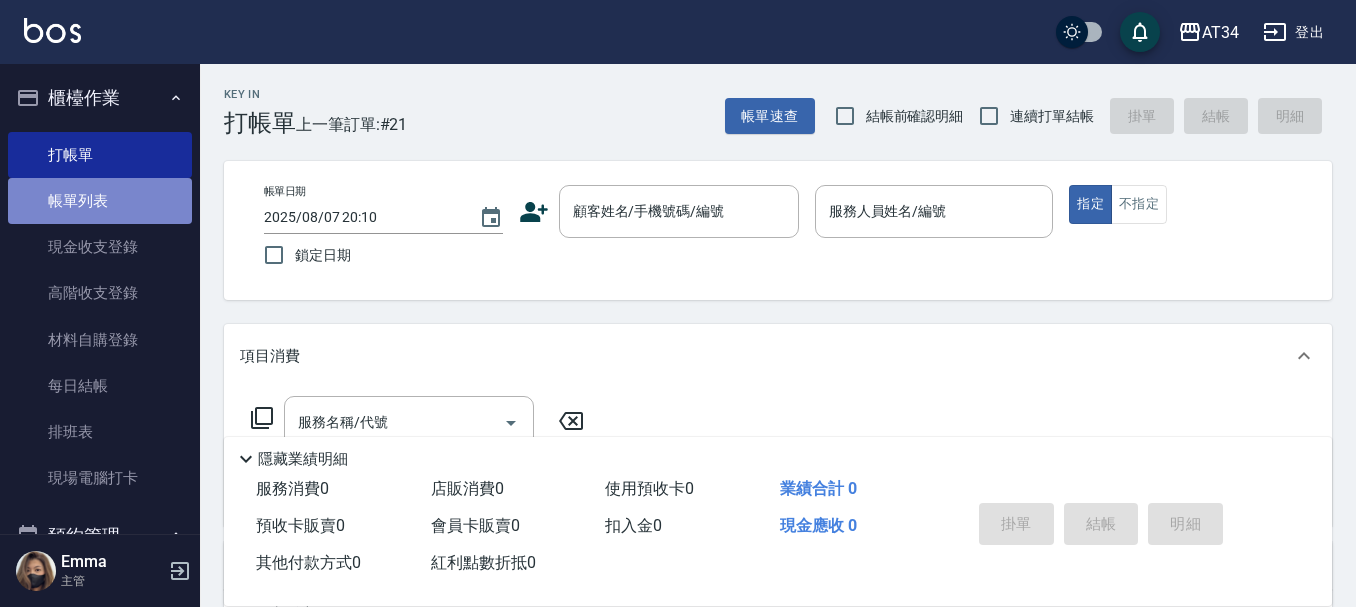 click on "帳單列表" at bounding box center (100, 201) 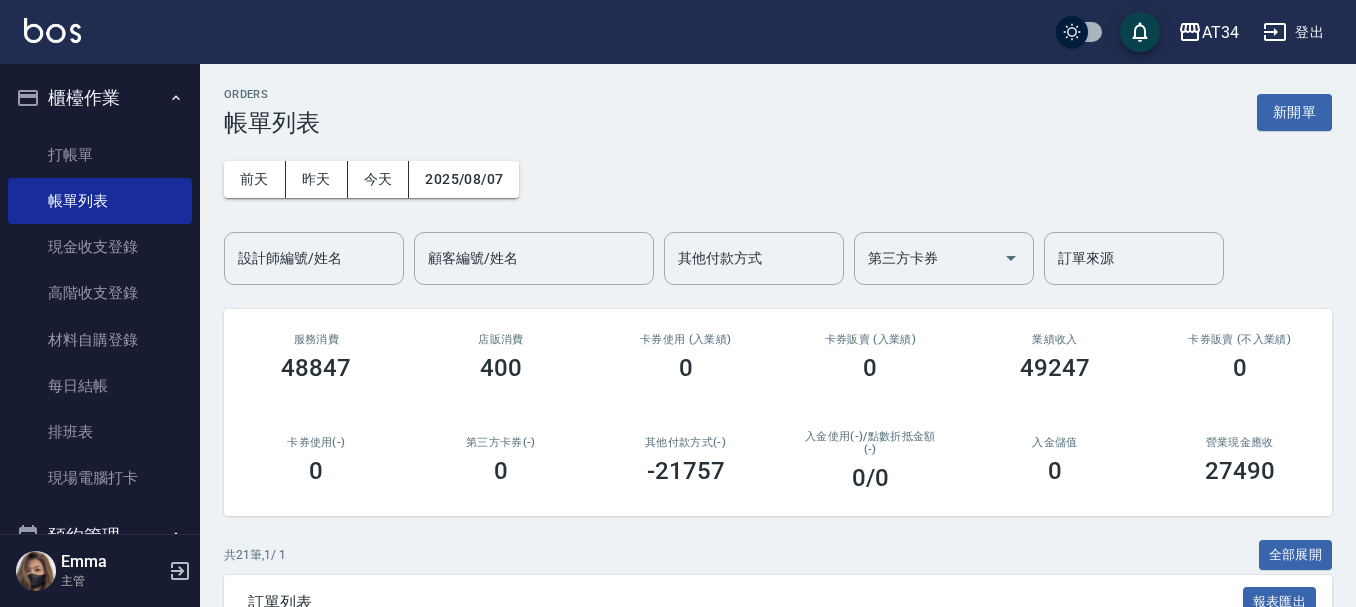 click on "設計師編號/姓名 設計師編號/姓名" at bounding box center (314, 258) 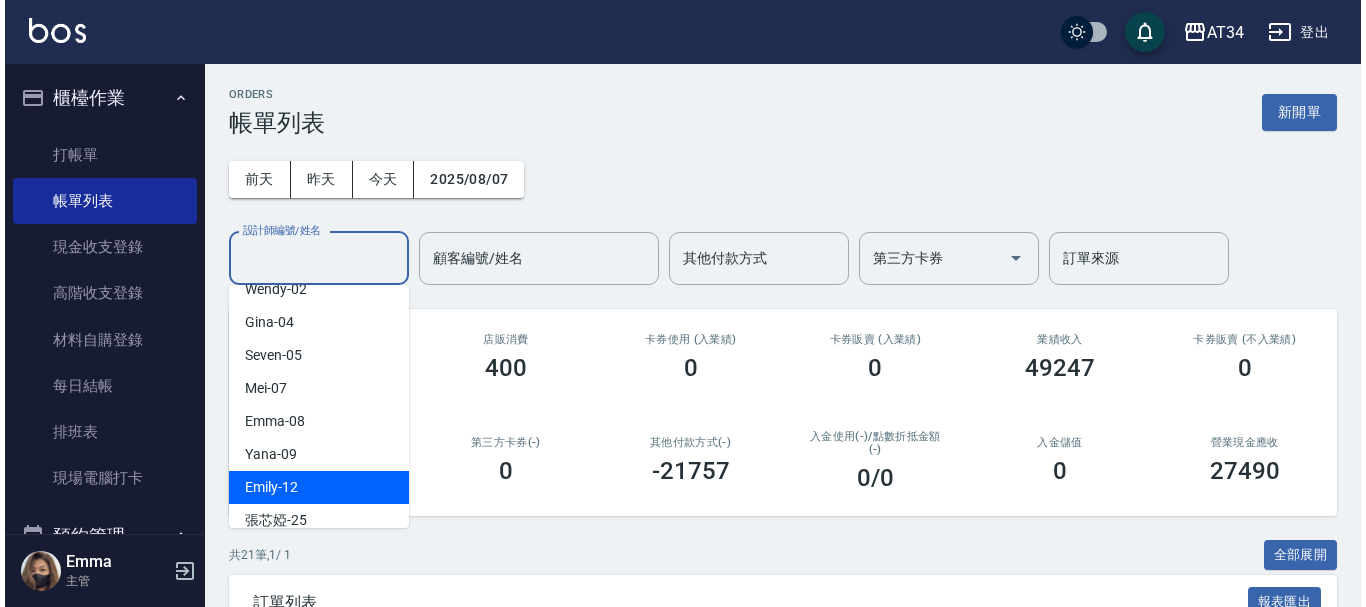 scroll, scrollTop: 200, scrollLeft: 0, axis: vertical 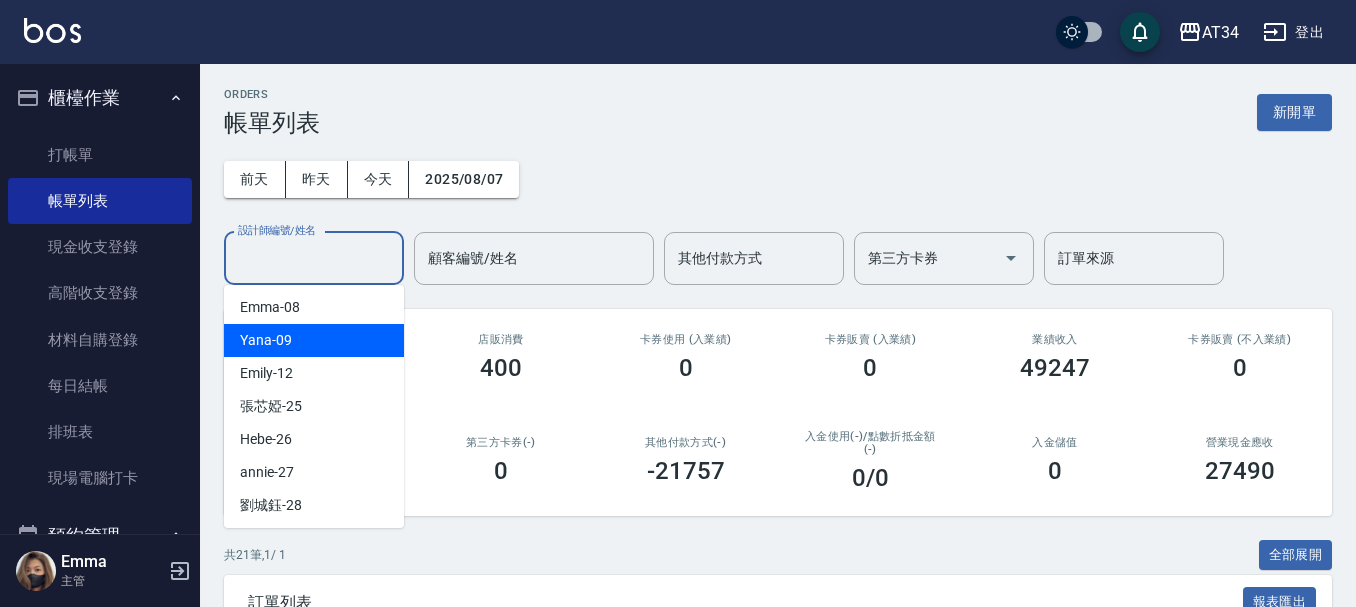 click on "Yana -09" at bounding box center [314, 340] 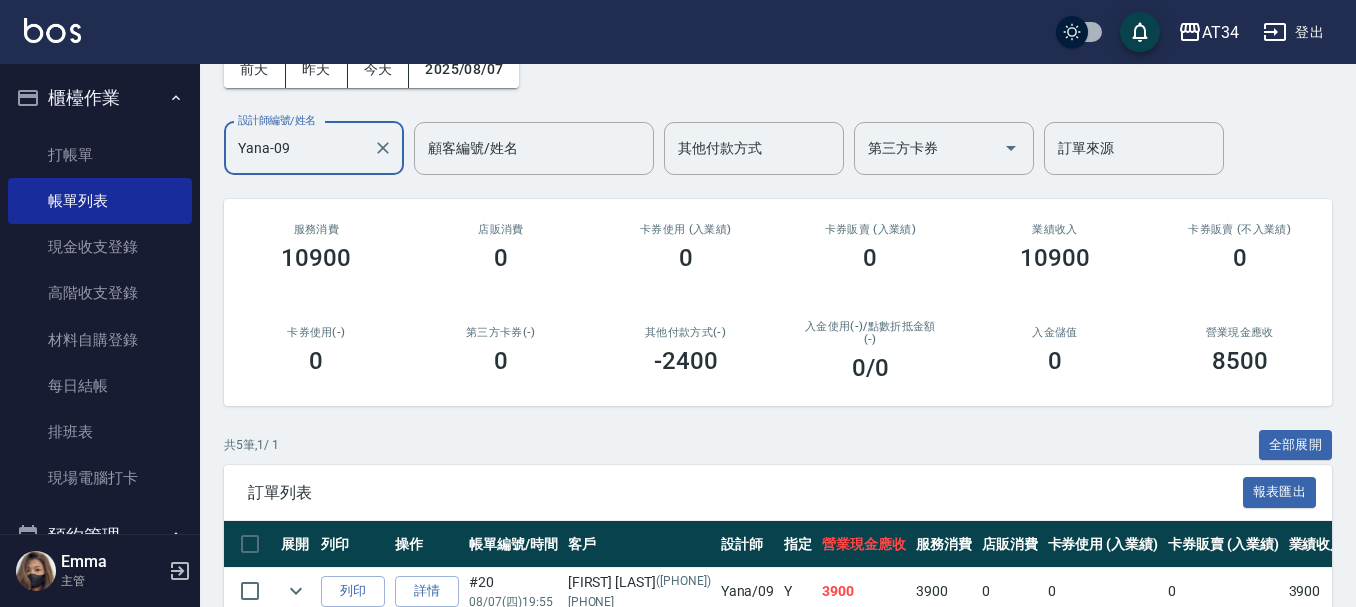 scroll, scrollTop: 104, scrollLeft: 0, axis: vertical 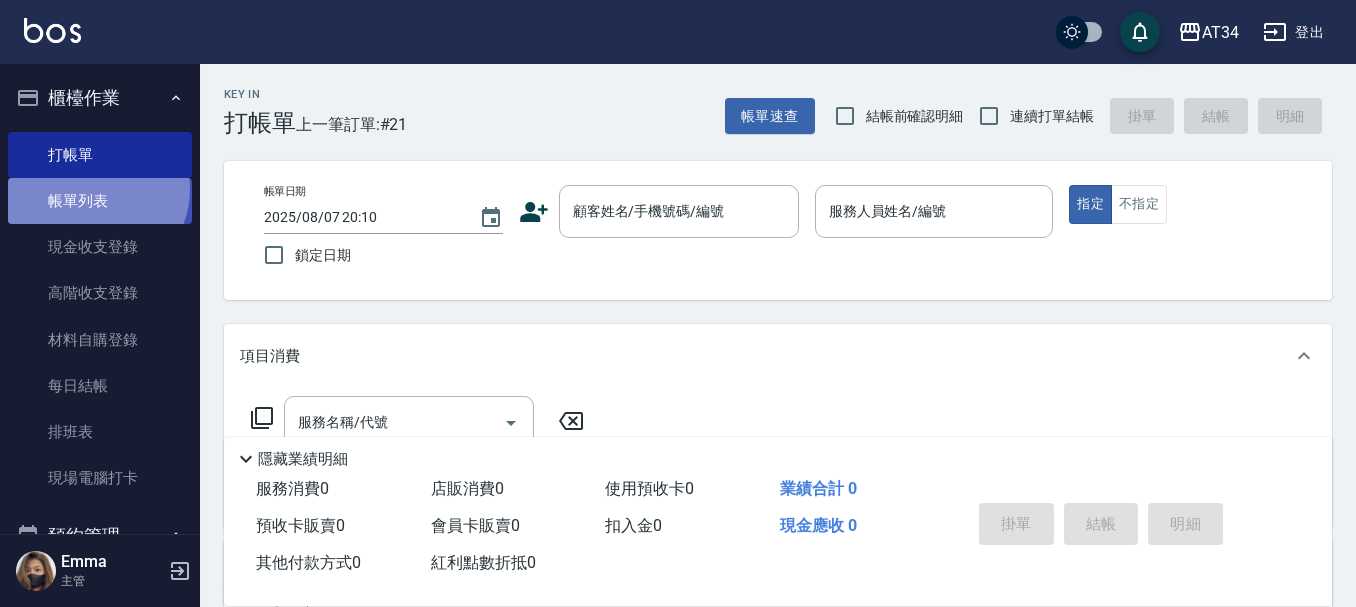 click on "帳單列表" at bounding box center (100, 201) 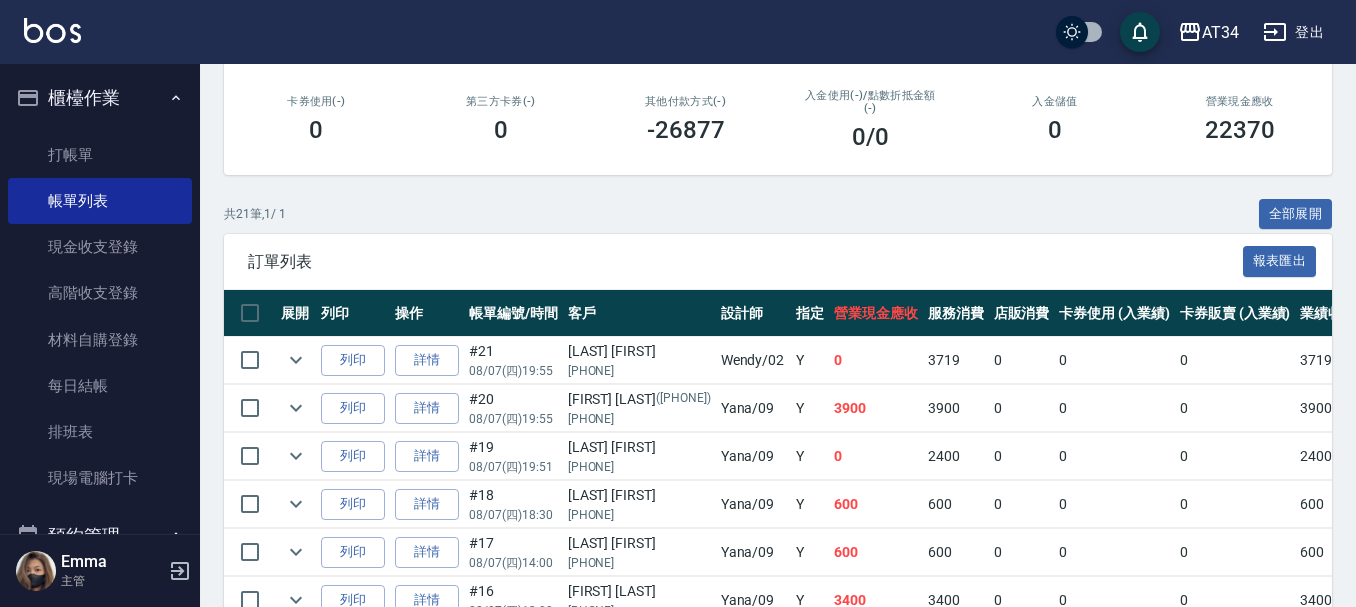 scroll, scrollTop: 400, scrollLeft: 0, axis: vertical 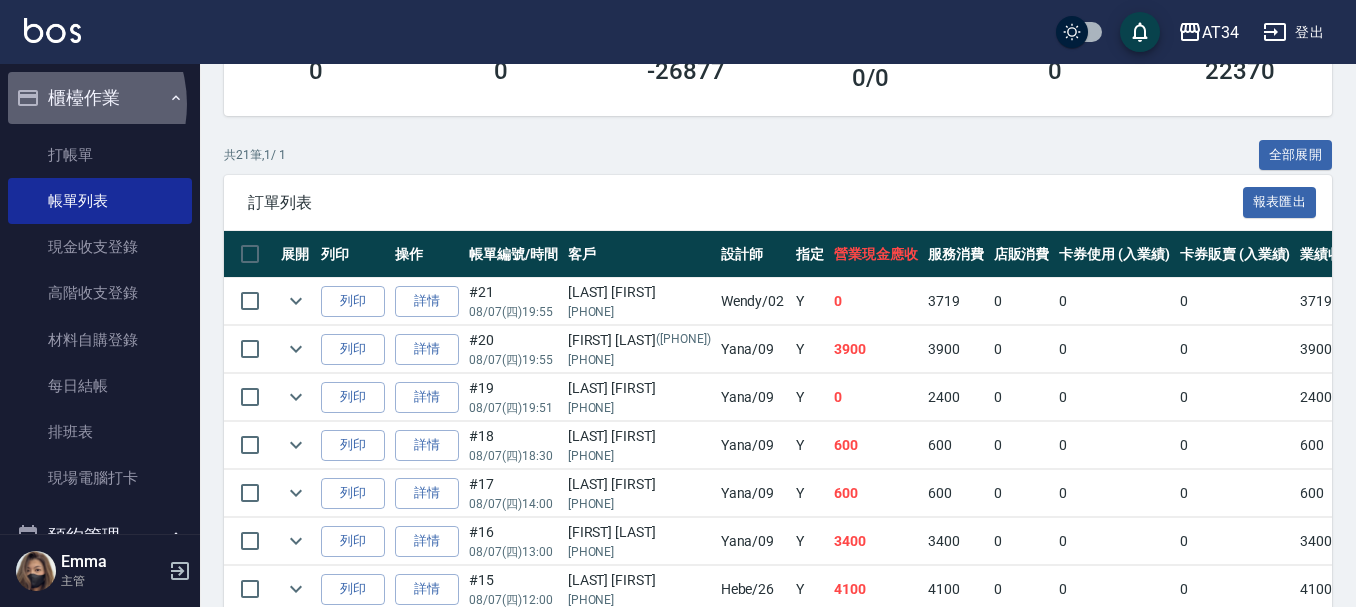 click on "櫃檯作業" at bounding box center [100, 98] 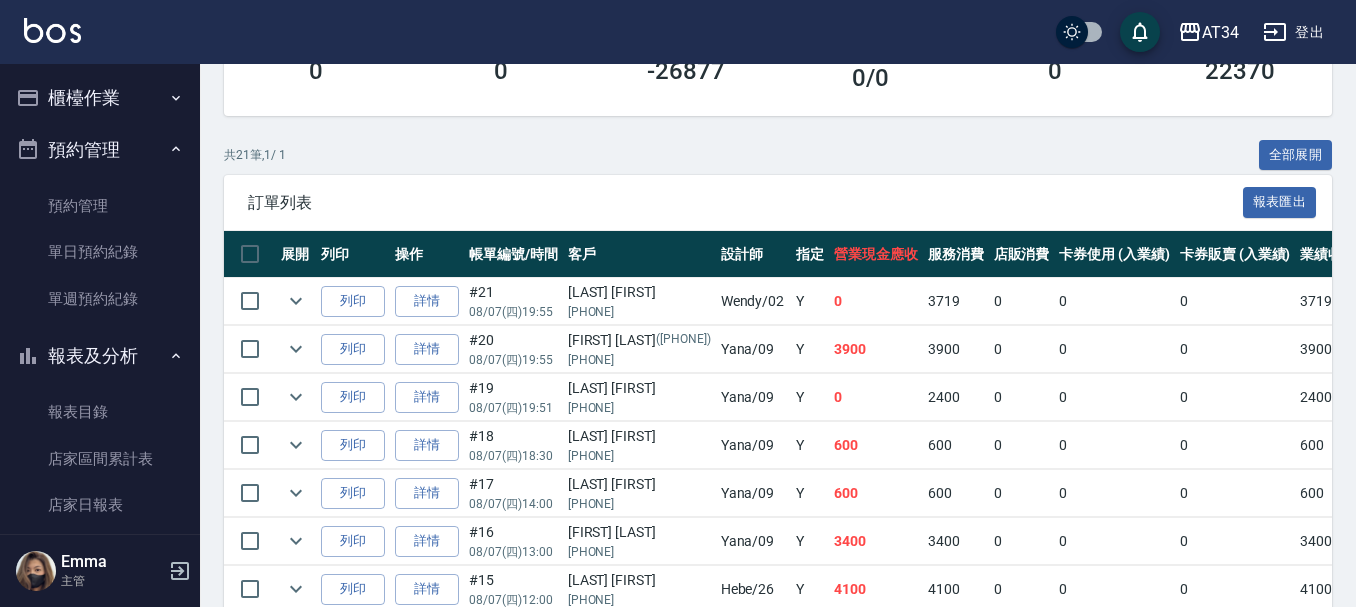 click on "預約管理" at bounding box center (100, 150) 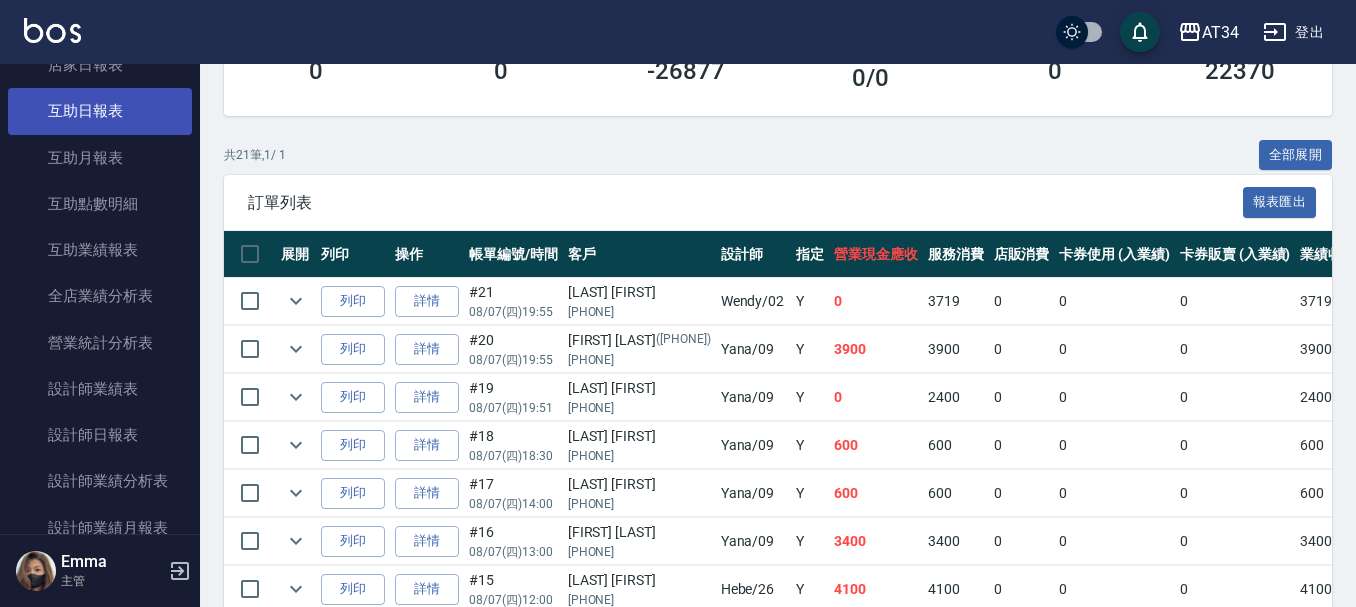 scroll, scrollTop: 400, scrollLeft: 0, axis: vertical 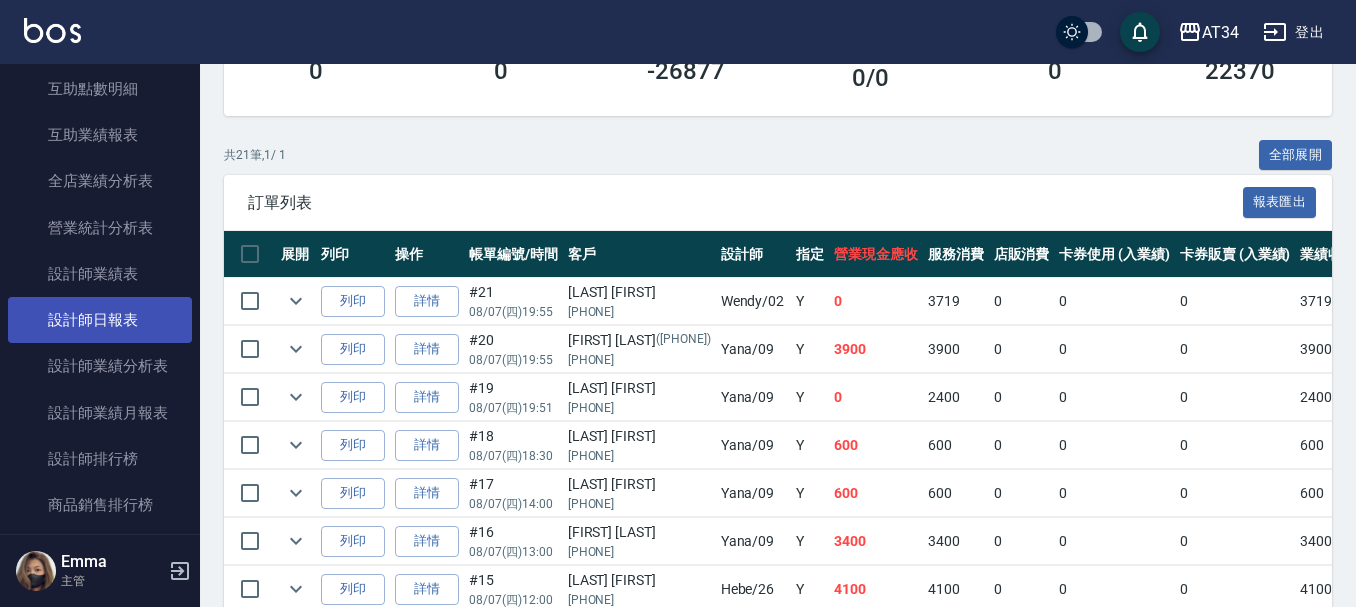 click on "設計師日報表" at bounding box center (100, 320) 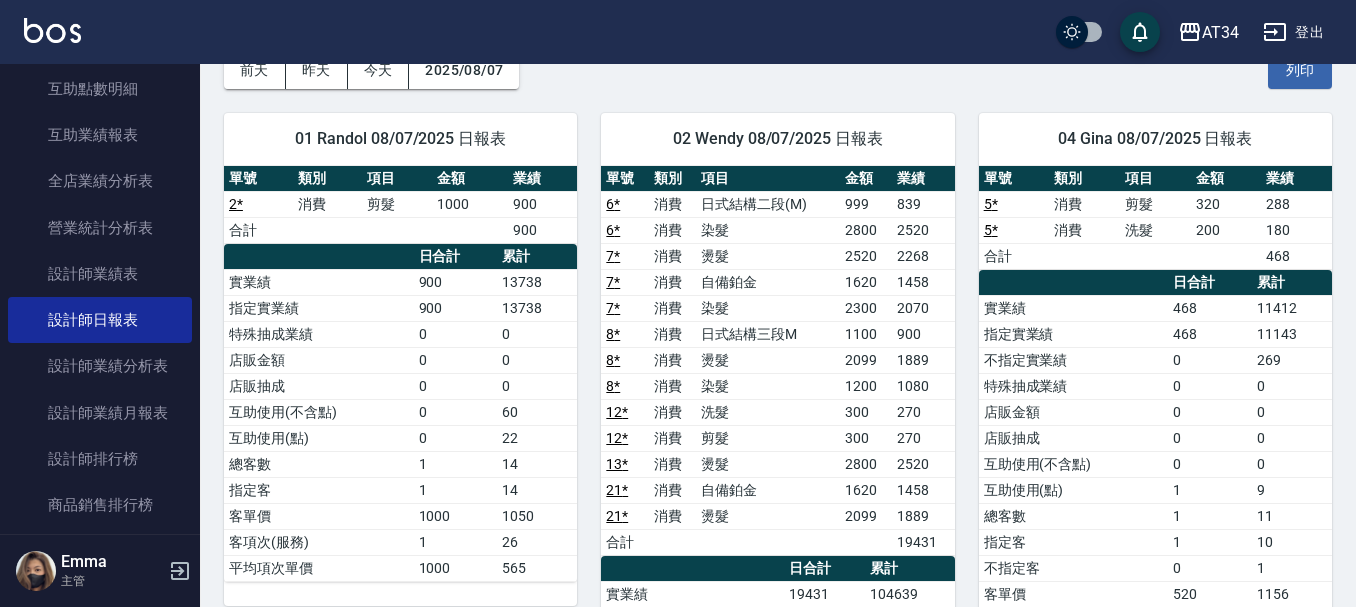 scroll, scrollTop: 100, scrollLeft: 0, axis: vertical 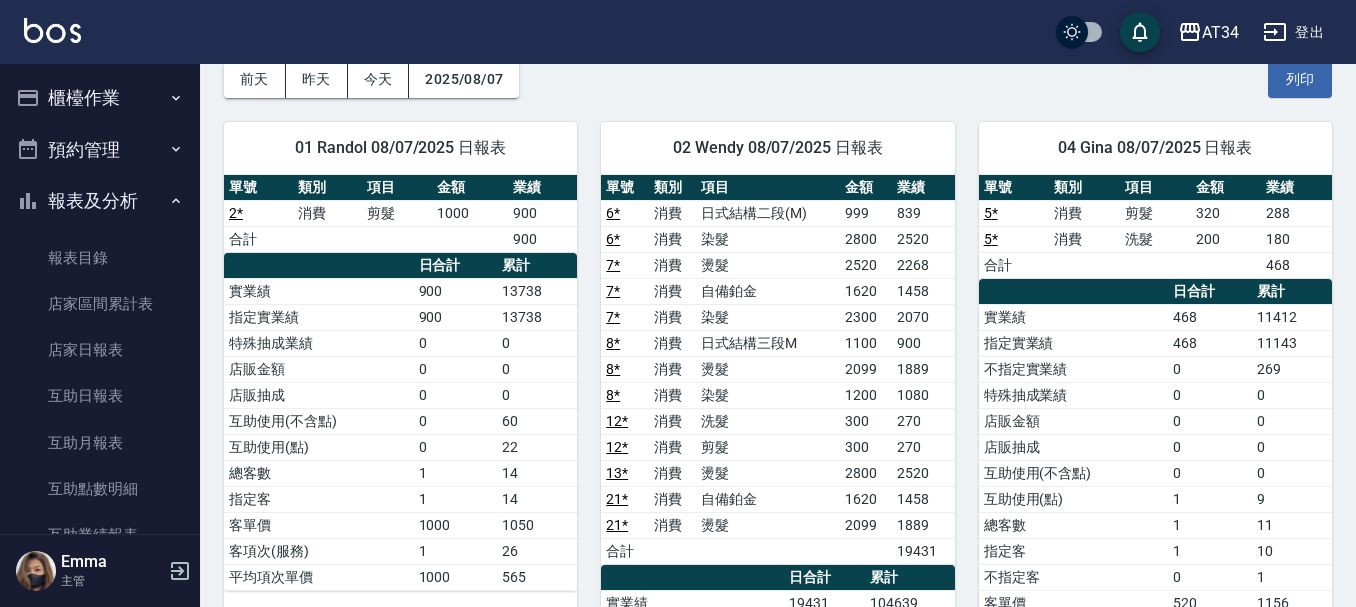 click on "櫃檯作業" at bounding box center [100, 98] 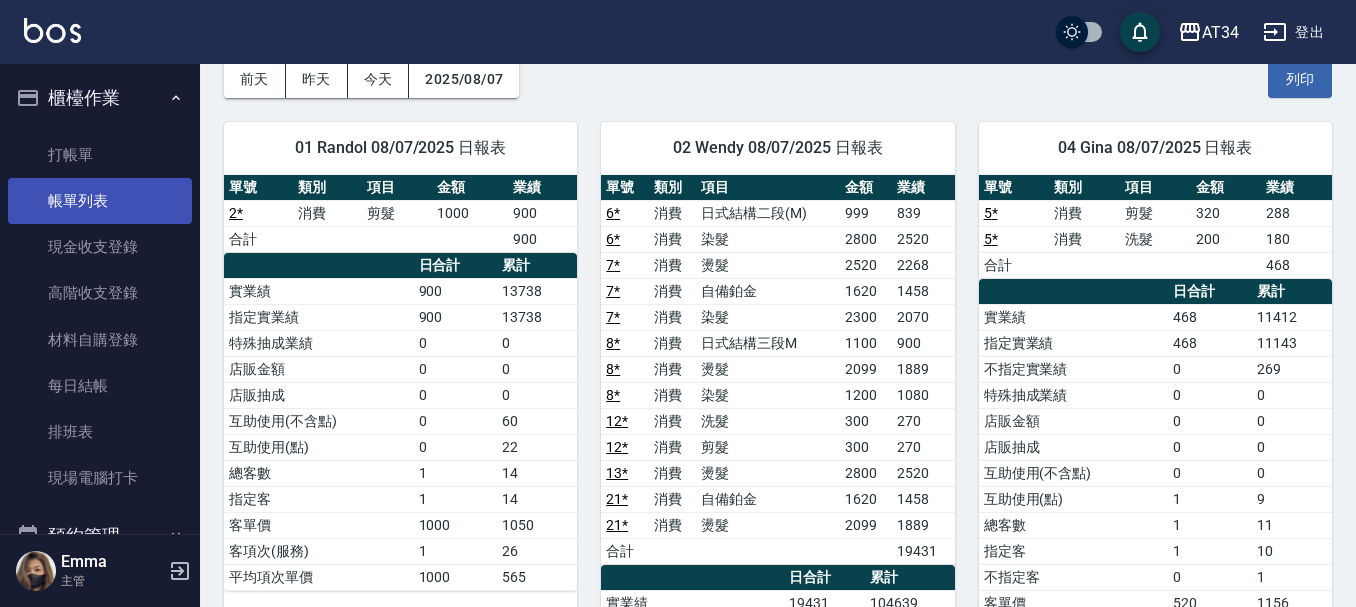 click on "帳單列表" at bounding box center (100, 201) 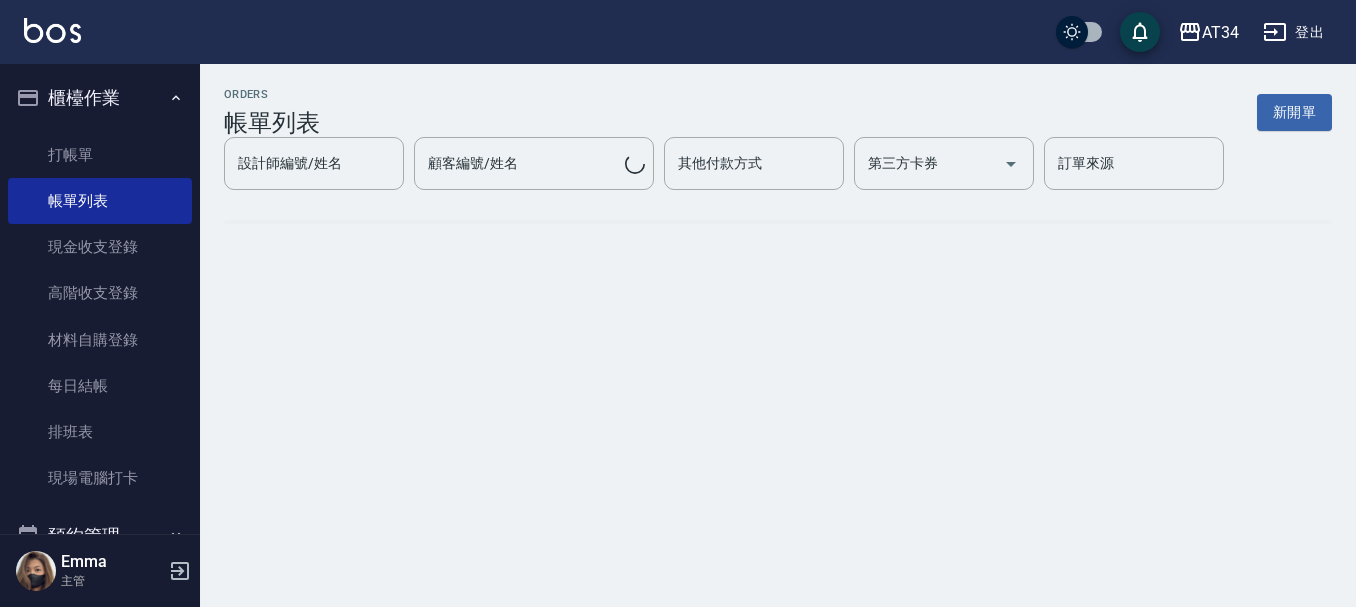 scroll, scrollTop: 0, scrollLeft: 0, axis: both 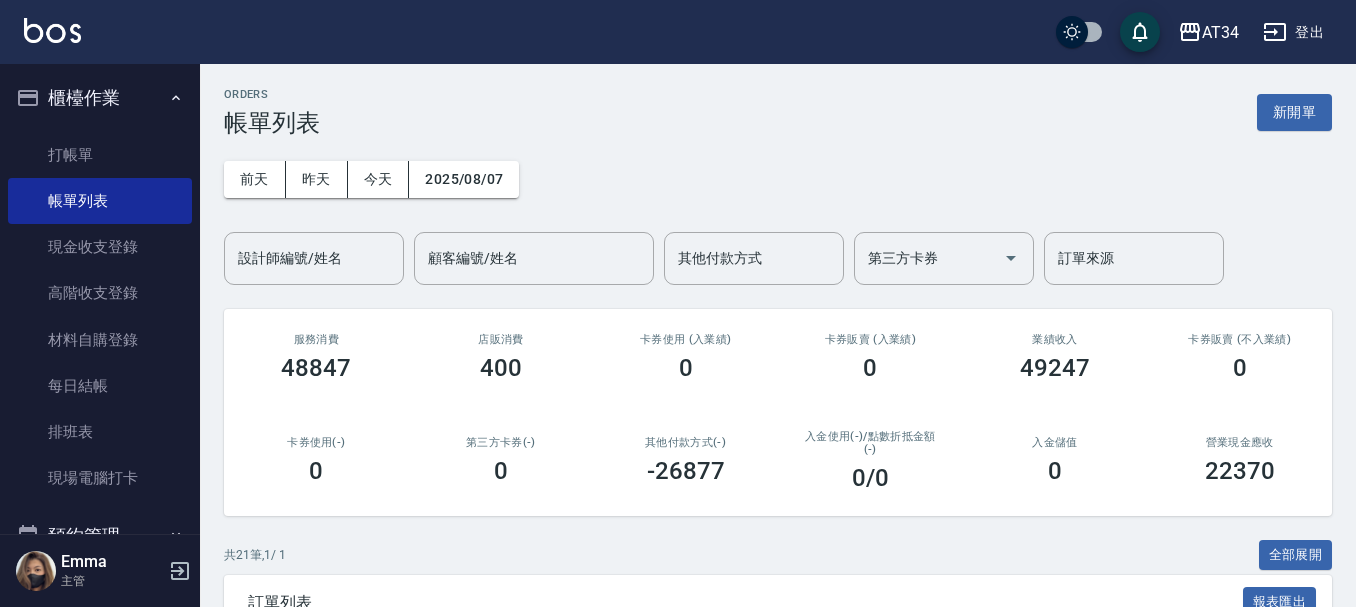 click on "櫃檯作業" at bounding box center [100, 98] 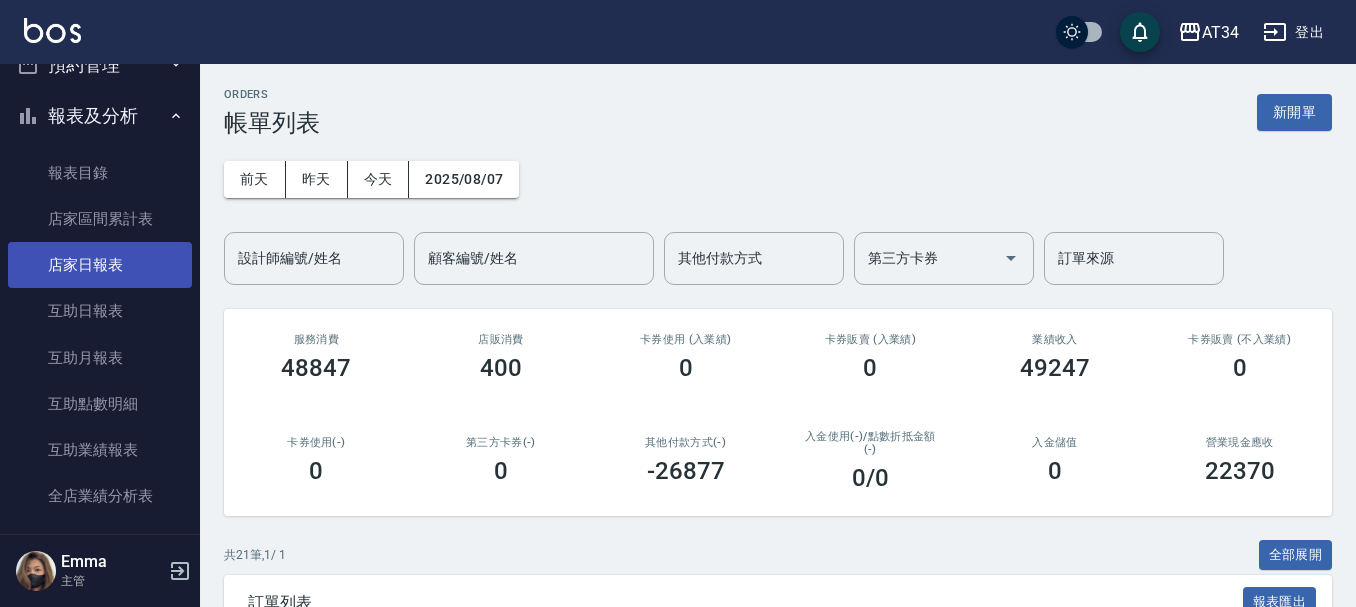 scroll, scrollTop: 200, scrollLeft: 0, axis: vertical 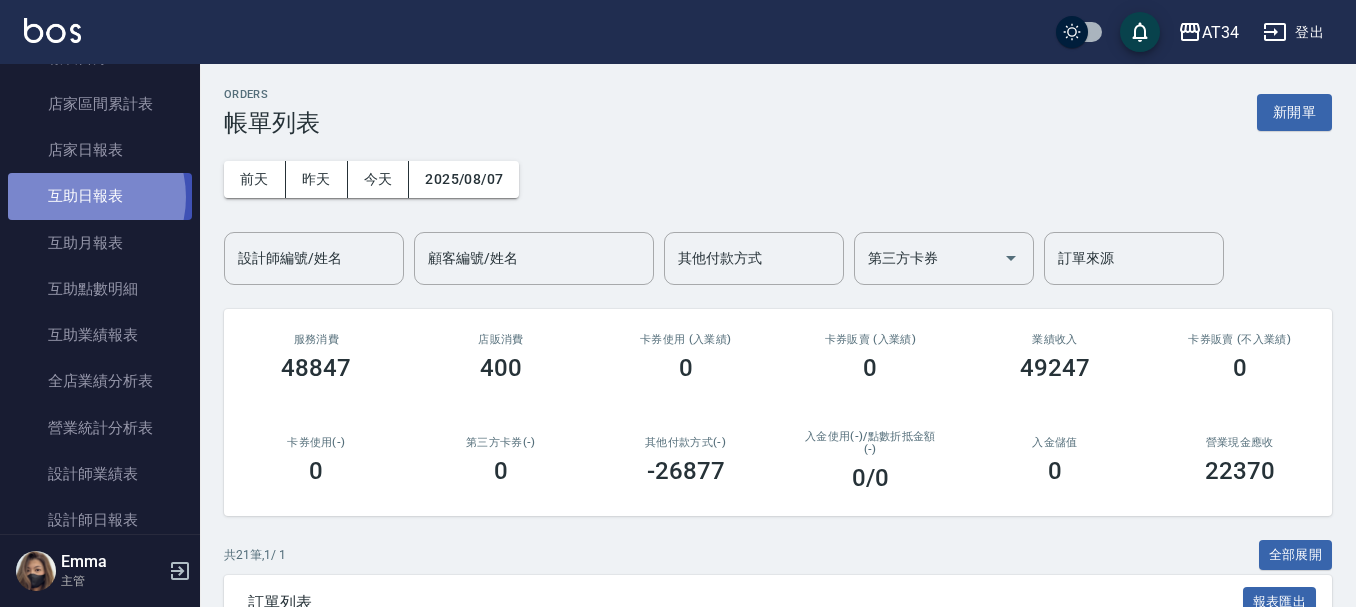 click on "互助日報表" at bounding box center (100, 196) 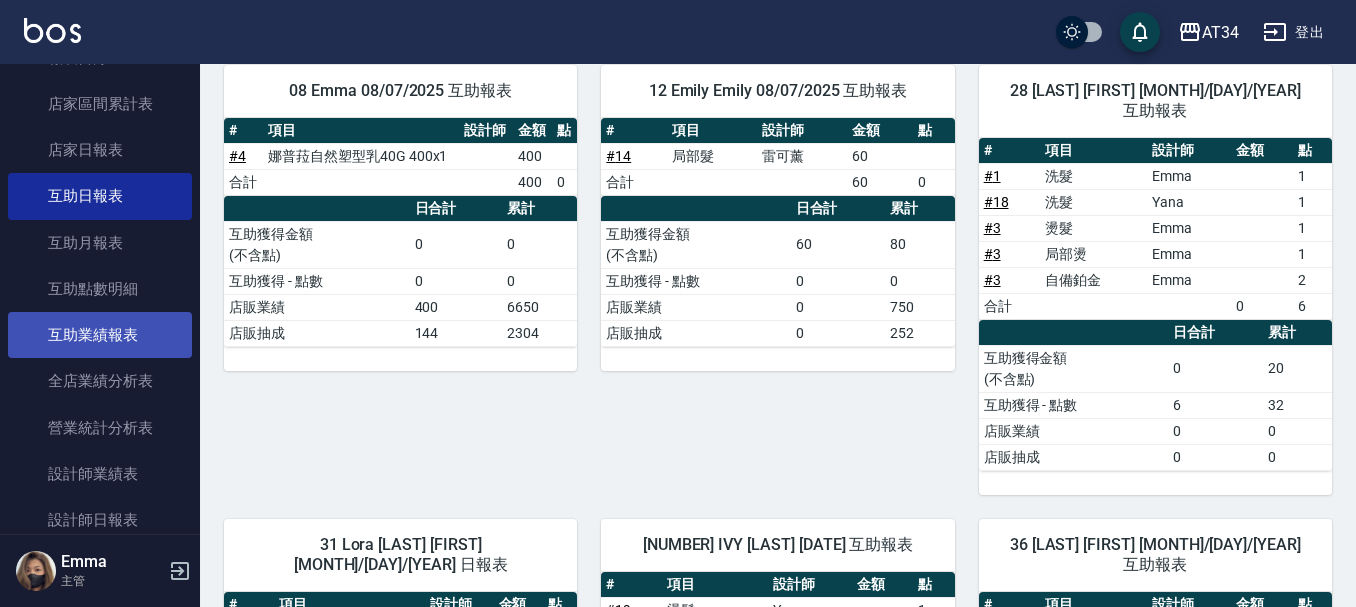 scroll, scrollTop: 200, scrollLeft: 0, axis: vertical 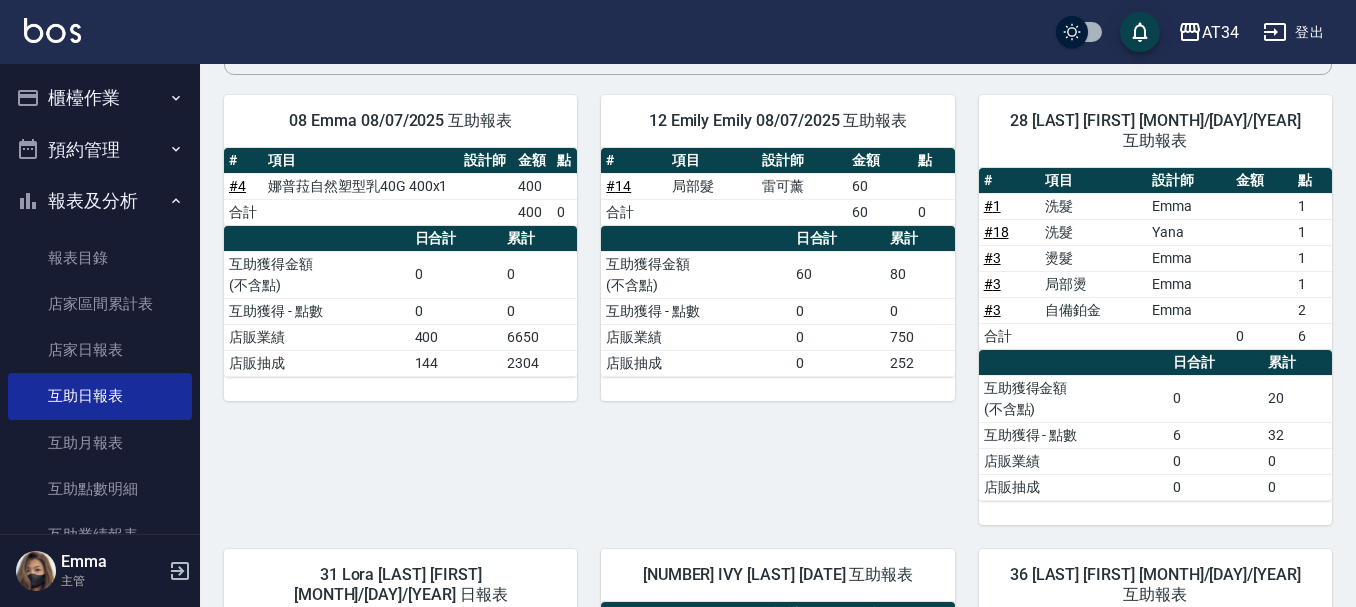 click on "櫃檯作業" at bounding box center [100, 98] 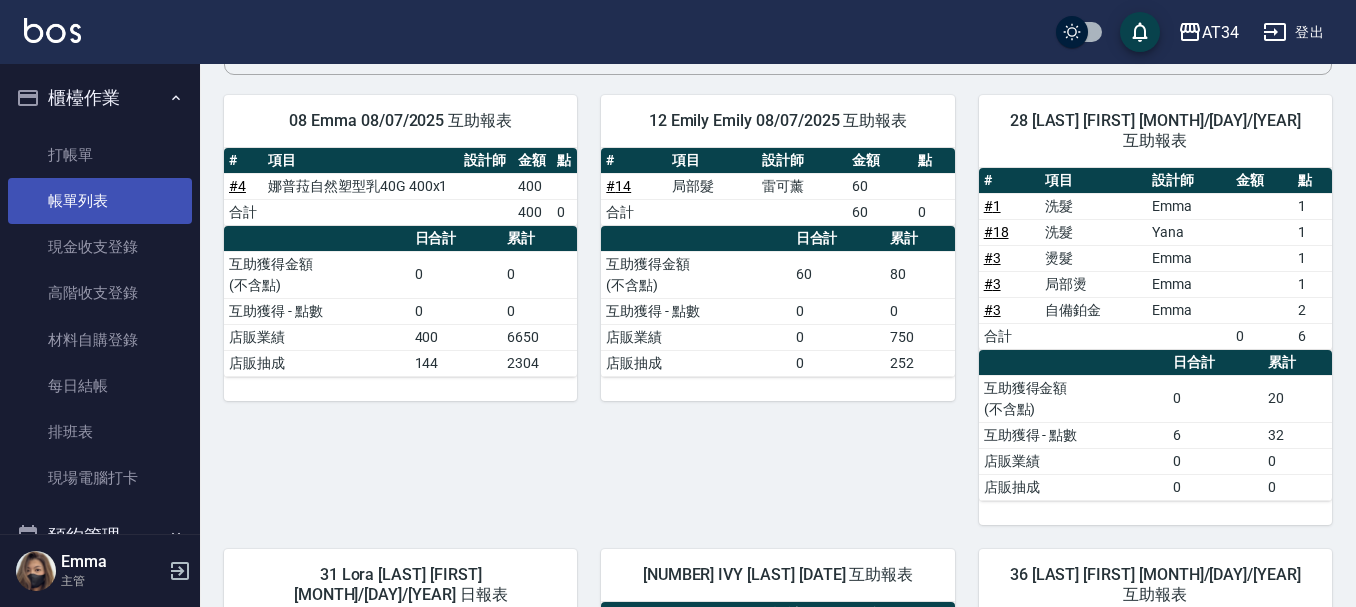 click on "帳單列表" at bounding box center (100, 201) 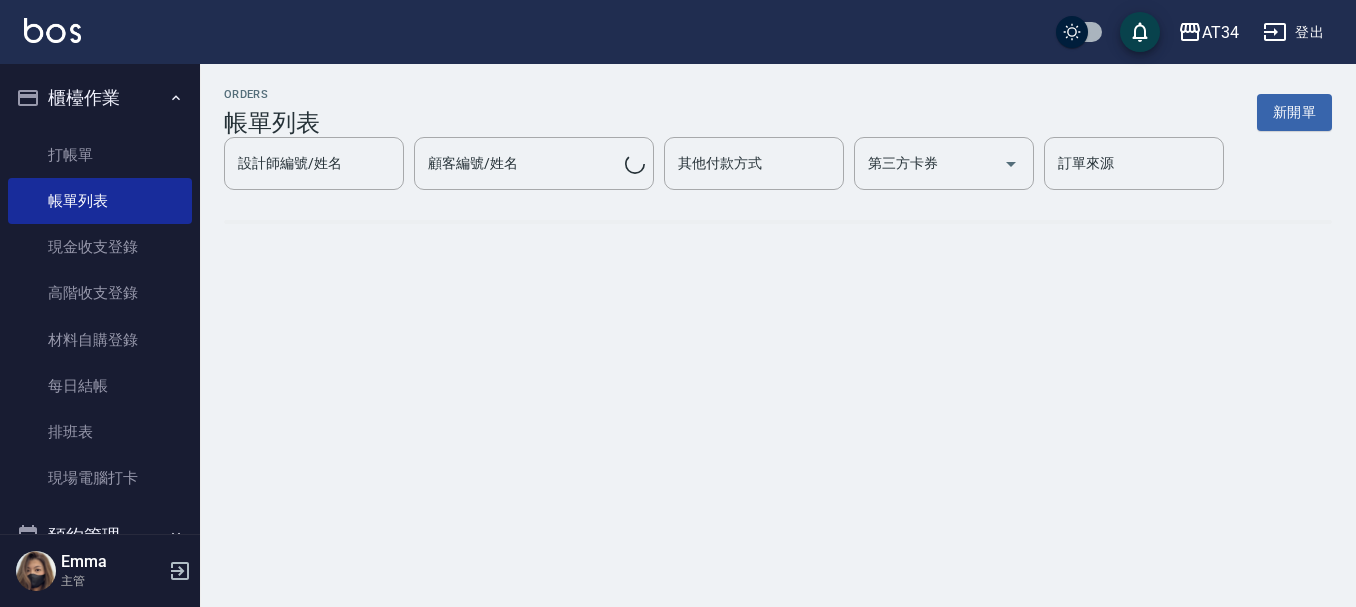 scroll, scrollTop: 0, scrollLeft: 0, axis: both 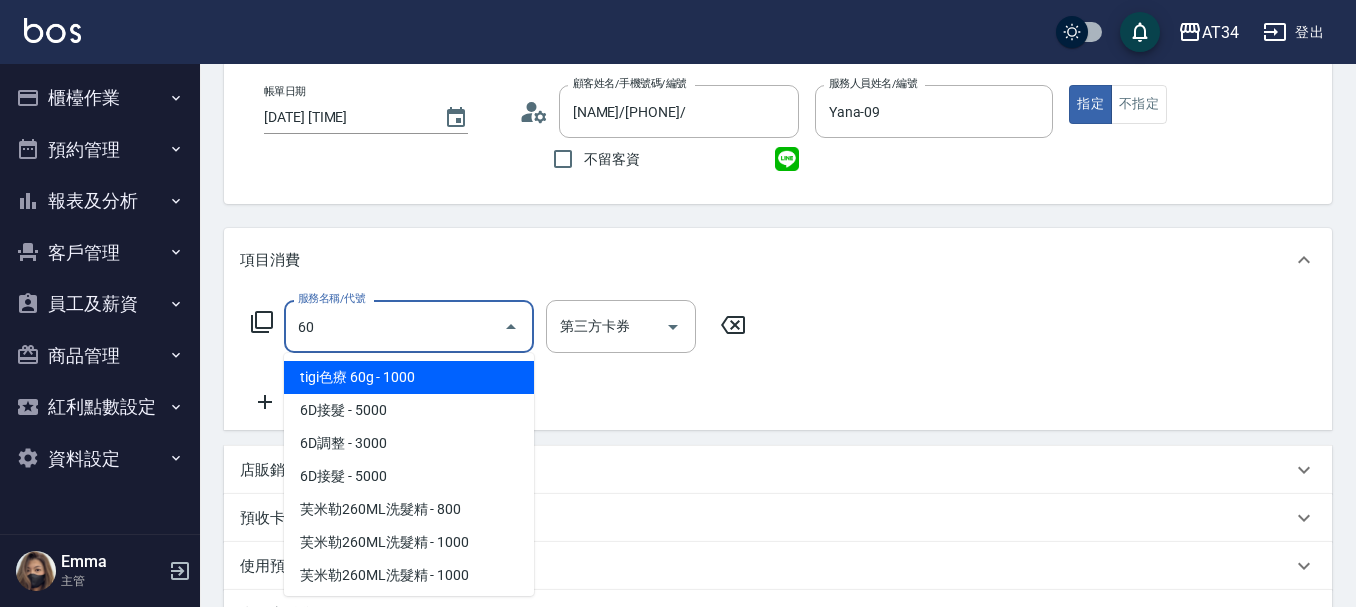 type on "602" 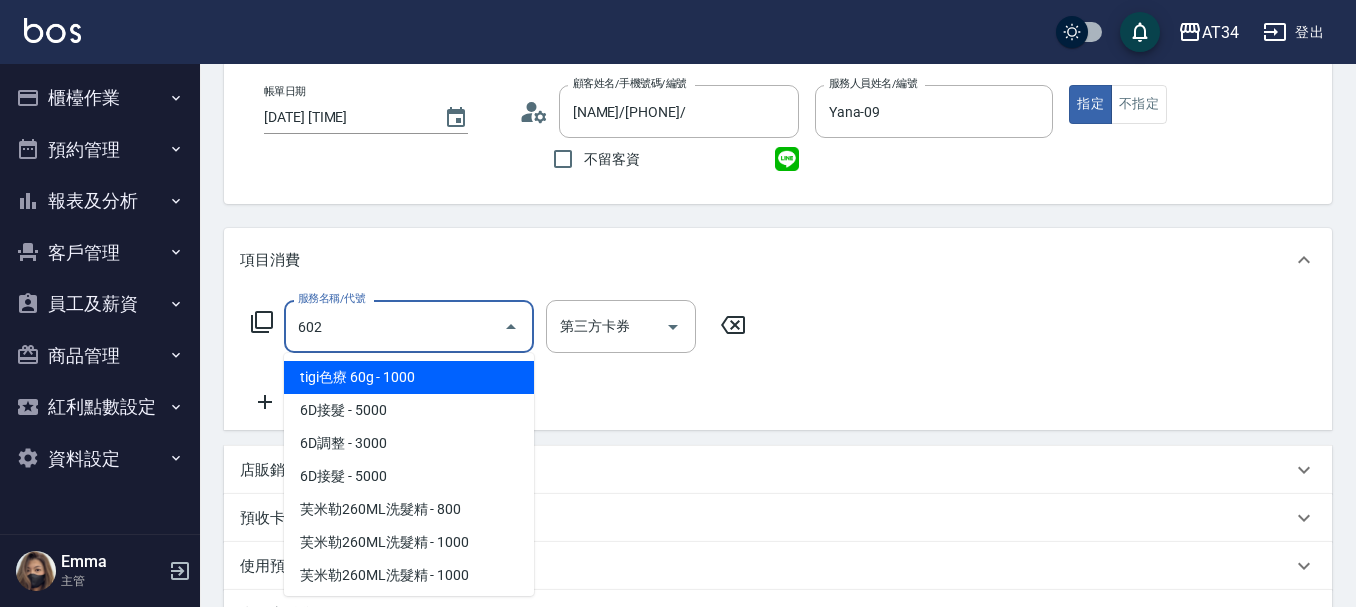 type on "90" 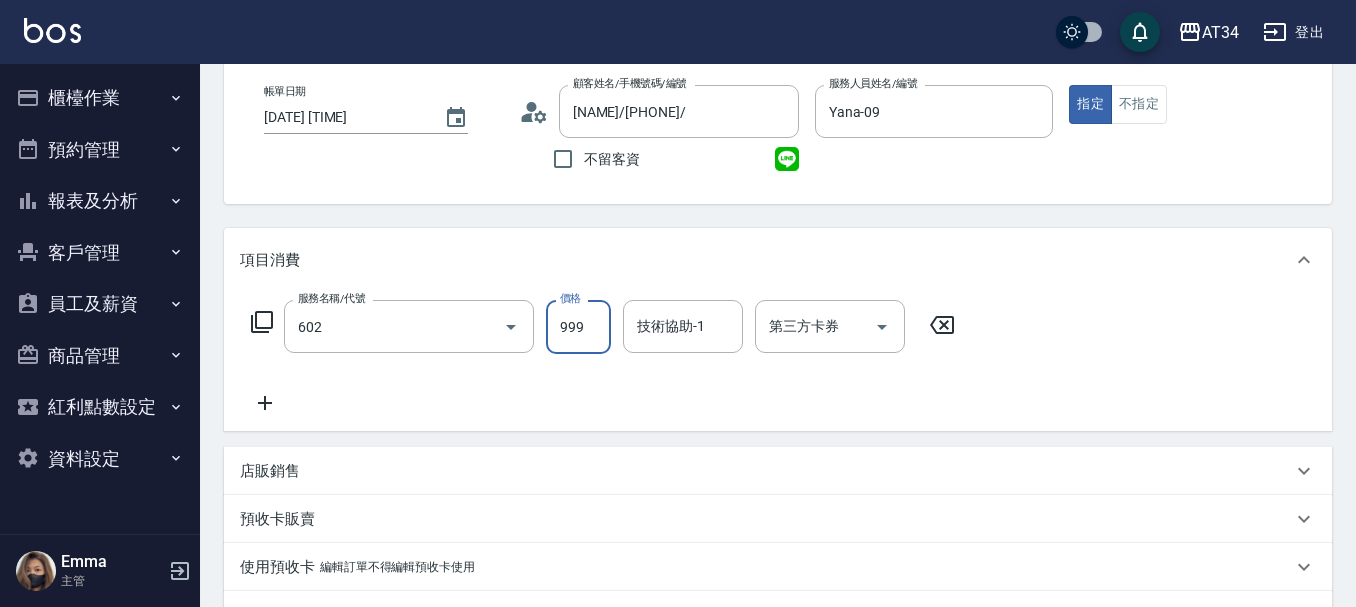 type on "自備鉑金(602)" 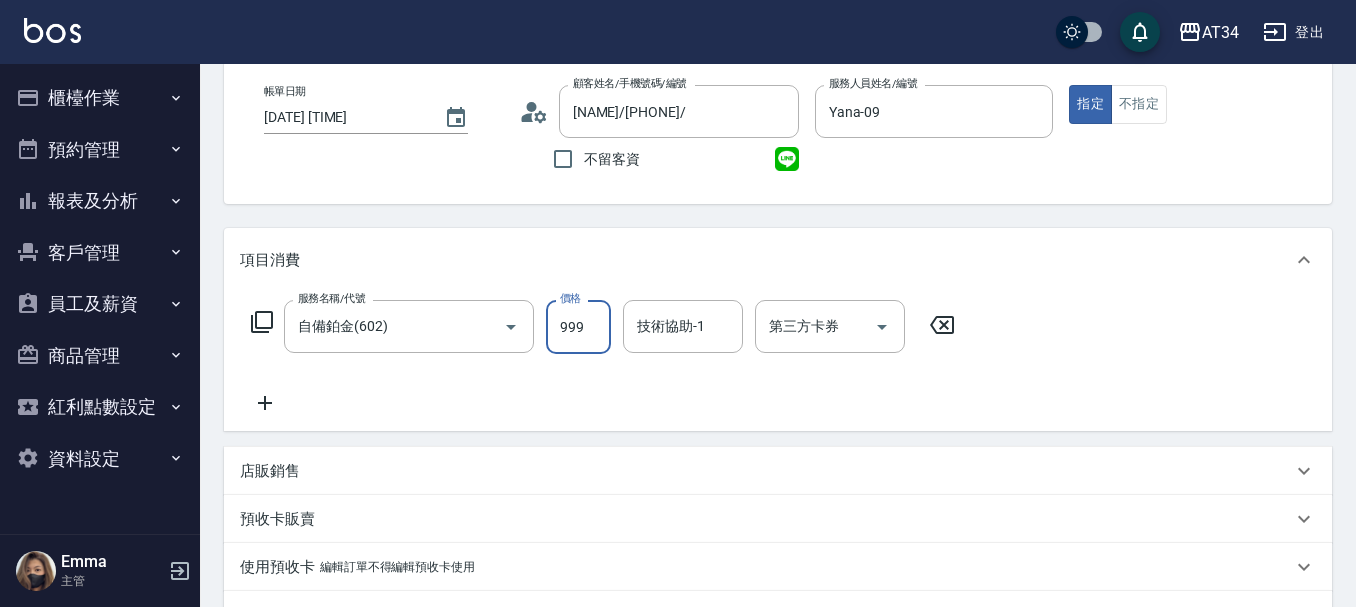 type on "0" 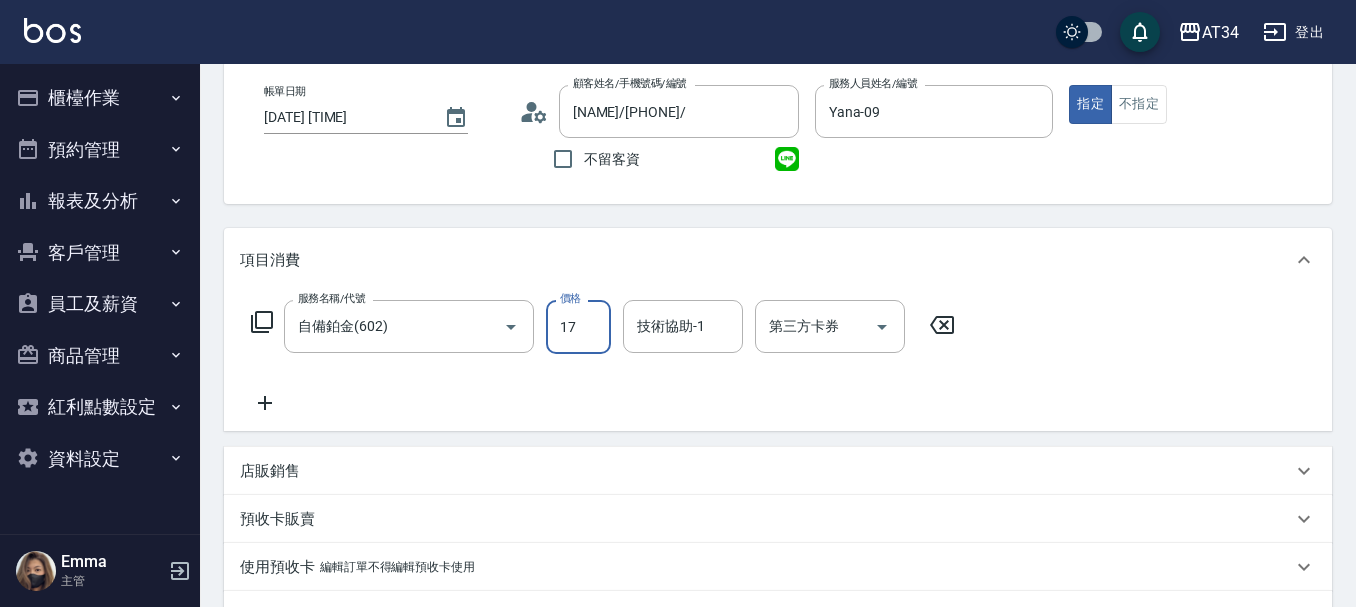 type on "170" 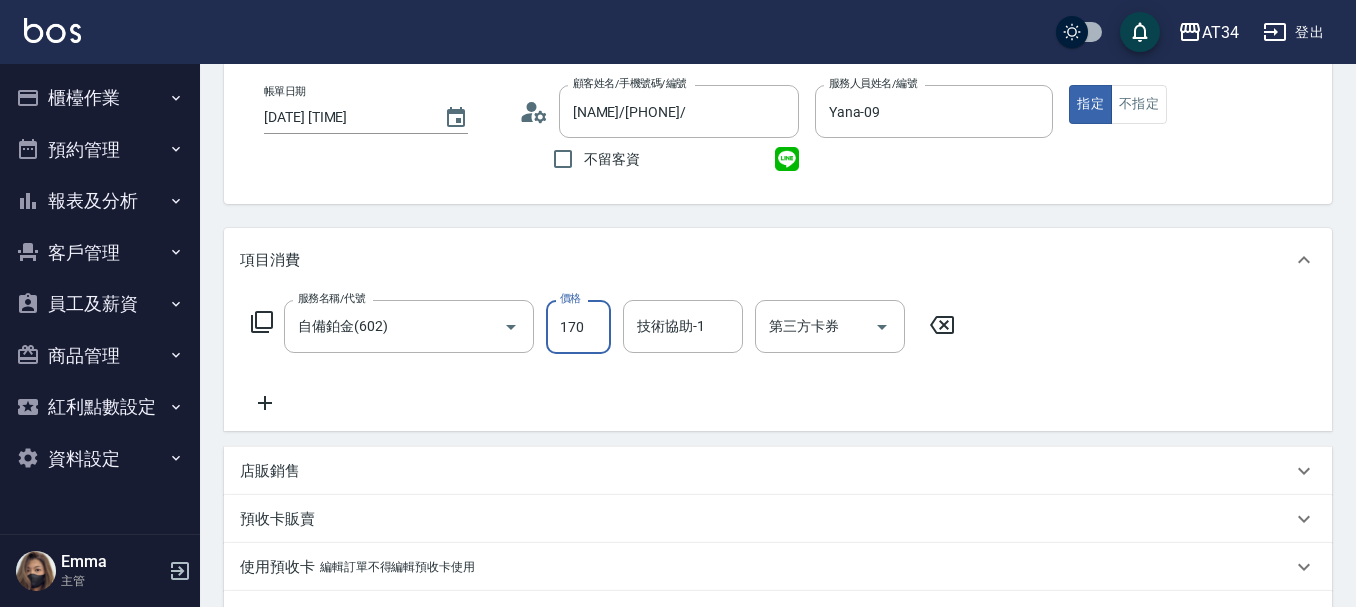 type on "10" 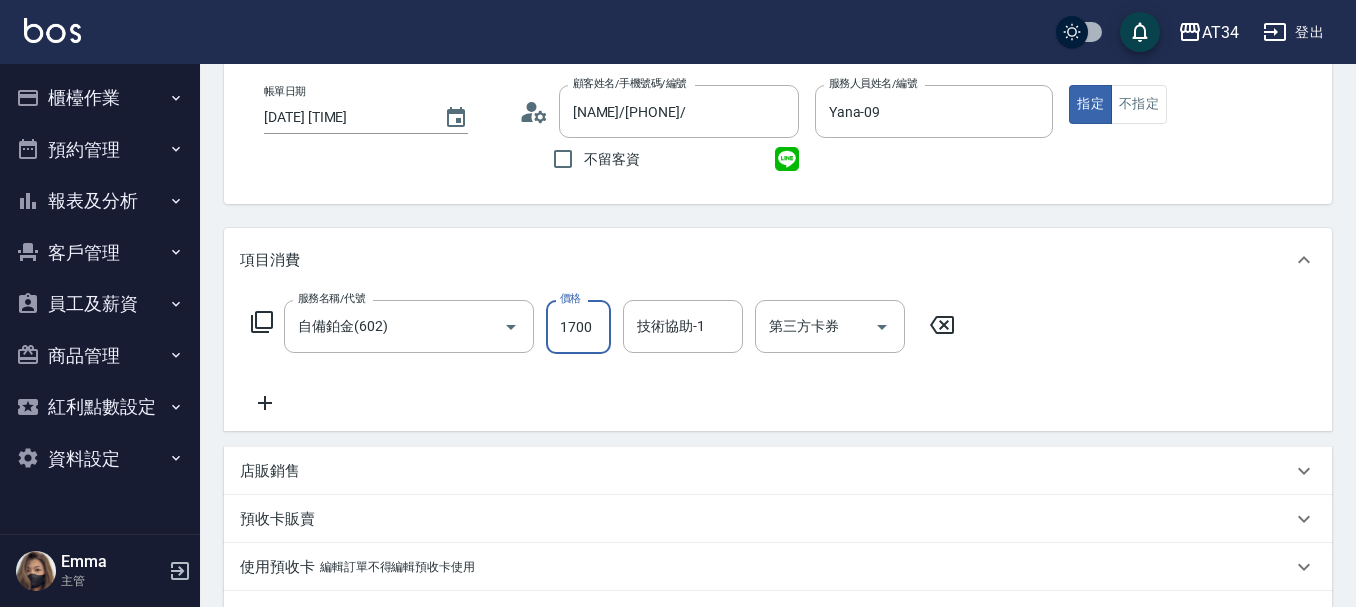 type on "170" 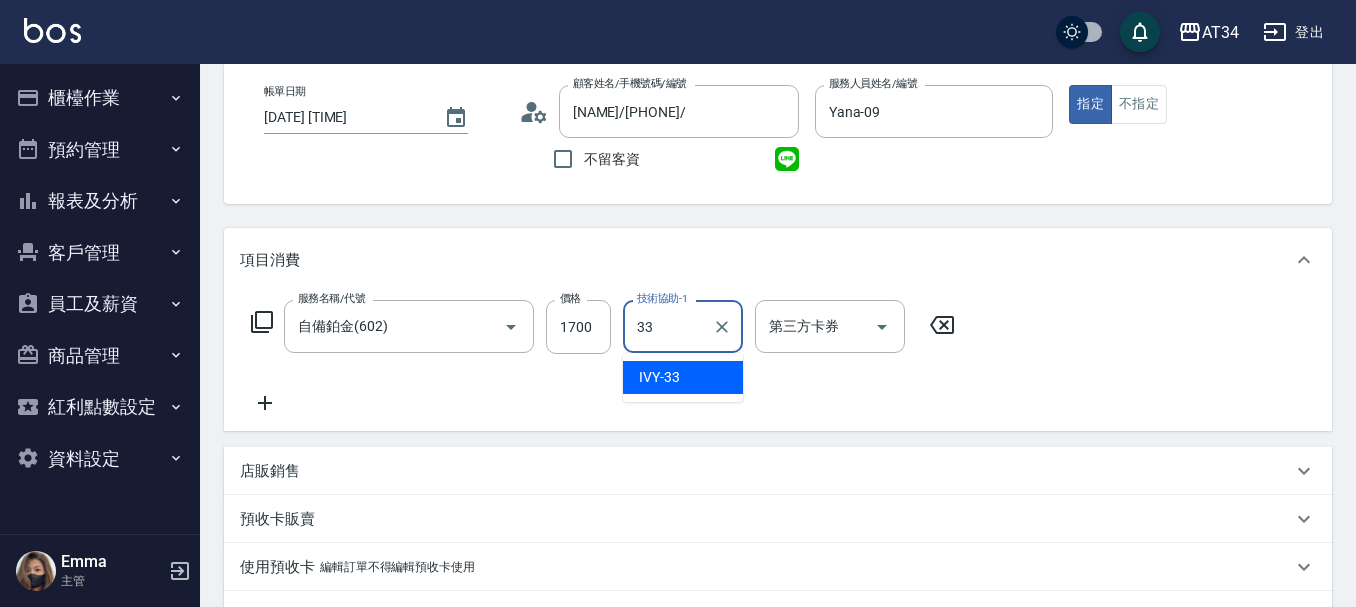 type on "IVY-33" 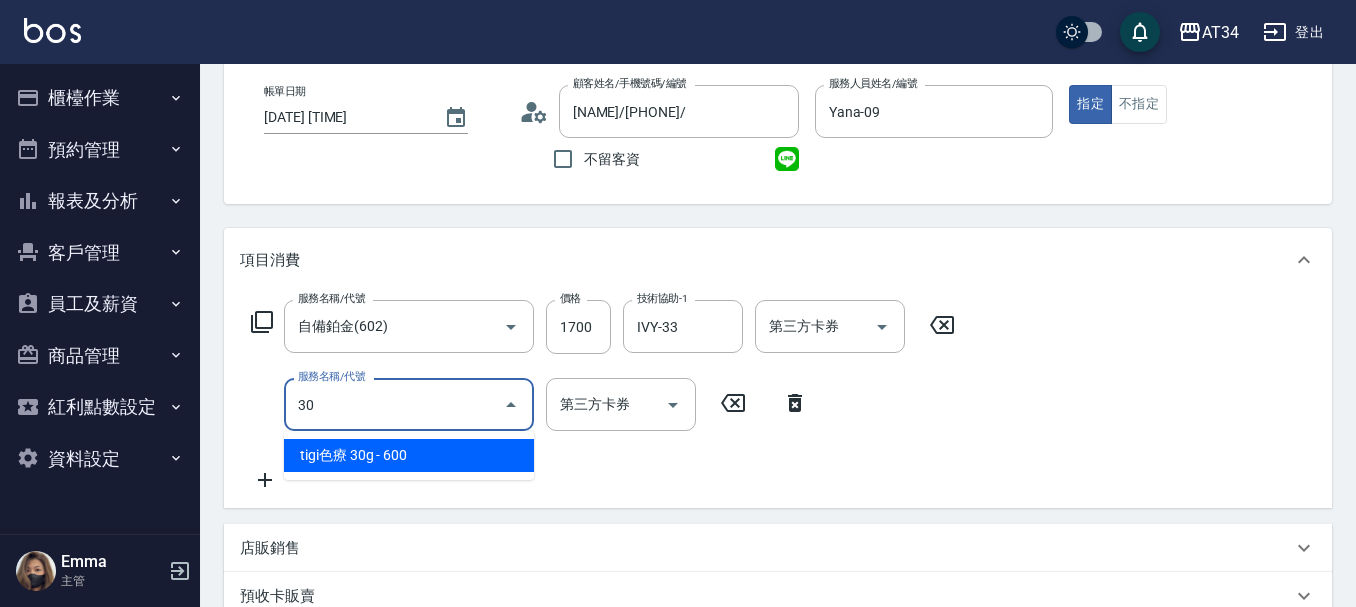 type on "301" 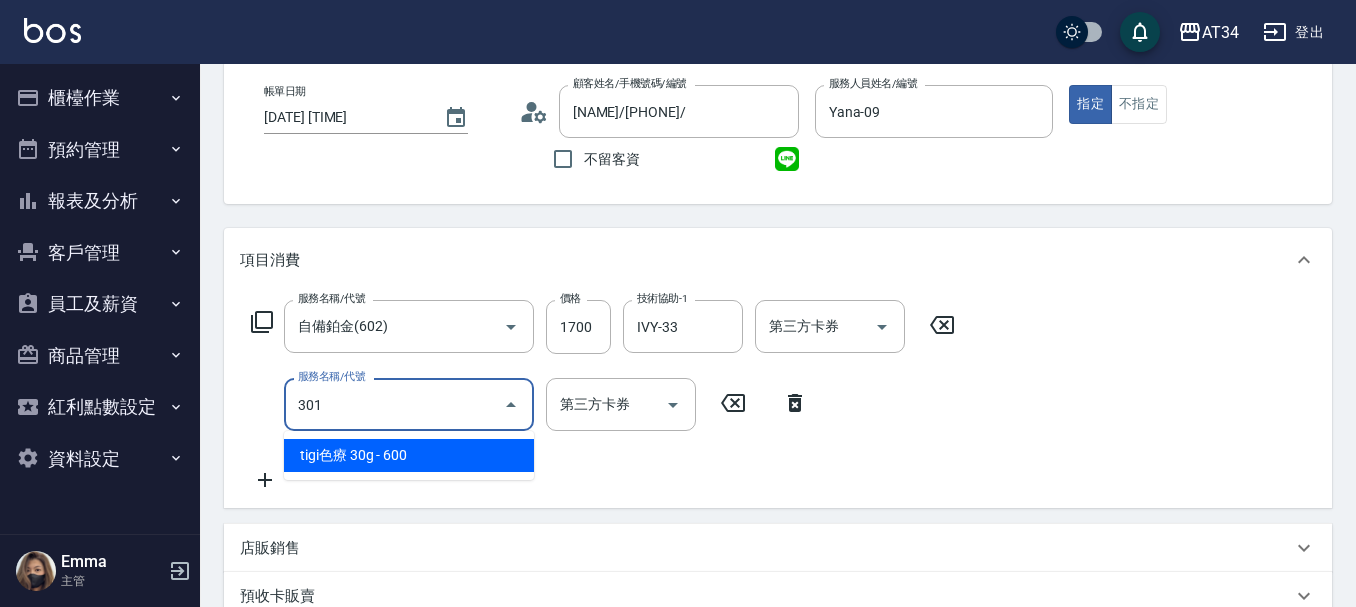 type on "320" 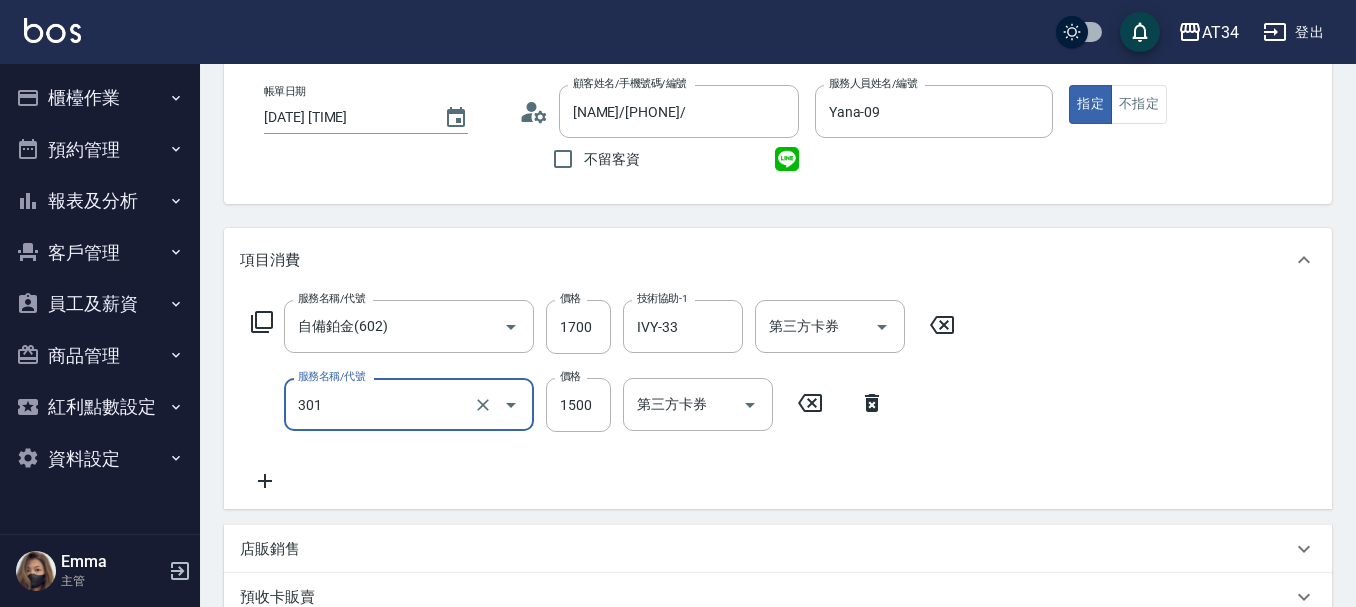 type on "燙髮(301)" 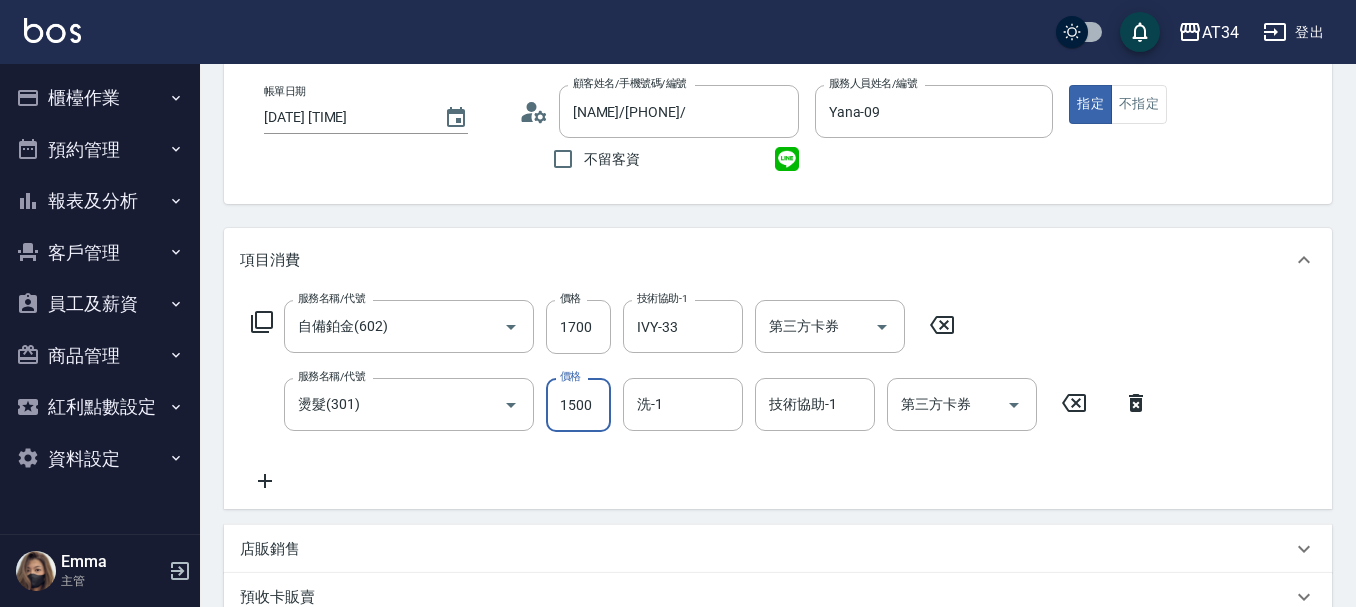 type on "5" 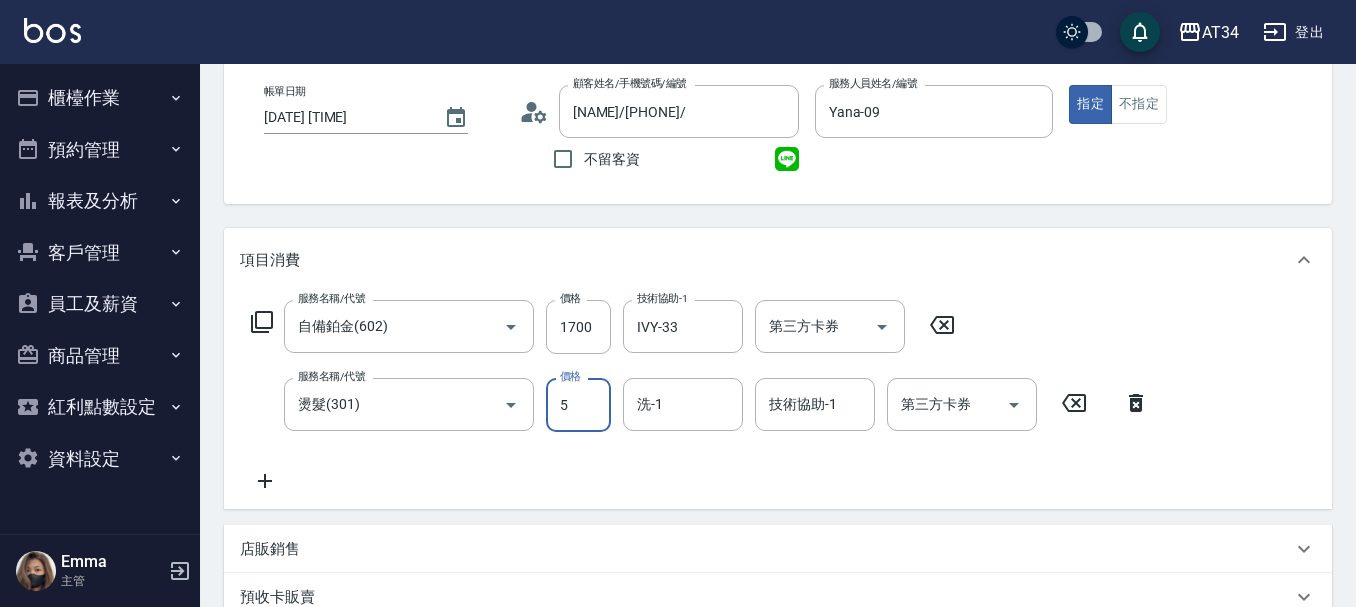 type on "170" 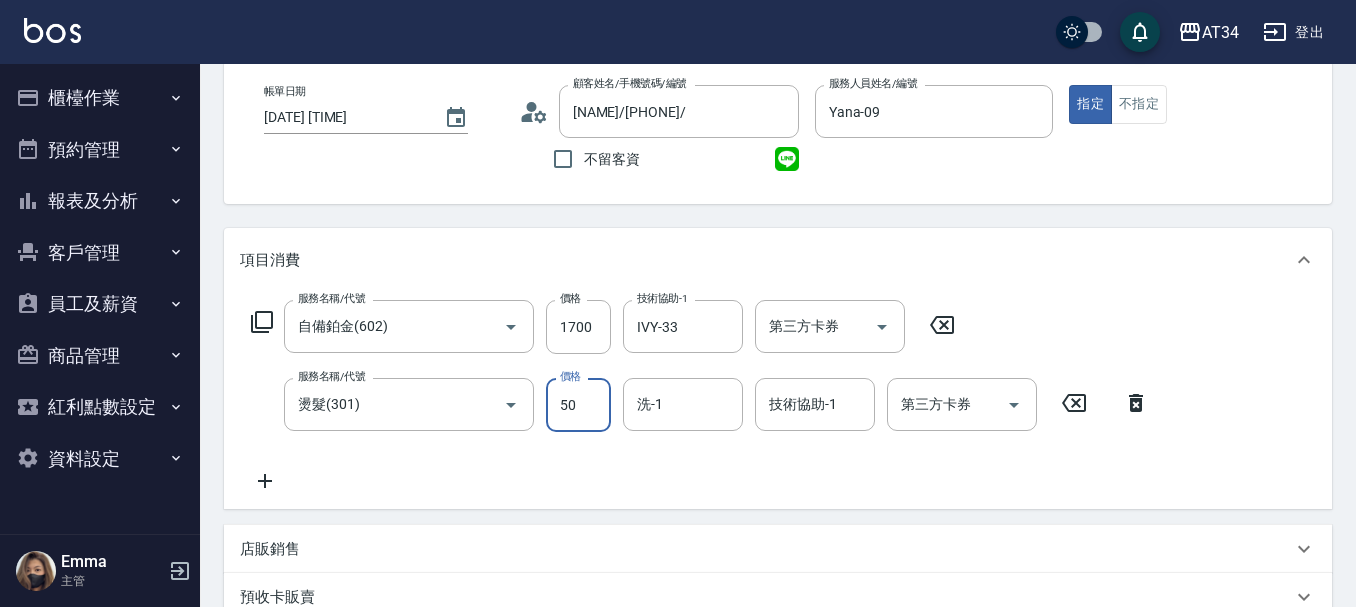 type on "500" 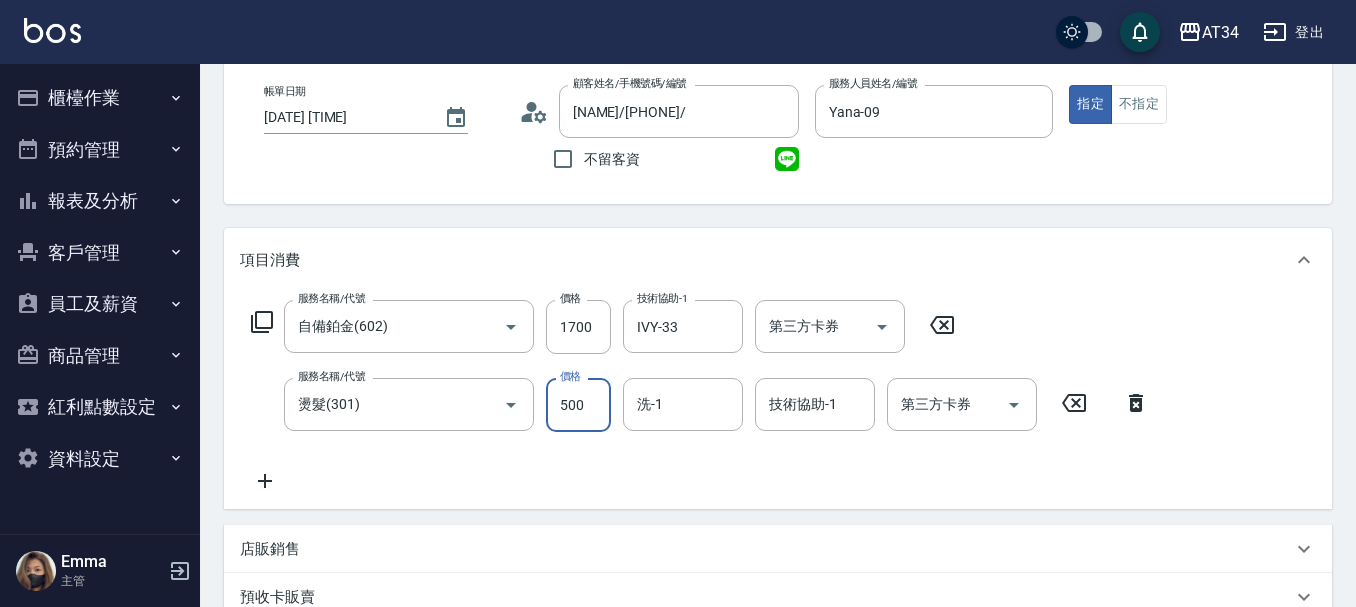 type on "220" 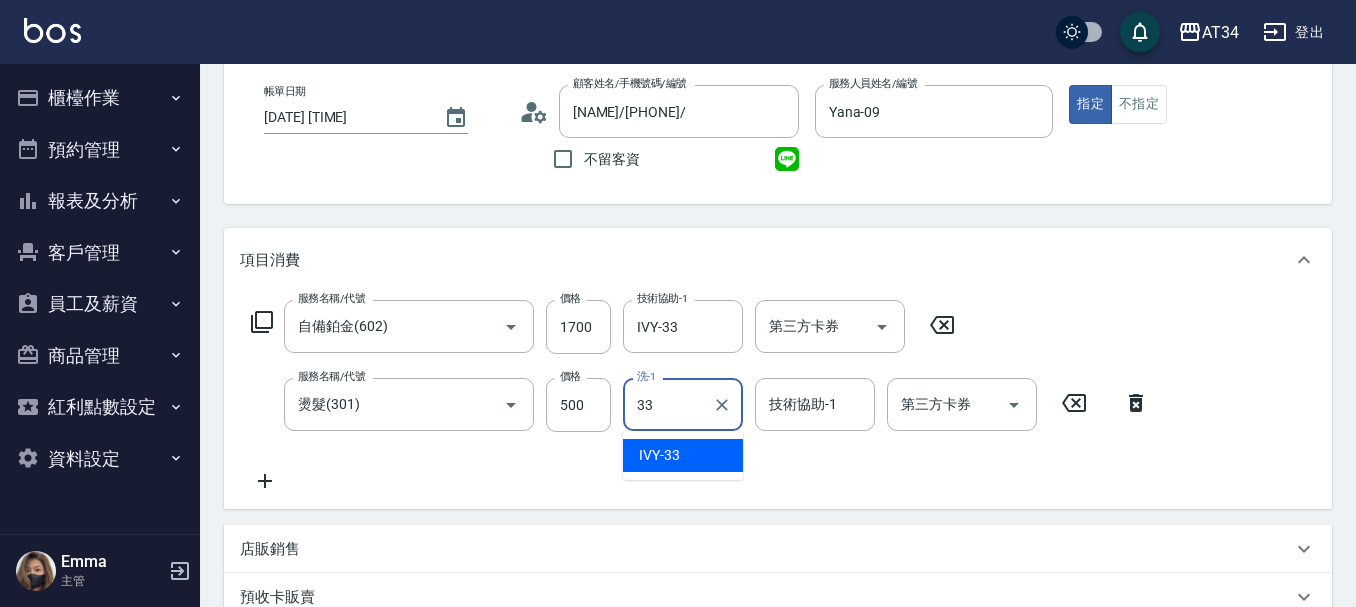 type on "IVY-33" 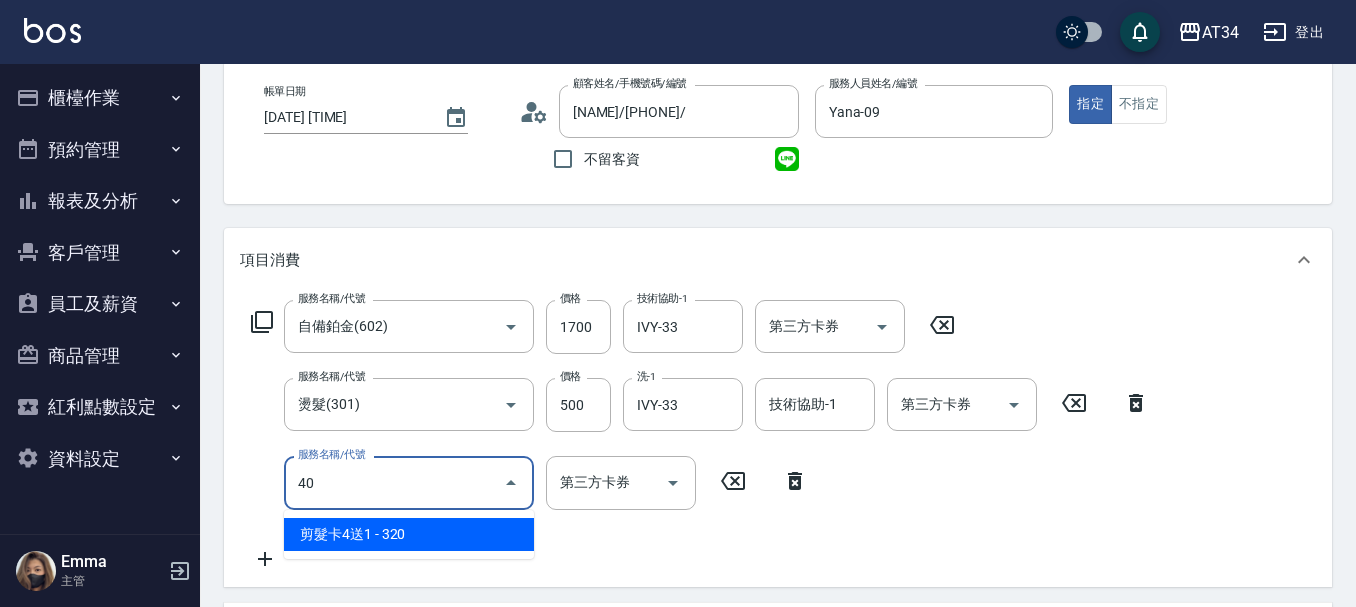 type on "401" 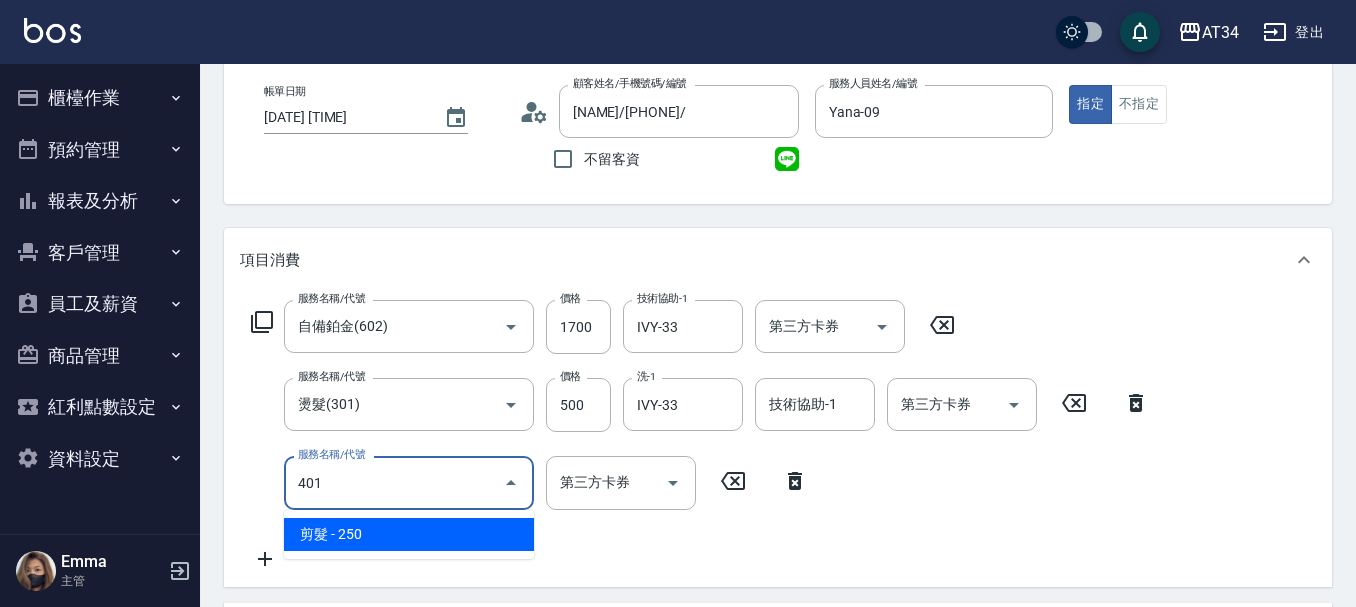 type on "240" 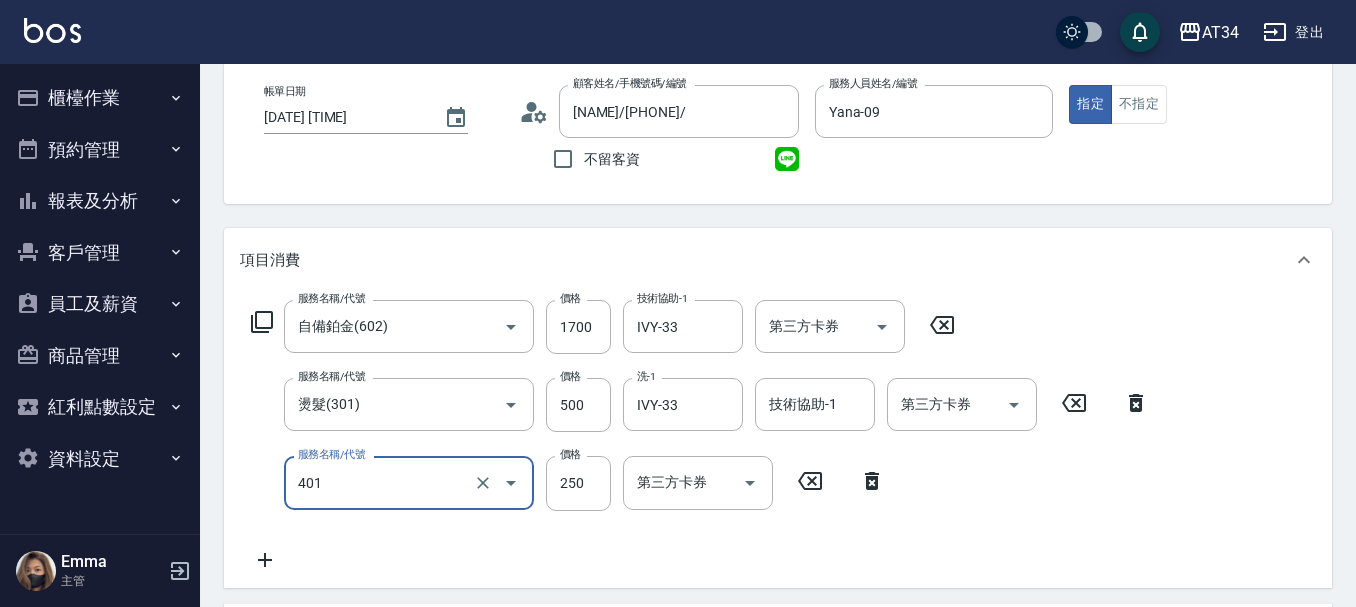 type on "剪髮(401)" 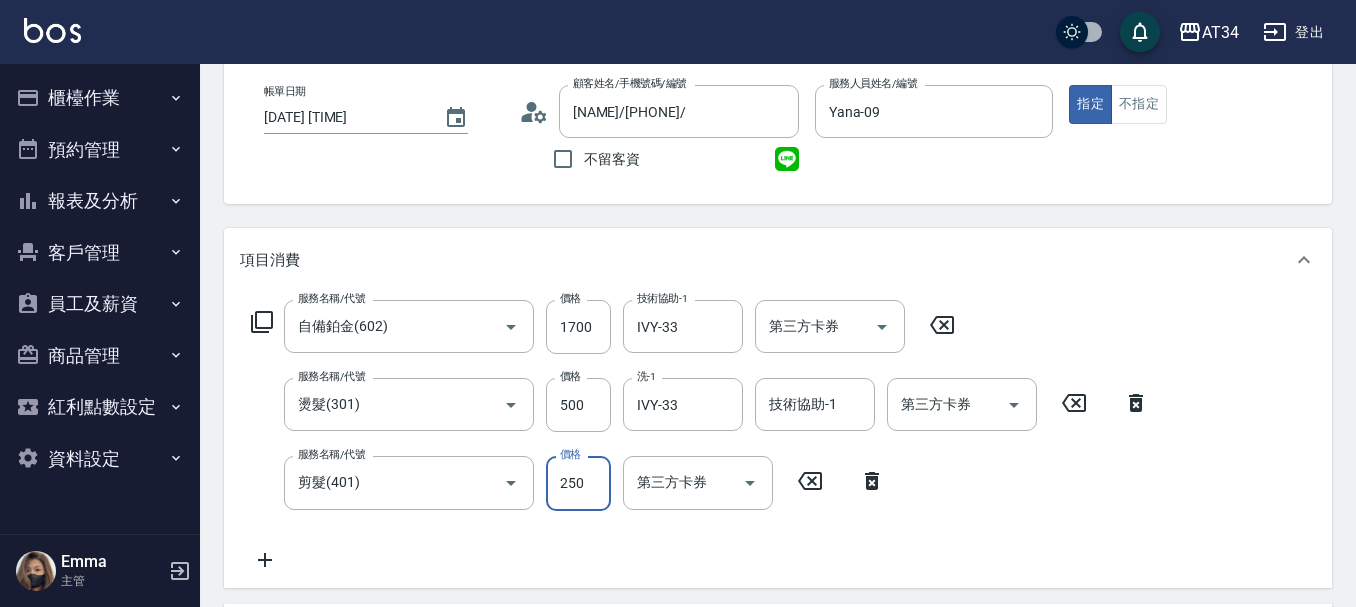 type on "6" 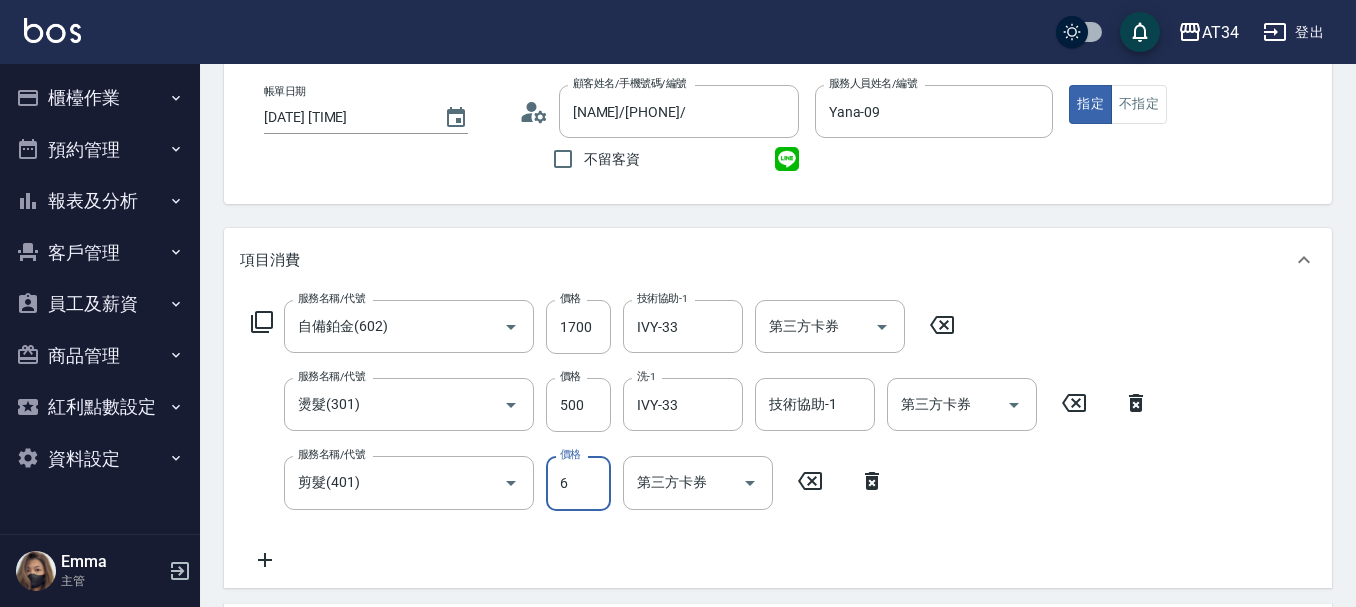 type on "220" 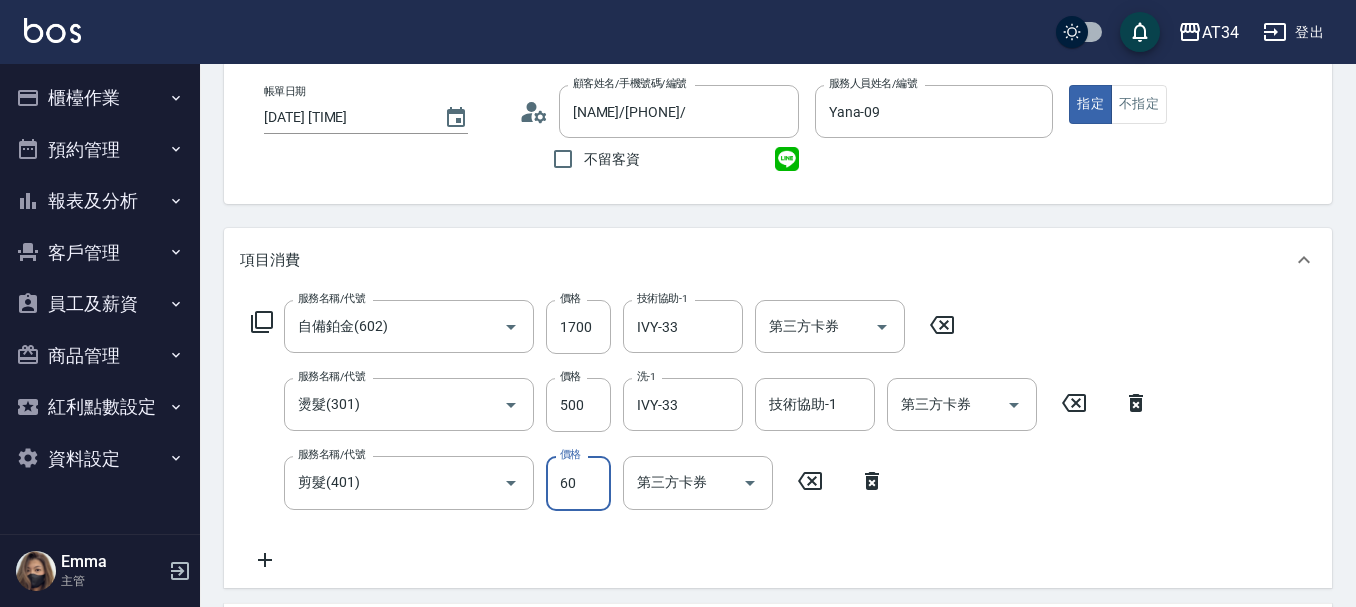 type on "600" 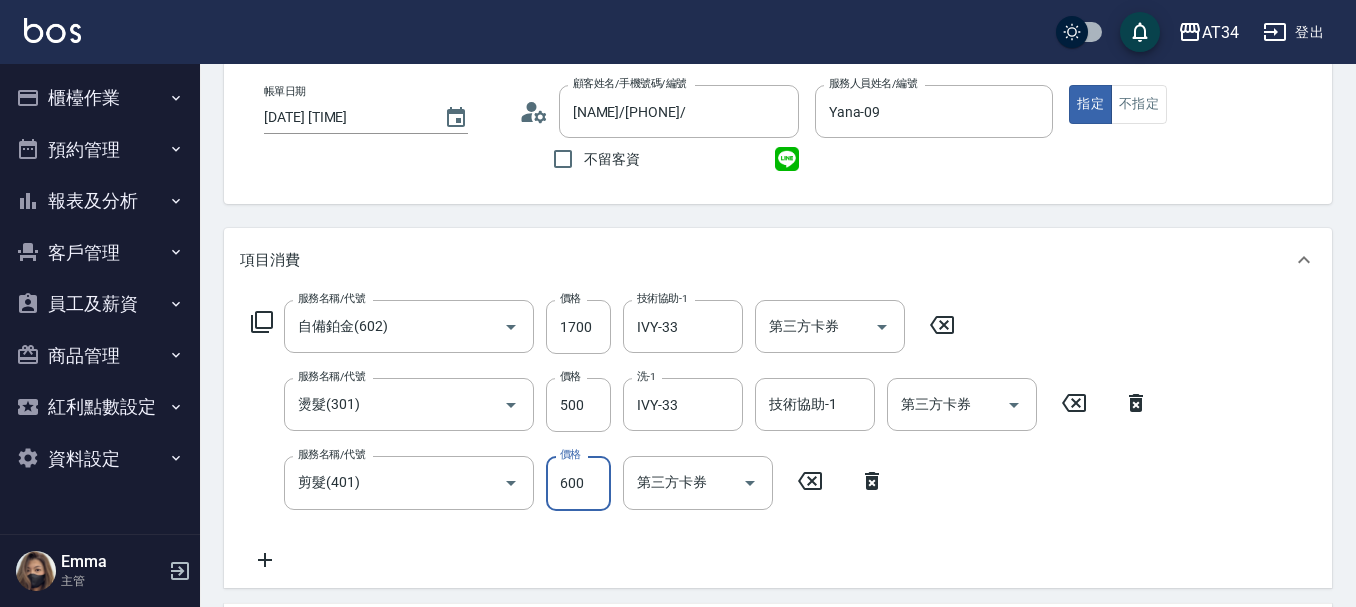 type on "280" 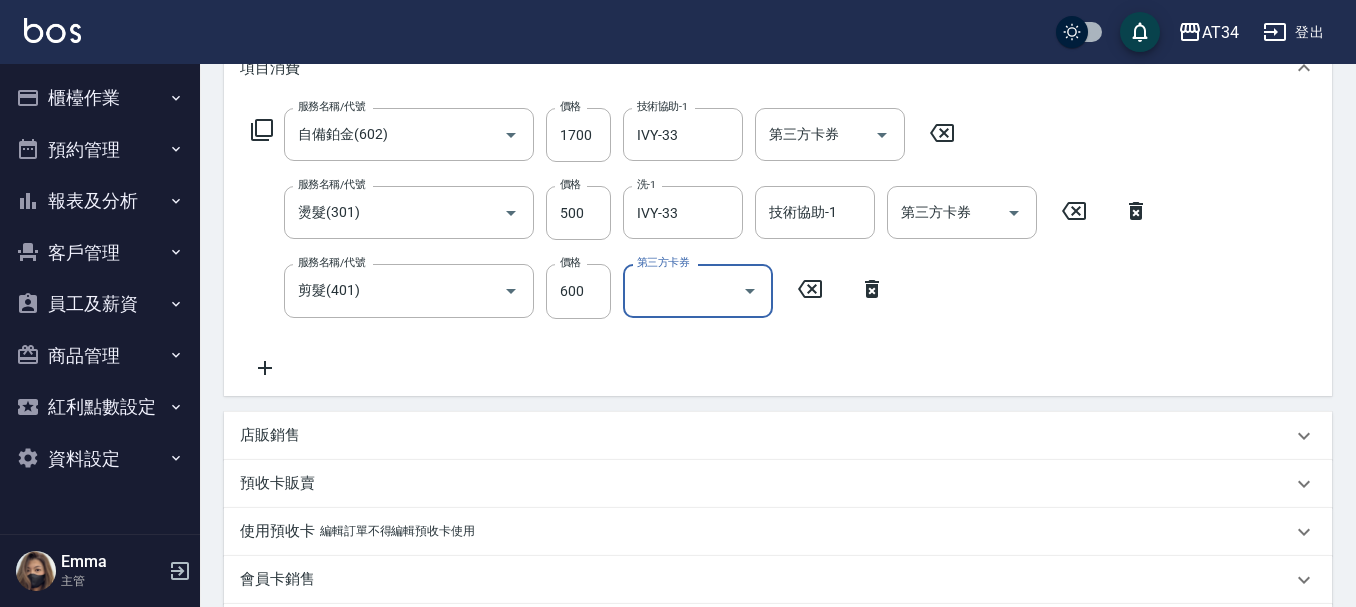 scroll, scrollTop: 283, scrollLeft: 0, axis: vertical 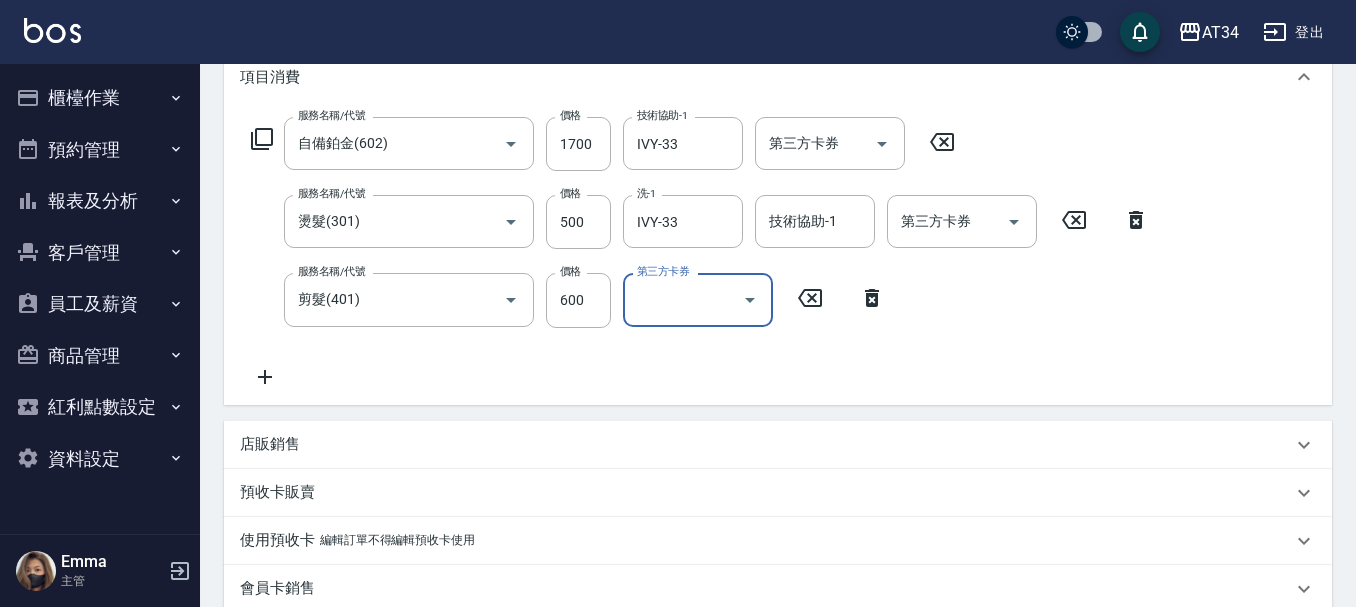 click 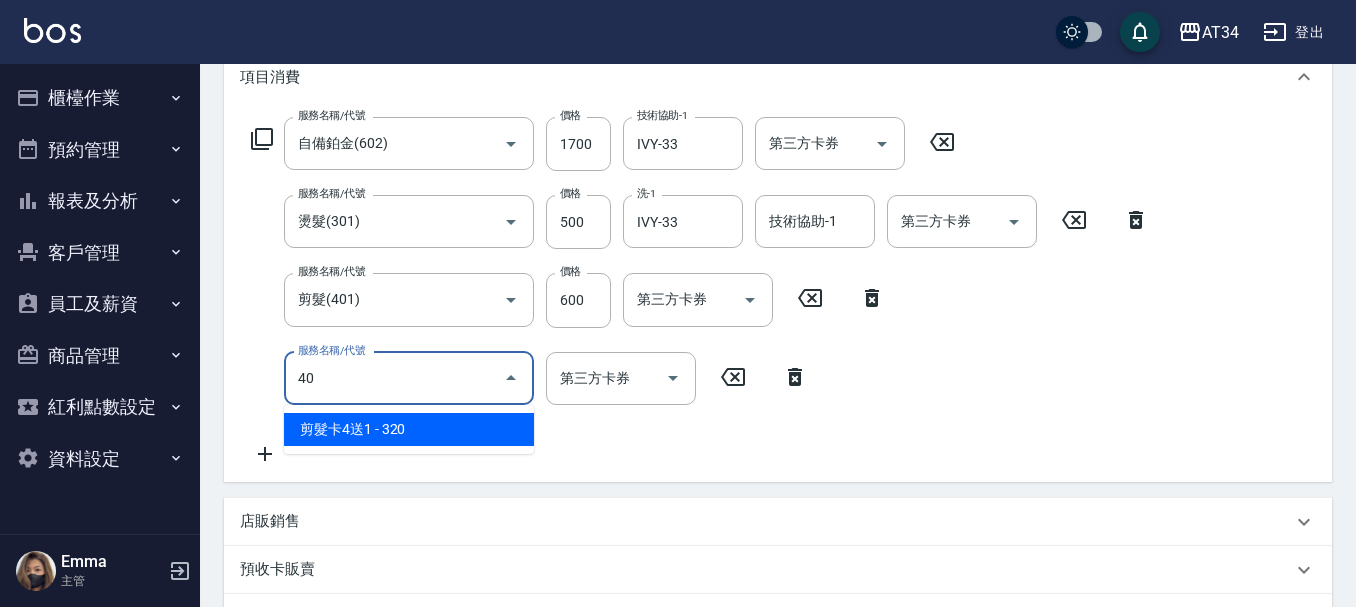 type on "401" 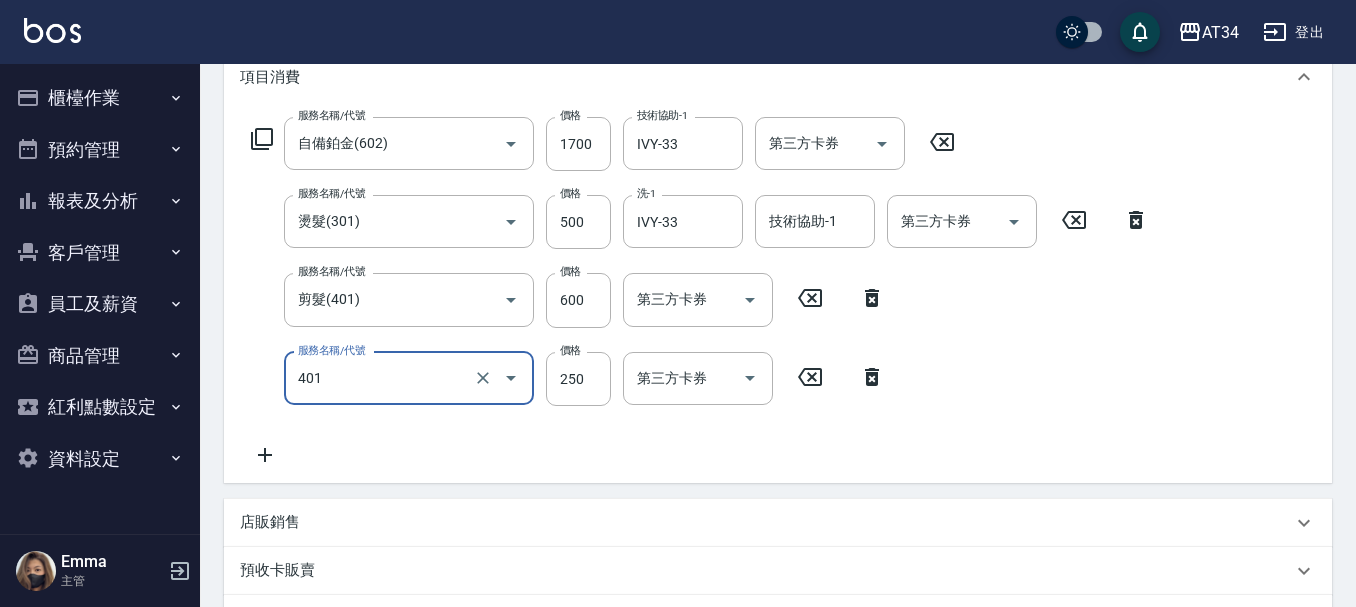 type on "300" 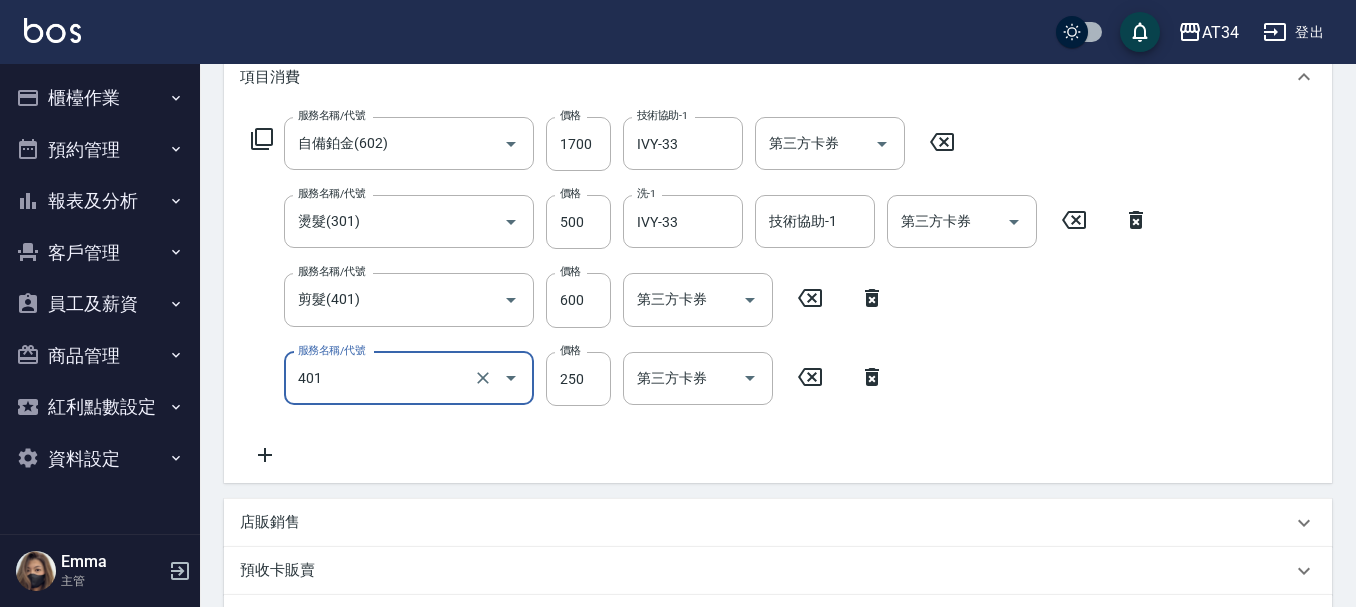 type on "剪髮(401)" 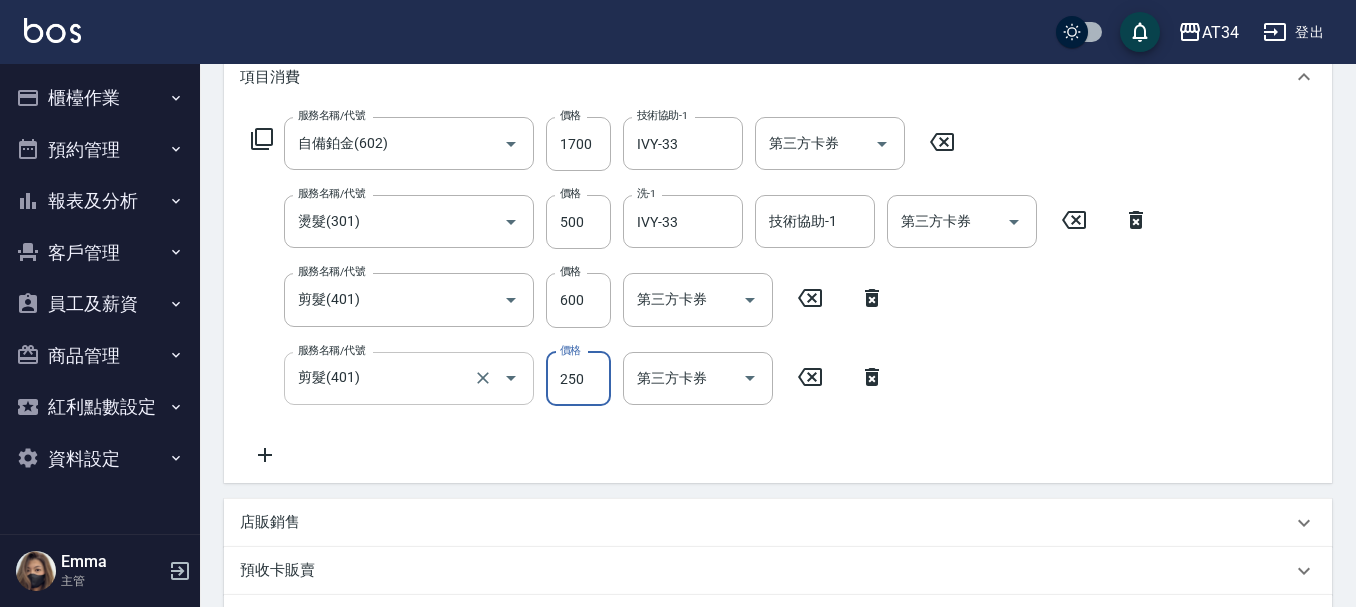 type on "3" 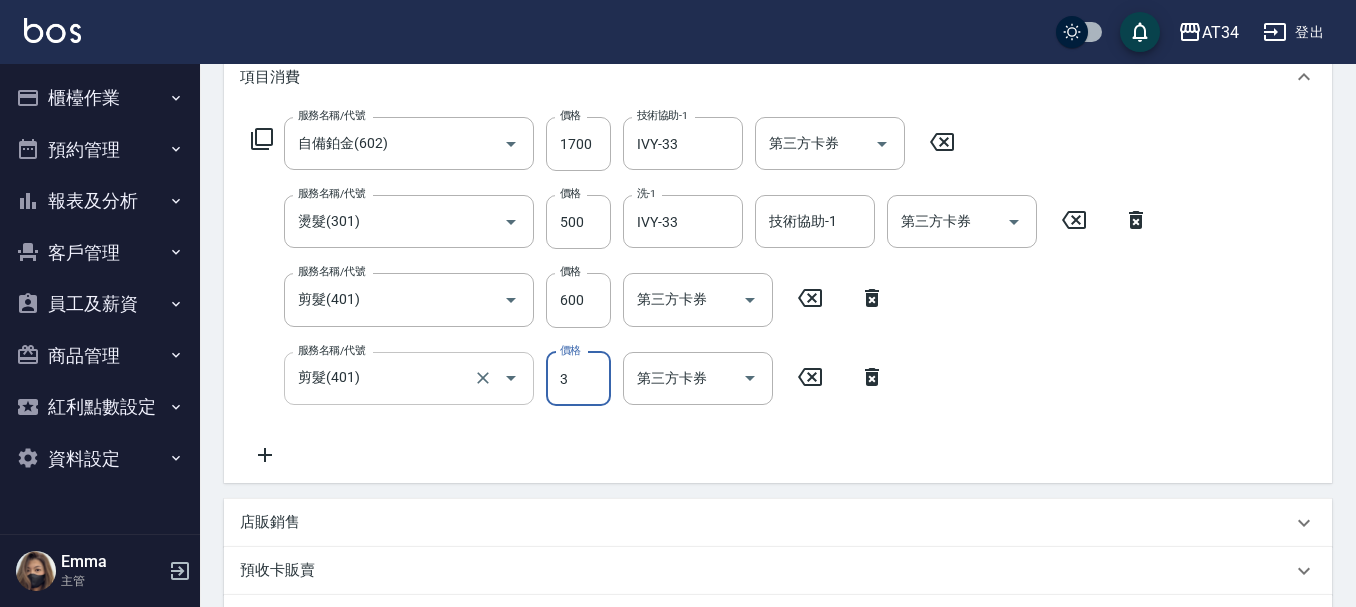 type on "280" 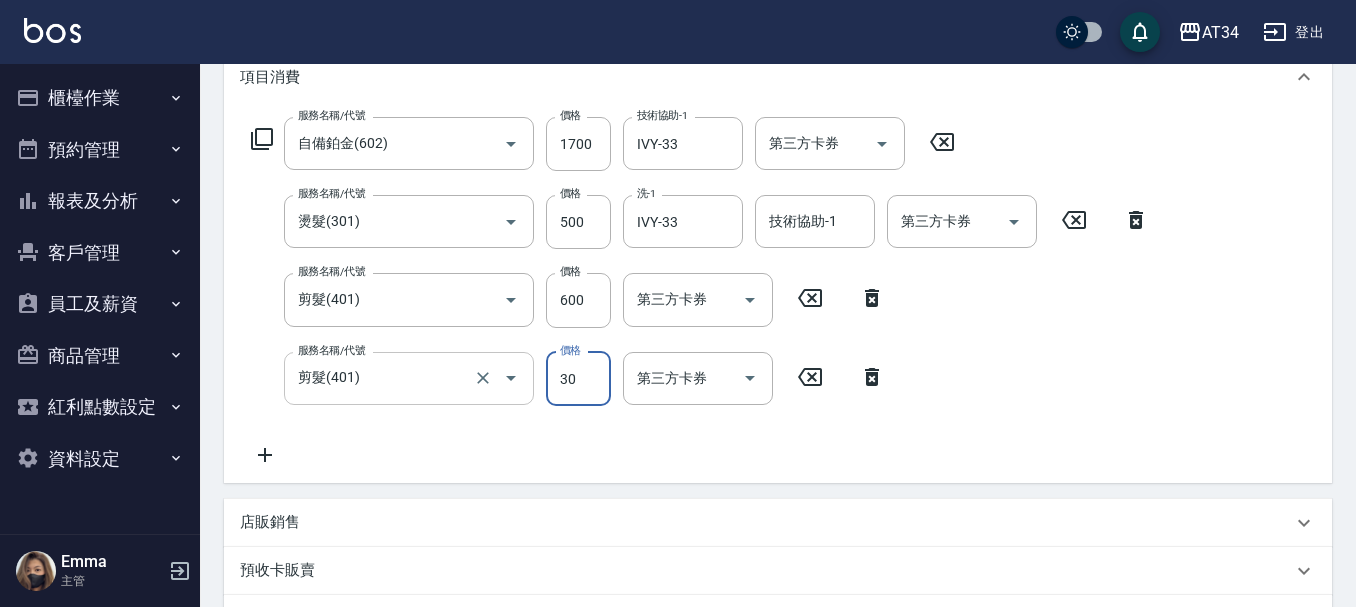 type on "300" 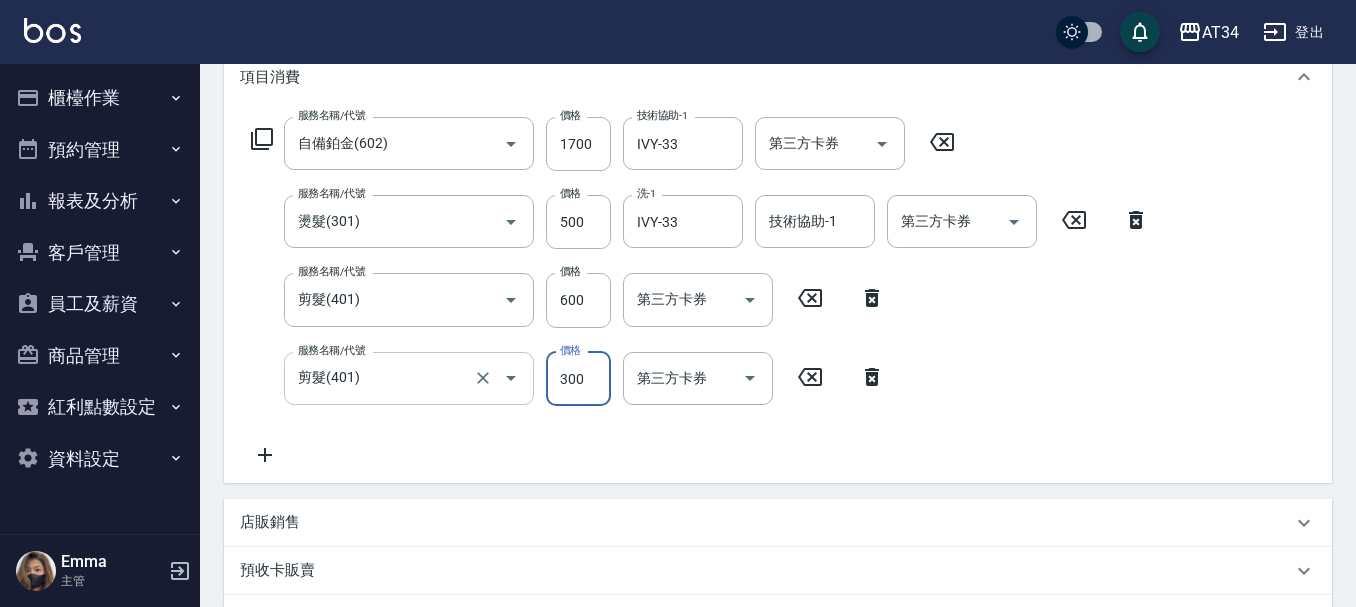 type on "310" 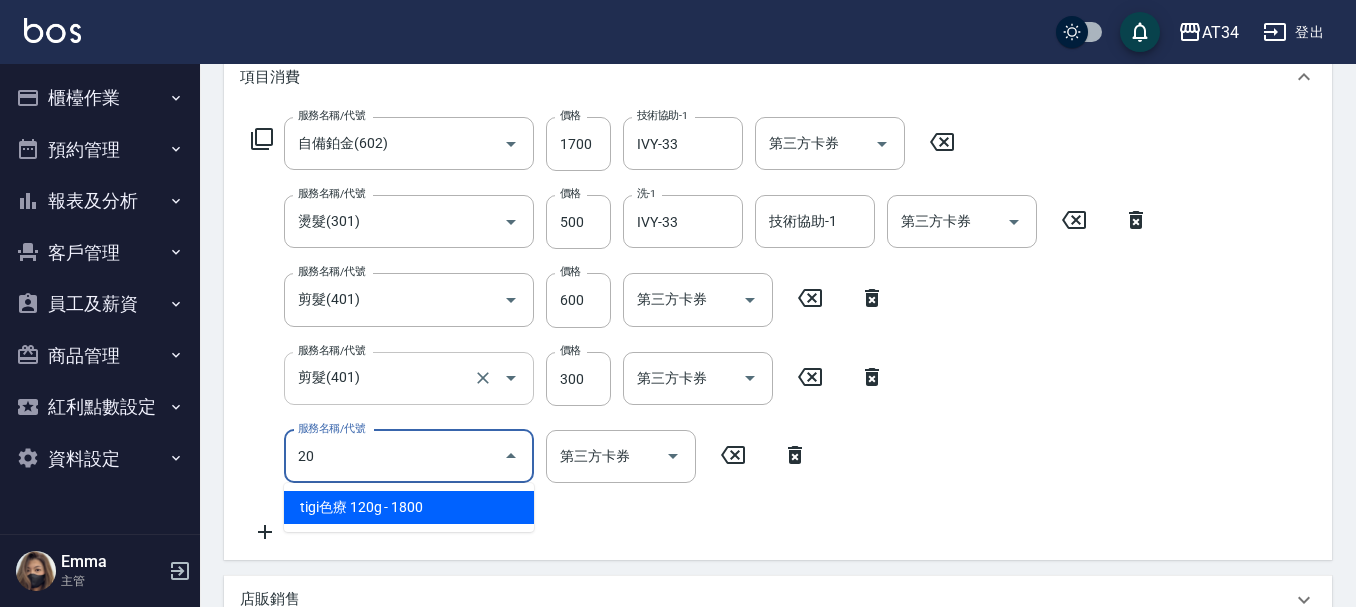 type on "201" 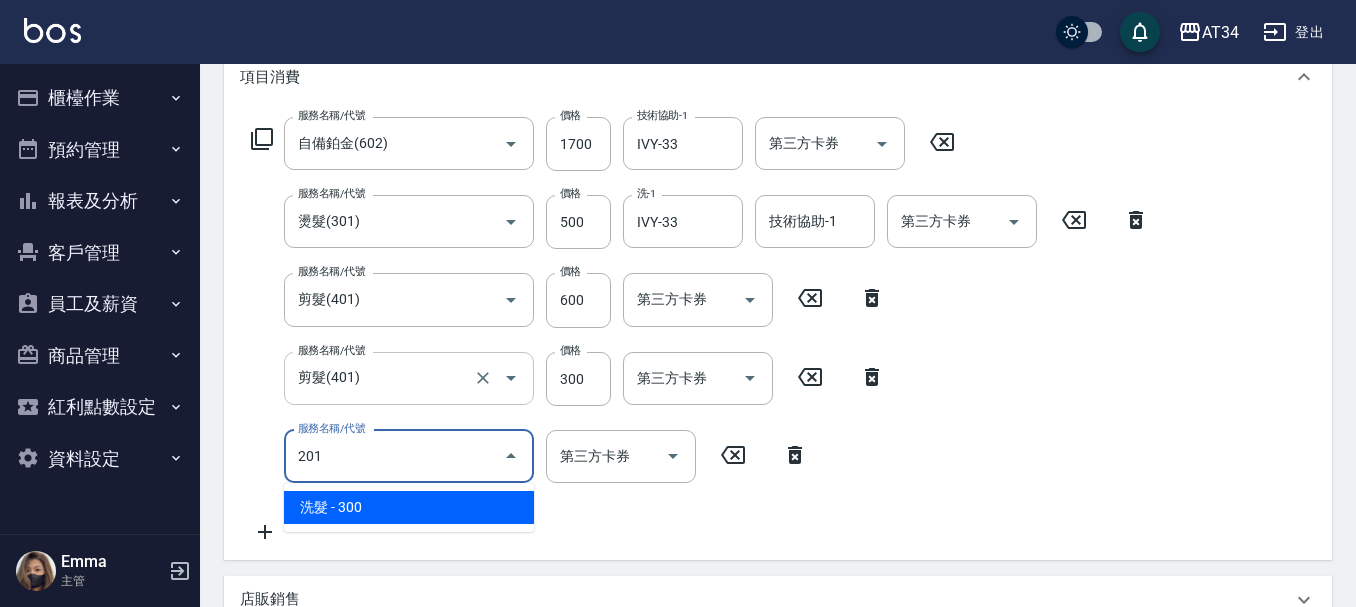 type on "340" 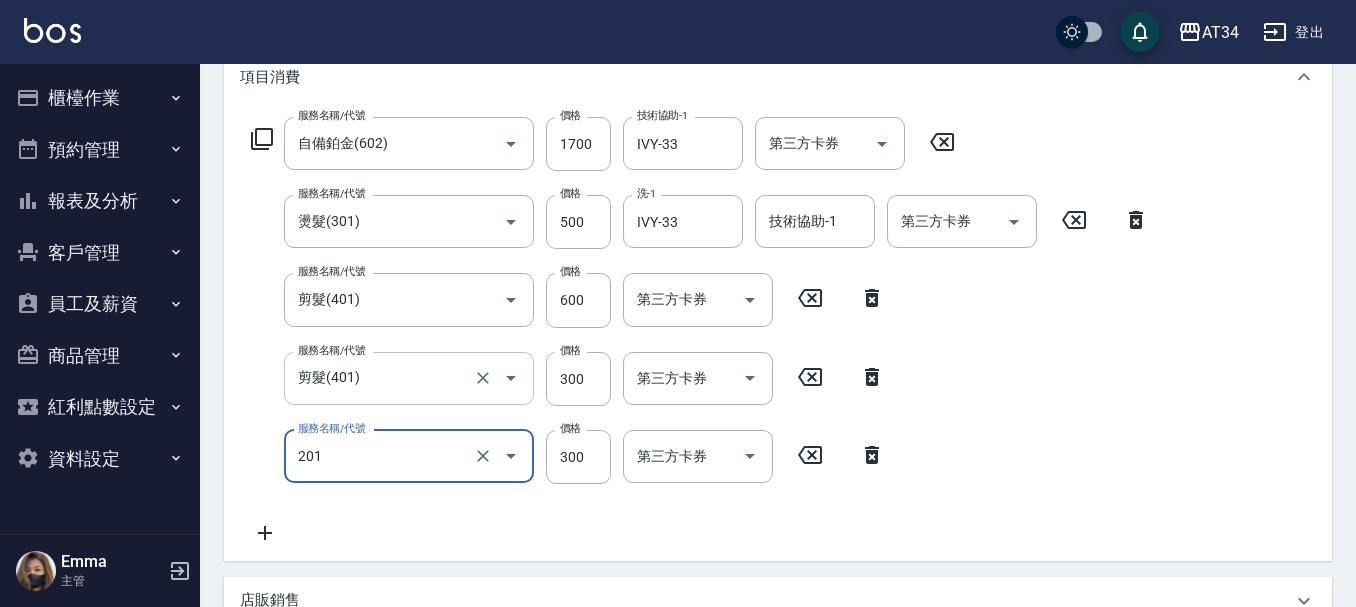 type on "洗髮(201)" 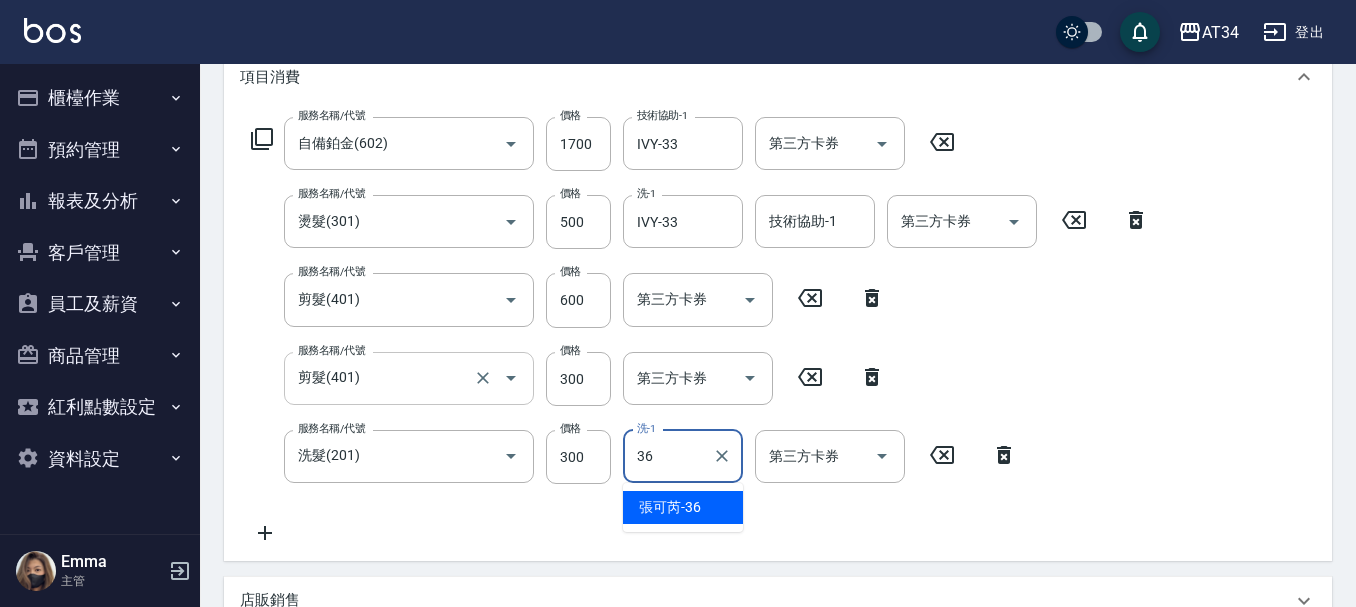 type on "張可芮-36" 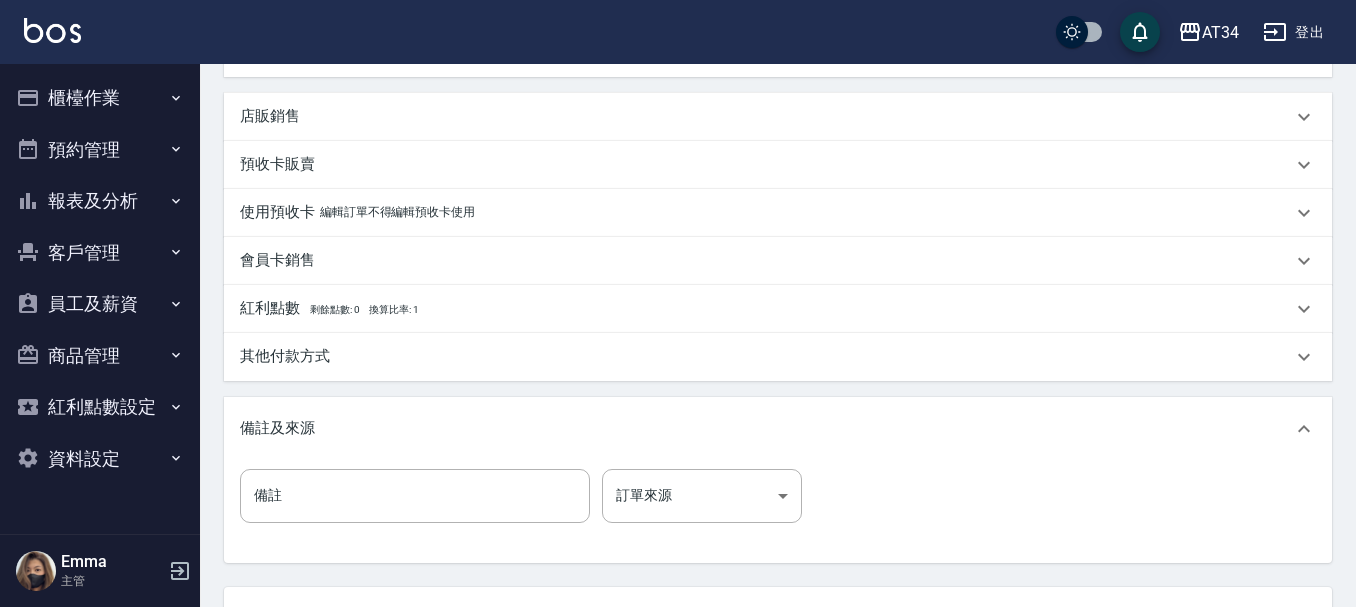 scroll, scrollTop: 939, scrollLeft: 0, axis: vertical 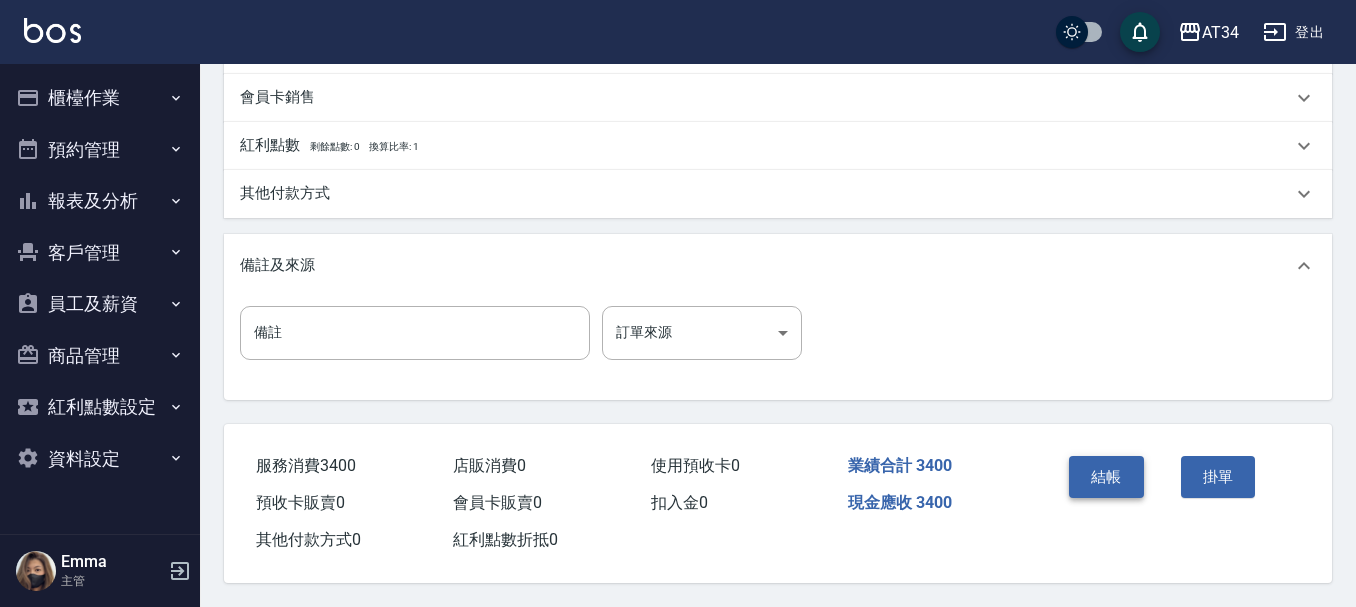 click on "結帳" at bounding box center (1106, 477) 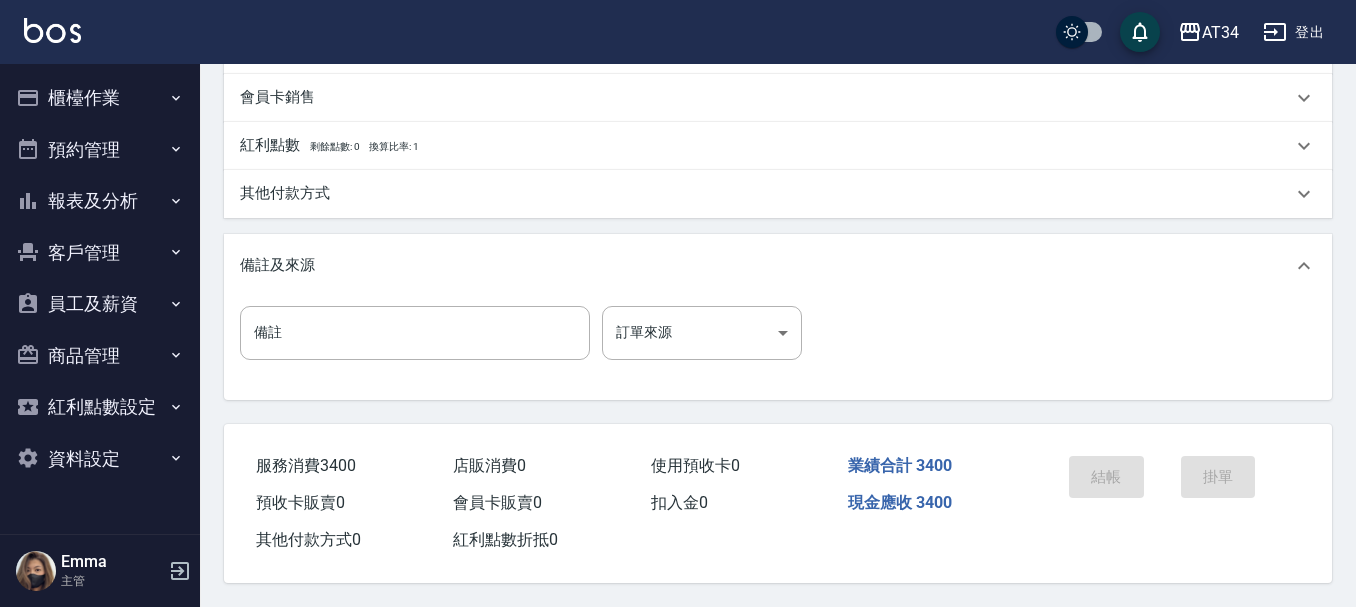 scroll, scrollTop: 0, scrollLeft: 0, axis: both 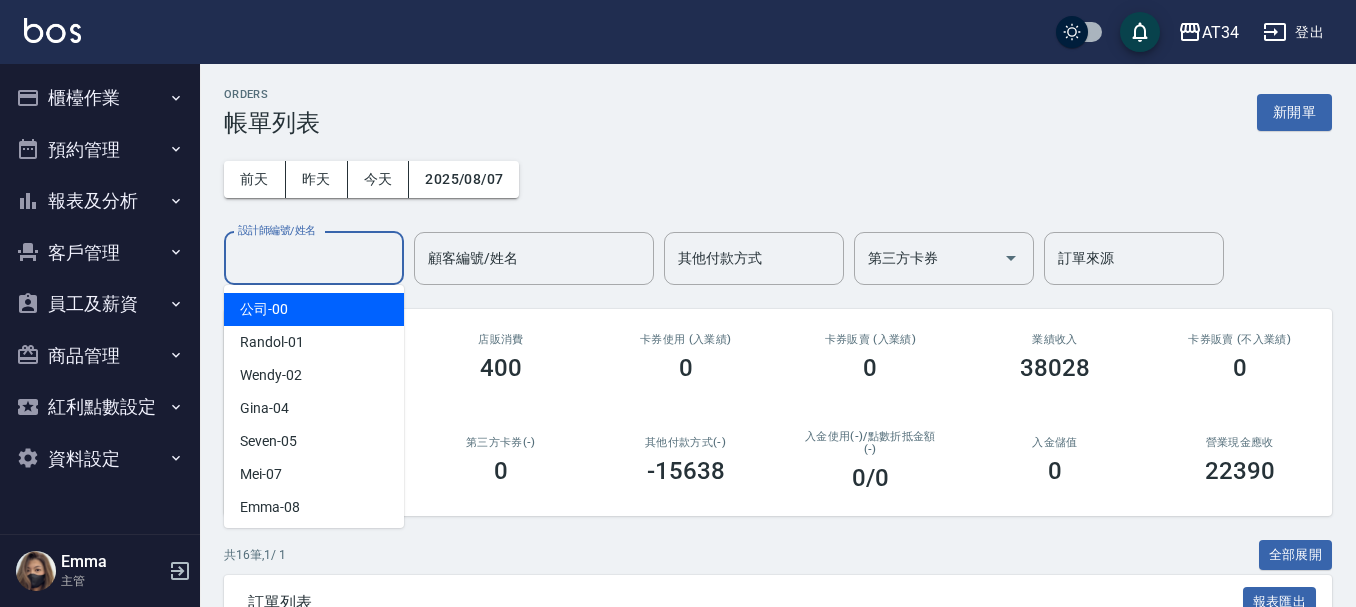click on "設計師編號/姓名" at bounding box center [314, 258] 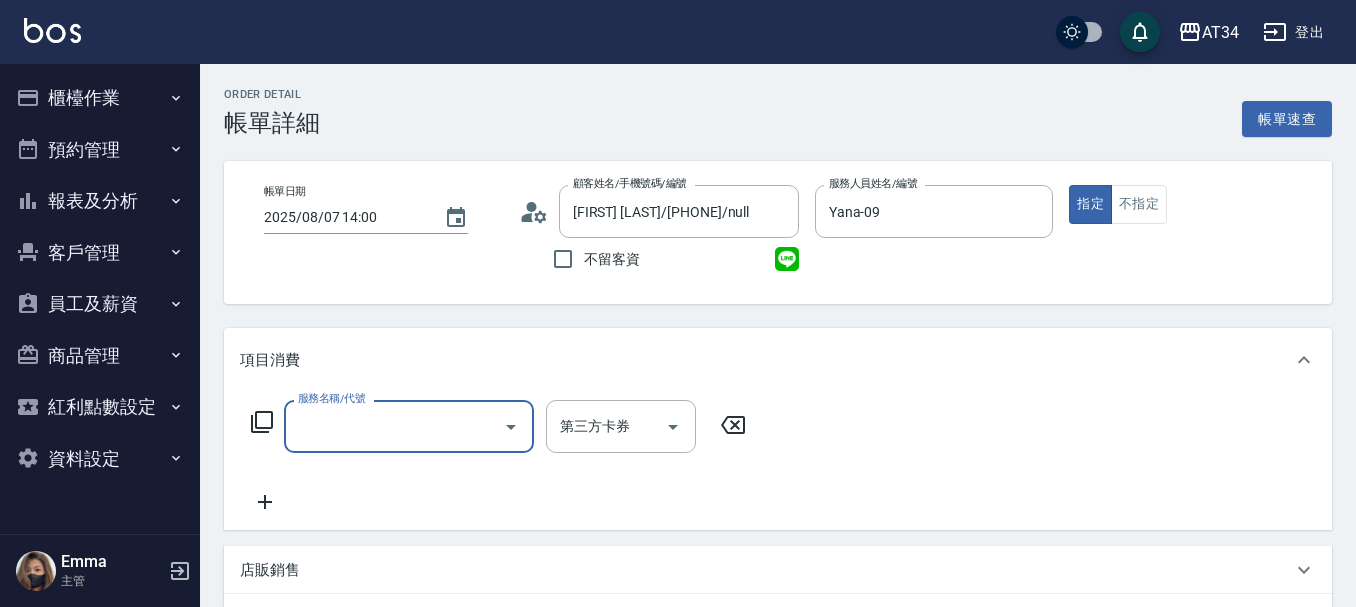 scroll, scrollTop: 0, scrollLeft: 0, axis: both 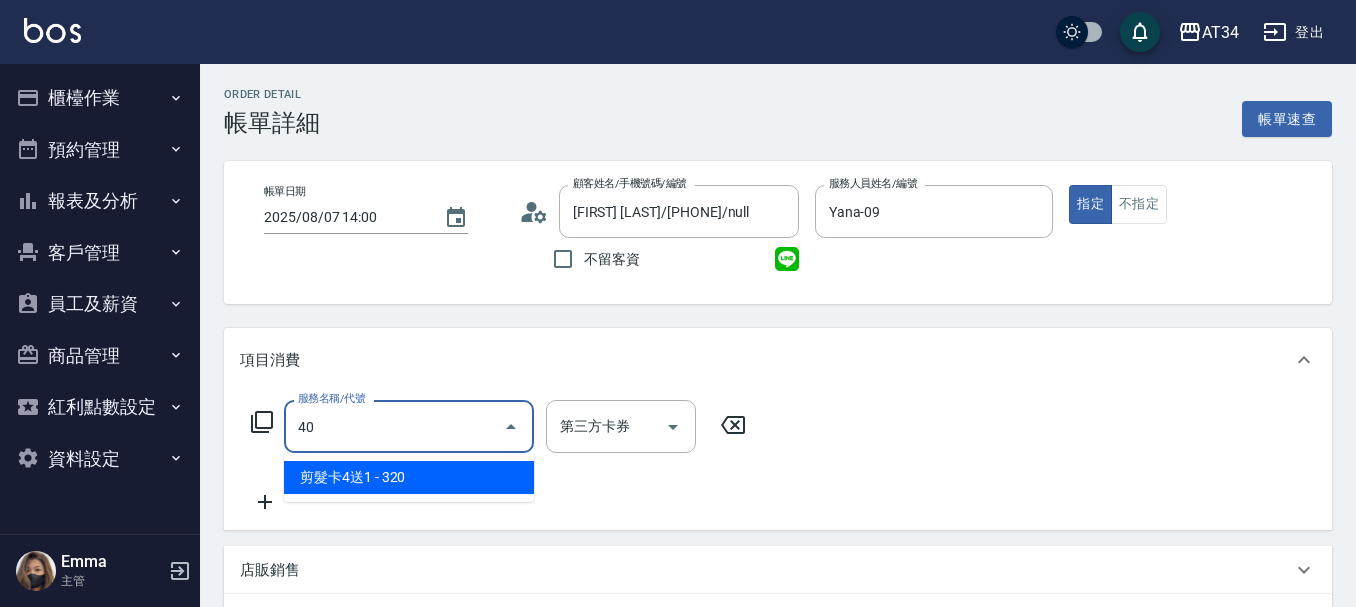 type on "401" 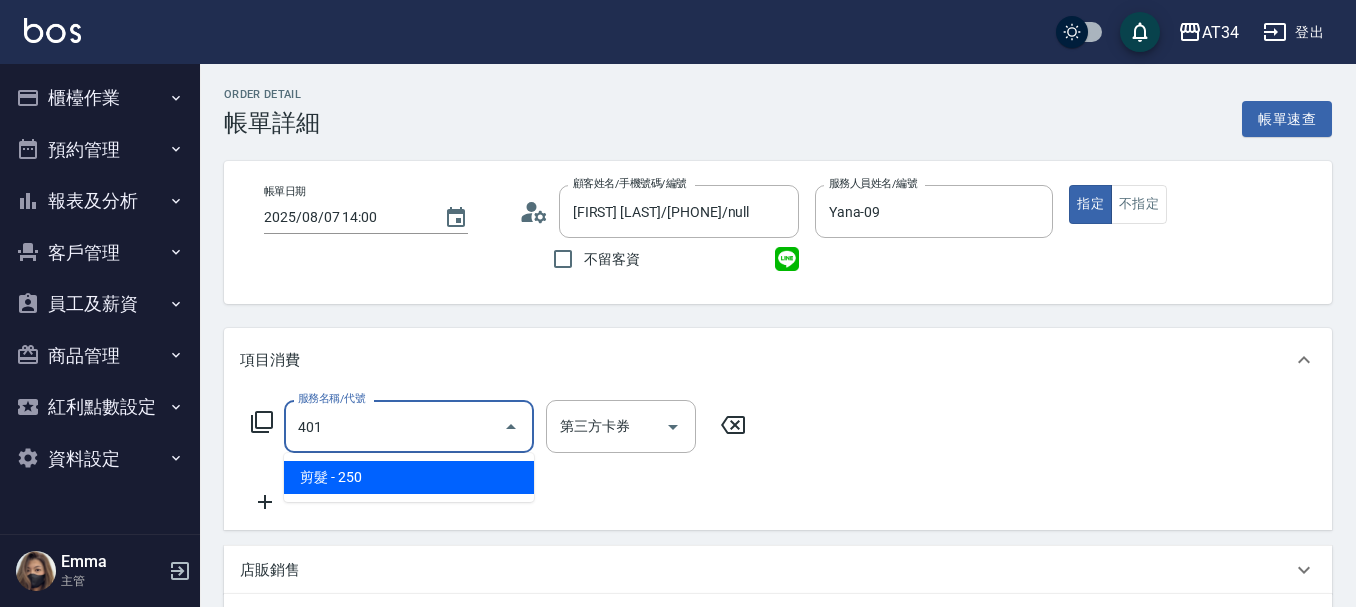 type on "20" 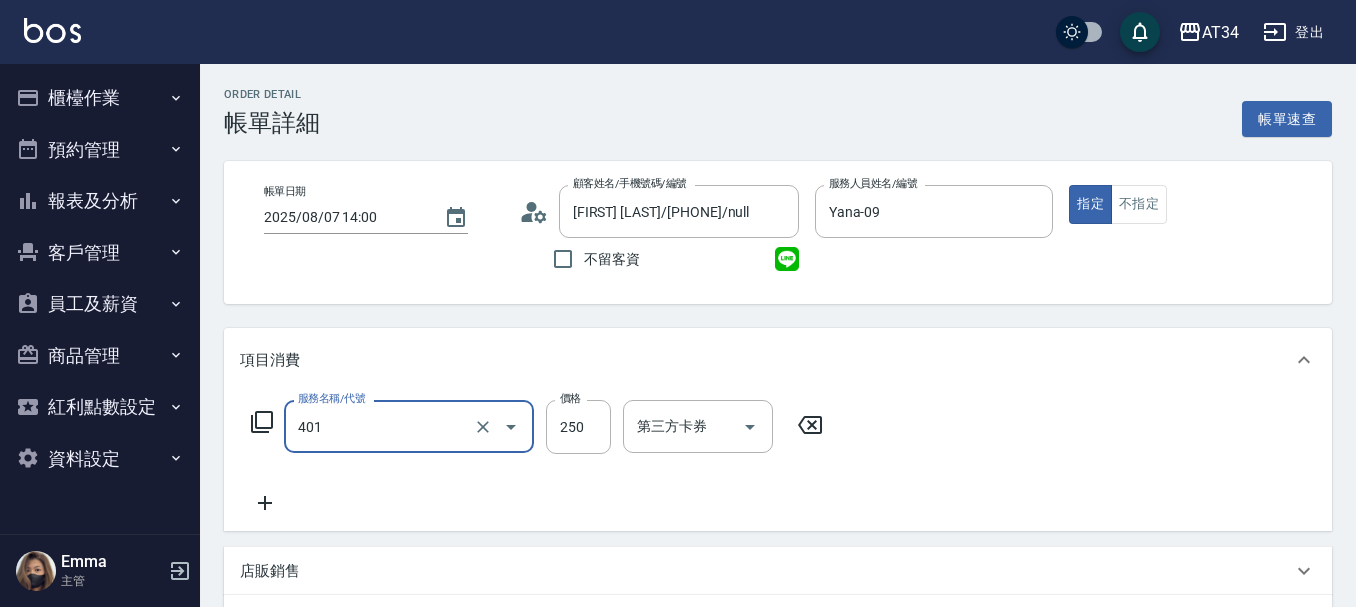 type on "剪髮(401)" 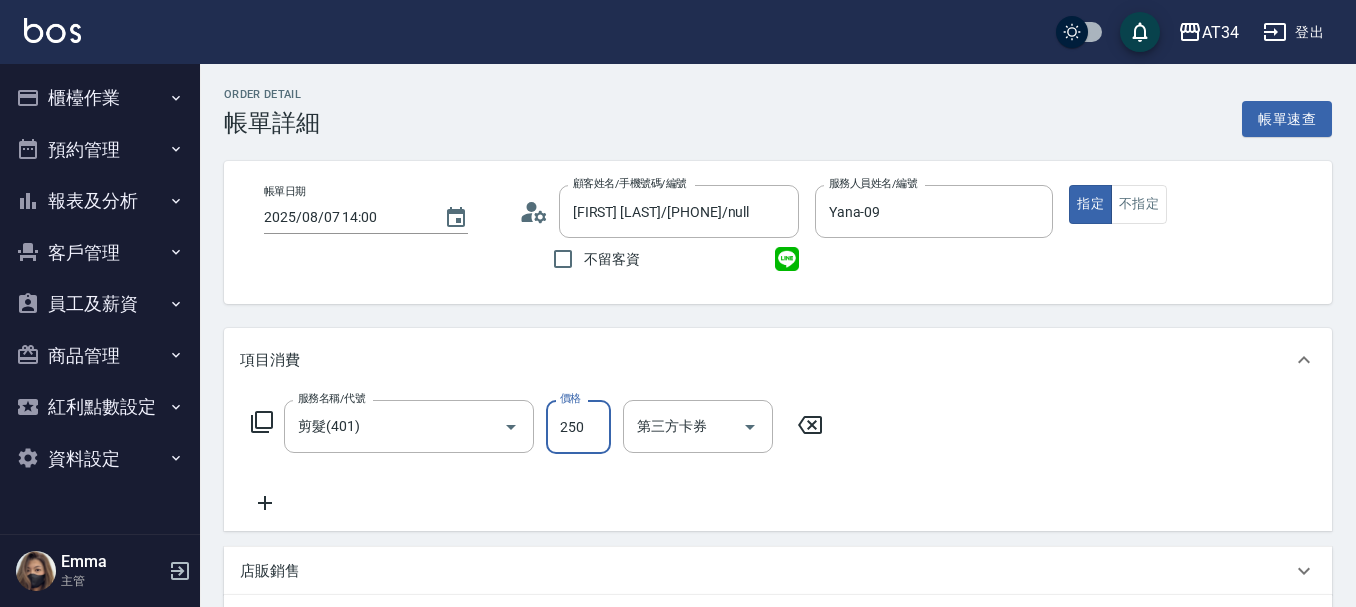 type on "3" 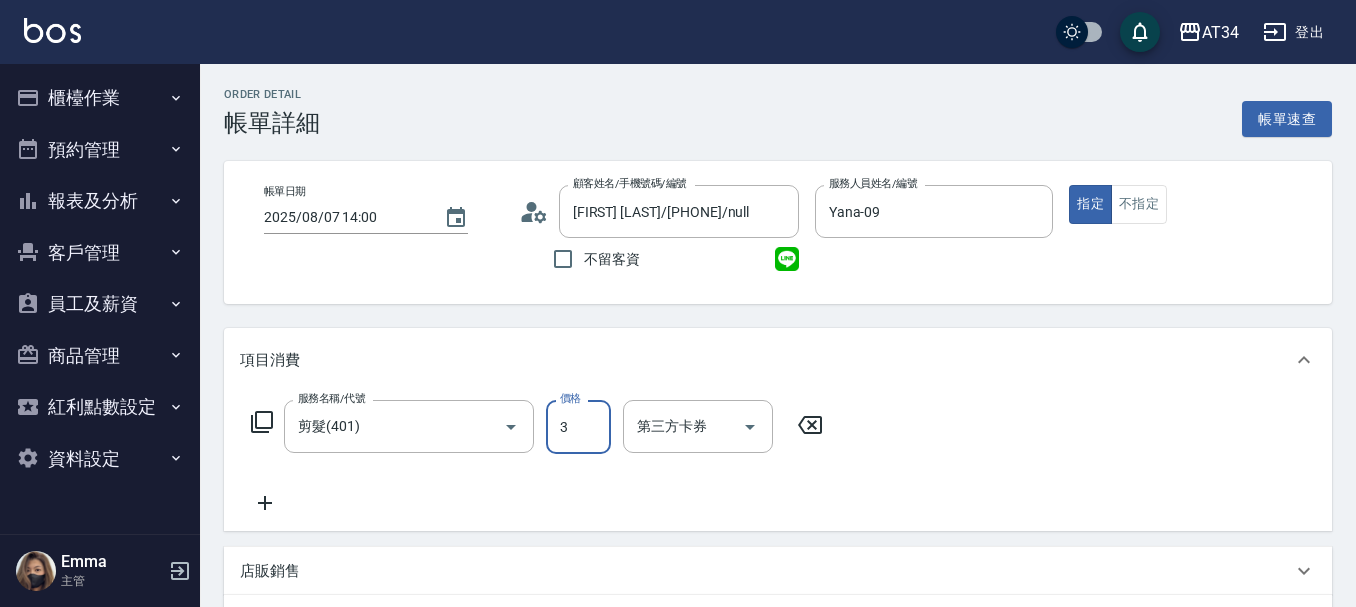 type on "0" 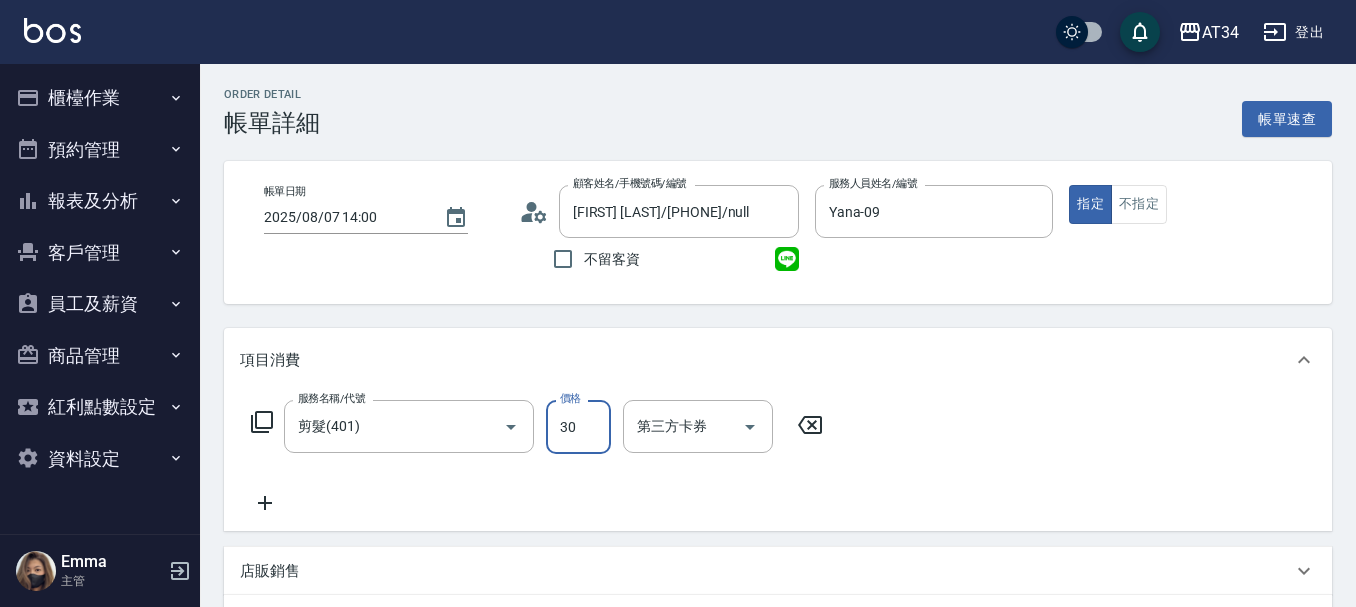 type on "30" 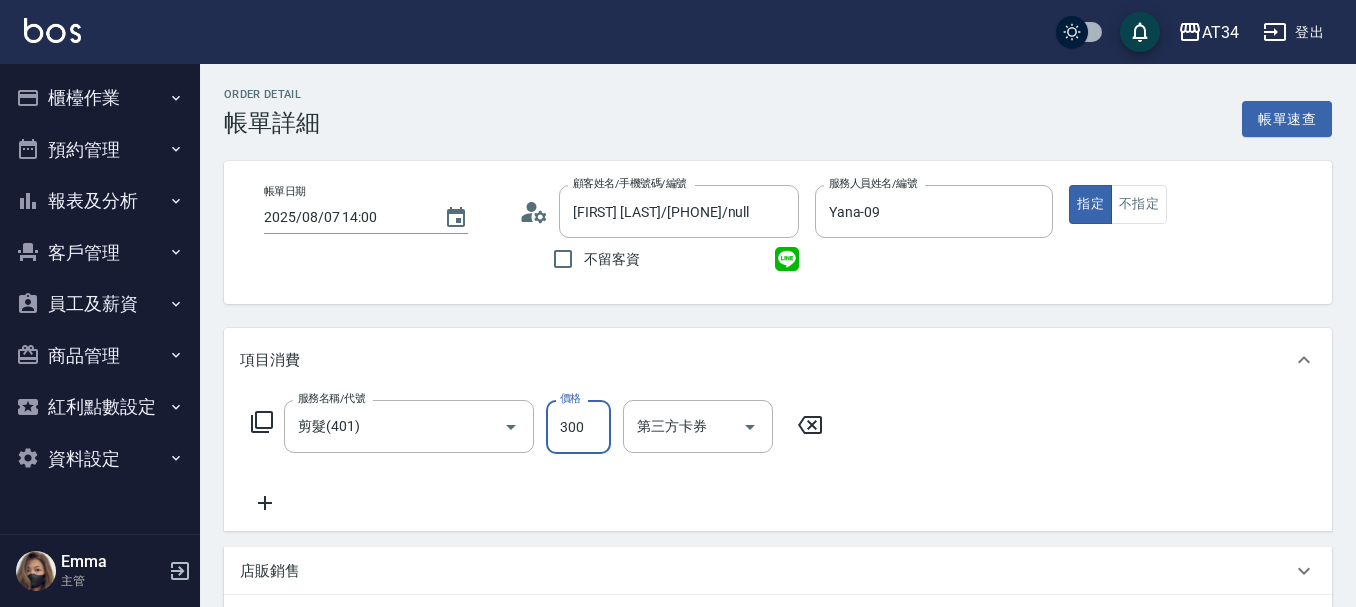 type on "300" 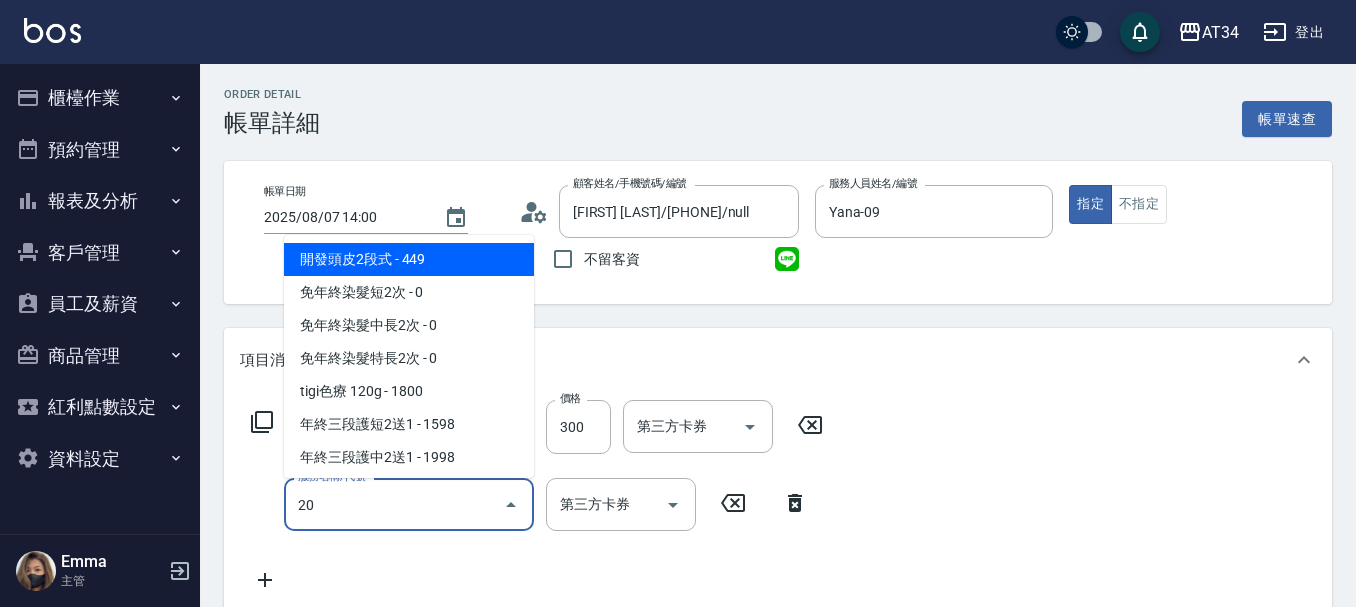 type on "201" 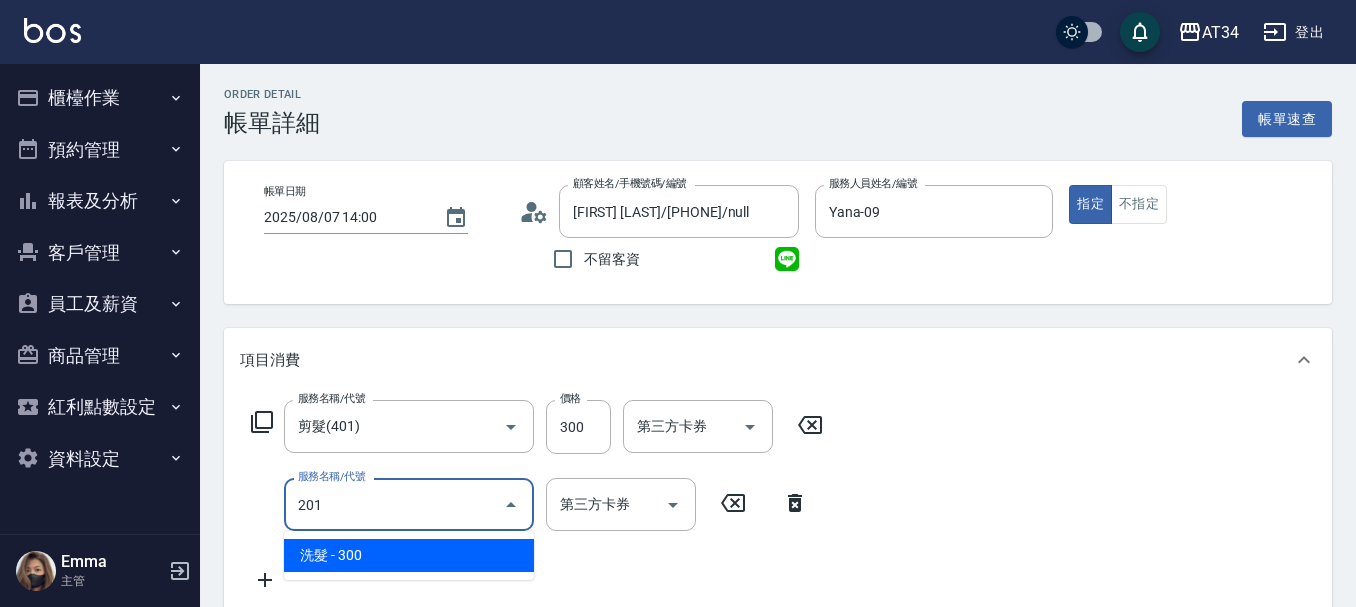 type on "60" 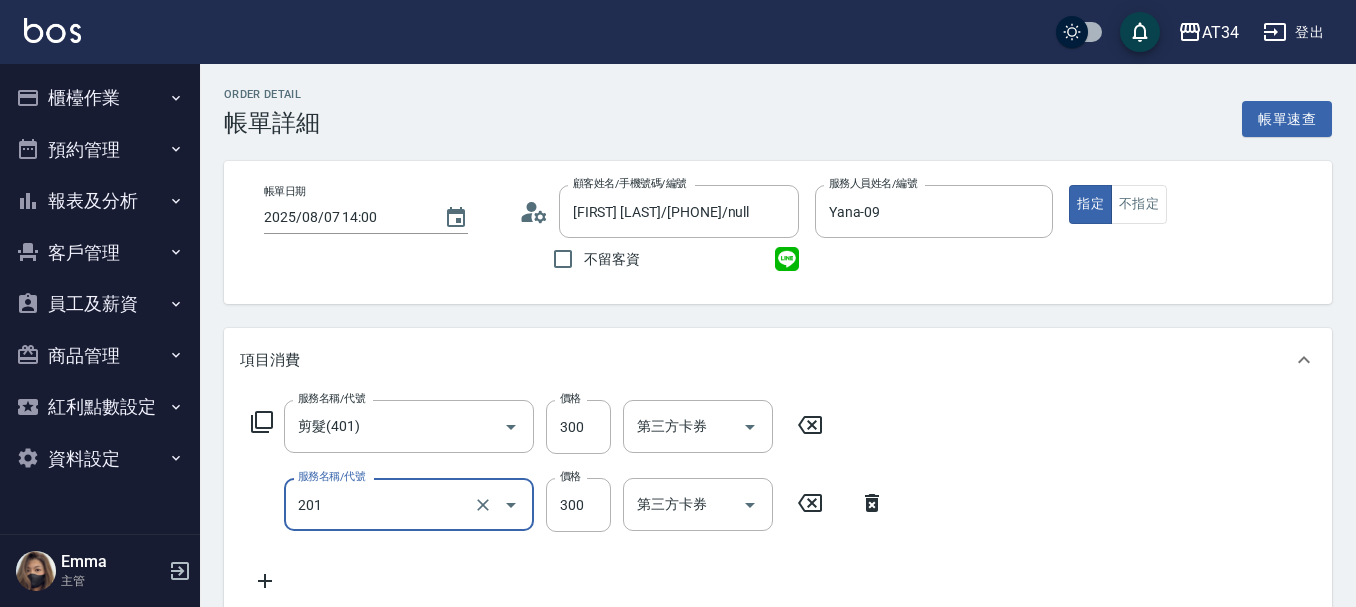 type on "洗髮(201)" 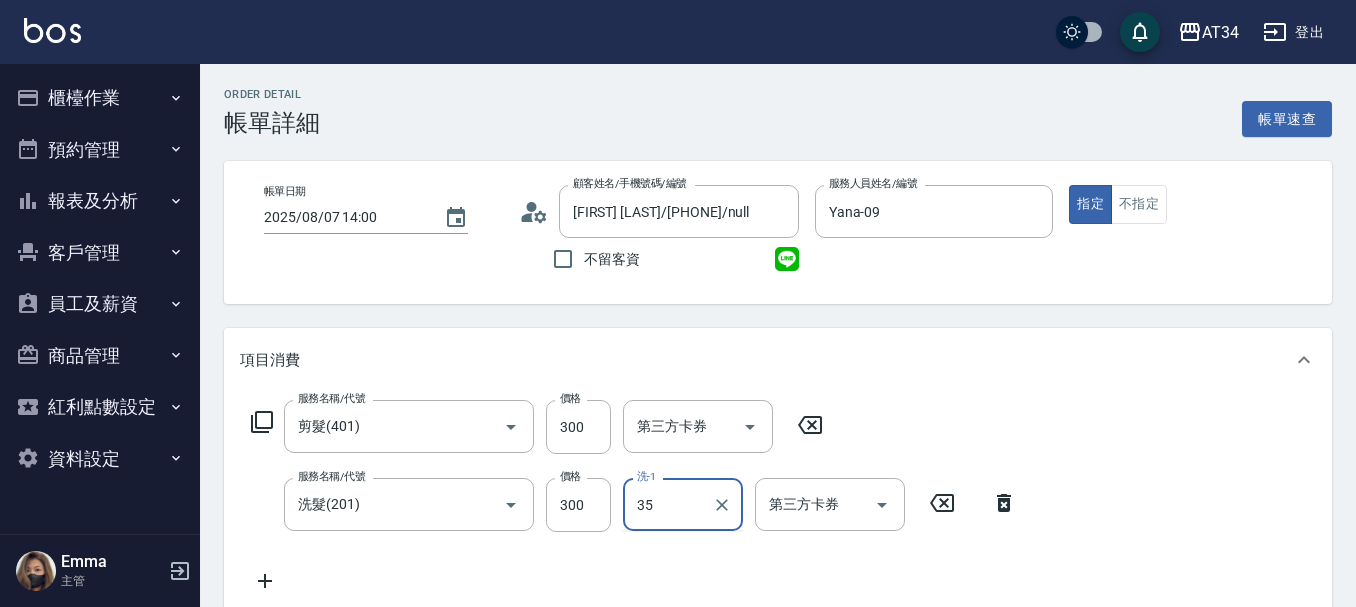 type on "3" 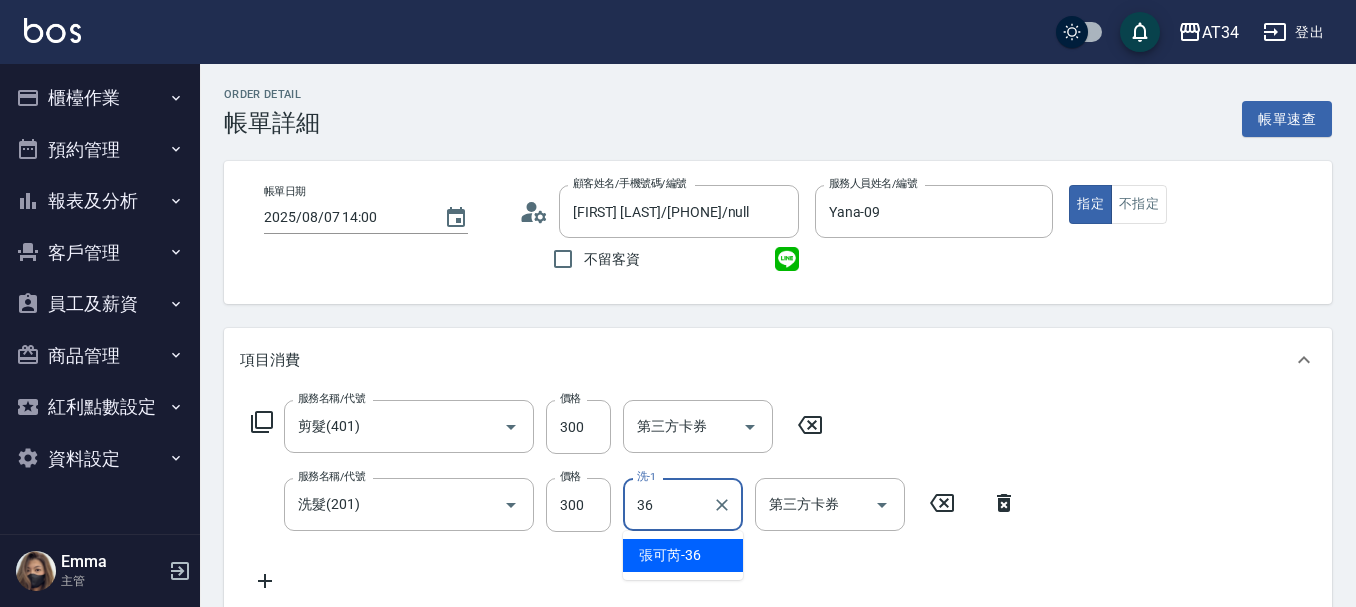 type on "張可芮-36" 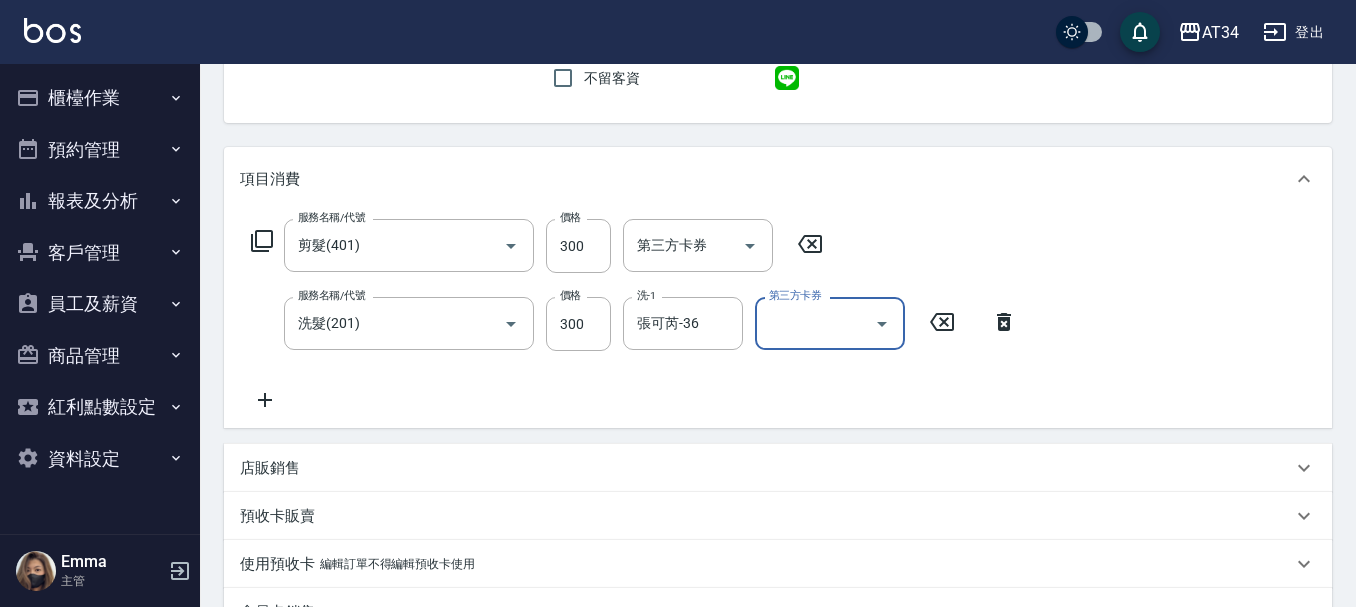 scroll, scrollTop: 700, scrollLeft: 0, axis: vertical 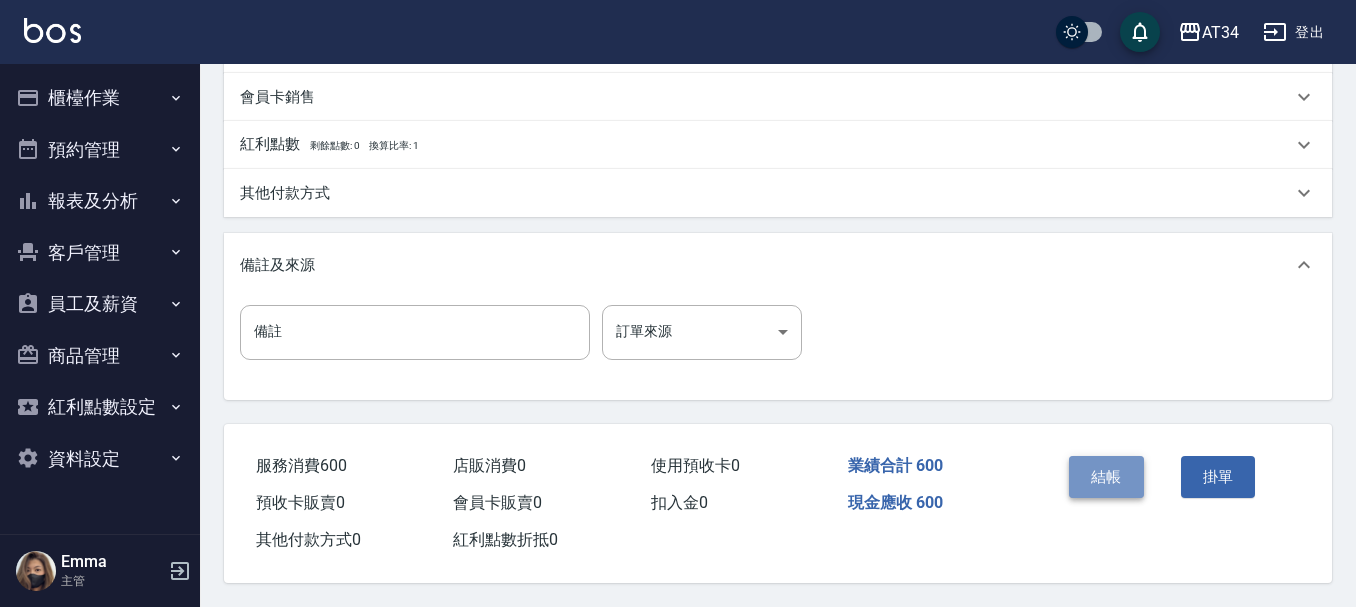 click on "結帳" at bounding box center [1106, 477] 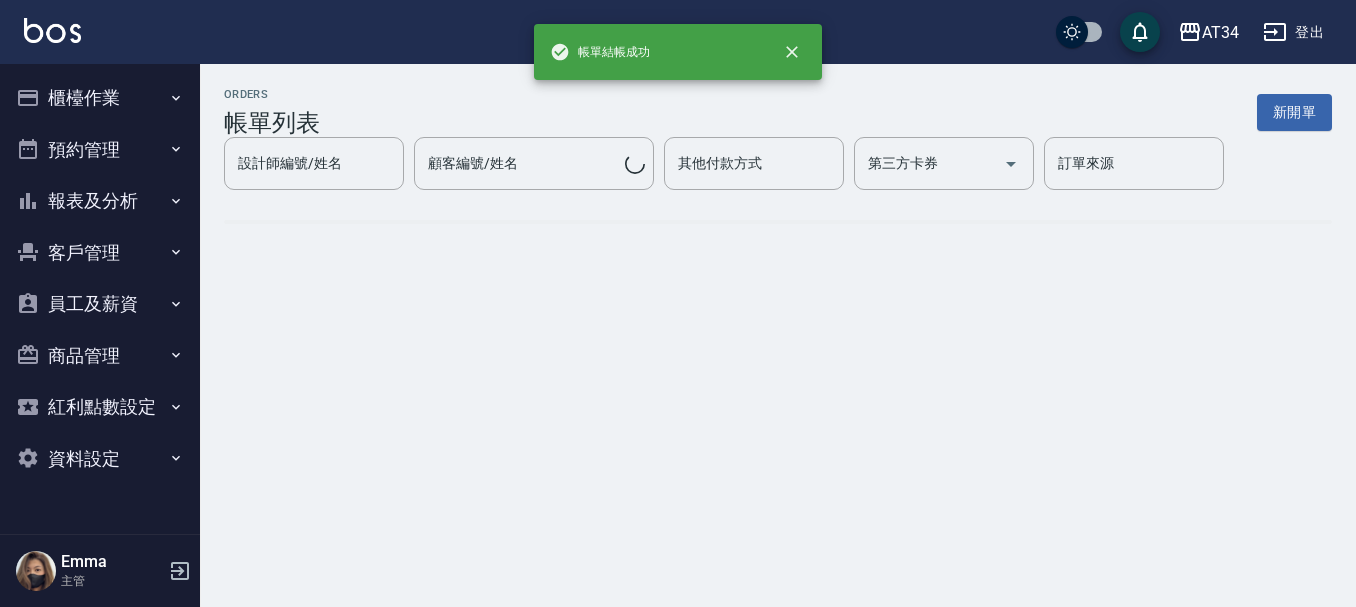 scroll, scrollTop: 0, scrollLeft: 0, axis: both 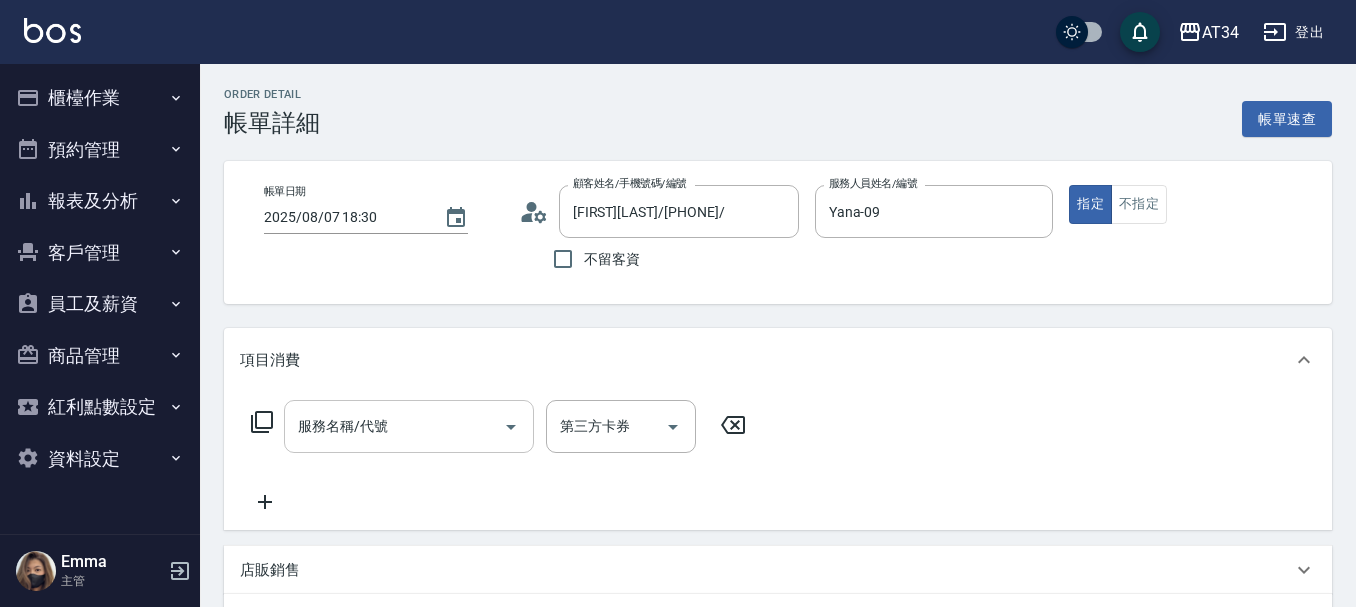 click on "服務名稱/代號 服務名稱/代號" at bounding box center (409, 426) 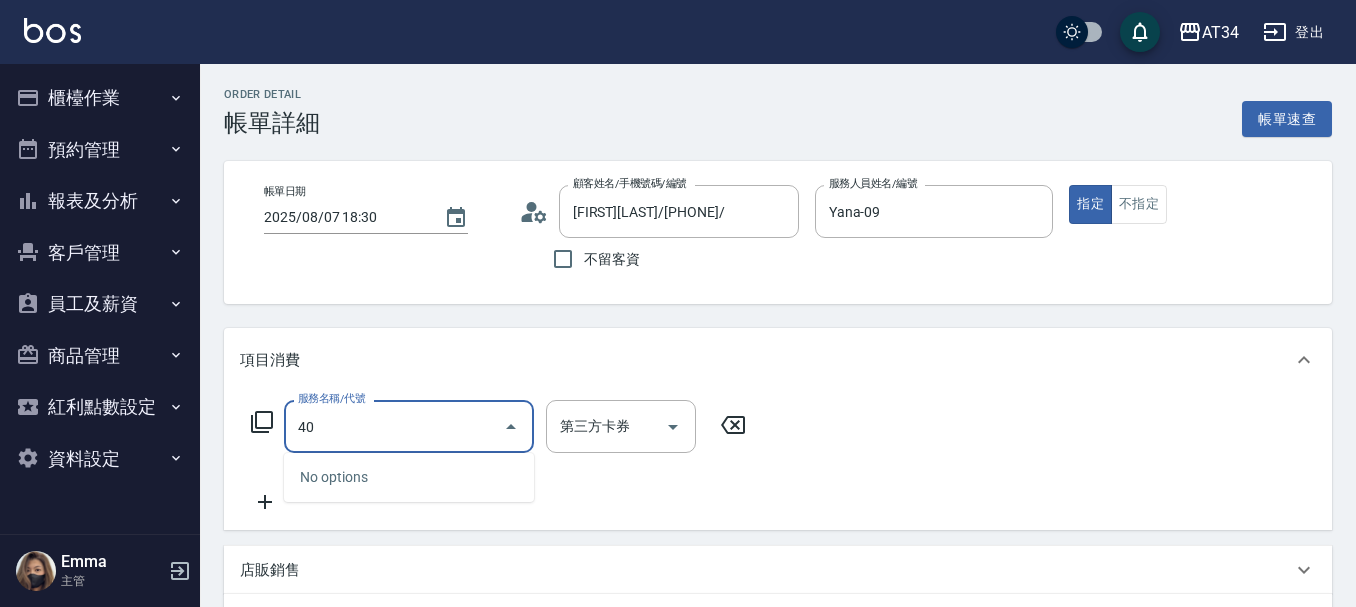 type on "401" 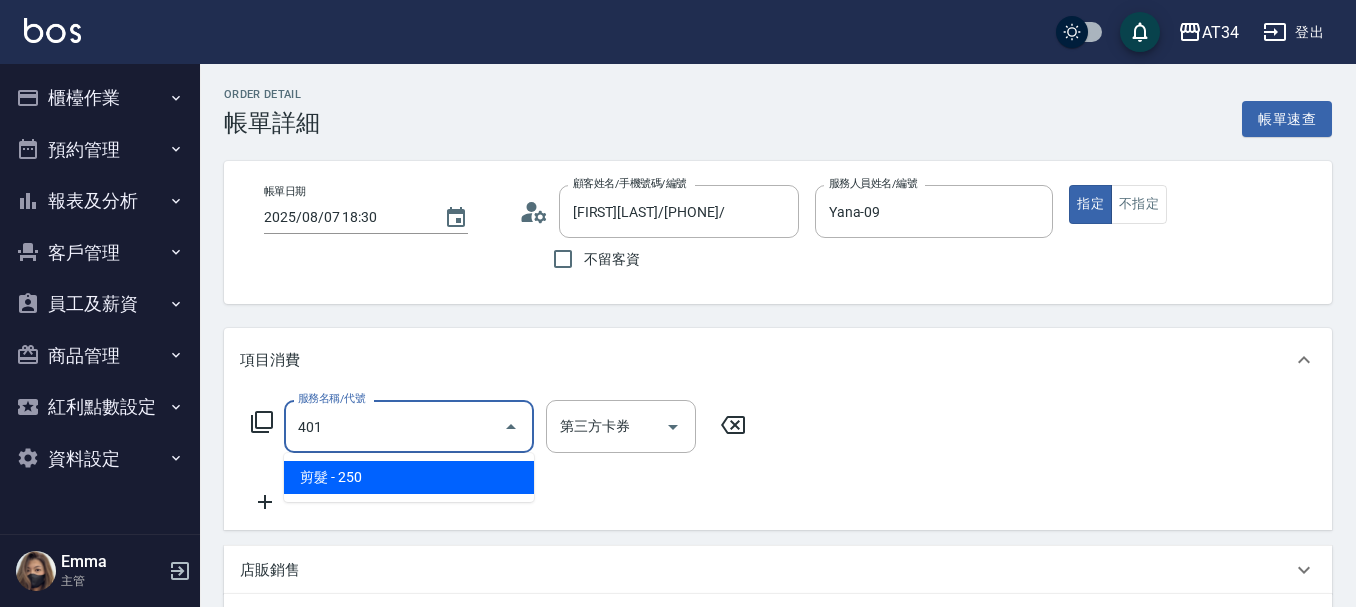 type on "20" 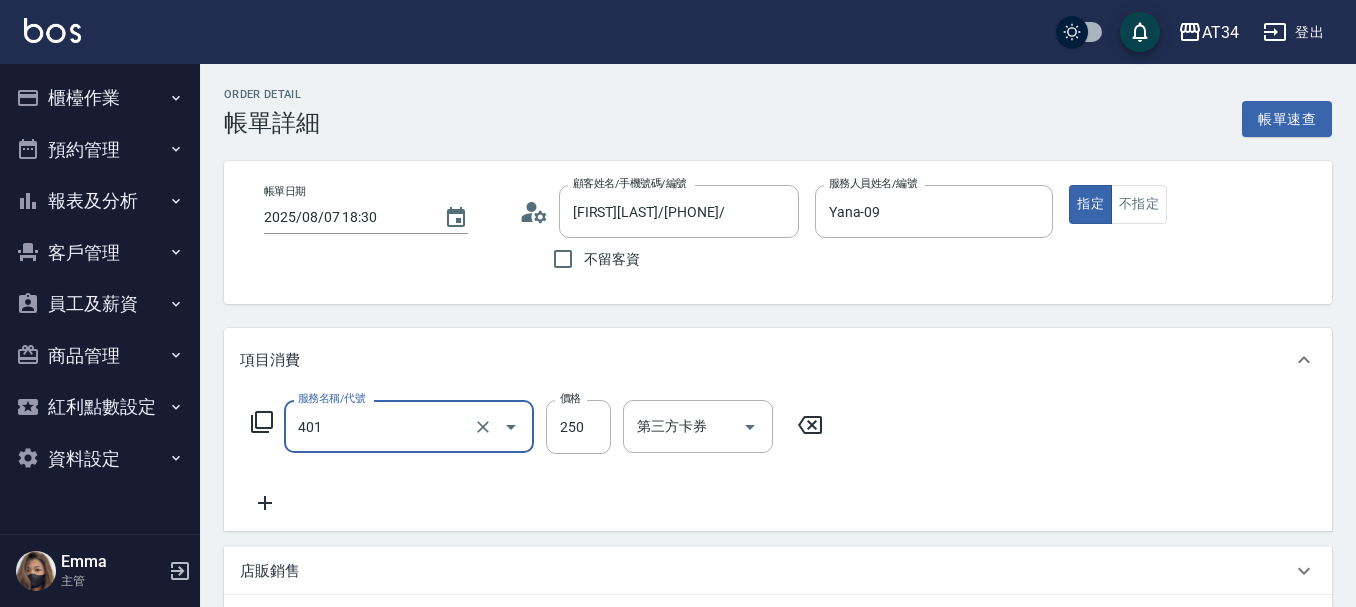 type on "剪髮(401)" 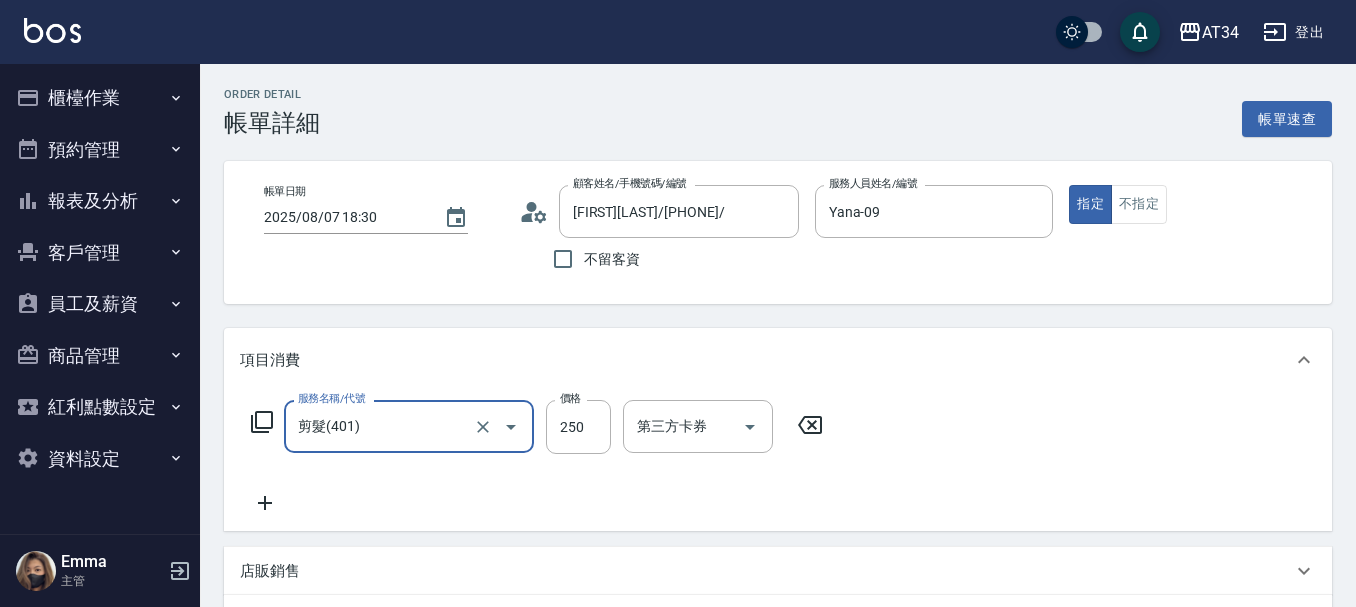 type on "0" 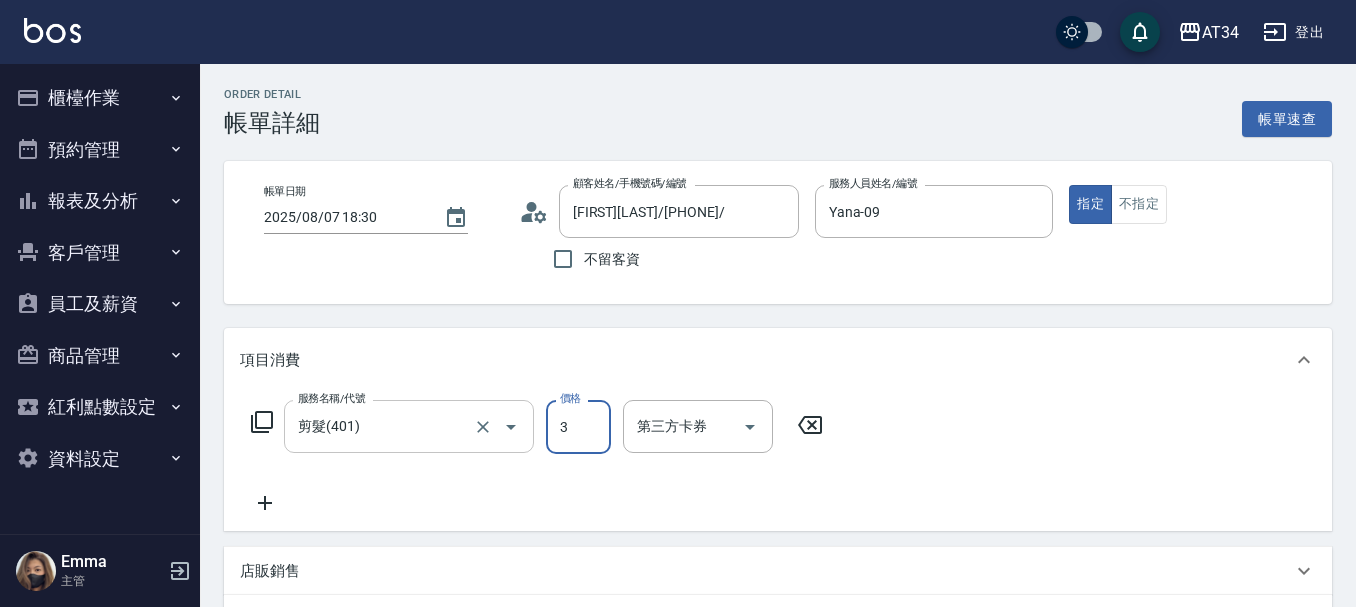 type on "30" 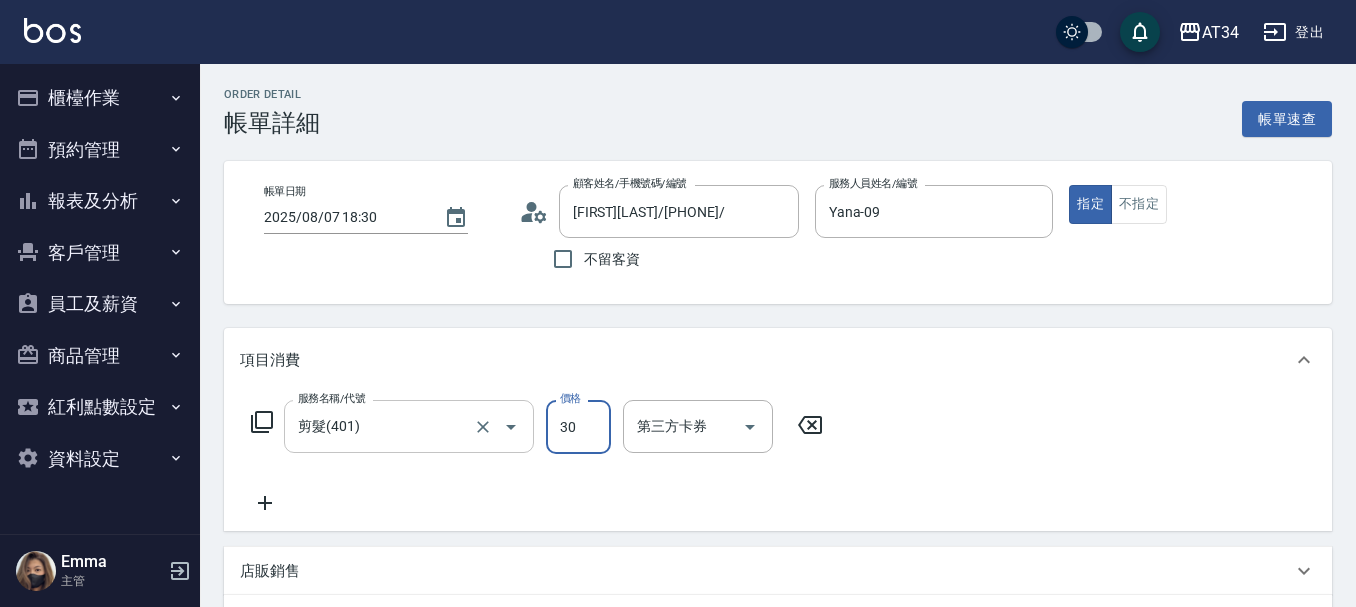type on "30" 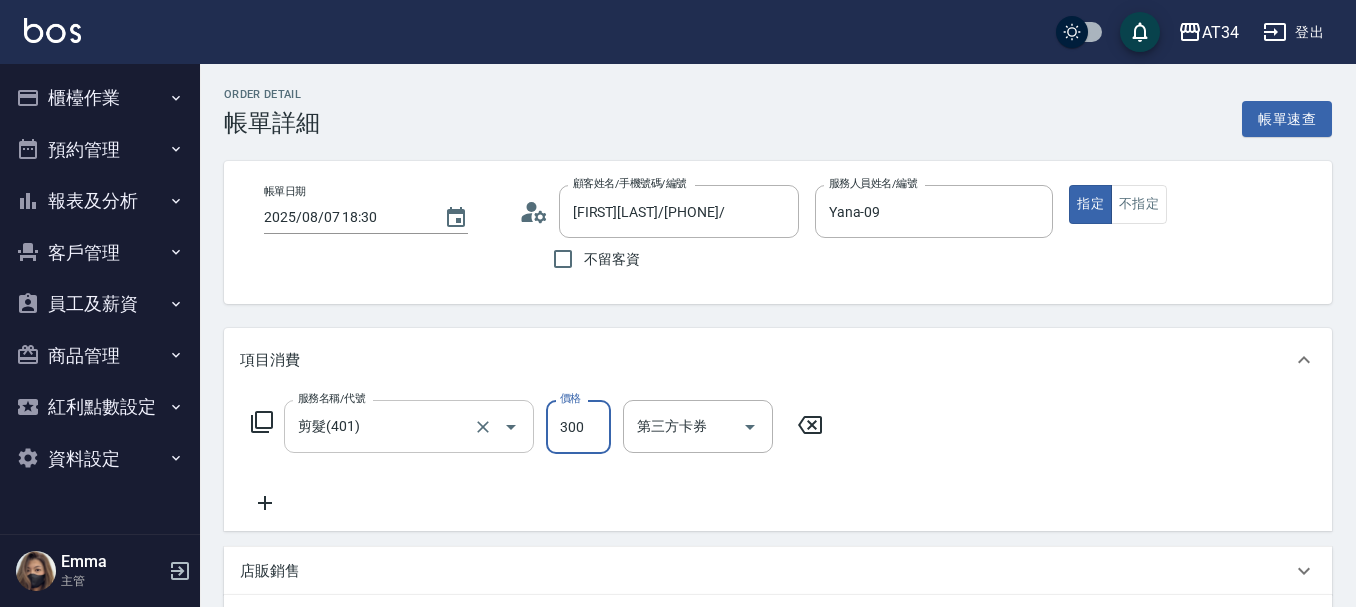 type on "300" 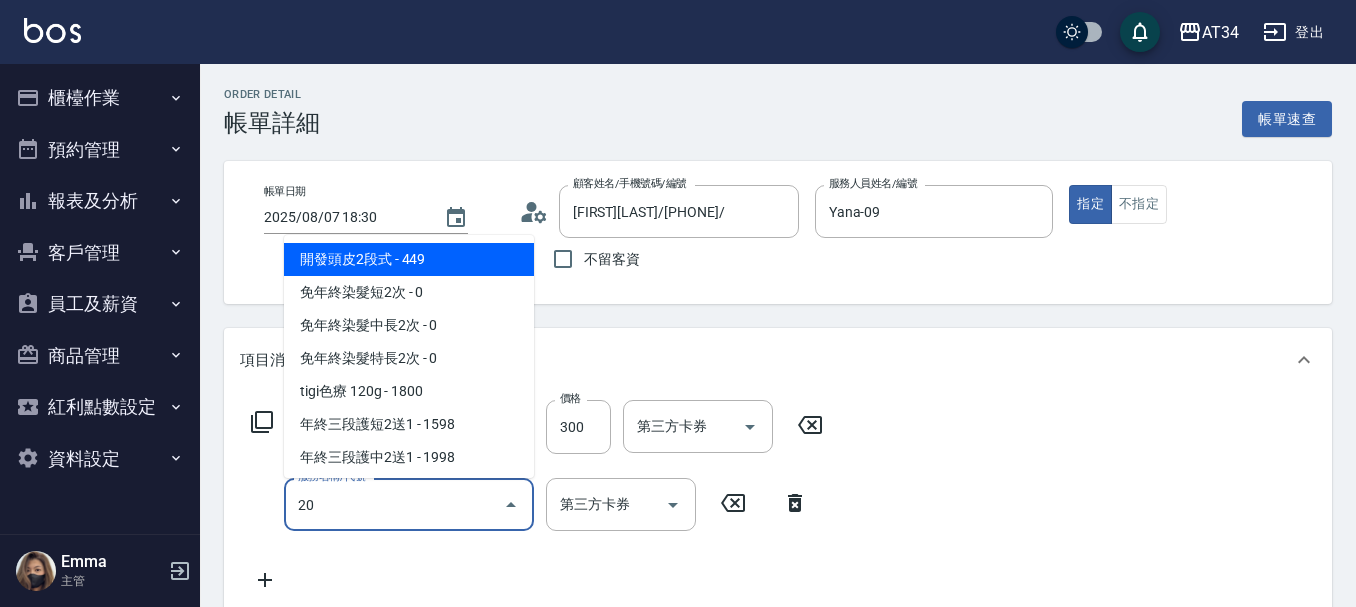 type on "201" 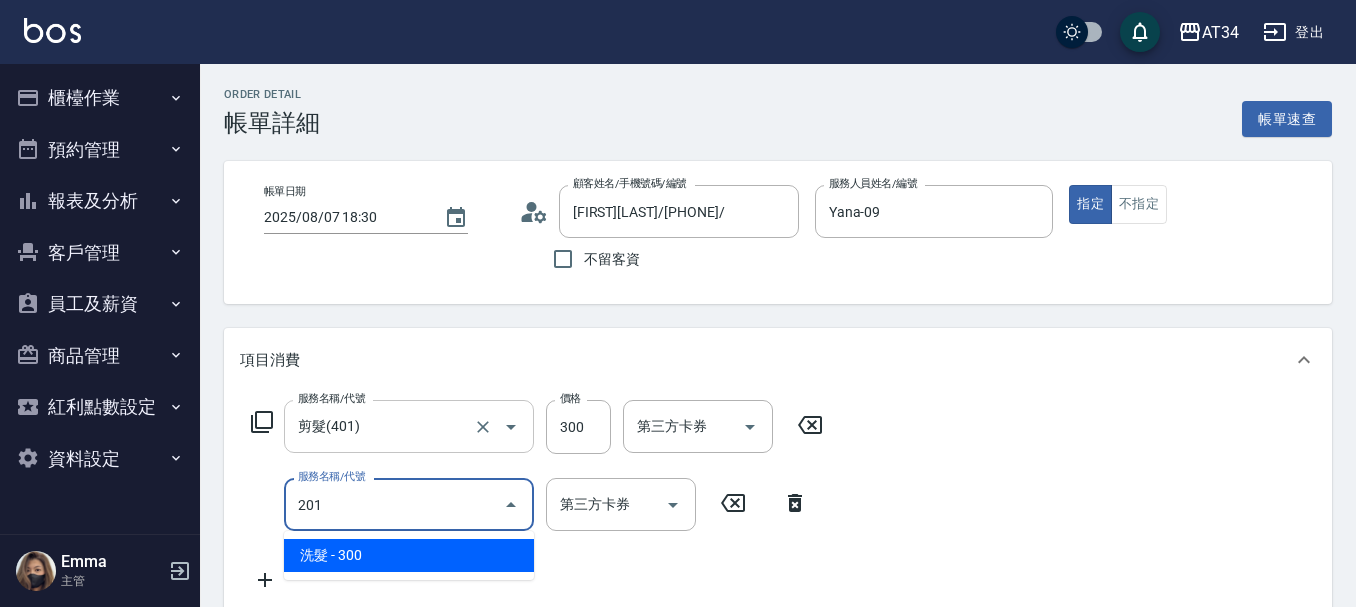 type on "60" 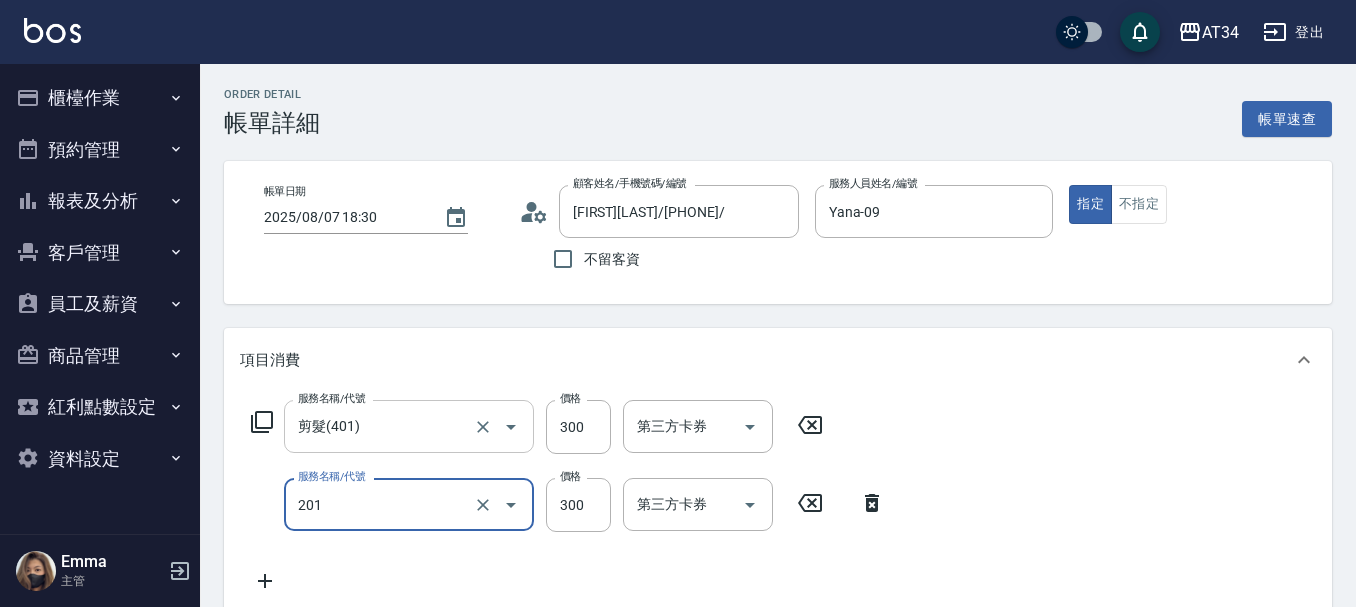 type on "洗髮(201)" 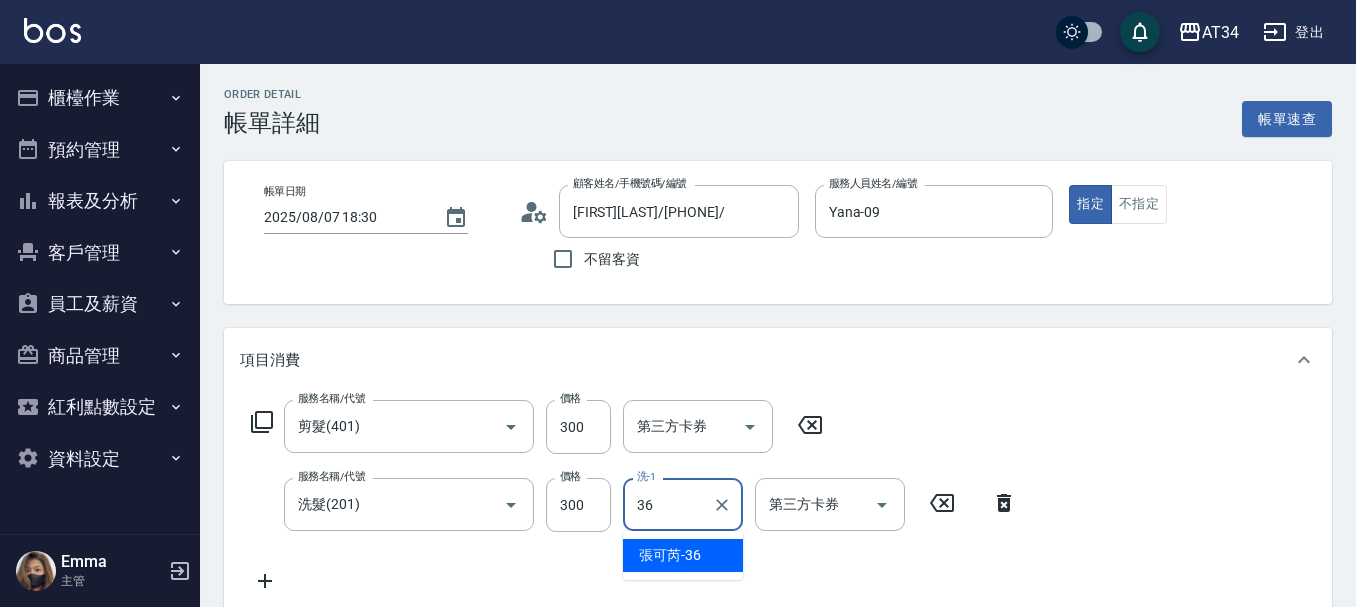 type on "3" 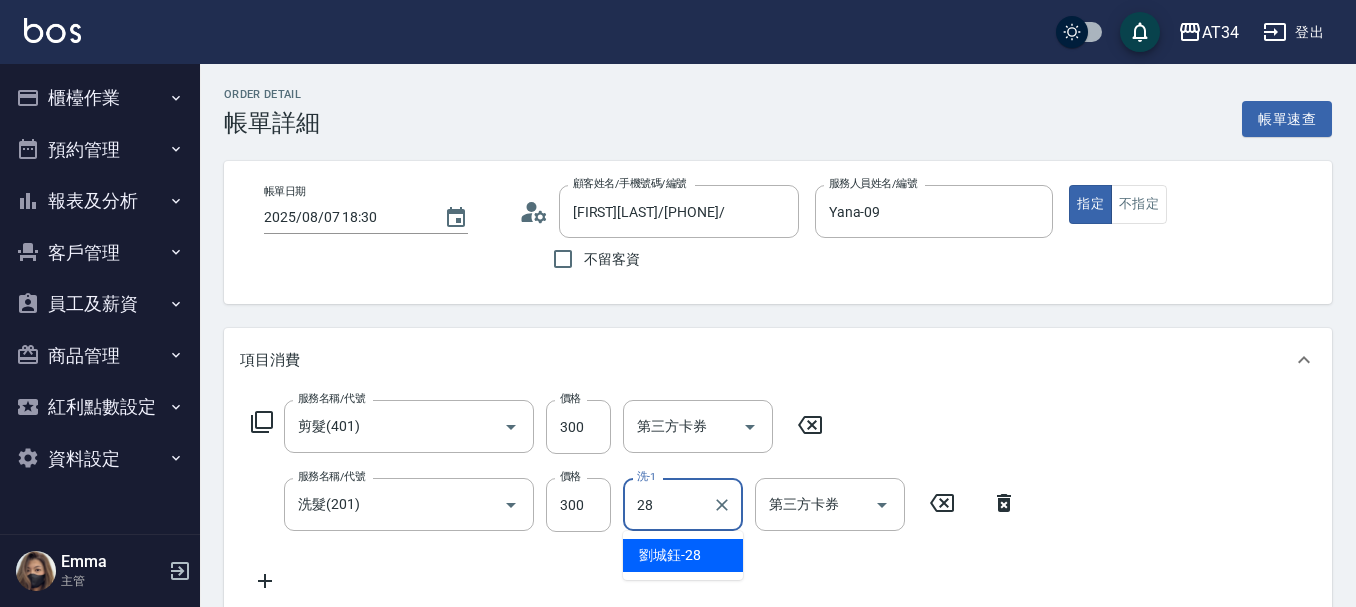 type on "劉城鈺-28" 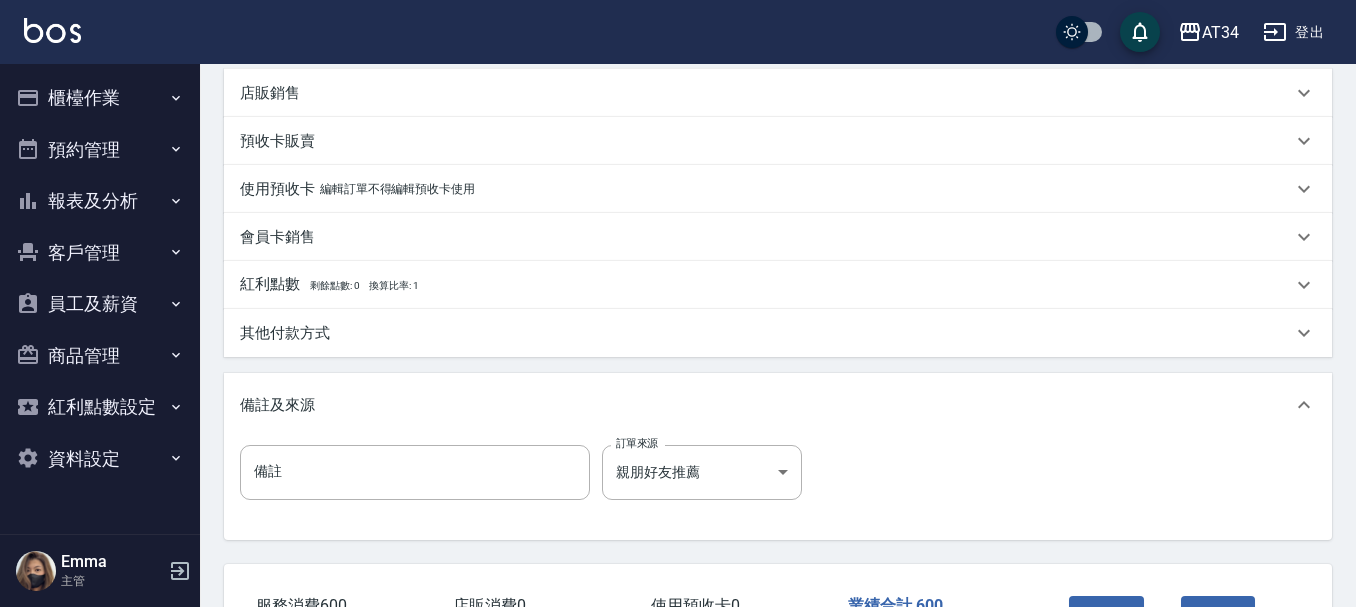 scroll, scrollTop: 705, scrollLeft: 0, axis: vertical 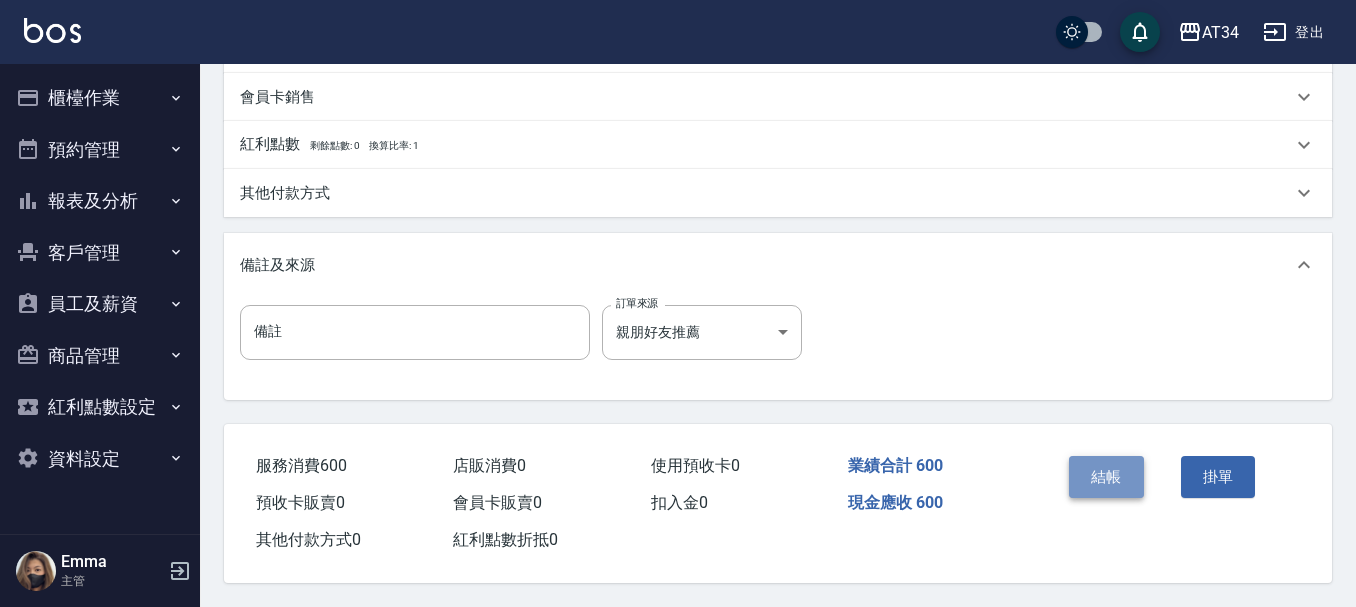click on "結帳" at bounding box center [1106, 477] 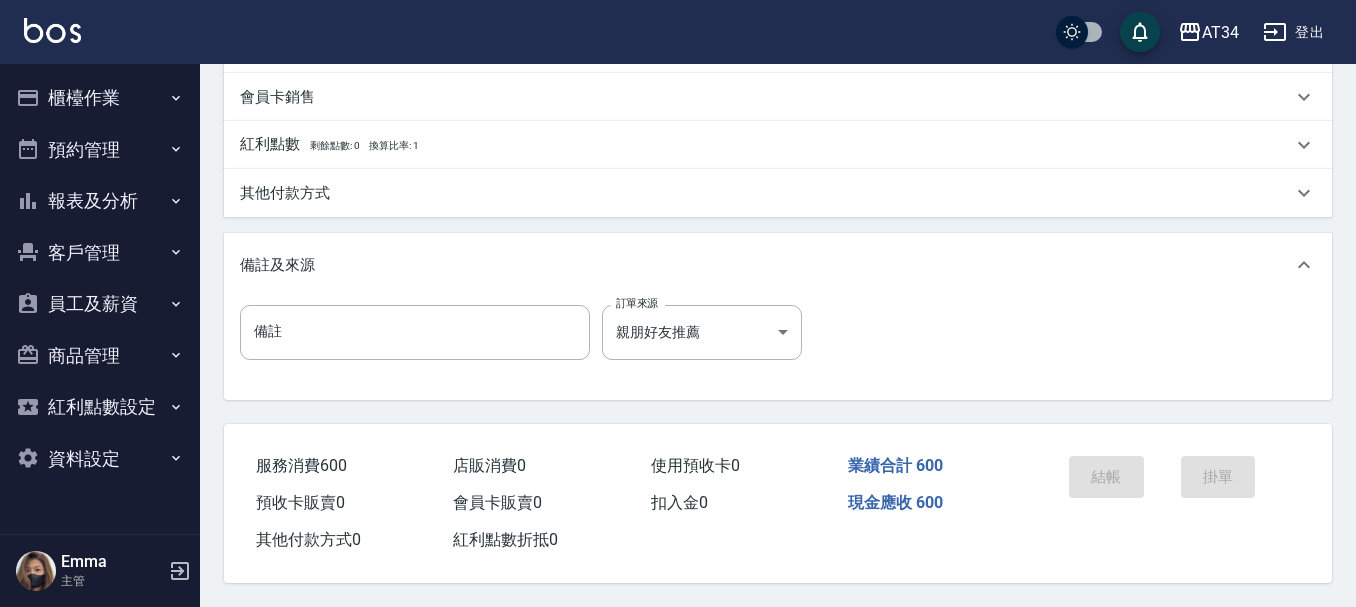scroll, scrollTop: 0, scrollLeft: 0, axis: both 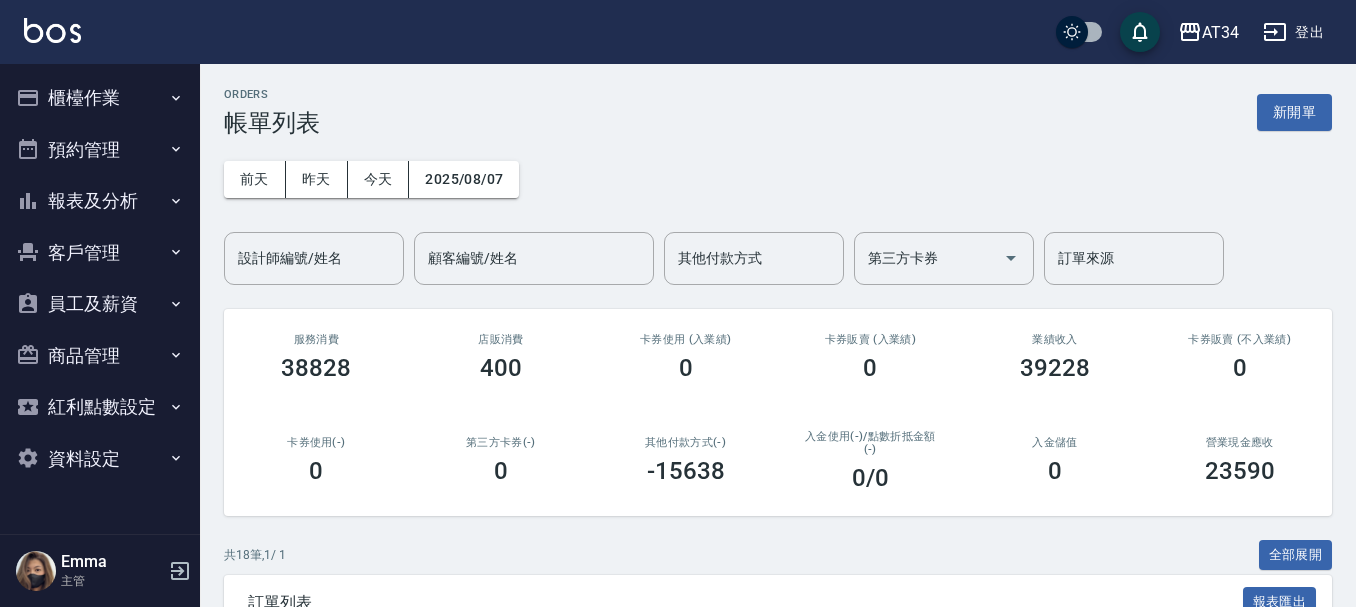 click on "櫃檯作業" at bounding box center (100, 98) 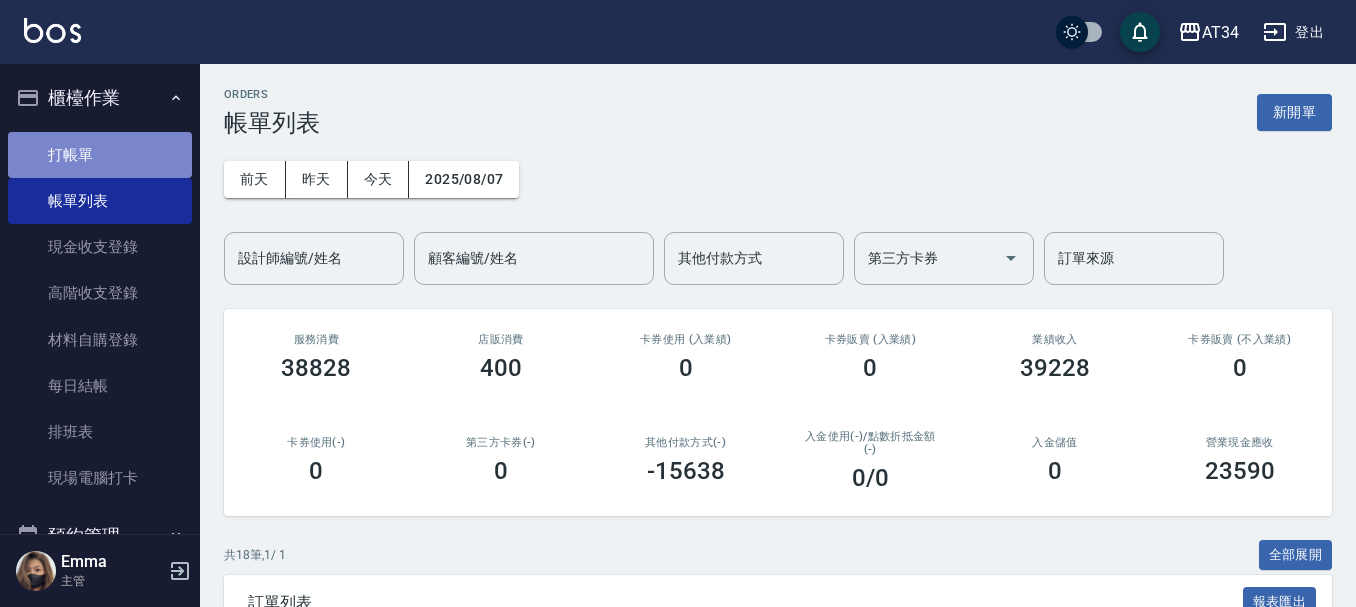 click on "打帳單" at bounding box center (100, 155) 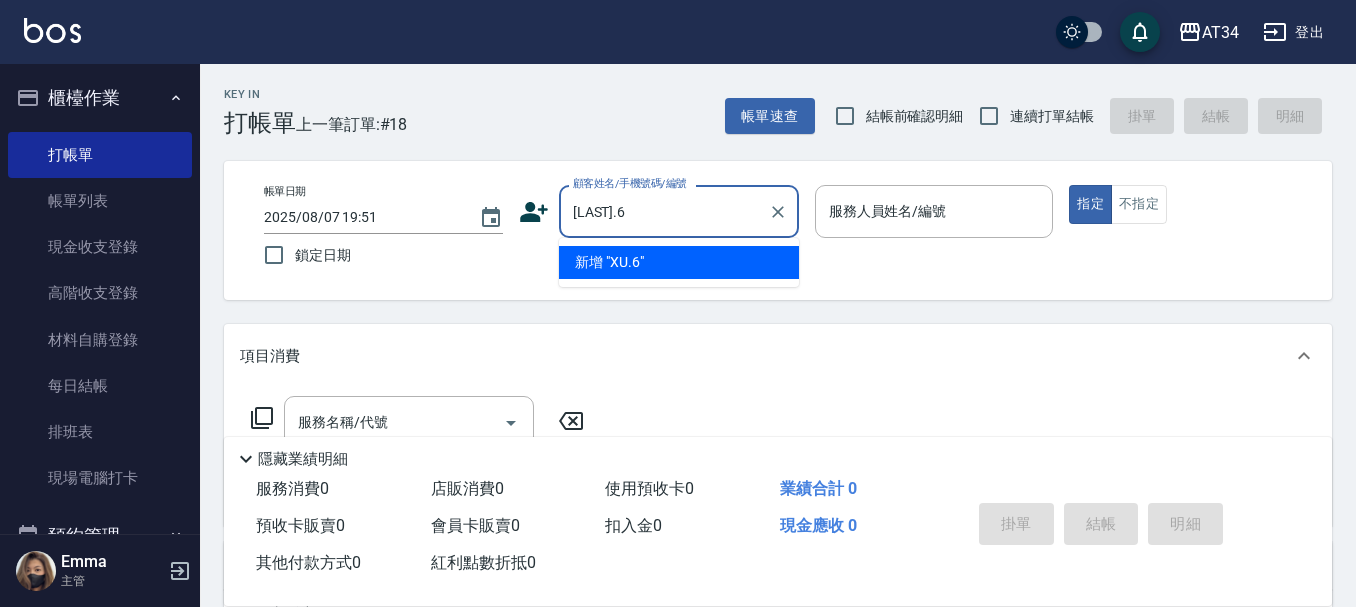 type on "XU.6" 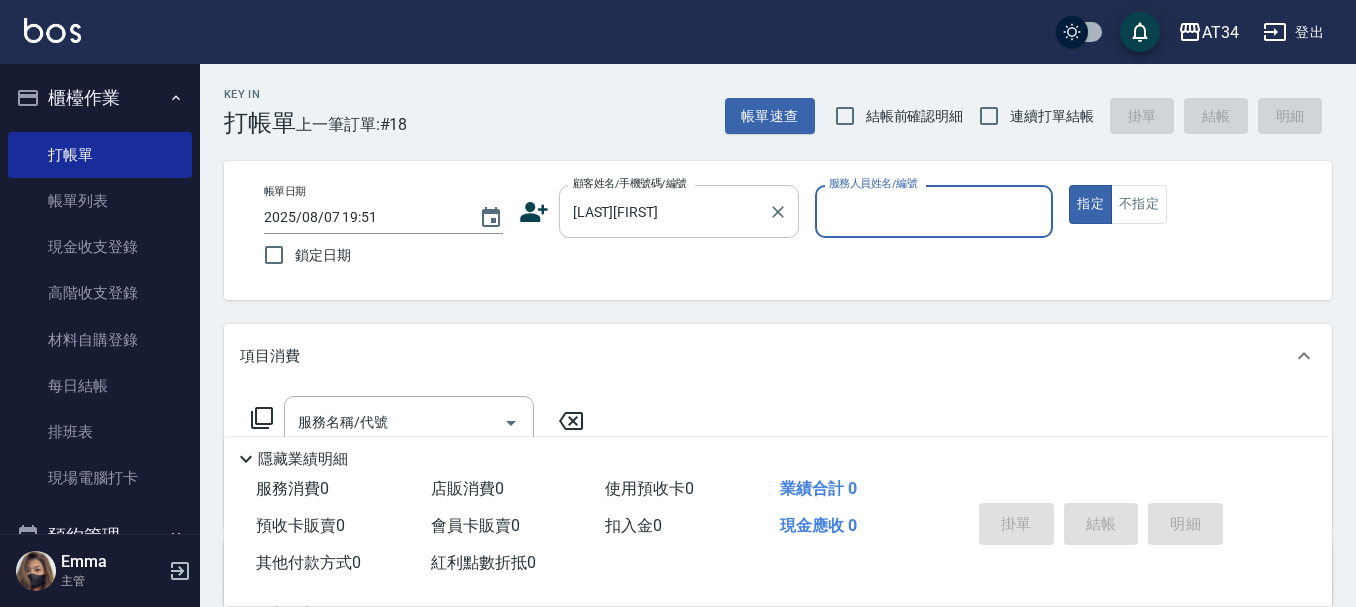 click on "[LAST]" at bounding box center (664, 211) 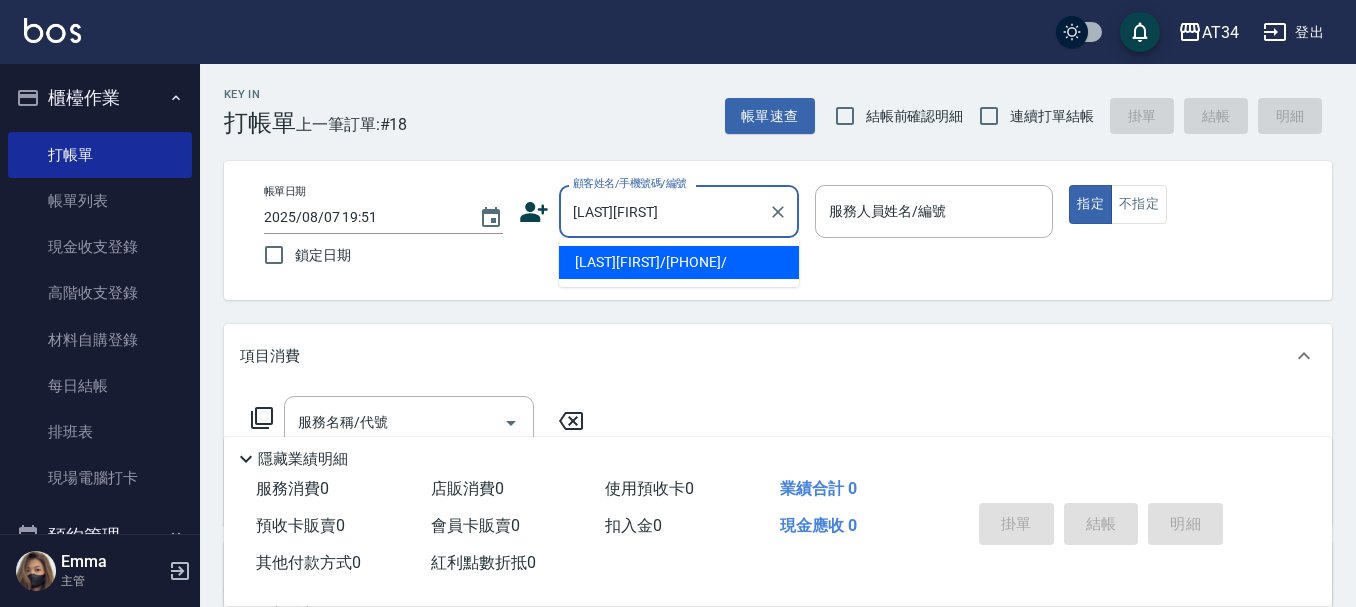 click on "劉睿倫/0908707605/" at bounding box center [679, 262] 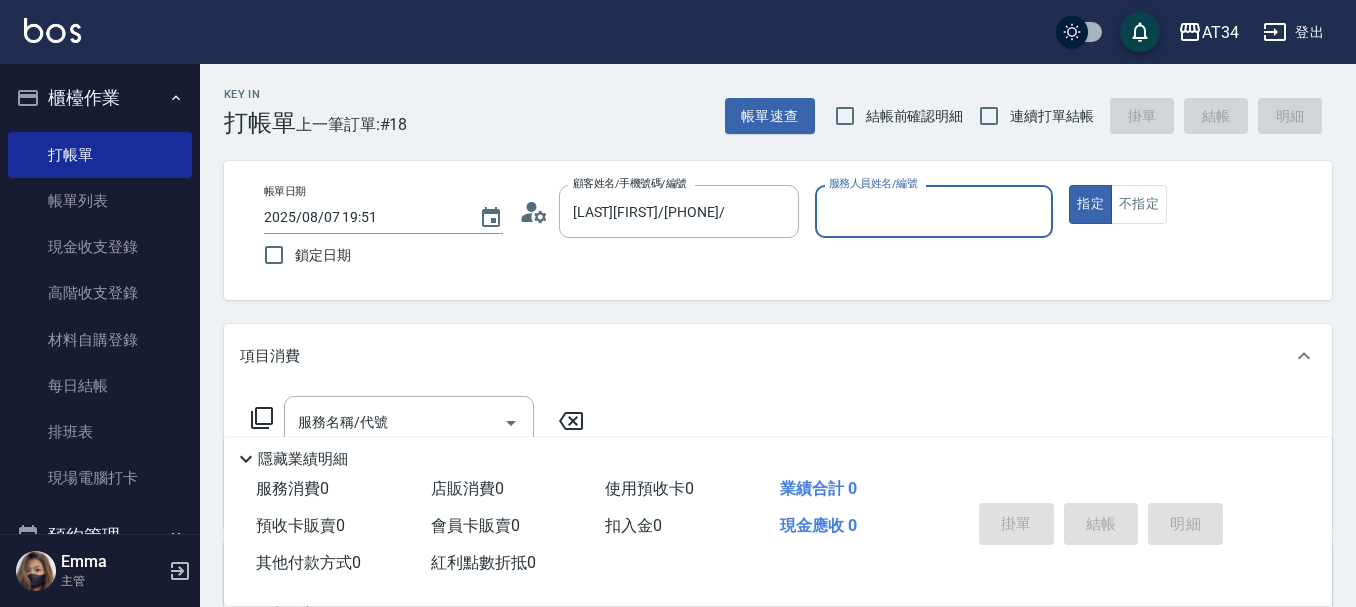 type on "Yana-09" 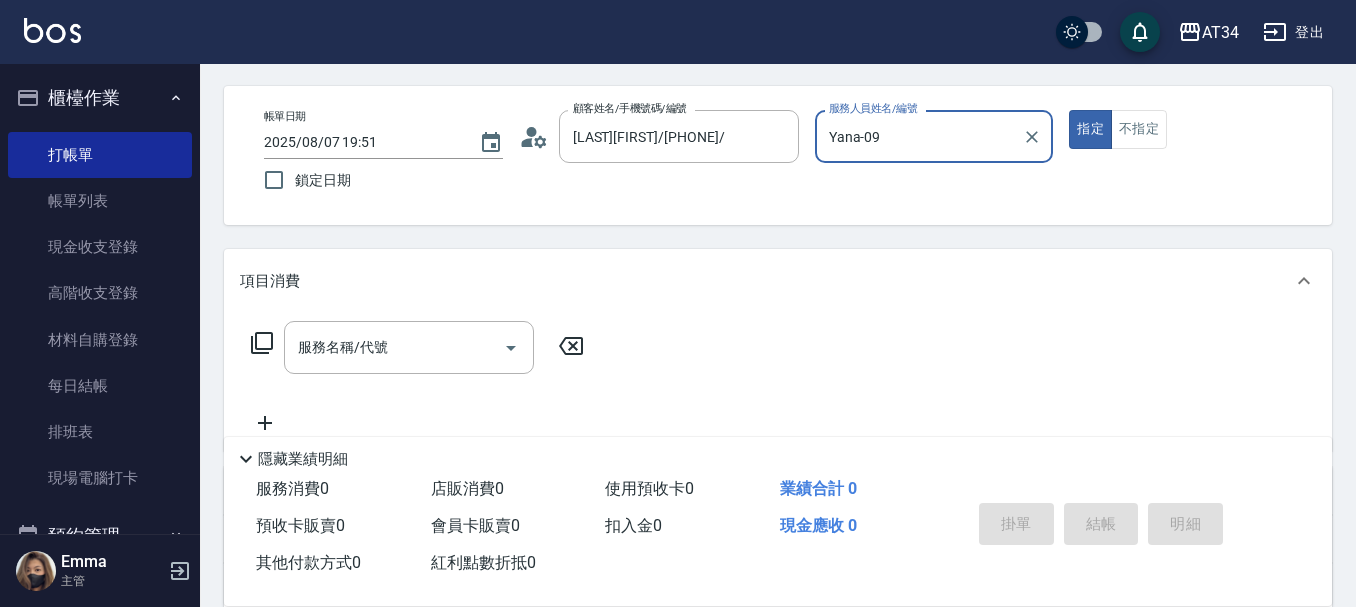 scroll, scrollTop: 200, scrollLeft: 0, axis: vertical 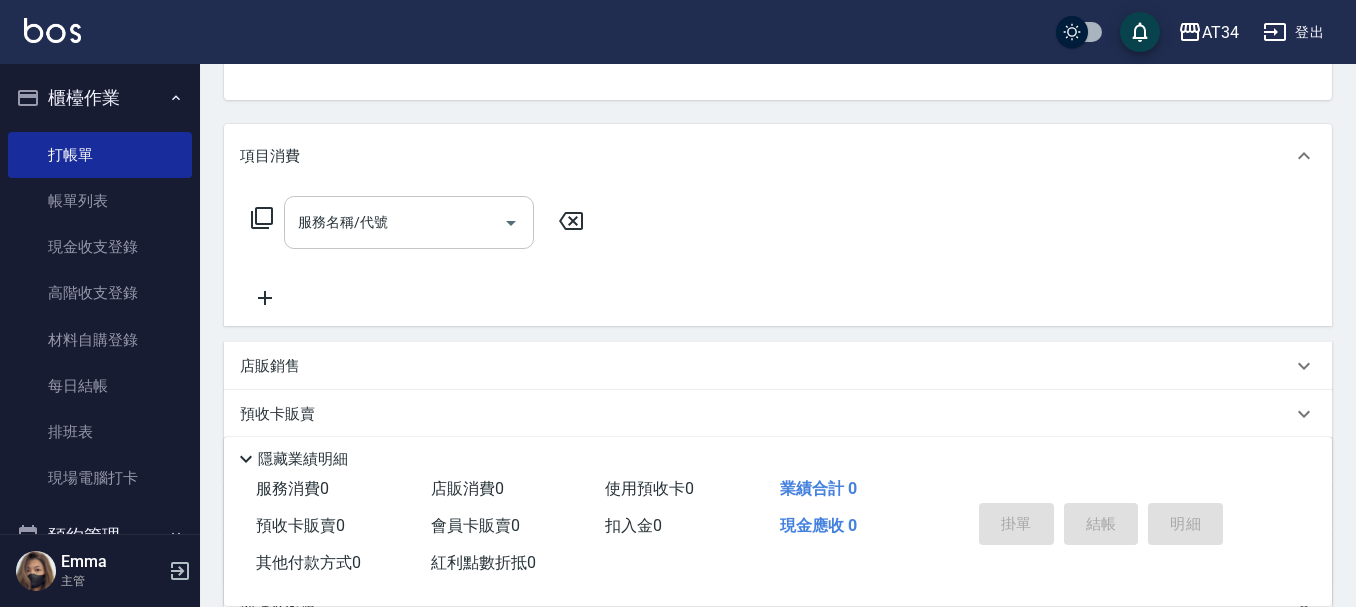 click on "服務名稱/代號" at bounding box center [394, 222] 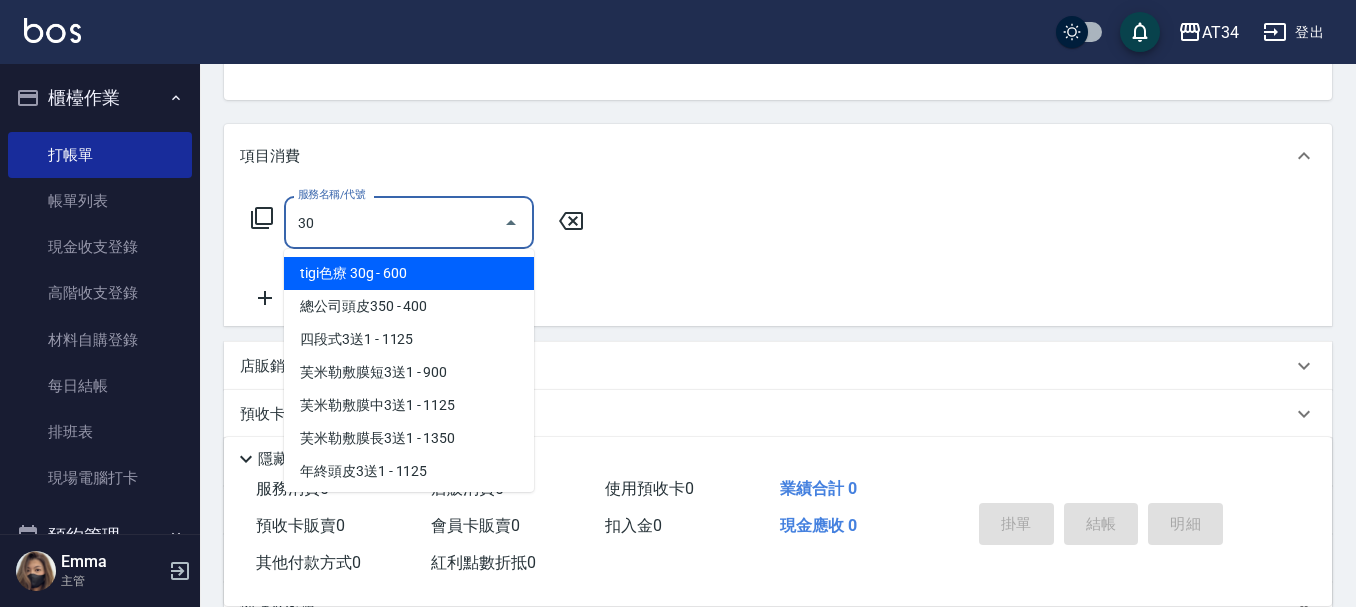type on "301" 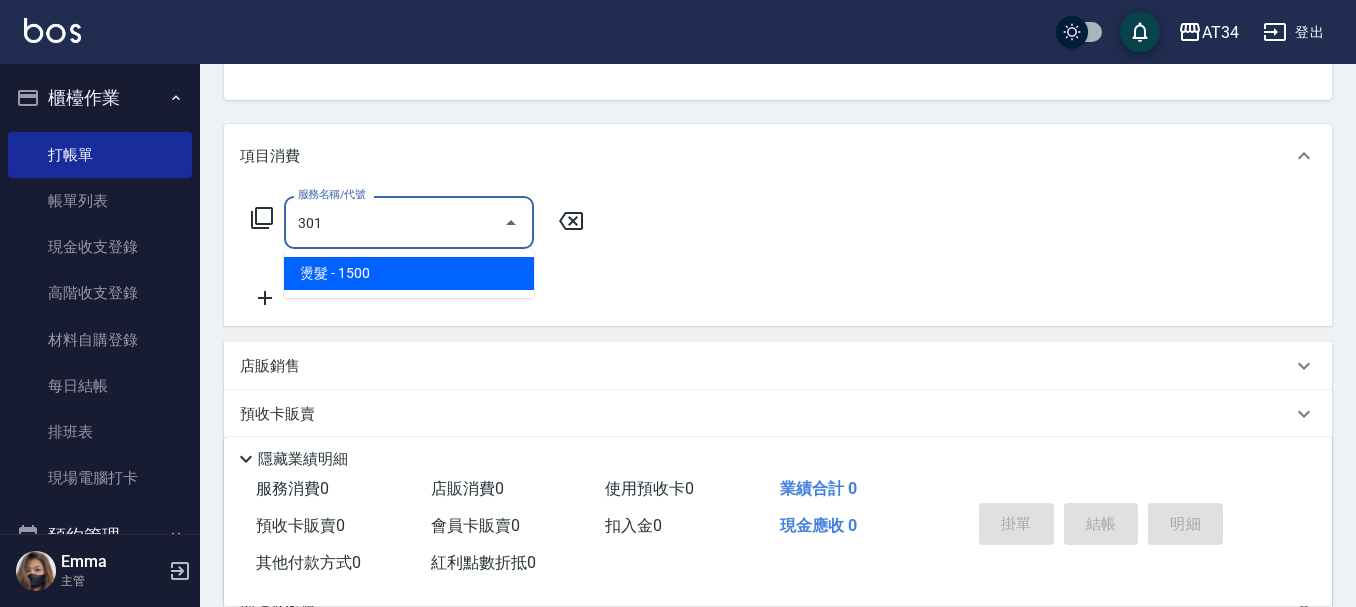 type on "150" 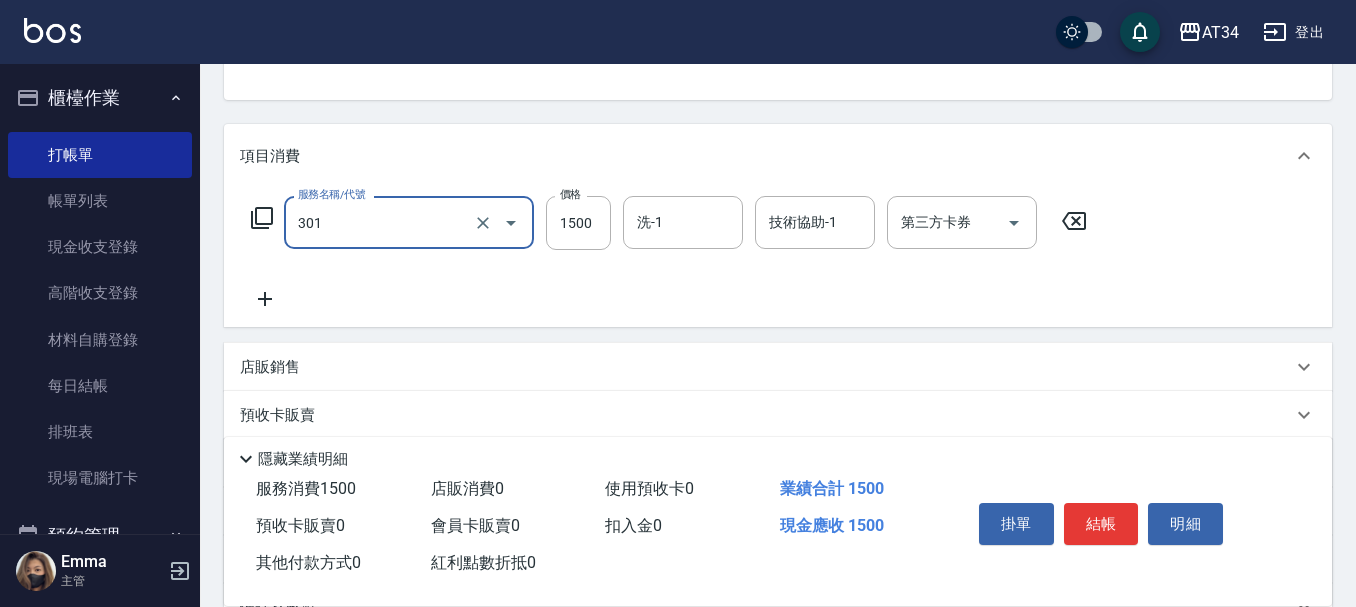 type on "燙髮(301)" 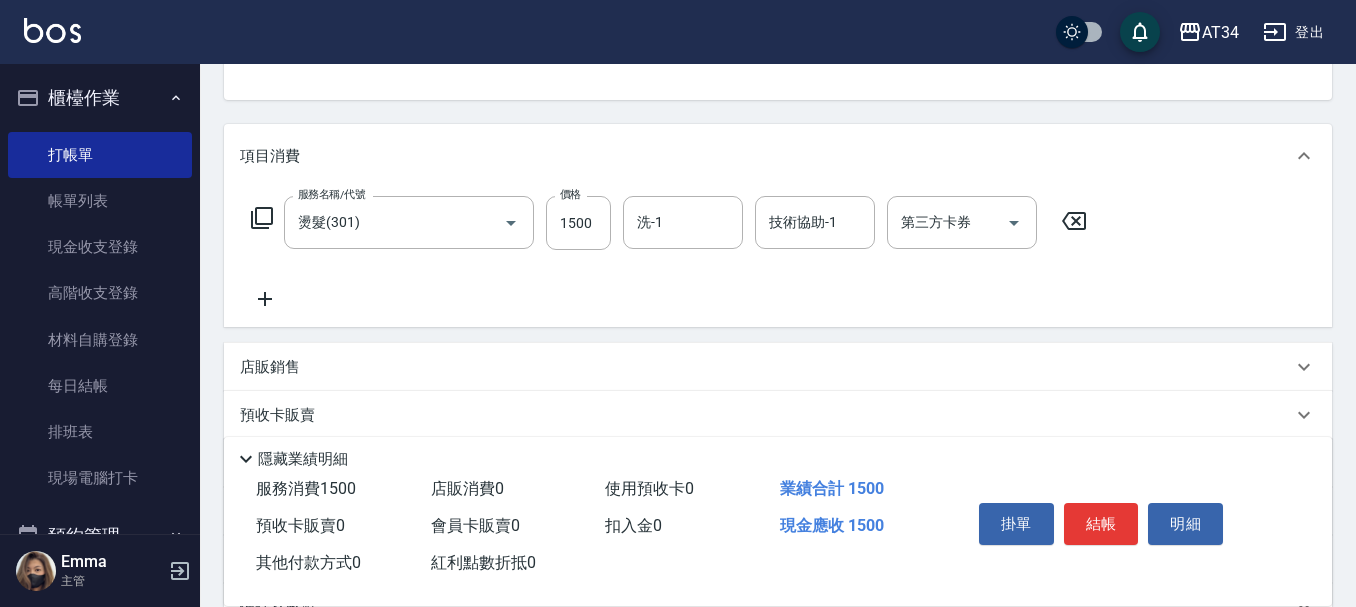 click on "服務名稱/代號 燙髮(301) 服務名稱/代號 價格 1500 價格 洗-1 洗-1 技術協助-1 技術協助-1 第三方卡券 第三方卡券" at bounding box center (669, 253) 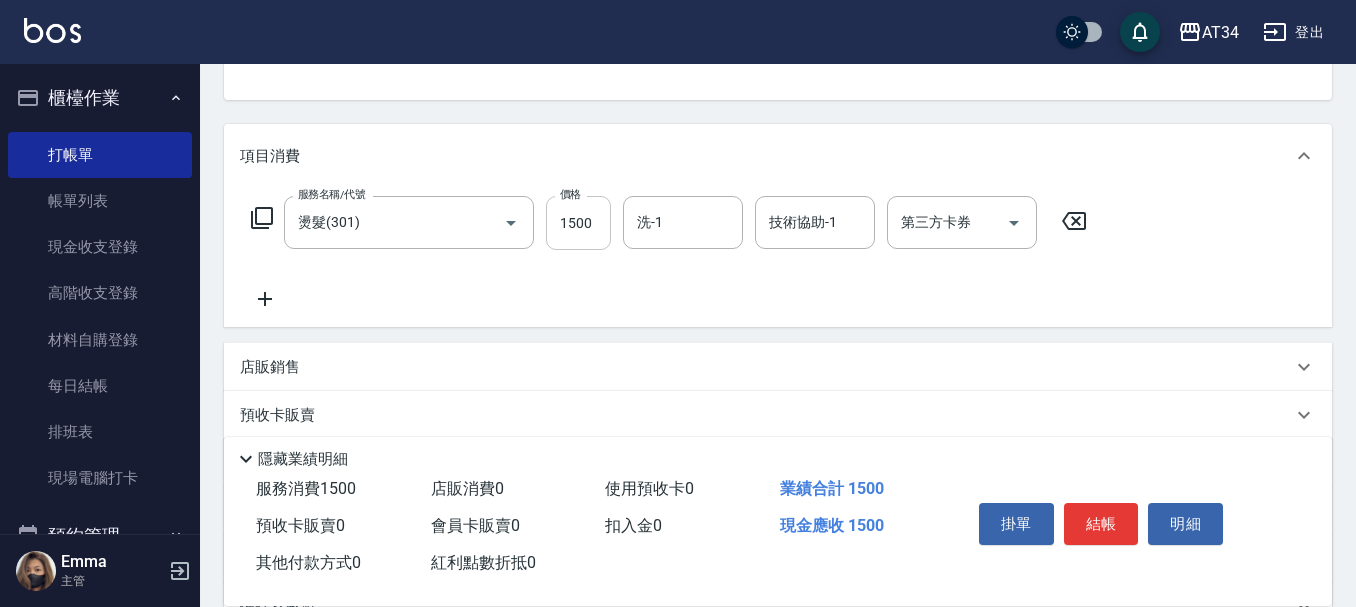 click on "1500" at bounding box center [578, 223] 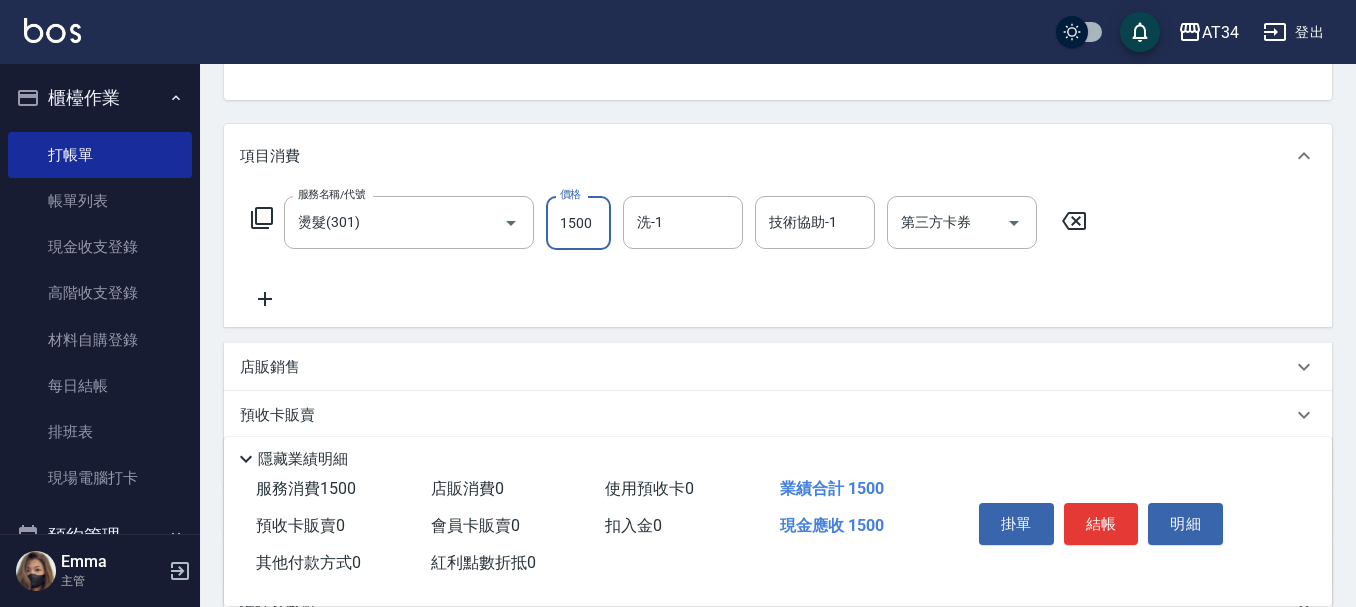 type on "2" 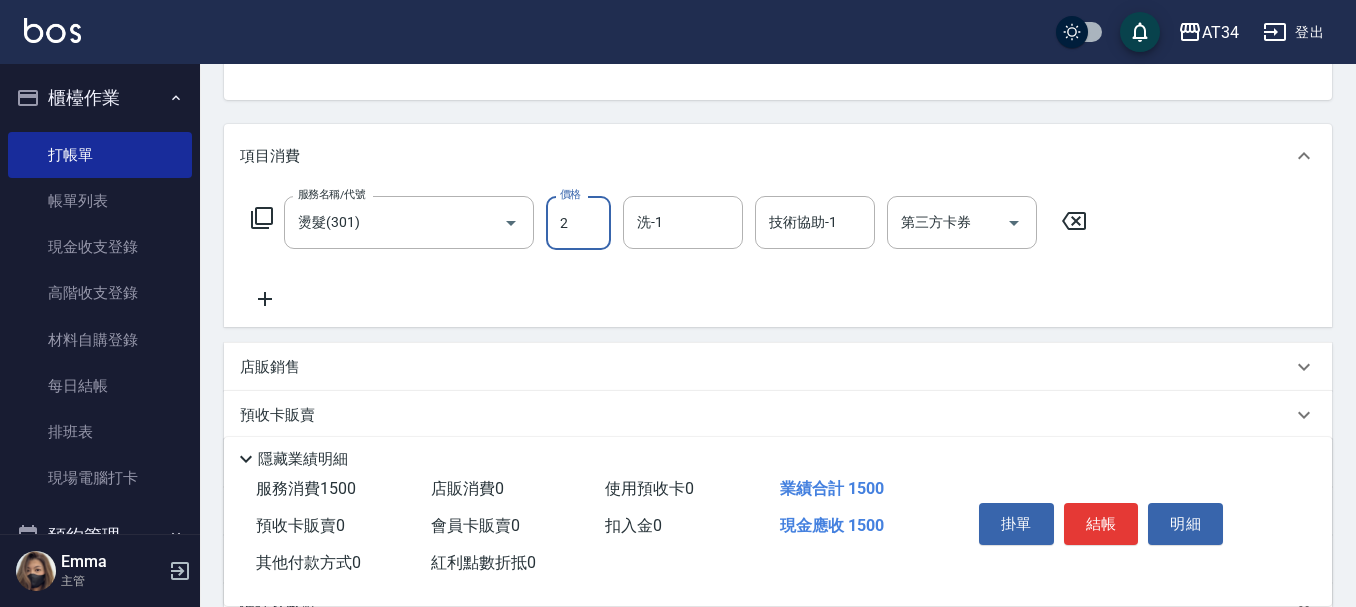 type on "0" 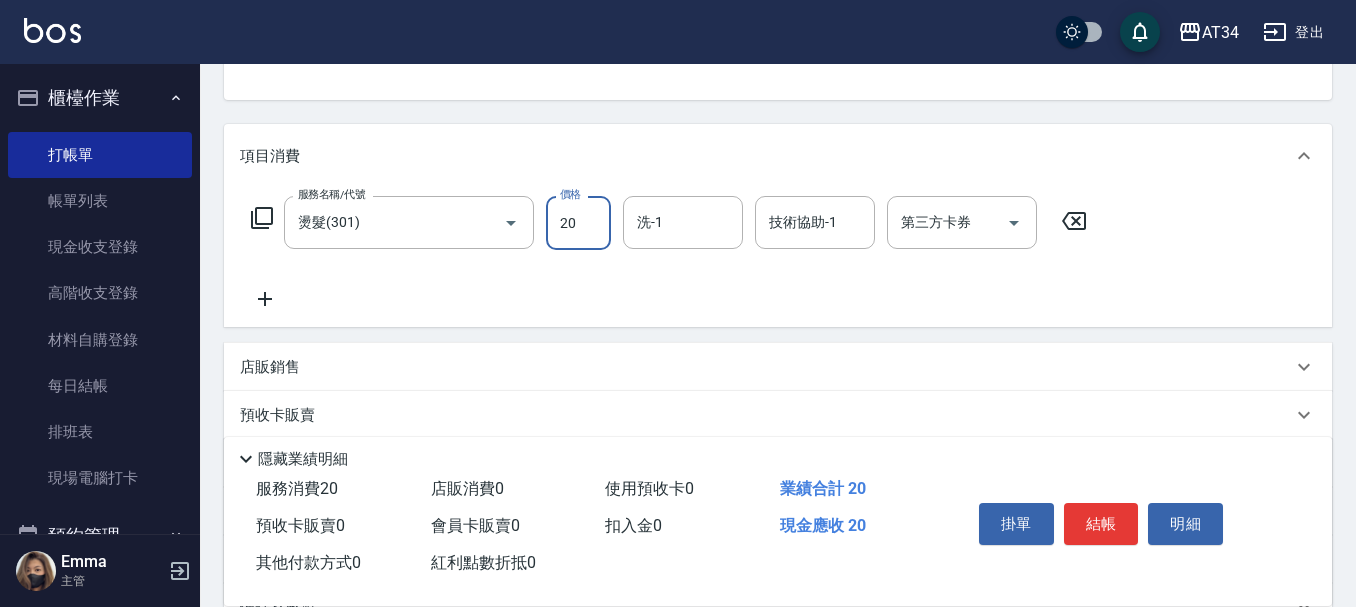 type on "200" 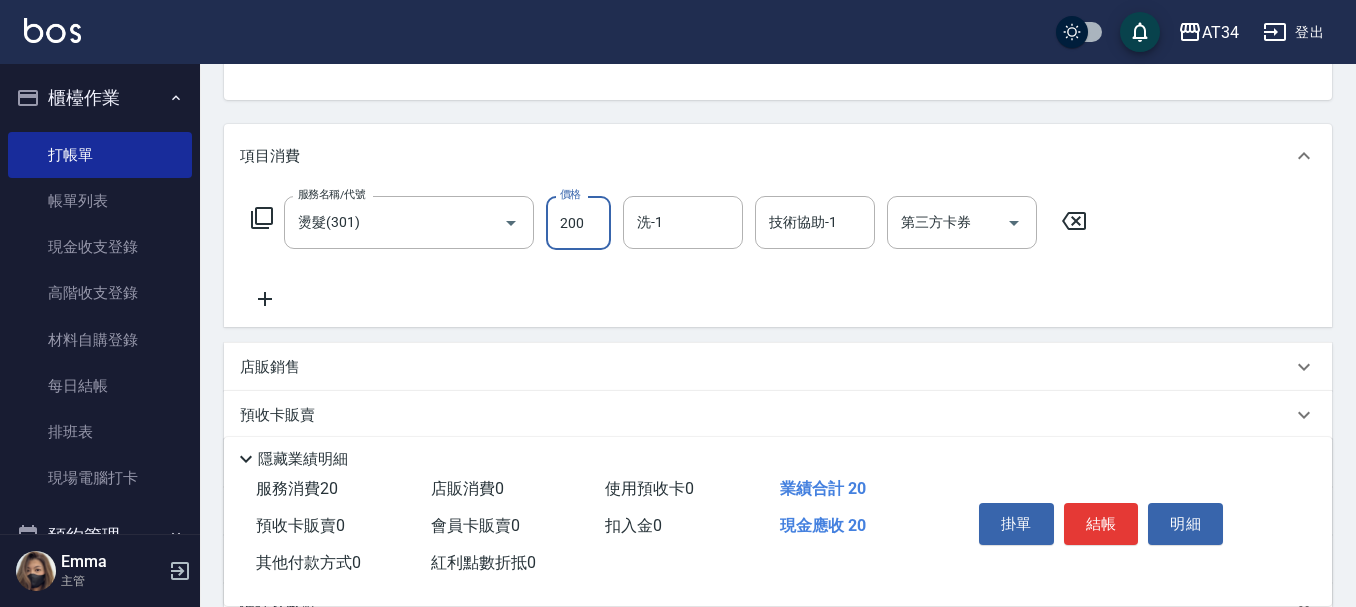 type on "20" 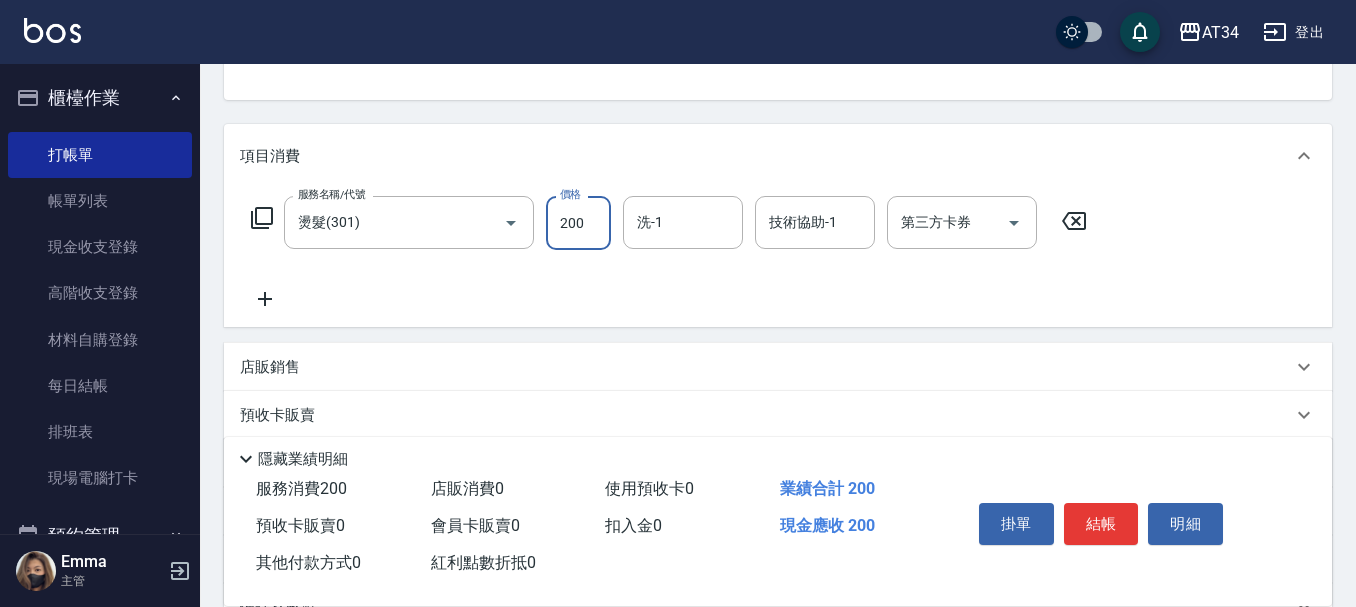 type on "2000" 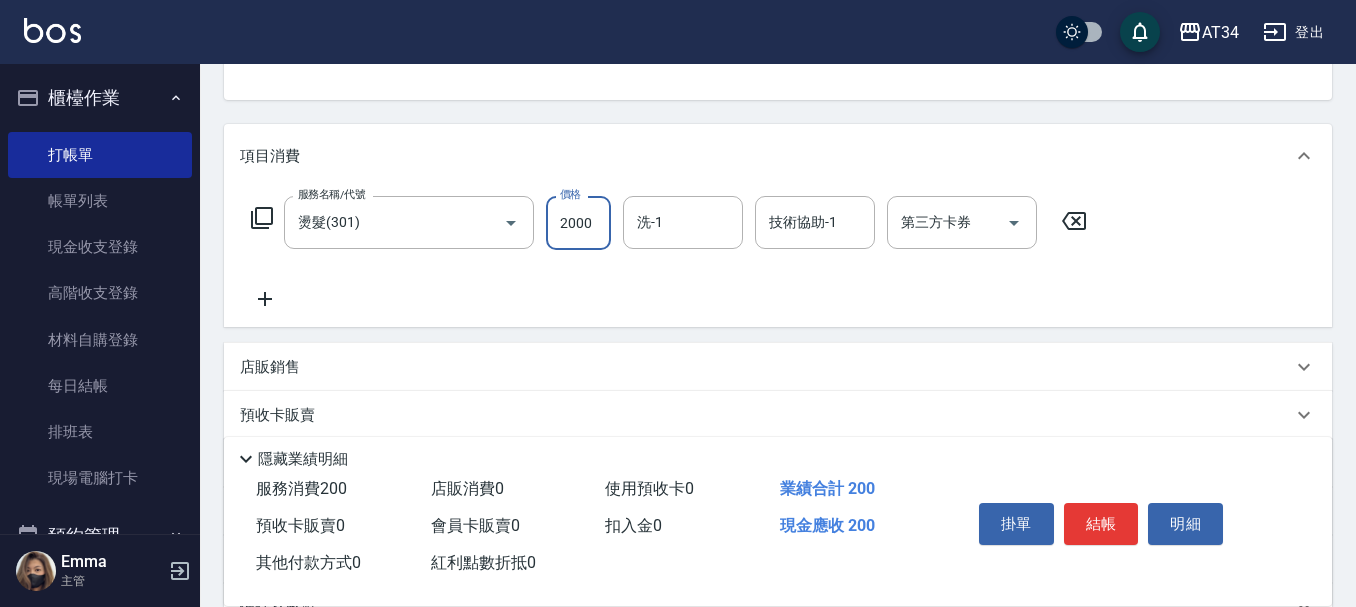 type on "200" 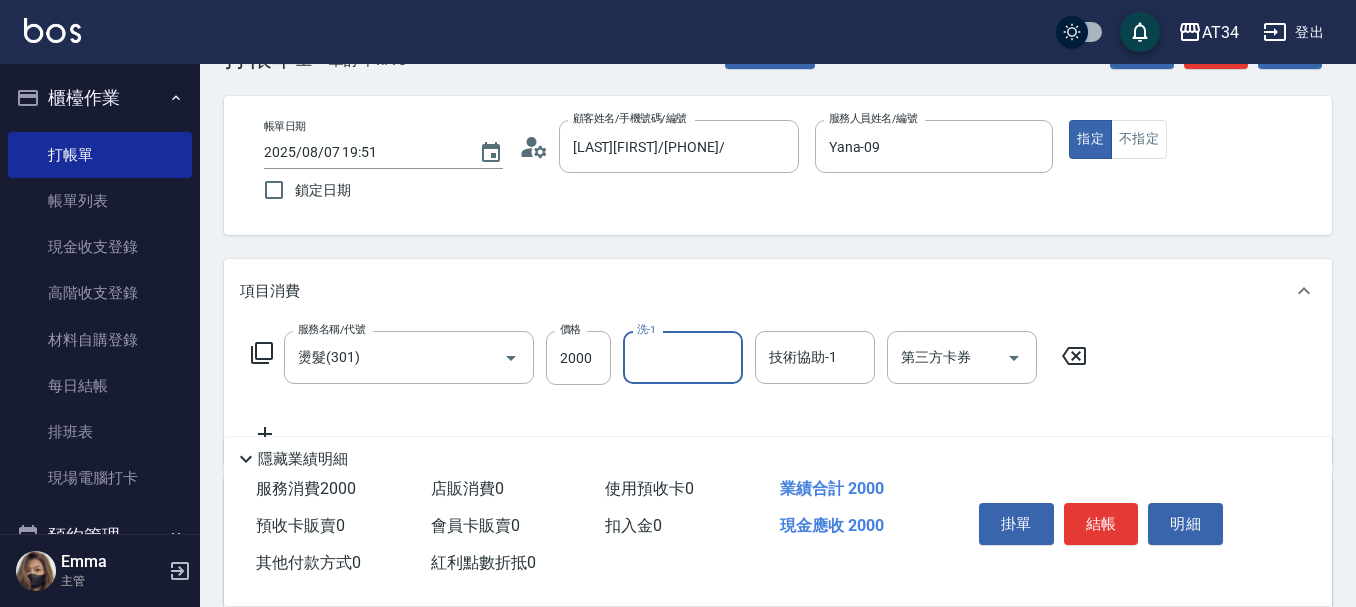 scroll, scrollTop: 100, scrollLeft: 0, axis: vertical 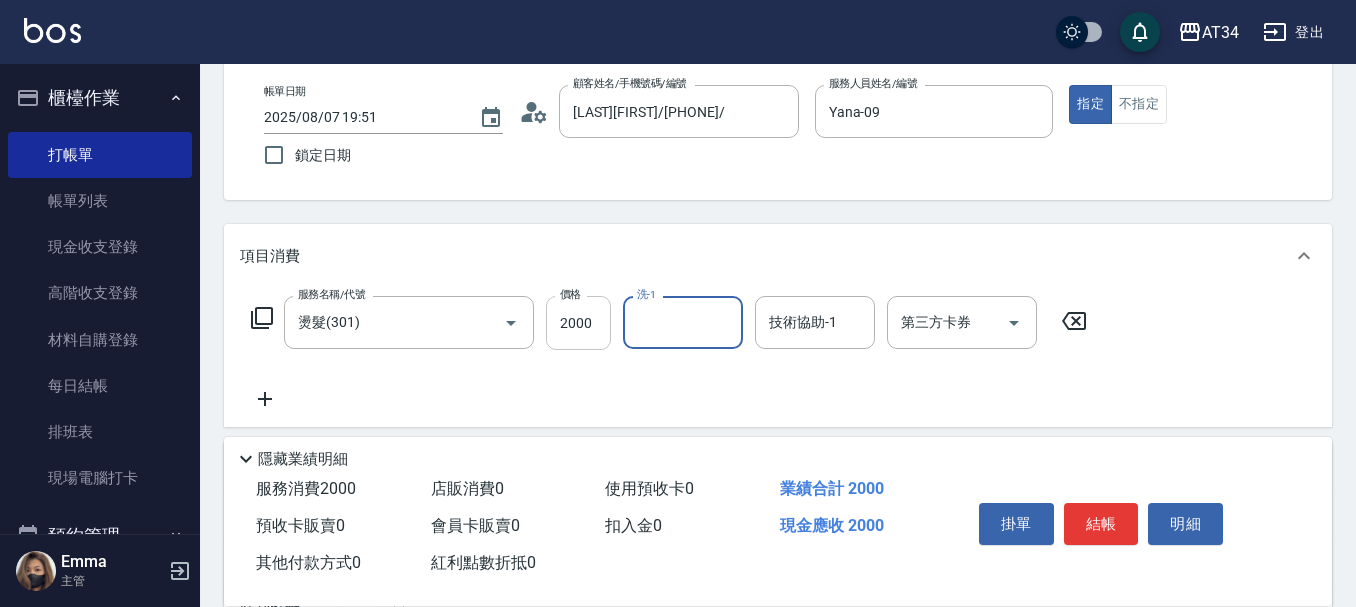 click on "2000" at bounding box center (578, 323) 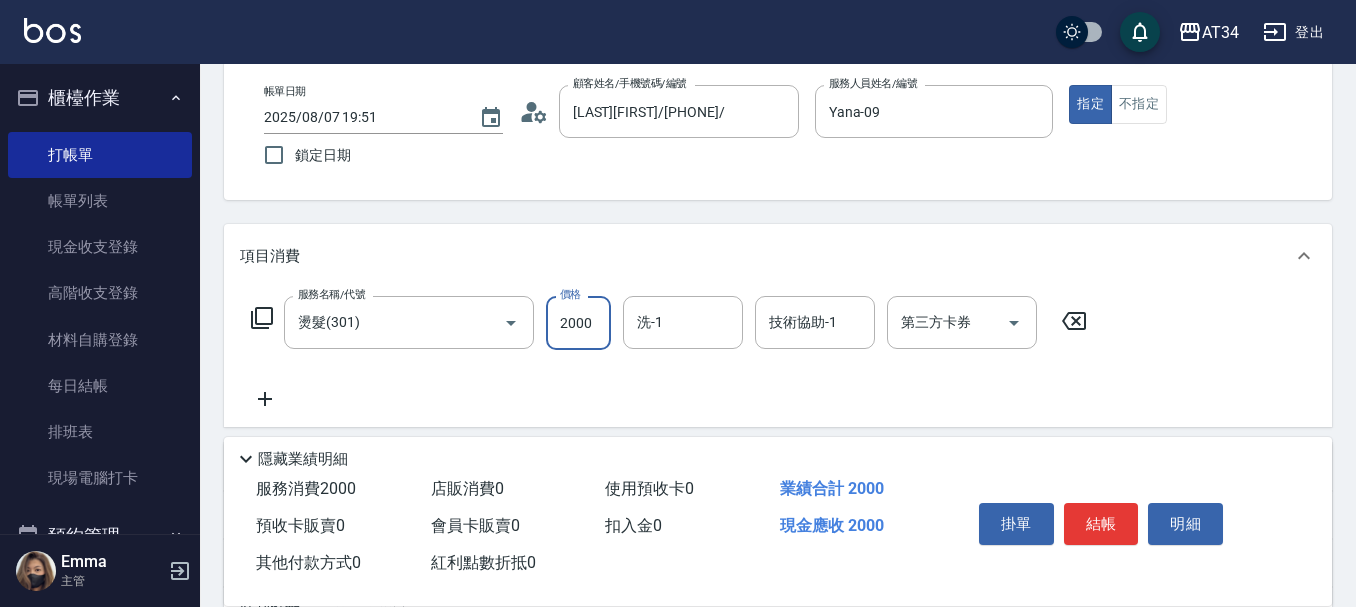 type on "1" 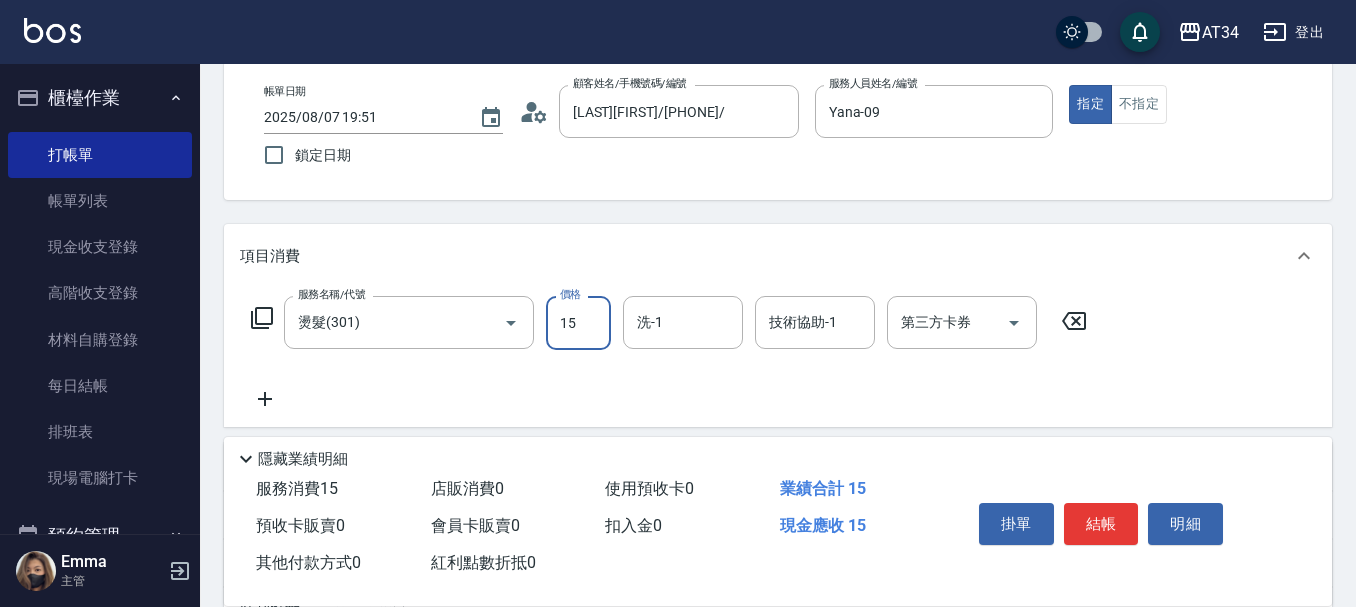 type on "150" 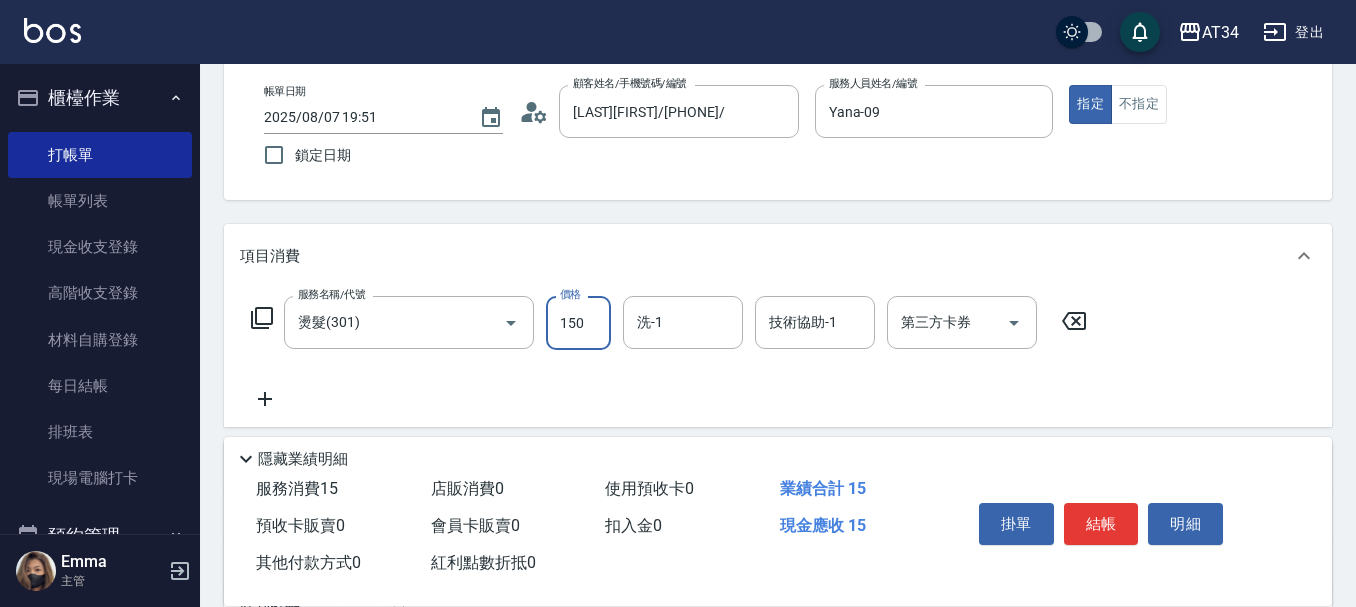 type on "150" 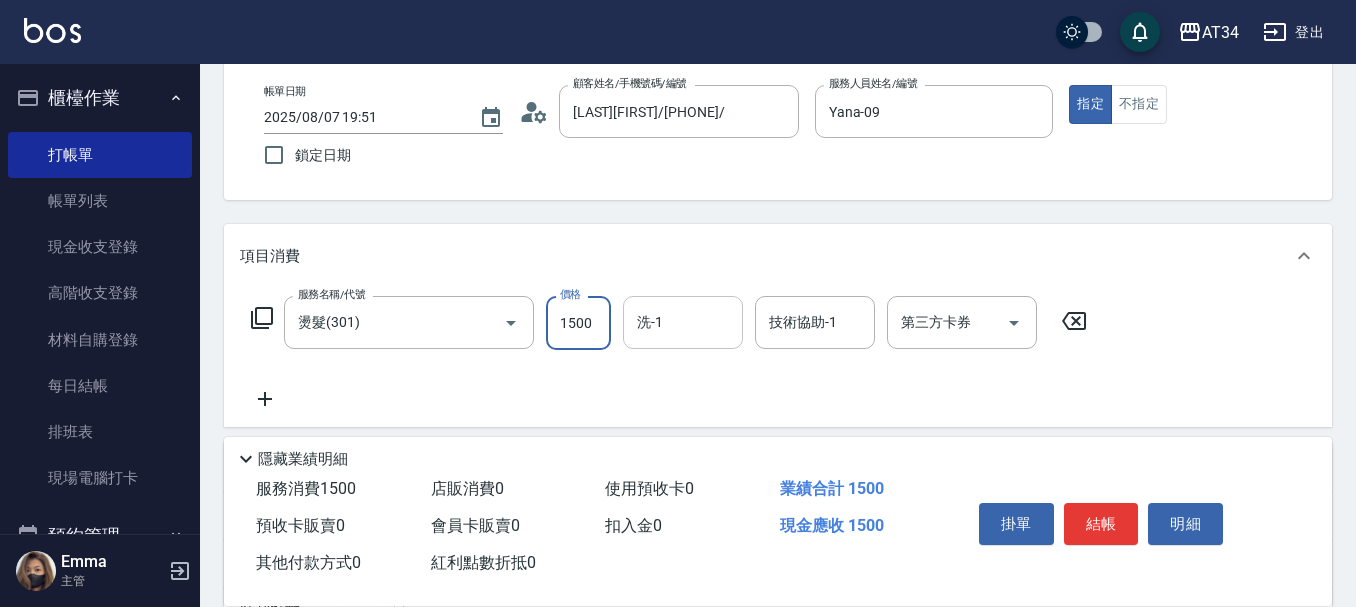 type on "1500" 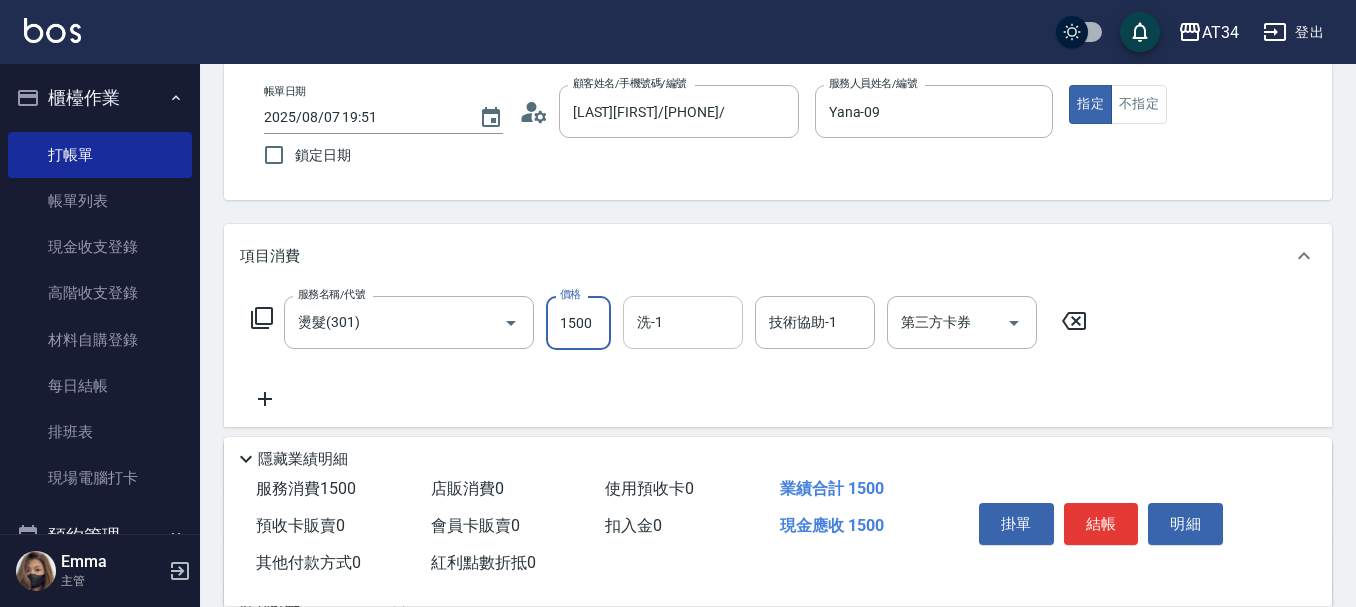 click on "洗-1" at bounding box center (683, 322) 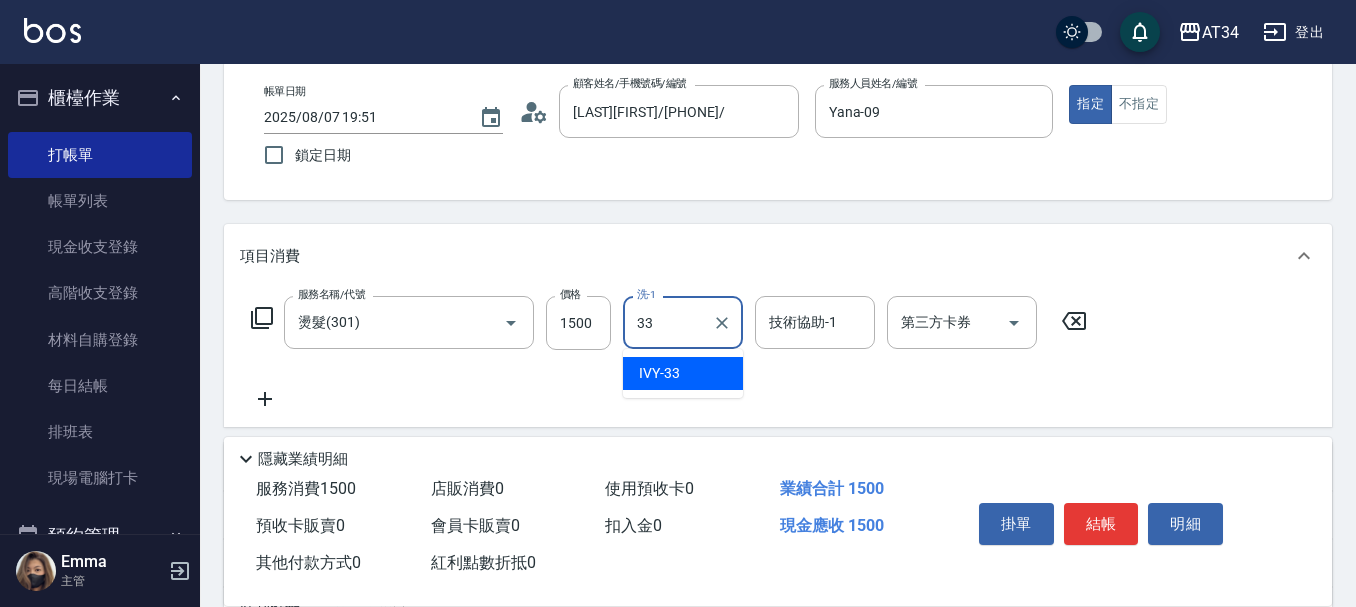 type on "IVY-33" 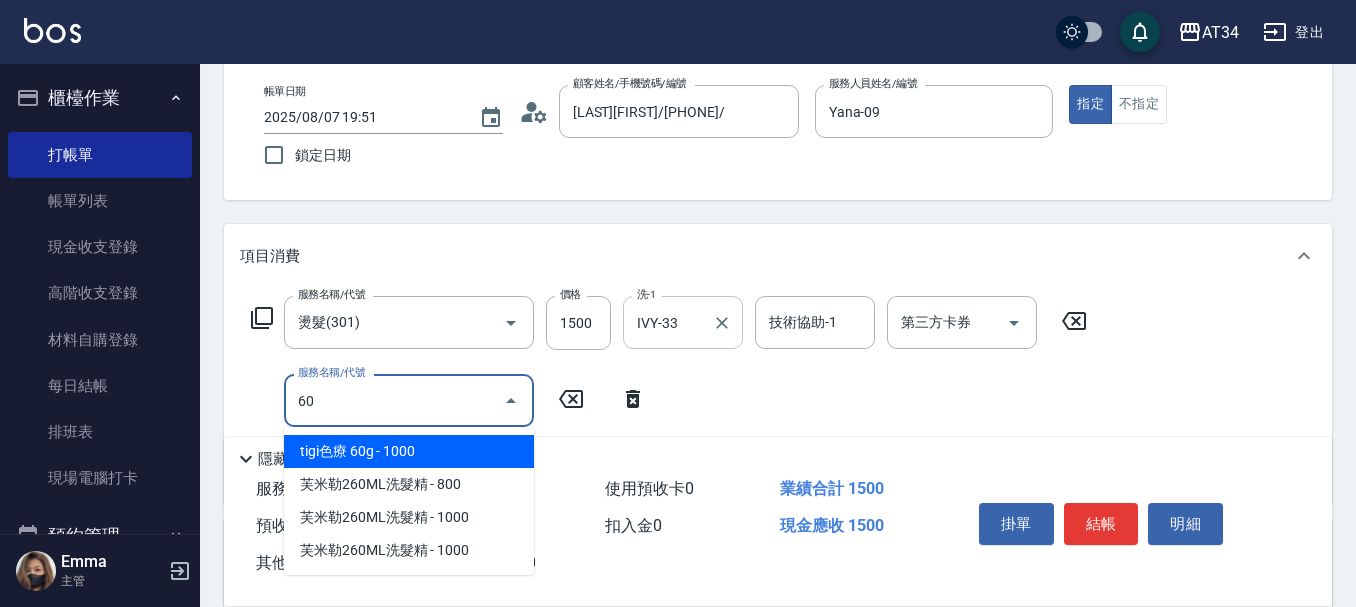 type on "601" 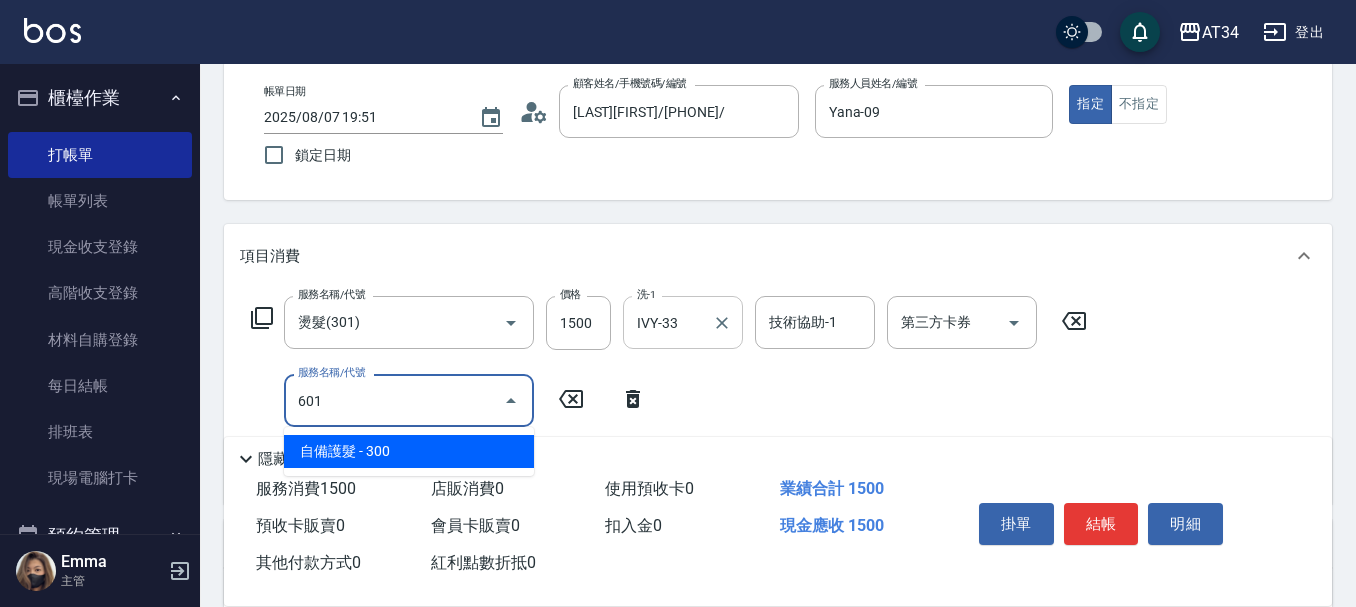 type on "180" 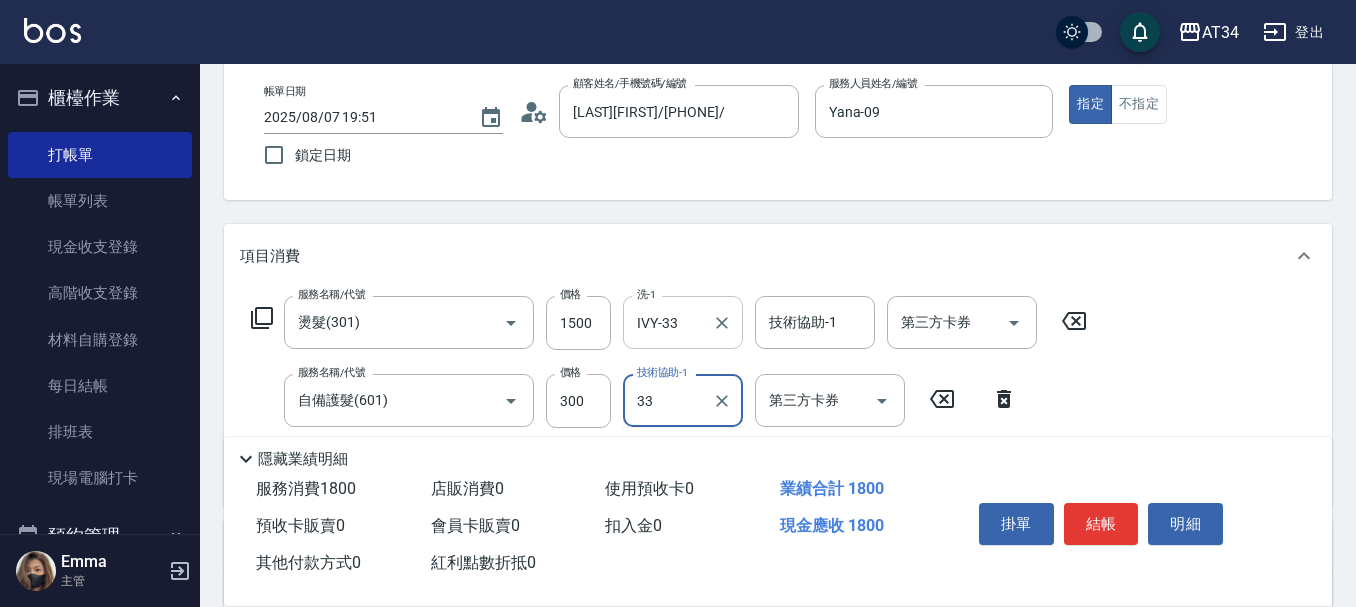 type on "IVY-33" 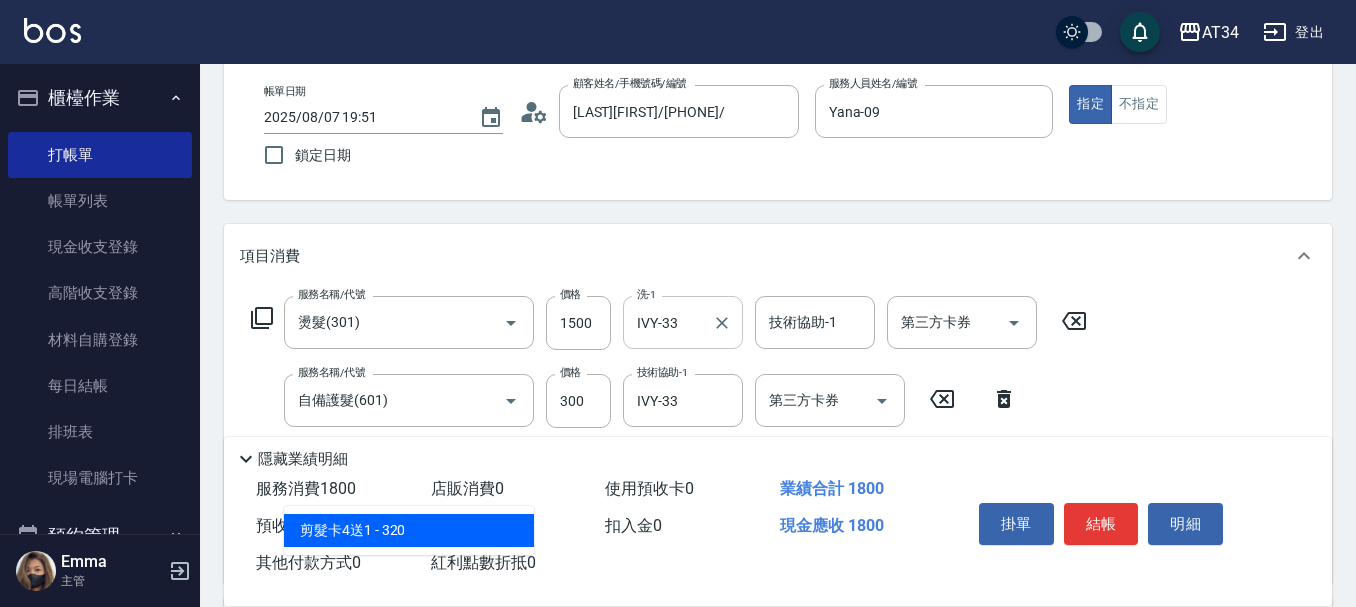 type on "401" 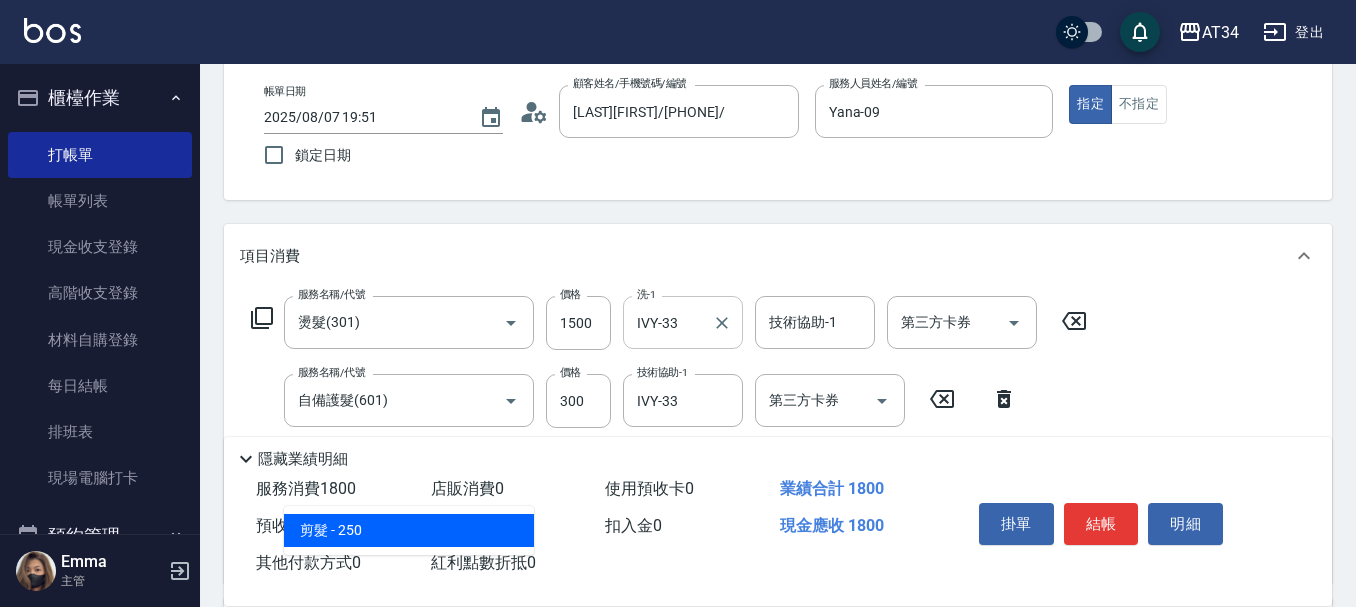 type on "200" 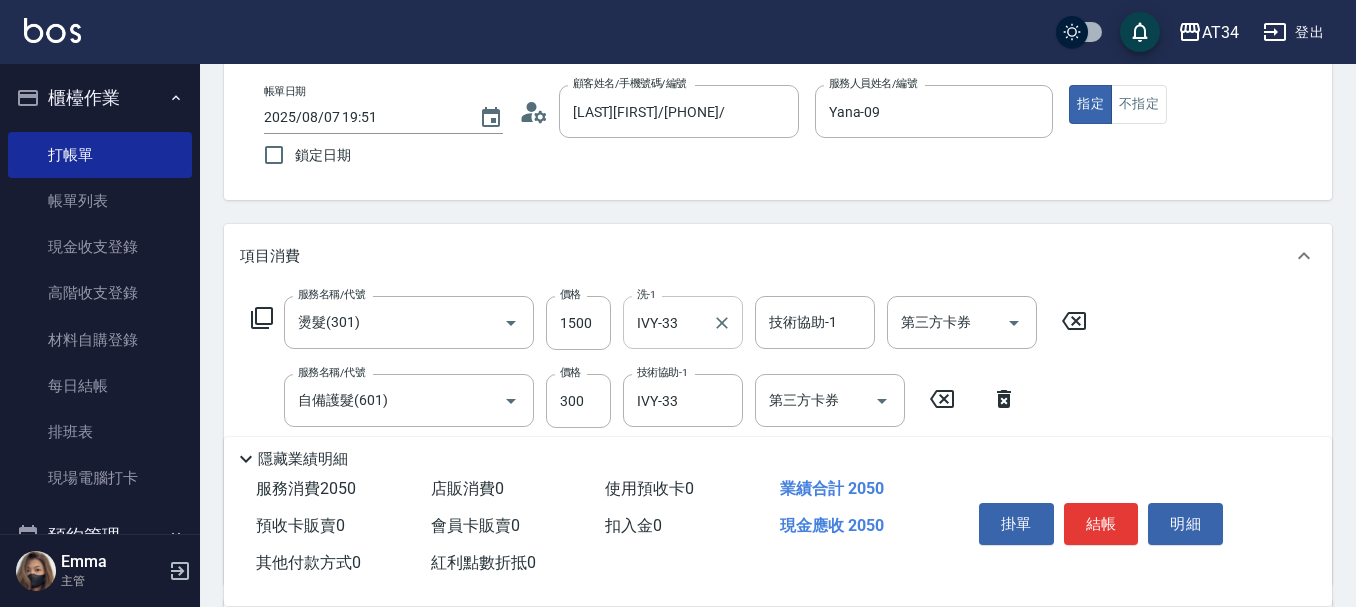 type on "6" 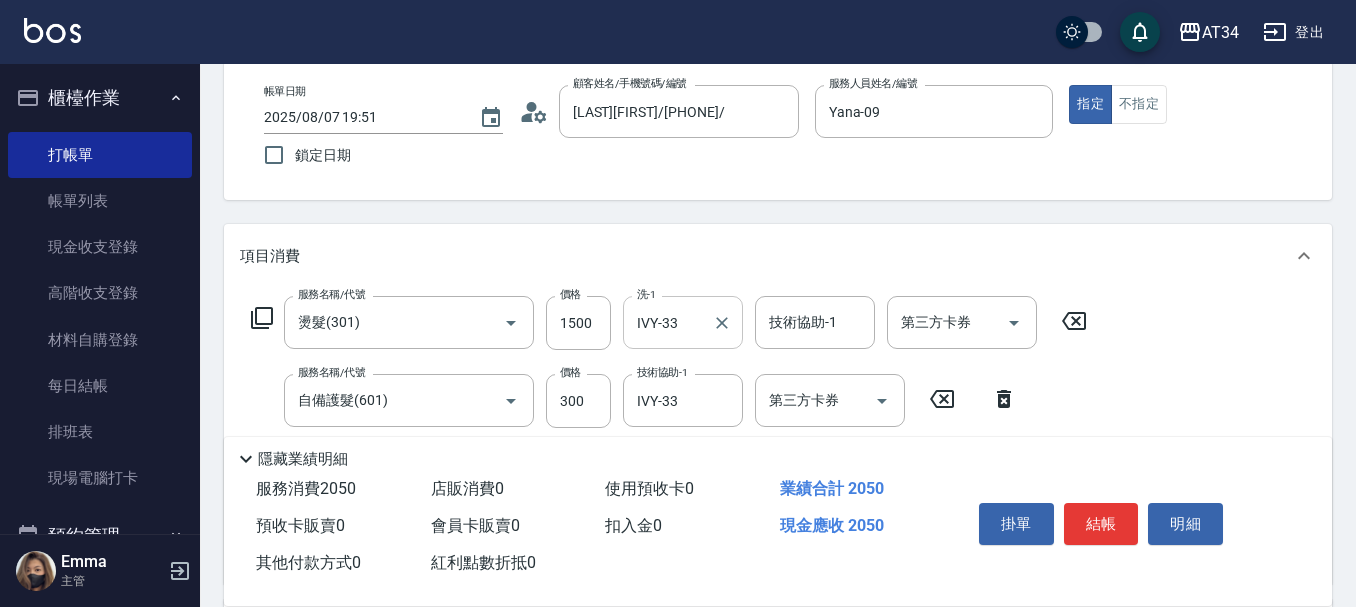 type on "180" 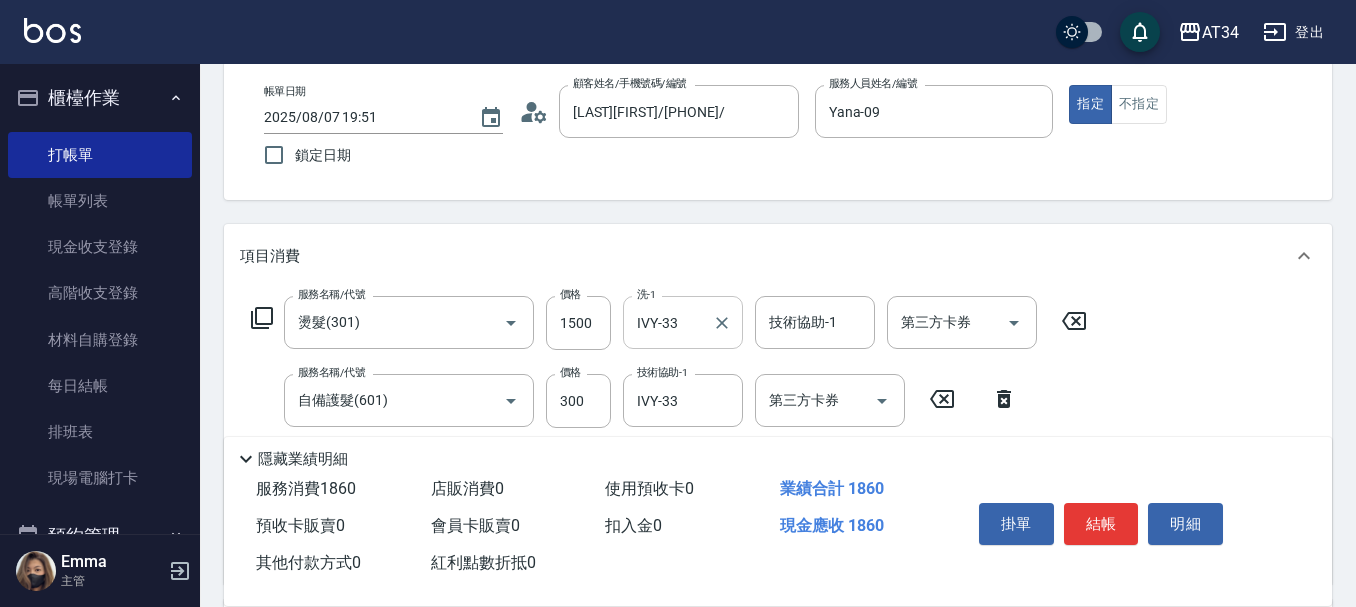 type on "600" 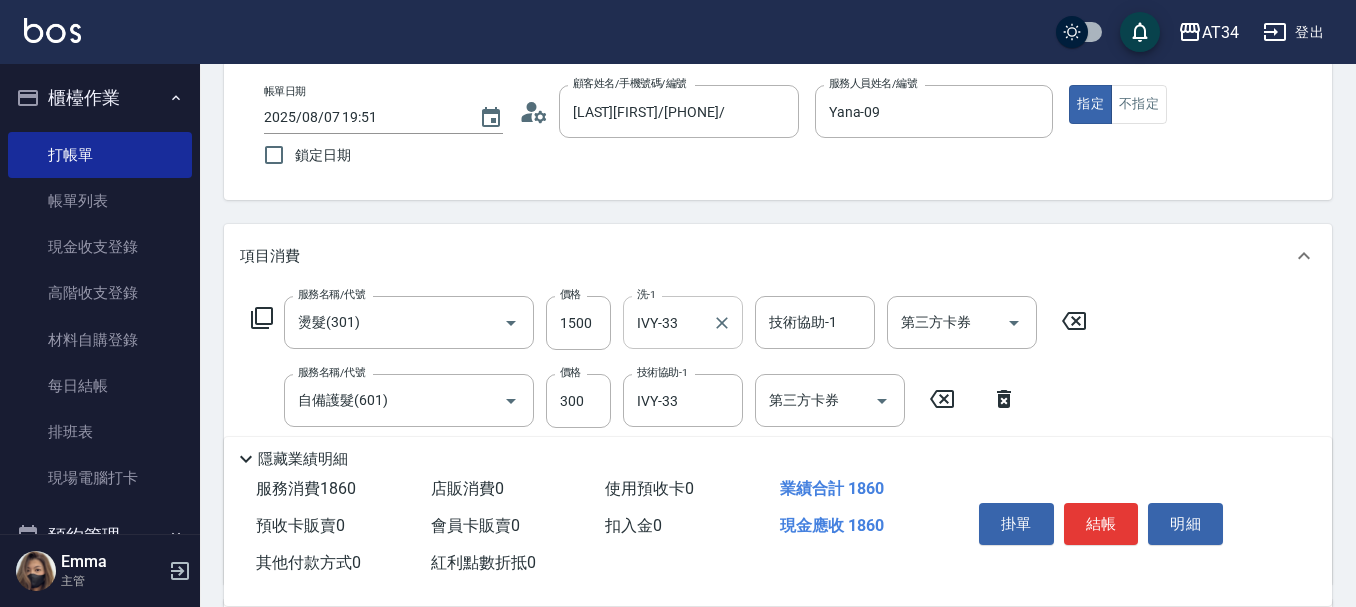 type on "240" 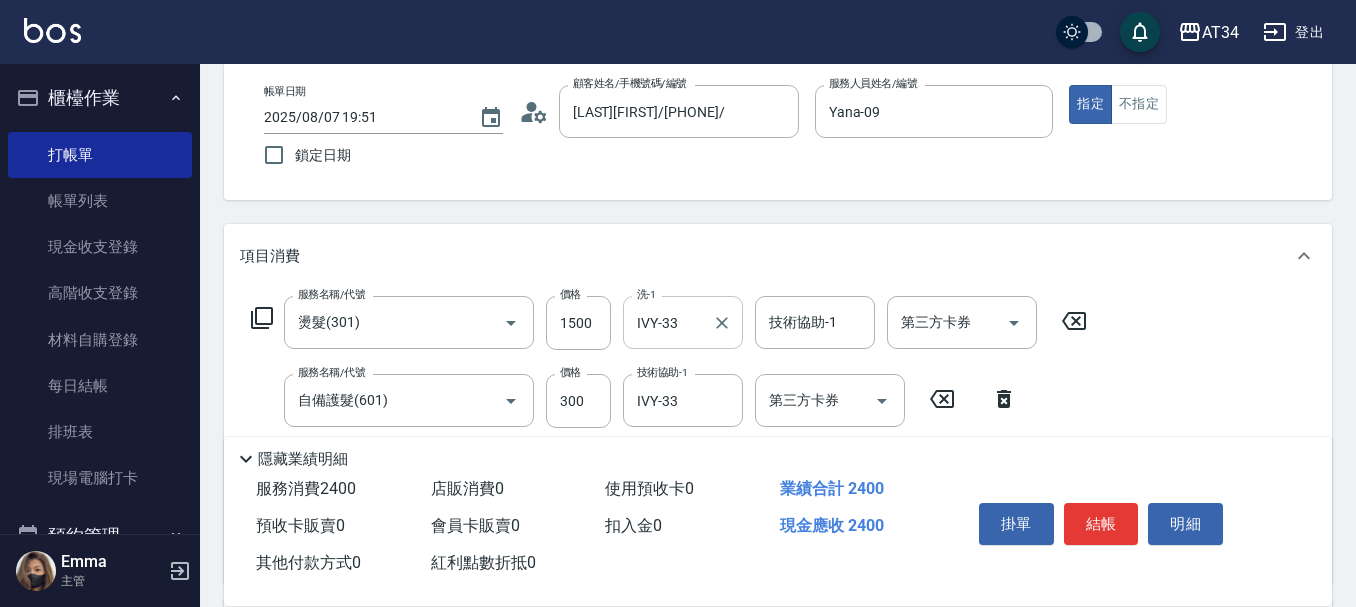 type on "600" 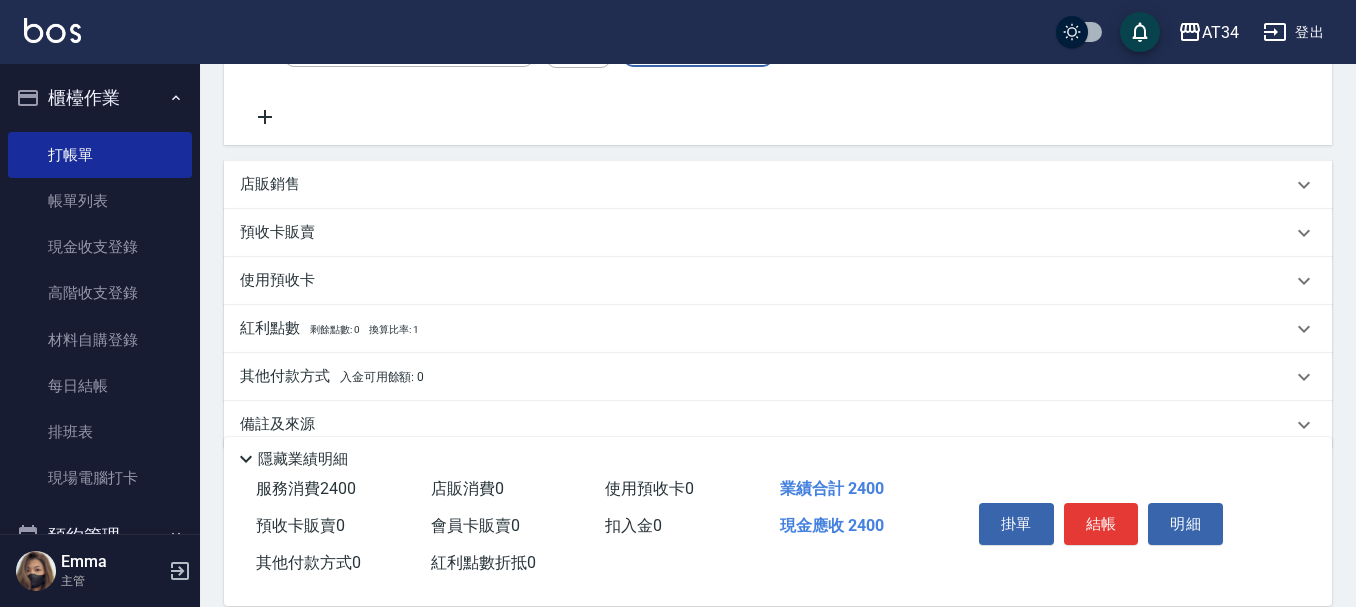 scroll, scrollTop: 573, scrollLeft: 0, axis: vertical 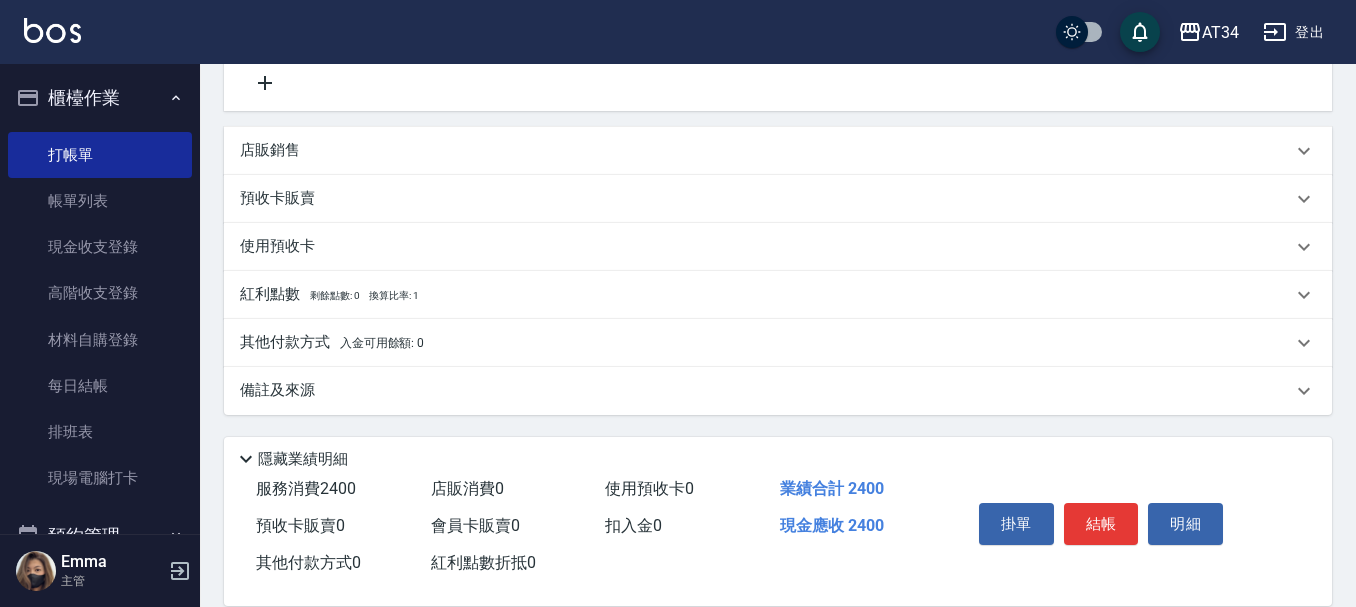 click on "其他付款方式 入金可用餘額: 0" at bounding box center [332, 343] 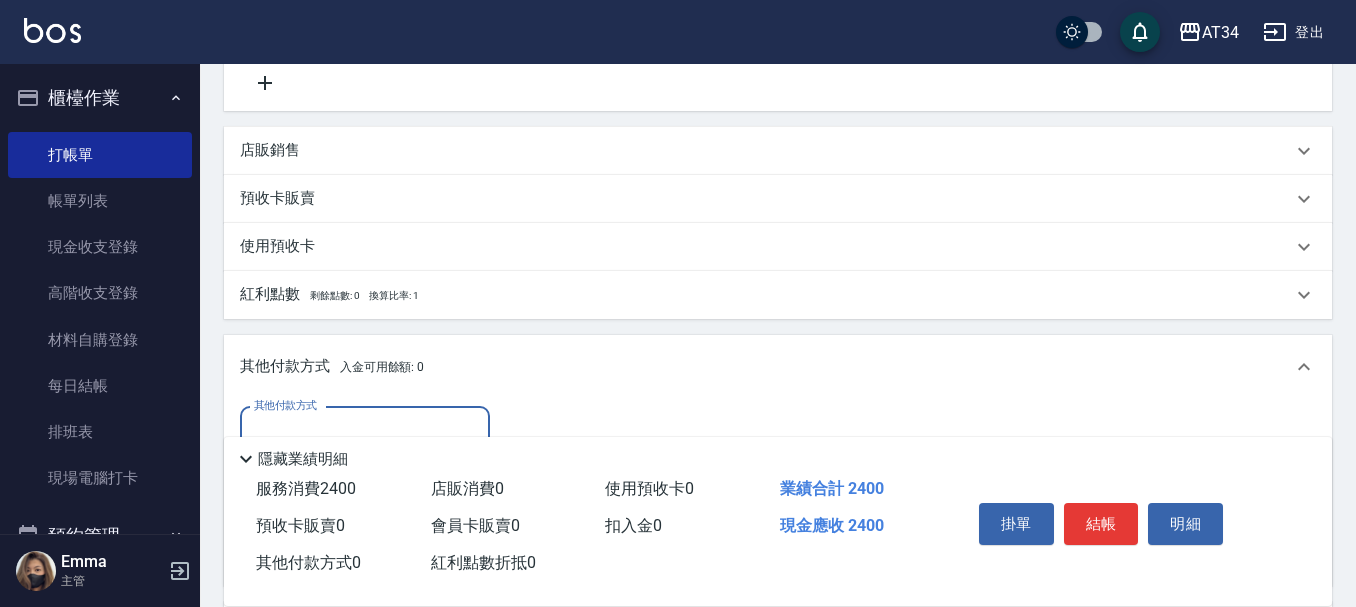 scroll, scrollTop: 586, scrollLeft: 0, axis: vertical 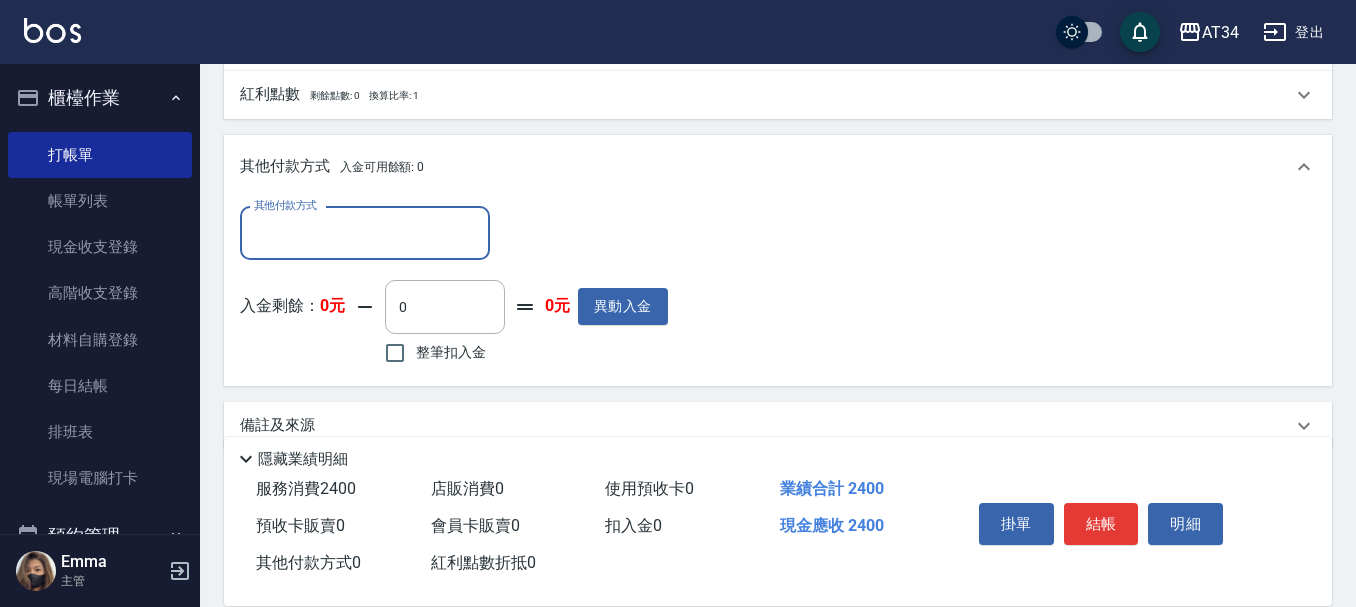 click on "其他付款方式" at bounding box center (365, 233) 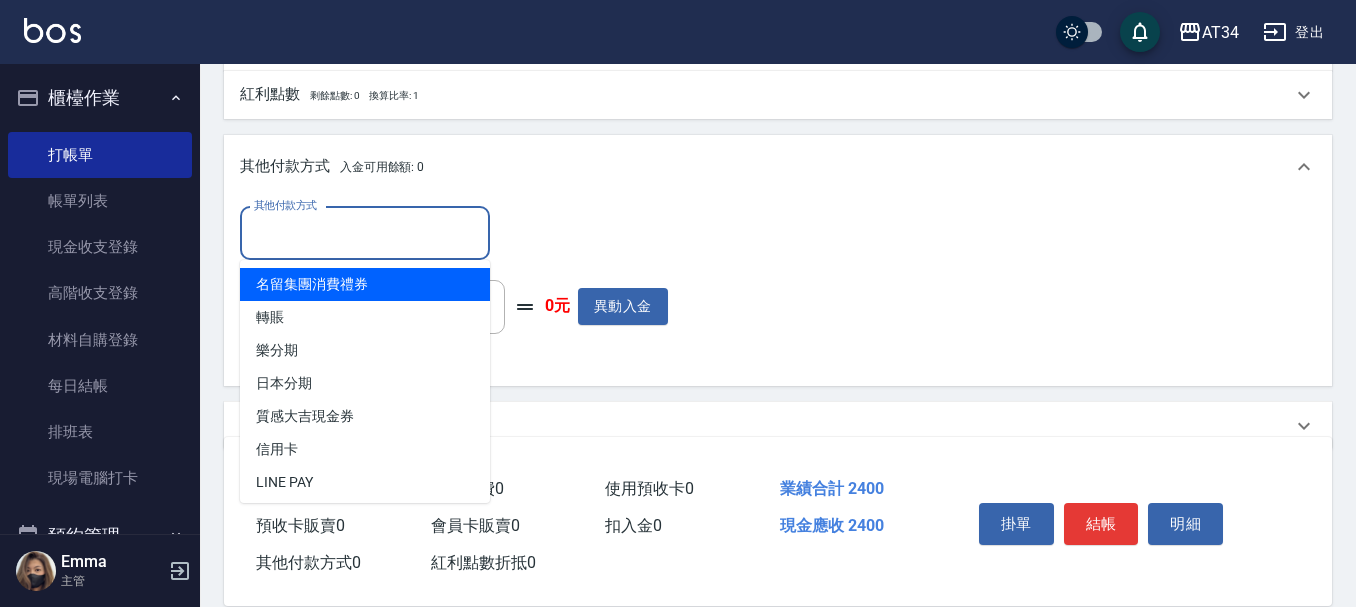 click on "名留集團消費禮券" at bounding box center (365, 284) 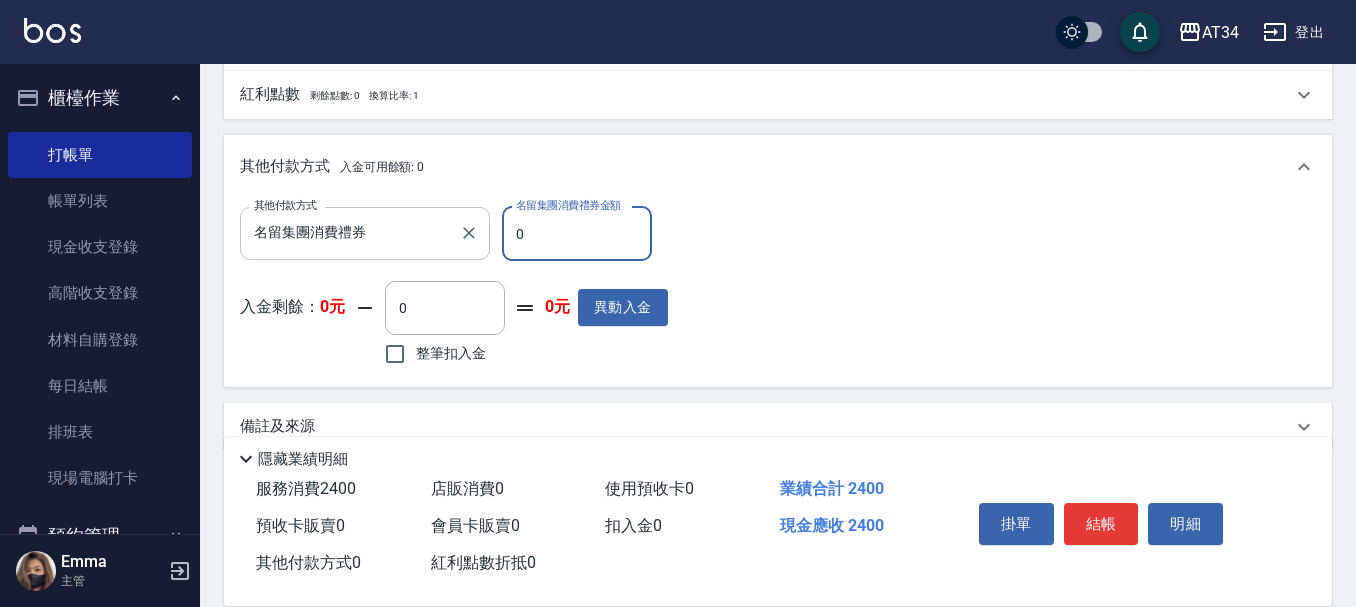 click on "名留集團消費禮券 其他付款方式" at bounding box center (365, 233) 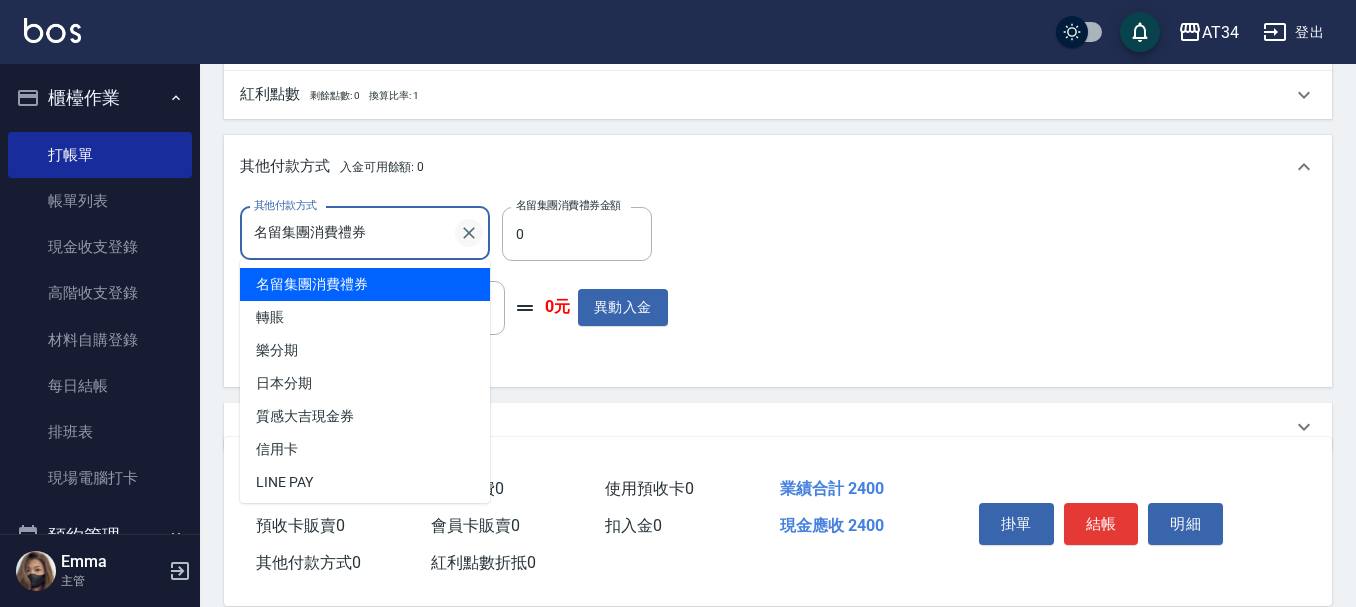 click 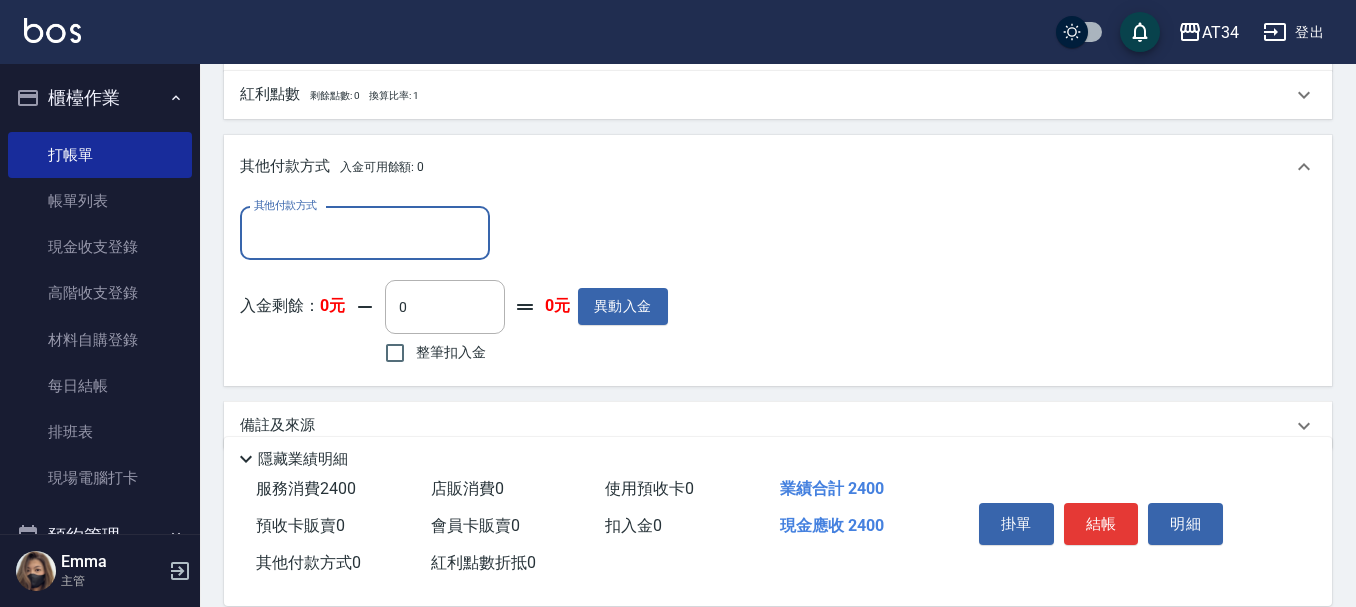 click on "其他付款方式" at bounding box center [365, 233] 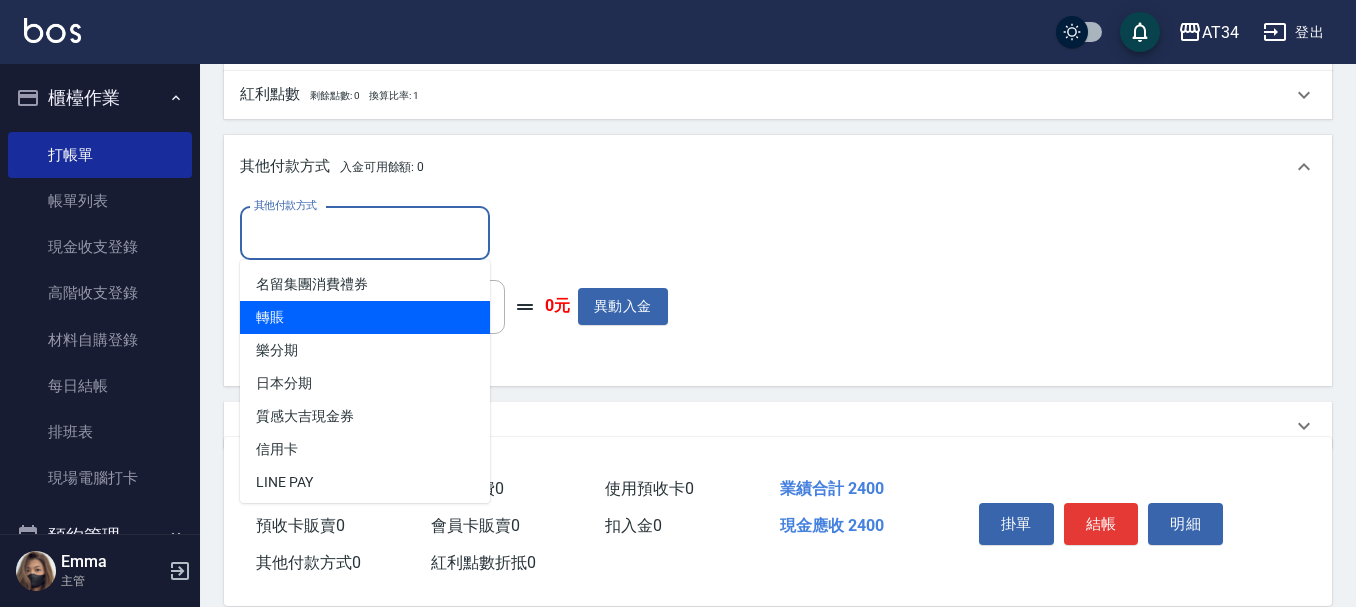 click on "轉賬" at bounding box center (365, 317) 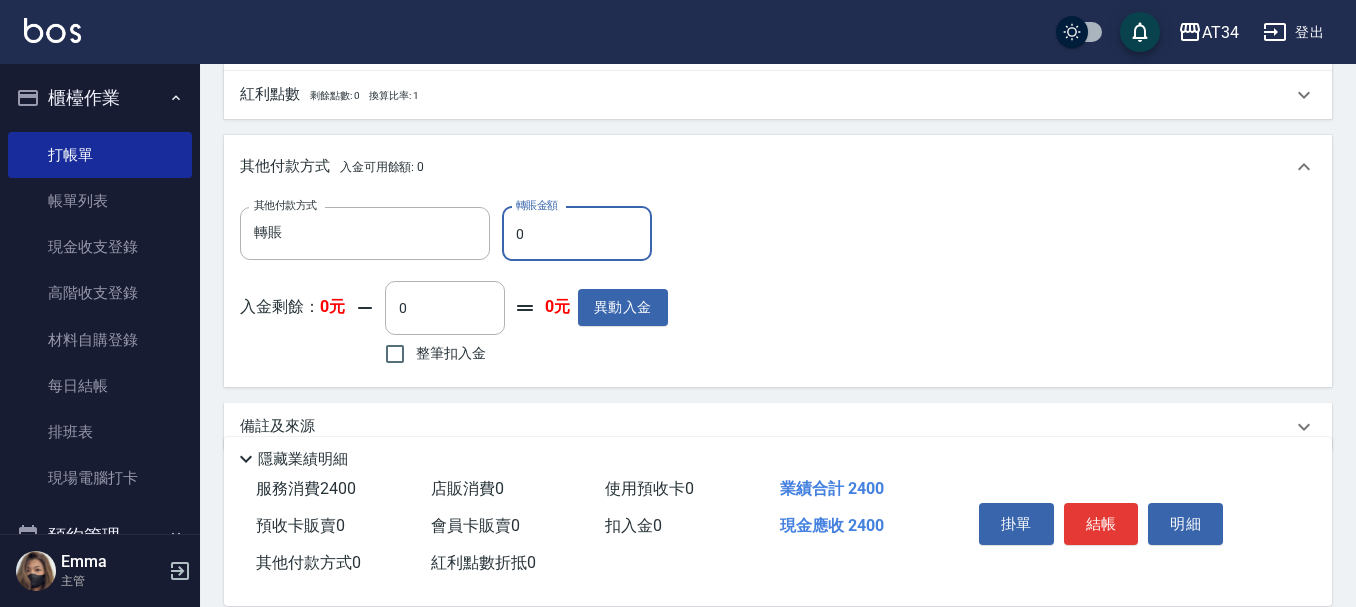 type on "22" 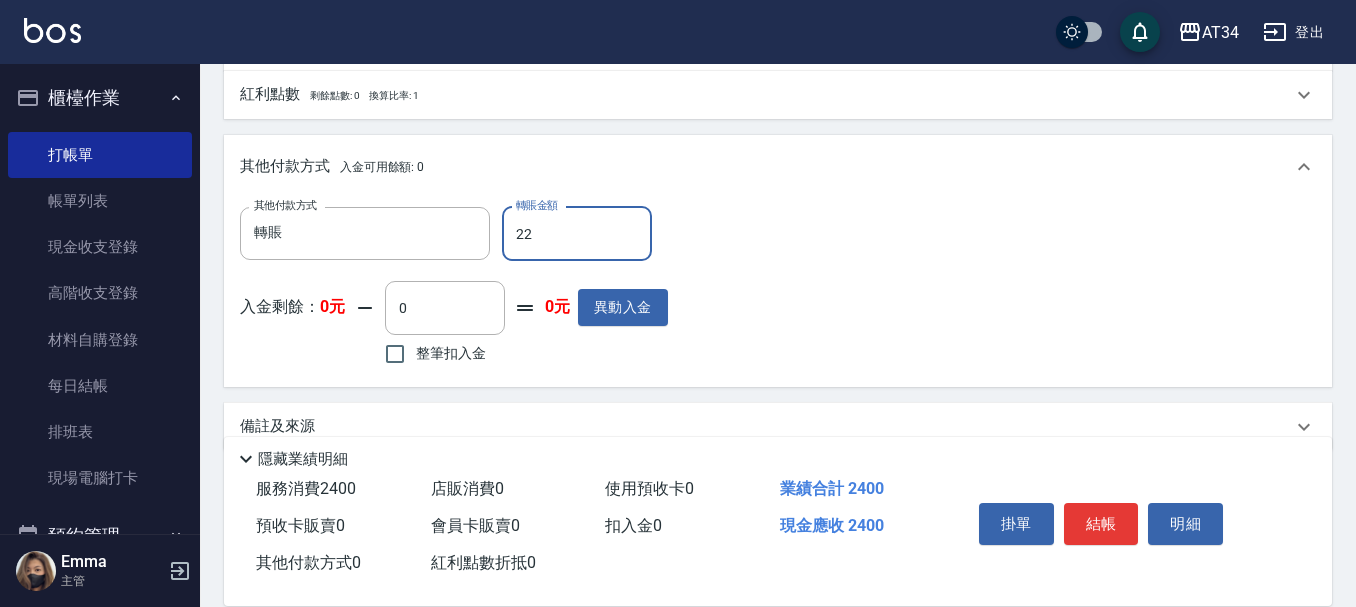type on "210" 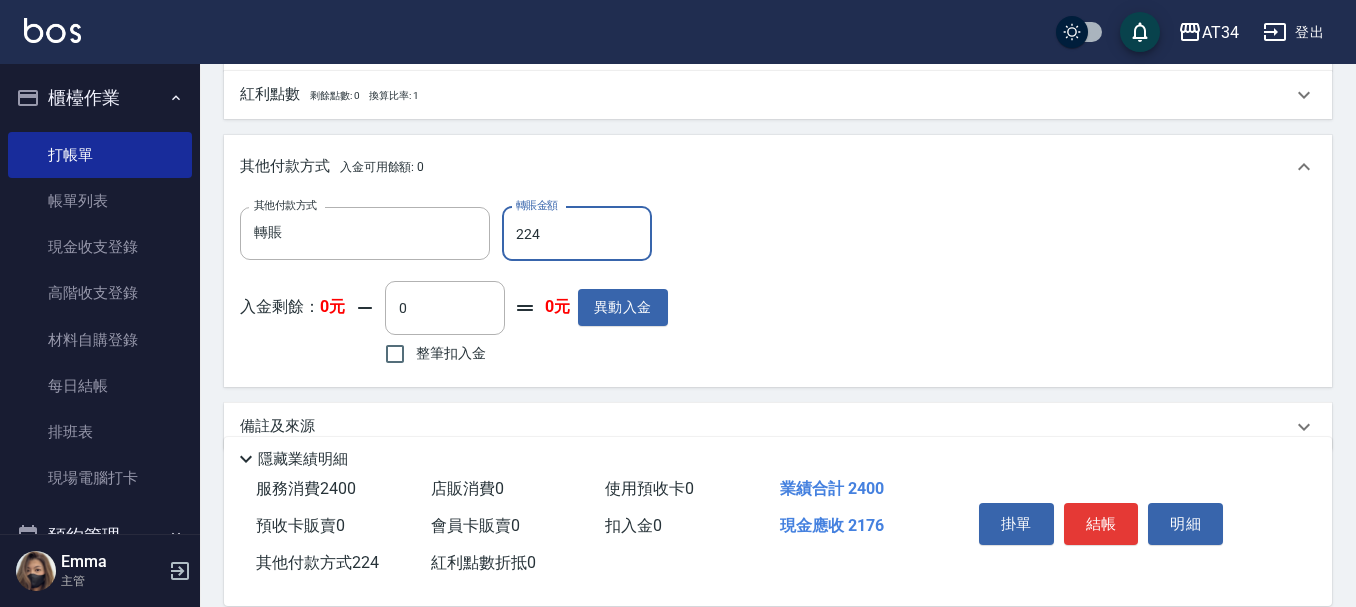 type on "22" 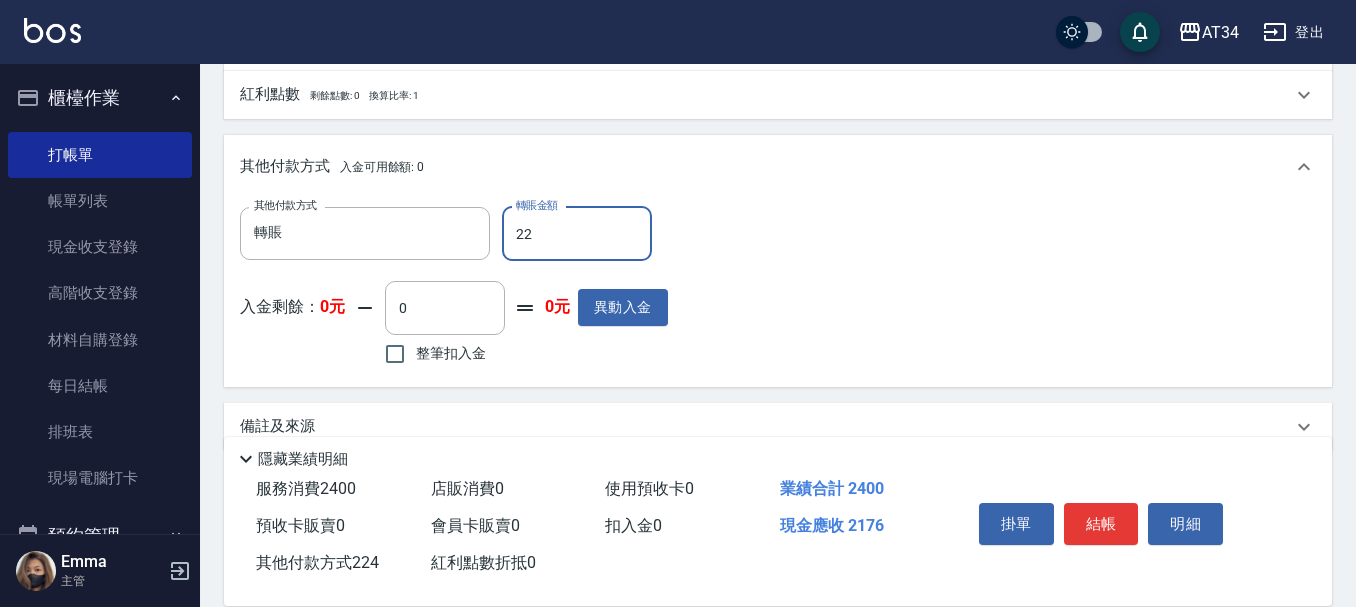 type on "230" 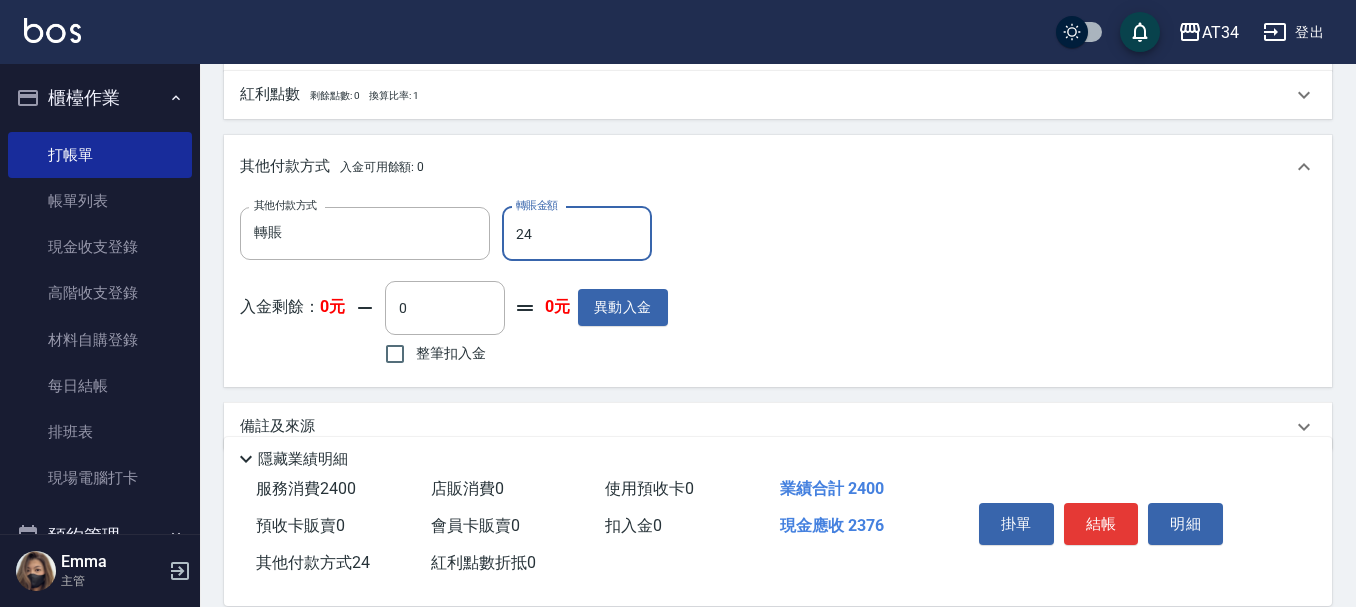 type on "240" 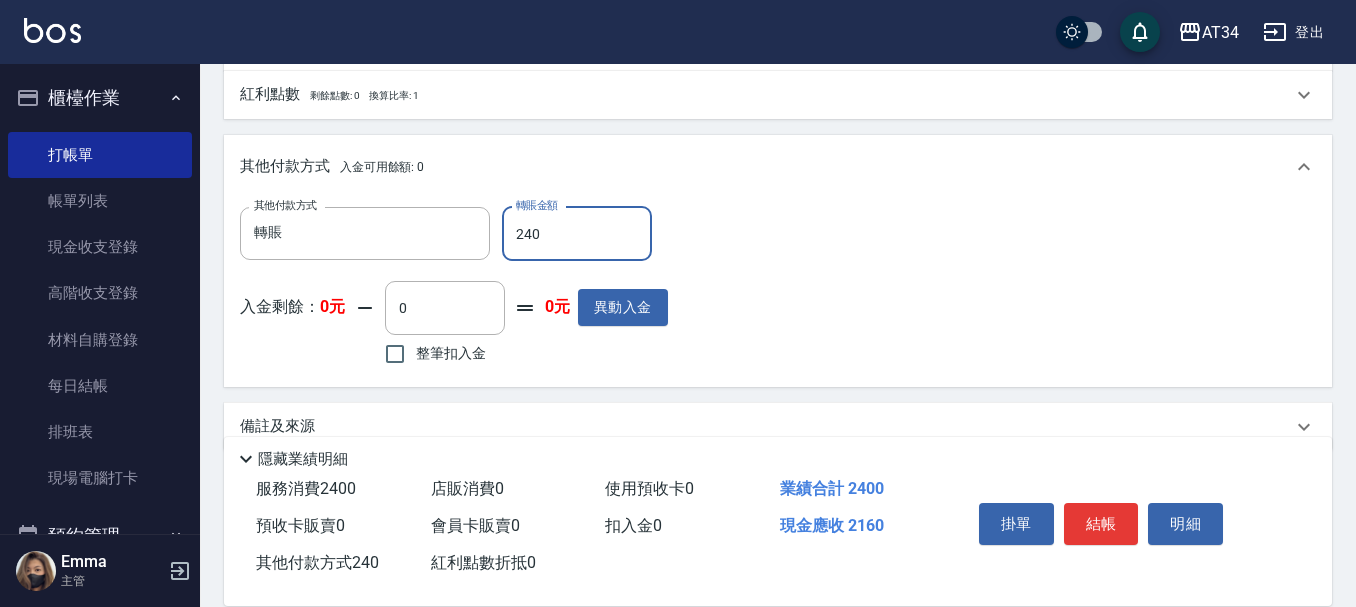 type on "0" 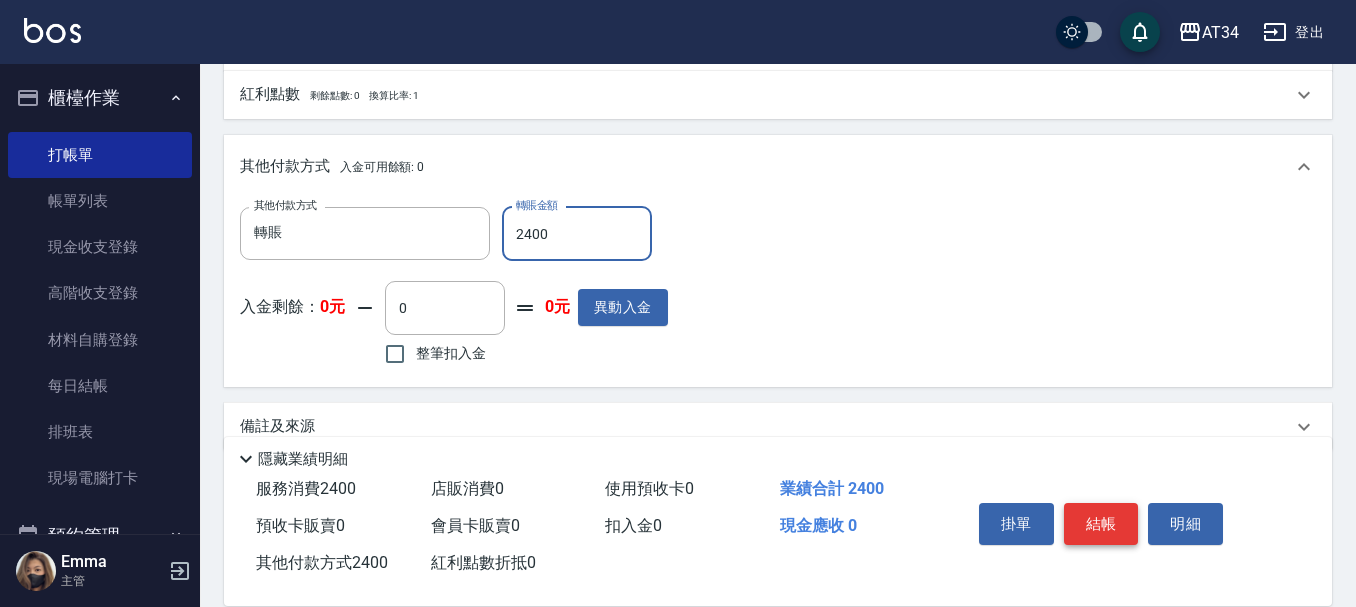 type on "2400" 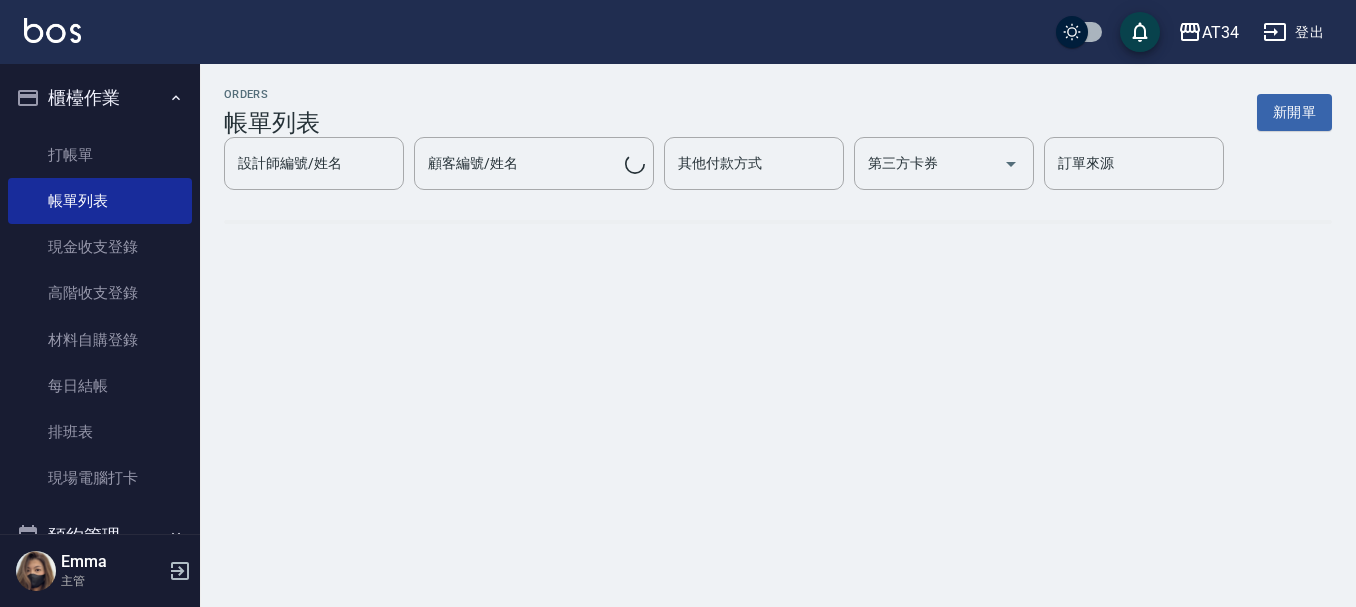 scroll, scrollTop: 0, scrollLeft: 0, axis: both 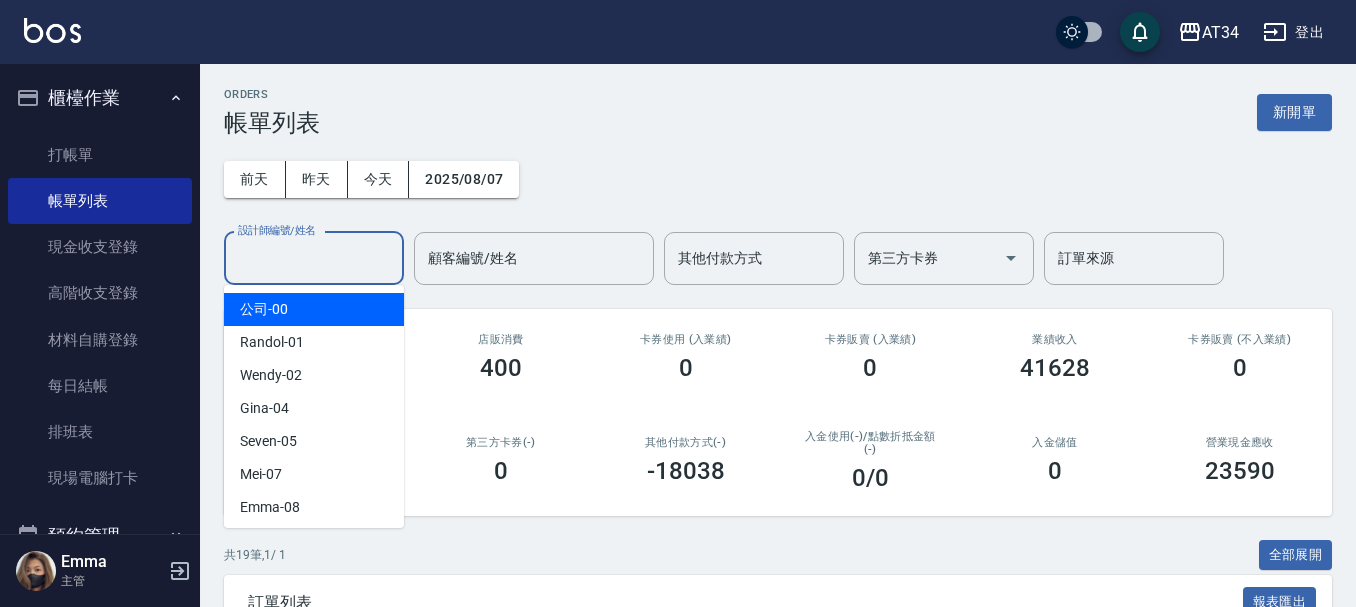 click on "設計師編號/姓名" at bounding box center [314, 258] 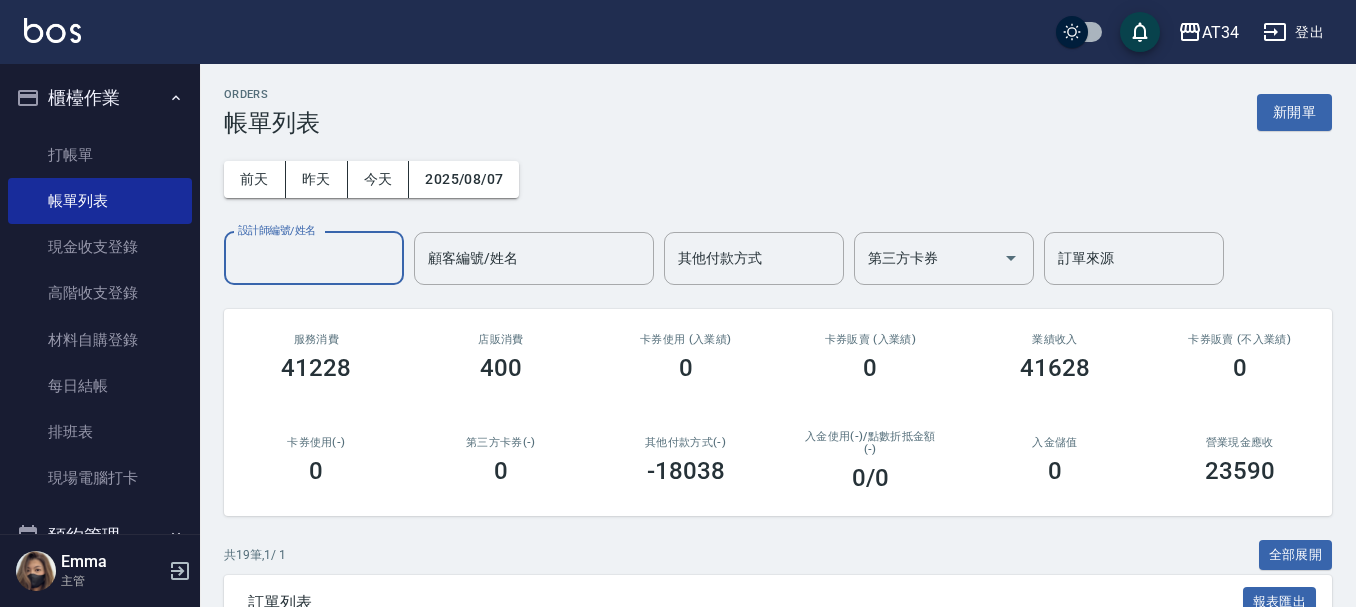 click on "設計師編號/姓名" at bounding box center [314, 258] 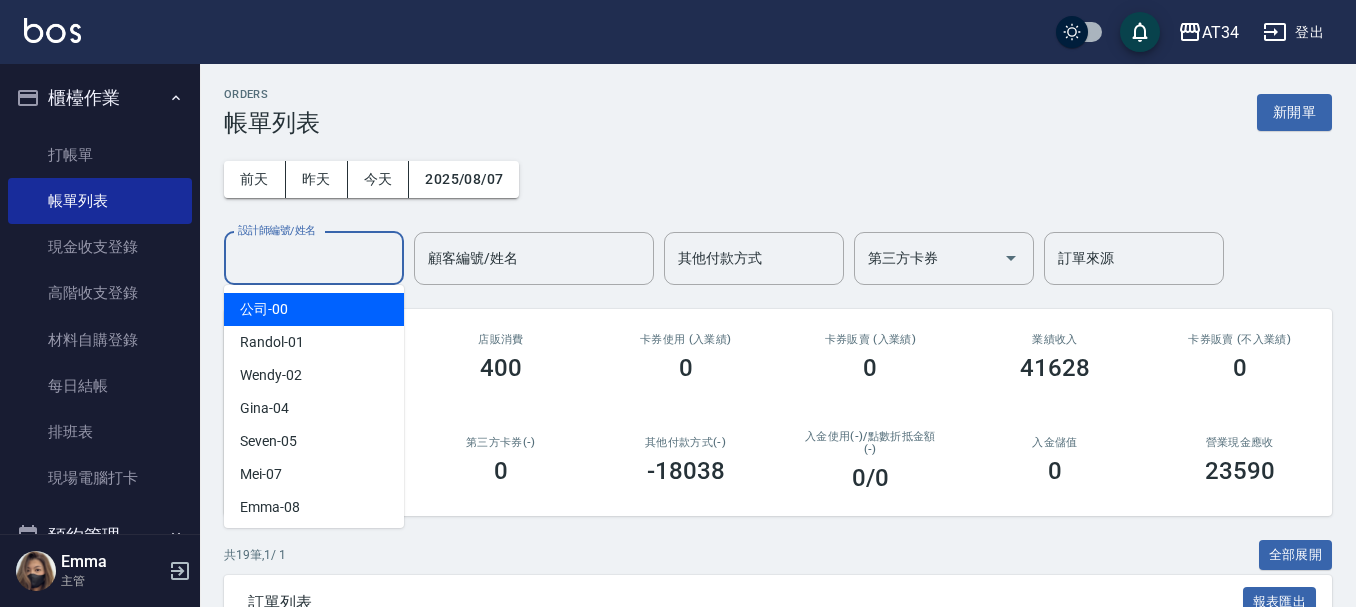 click on "設計師編號/姓名" at bounding box center [314, 258] 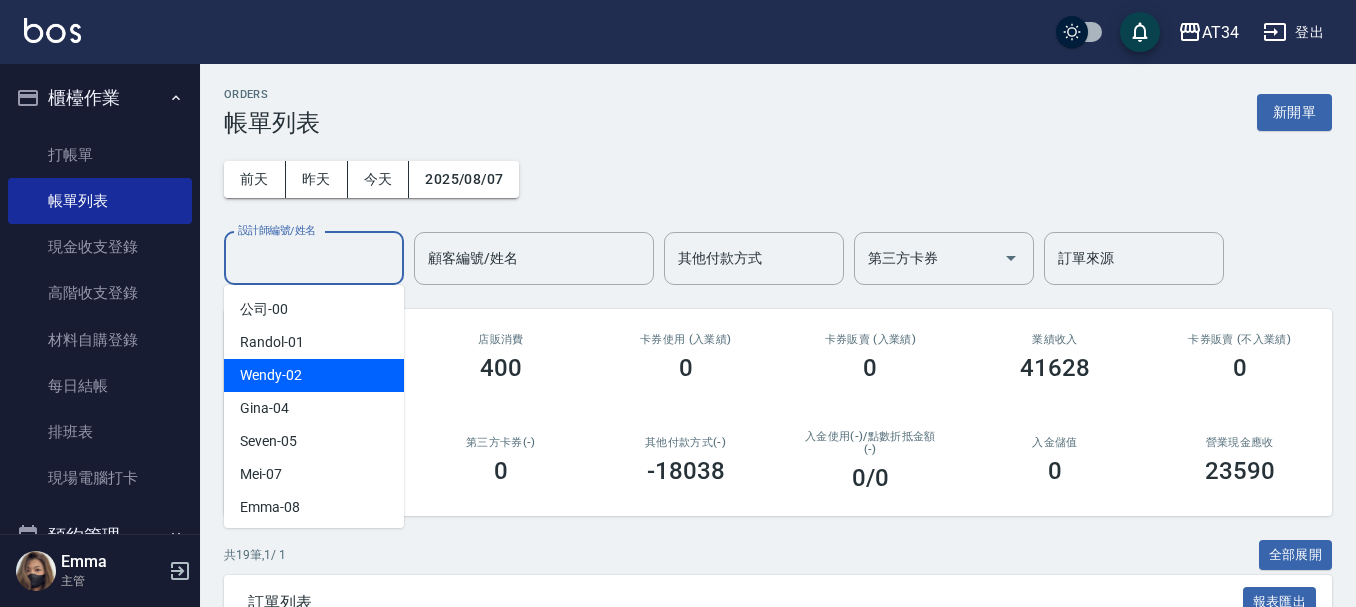 scroll, scrollTop: 100, scrollLeft: 0, axis: vertical 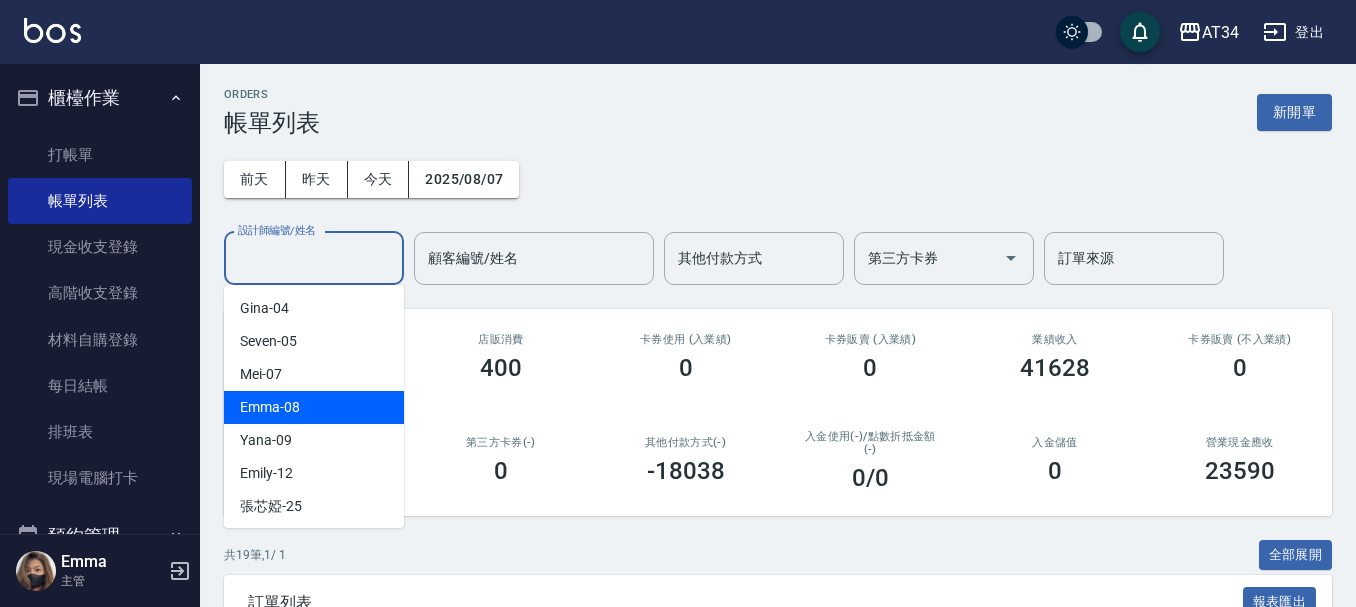 click on "Emma -08" at bounding box center [314, 407] 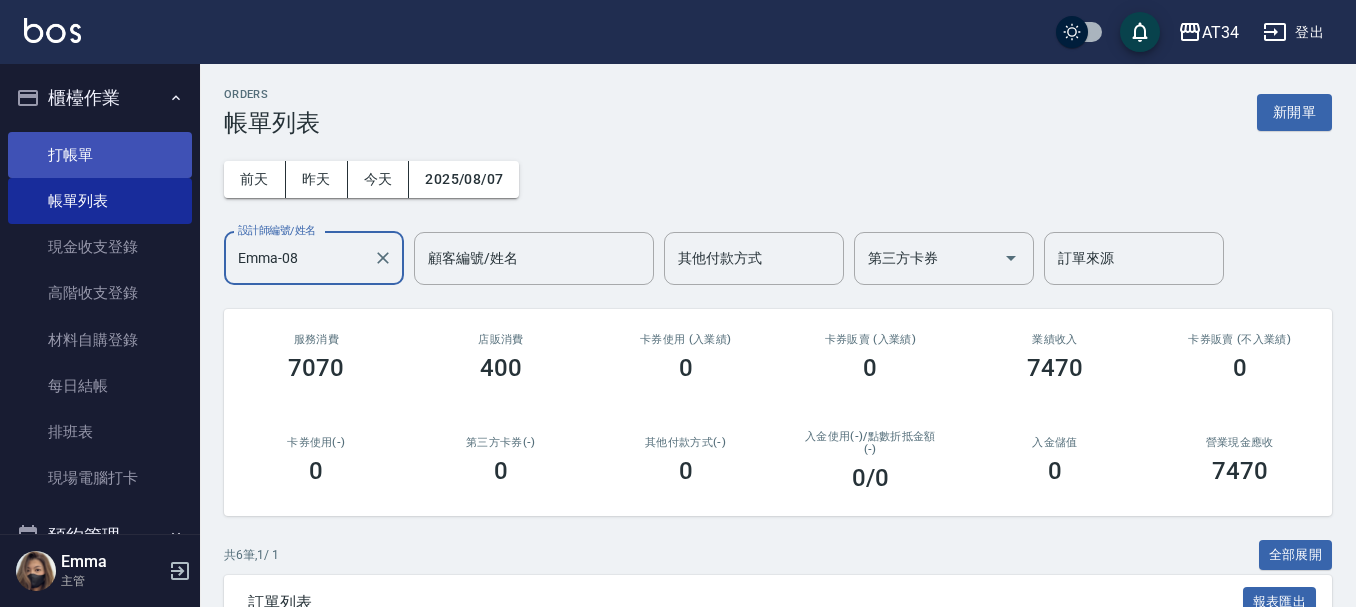 click on "打帳單" at bounding box center (100, 155) 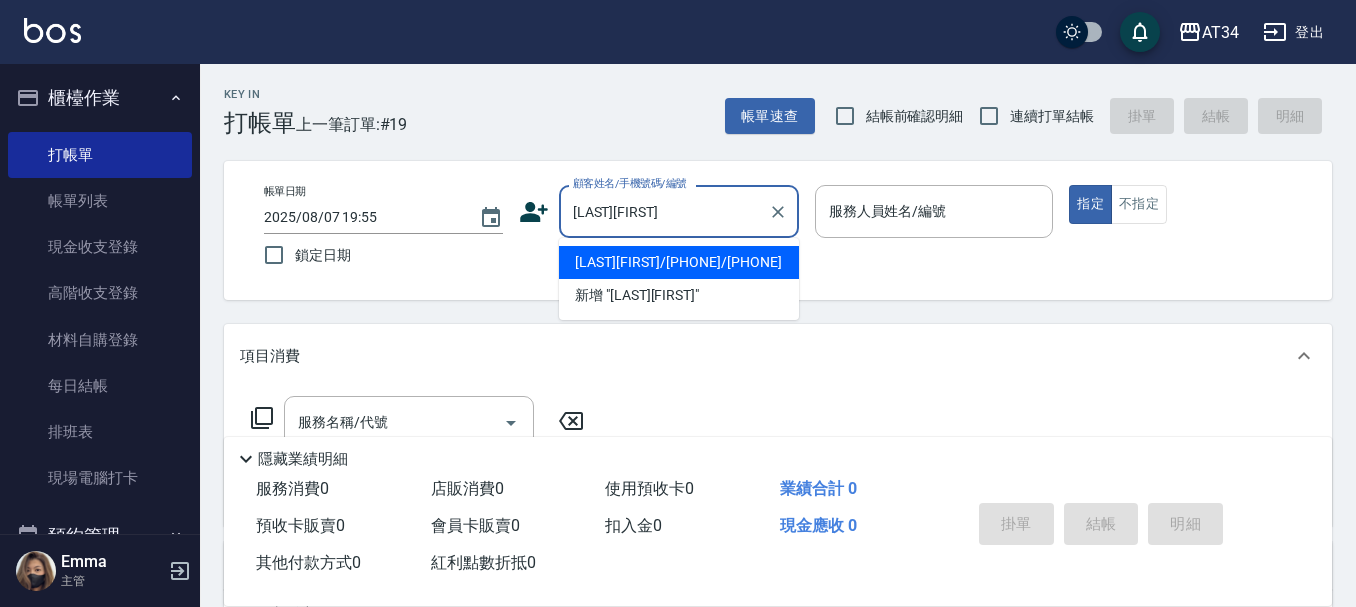 click on "許政芬/0928203605/0928203605" at bounding box center (679, 262) 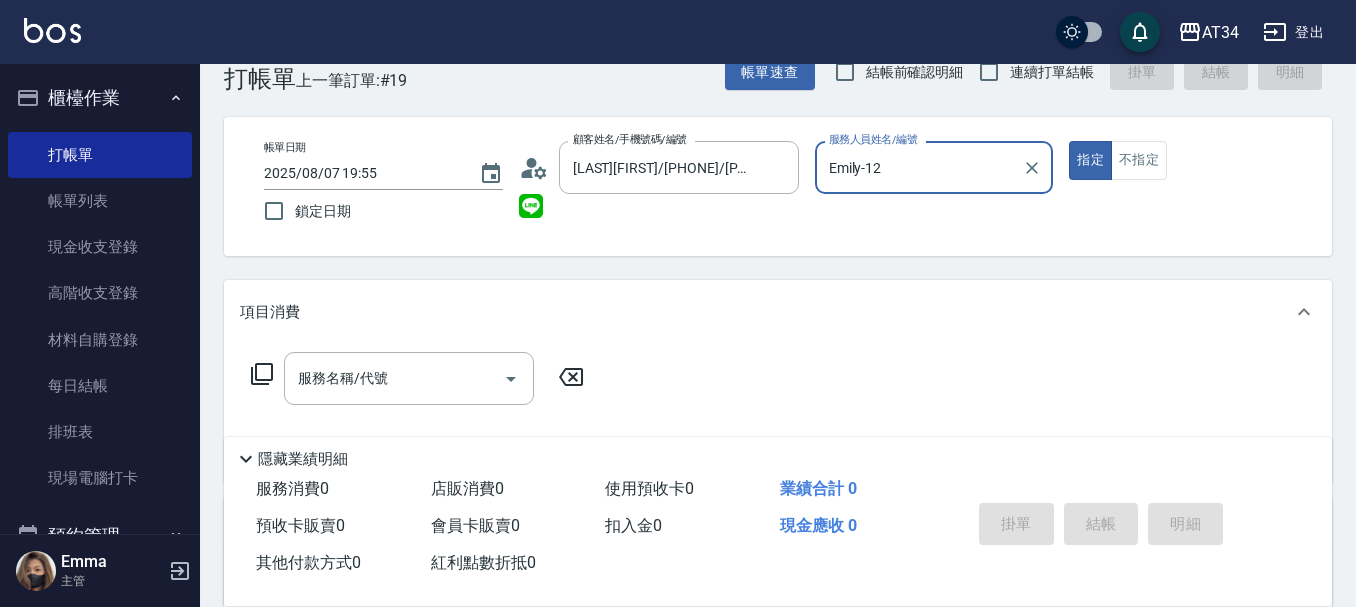 scroll, scrollTop: 0, scrollLeft: 0, axis: both 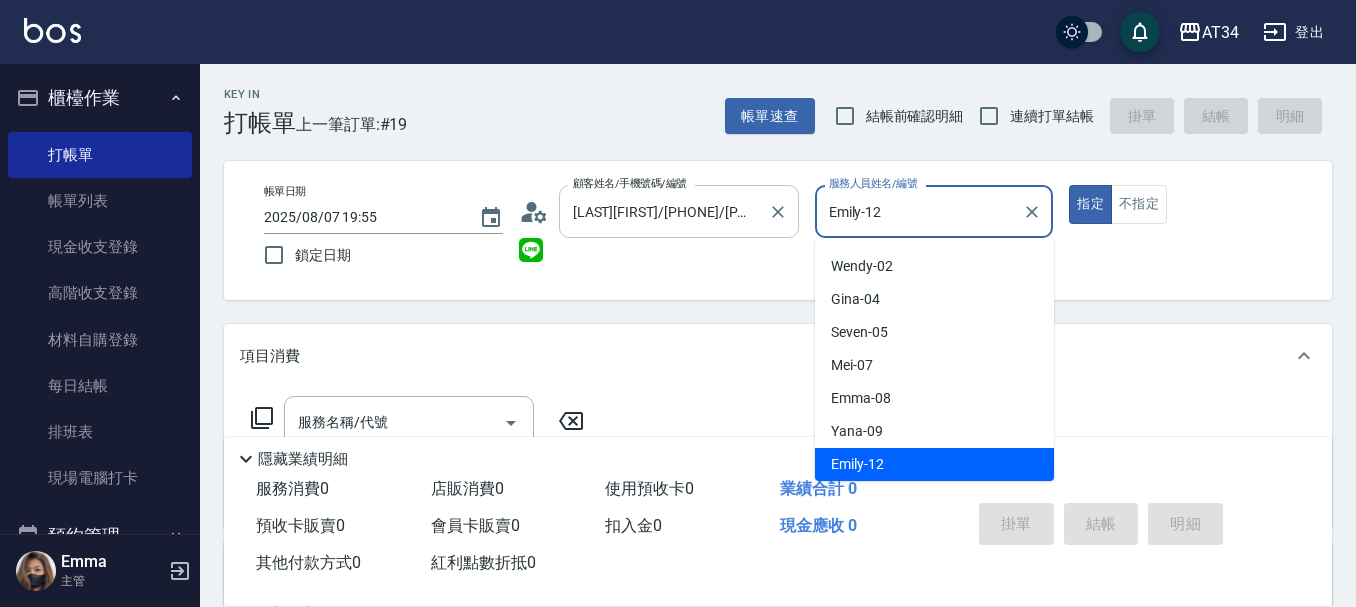 drag, startPoint x: 927, startPoint y: 205, endPoint x: 779, endPoint y: 193, distance: 148.48569 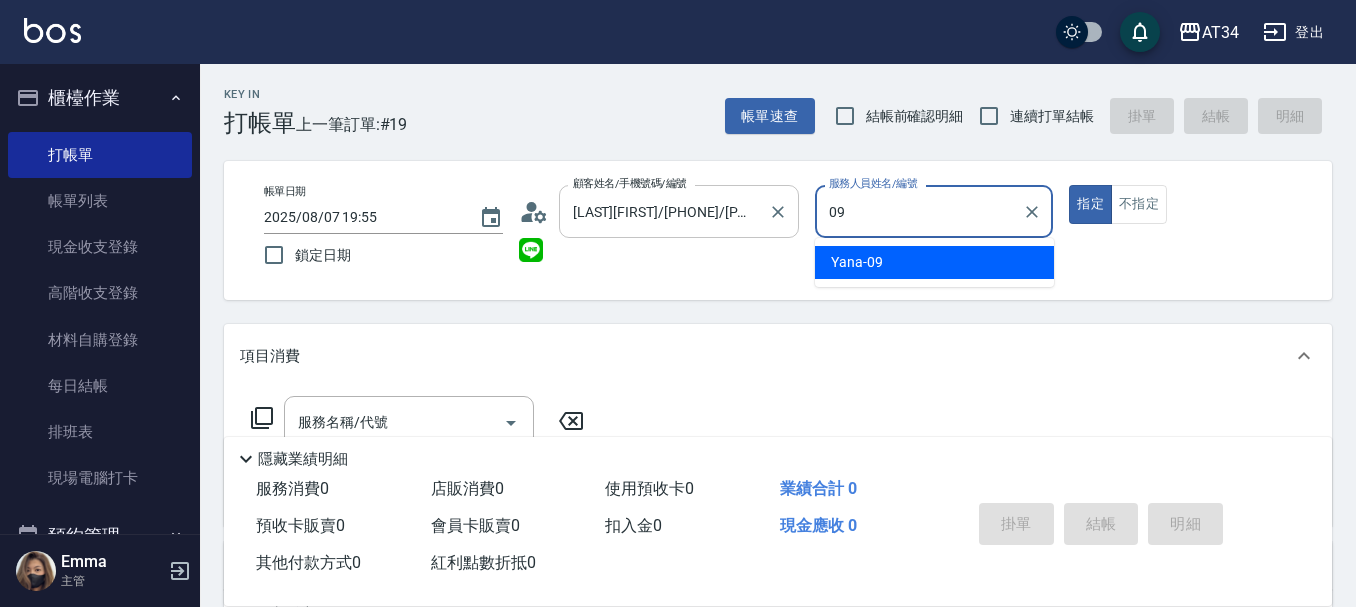 type on "Yana-09" 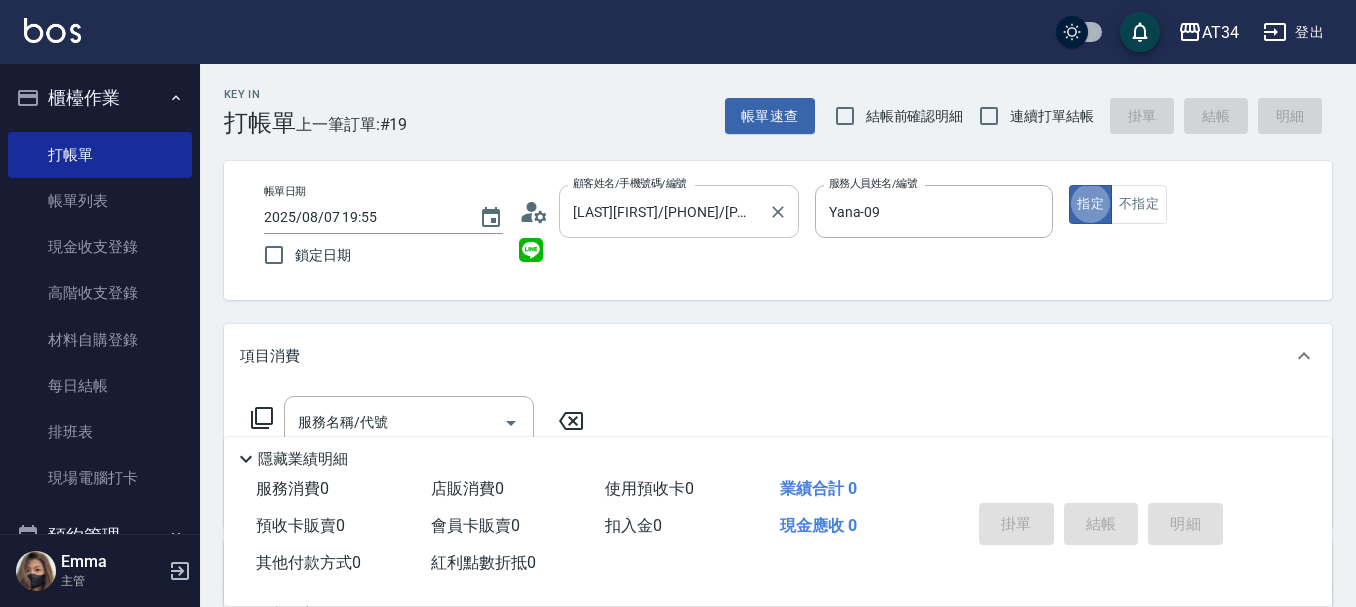 type on "true" 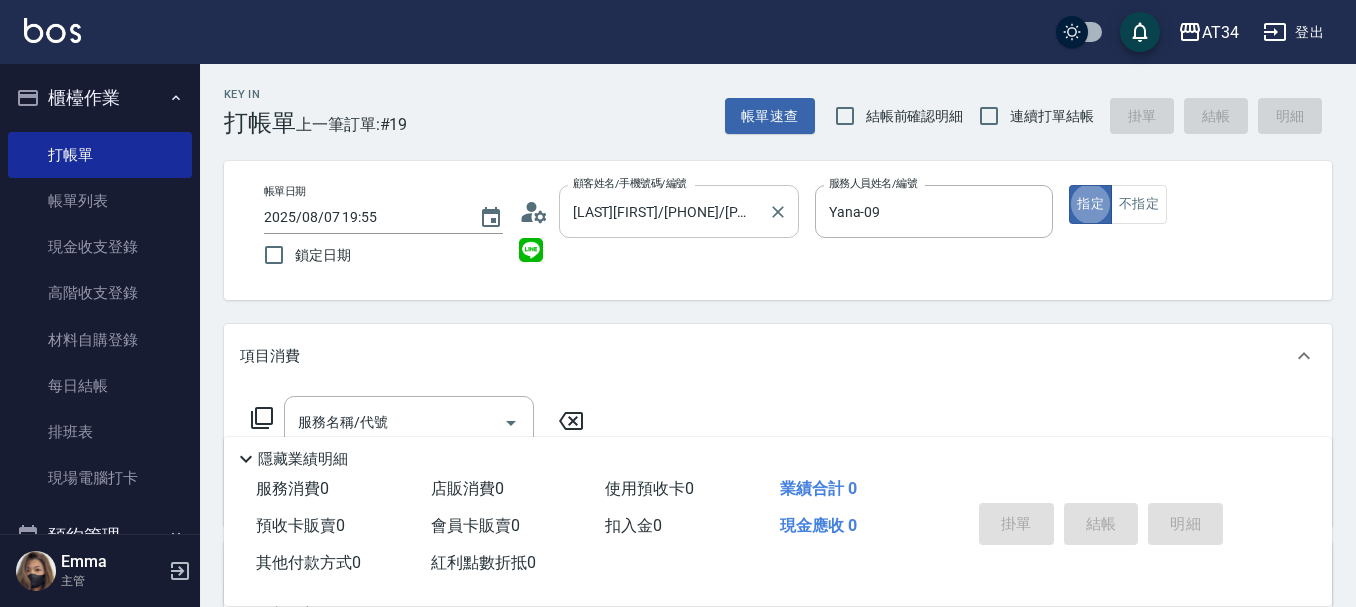 scroll, scrollTop: 100, scrollLeft: 0, axis: vertical 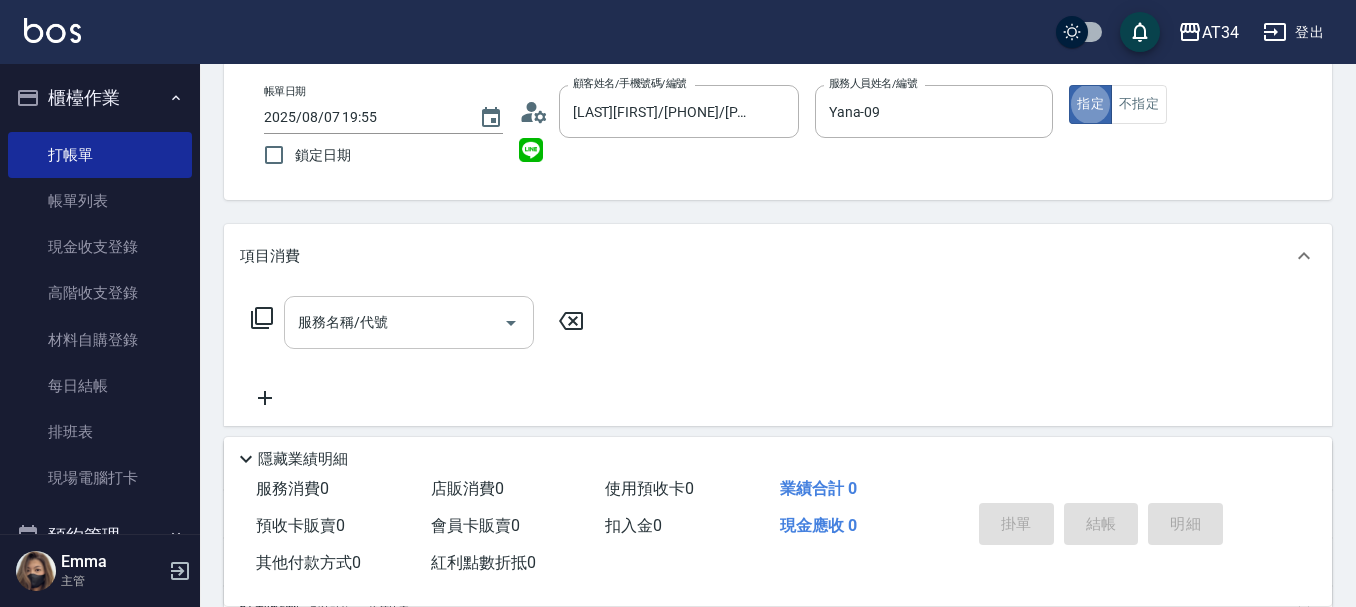 click on "服務名稱/代號" at bounding box center (394, 322) 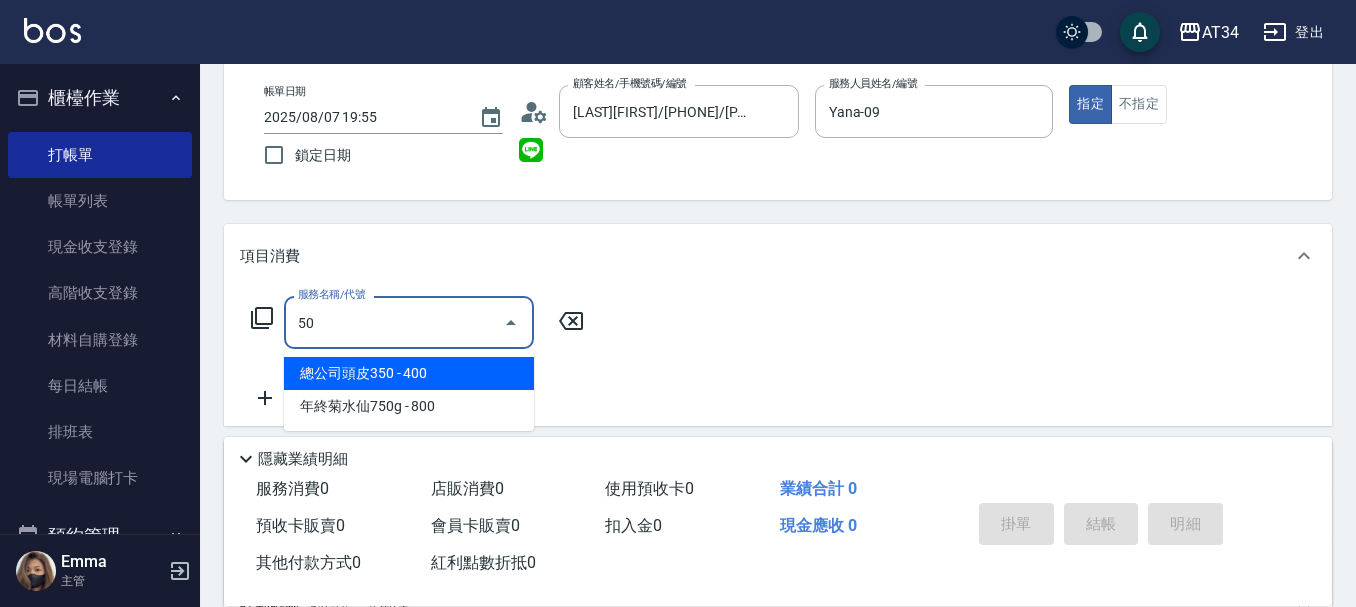 type on "501" 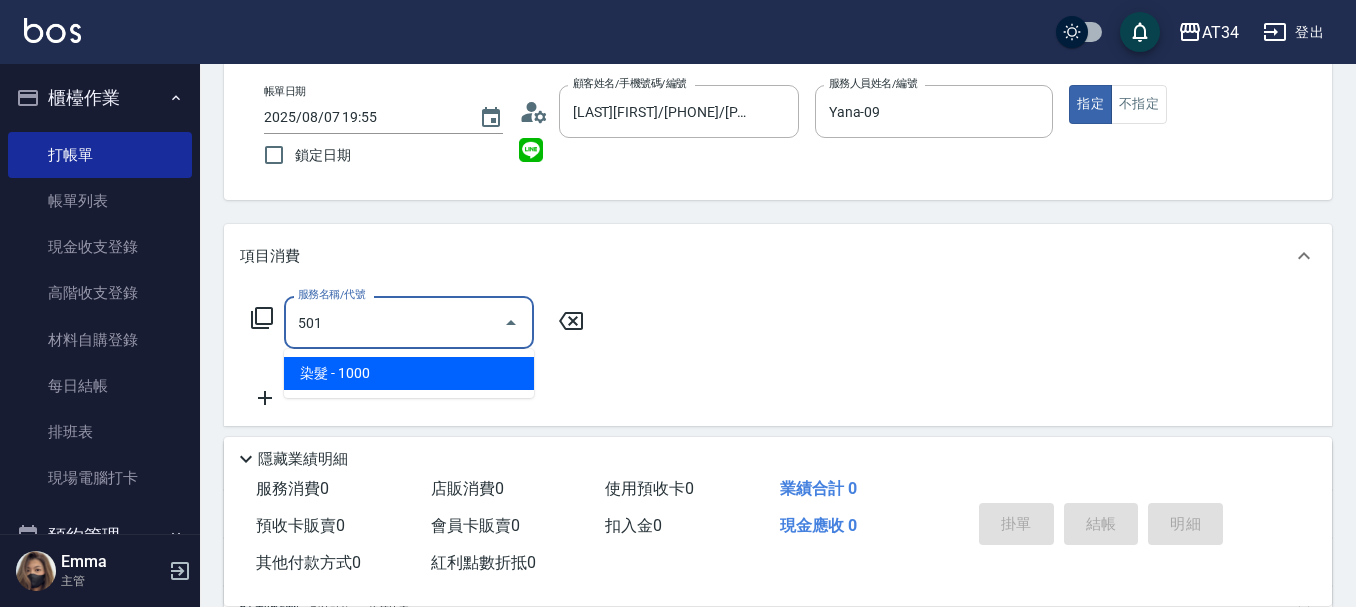 type on "100" 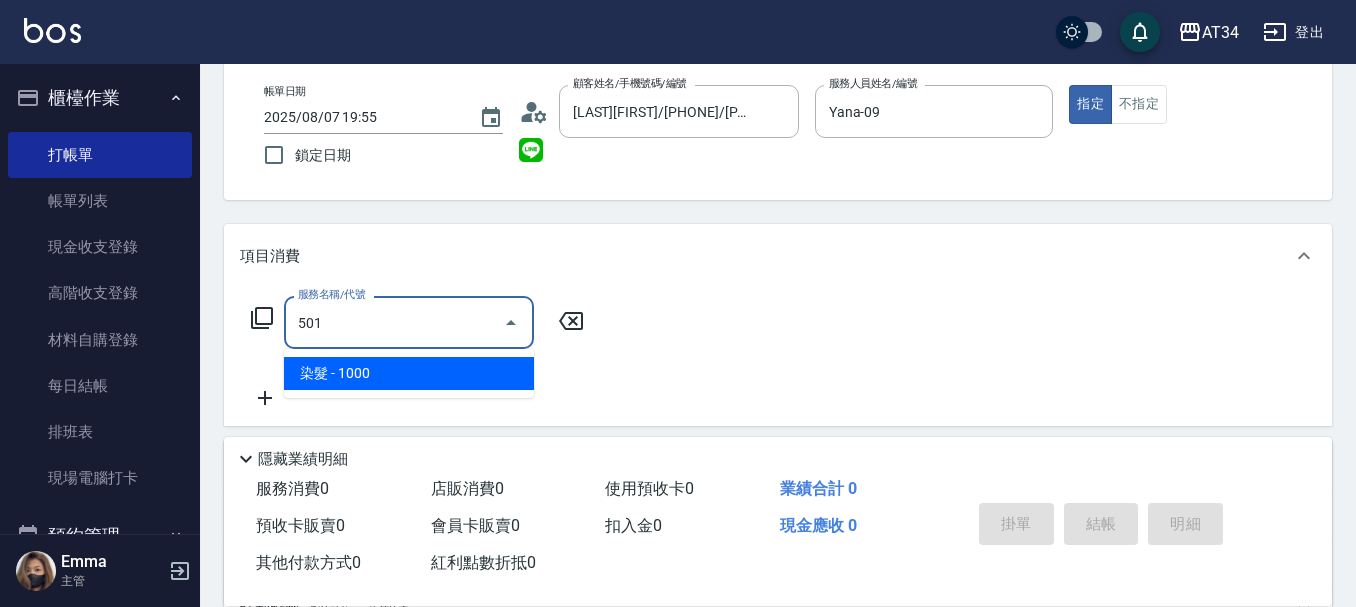 type on "染髮(501)" 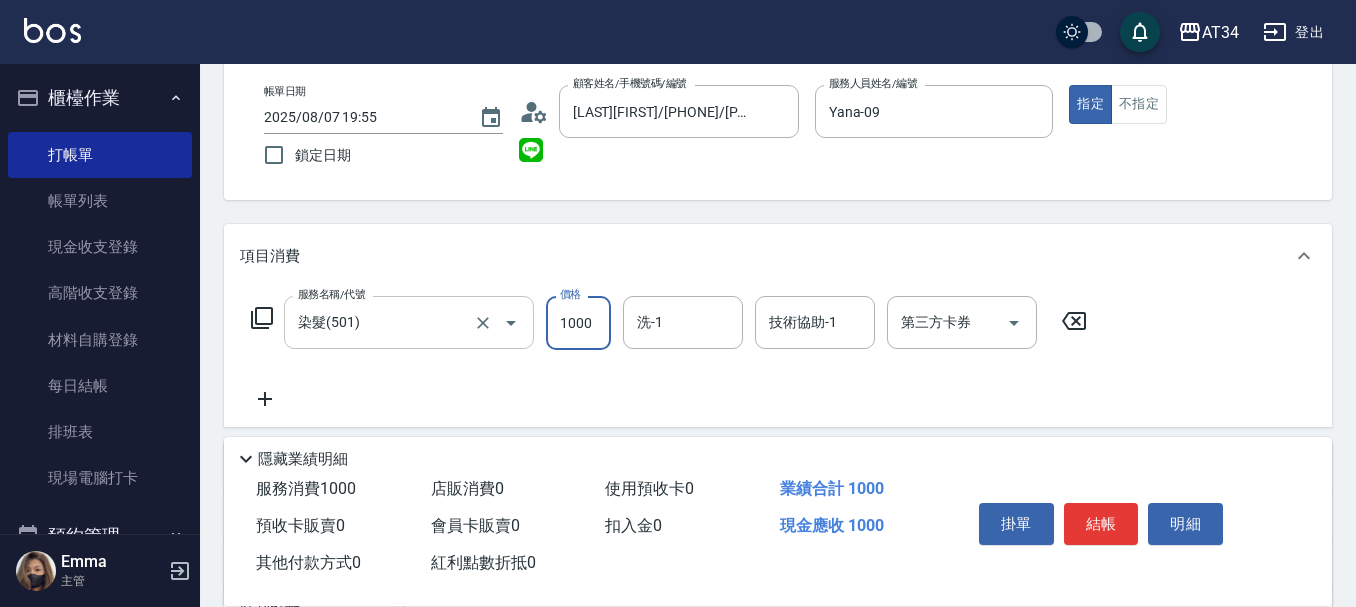 type on "0" 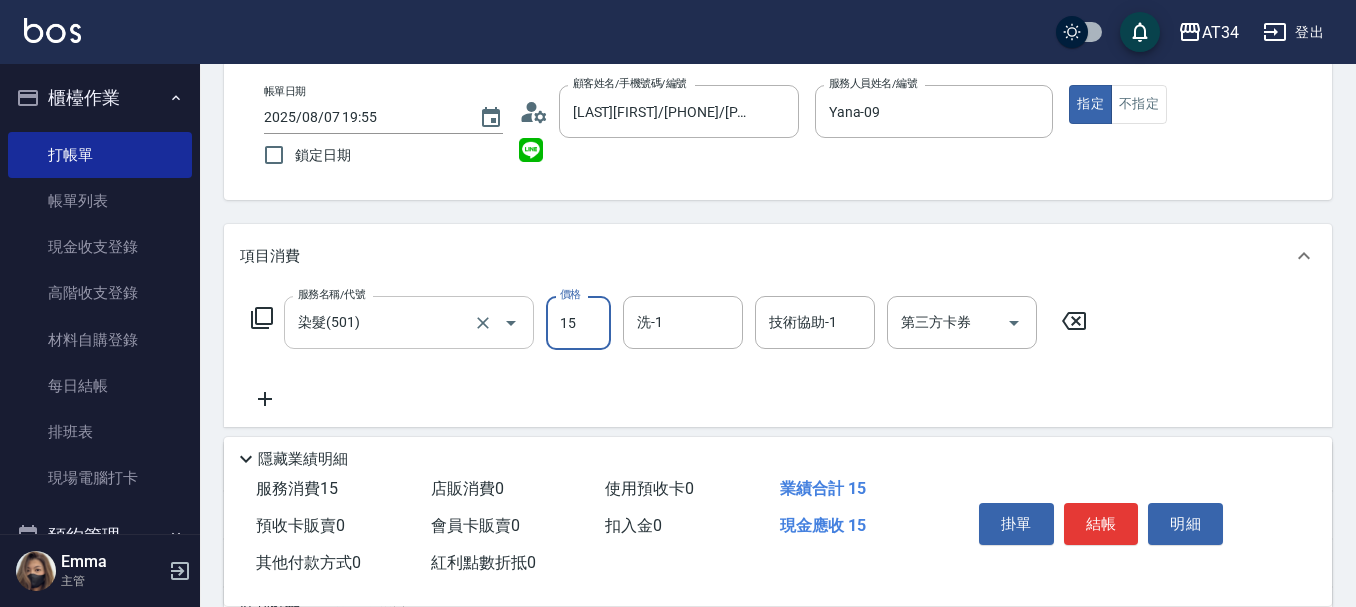 type on "150" 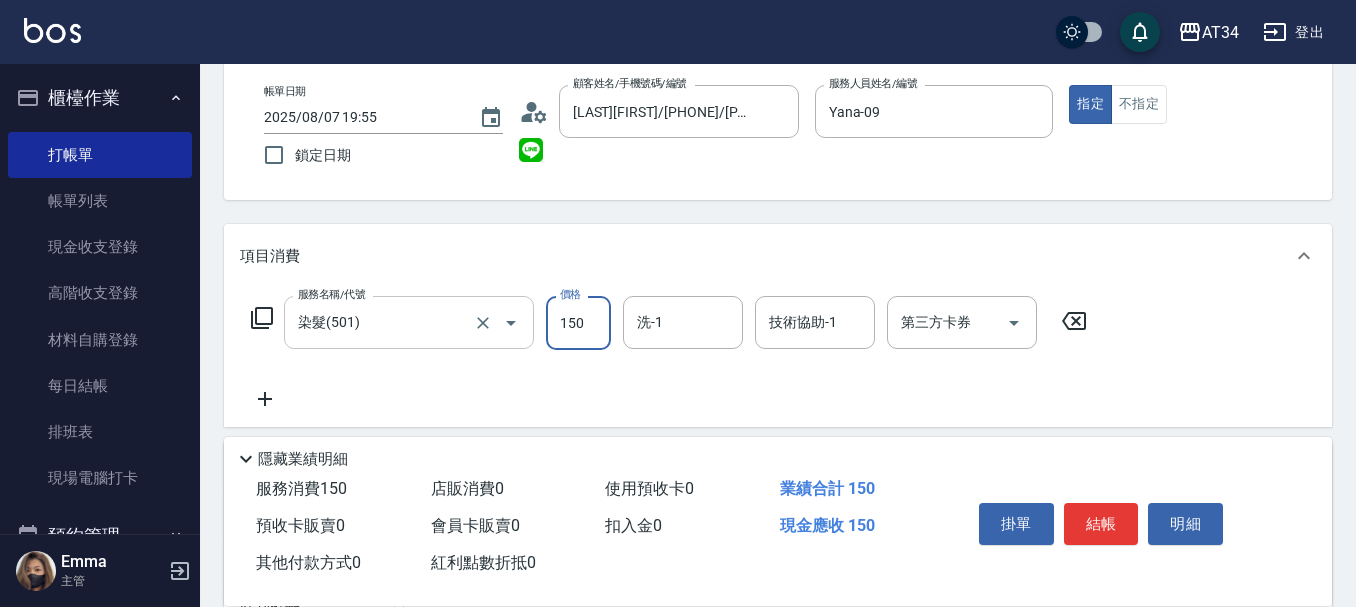 type on "150" 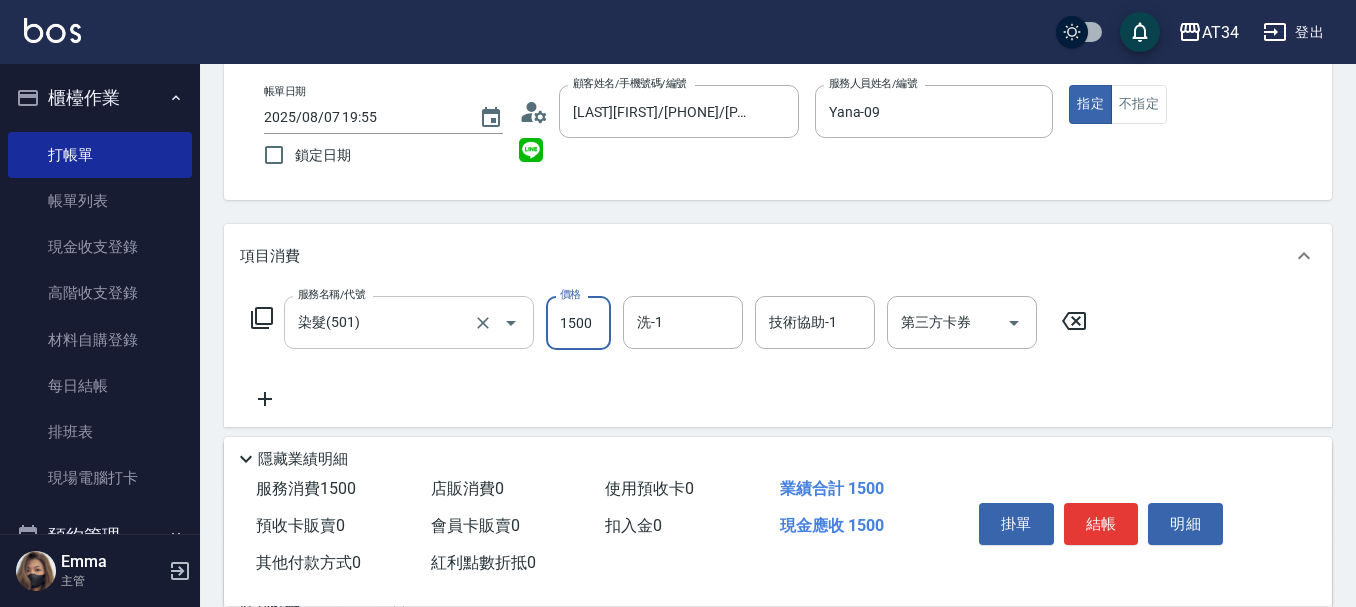 type on "150" 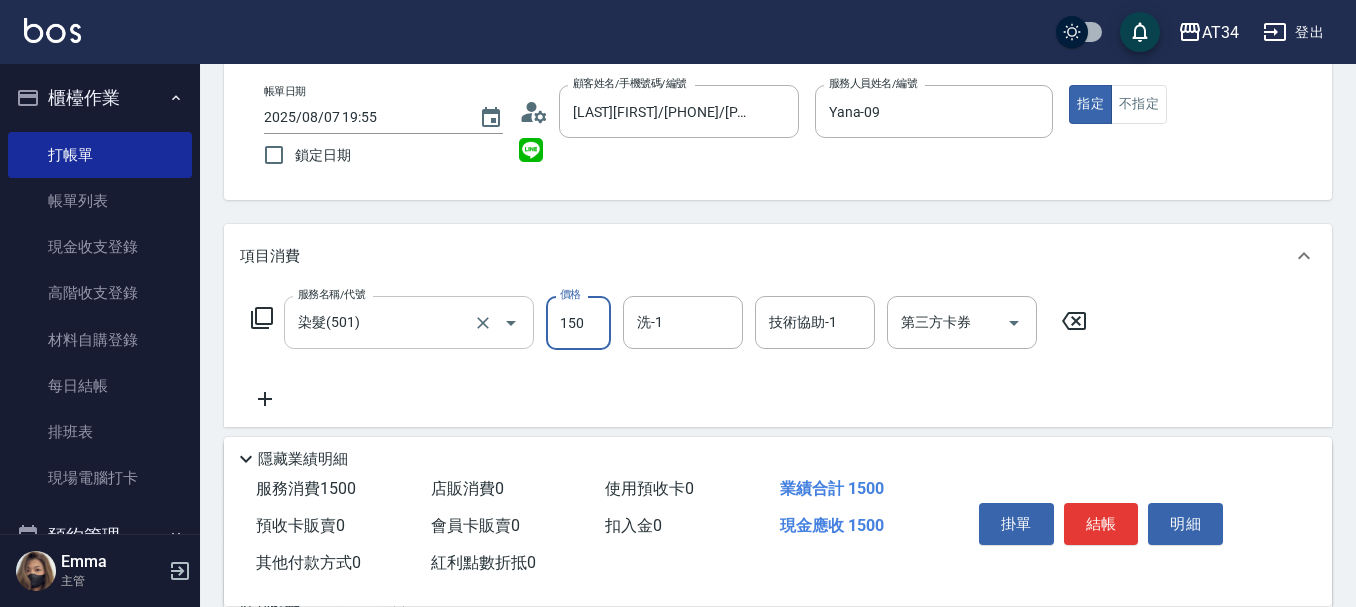 type on "10" 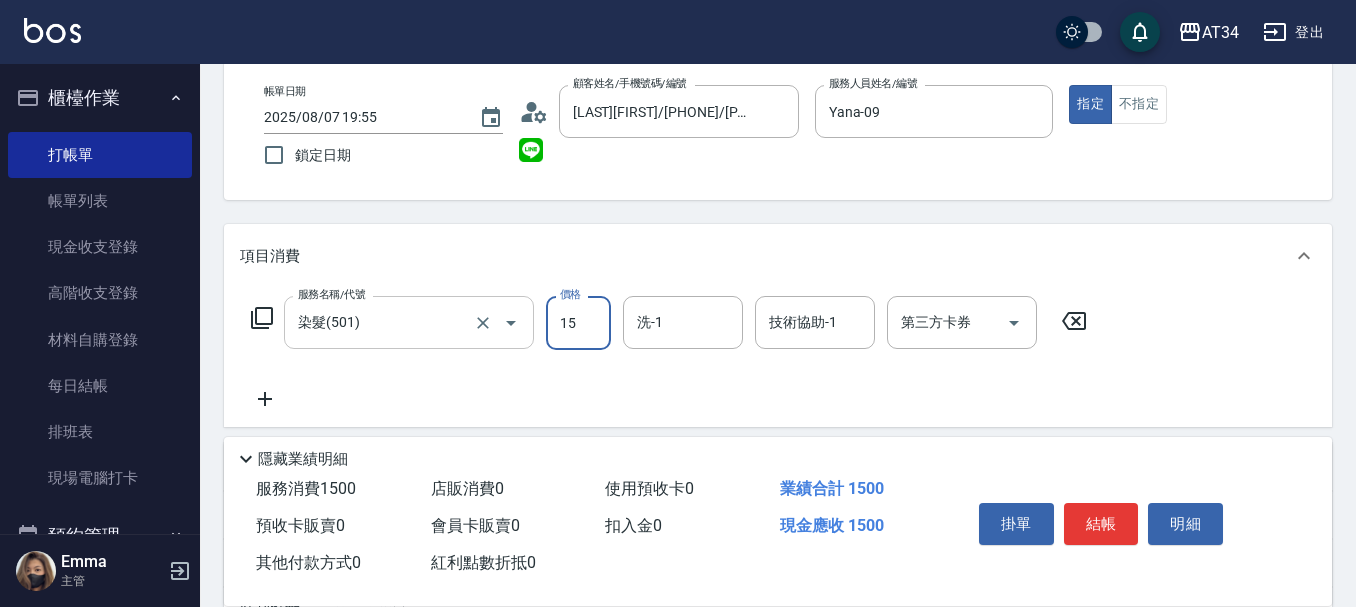 type on "0" 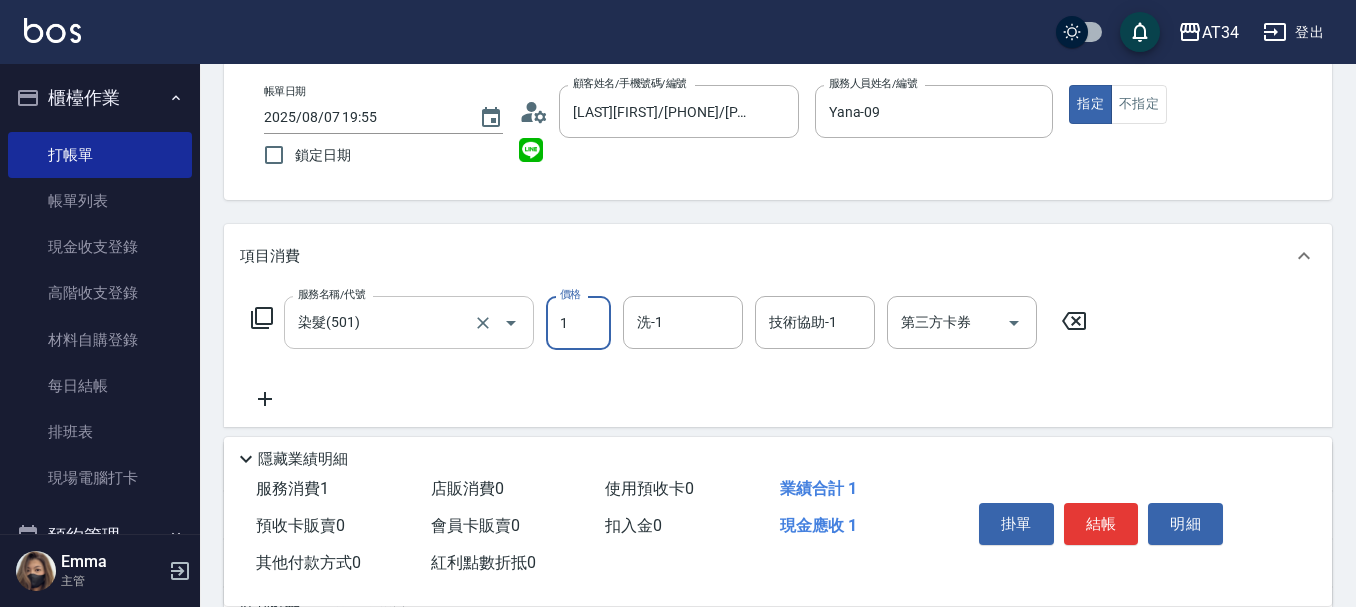 type on "18" 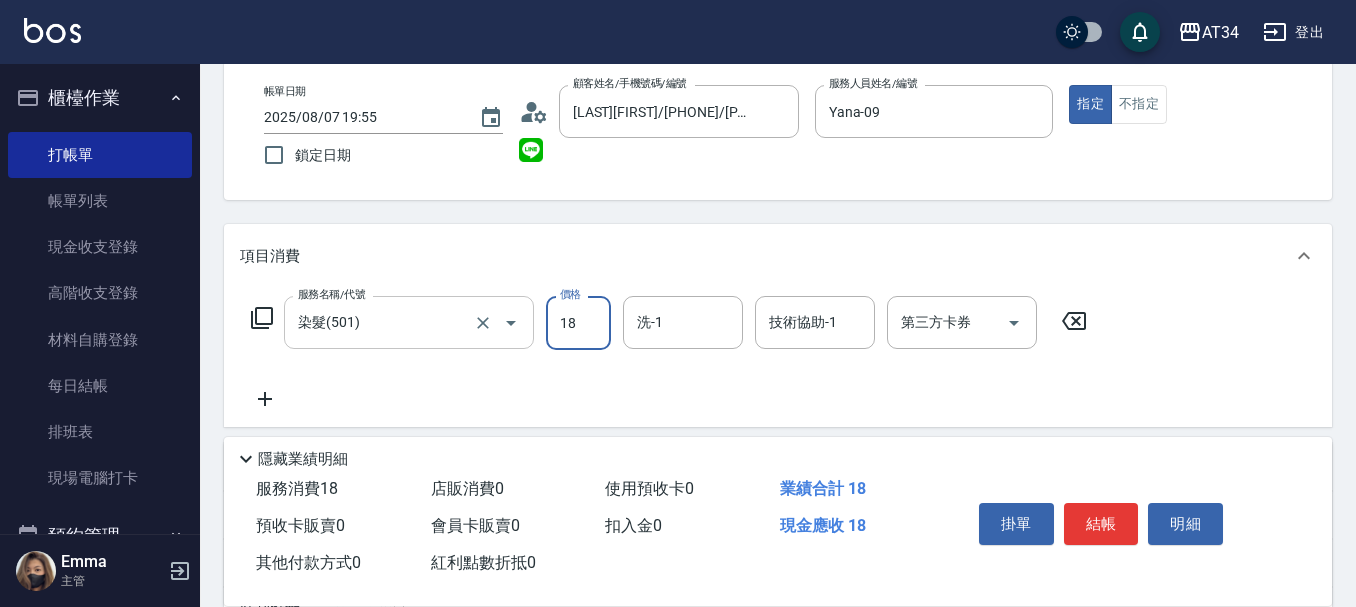 type on "10" 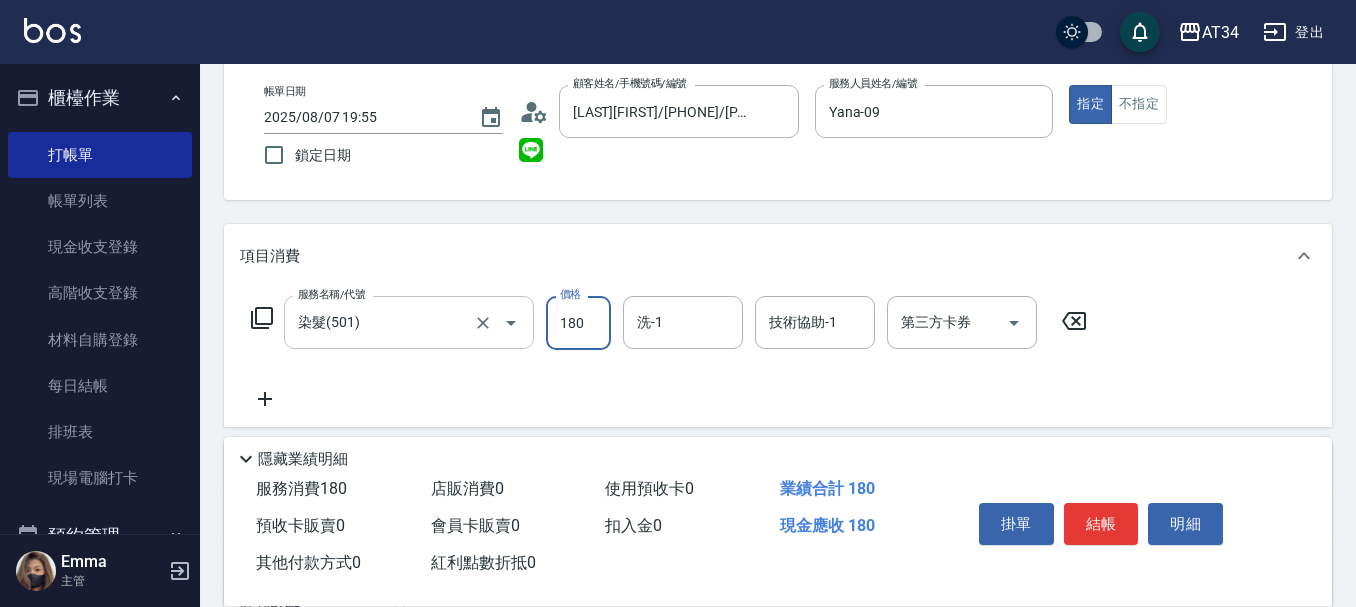 type on "180" 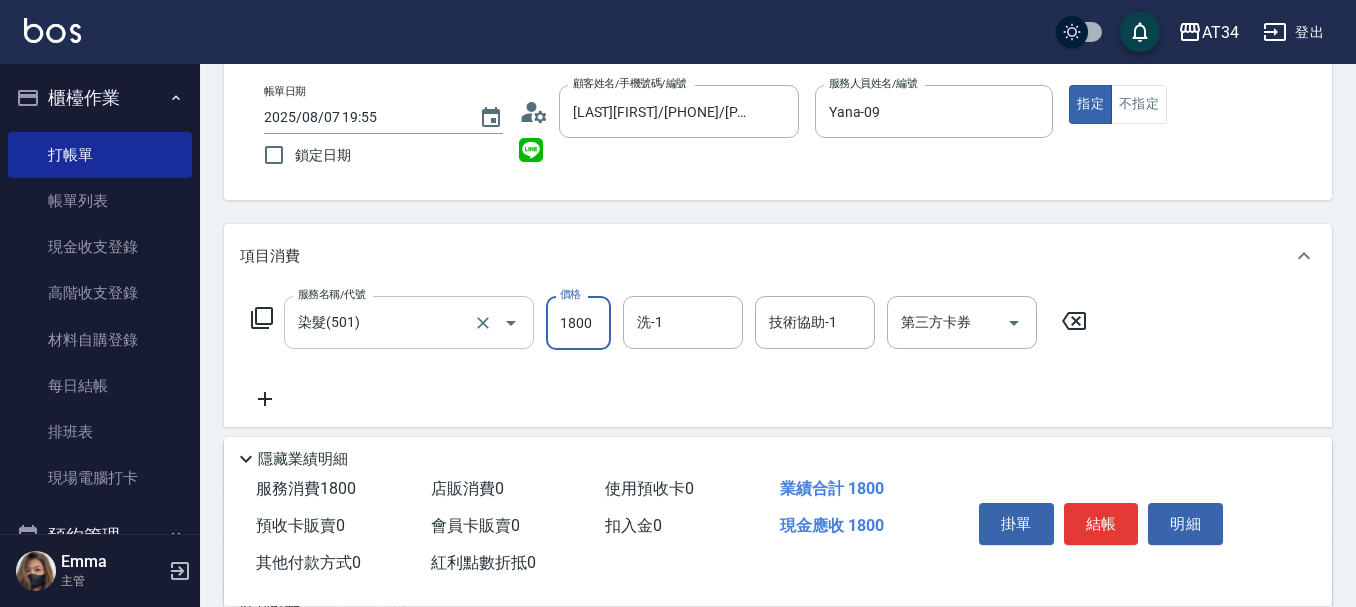 type on "1800" 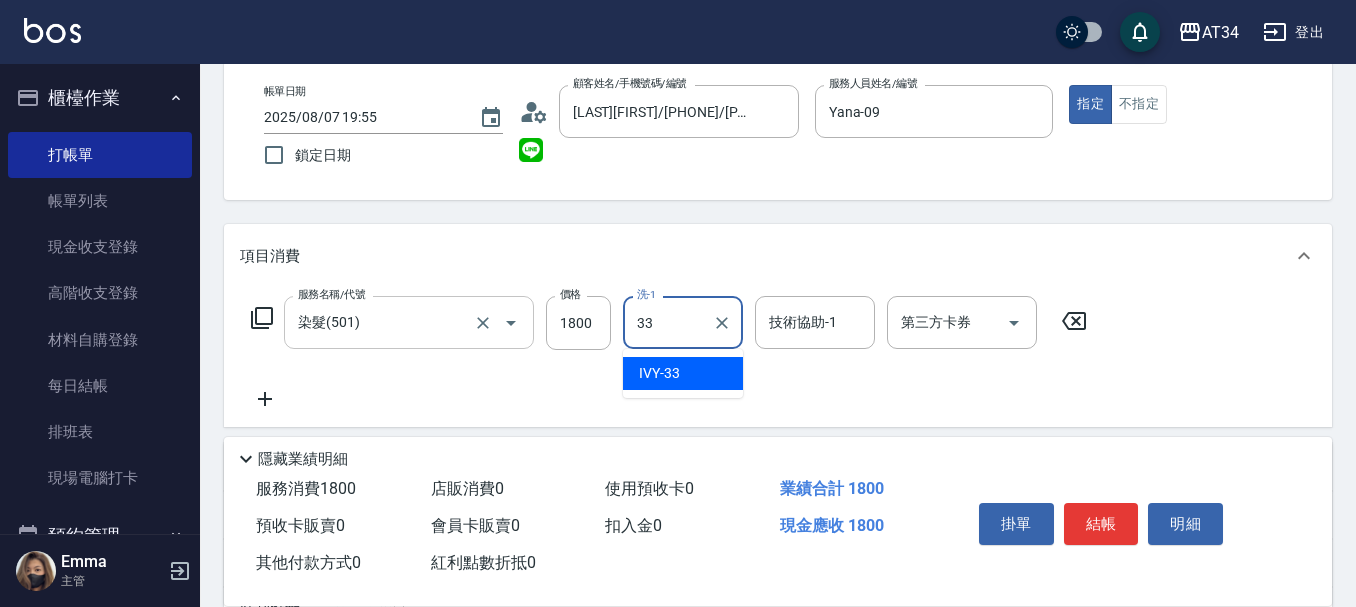 type on "IVY-33" 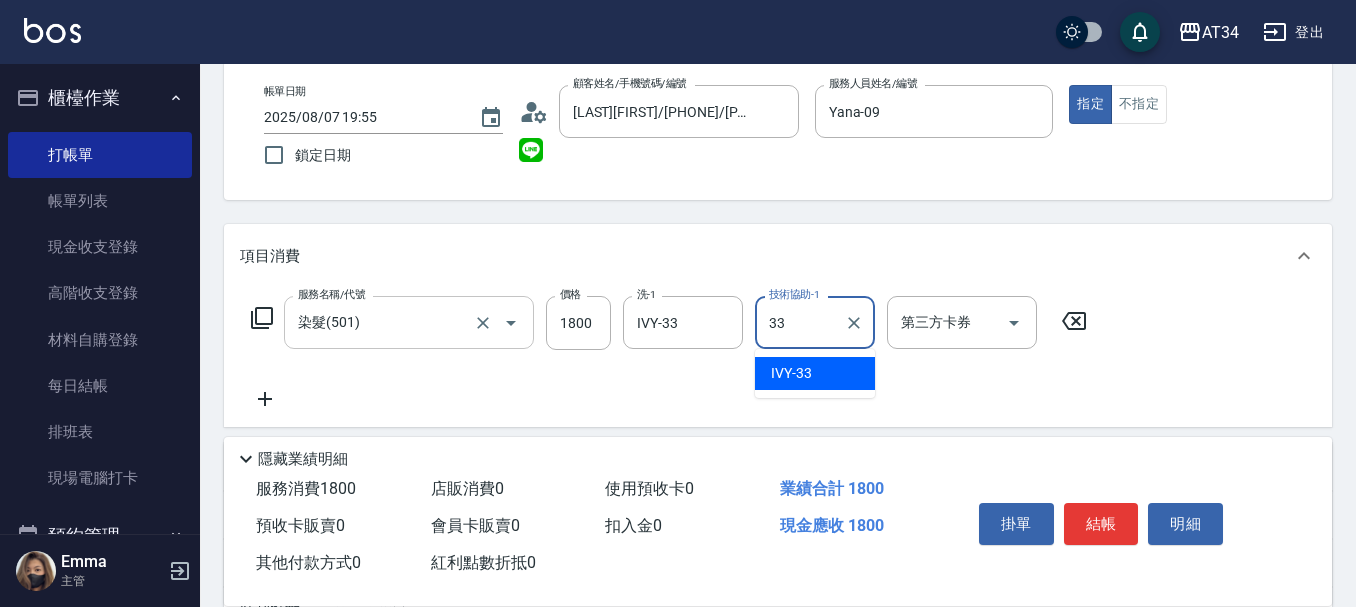 type on "IVY-33" 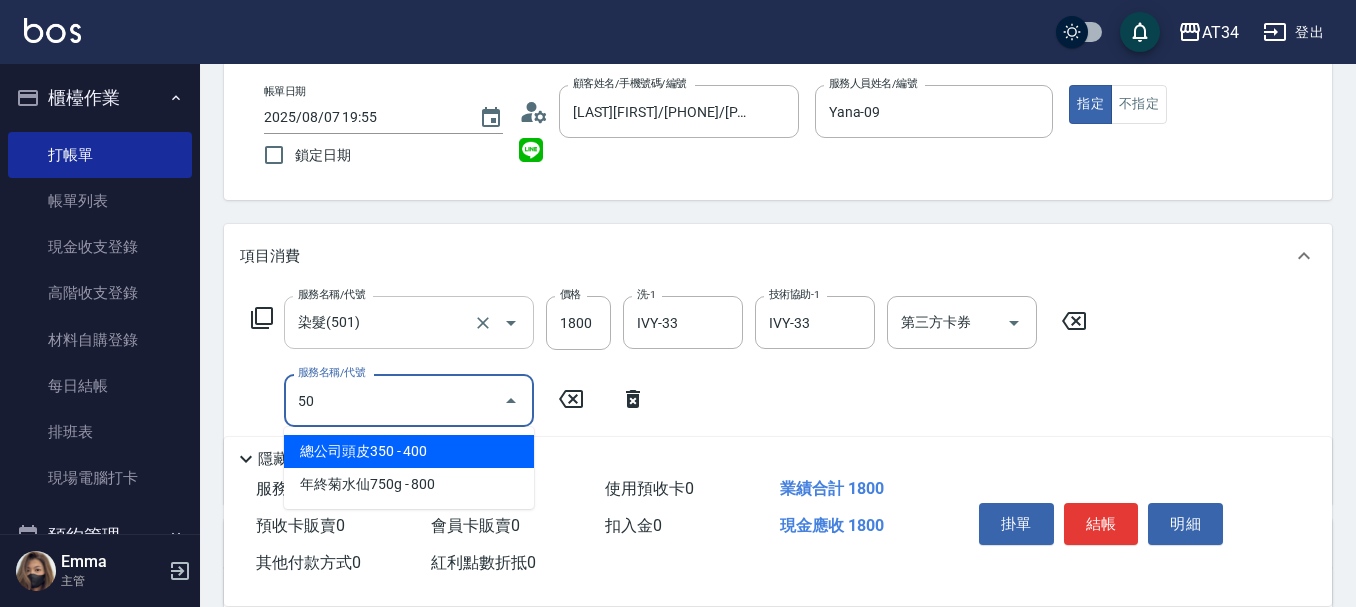 type on "503" 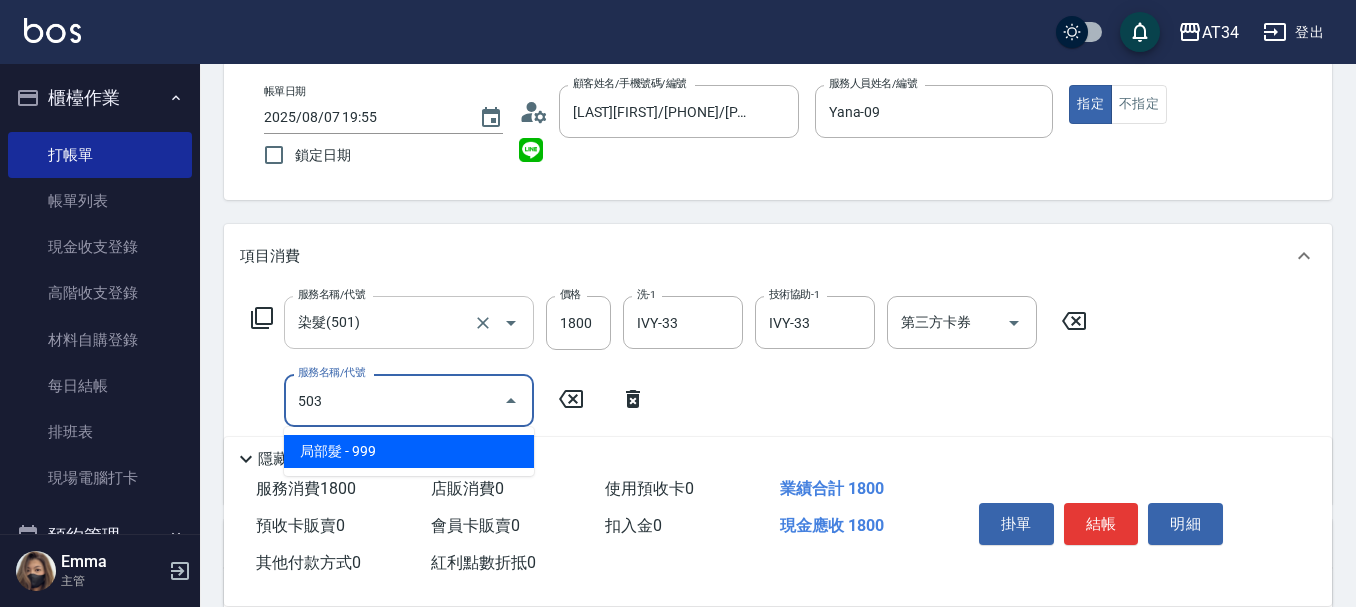 type on "270" 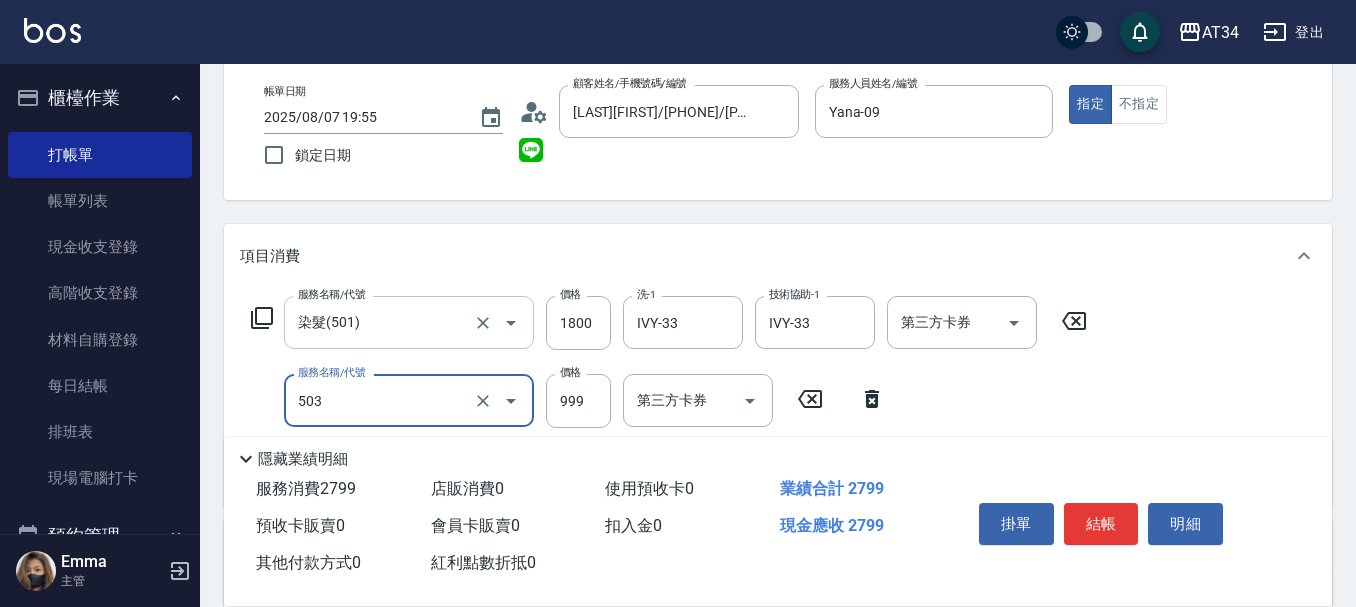type on "局部髮(503)" 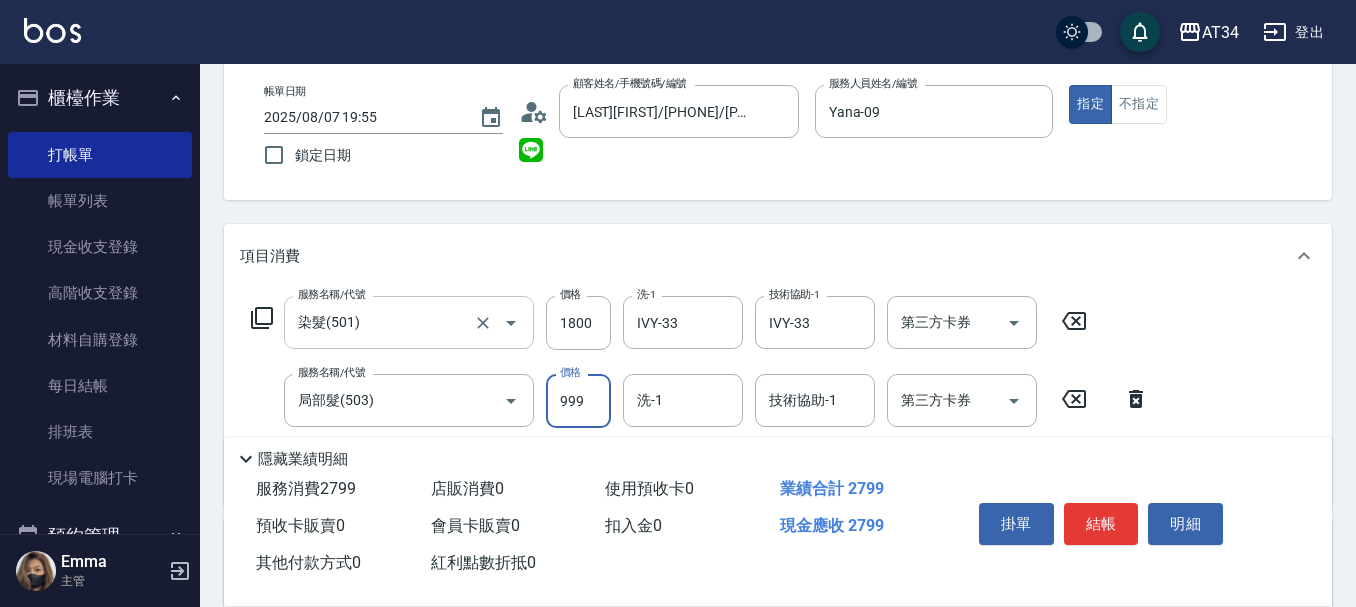 type on "180" 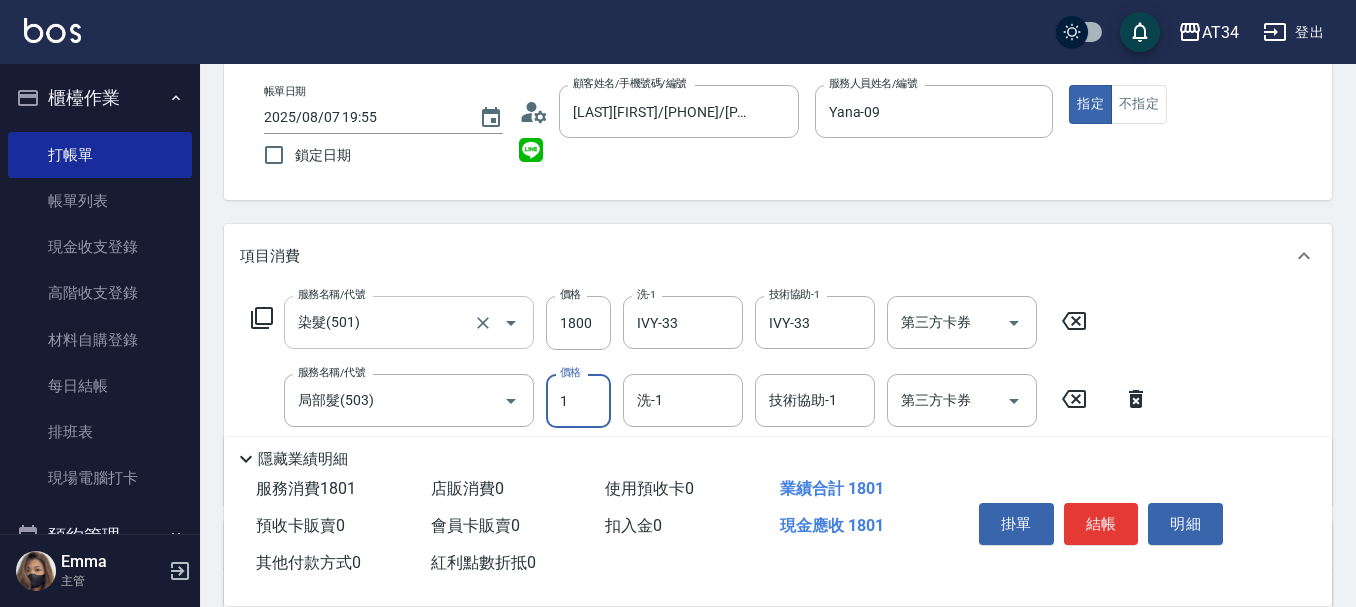 type on "15" 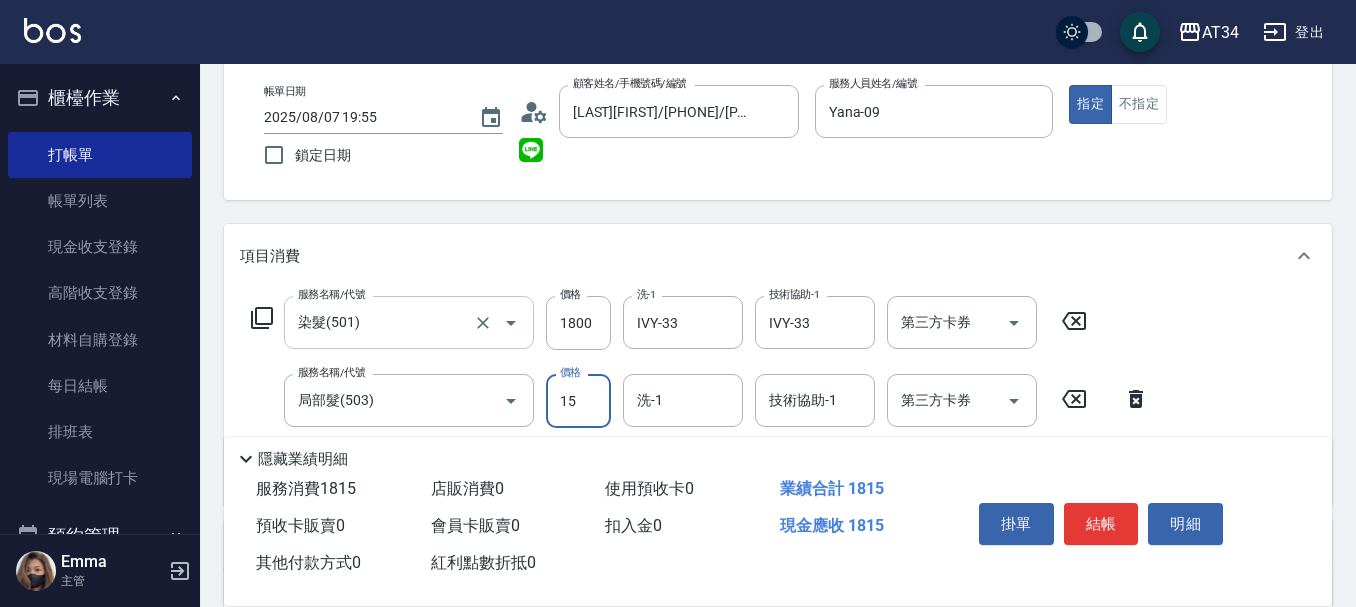 type on "190" 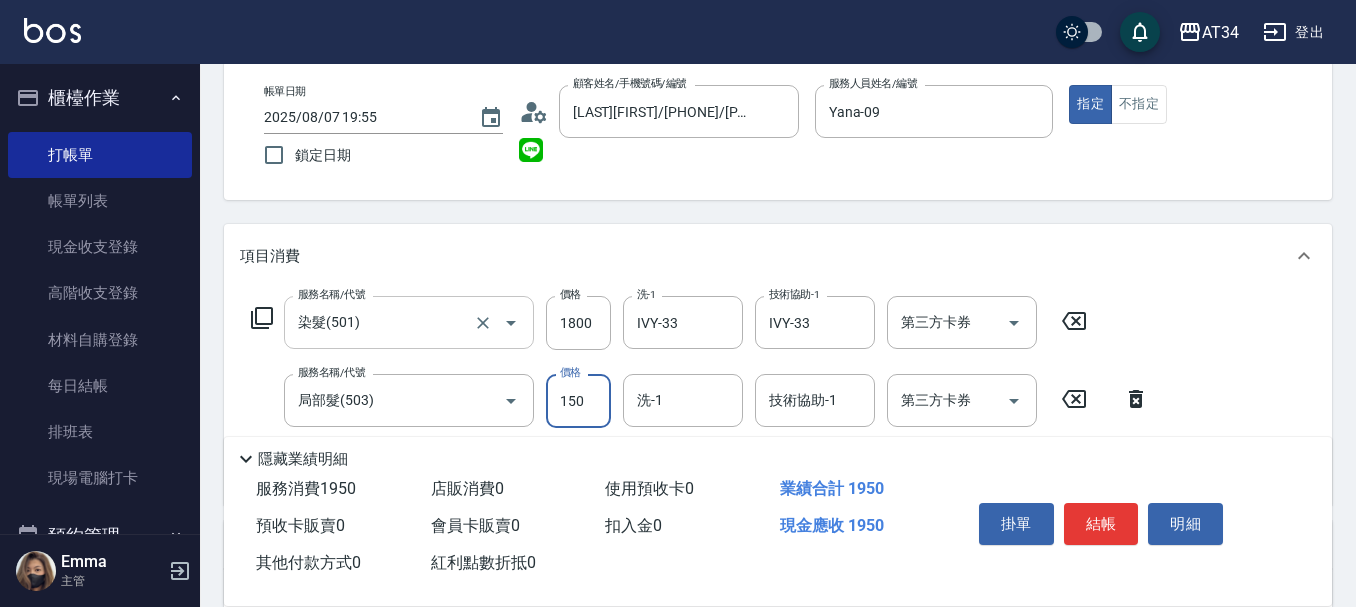 type on "1500" 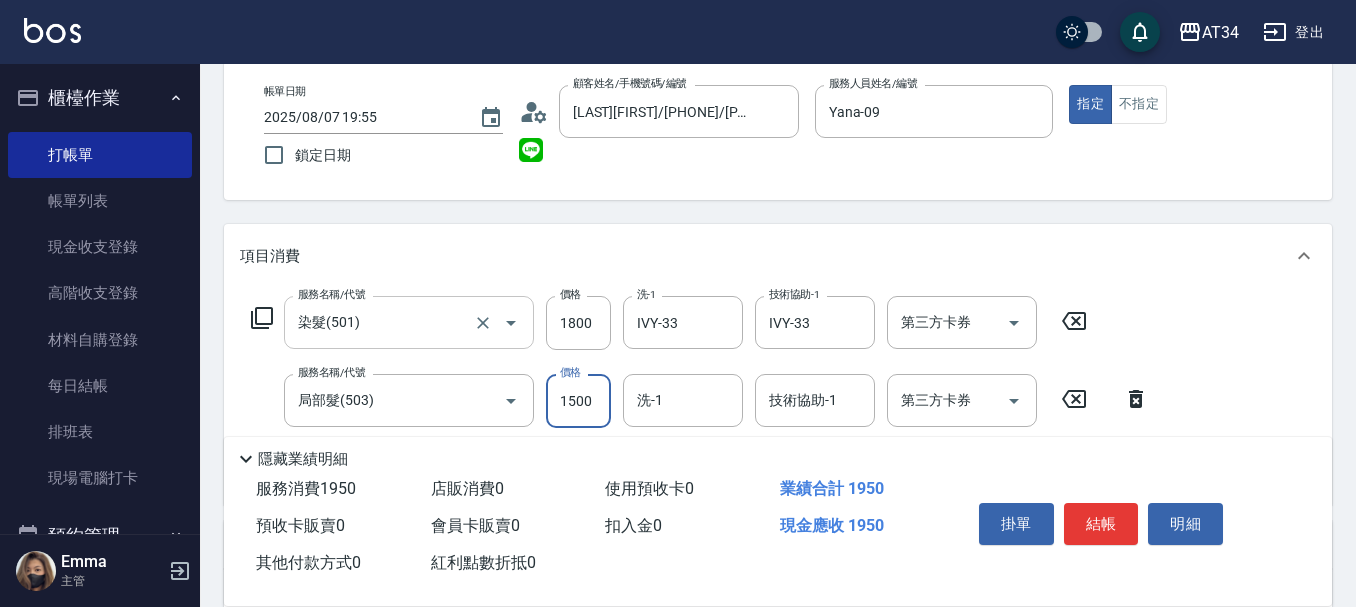 type on "330" 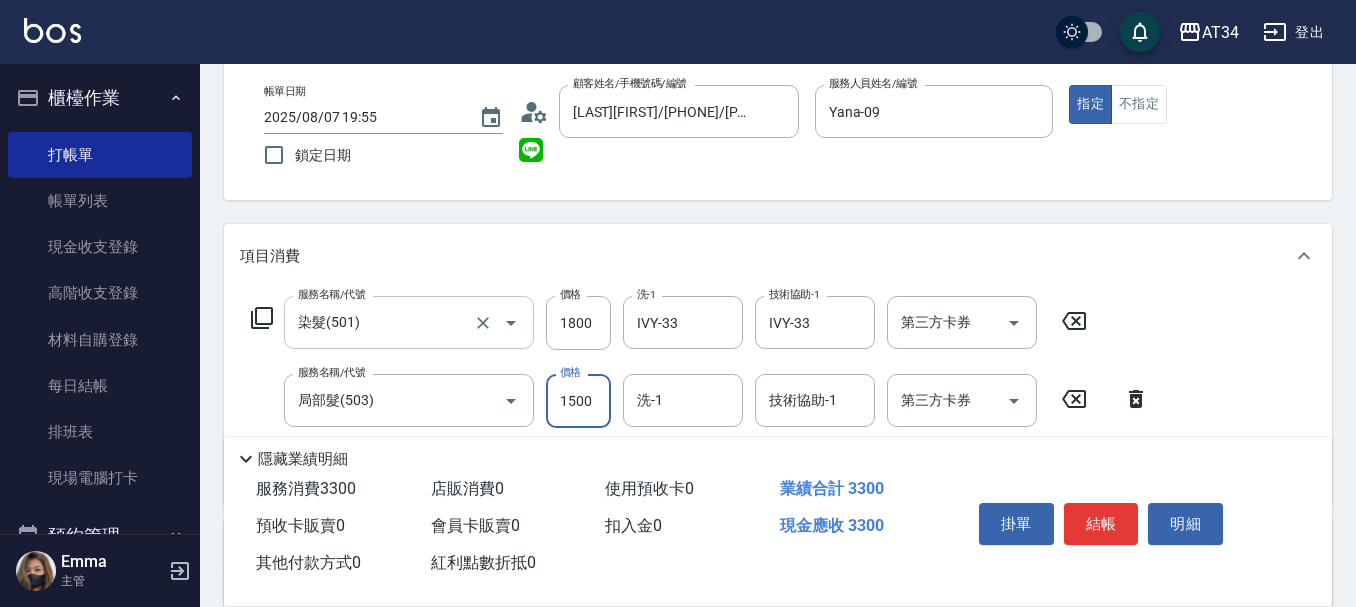 type on "1500" 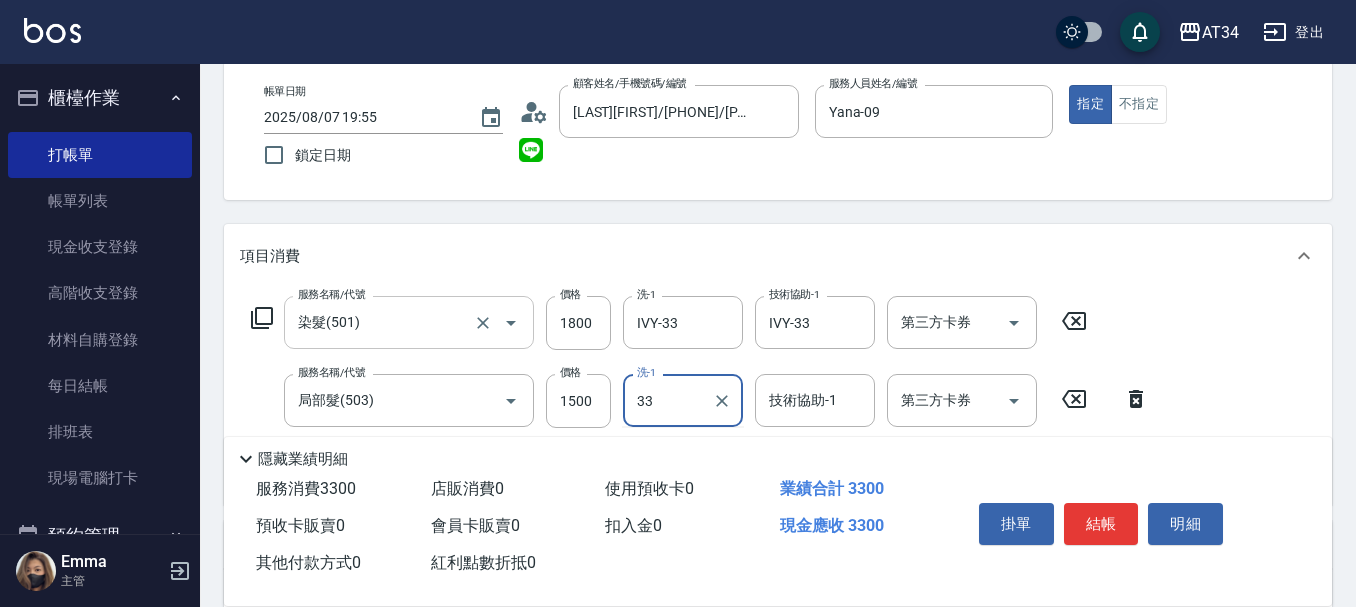 type on "IVY-33" 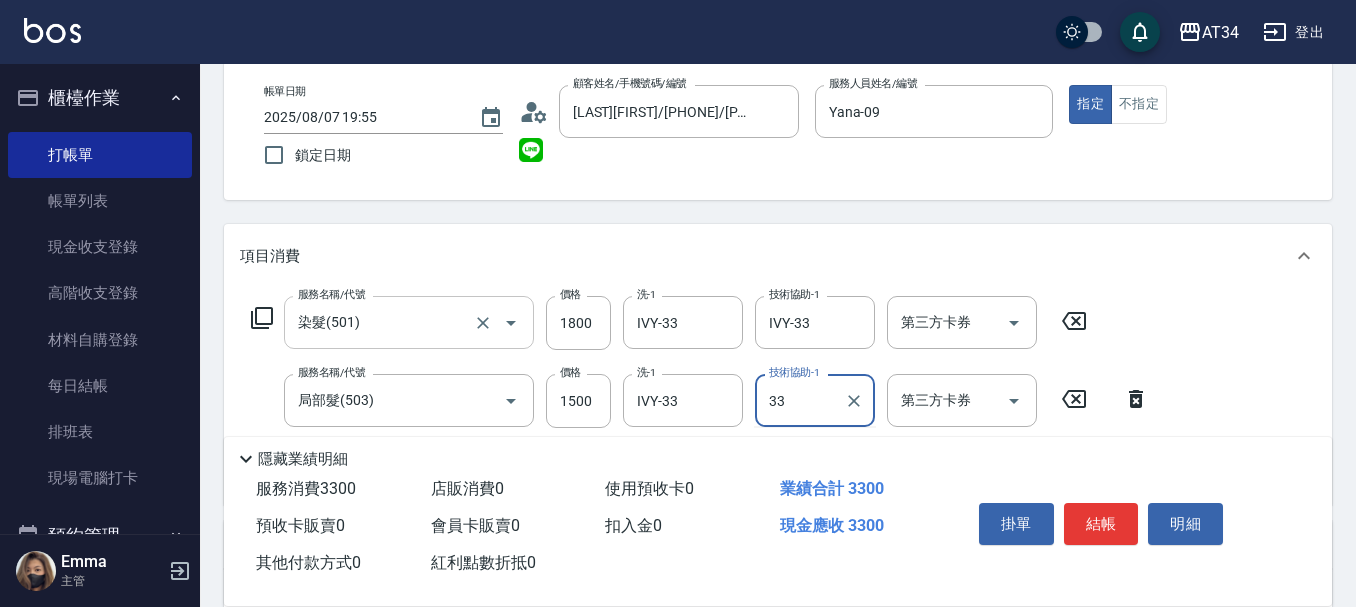 type on "IVY-33" 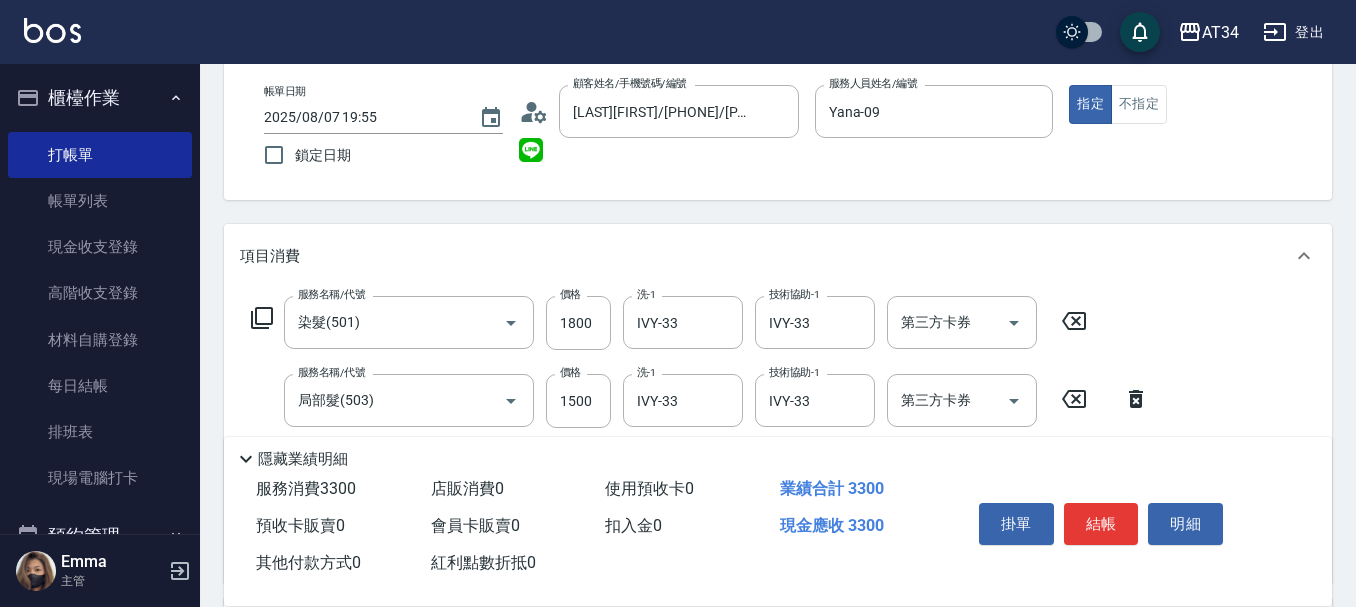 scroll, scrollTop: 200, scrollLeft: 0, axis: vertical 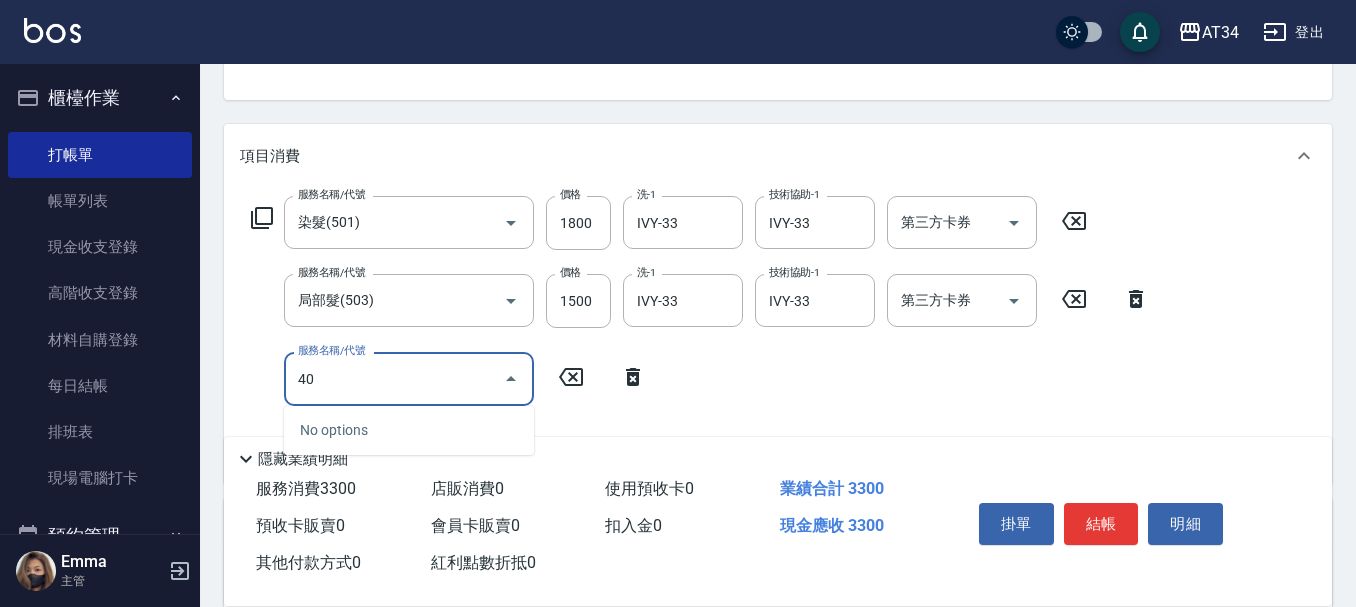 type on "401" 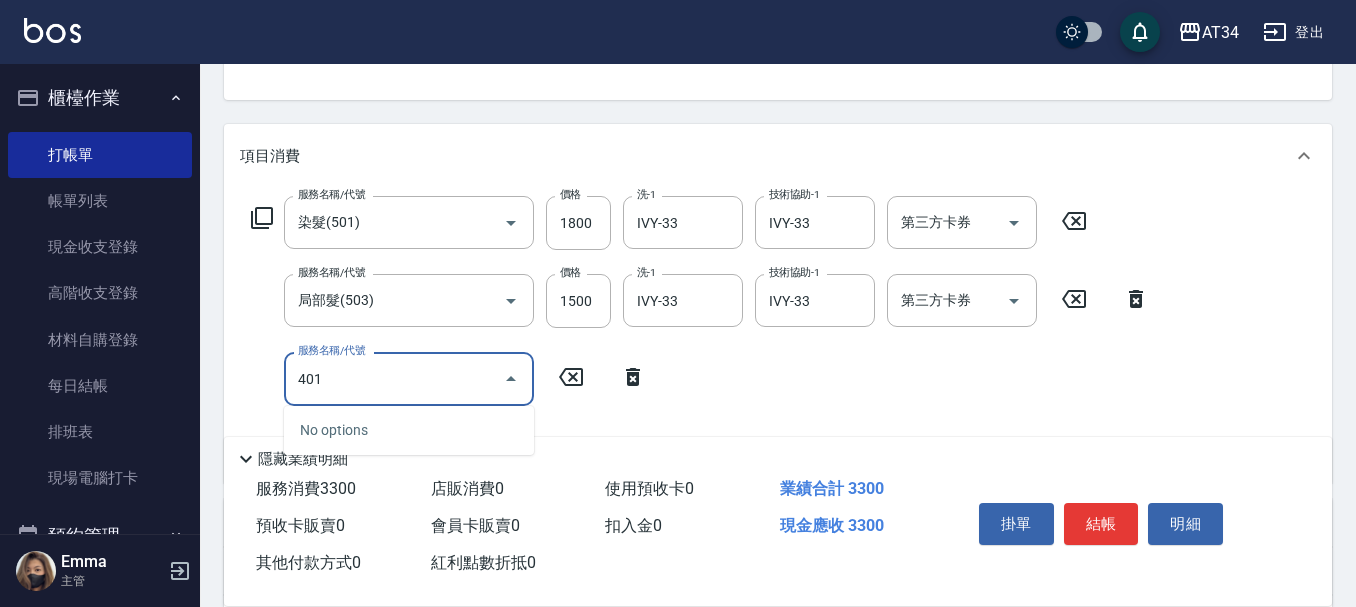 type on "350" 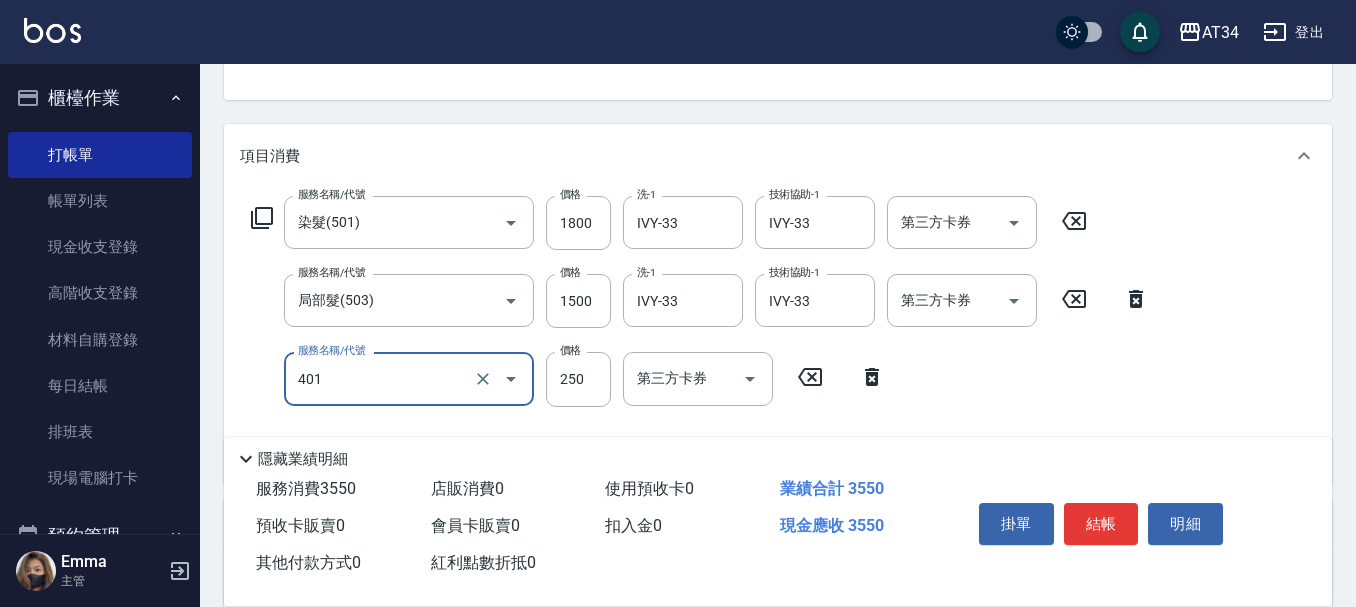 type on "剪髮(401)" 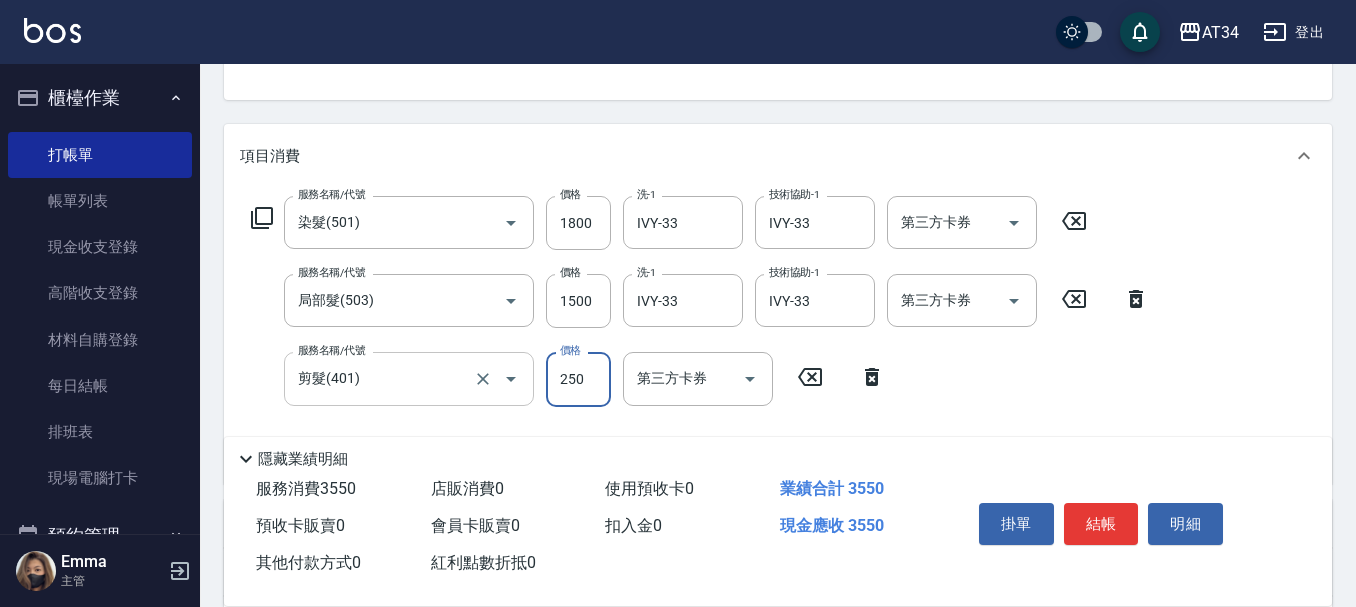 type on "3" 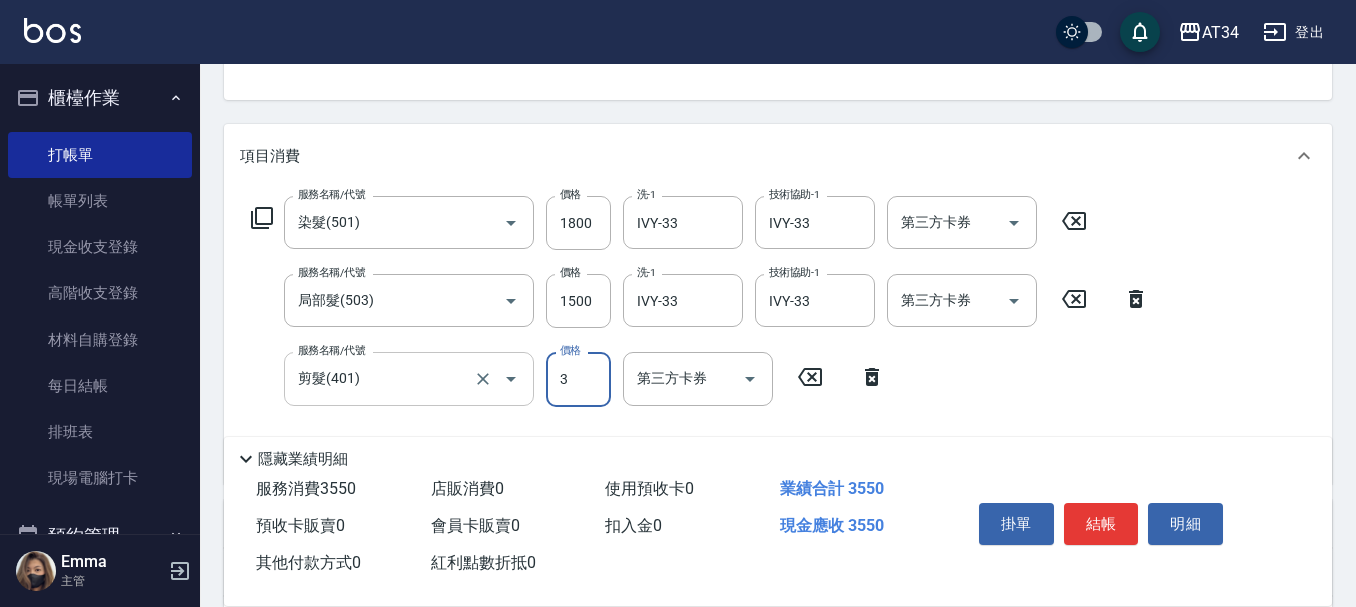 type on "330" 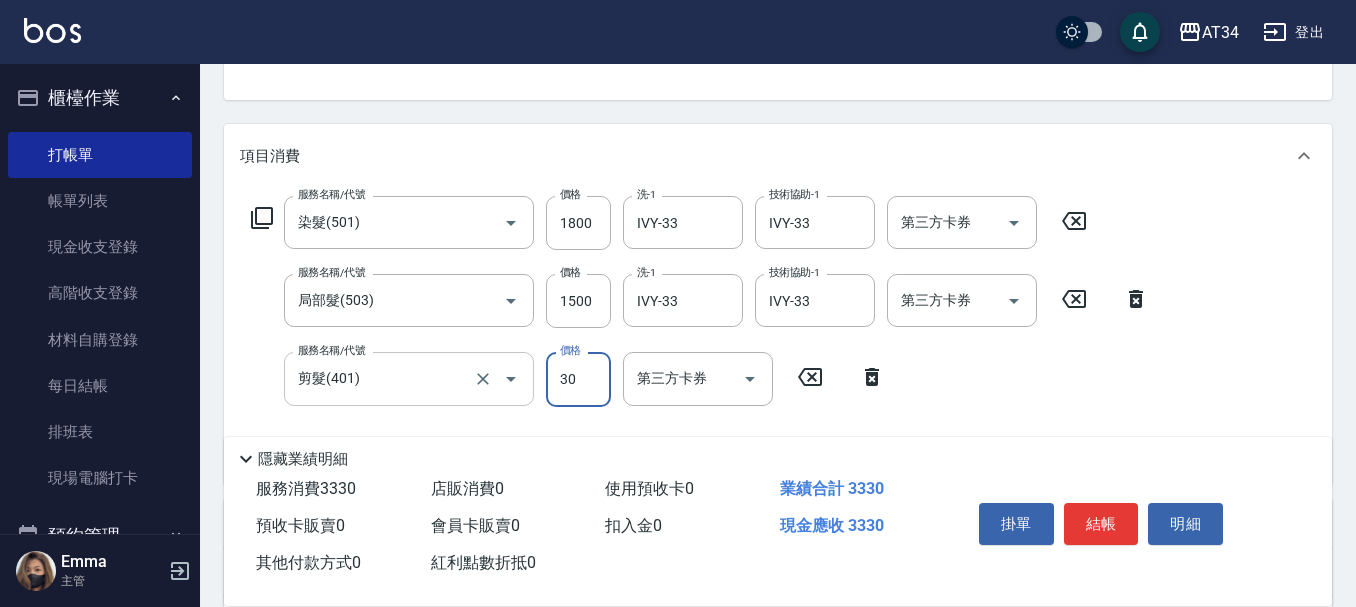 type on "300" 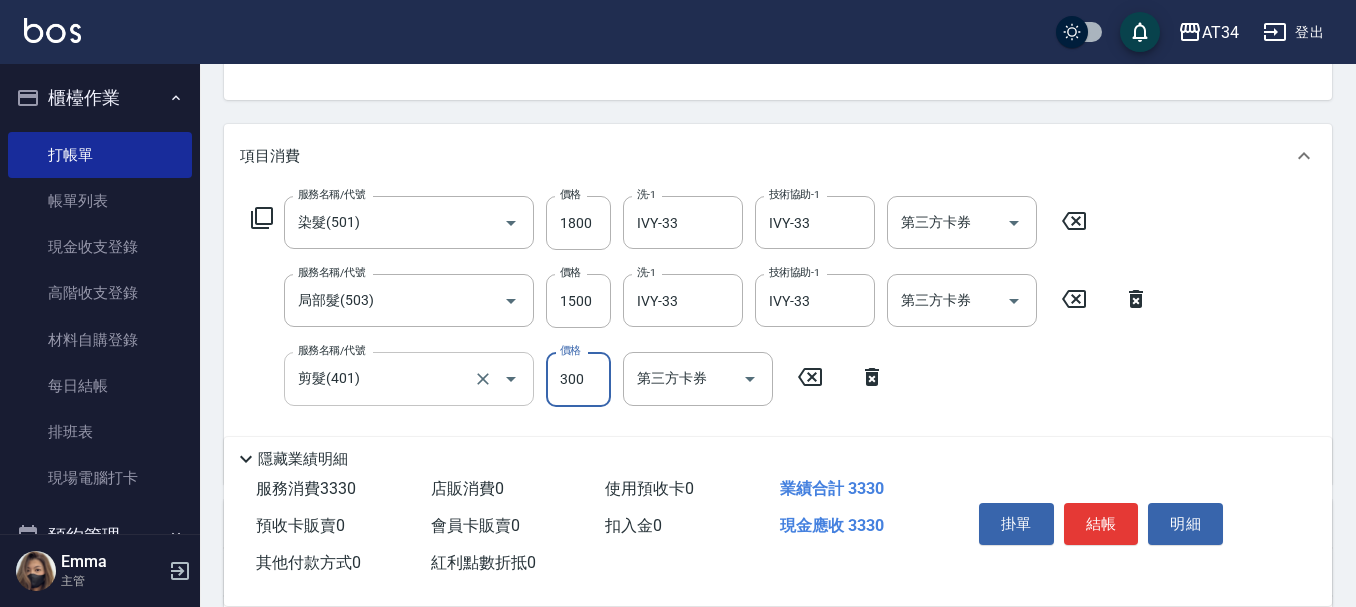 type on "360" 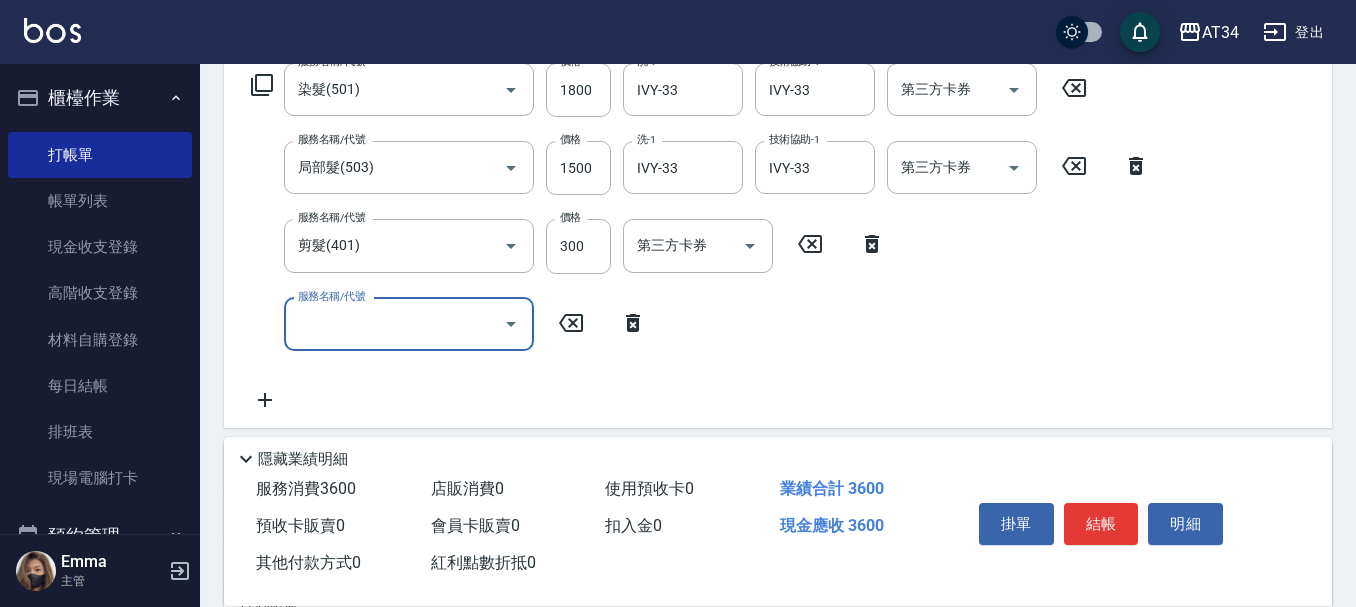 scroll, scrollTop: 300, scrollLeft: 0, axis: vertical 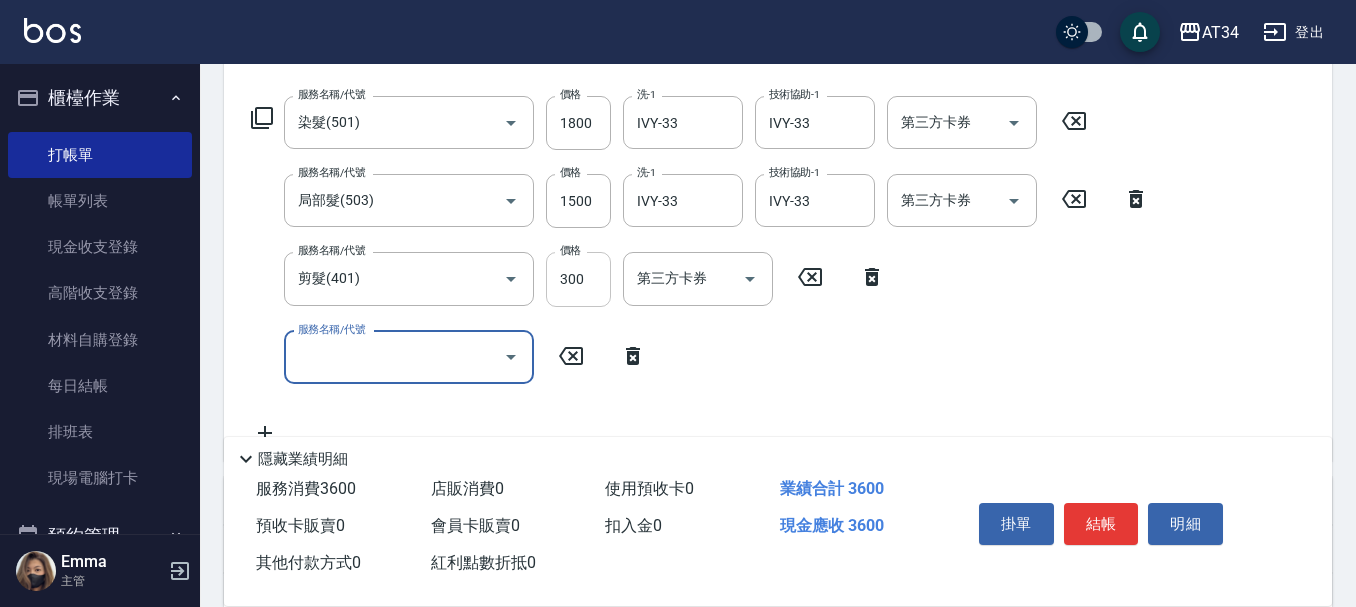 click on "300" at bounding box center [578, 279] 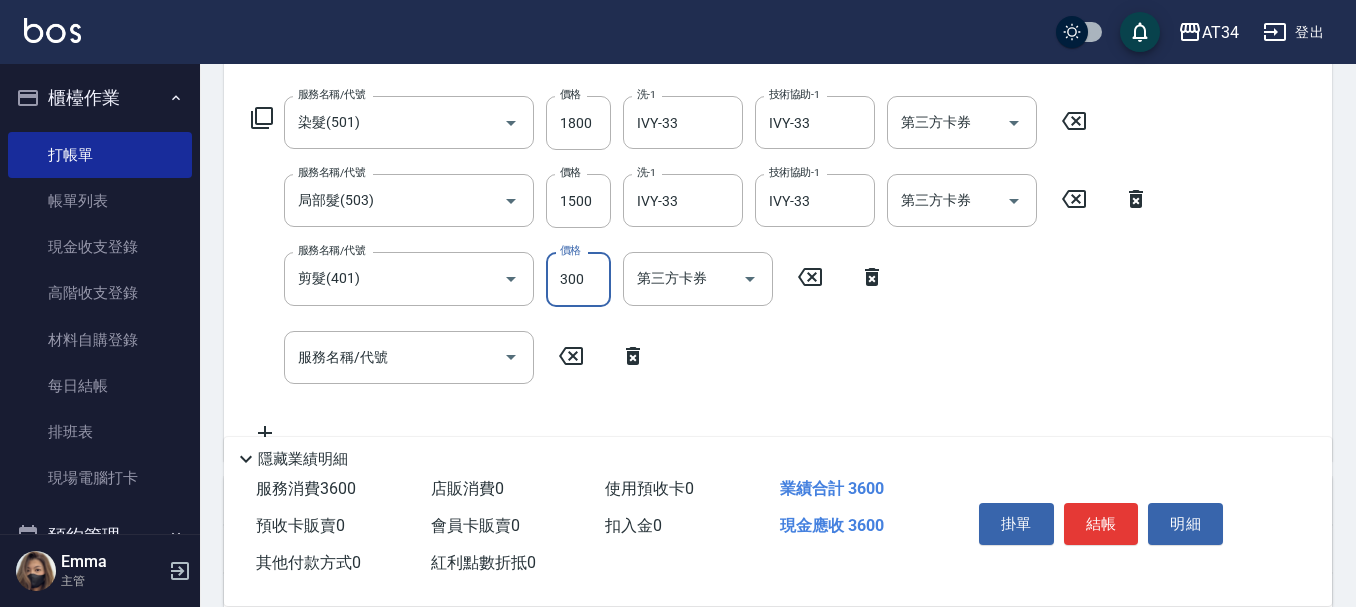 type on "6" 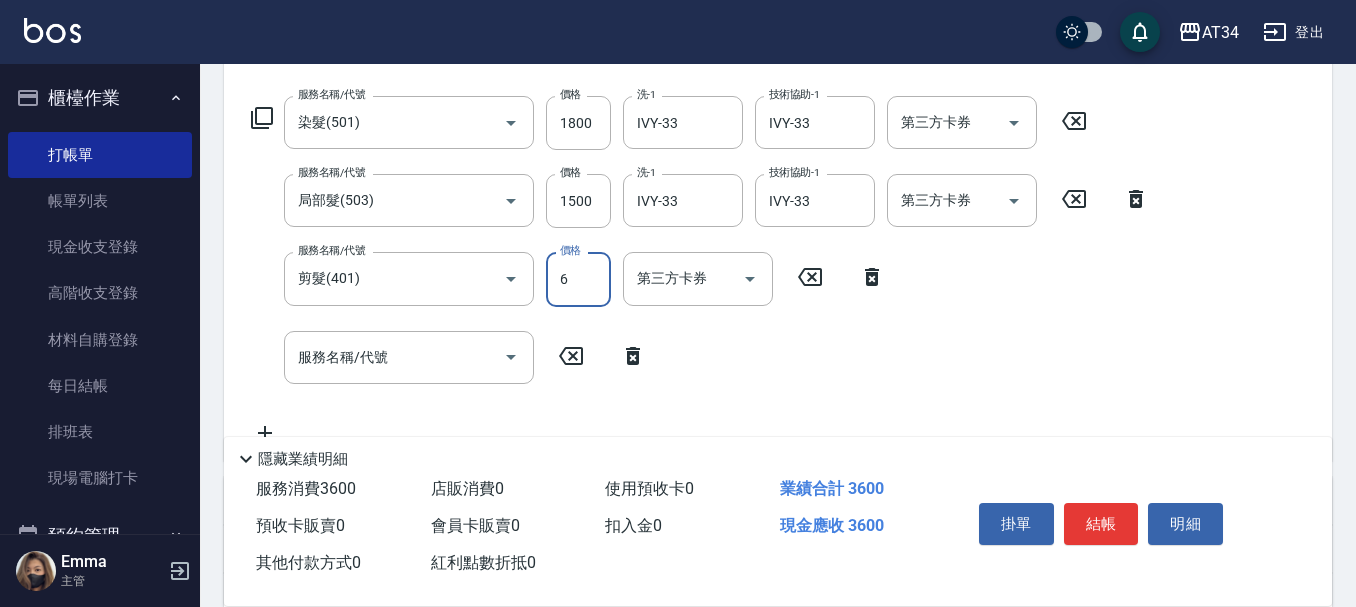 type on "330" 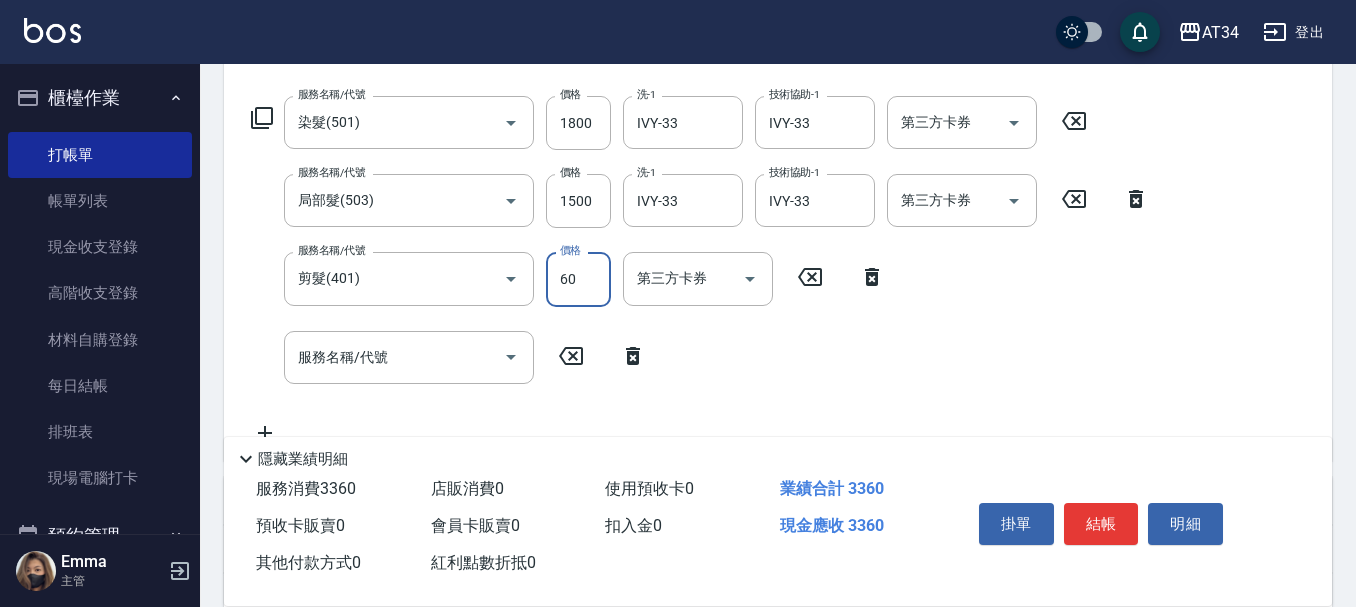 type on "600" 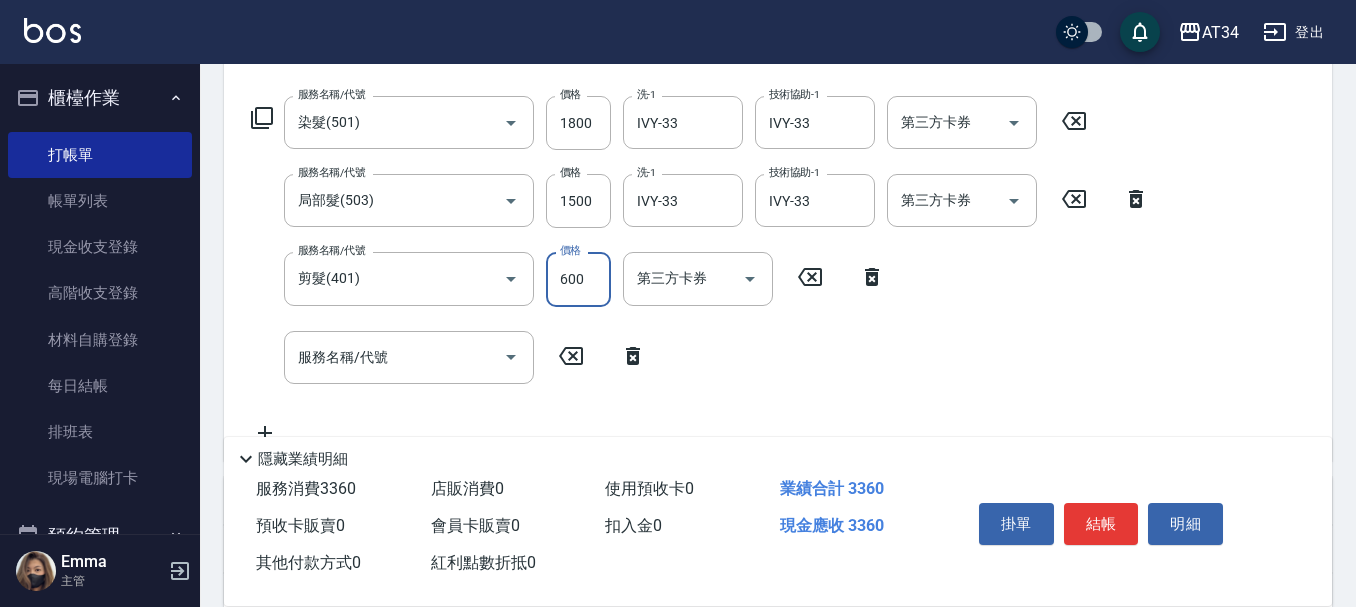 type on "390" 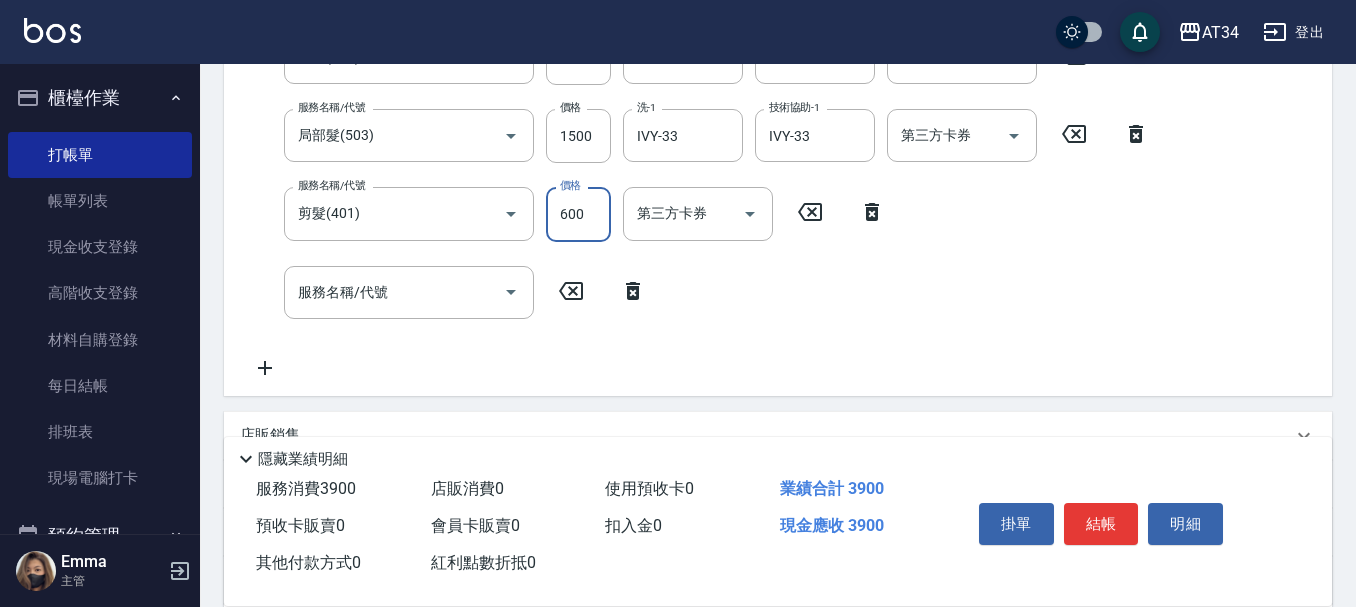 scroll, scrollTop: 400, scrollLeft: 0, axis: vertical 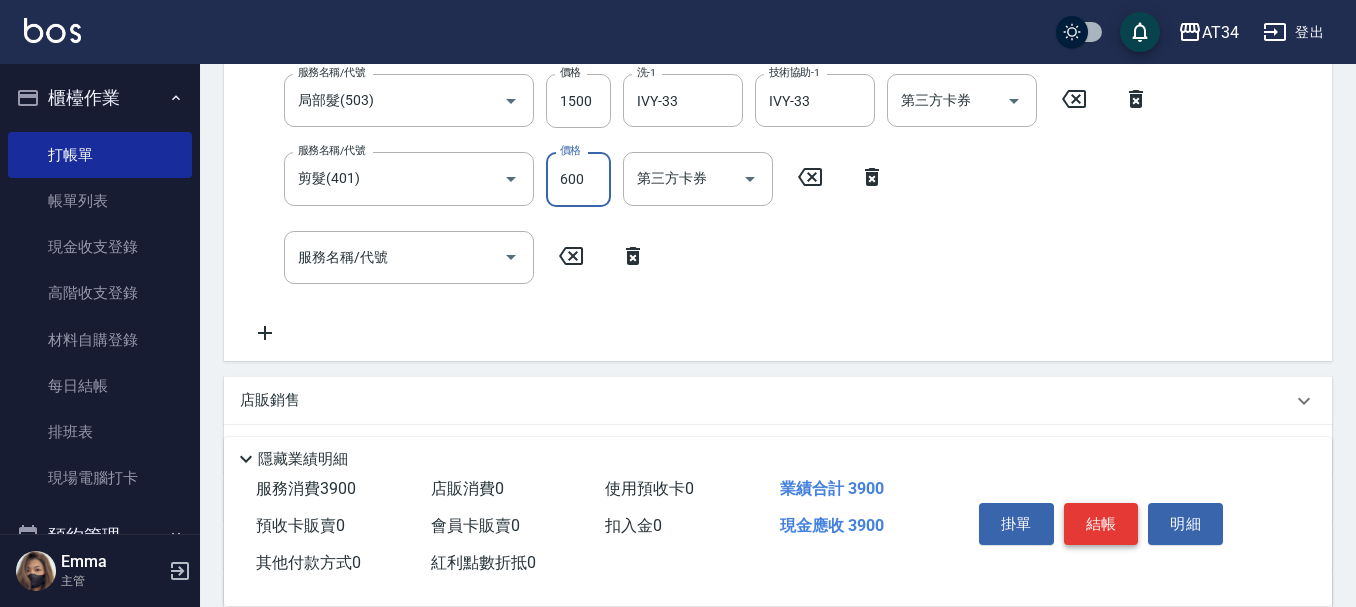 type on "600" 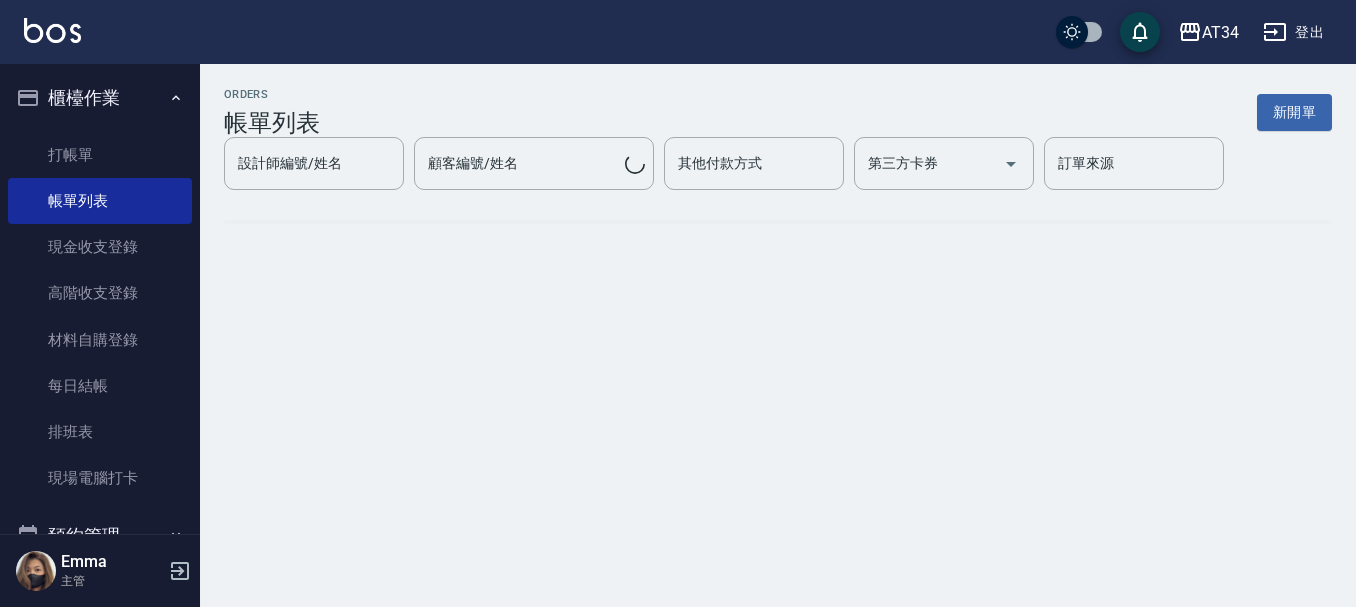 scroll, scrollTop: 0, scrollLeft: 0, axis: both 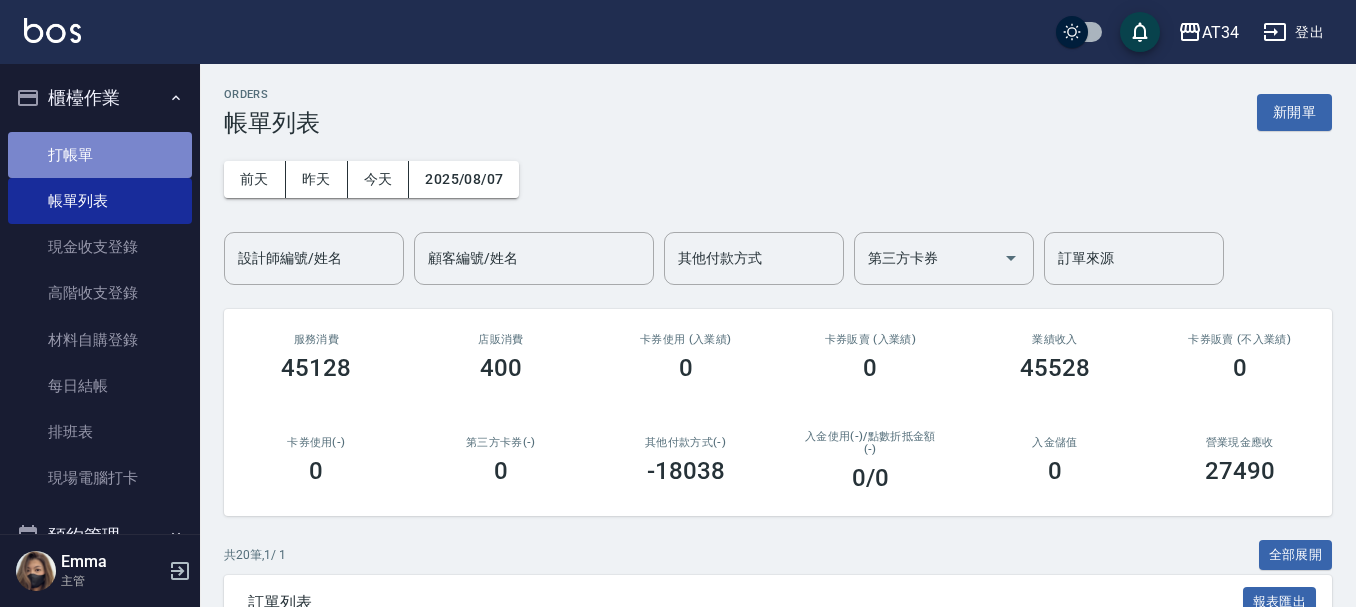 click on "打帳單" at bounding box center (100, 155) 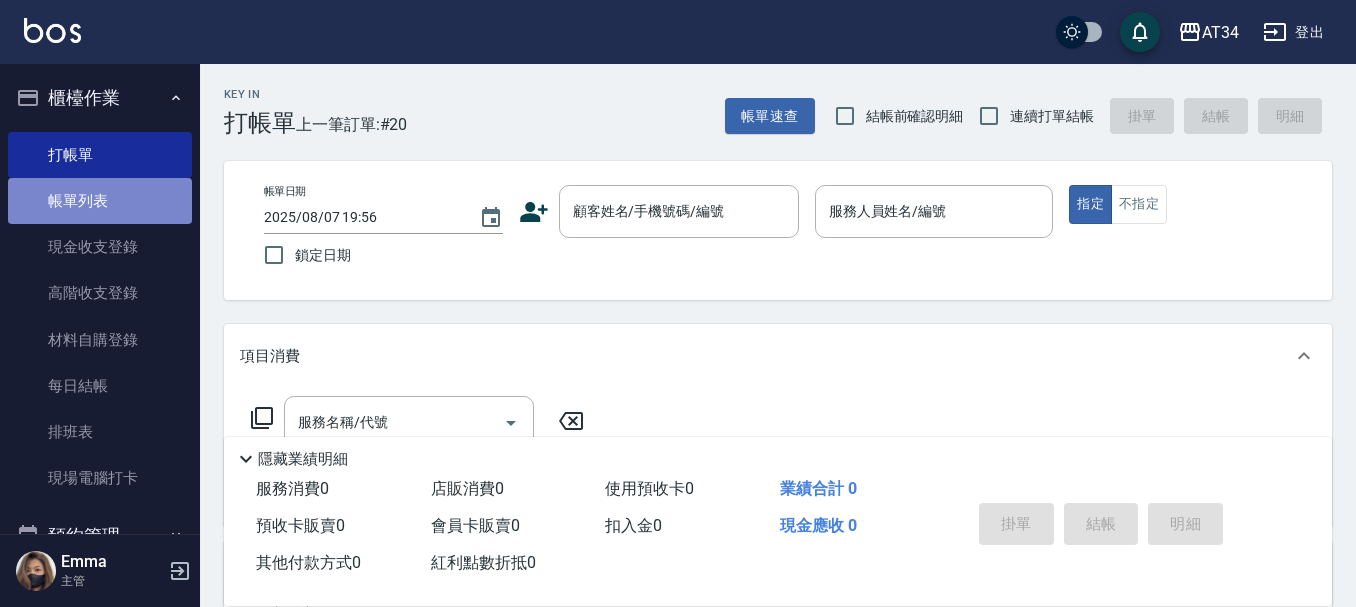 click on "帳單列表" at bounding box center (100, 201) 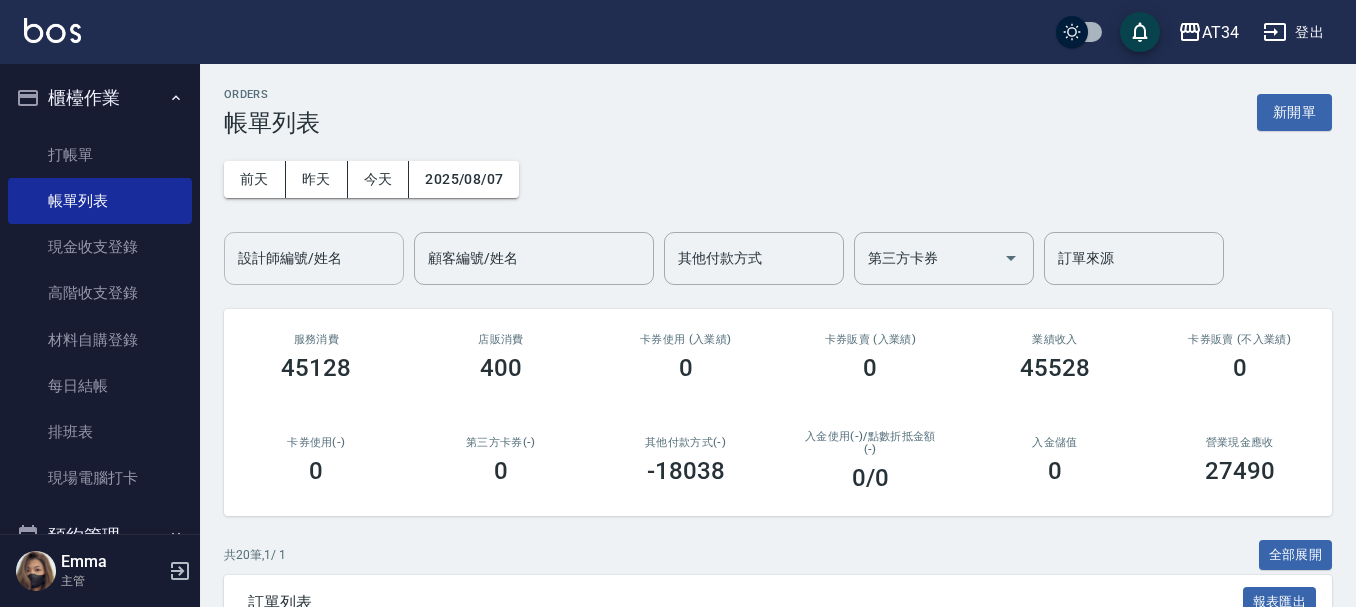 click on "設計師編號/姓名" at bounding box center (314, 258) 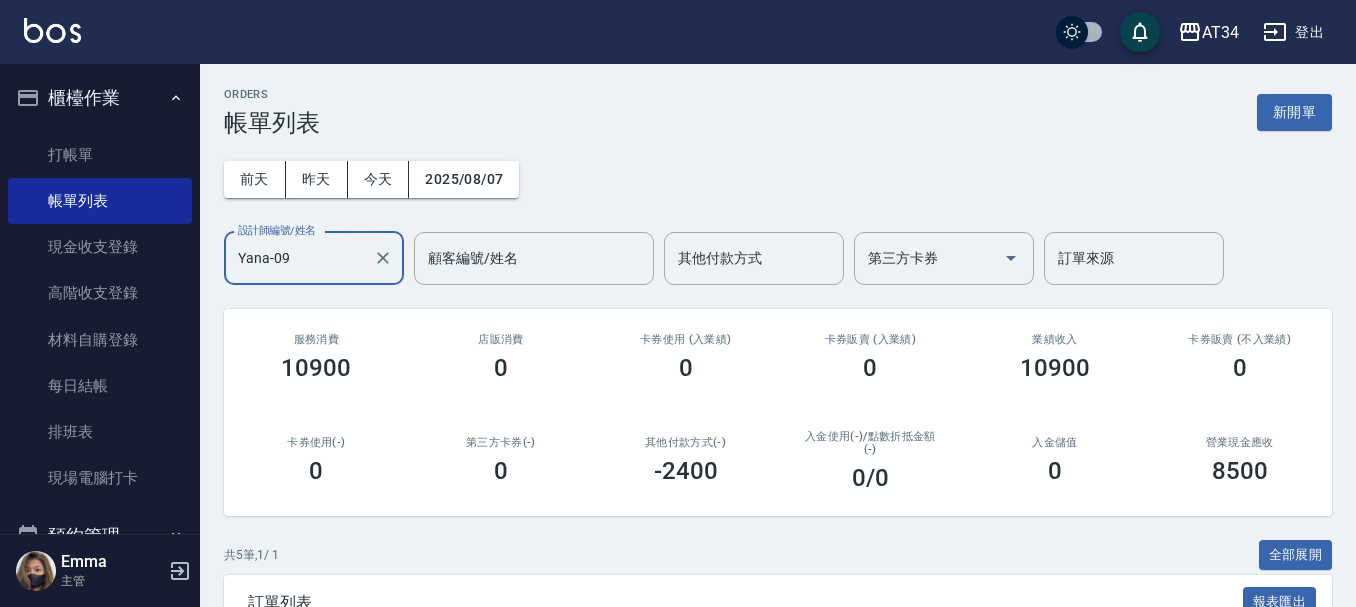 type on "Yana-09" 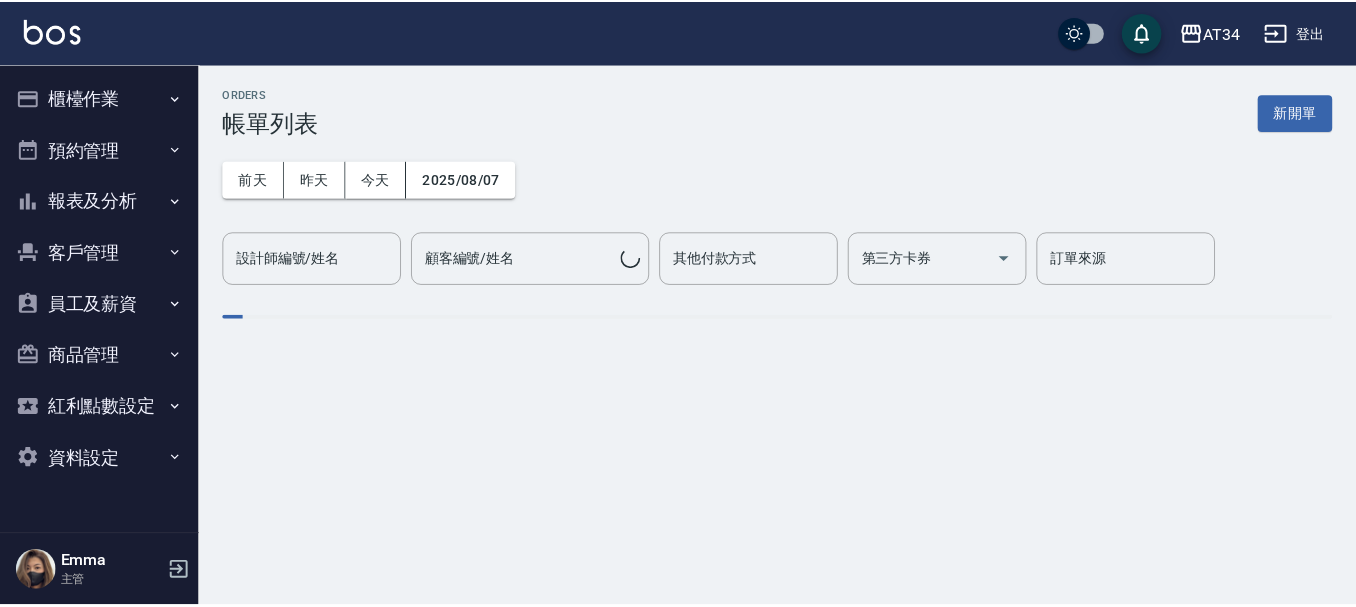 scroll, scrollTop: 0, scrollLeft: 0, axis: both 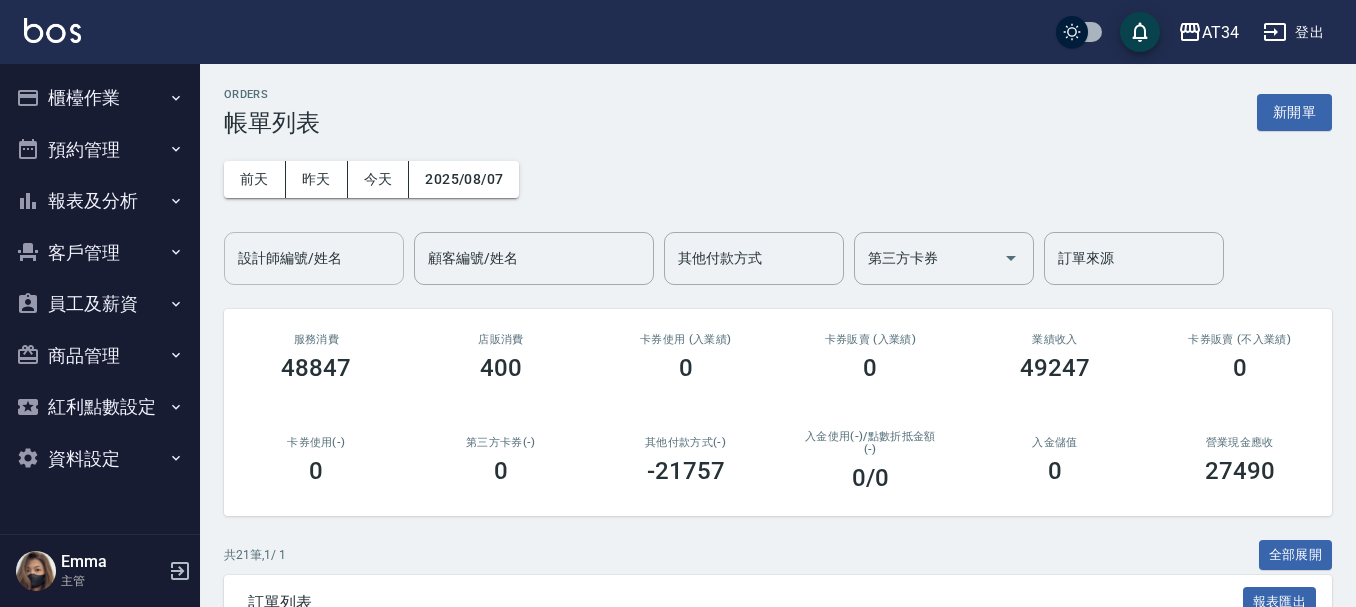 click on "設計師編號/姓名 設計師編號/姓名" at bounding box center (314, 258) 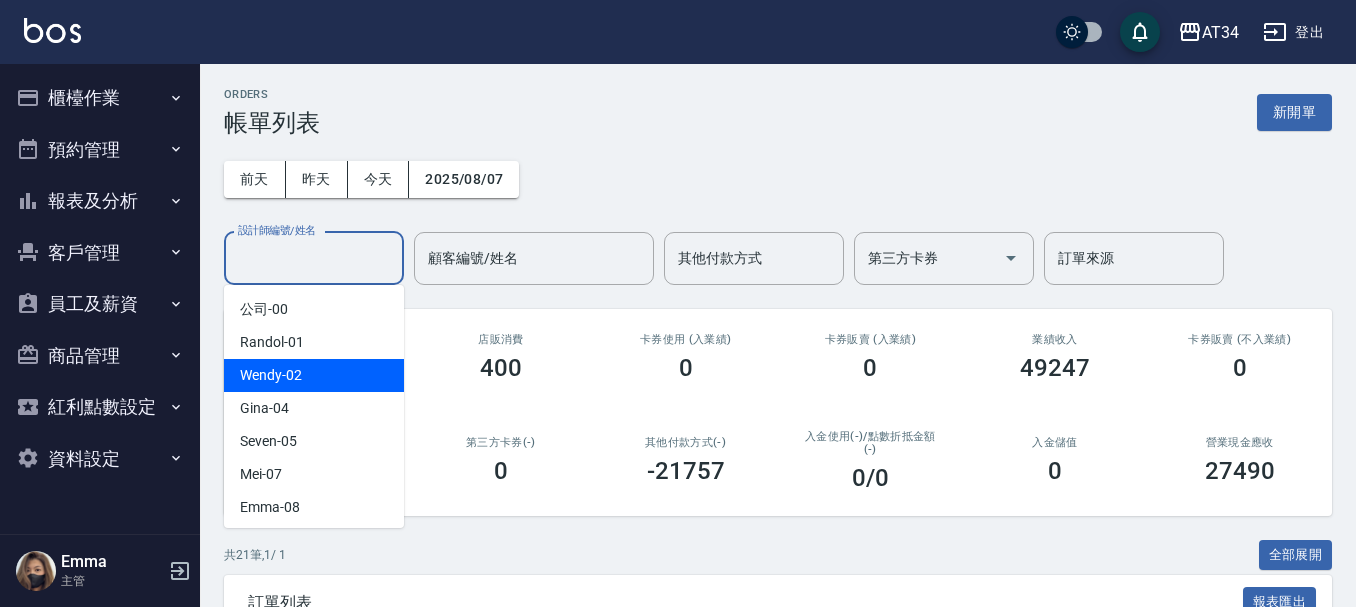 click on "Wendy -02" at bounding box center [271, 375] 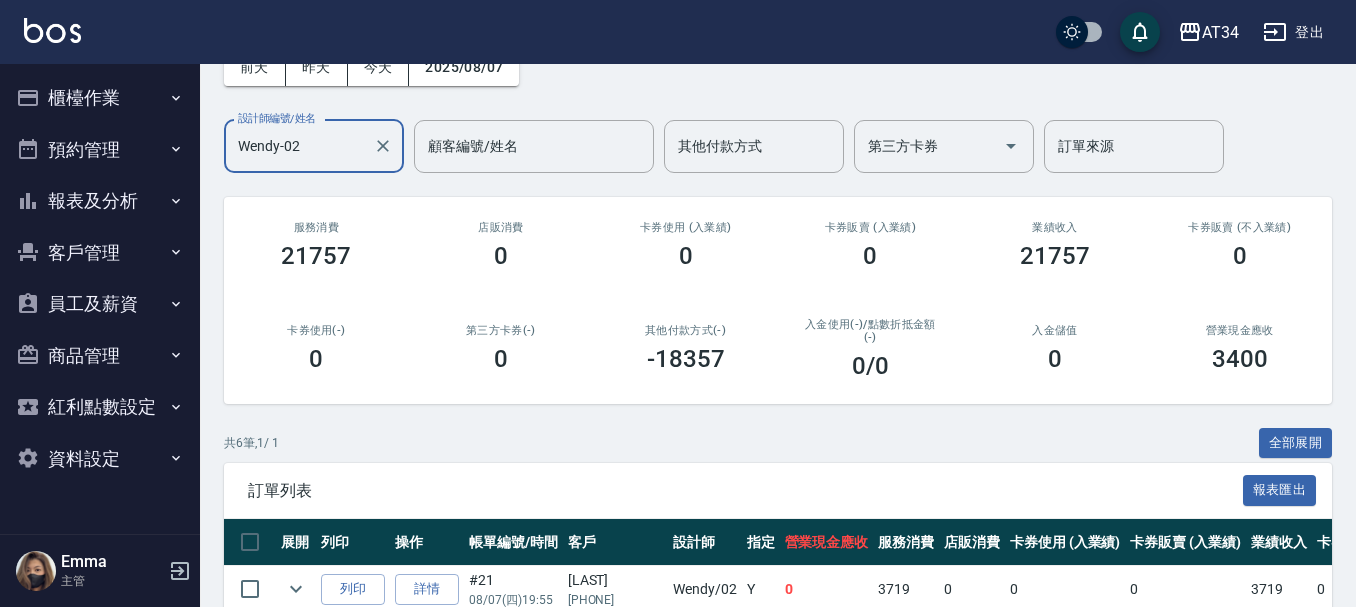 scroll, scrollTop: 400, scrollLeft: 0, axis: vertical 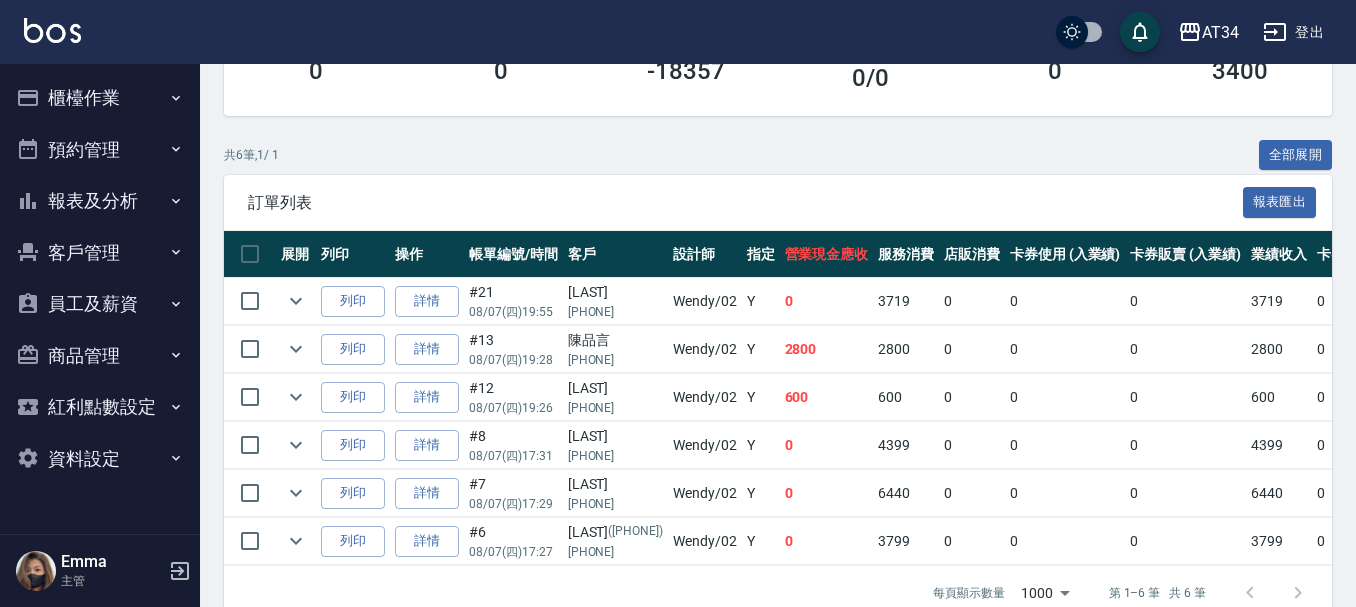 drag, startPoint x: 812, startPoint y: 563, endPoint x: 846, endPoint y: 557, distance: 34.525352 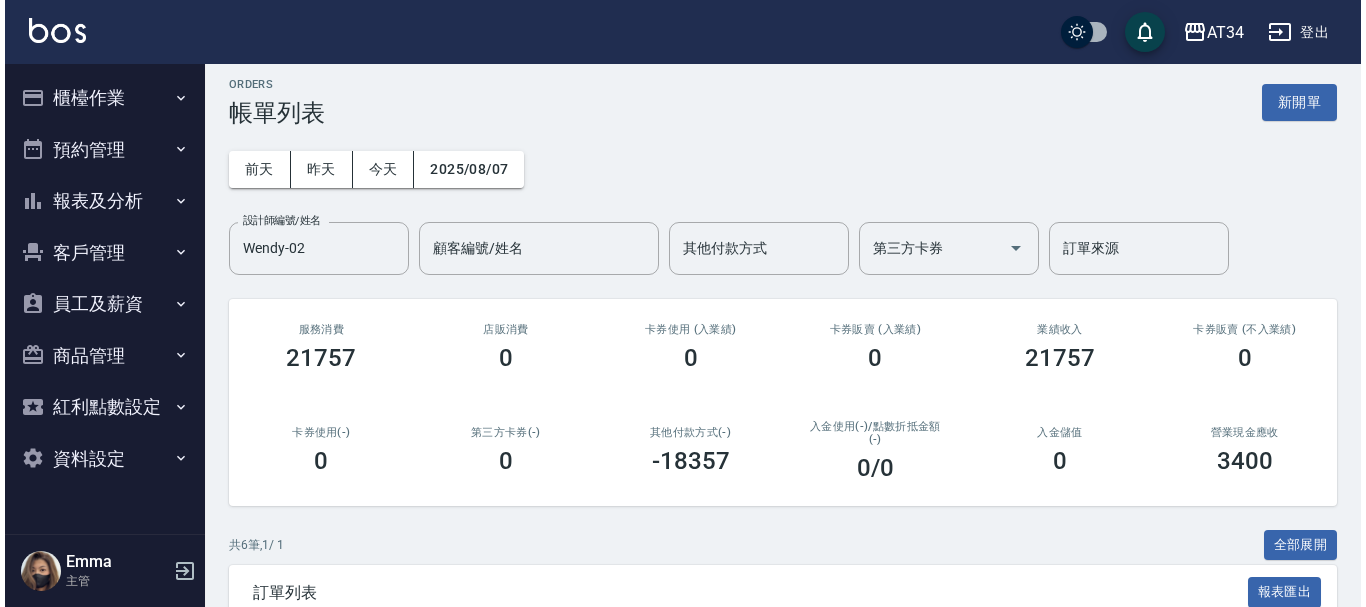 scroll, scrollTop: 0, scrollLeft: 0, axis: both 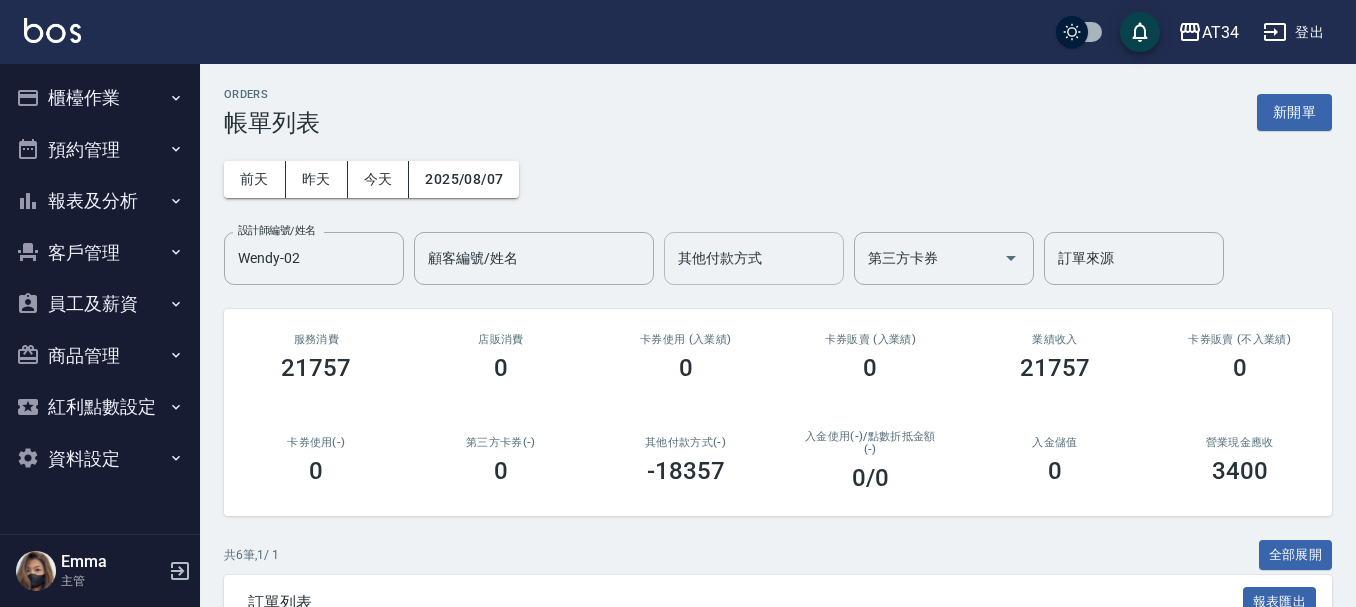 click on "其他付款方式 其他付款方式" at bounding box center (754, 258) 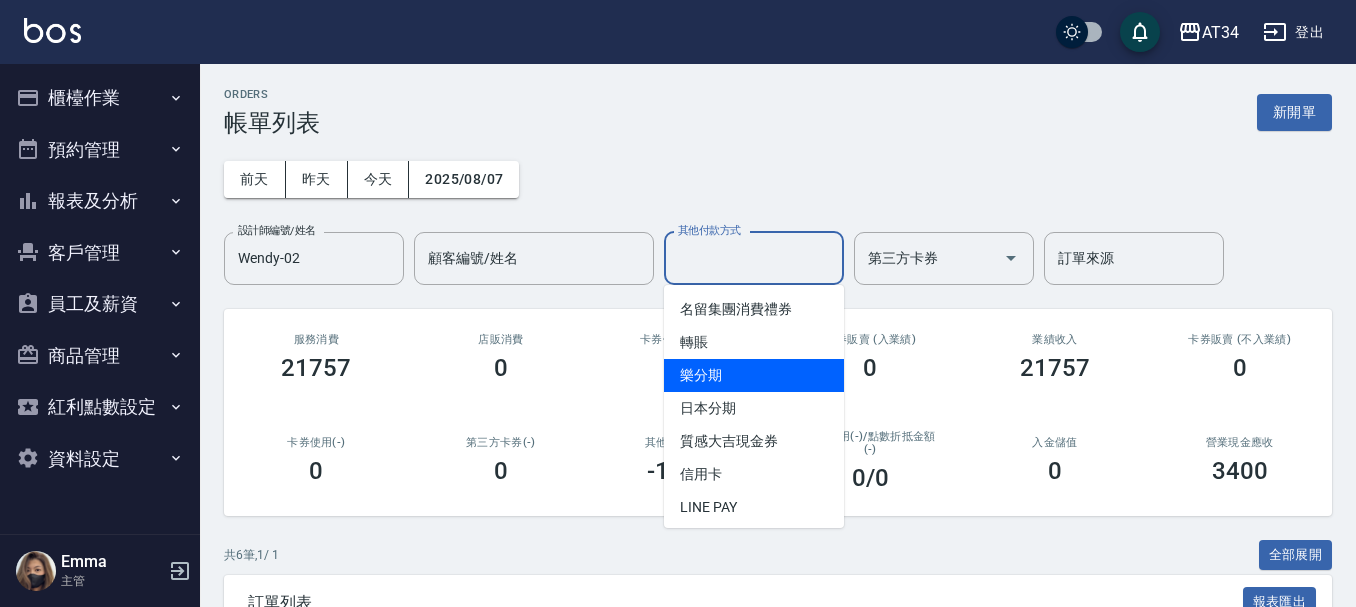 click on "轉賬" at bounding box center [754, 342] 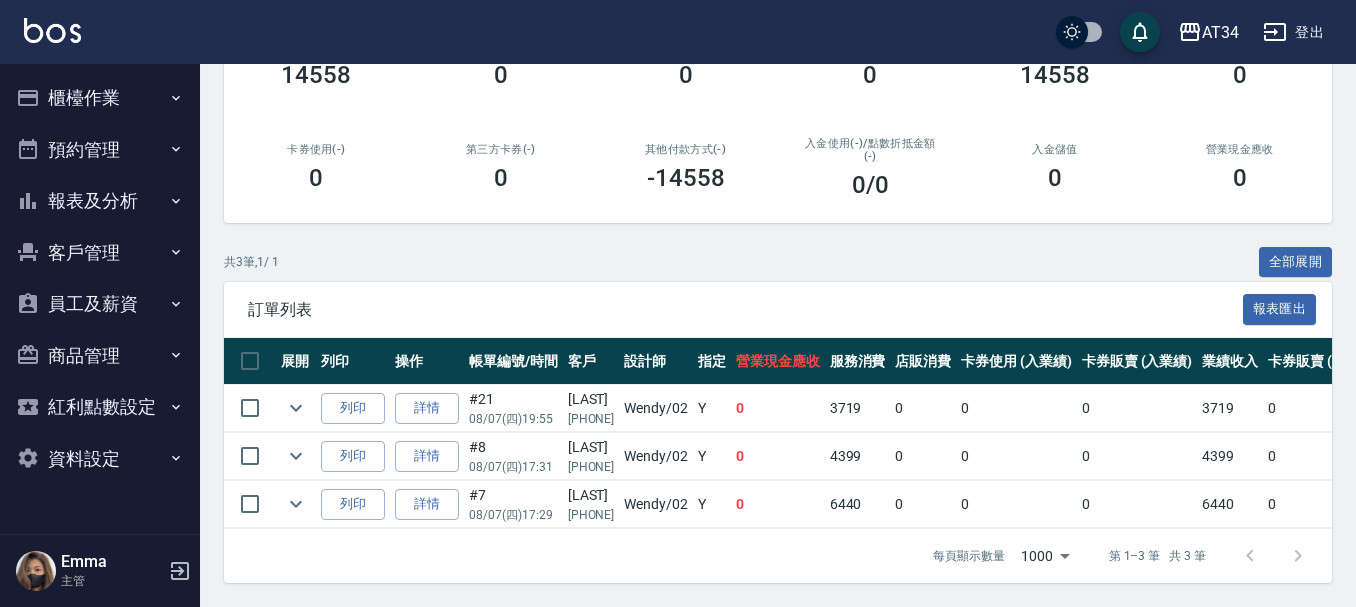 scroll, scrollTop: 308, scrollLeft: 0, axis: vertical 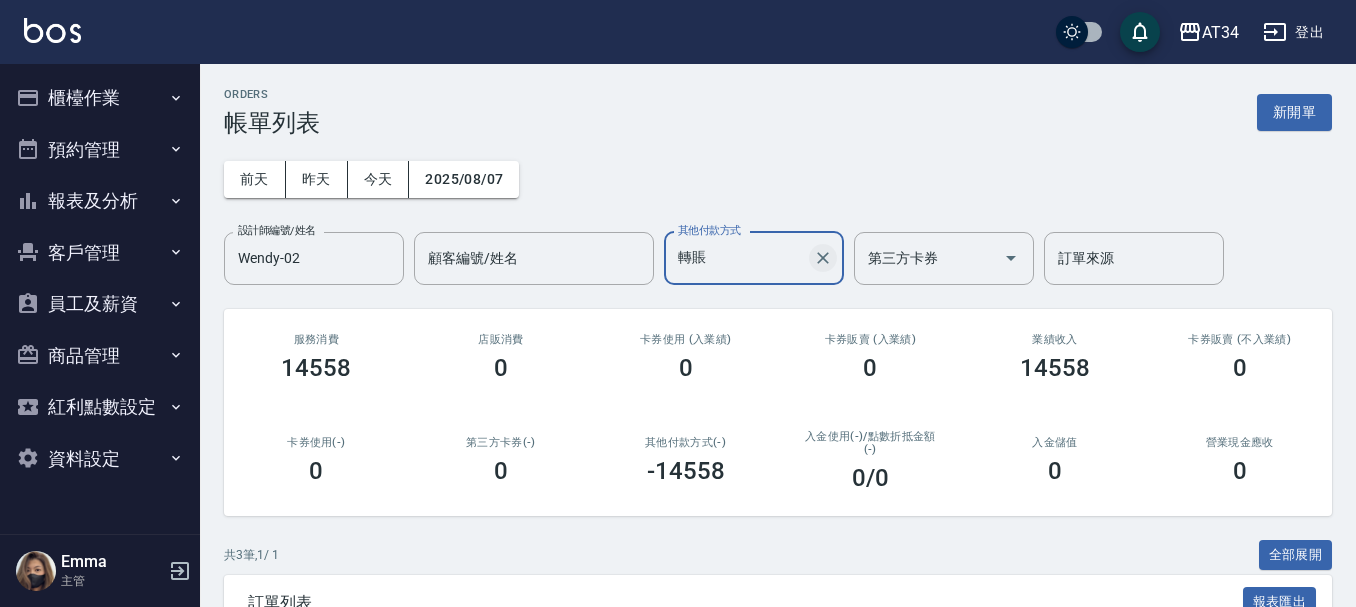 click 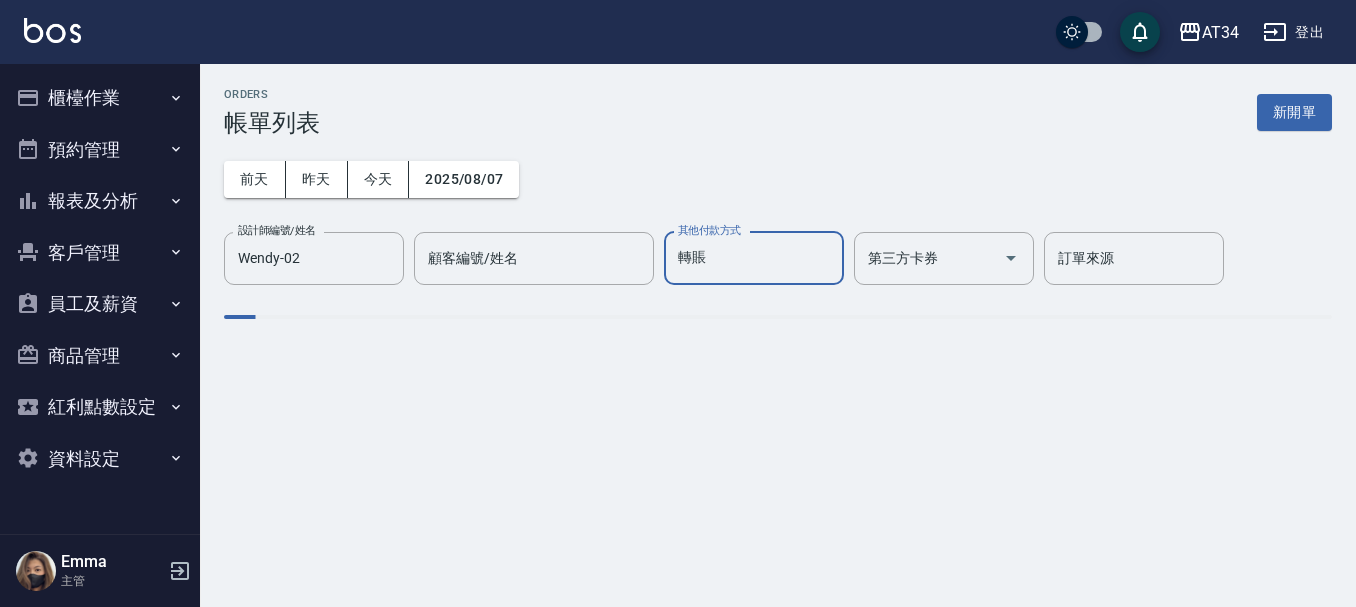 type 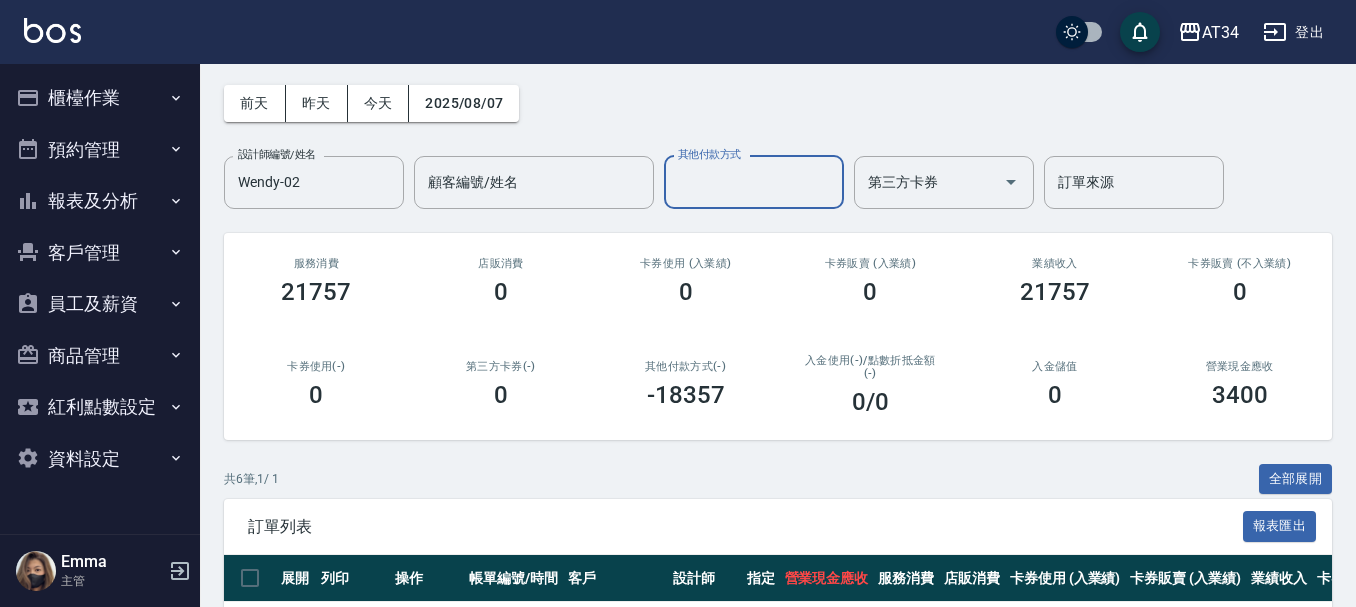 scroll, scrollTop: 0, scrollLeft: 0, axis: both 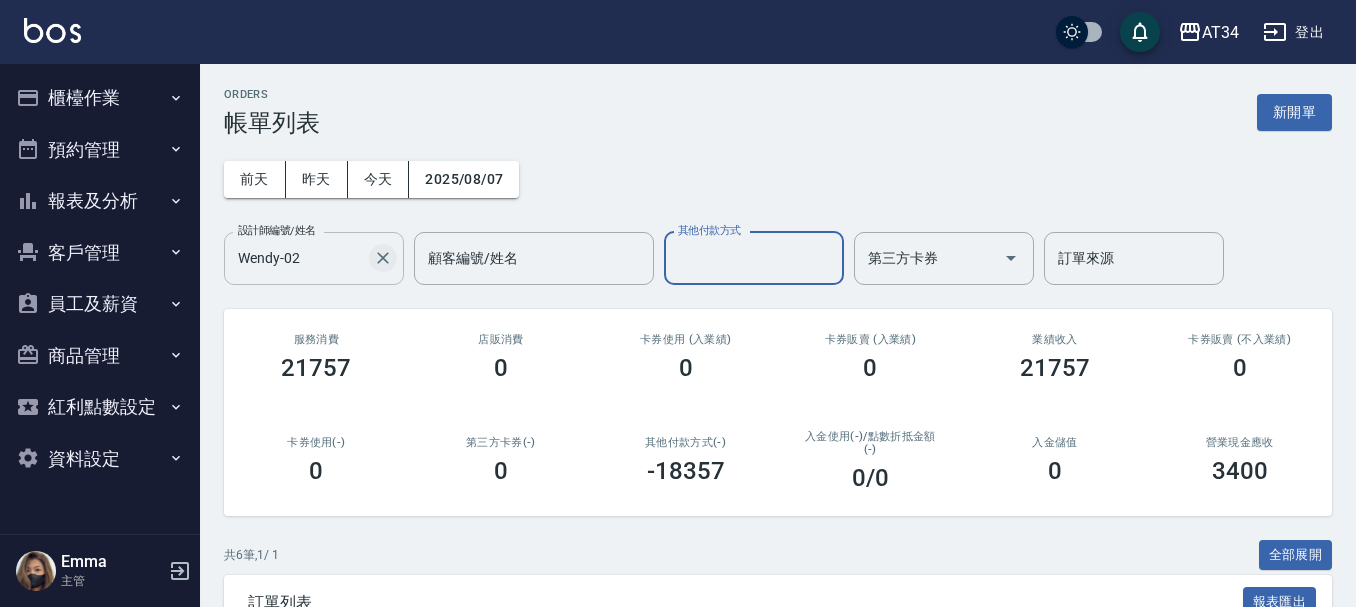 click 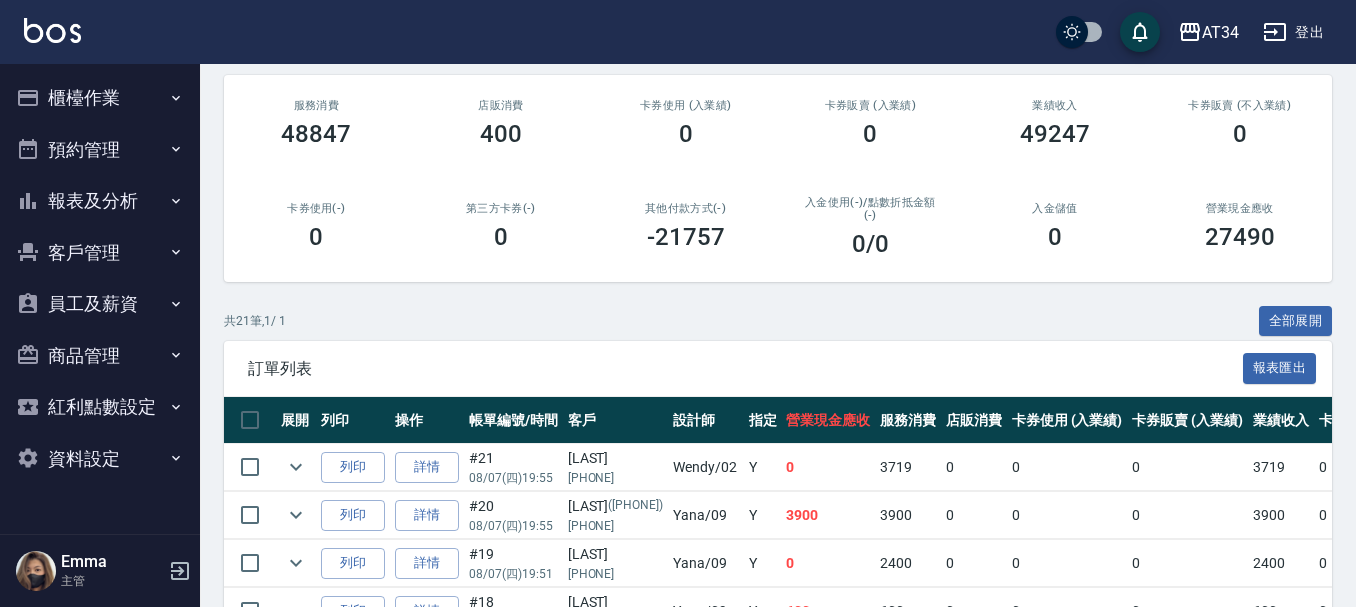 scroll, scrollTop: 0, scrollLeft: 0, axis: both 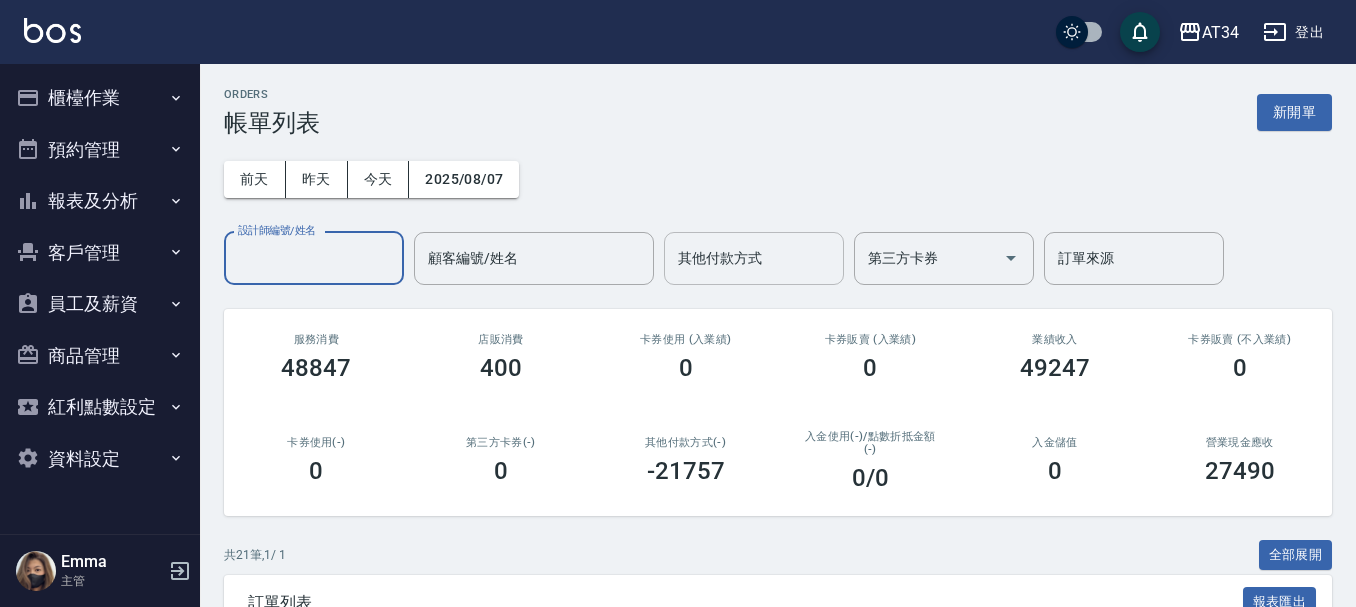 click on "其他付款方式" at bounding box center [754, 258] 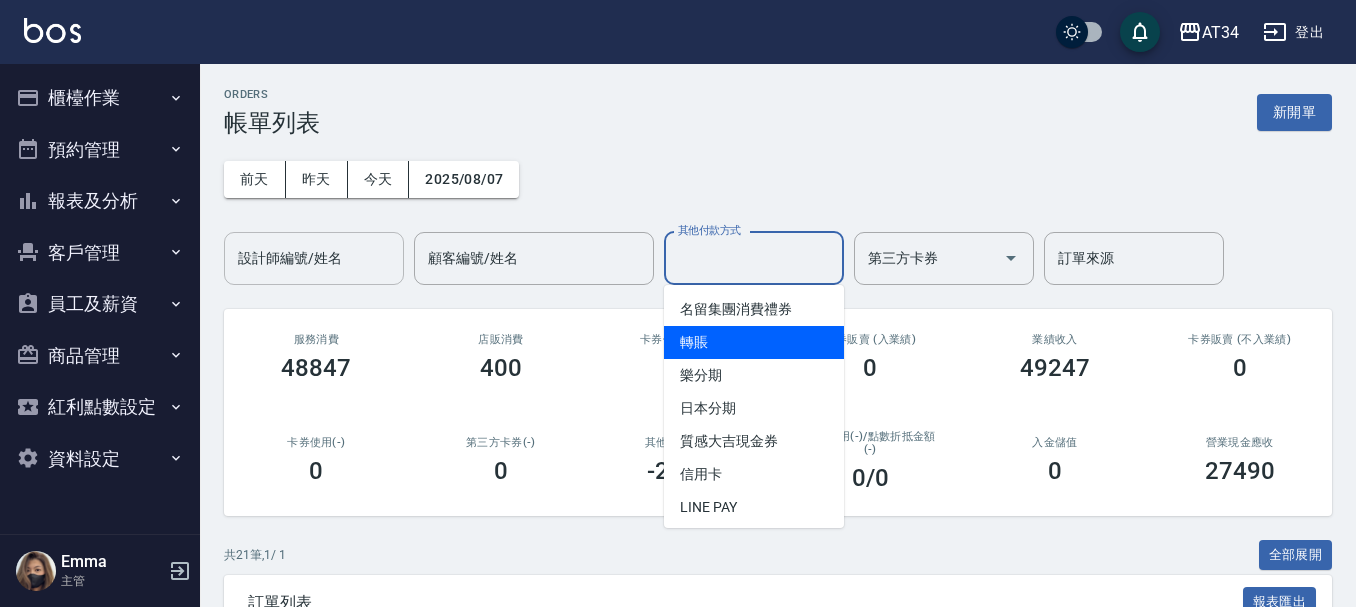 click on "轉賬" at bounding box center (754, 342) 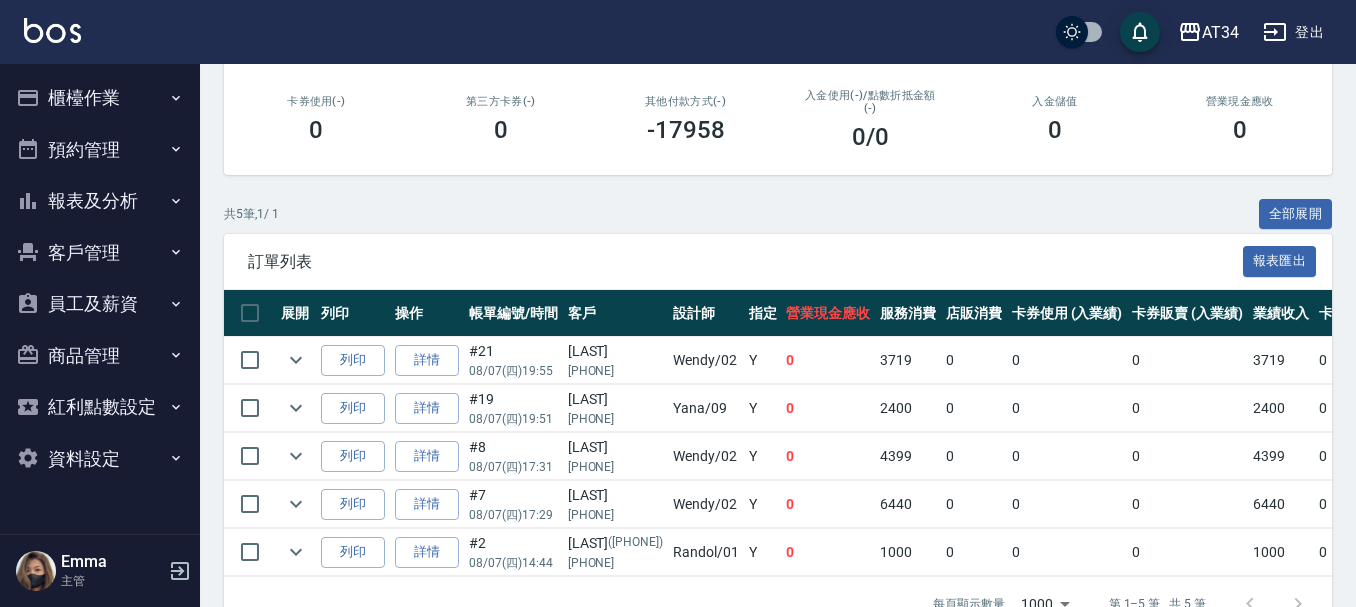 scroll, scrollTop: 400, scrollLeft: 0, axis: vertical 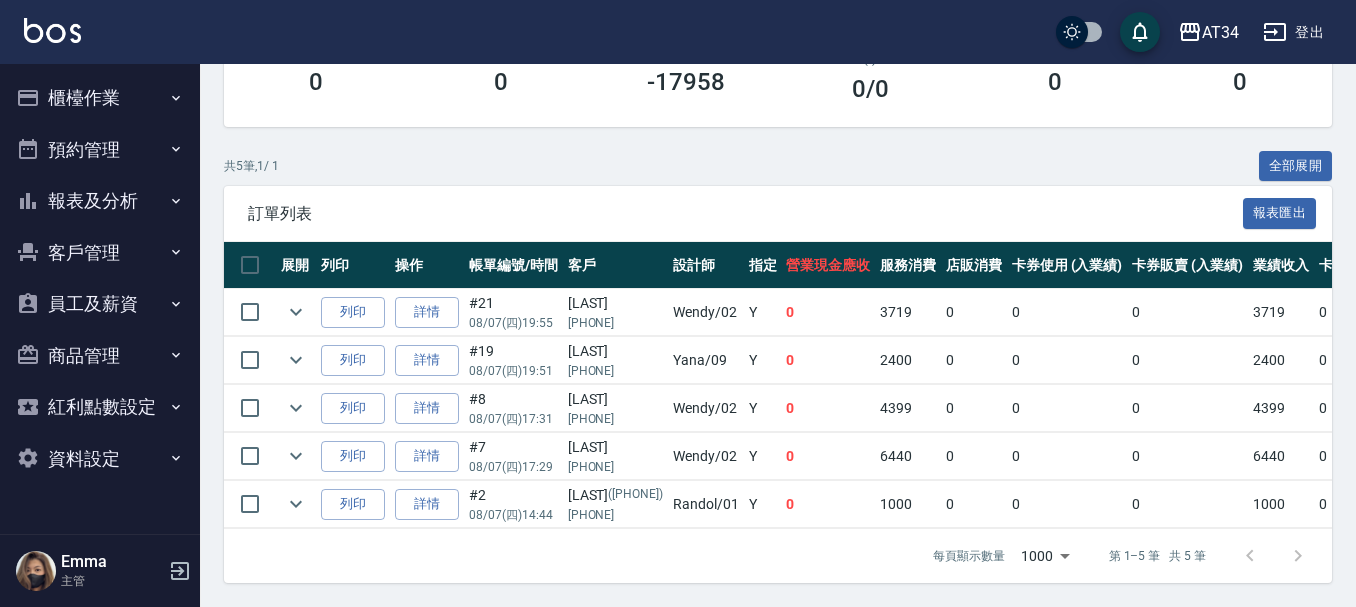 click on "列印 詳情 #21 08/07 (四) 19:55 [LAST] [PHONE] Wendy /02 Y 0 3719 0 0 0 3719 0 0 0 -3719 轉賬 0 0 列印 詳情 #19 08/07 (四) 19:51 [LAST] [PHONE] Yana /09 Y 0 2400 0 0 0 2400 0 0 0 -2400 轉賬 0 0 列印 詳情 #8 08/07 (四) 17:31 [LAST] [PHONE] Wendy /02 Y 0 4399 0 0 0 4399 0 0 0 -4399 轉賬 0 0 列印 詳情 #7 08/07 (四) 17:29 [LAST] [PHONE] Wendy /02 Y 0 6440 0 0 0 6440 0 0 0 -6440 轉賬 0 0 列印 詳情 #2 08/07 (四) 14:44 [LAST] ([PHONE]) [PHONE] Randol /01 Y 0 1000 0 0 0 1000 0 0 0 -1000 轉賬 0 0" at bounding box center (1127, 409) 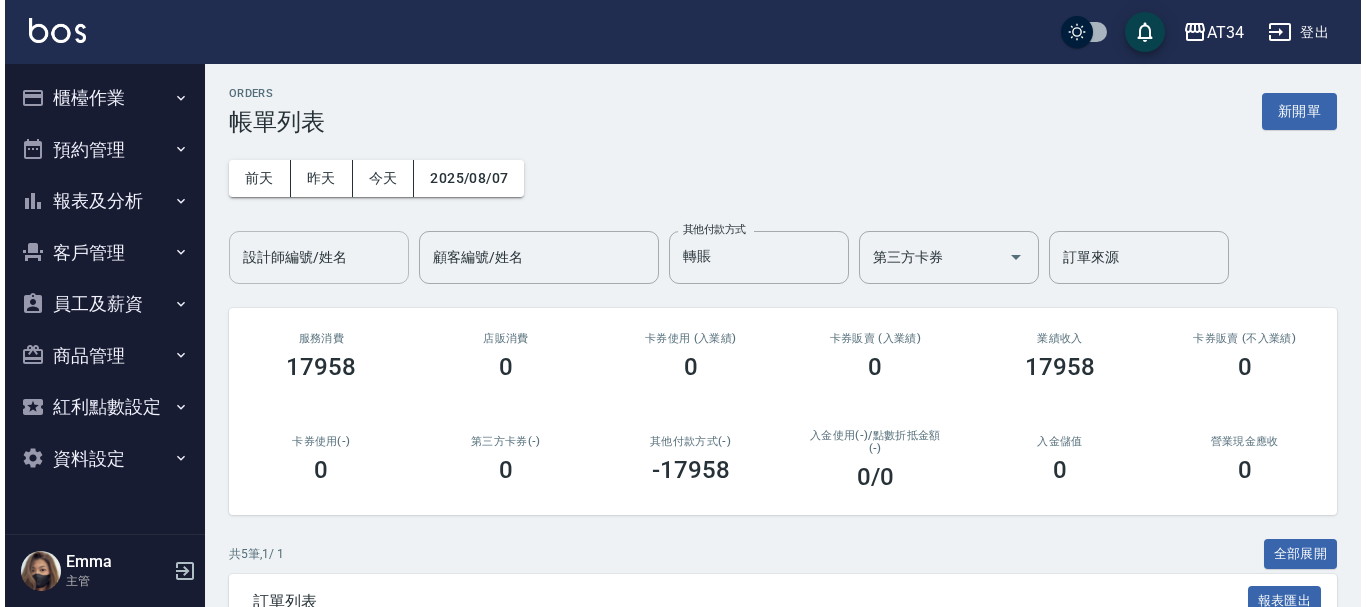 scroll, scrollTop: 0, scrollLeft: 0, axis: both 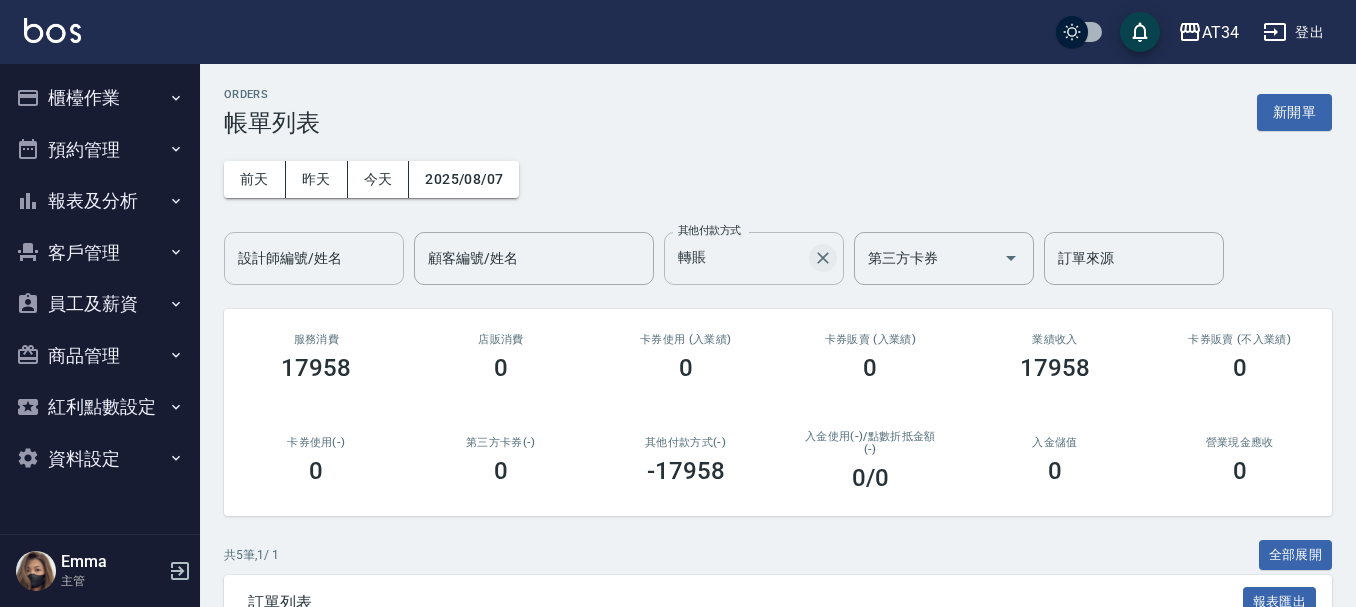 click 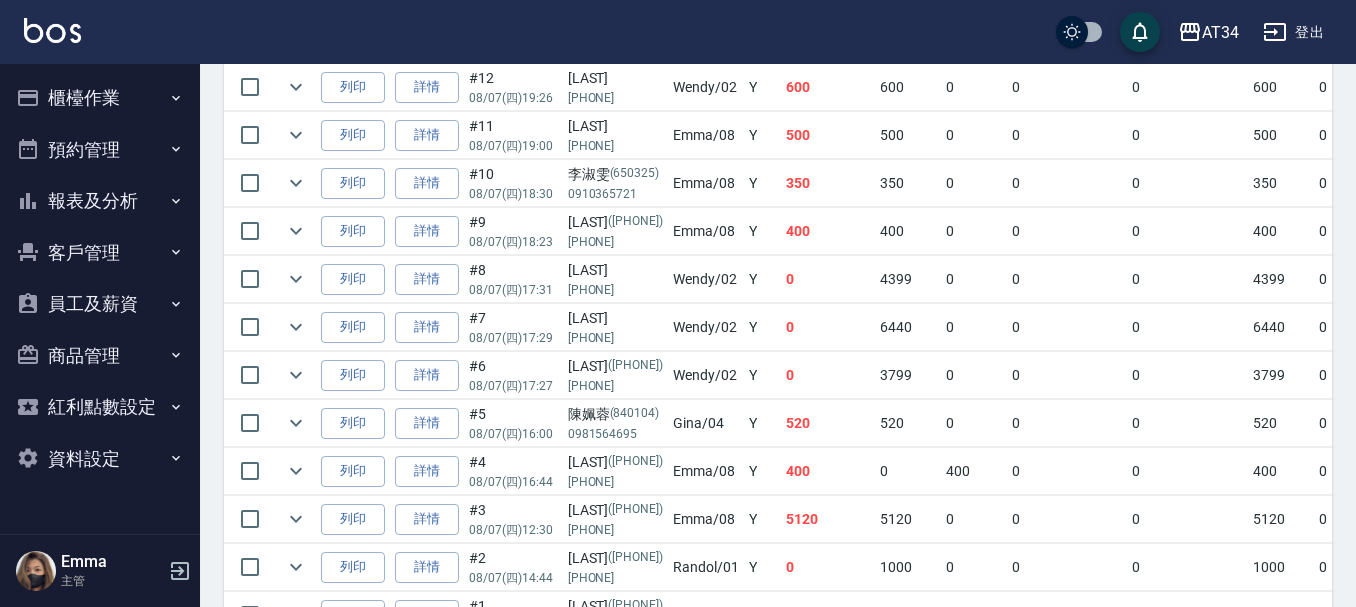 scroll, scrollTop: 1100, scrollLeft: 0, axis: vertical 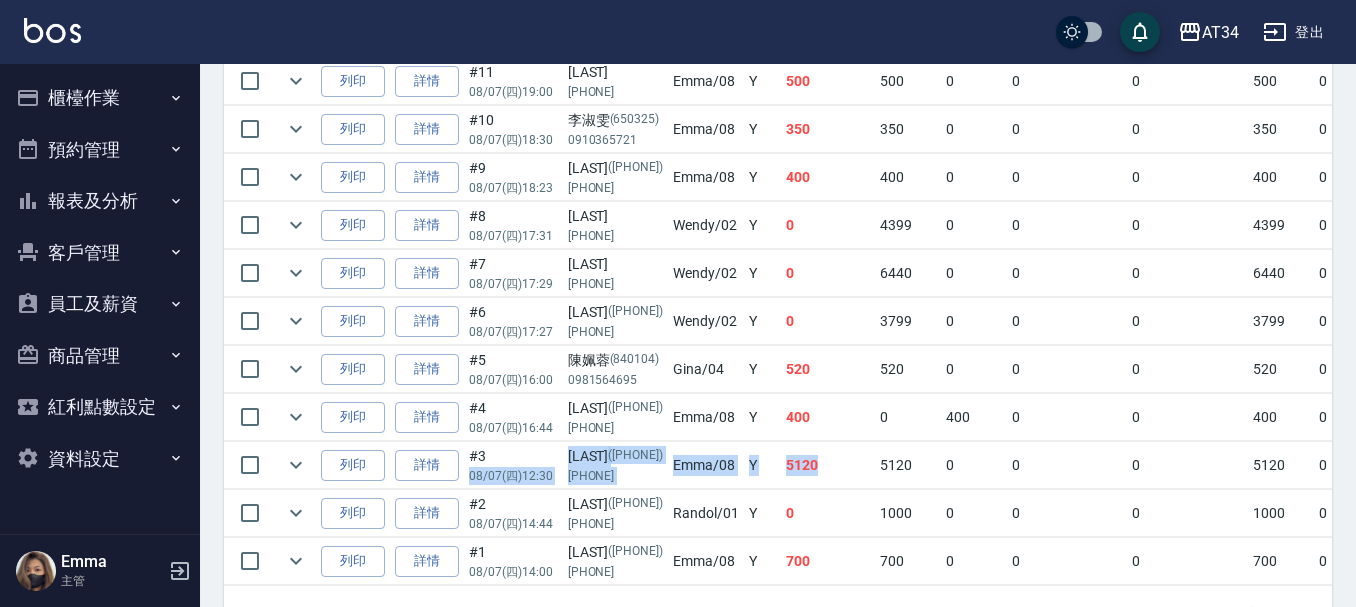 drag, startPoint x: 798, startPoint y: 461, endPoint x: 505, endPoint y: 461, distance: 293 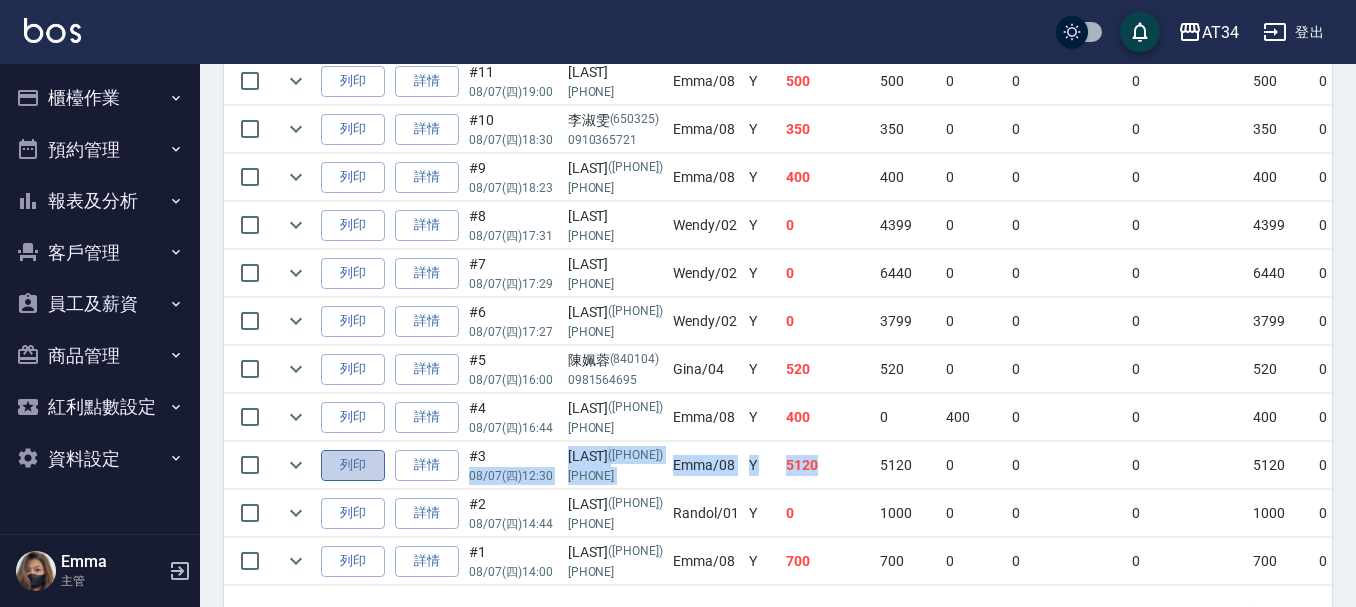click on "列印" at bounding box center (353, 465) 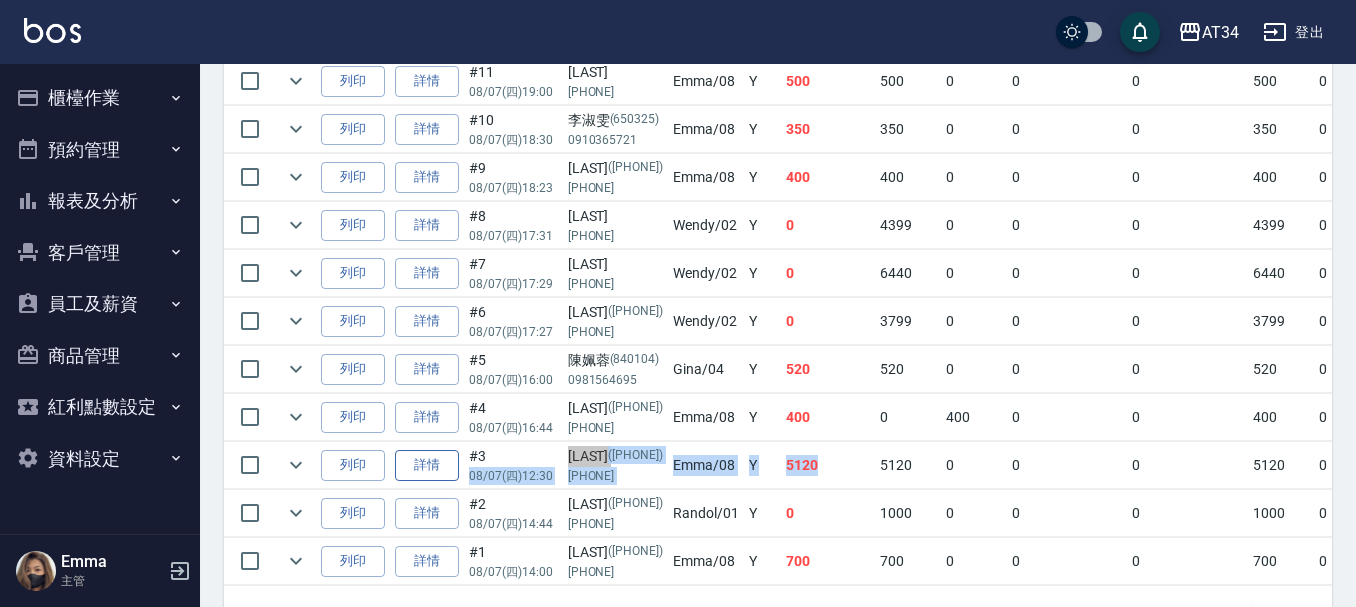 click on "詳情" at bounding box center (427, 465) 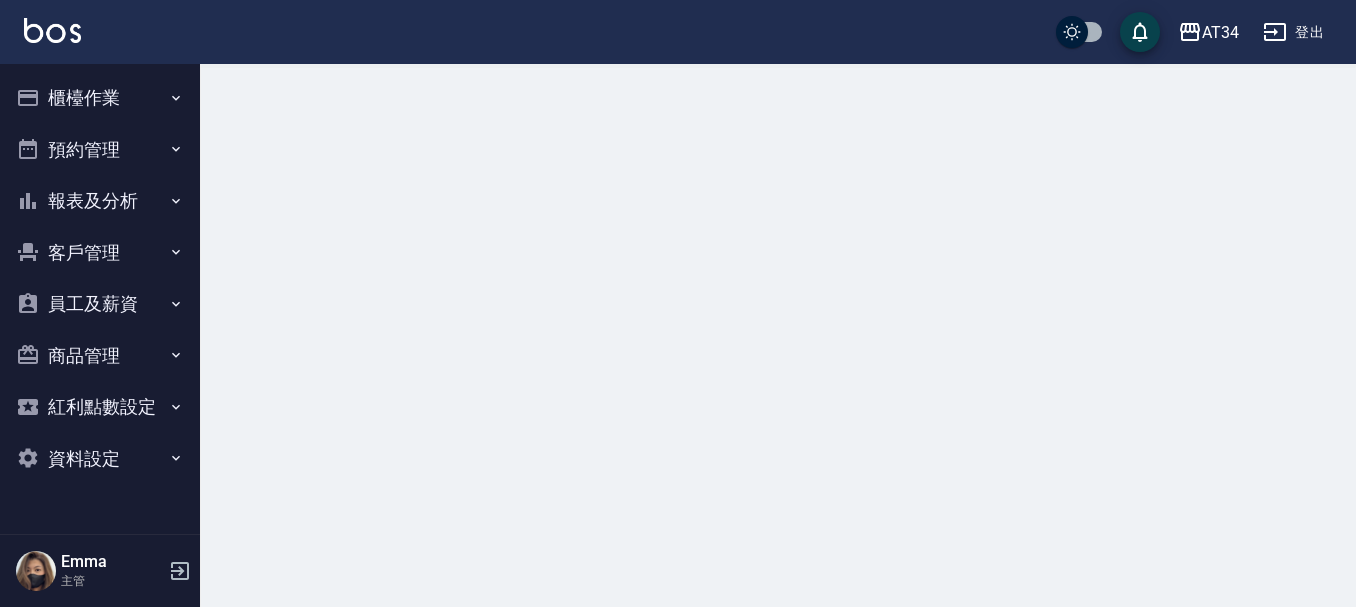 scroll, scrollTop: 0, scrollLeft: 0, axis: both 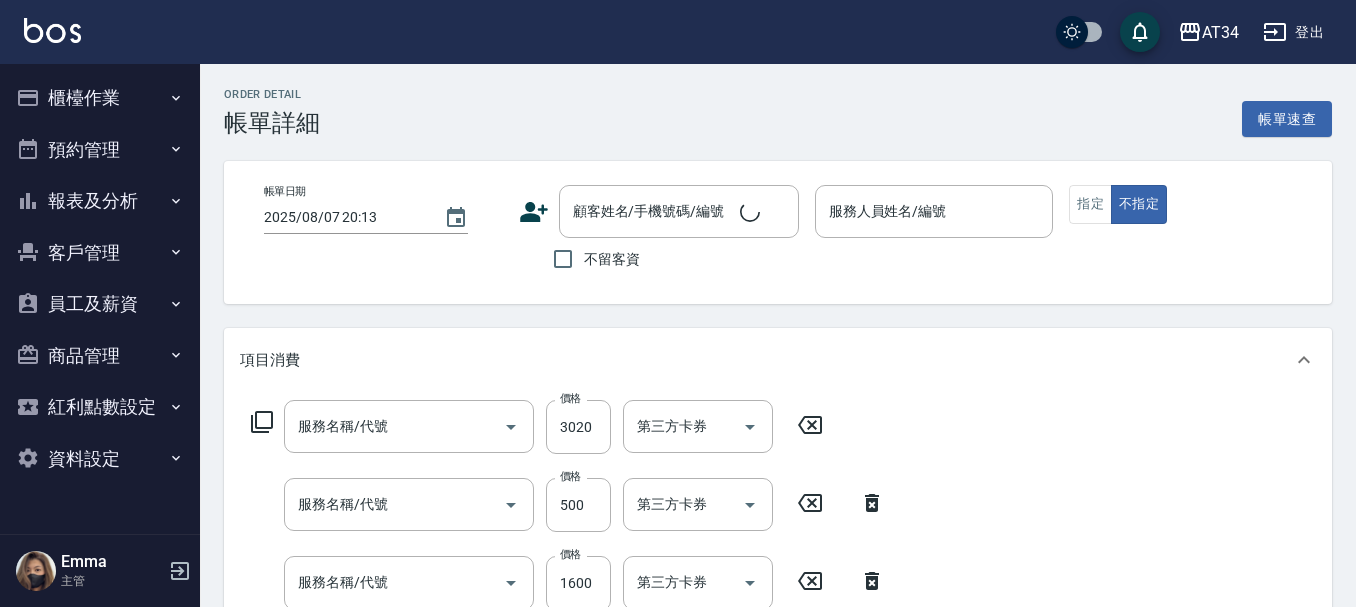 type on "2025/08/07 12:30" 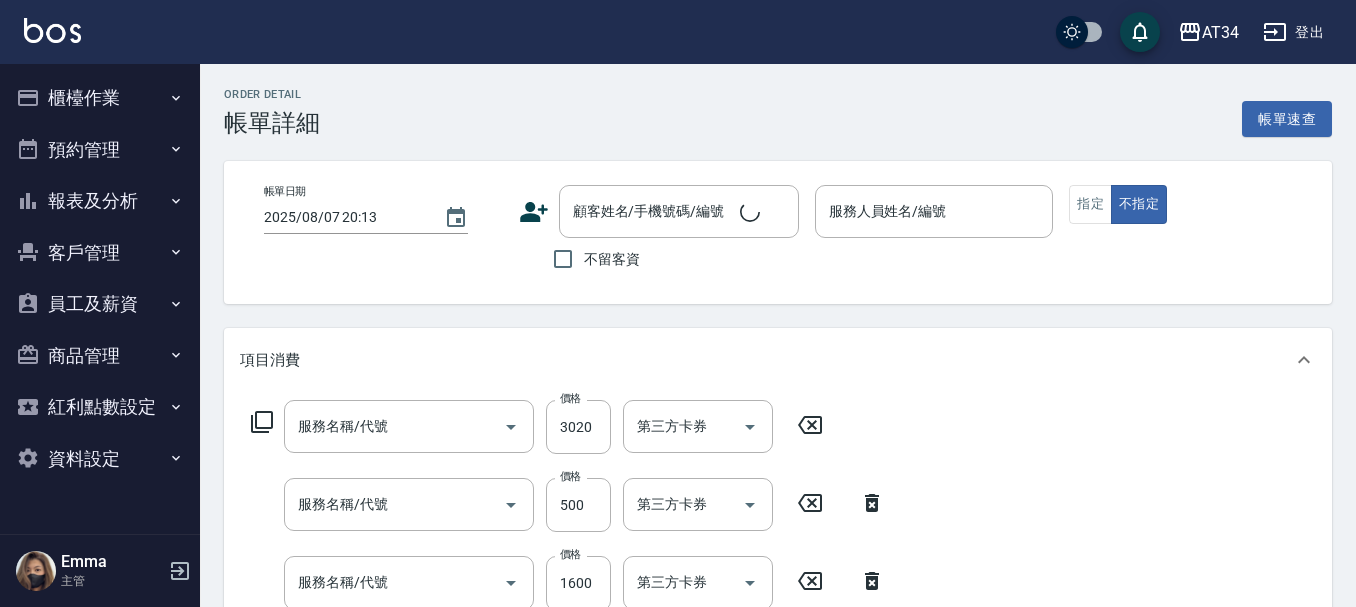 type on "Emma-08" 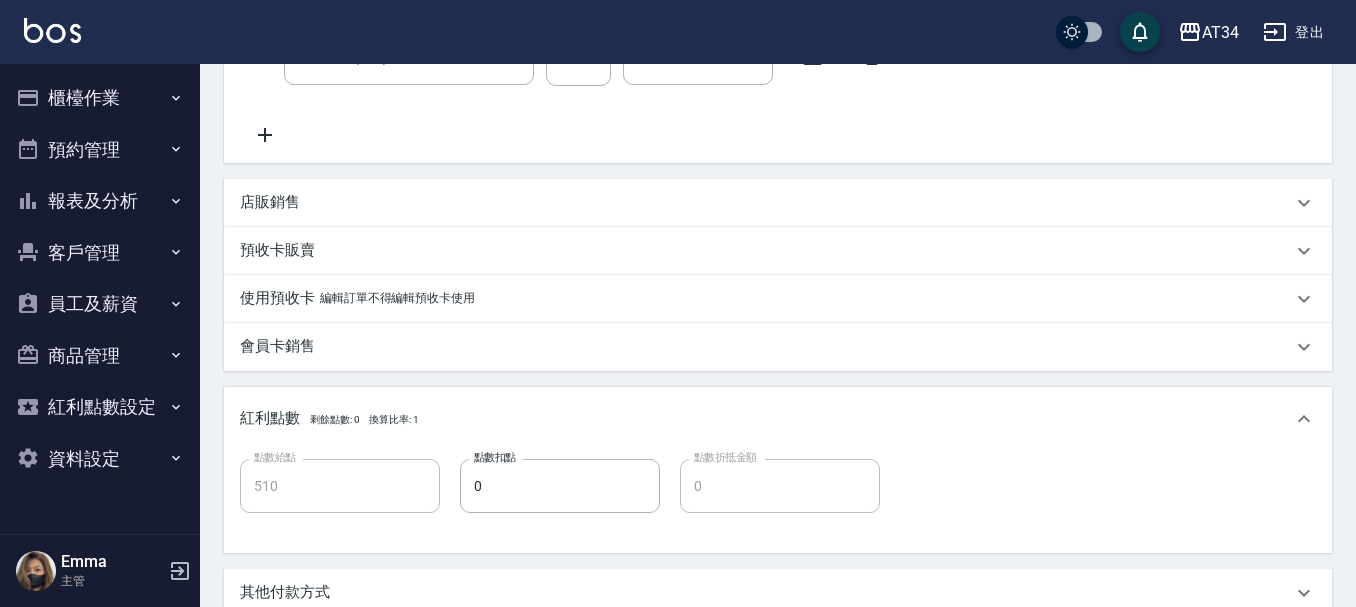 type on "燙髮(300)" 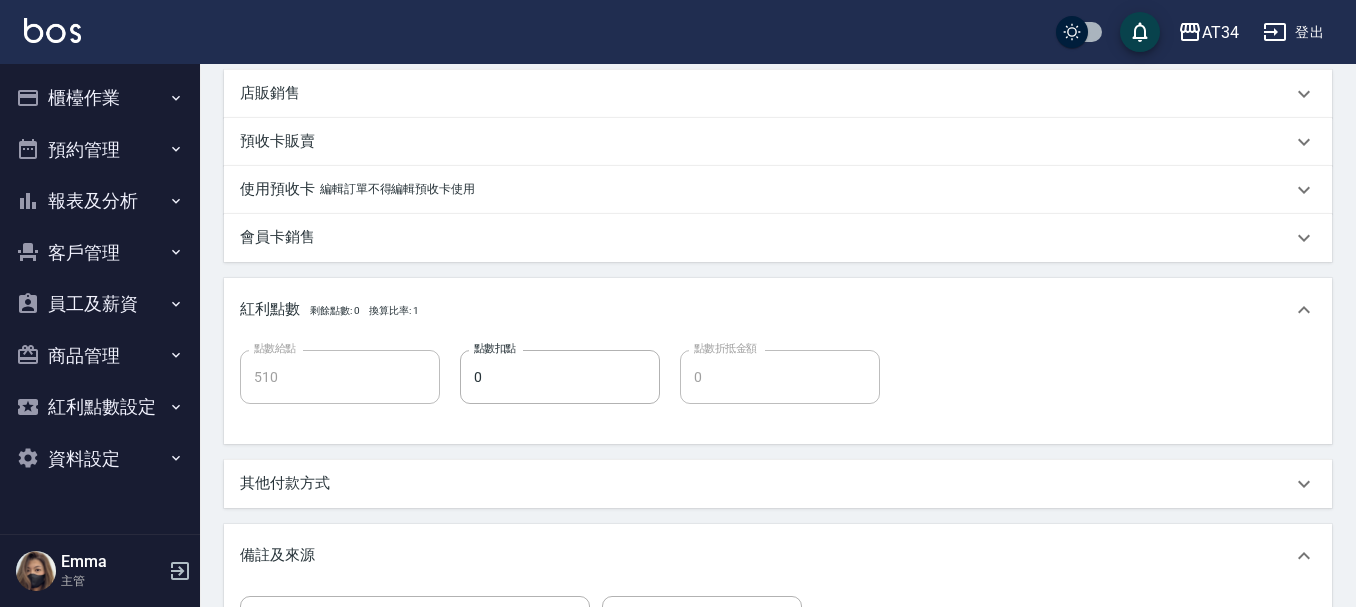 type on "[LAST]/[PHONE]/[PHONE]" 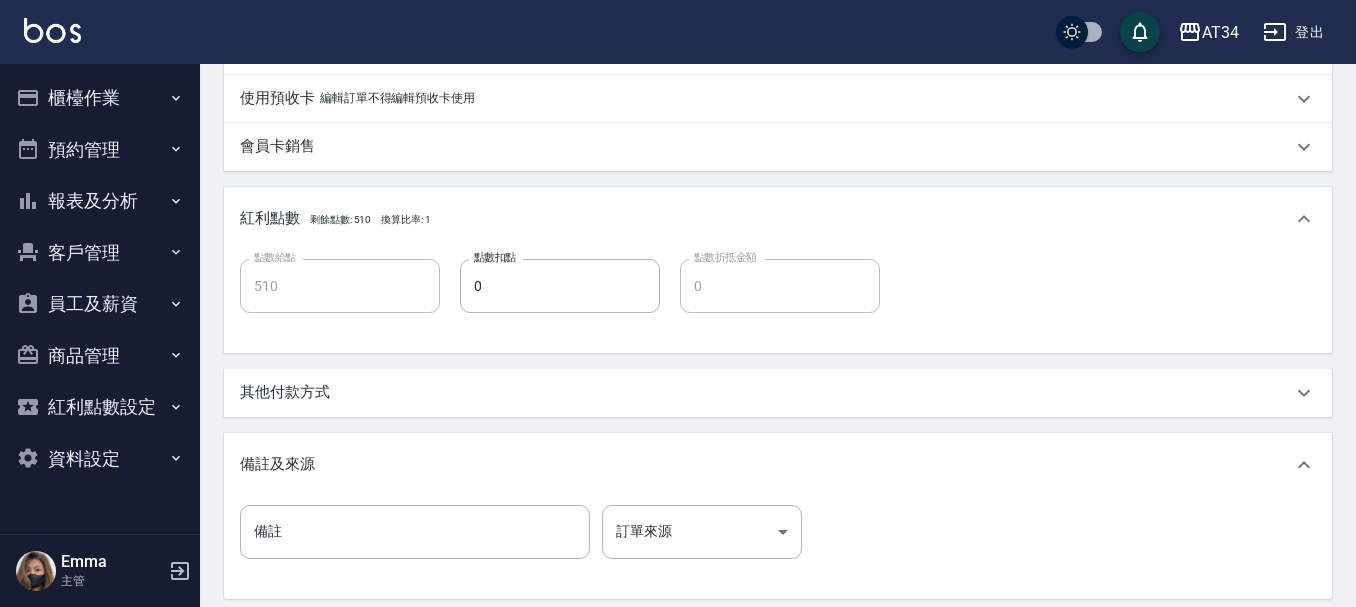 click on "其他付款方式" at bounding box center (285, 392) 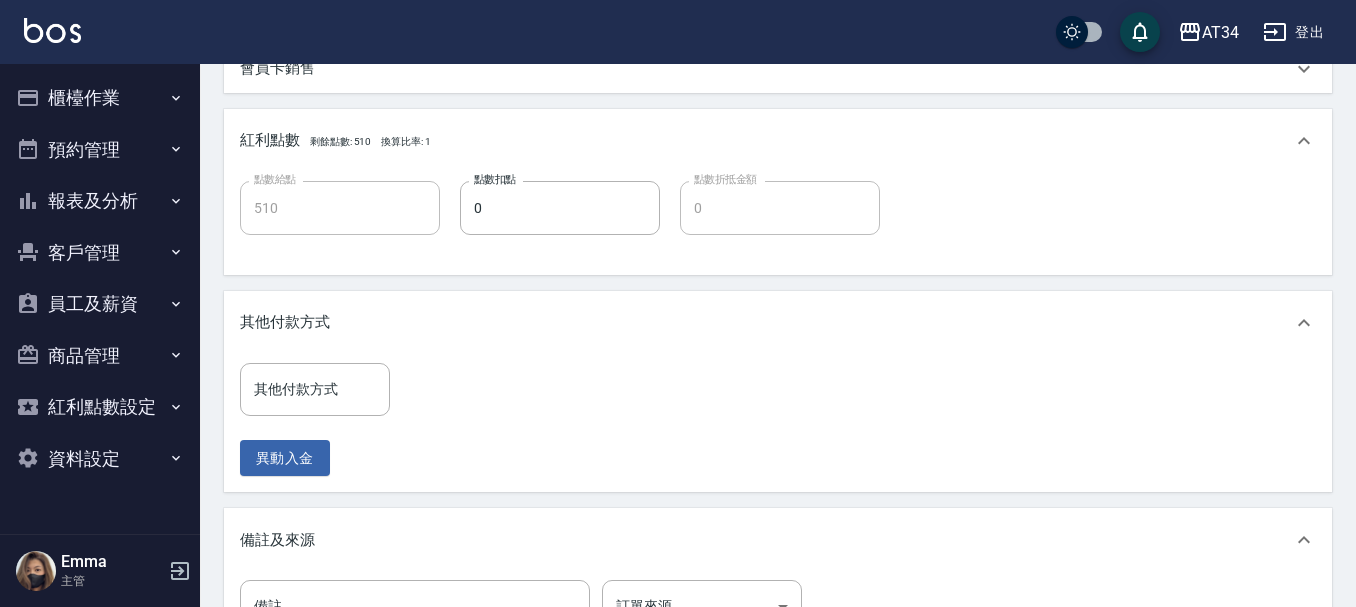scroll, scrollTop: 825, scrollLeft: 0, axis: vertical 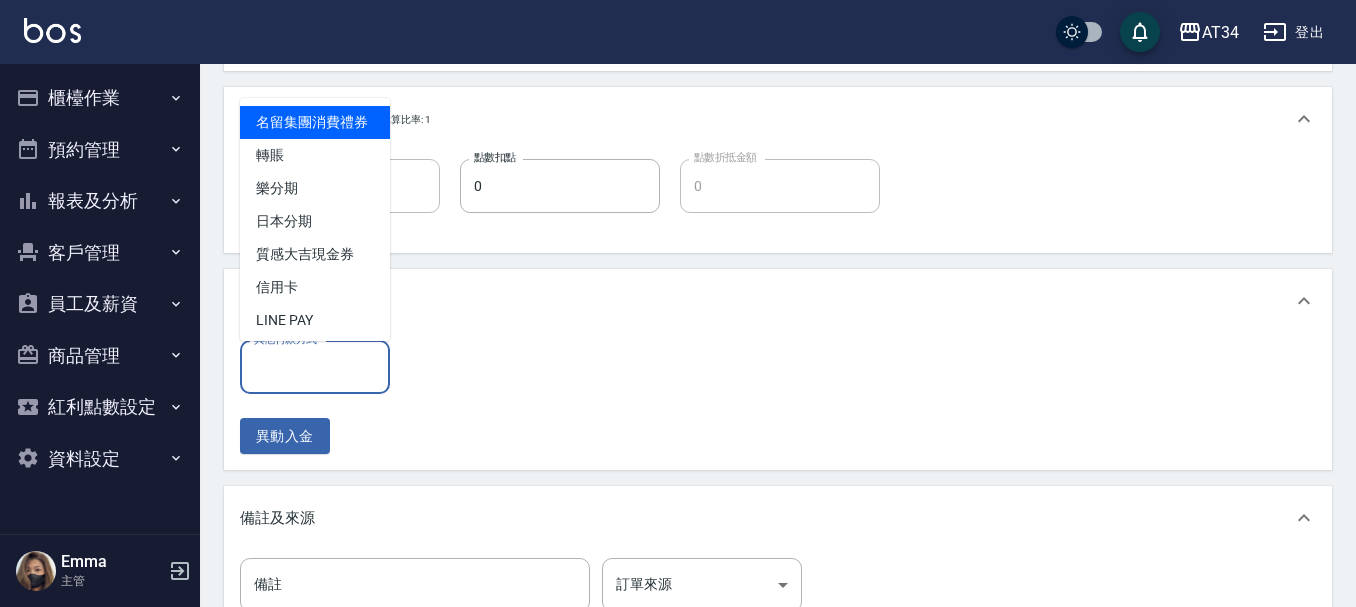 click on "其他付款方式 其他付款方式" at bounding box center (315, 367) 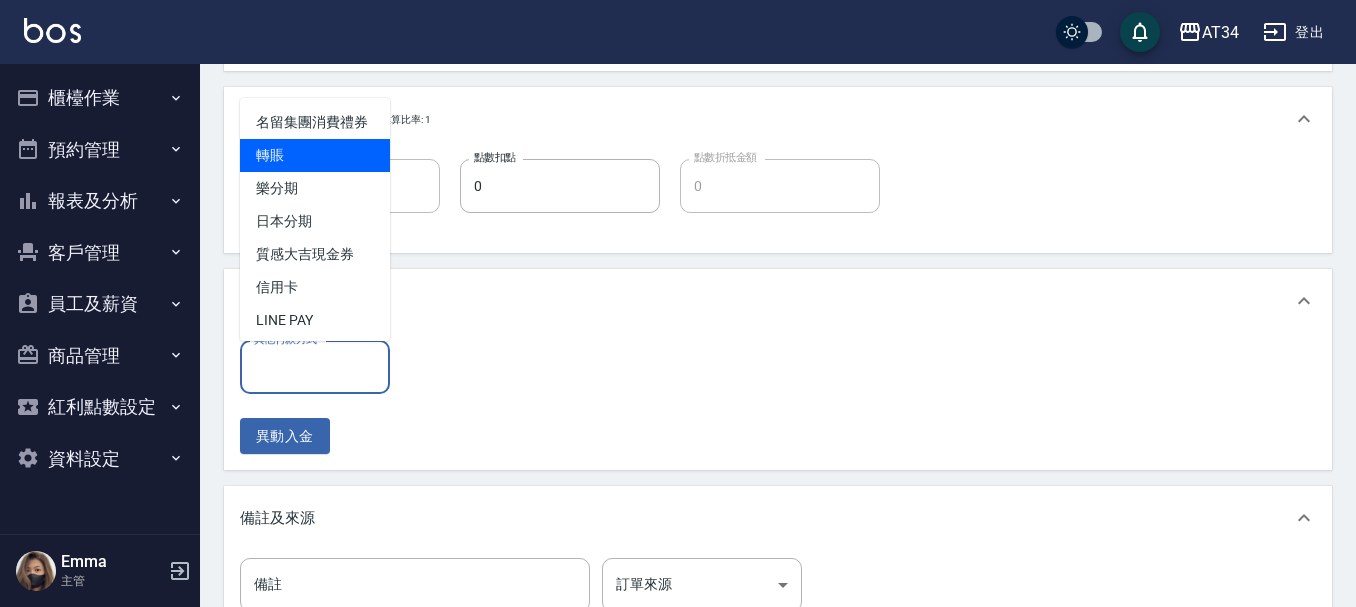 click on "轉賬" at bounding box center (315, 155) 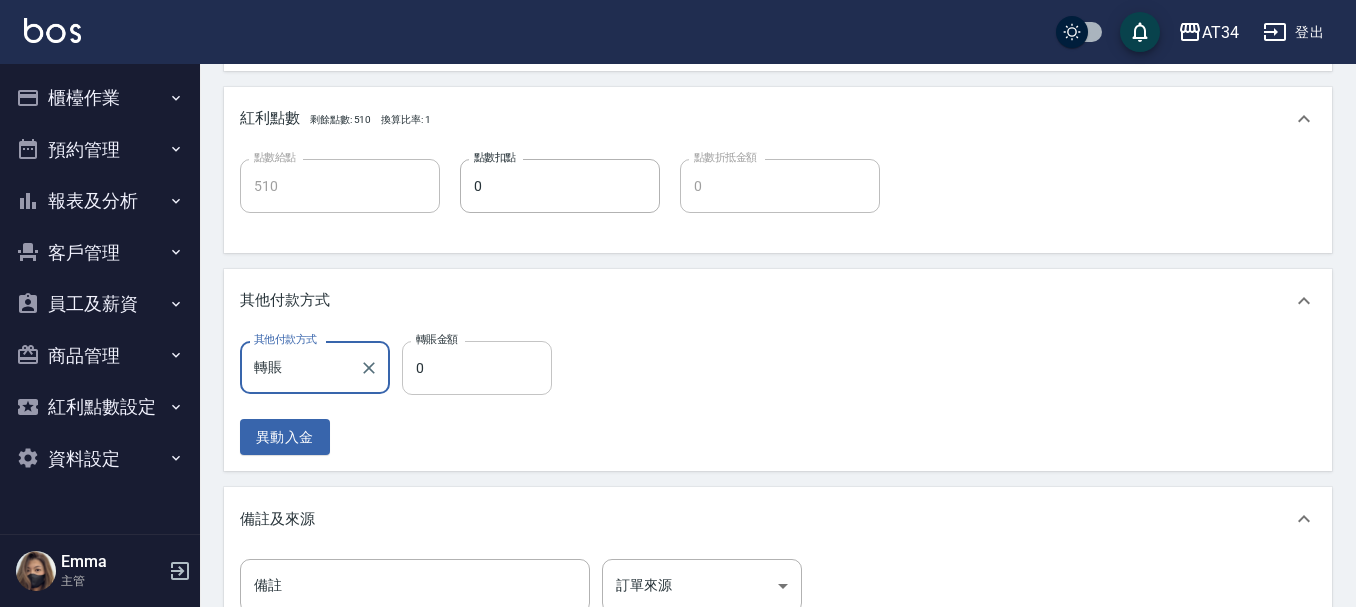 click on "0" at bounding box center (477, 368) 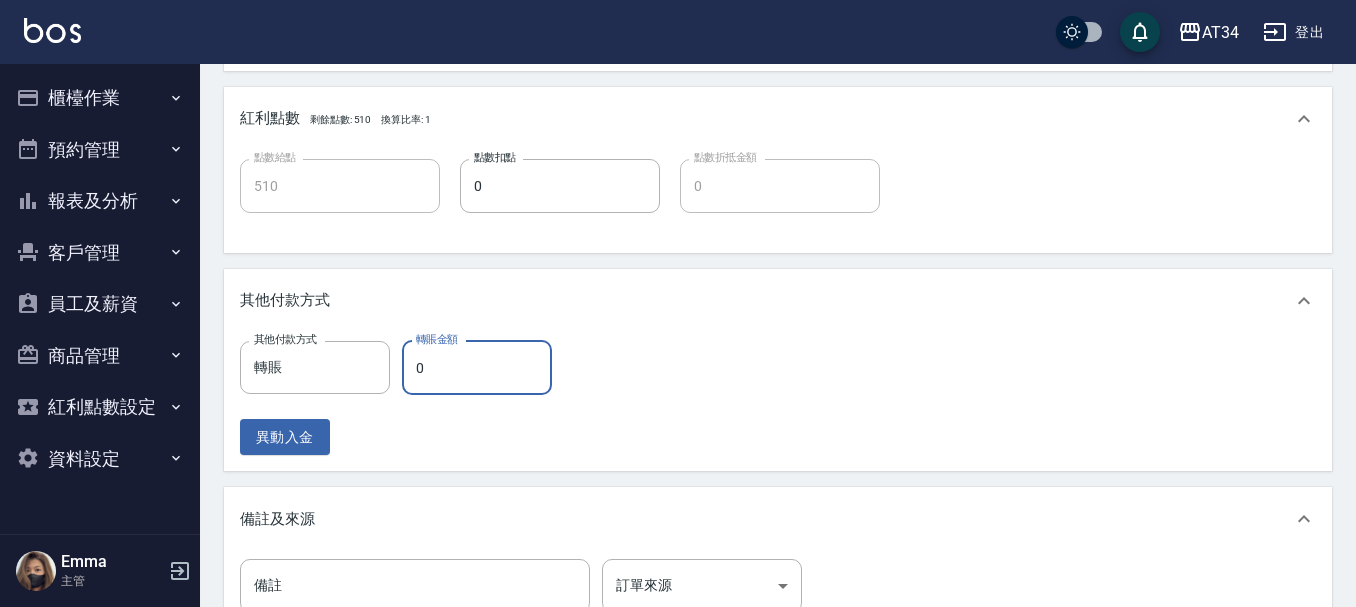type on "5" 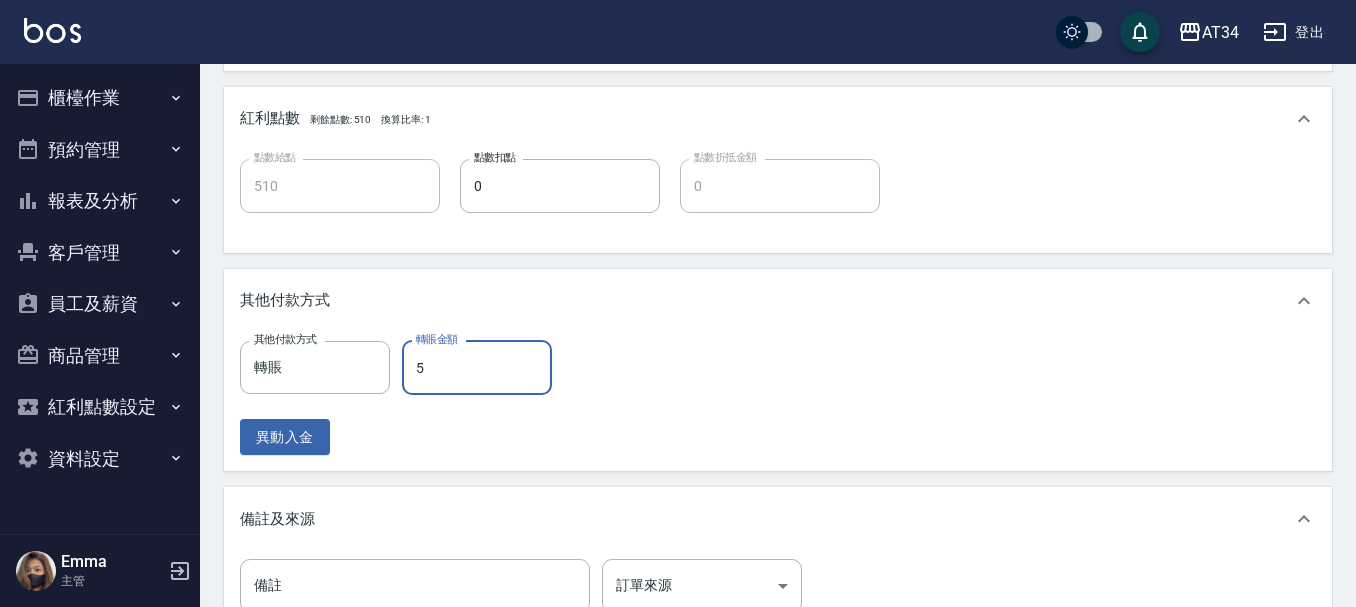 type on "500" 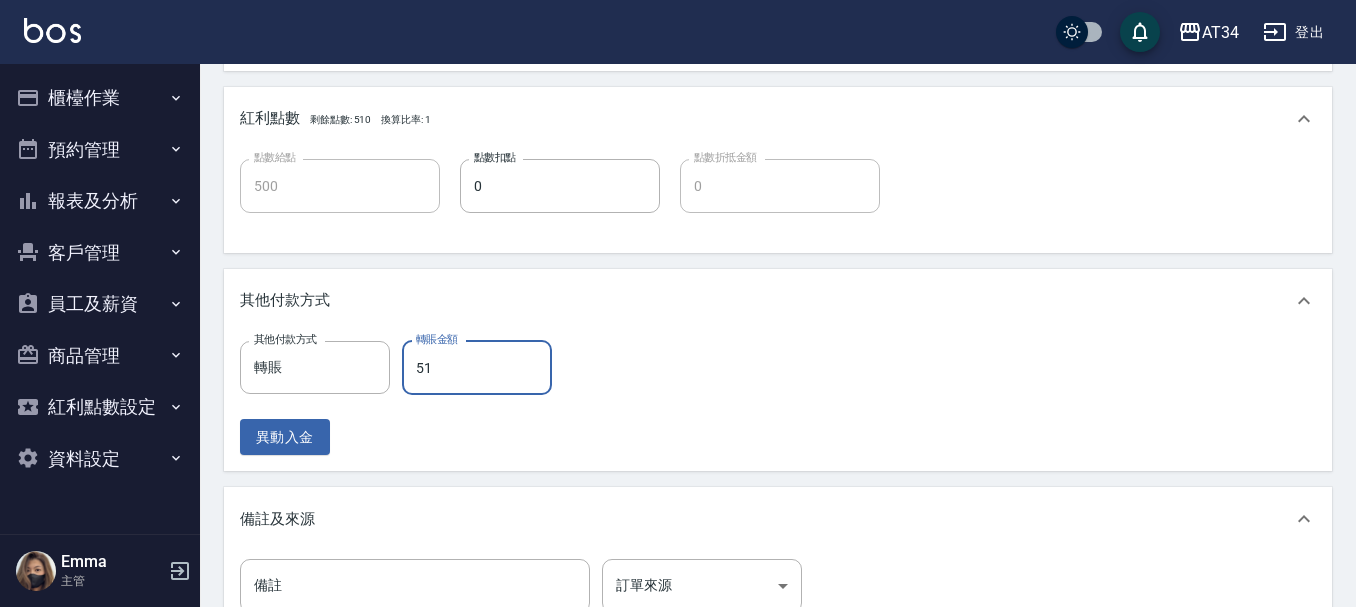 type on "512" 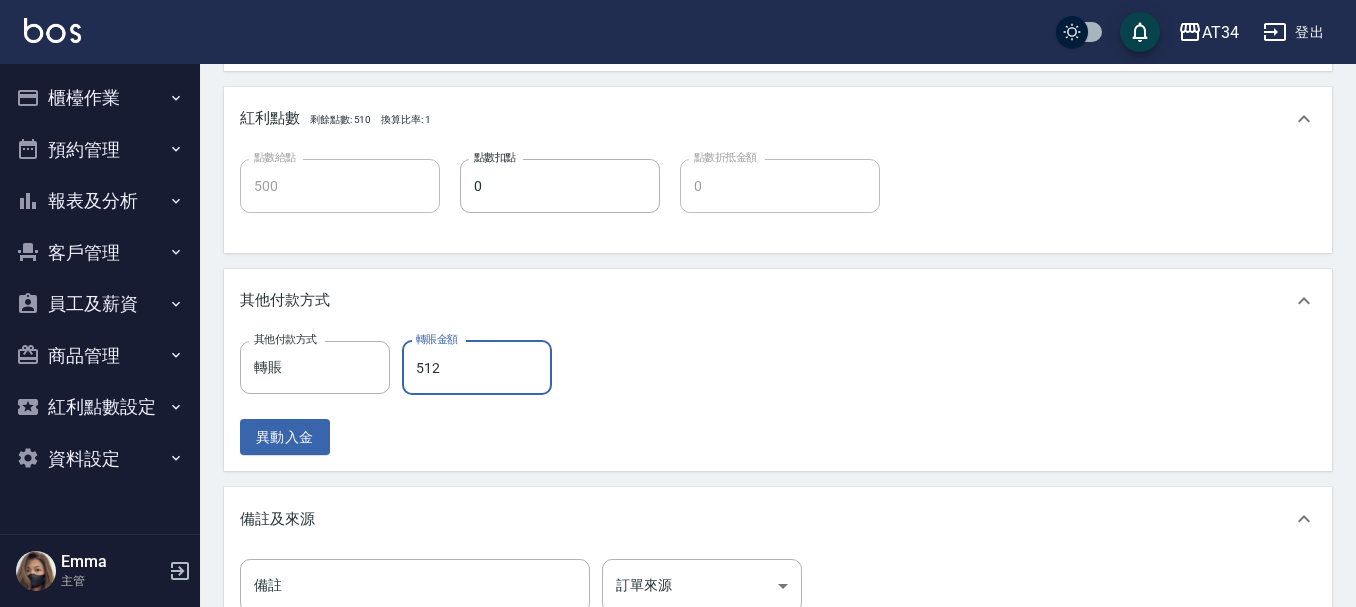 type on "460" 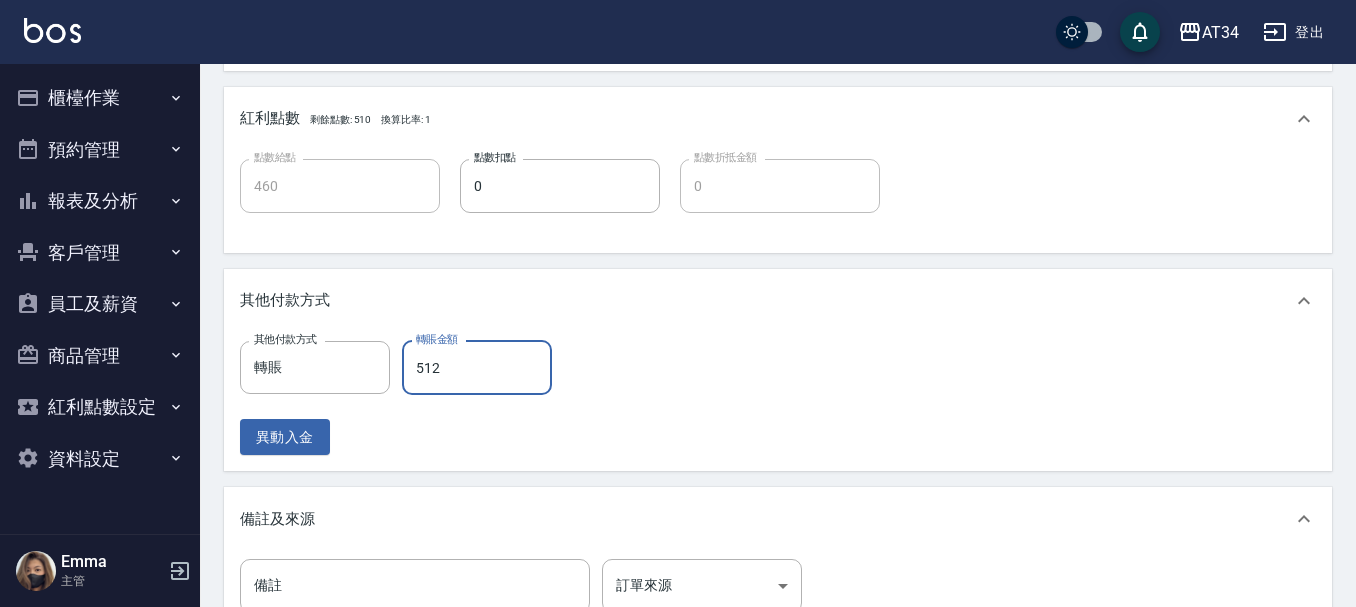 type on "5120" 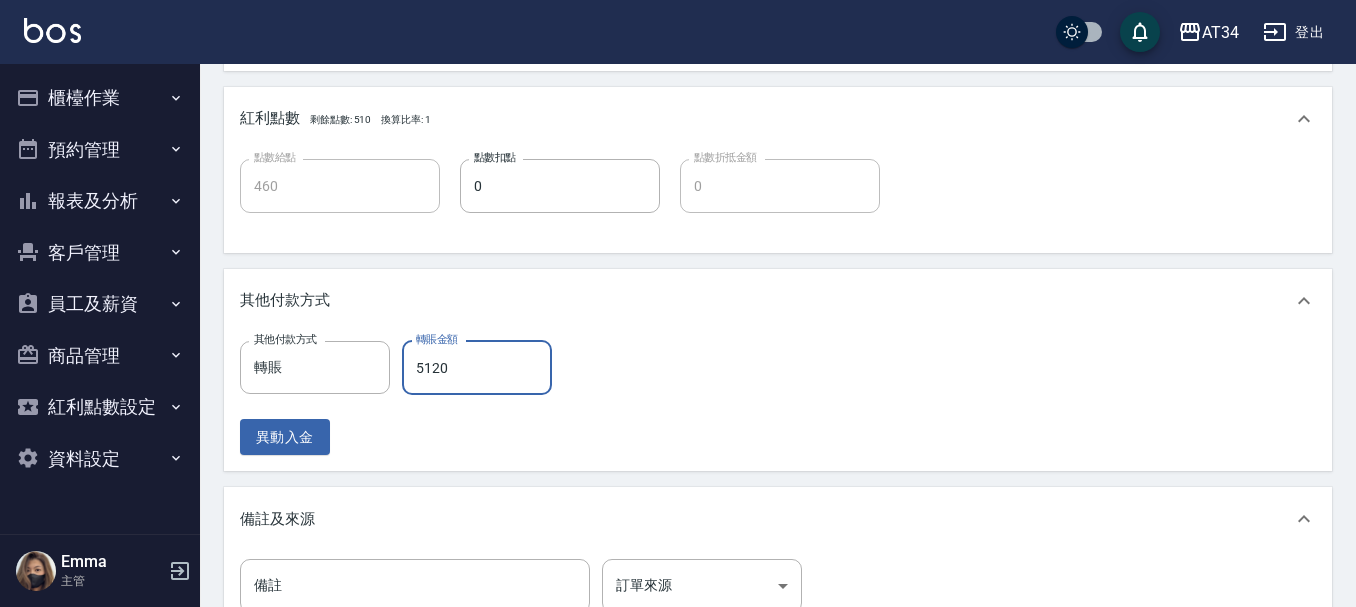 type on "0" 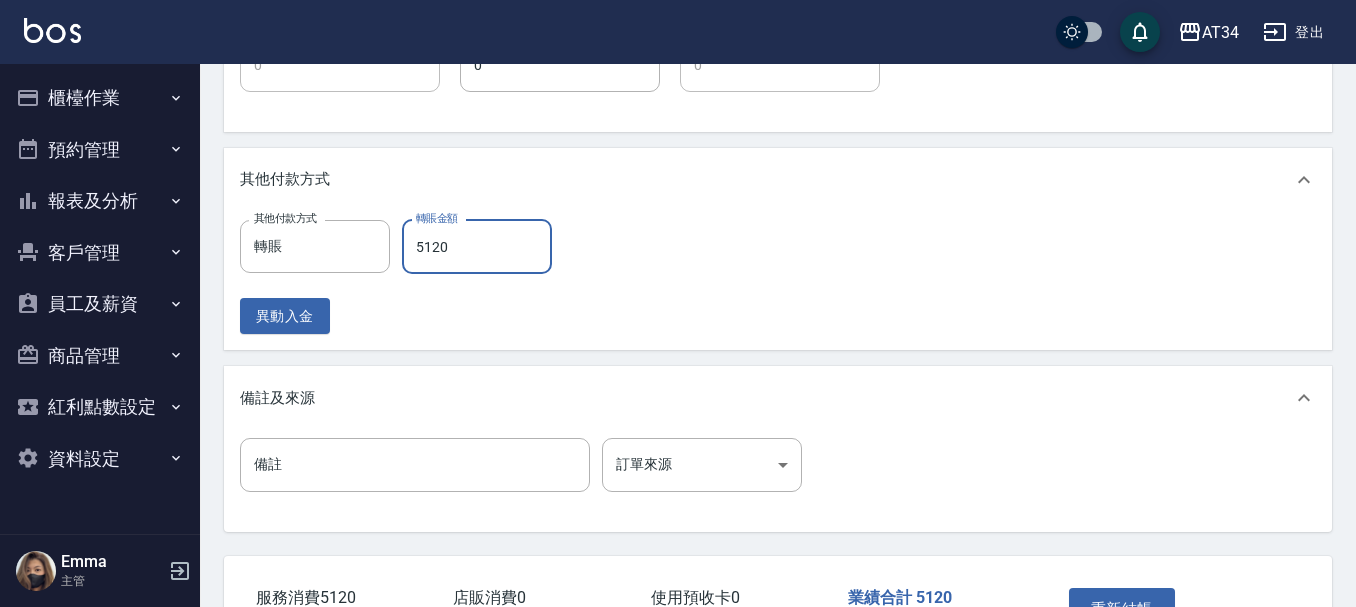 scroll, scrollTop: 1087, scrollLeft: 0, axis: vertical 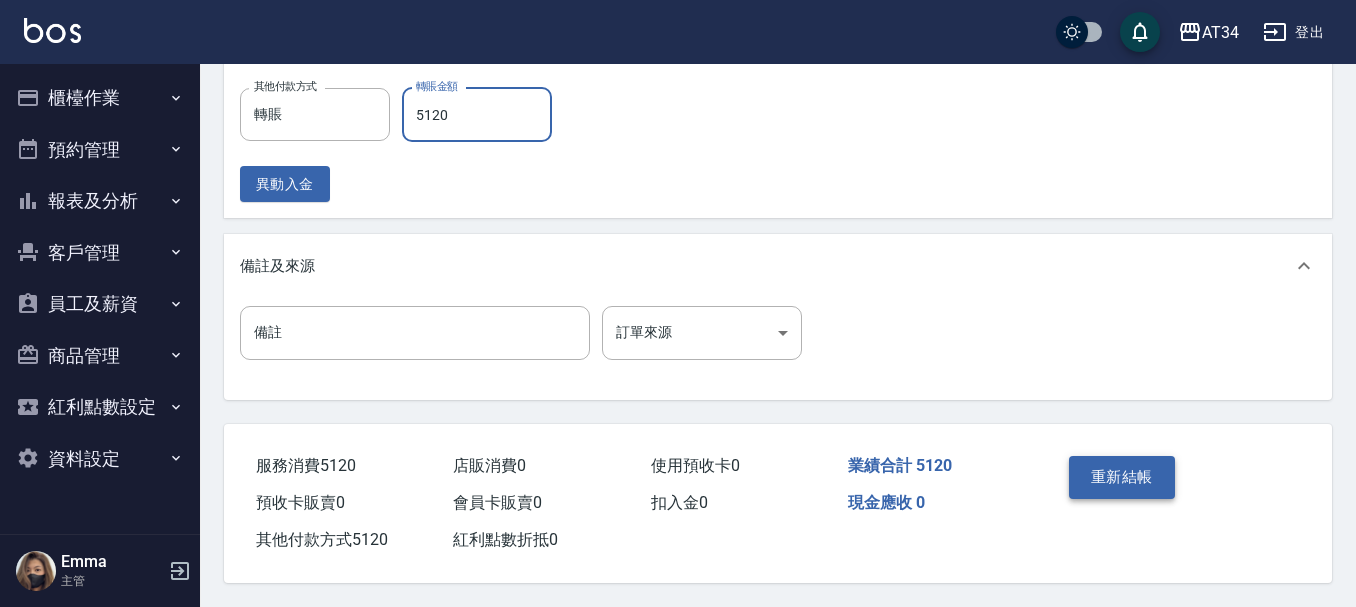 type on "5120" 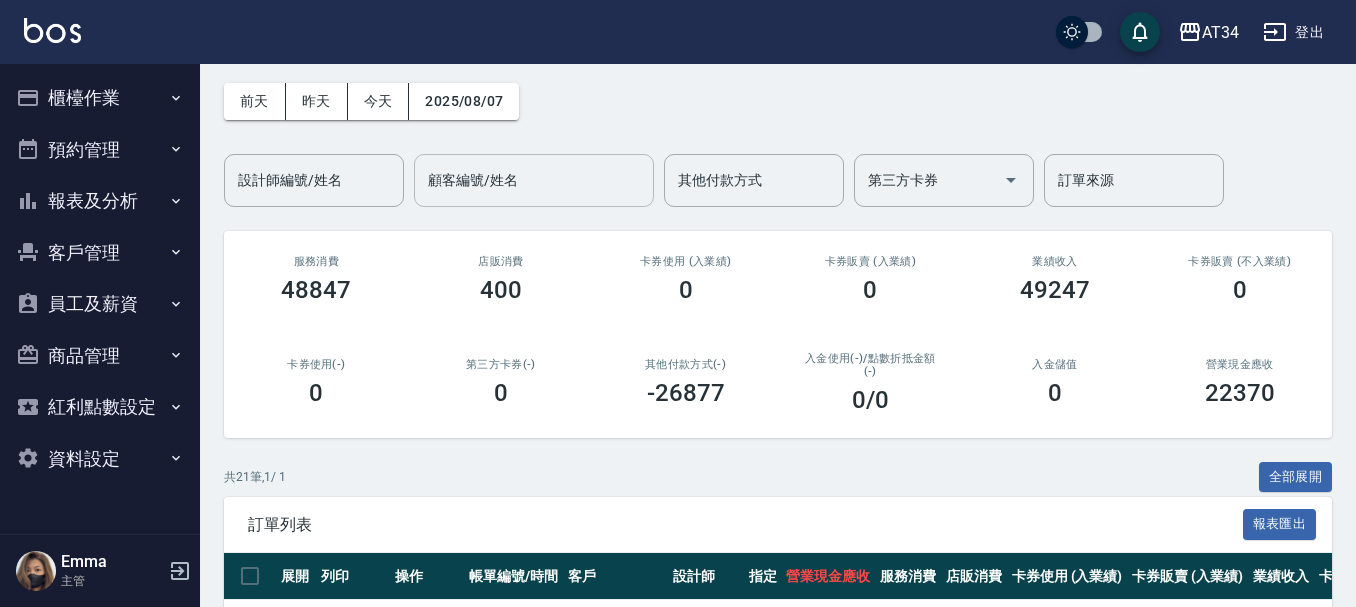 scroll, scrollTop: 0, scrollLeft: 0, axis: both 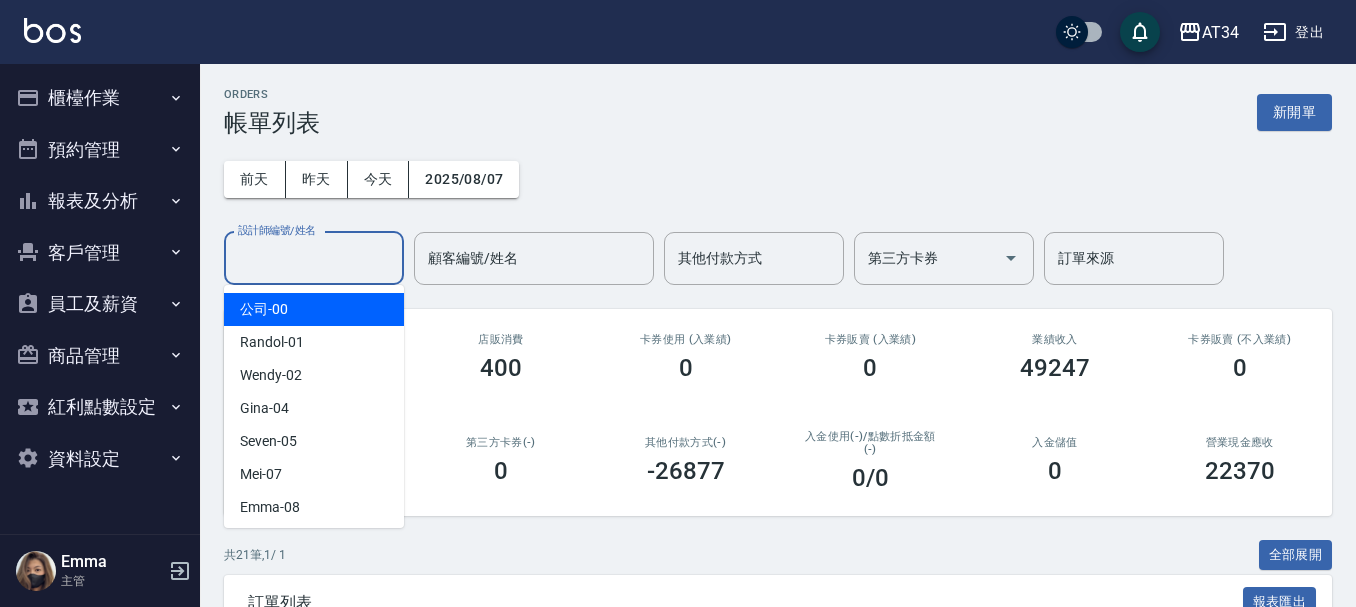 click on "設計師編號/姓名 設計師編號/姓名" at bounding box center [314, 258] 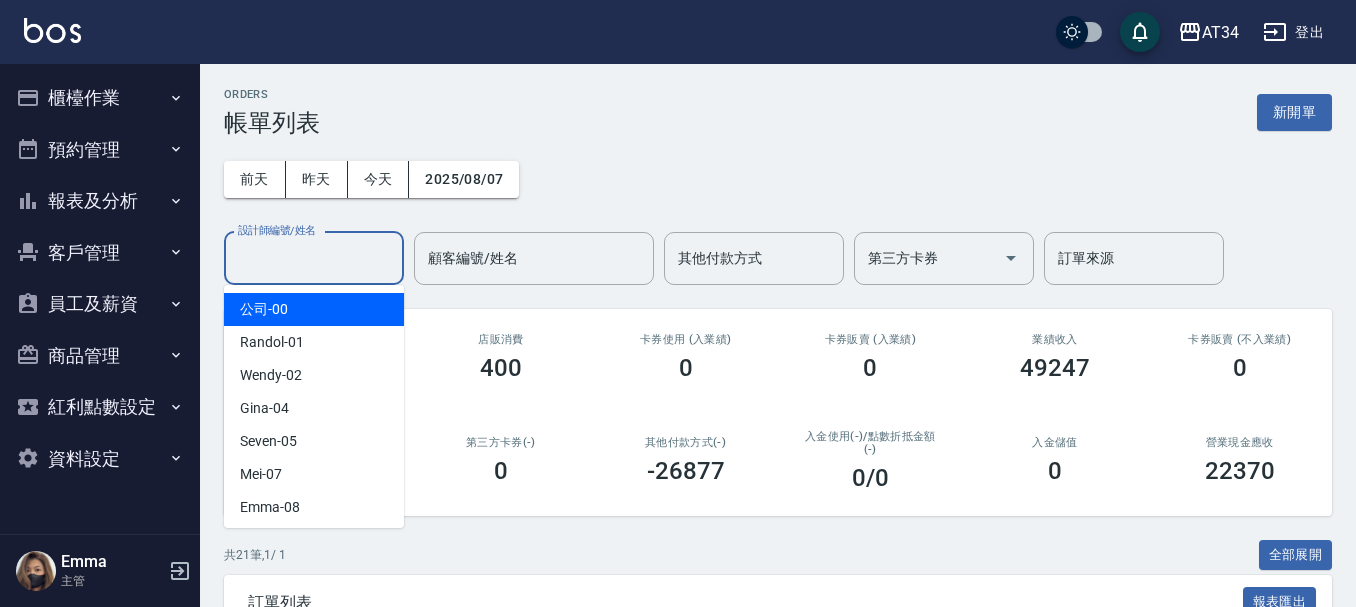 click on "前天 昨天 今天 2025/08/07 設計師編號/姓名 設計師編號/姓名 顧客編號/姓名 顧客編號/姓名 其他付款方式 其他付款方式 第三方卡券 第三方卡券 訂單來源 訂單來源" at bounding box center [778, 211] 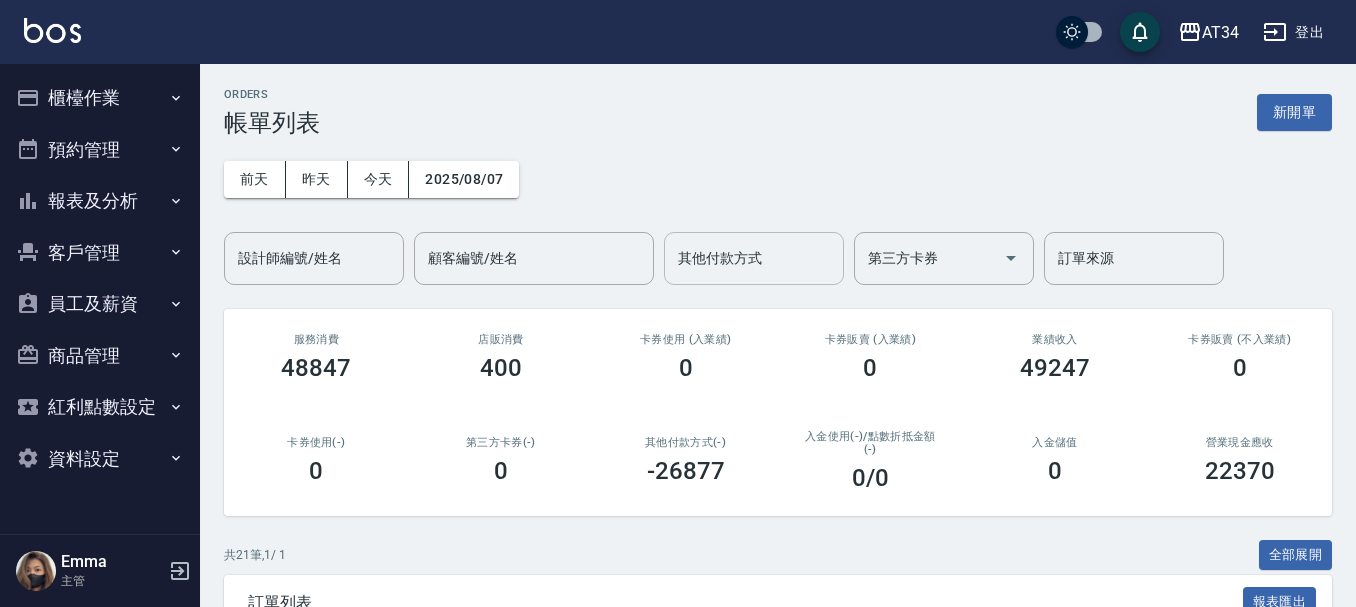 click on "其他付款方式" at bounding box center (754, 258) 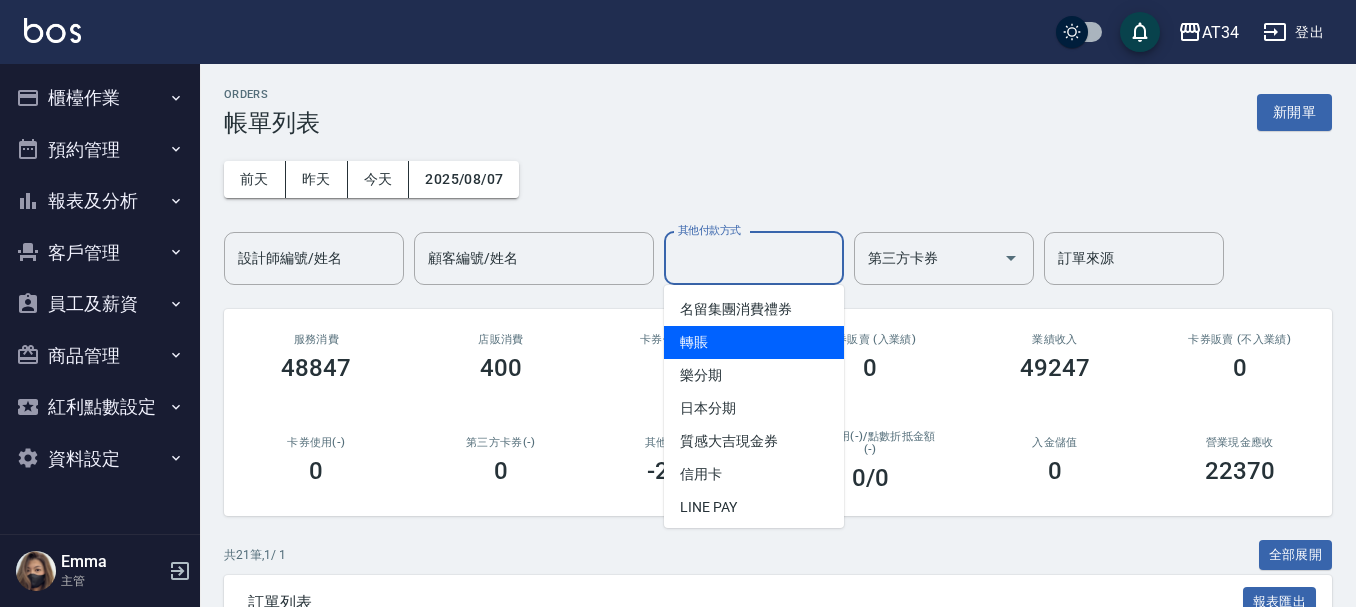 click on "轉賬" at bounding box center [754, 342] 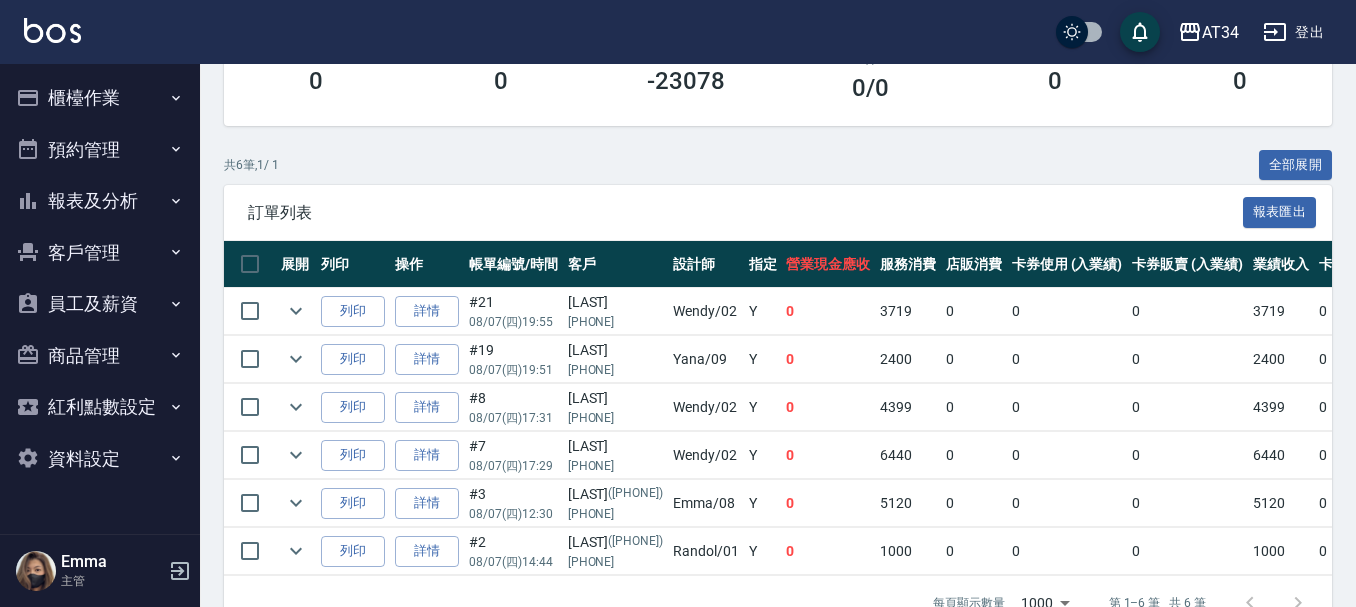 scroll, scrollTop: 400, scrollLeft: 0, axis: vertical 